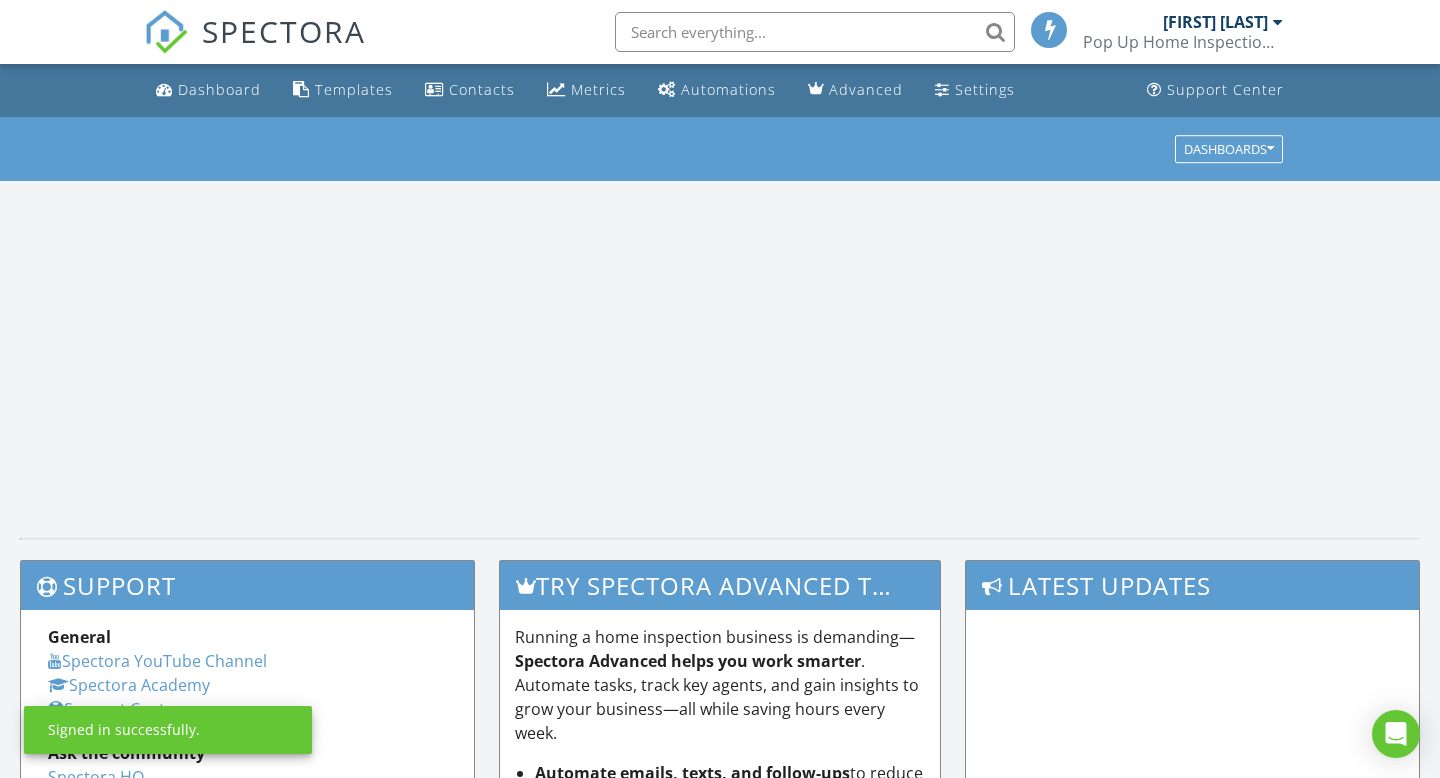 scroll, scrollTop: 0, scrollLeft: 0, axis: both 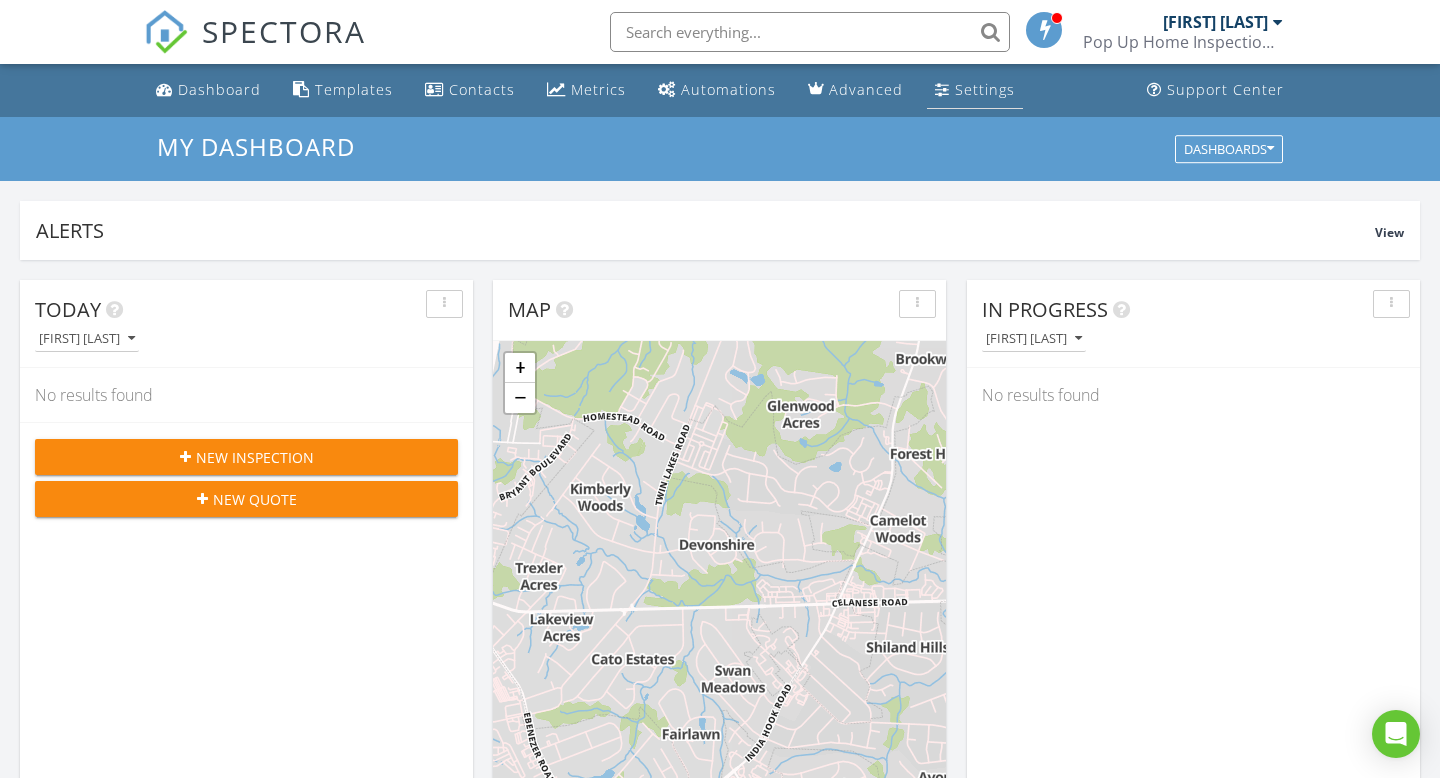 click on "Settings" at bounding box center (975, 90) 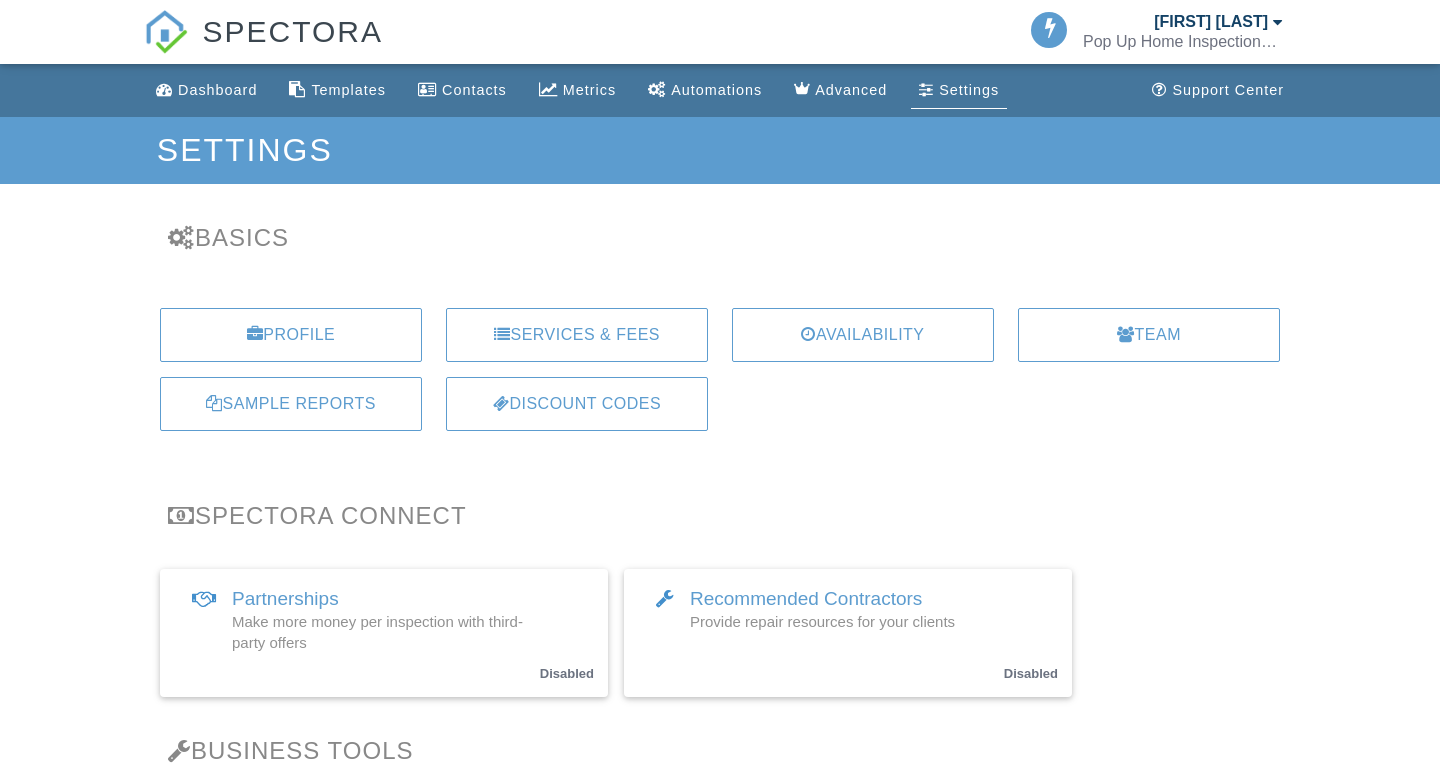 scroll, scrollTop: 0, scrollLeft: 0, axis: both 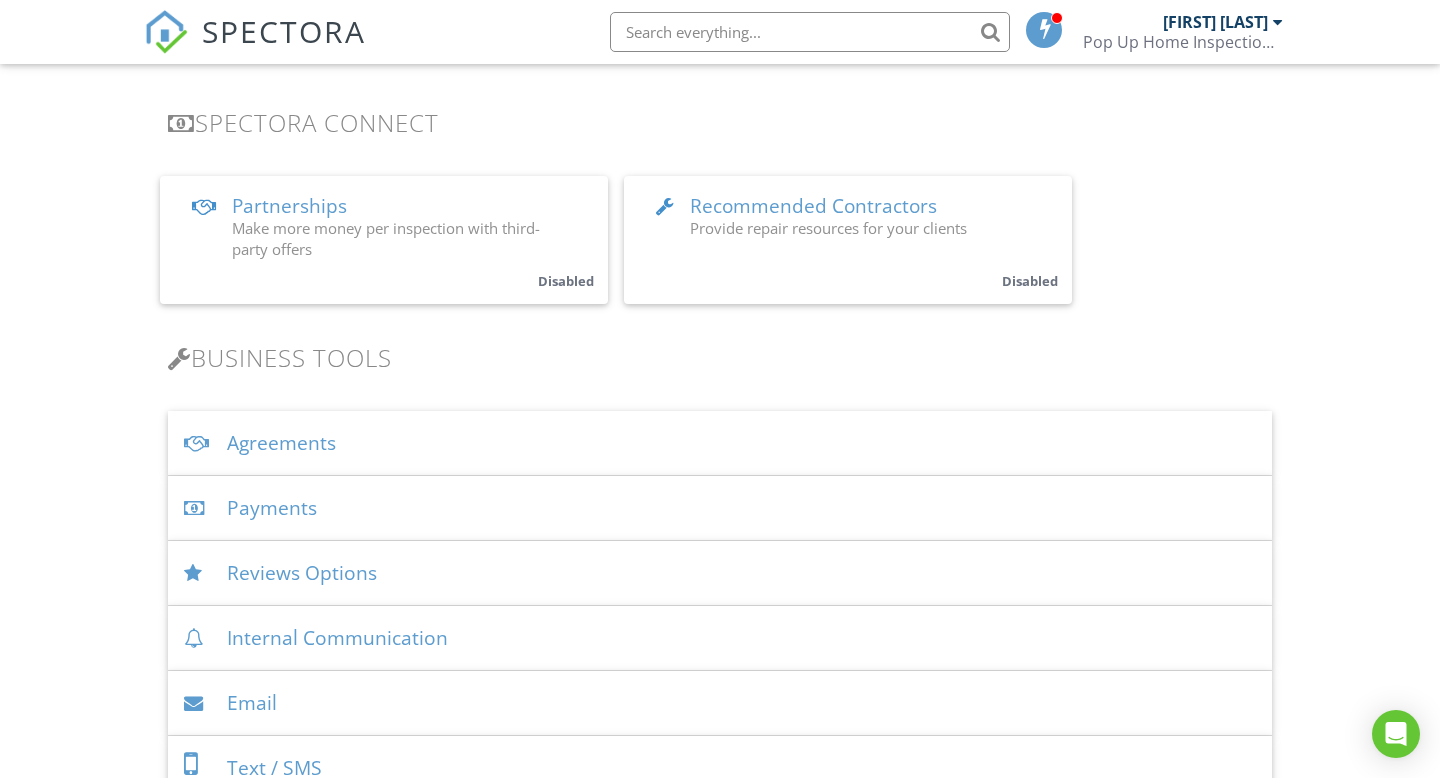 click on "Agreements" at bounding box center (720, 443) 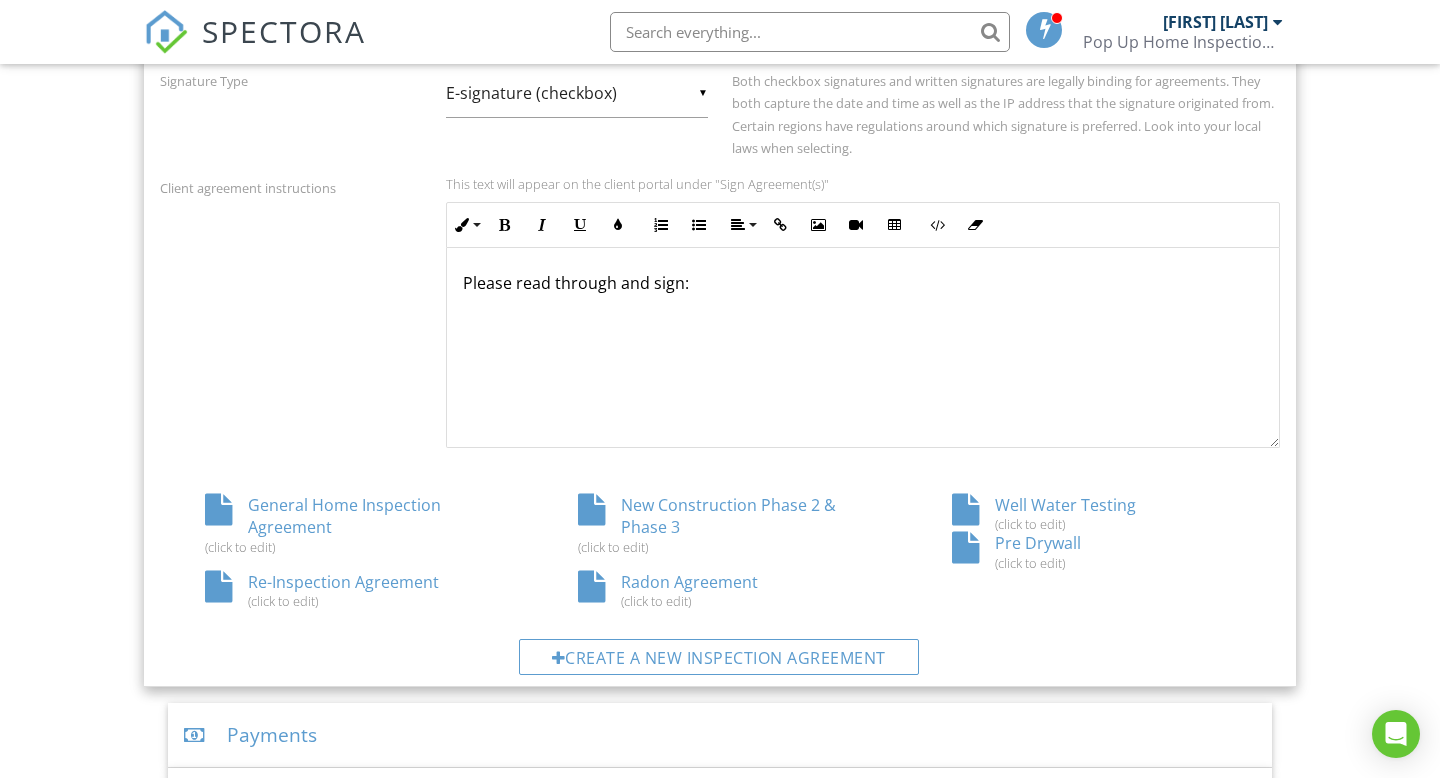 scroll, scrollTop: 926, scrollLeft: 0, axis: vertical 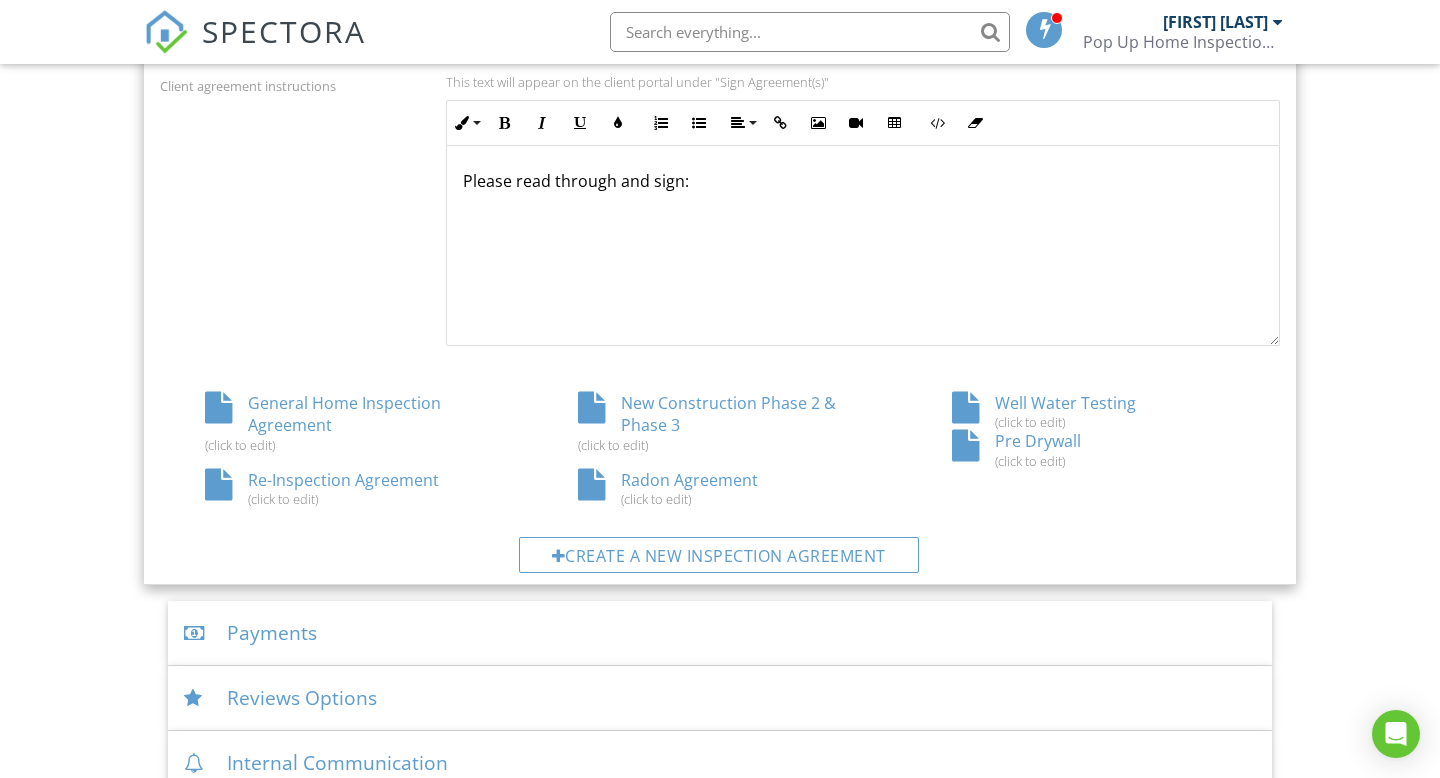 click on "General Home Inspection Agreement
(click to edit)" at bounding box center [346, 422] 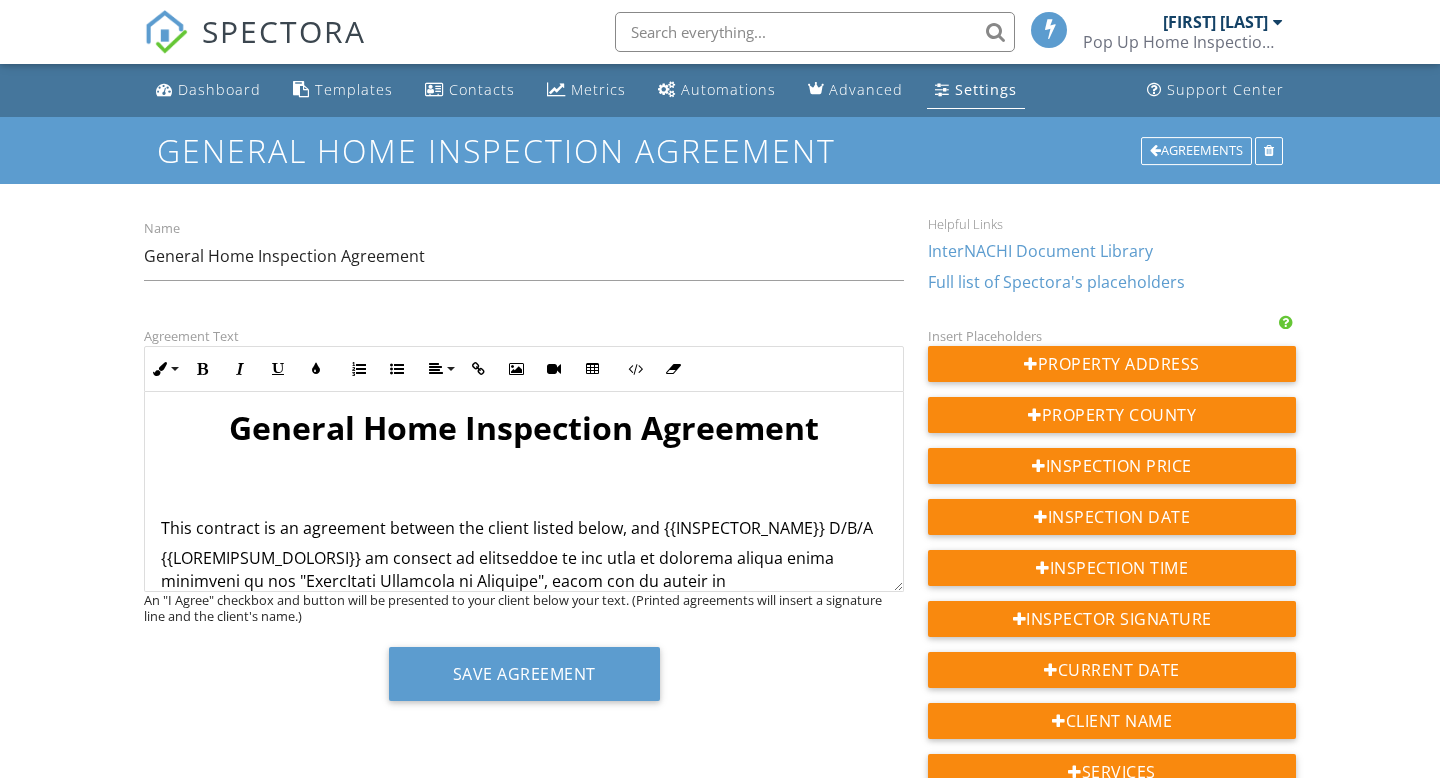 scroll, scrollTop: 0, scrollLeft: 0, axis: both 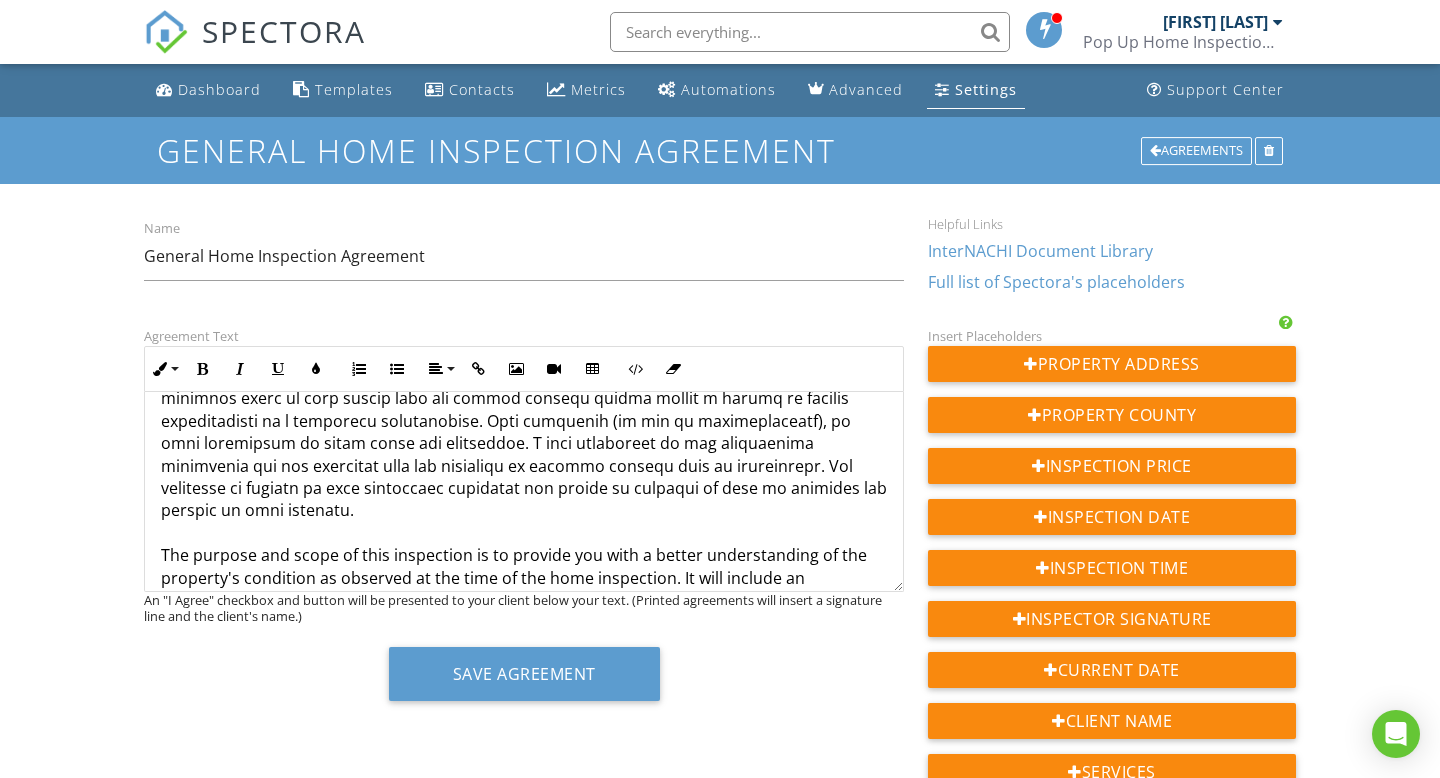 click on "The purpose and scope of this inspection is to provide you with a better understanding of the property's condition as observed at the time of the home inspection. It will include an inspection of: Structural Components, Exterior, Roofing, Plumbing, Electrical, Heating, Central Air Conditioning, Interiors, Insulation, Ventilation and built-in kitchen appliances." at bounding box center [524, 420] 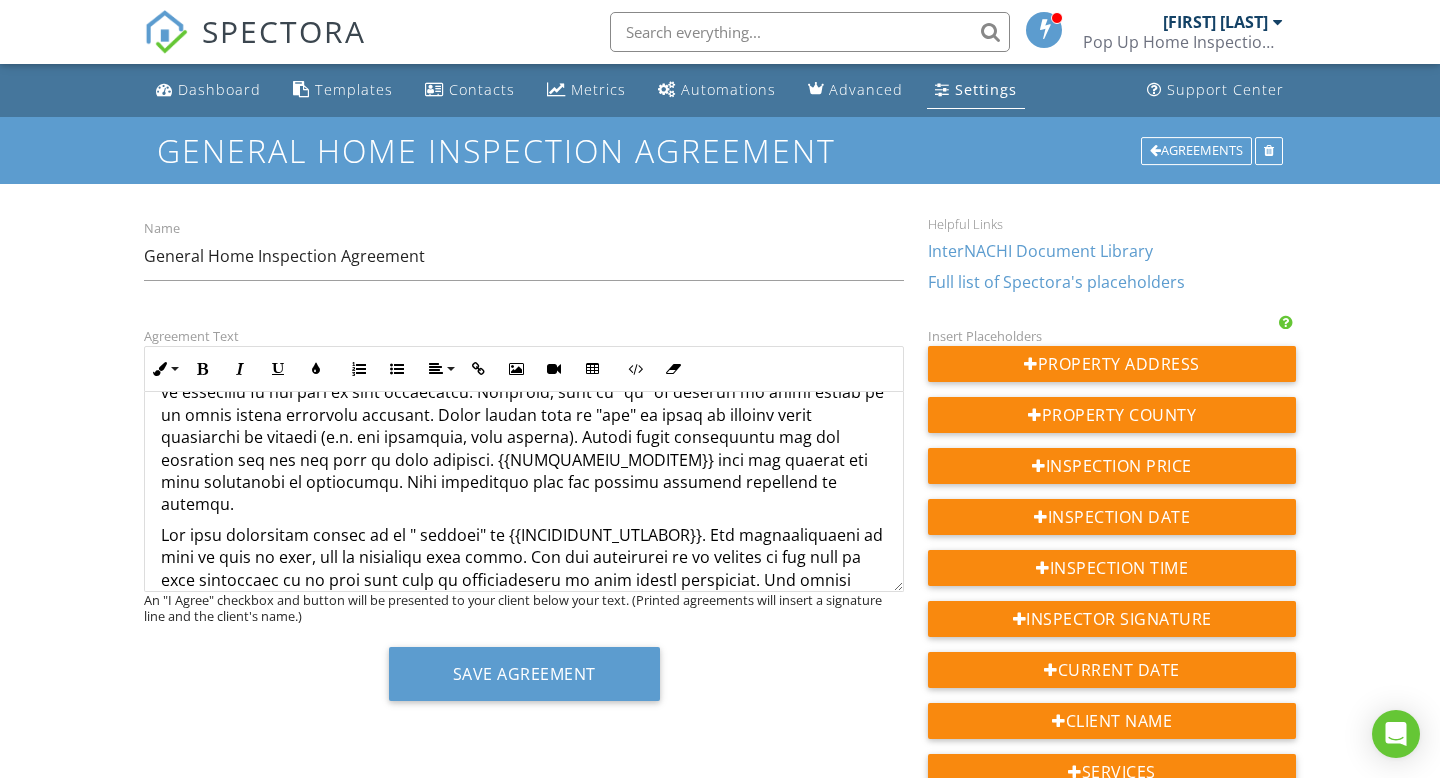 scroll, scrollTop: 911, scrollLeft: 0, axis: vertical 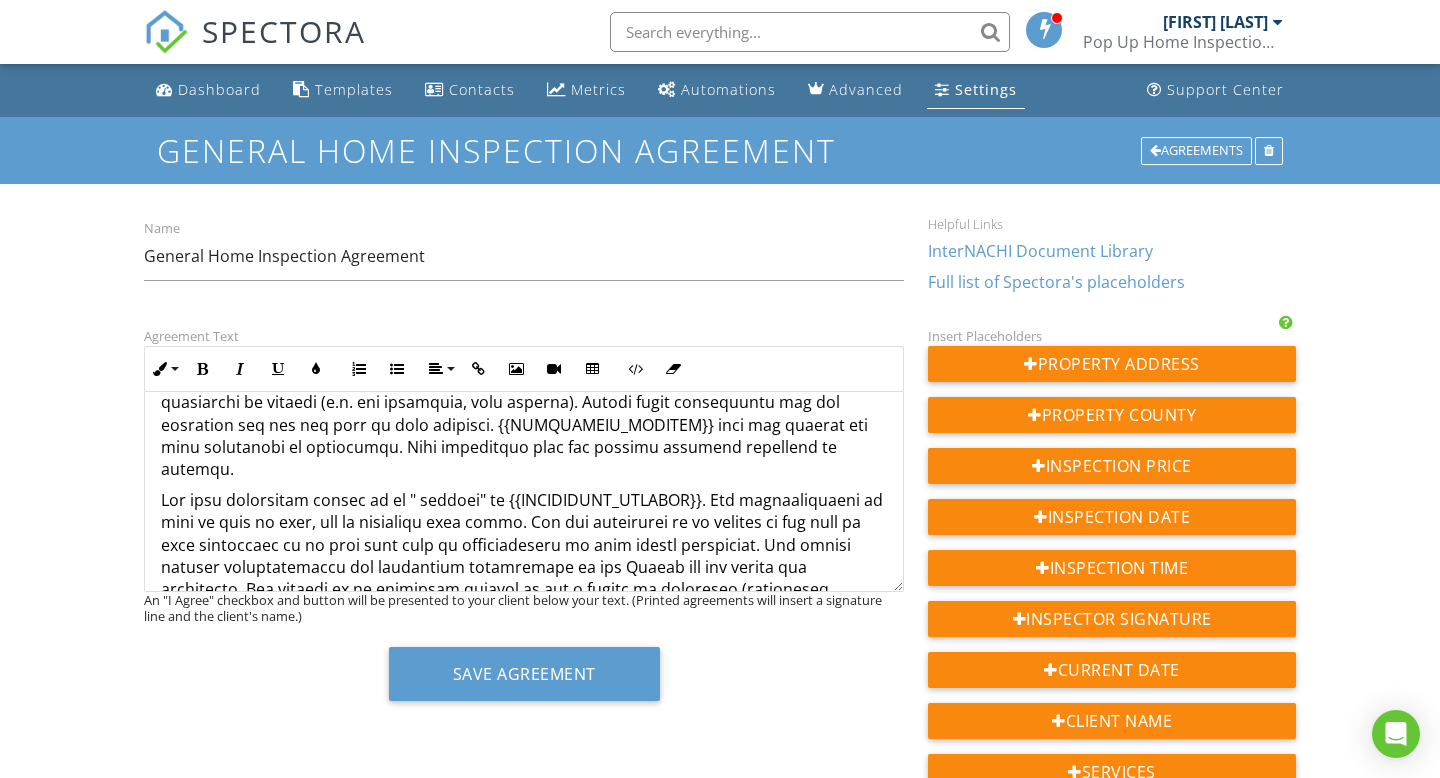 click at bounding box center [524, 724] 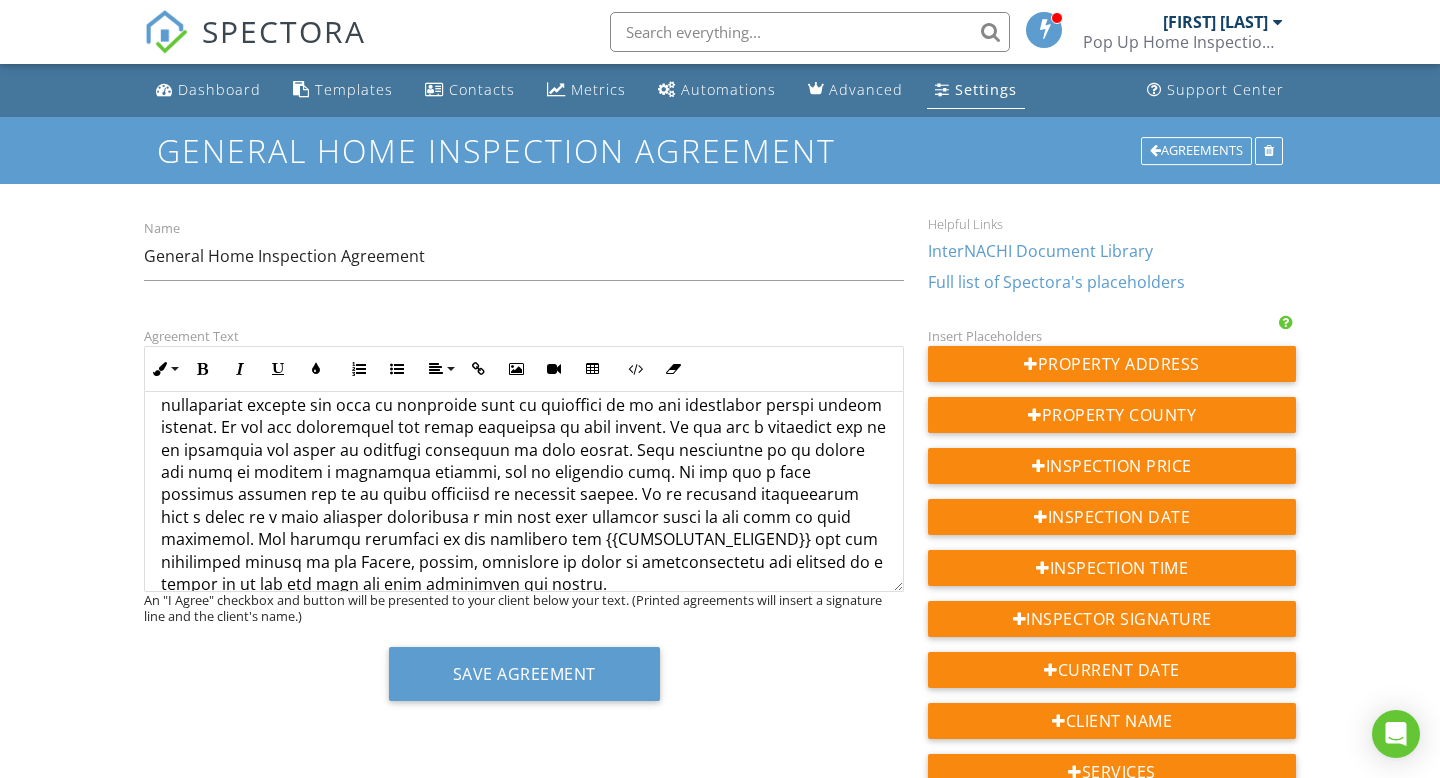 scroll, scrollTop: 1311, scrollLeft: 0, axis: vertical 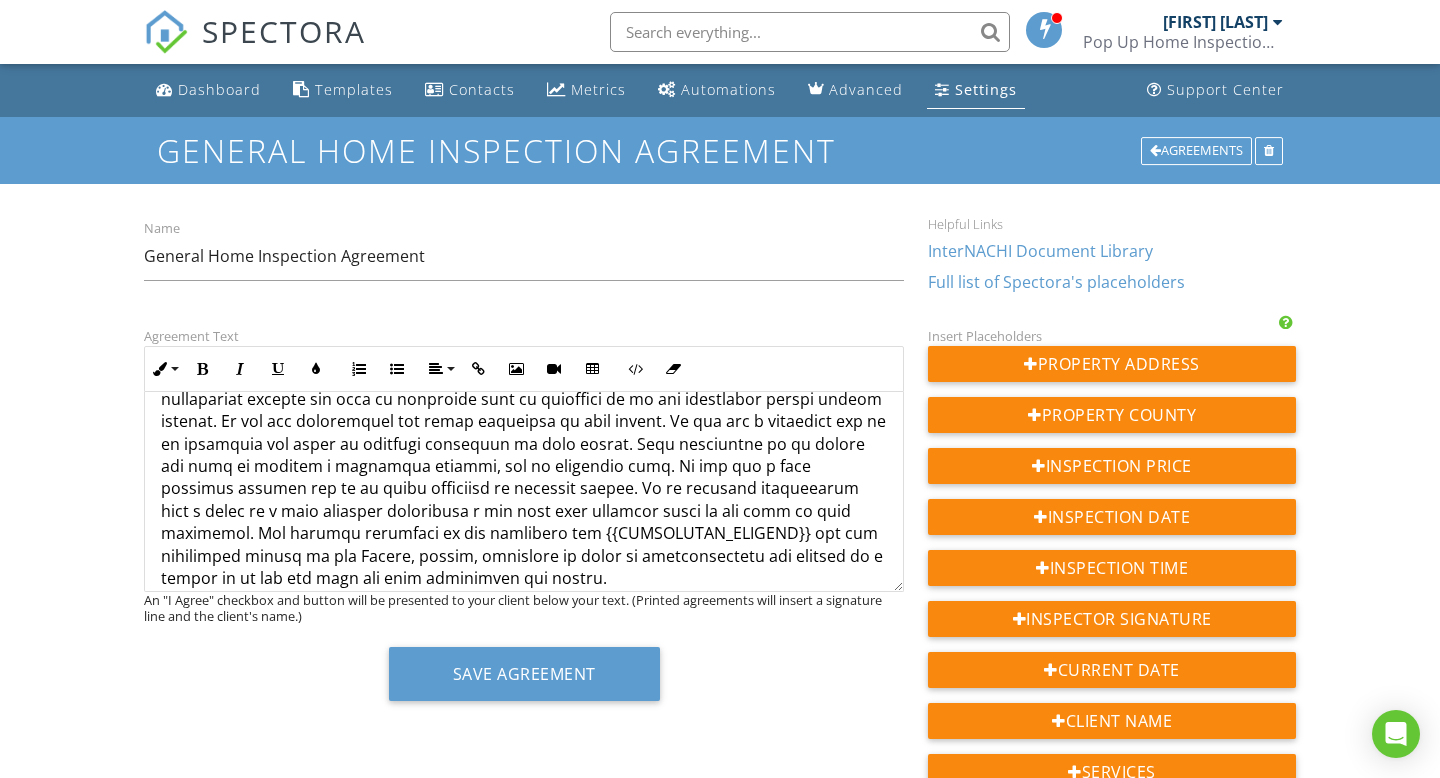 click on "The Client's signature below indicates the Client does not want a technically exhaustive inspection without the limits of liability to the inspector or {{INSPECTION_COMPANY}}. By payment of our fee and the Client's signature, the Client acknowledges and understands and agrees to the statements and terms contained herein, and will hold {{INSPECTION_COMPANY}} and myself harmless to any claims made. The Client, spouse, executors or heirs or administrators are limited to a refund of the fee paid for this inspection and report. This limitation applies to anyone who claims damages or expenses of any kind incurred due to the errors or omissions in this inspection and report." at bounding box center [524, 686] 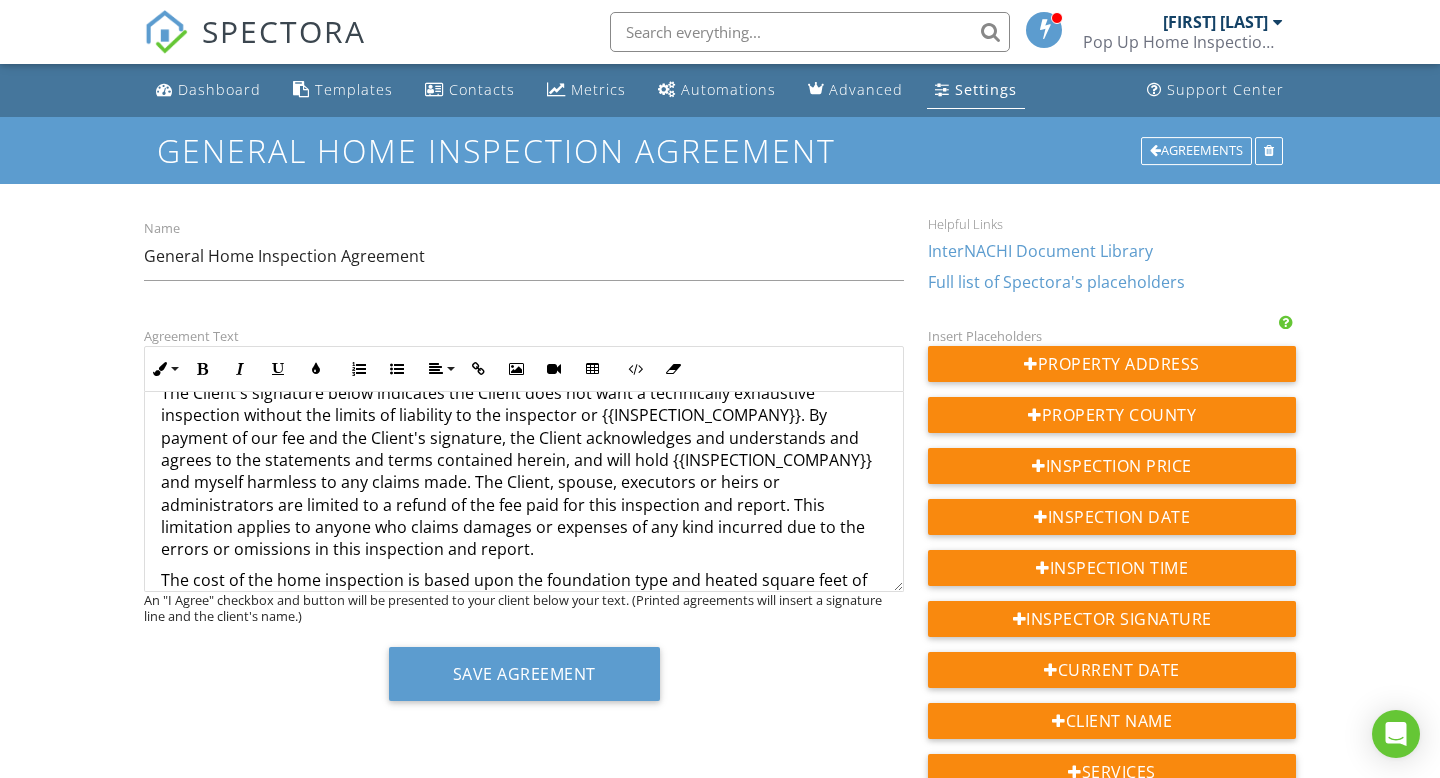 scroll, scrollTop: 1602, scrollLeft: 0, axis: vertical 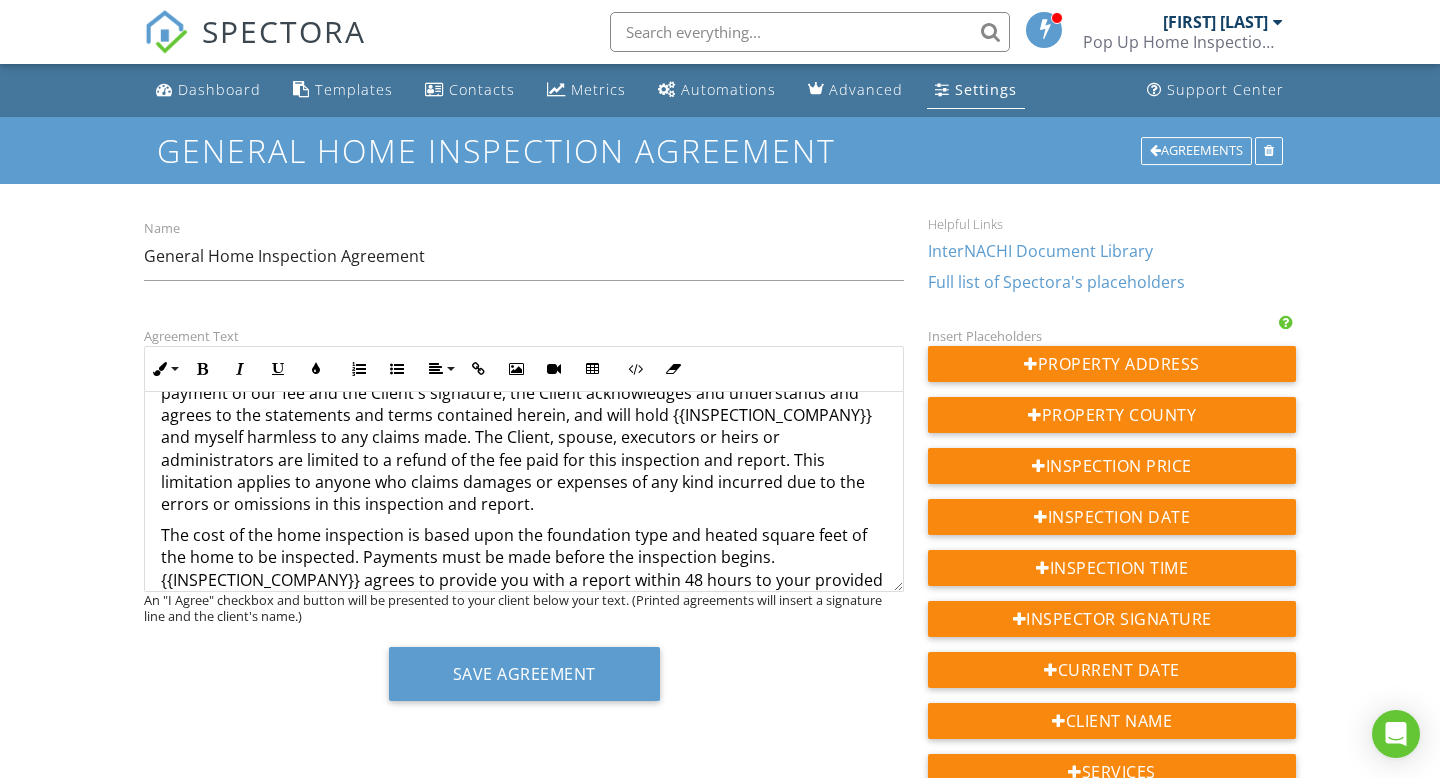 click on "General Home Inspection Agreement This contract is an agreement between the client listed below, and {{INSPECTOR_NAME}} D/B/A The purpose and scope of this inspection is to provide you with a better understanding of the property's condition as observed at the time of the home inspection. It will include an inspection of: Structural Components, Exterior, Roofing, Plumbing, Electrical, Heating, Central Air Conditioning, Interiors, Insulation, Ventilation and built-in kitchen appliances. The cost of the home inspection is based upon the foundation type and heated square feet of the home to be inspected. Payments must be made before the inspection begins. {{INSPECTION_COMPANY}} agrees to provide you with a report within 48 hours to your provided email address. A copy of this report will be sent to your real estate agent representative for you unless you notify us not to send a copy. Client Name: {{CLIENT_NAME}} Address: {{ADDRESS}} Fee: {{PRICE}} Date/Time: {{INSPECTION_DATE}} {{INSPECTION_TIME}}" at bounding box center [524, -147] 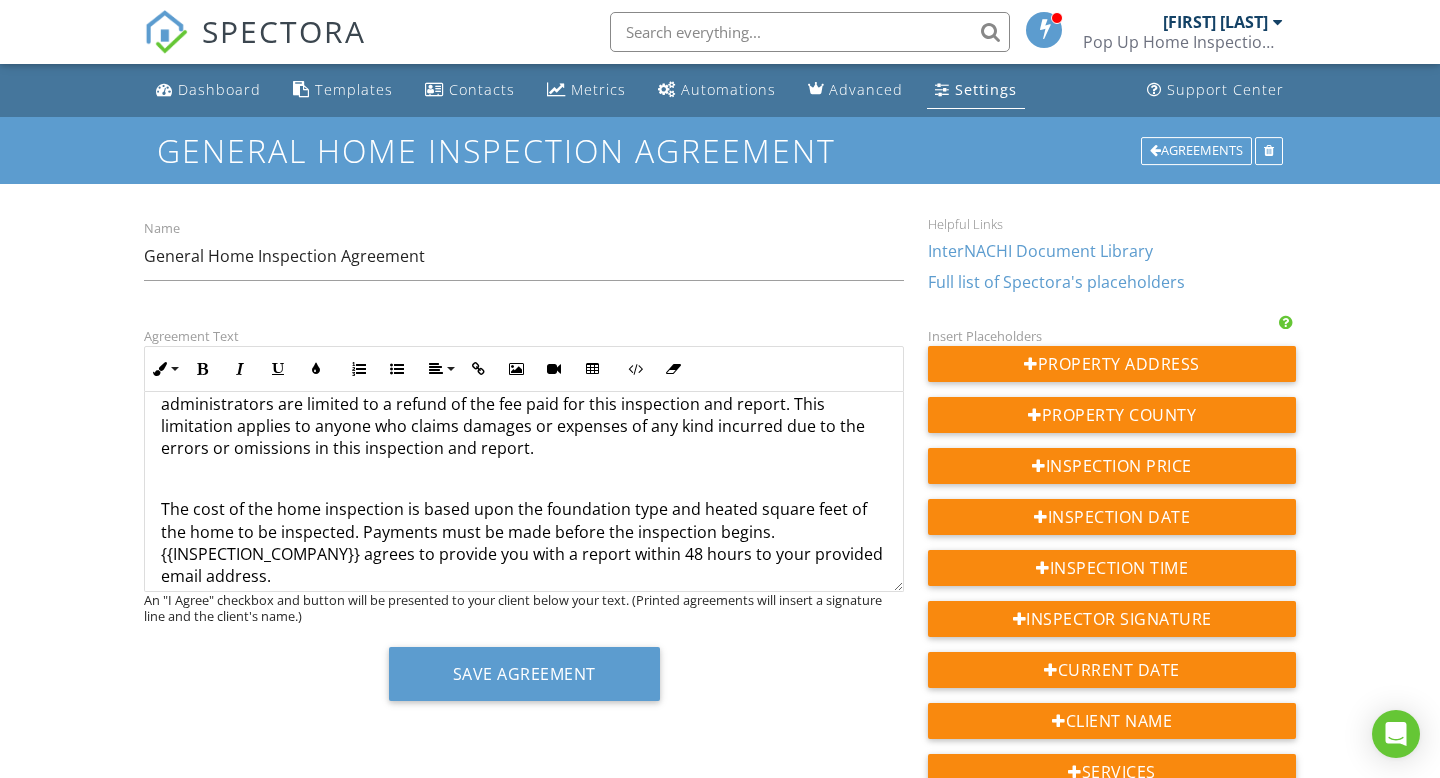 scroll, scrollTop: 1665, scrollLeft: 0, axis: vertical 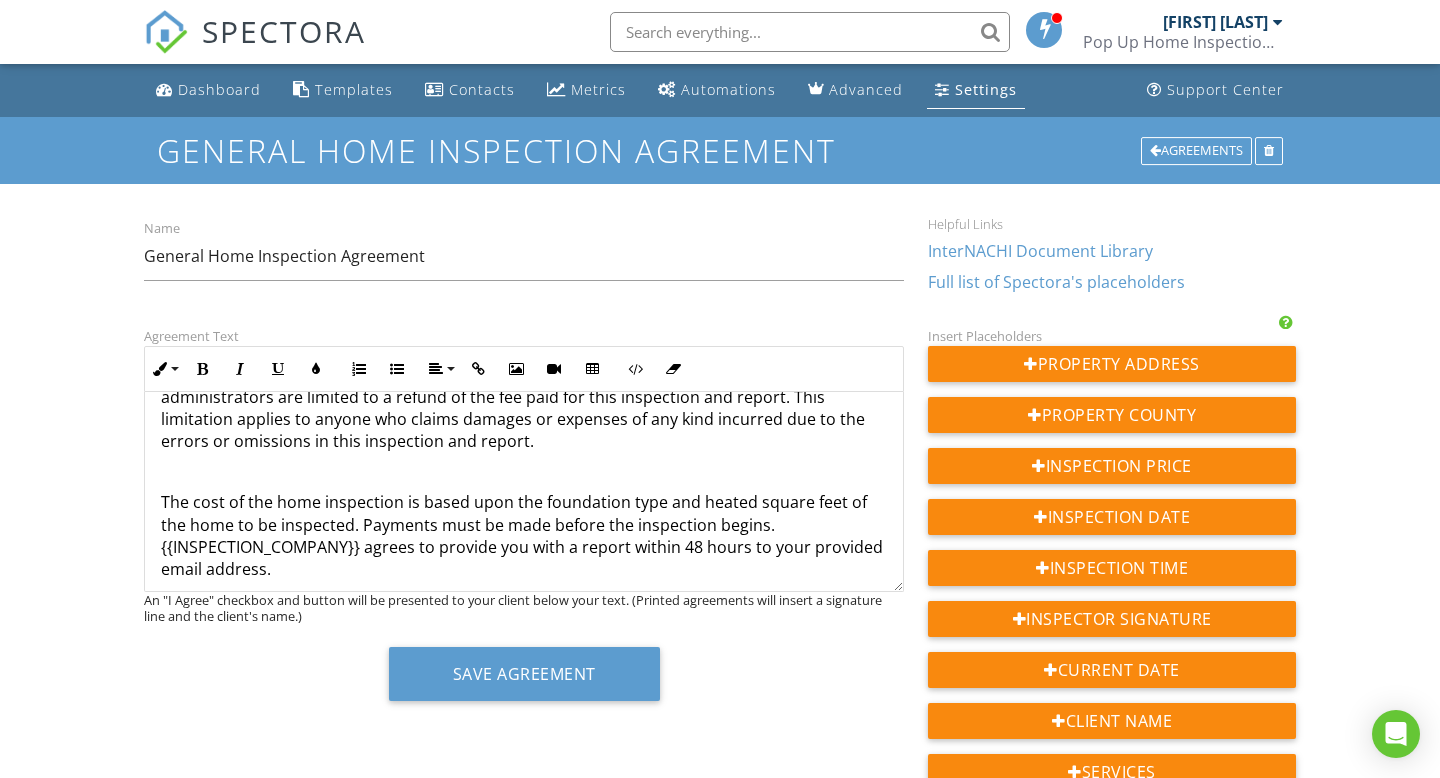 click on "A copy of this report will be sent to your real estate agent representative for you unless you notify us not to send a copy." at bounding box center [524, 611] 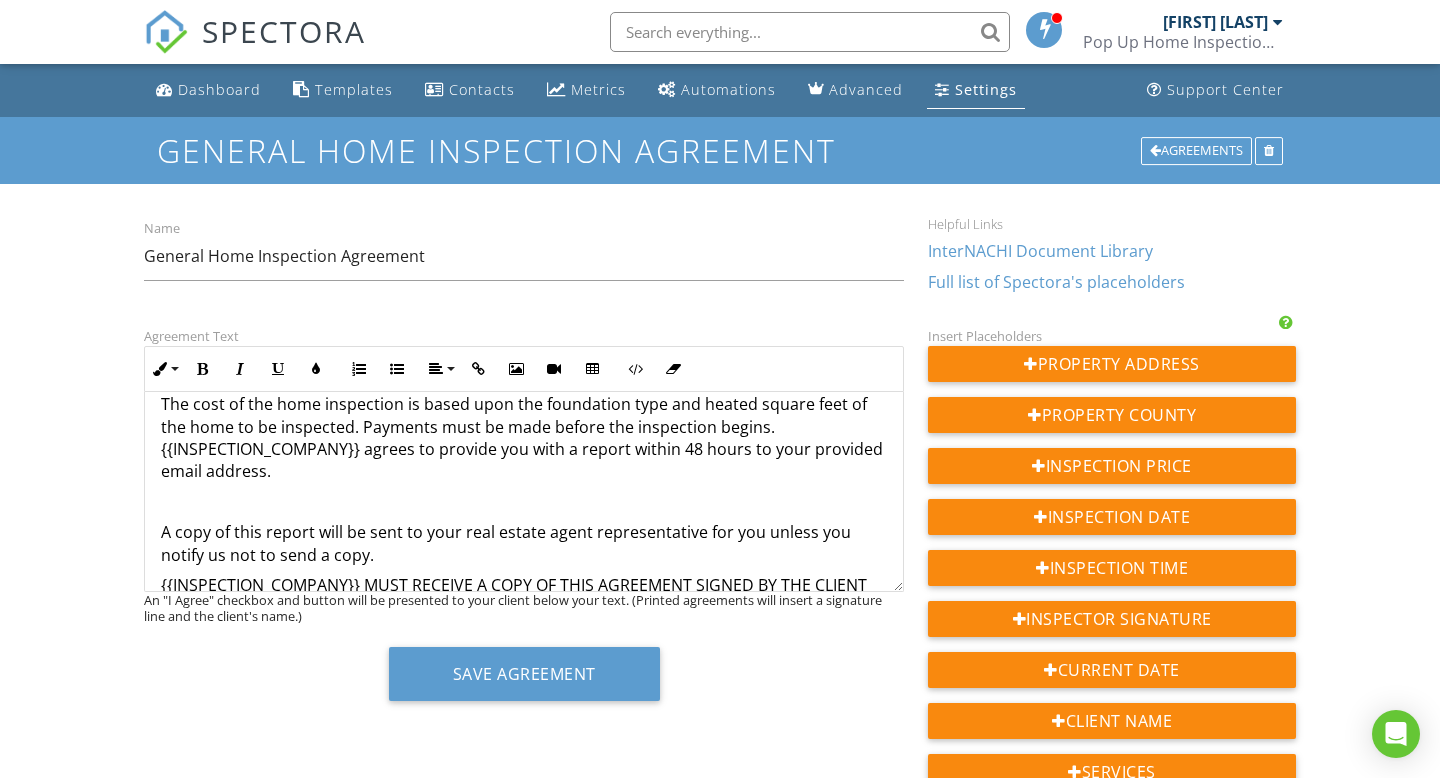 scroll, scrollTop: 1765, scrollLeft: 0, axis: vertical 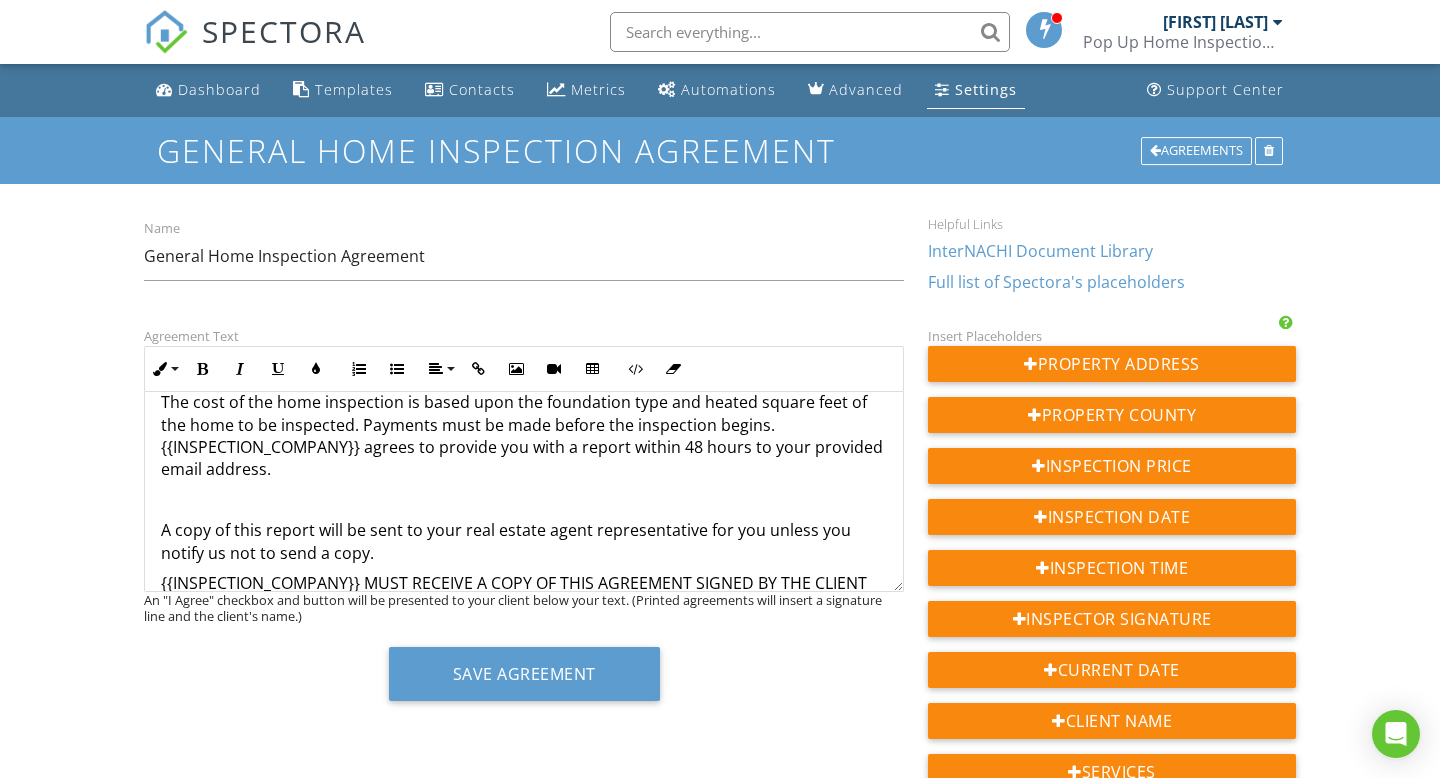 click on "{{INSPECTION_COMPANY}} MUST RECEIVE A COPY OF THIS AGREEMENT SIGNED BY THE CLIENT BEFORE THE INSPECTION CAN BEGIN (either electronically or physically)." at bounding box center [524, 594] 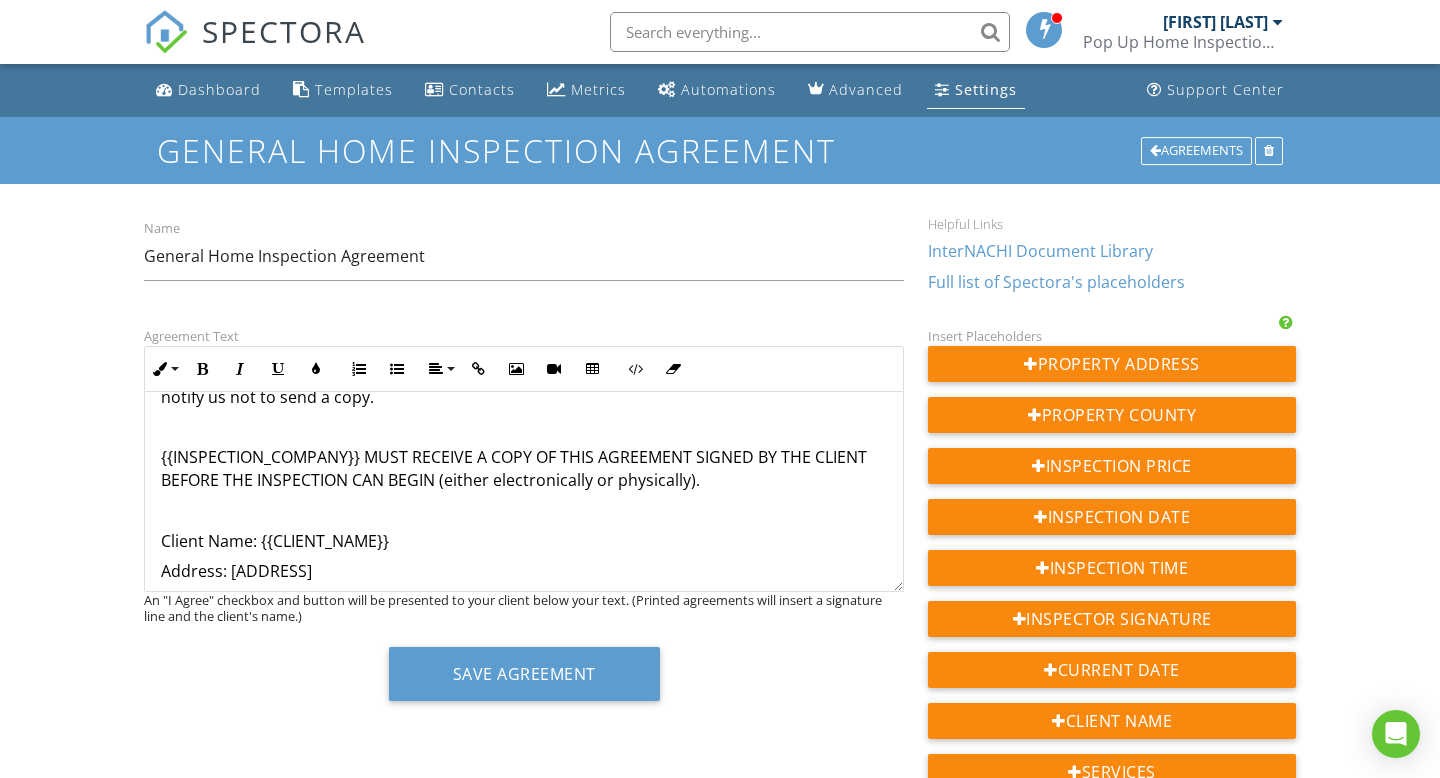 scroll, scrollTop: 1953, scrollLeft: 0, axis: vertical 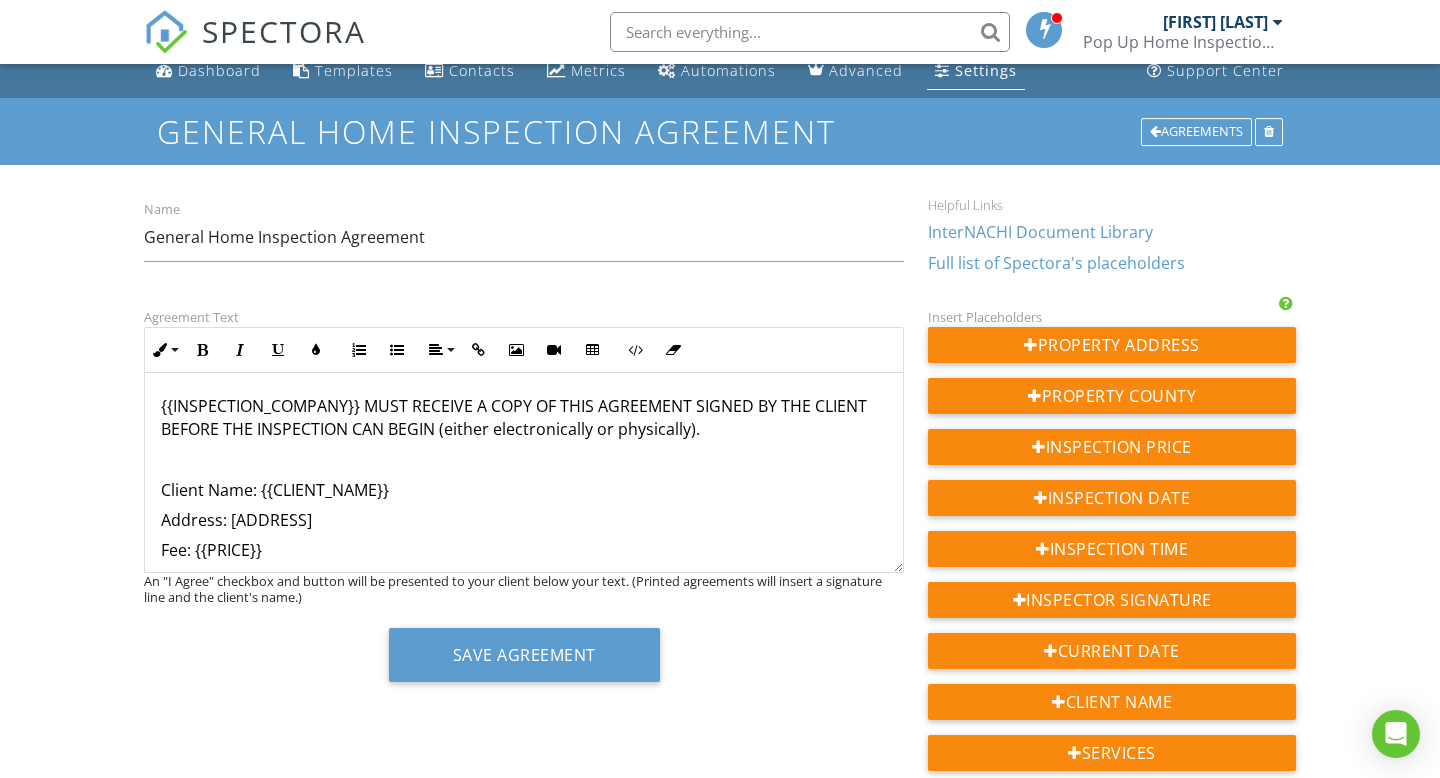 click on "Date/Time: {{INSPECTION_DATE}} {{INSPECTION_TIME}}" at bounding box center (524, 592) 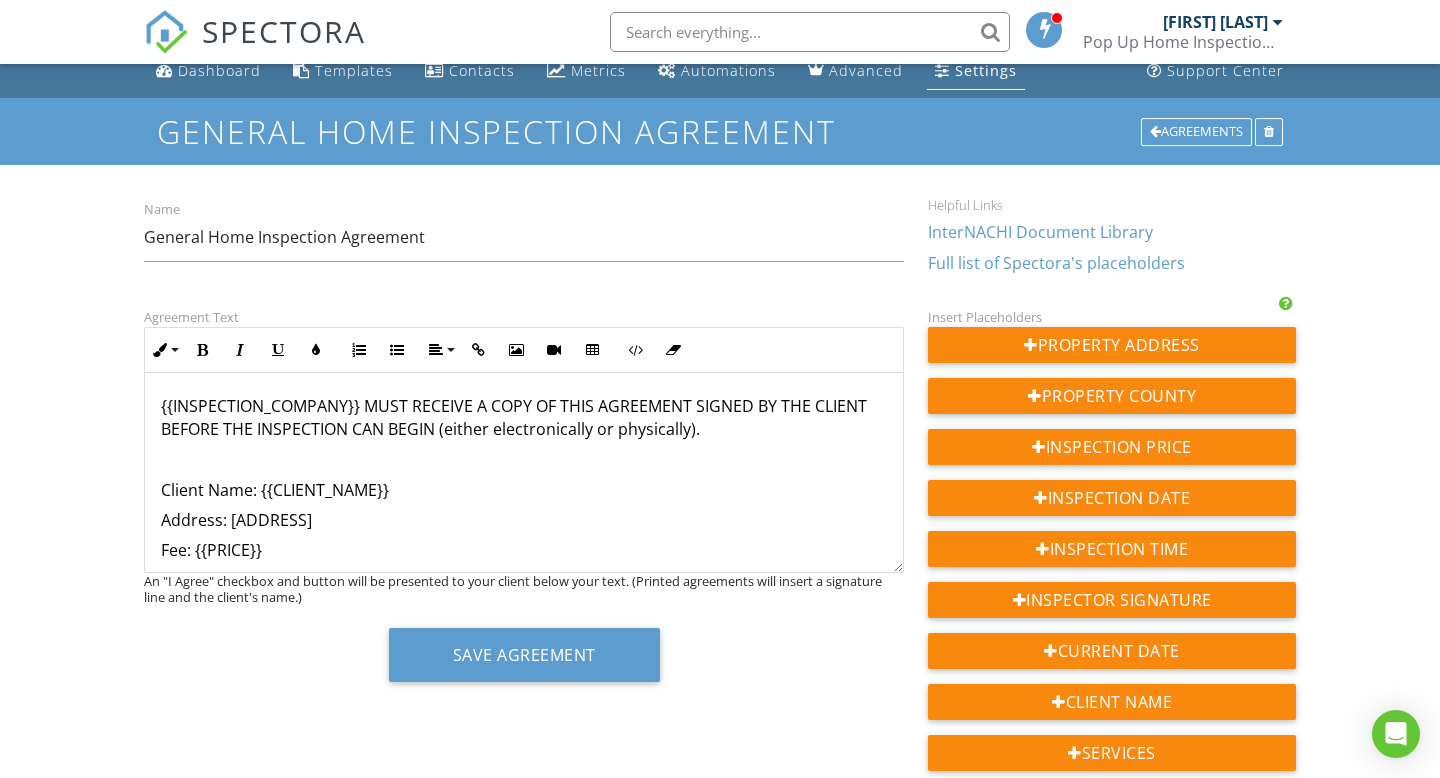 type 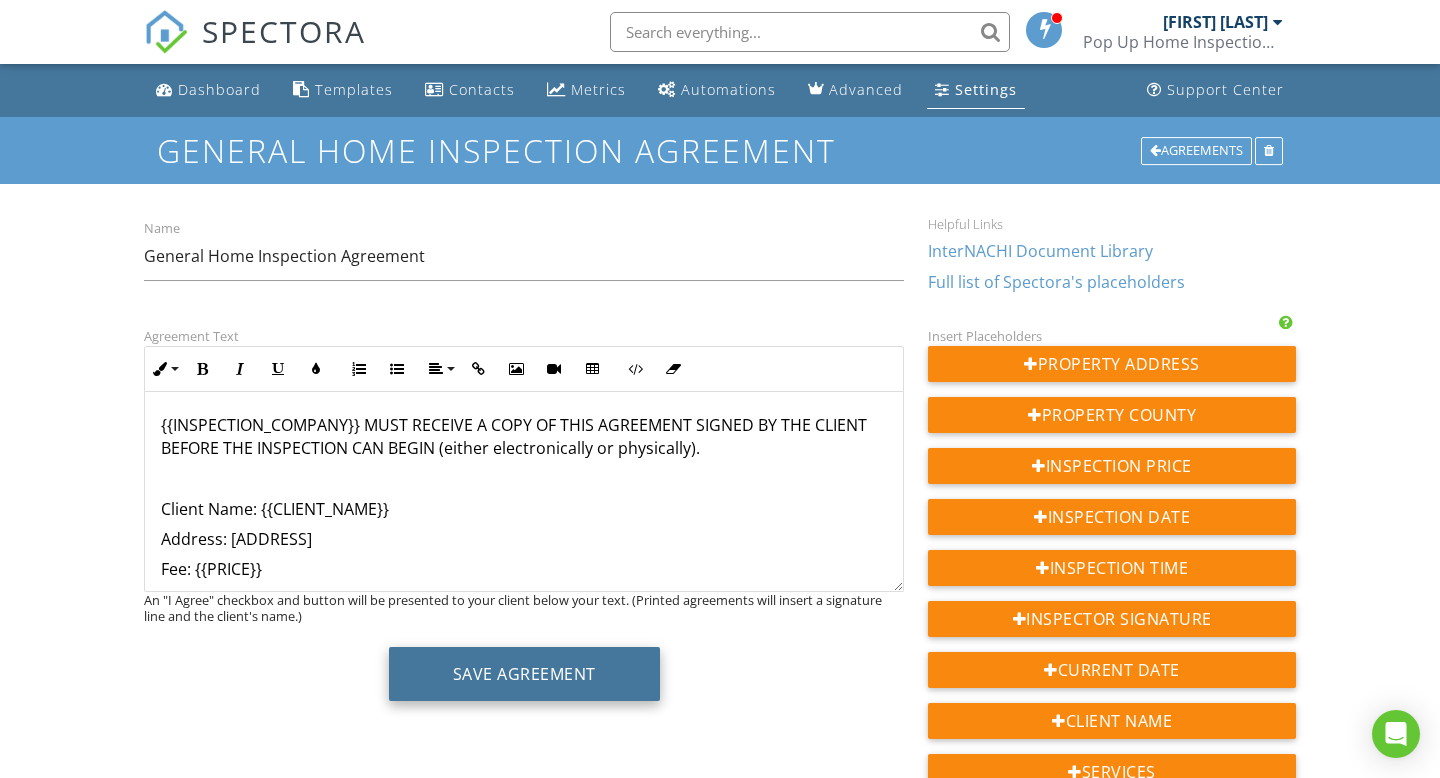 click on "Save Agreement" at bounding box center (524, 674) 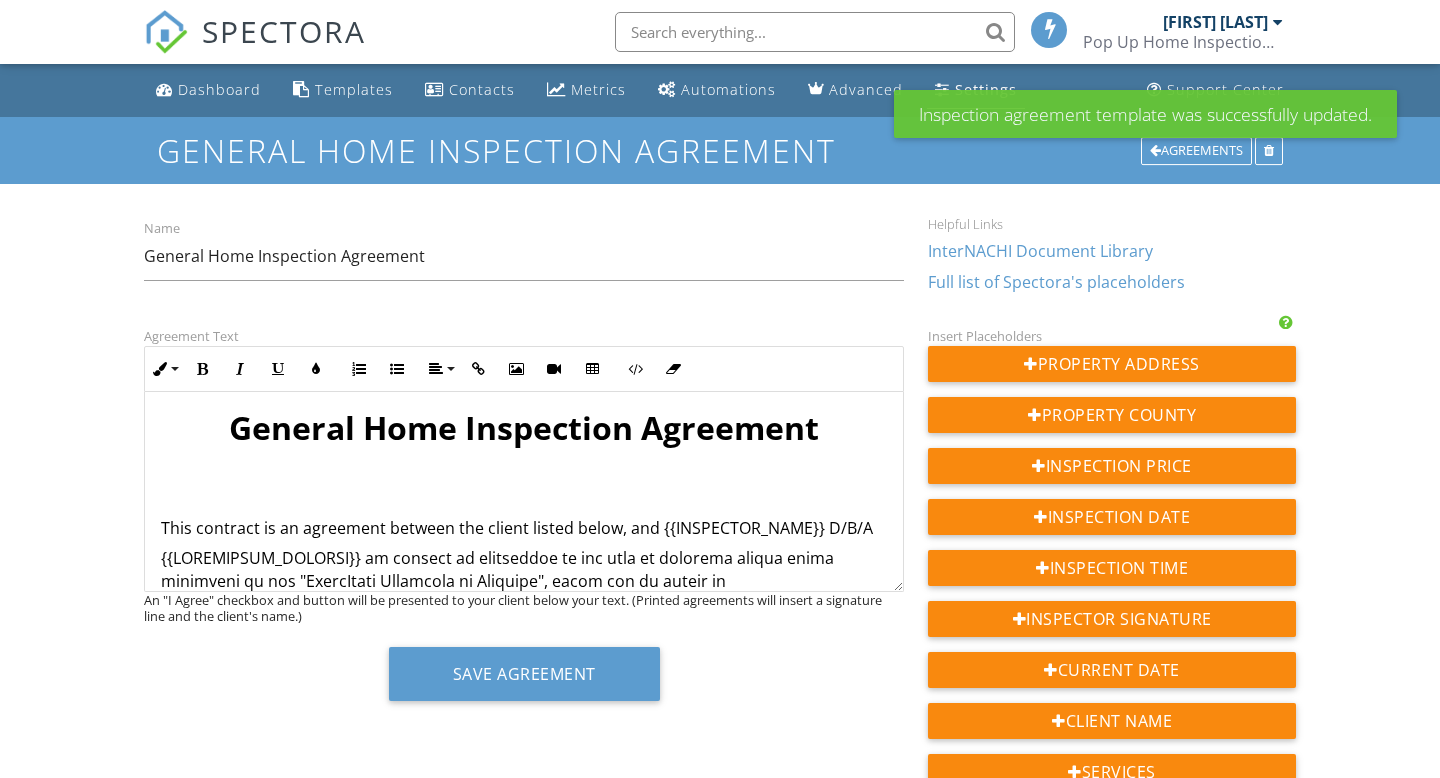 scroll, scrollTop: 0, scrollLeft: 0, axis: both 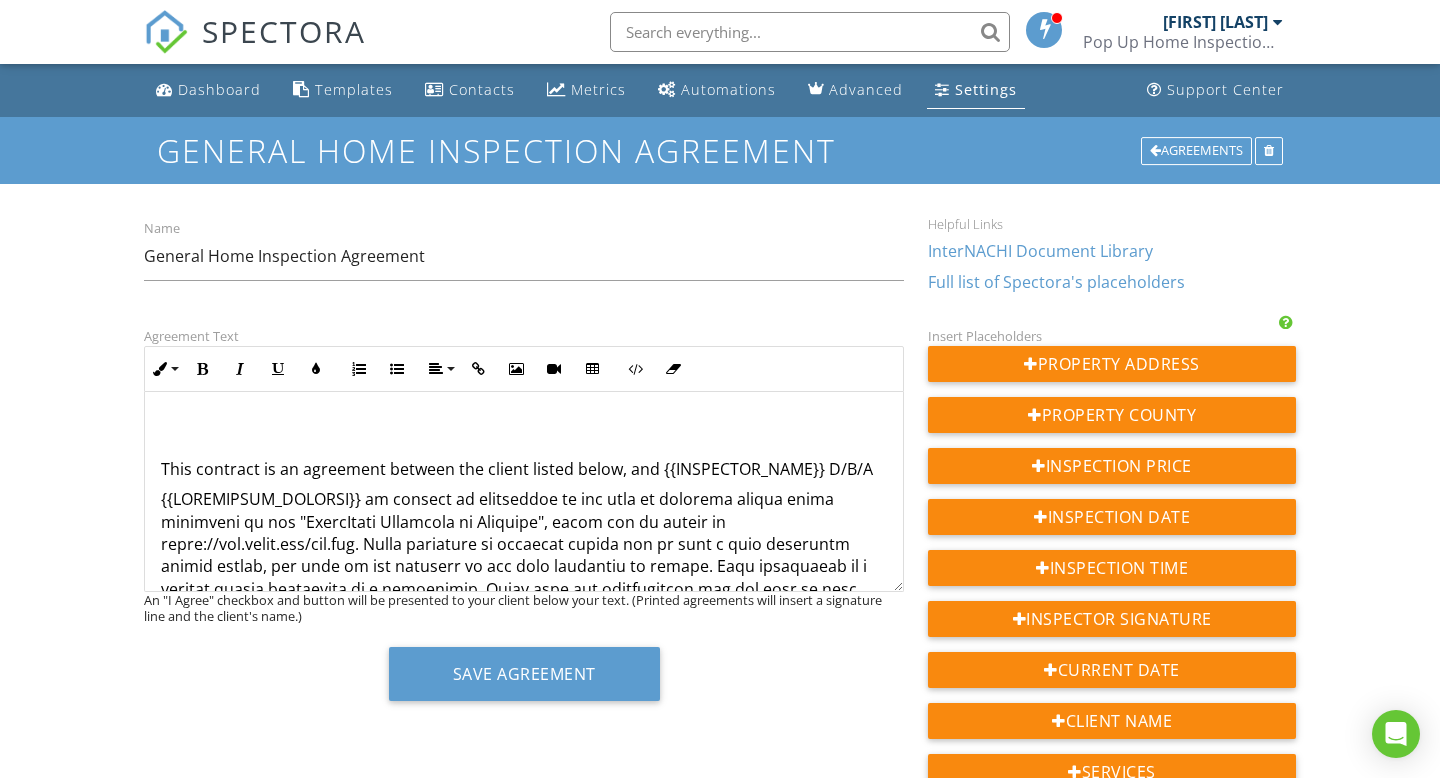 click at bounding box center [524, 656] 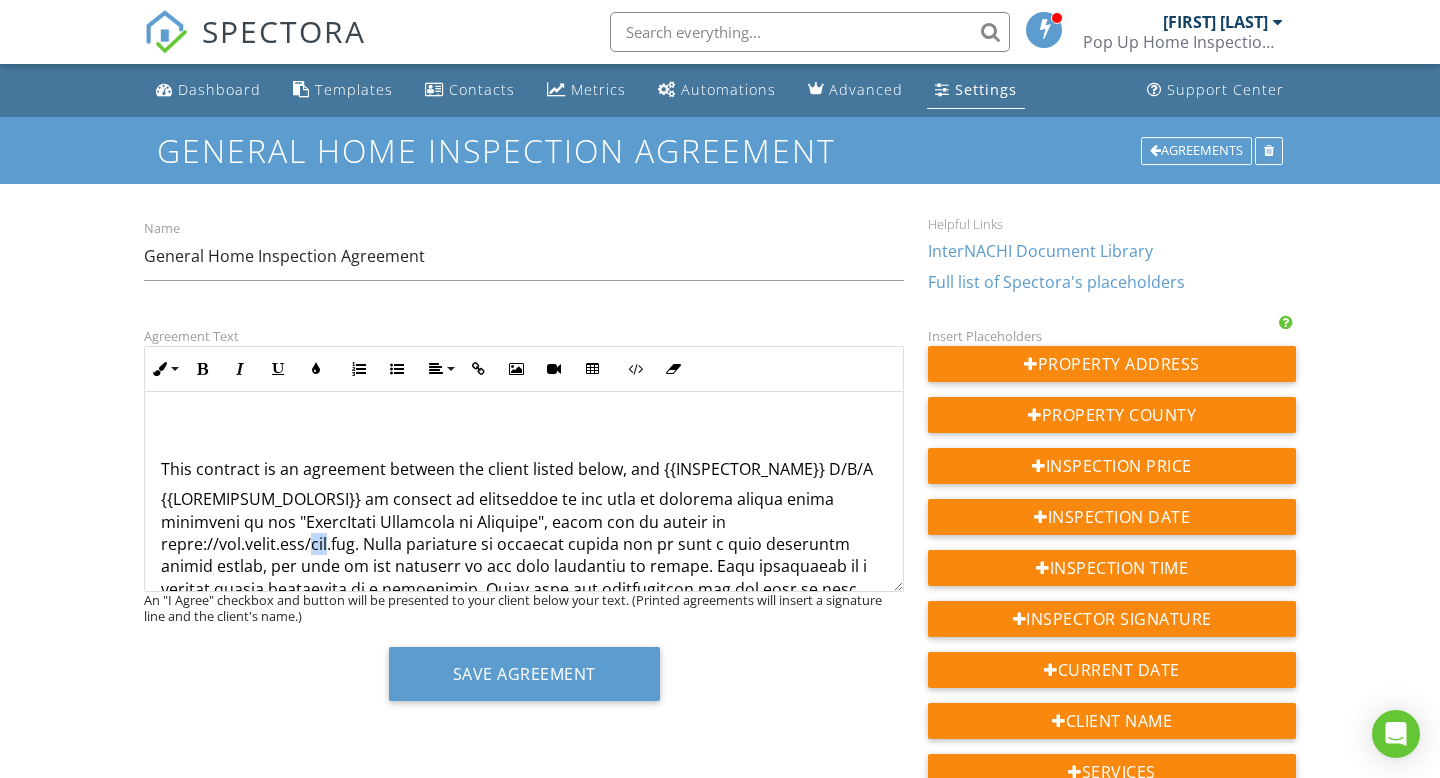 click at bounding box center (524, 656) 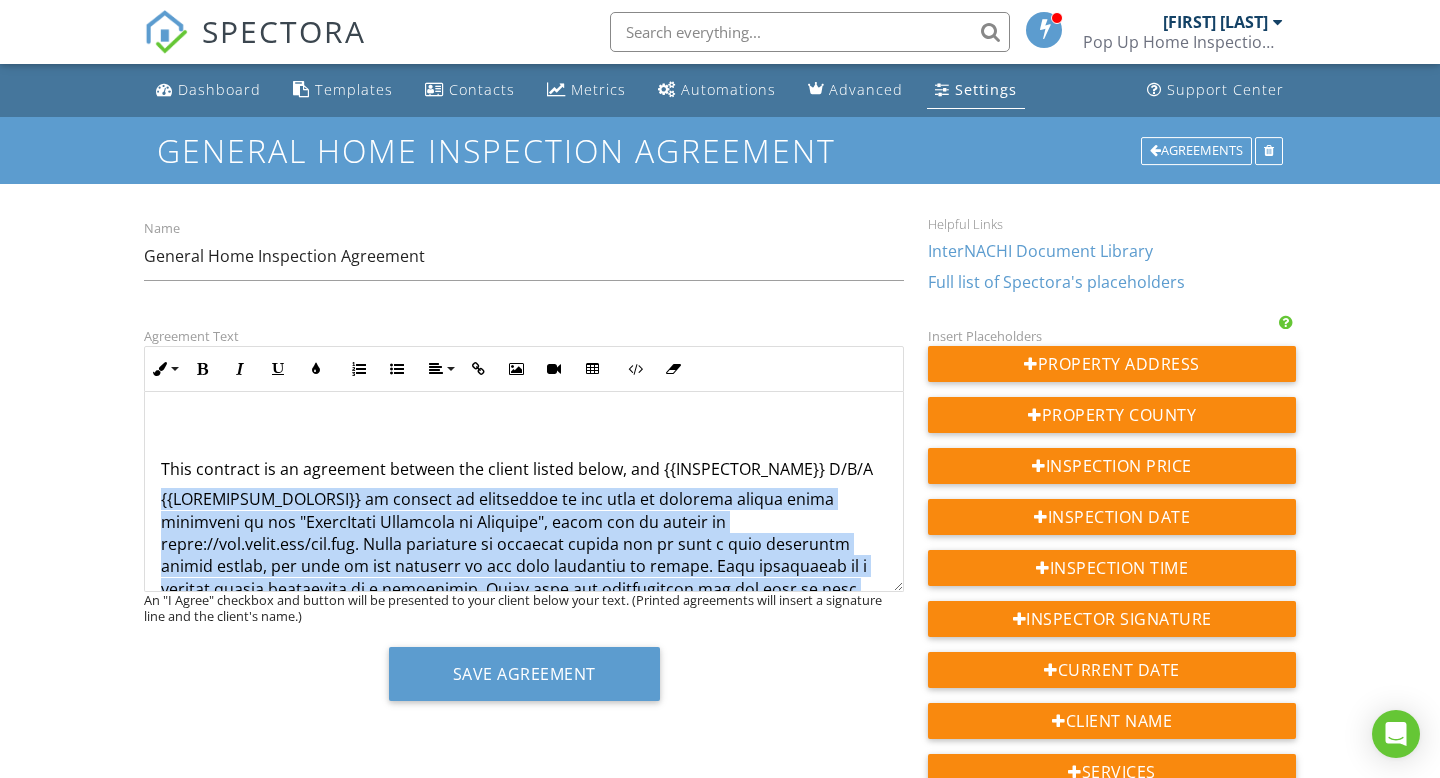 click at bounding box center (524, 656) 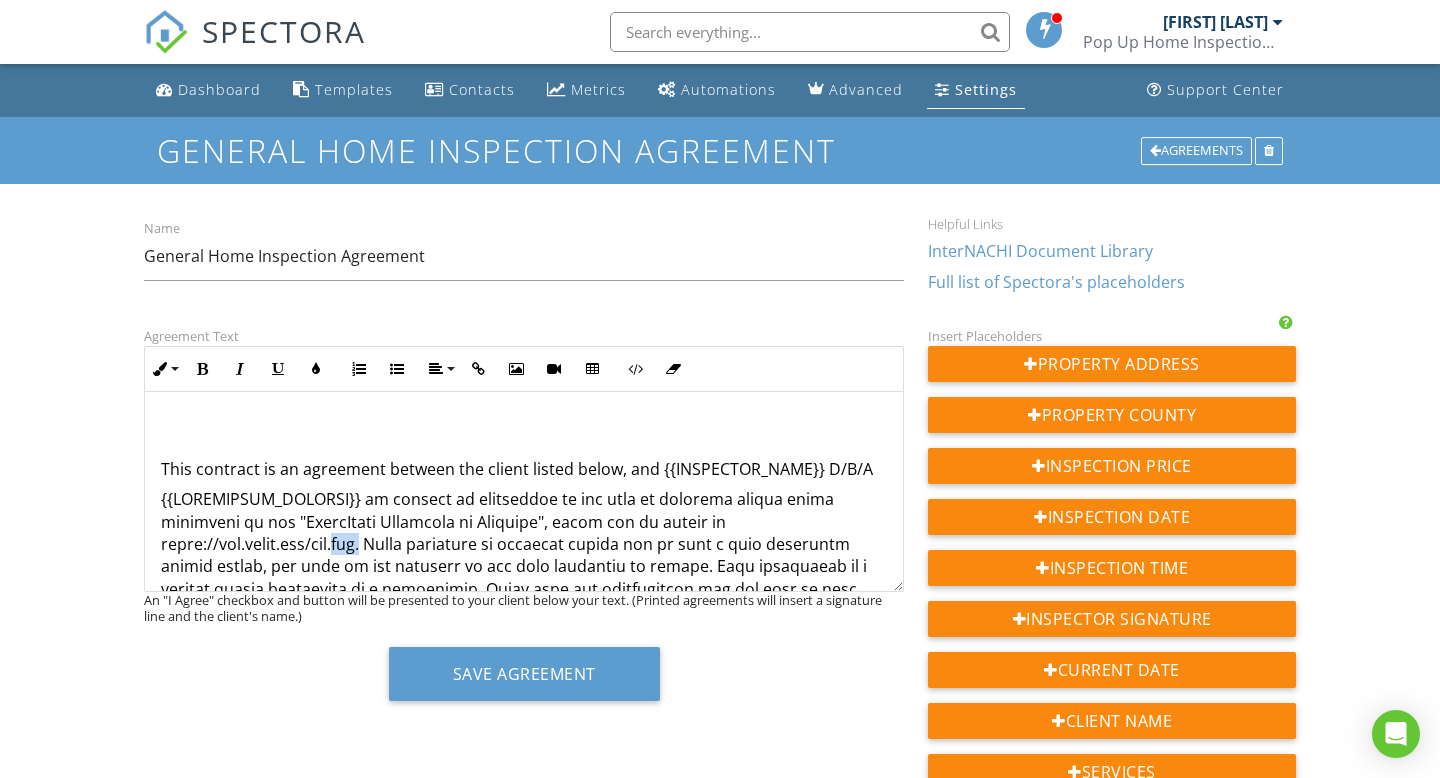 drag, startPoint x: 398, startPoint y: 546, endPoint x: 366, endPoint y: 546, distance: 32 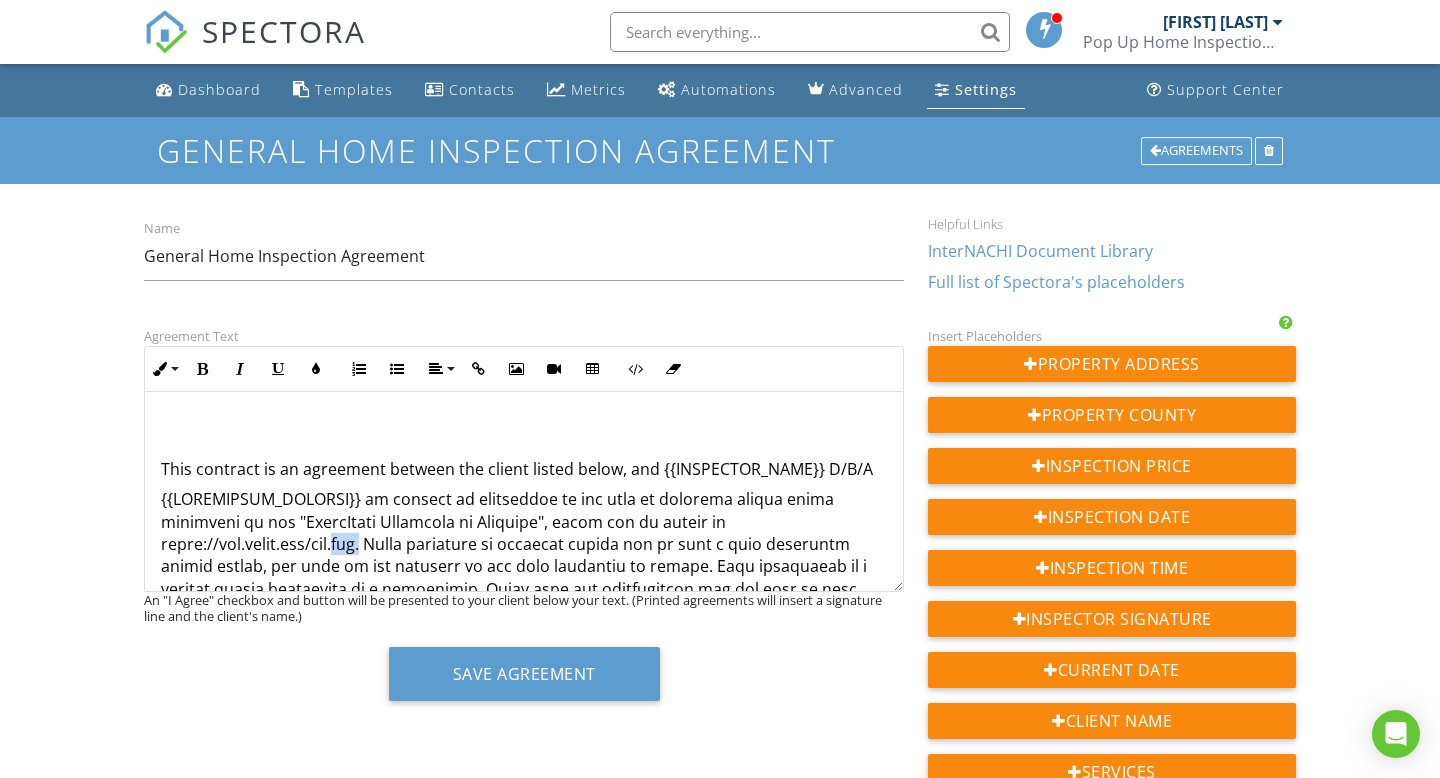 click at bounding box center (524, 656) 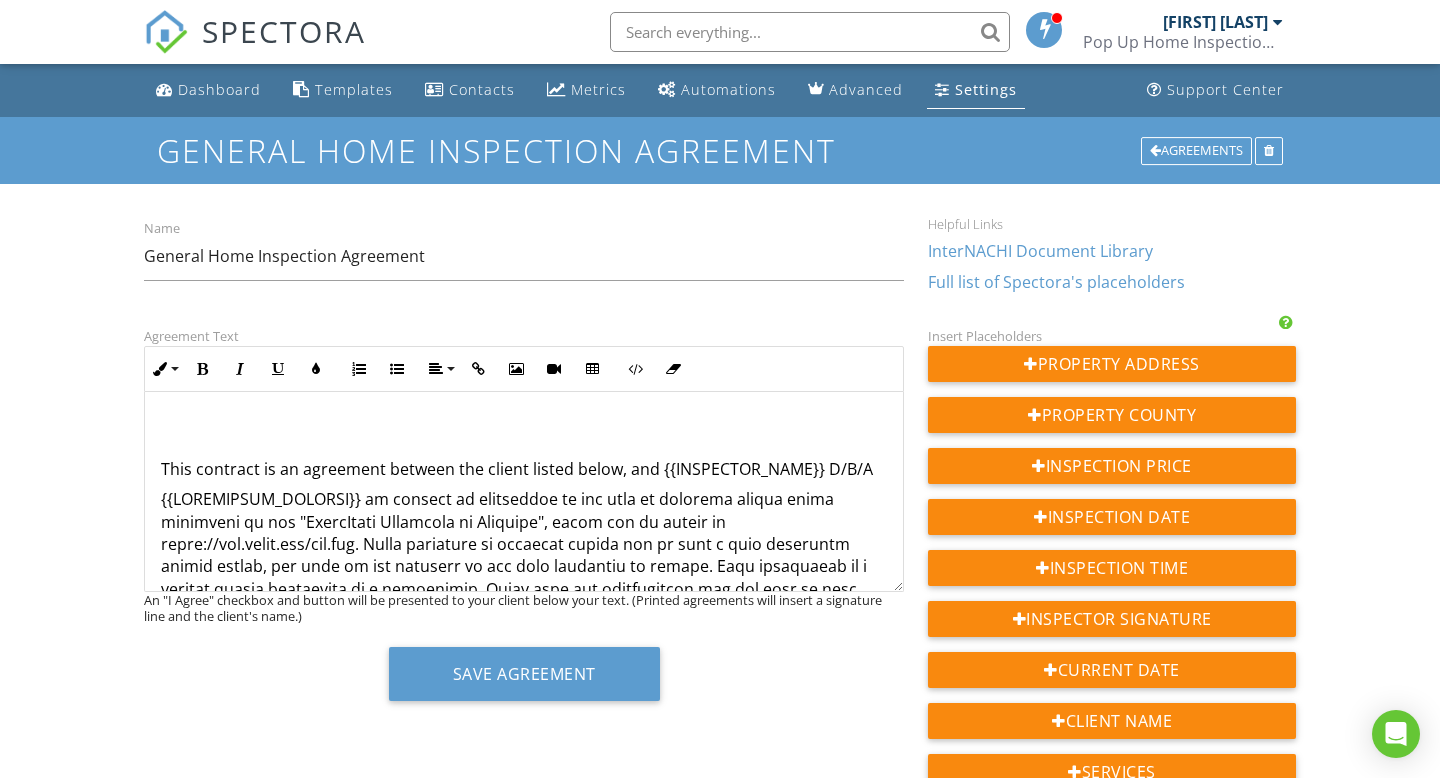 click at bounding box center (524, 656) 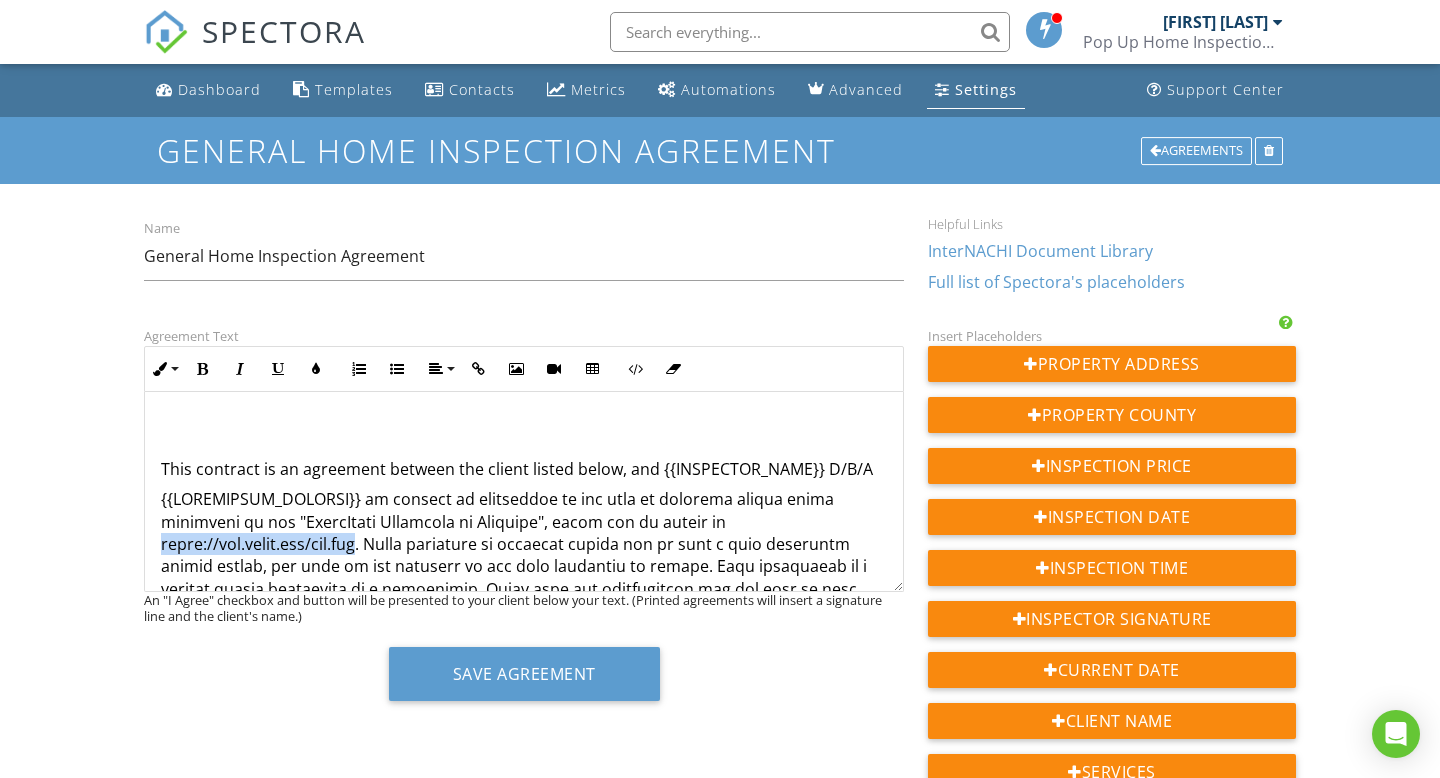 drag, startPoint x: 394, startPoint y: 544, endPoint x: 162, endPoint y: 540, distance: 232.03448 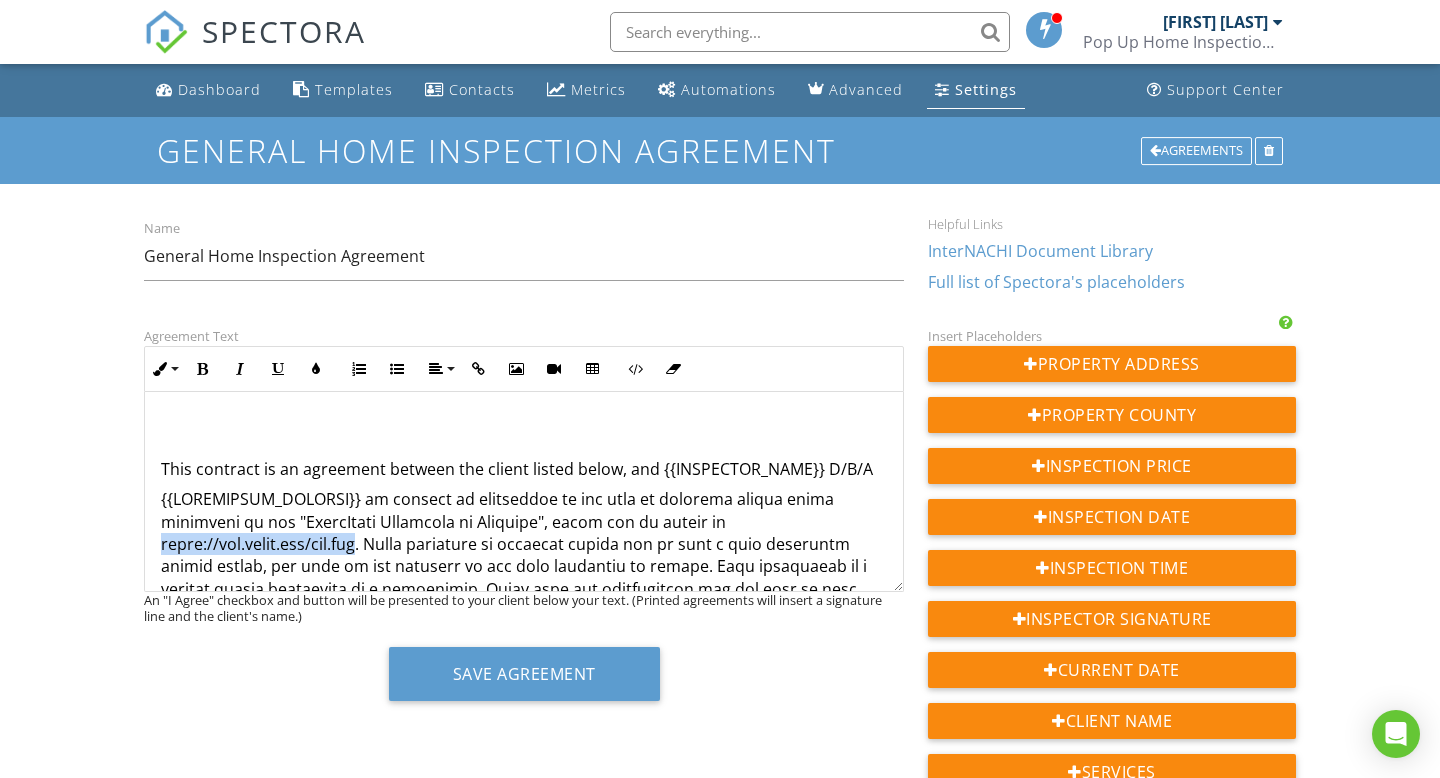 click at bounding box center (524, 656) 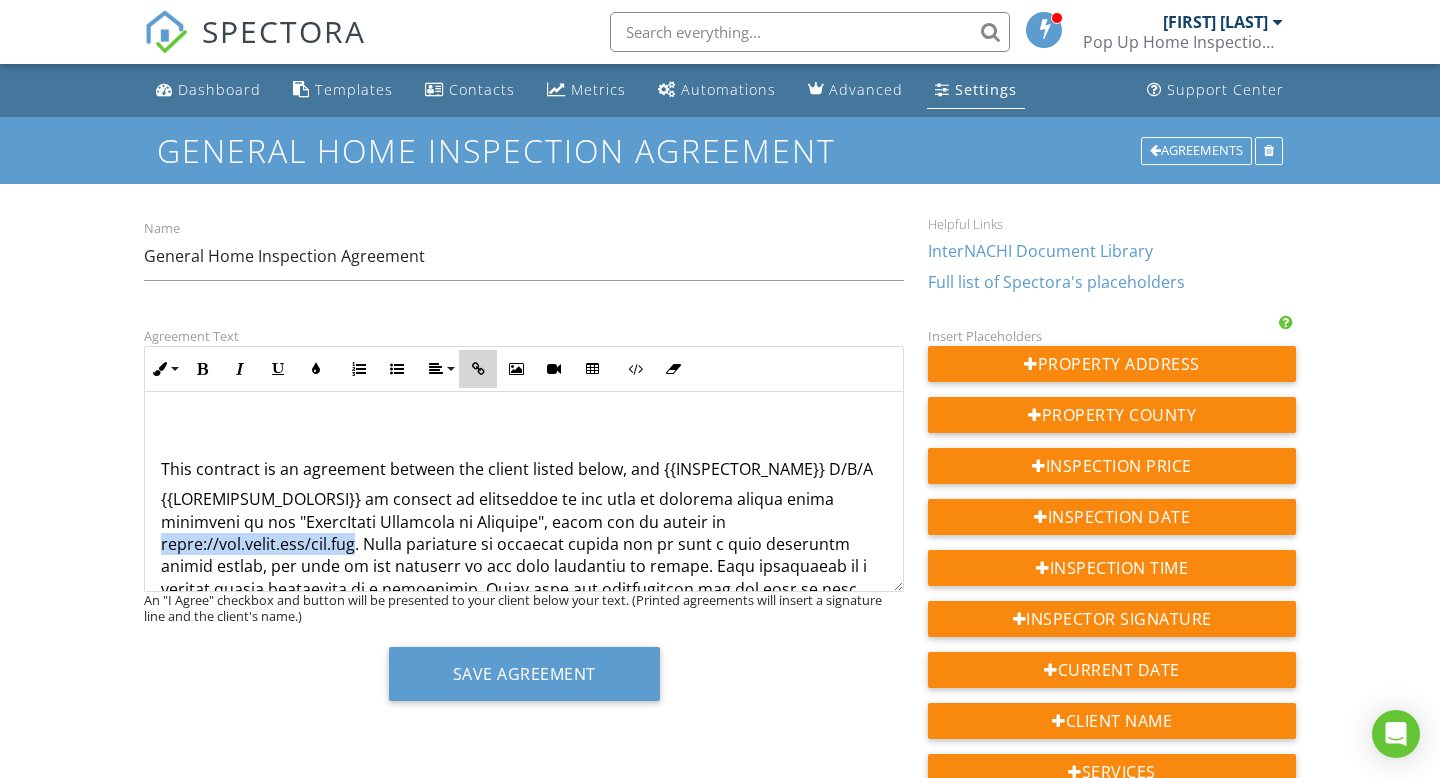 click at bounding box center [478, 369] 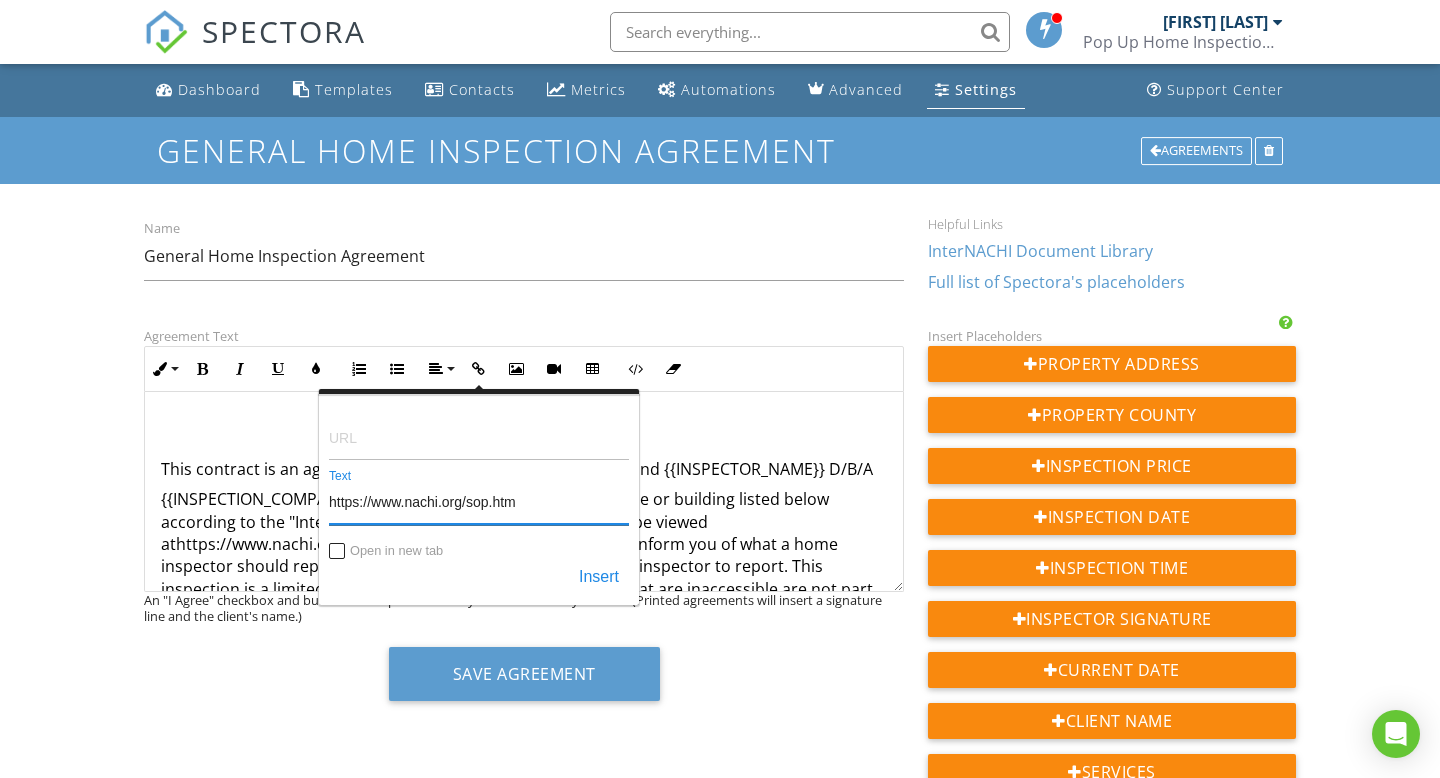 click on "https://www.nachi.org/sop.htm" at bounding box center (479, 501) 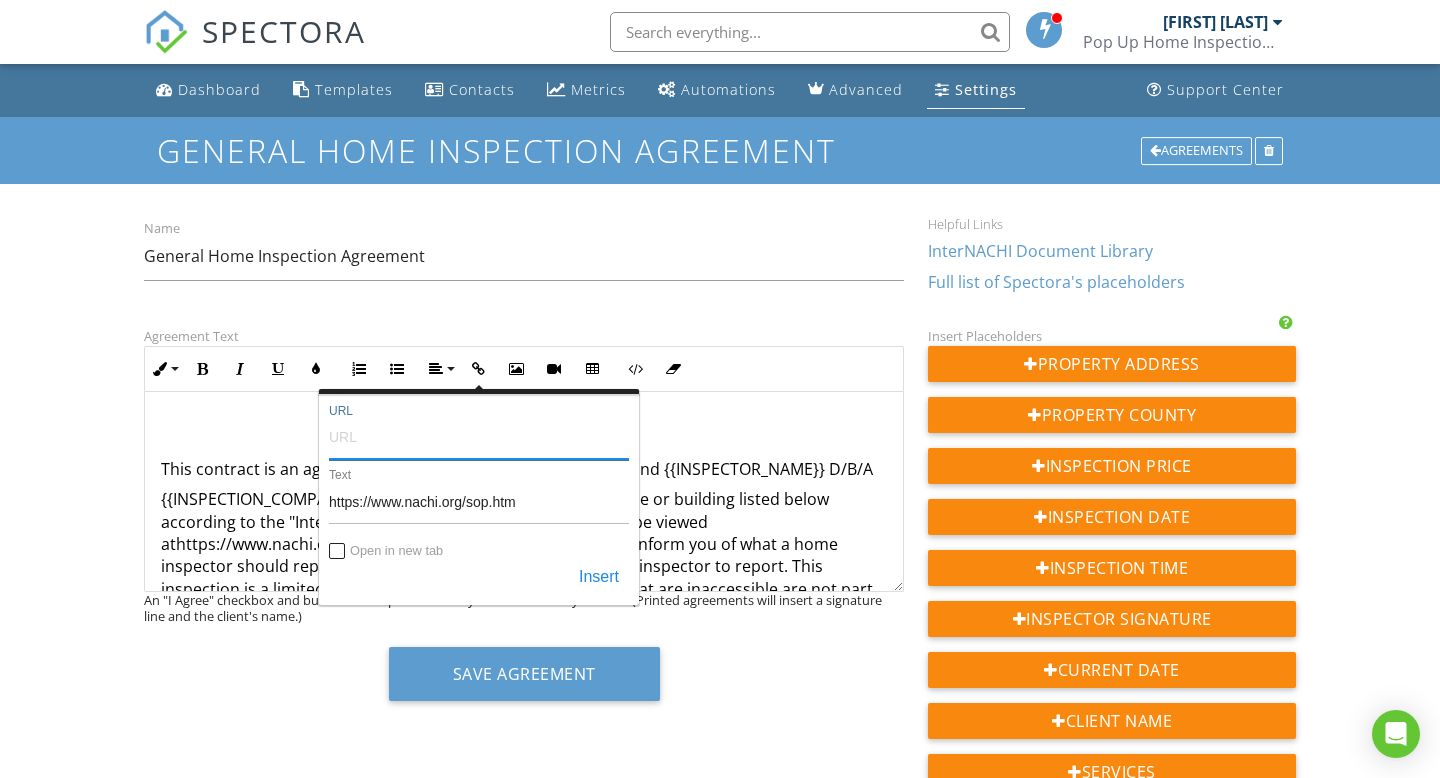 click on "URL" at bounding box center (479, 436) 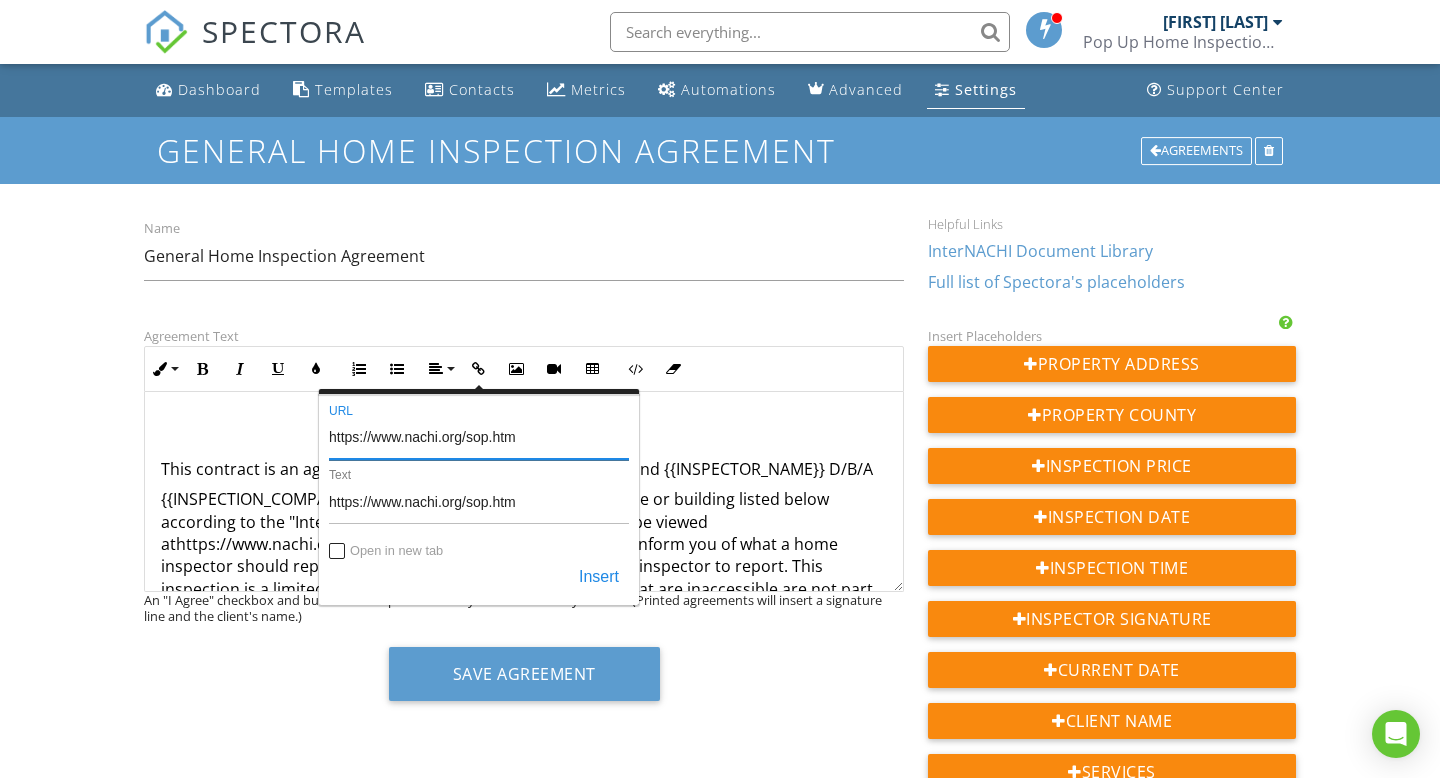 type on "https://www.nachi.org/sop.htm" 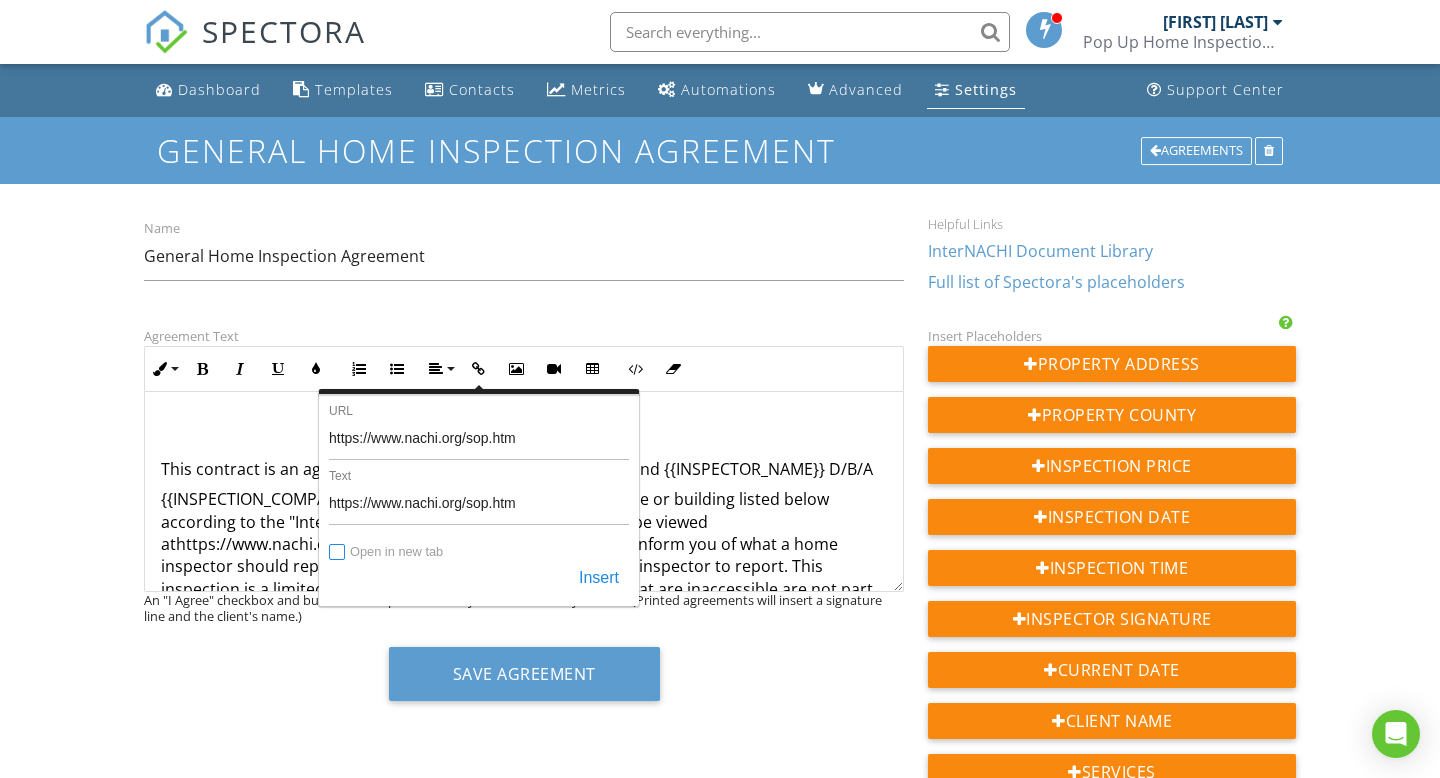 click on "Open in new tab" at bounding box center (338, 553) 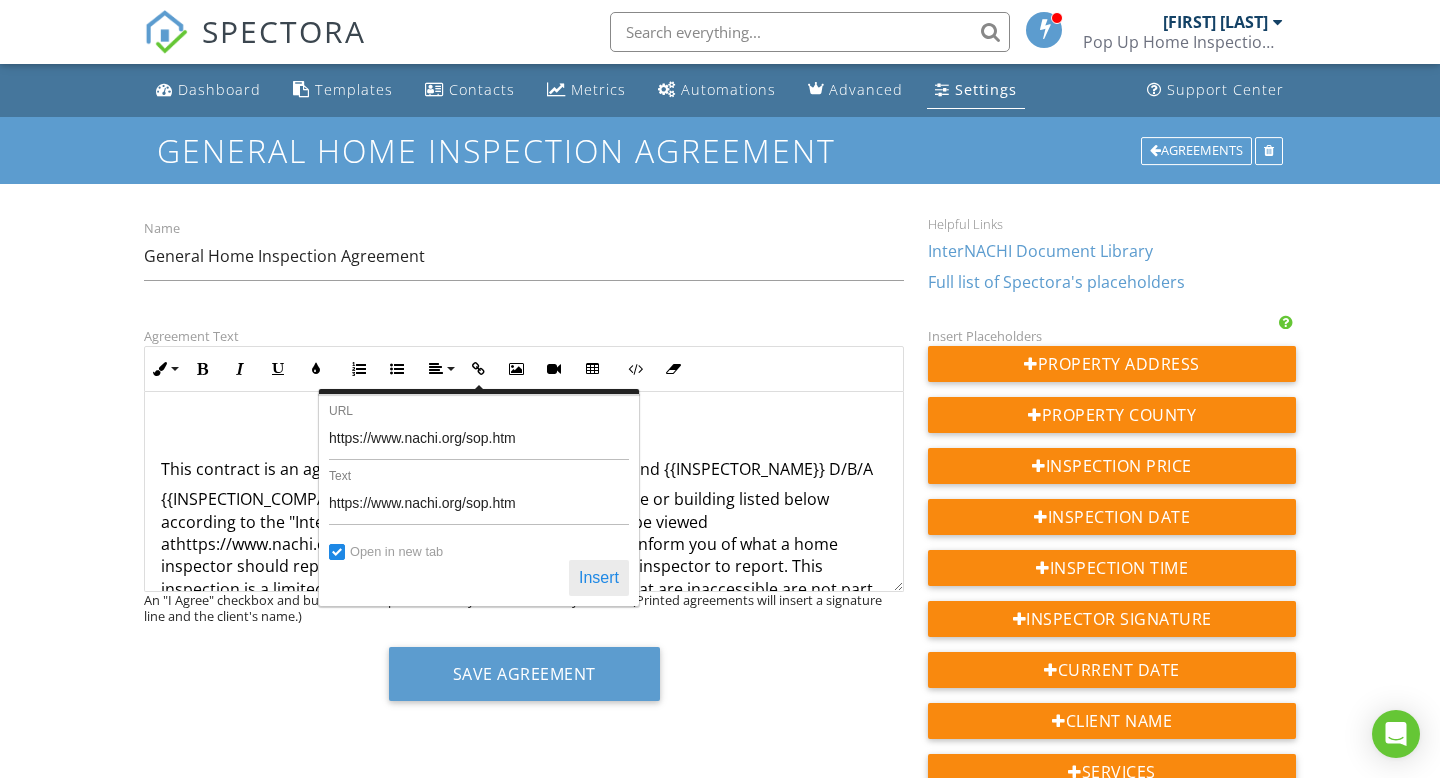 click on "Insert" at bounding box center (599, 578) 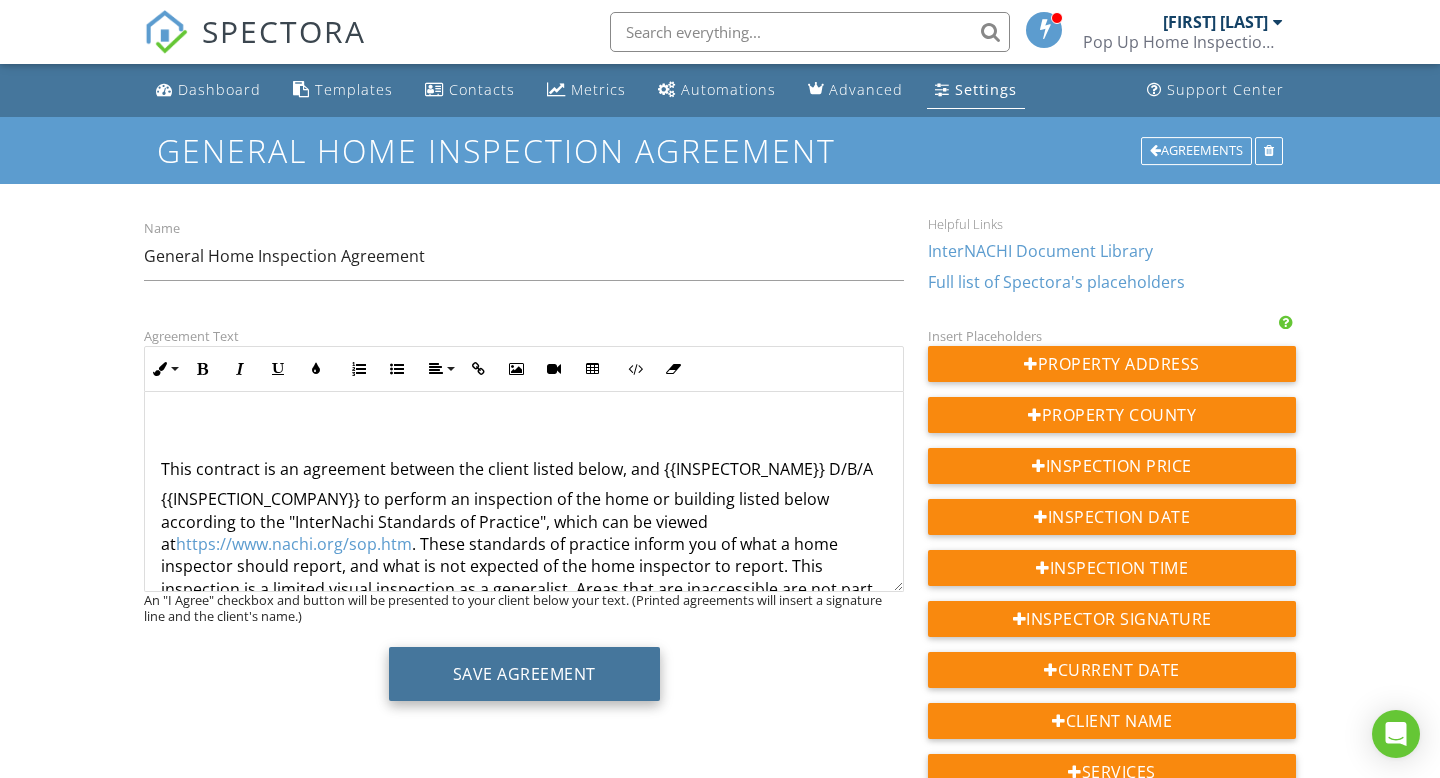 click on "Save Agreement" at bounding box center [524, 674] 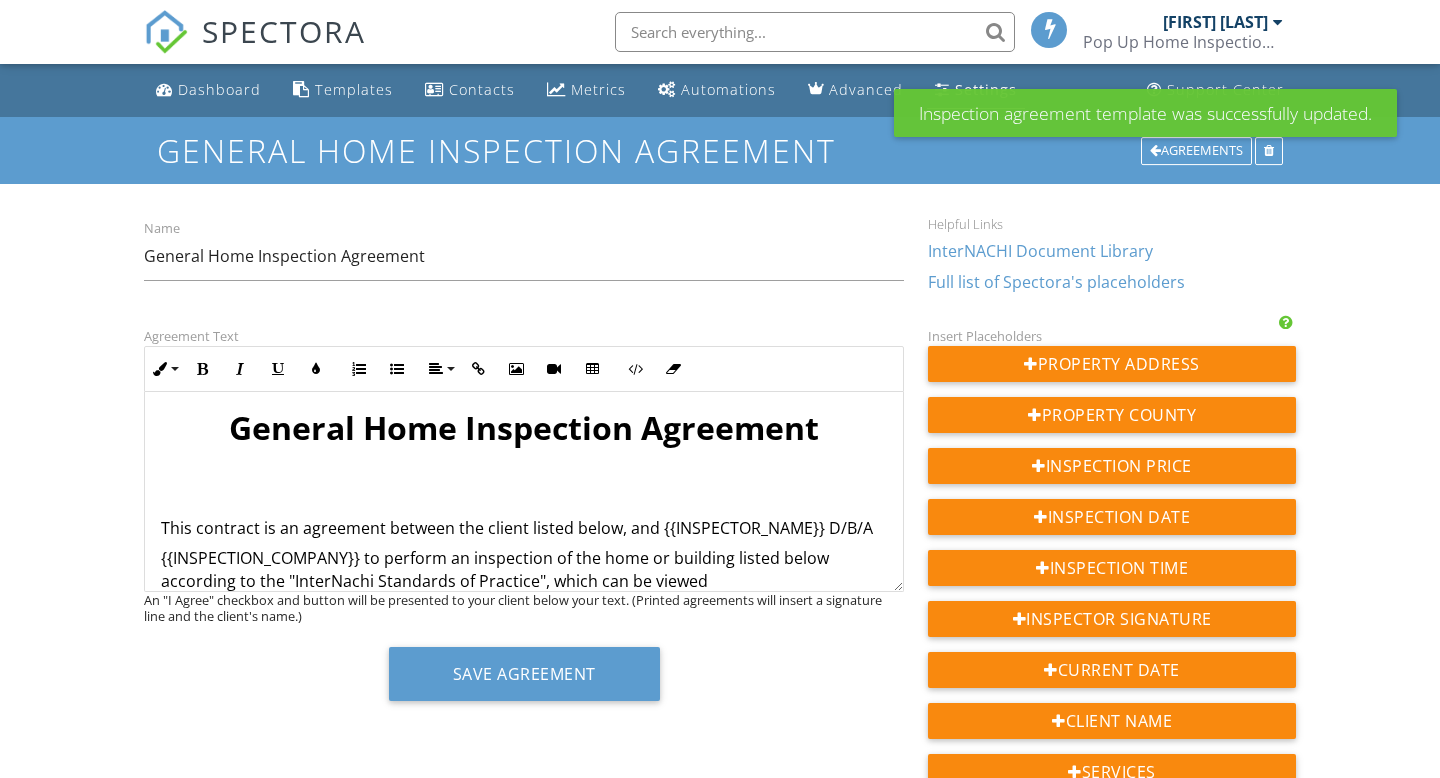 scroll, scrollTop: 0, scrollLeft: 0, axis: both 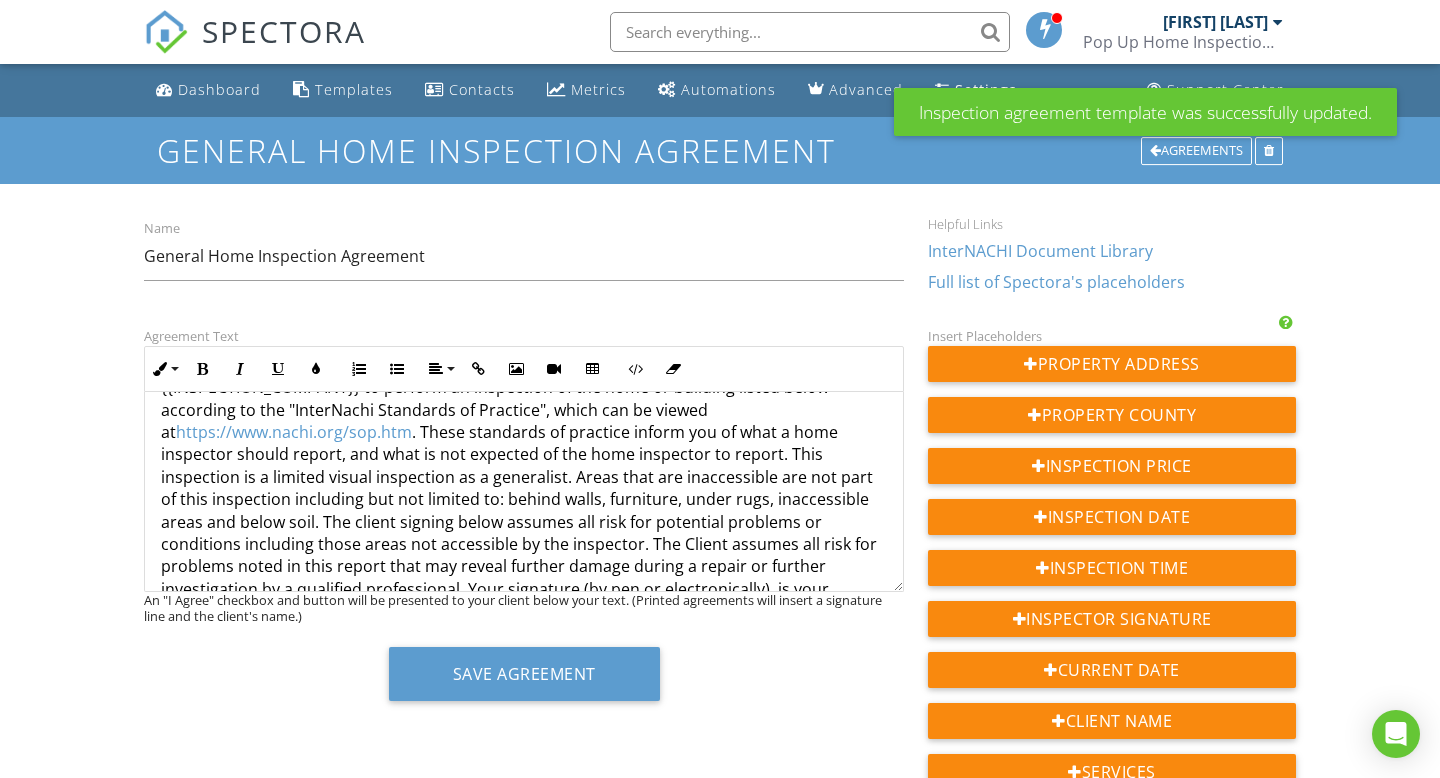 click on "https://www.nachi.org/sop.htm" at bounding box center [294, 432] 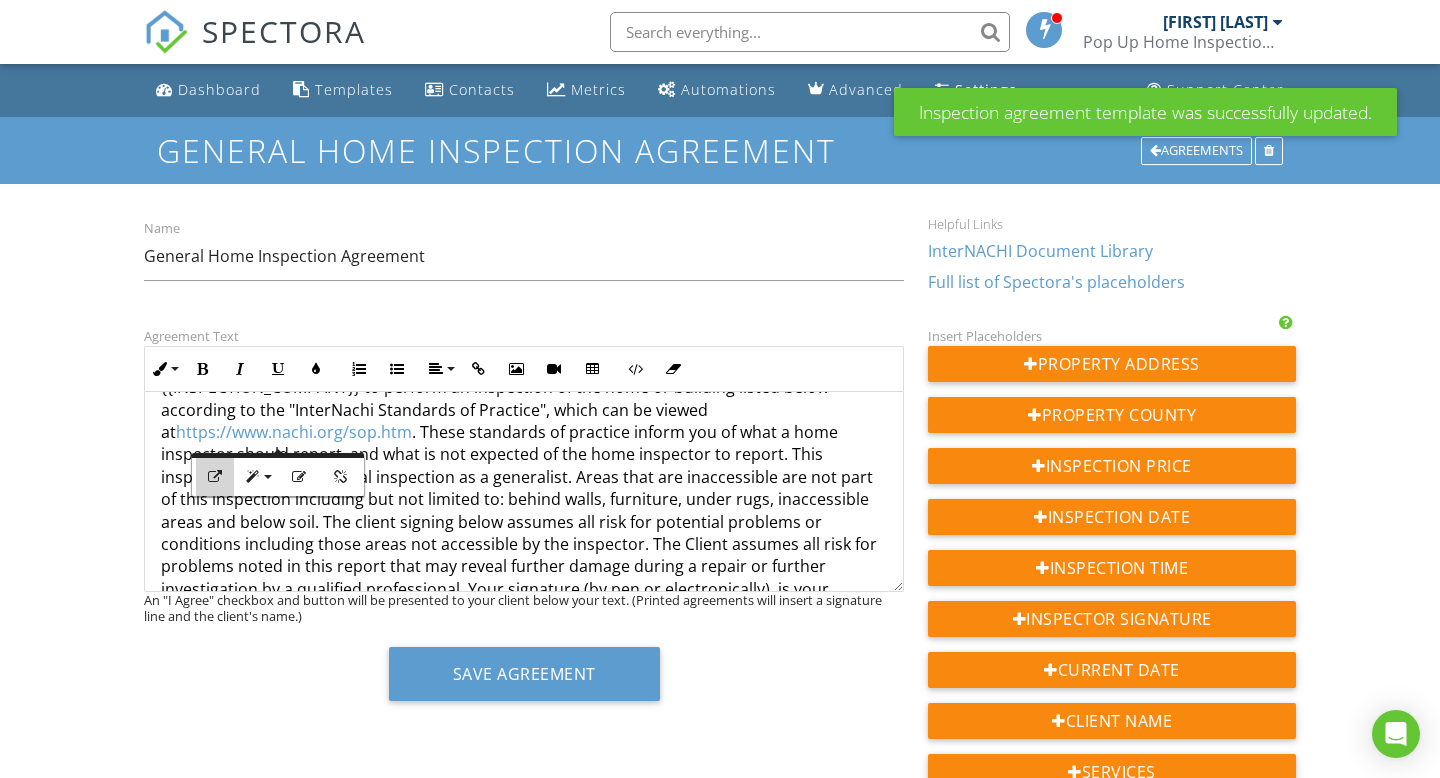 click at bounding box center [215, 477] 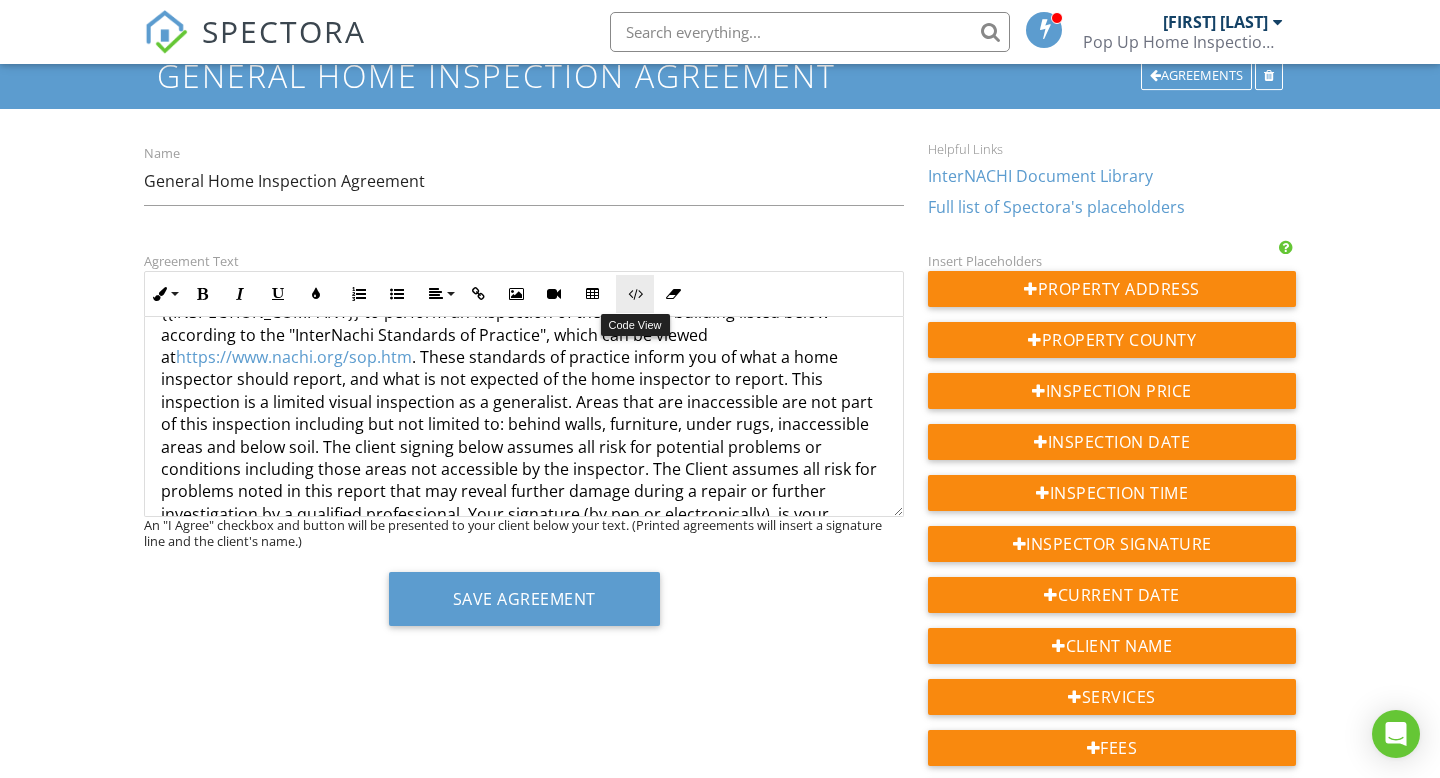 scroll, scrollTop: 78, scrollLeft: 0, axis: vertical 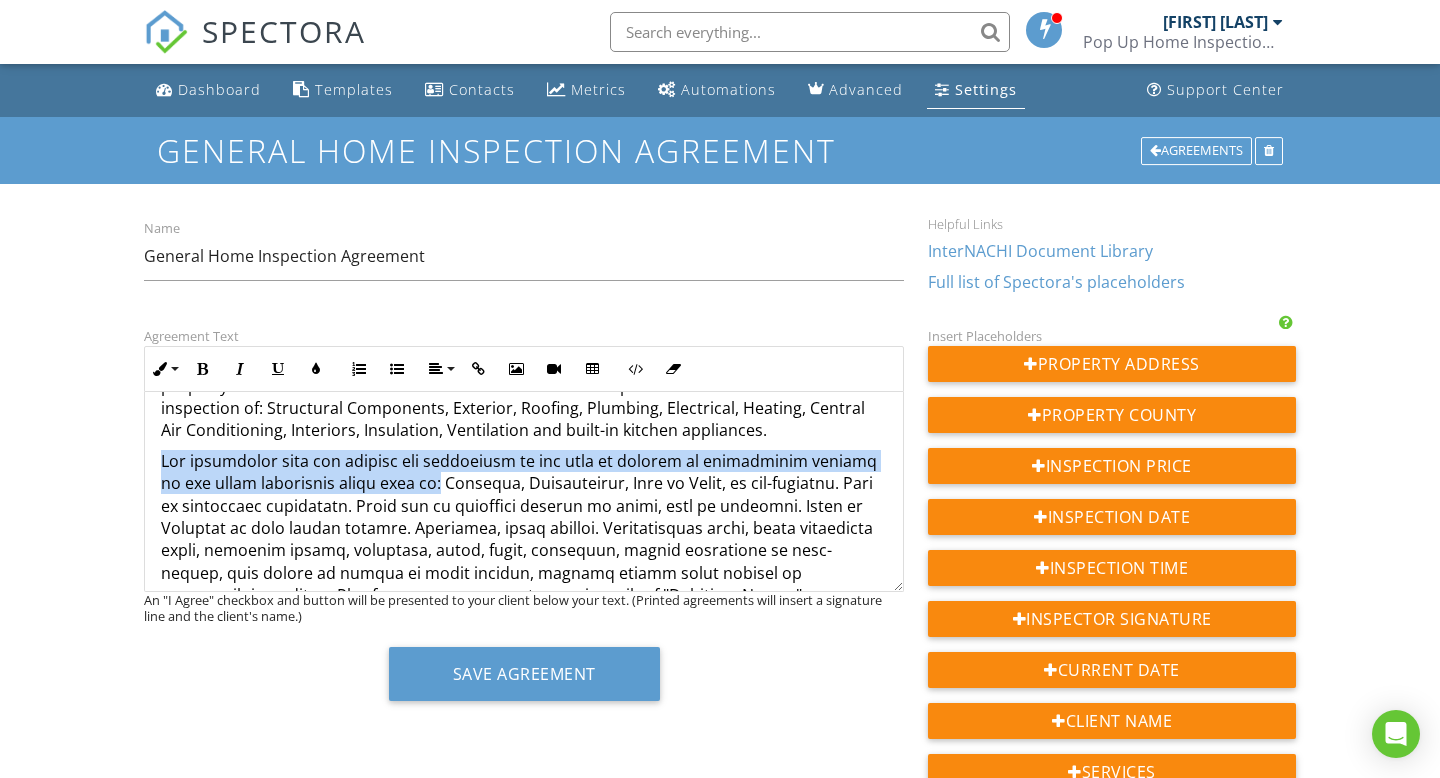 drag, startPoint x: 163, startPoint y: 437, endPoint x: 415, endPoint y: 464, distance: 253.4423 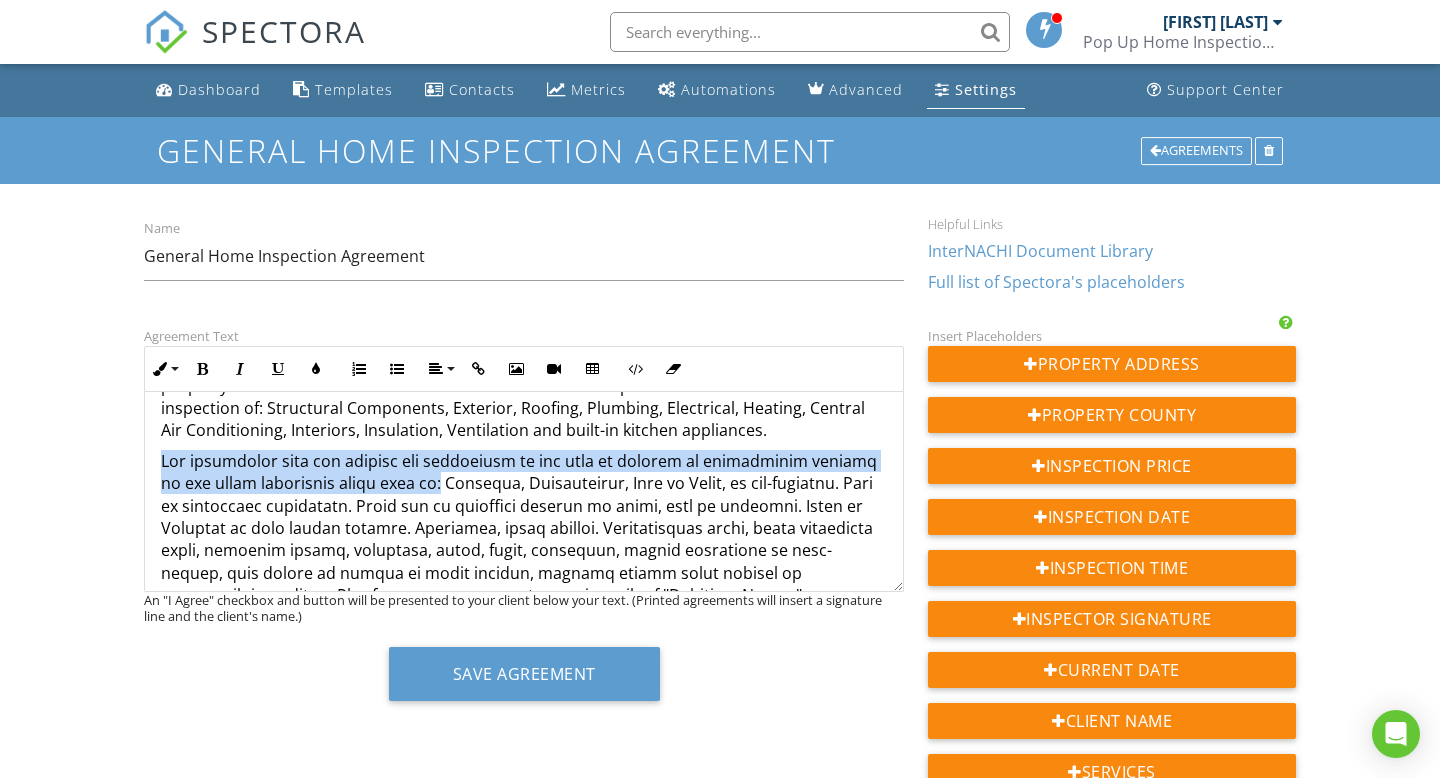 click at bounding box center [524, 651] 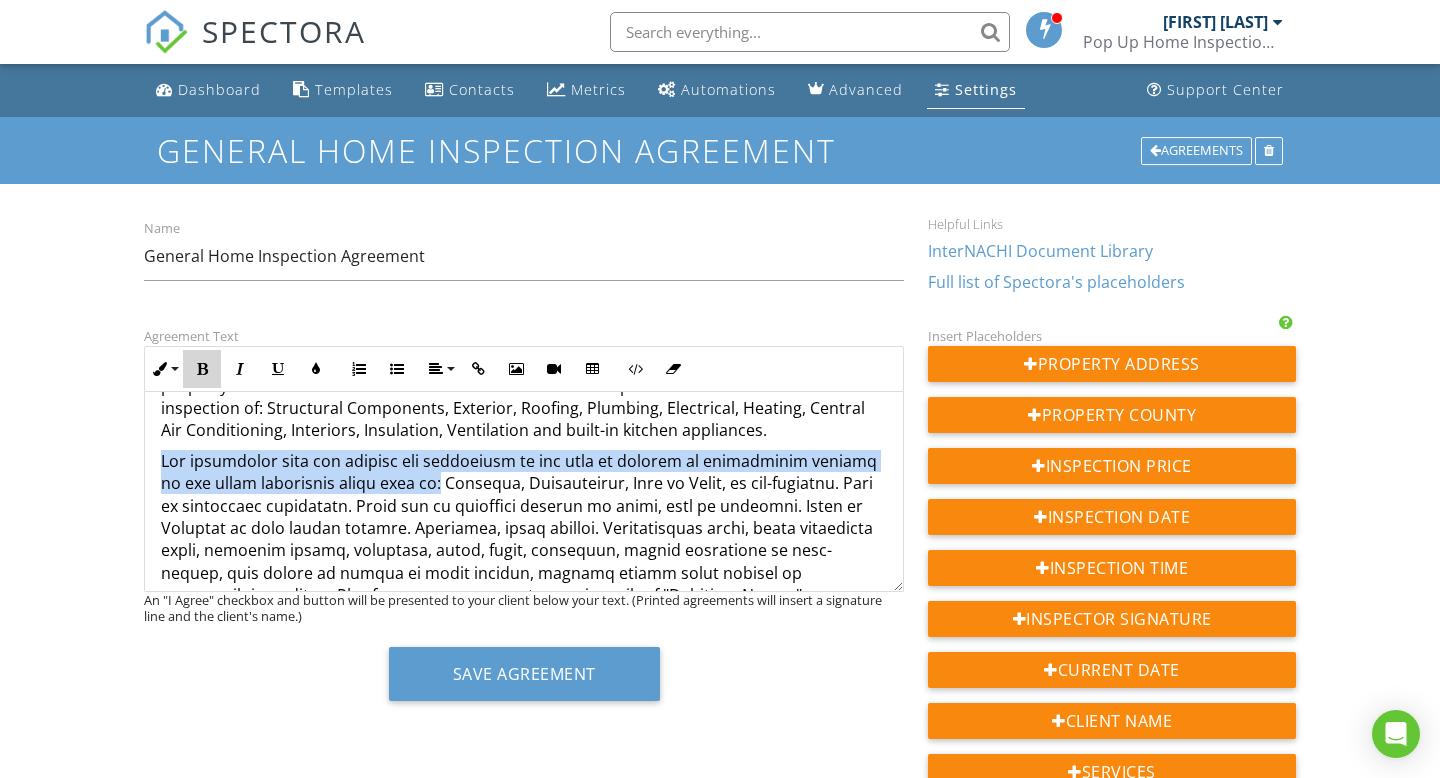 click on "Bold" at bounding box center [202, 369] 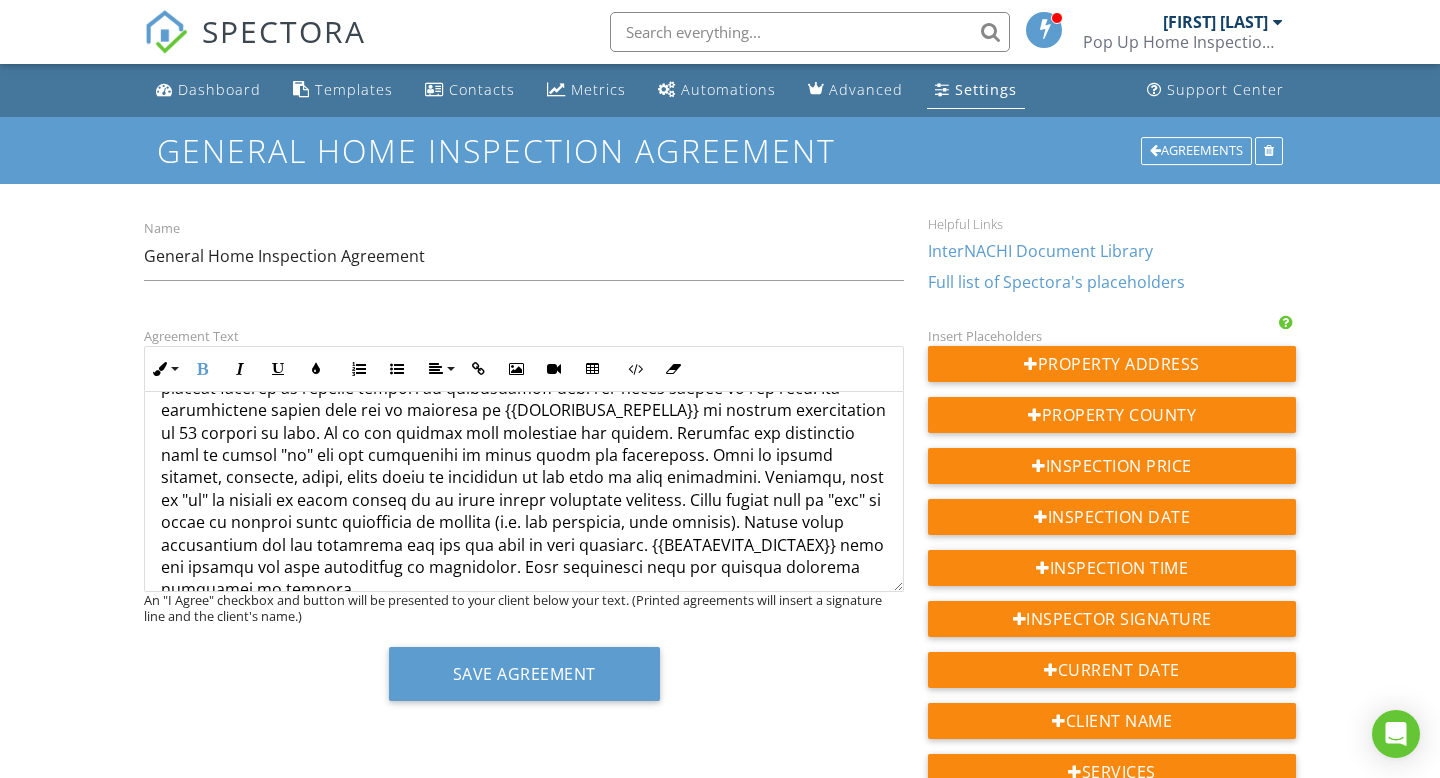 scroll, scrollTop: 793, scrollLeft: 0, axis: vertical 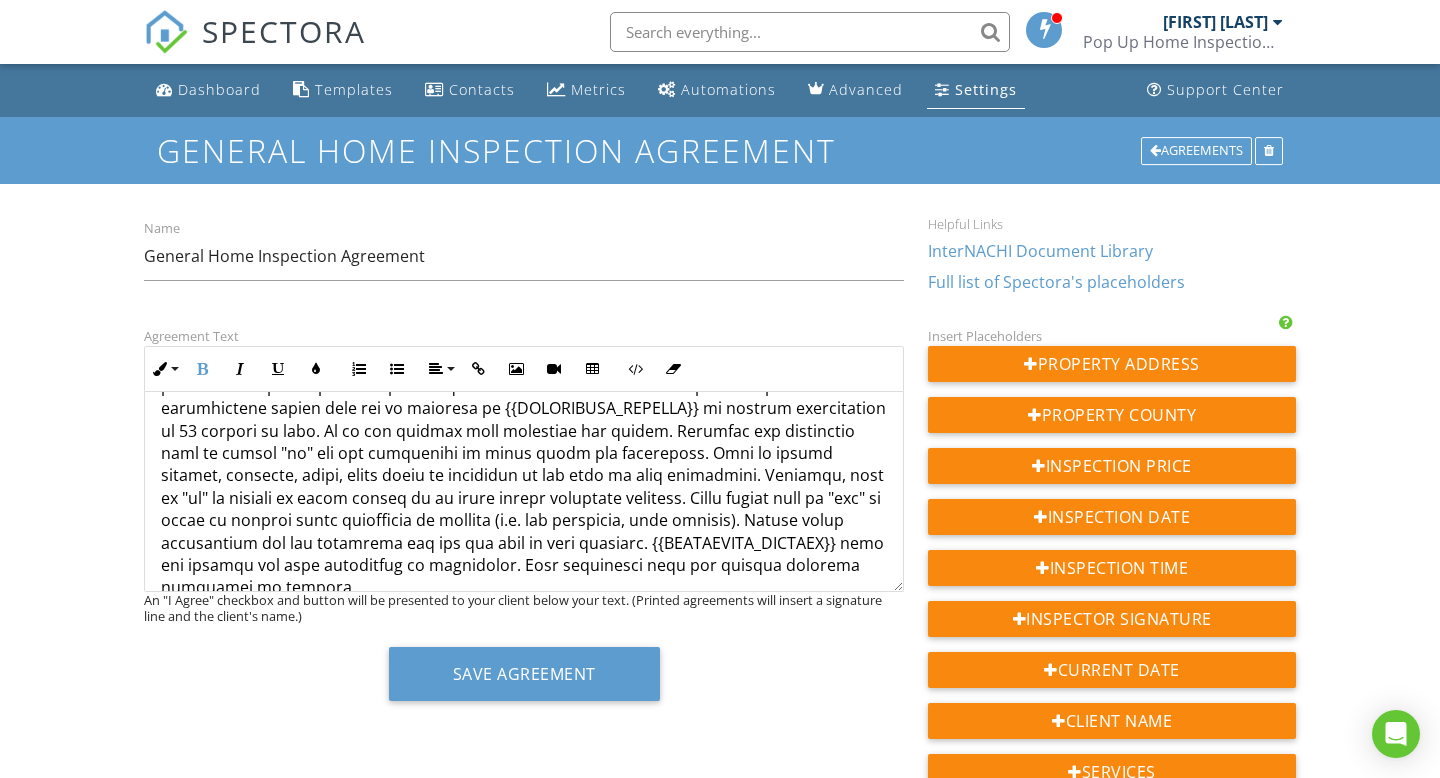 click on "Our inspection does not include the inspection or any part of testing or determining whether or not these conditions exist such as:" at bounding box center [524, 397] 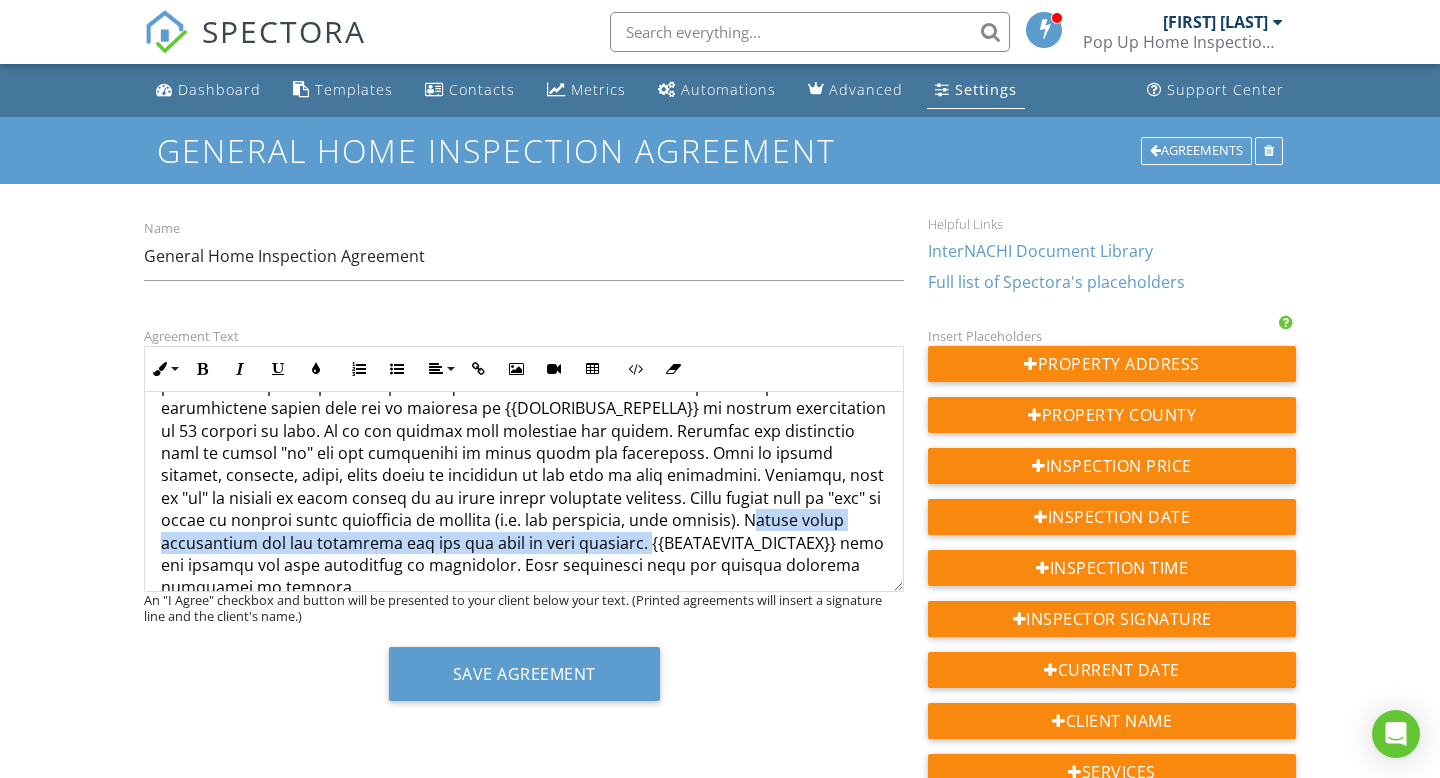 drag, startPoint x: 366, startPoint y: 500, endPoint x: 226, endPoint y: 527, distance: 142.5798 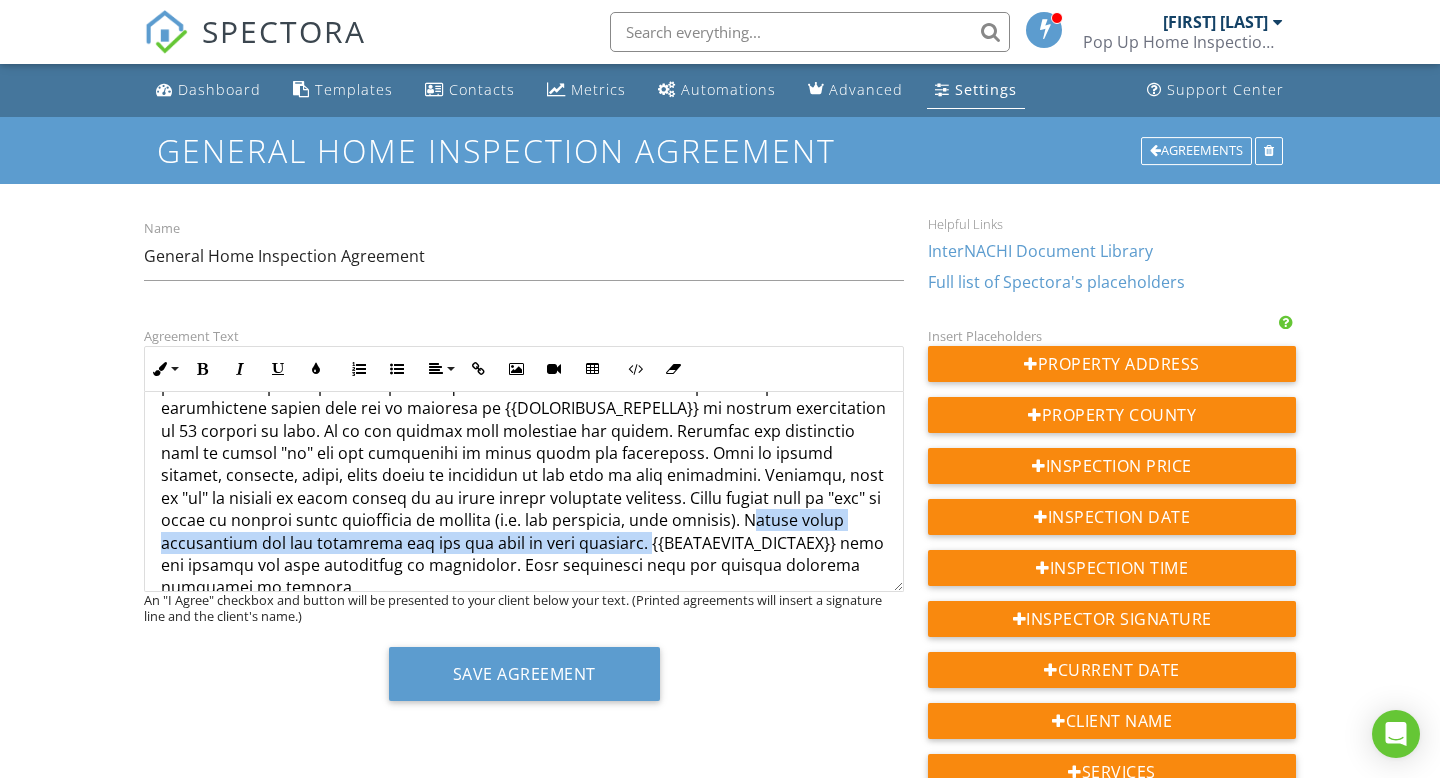 click on "Our inspection does not include the inspection or any part of testing or determining whether or not these conditions exist such as:" at bounding box center (524, 397) 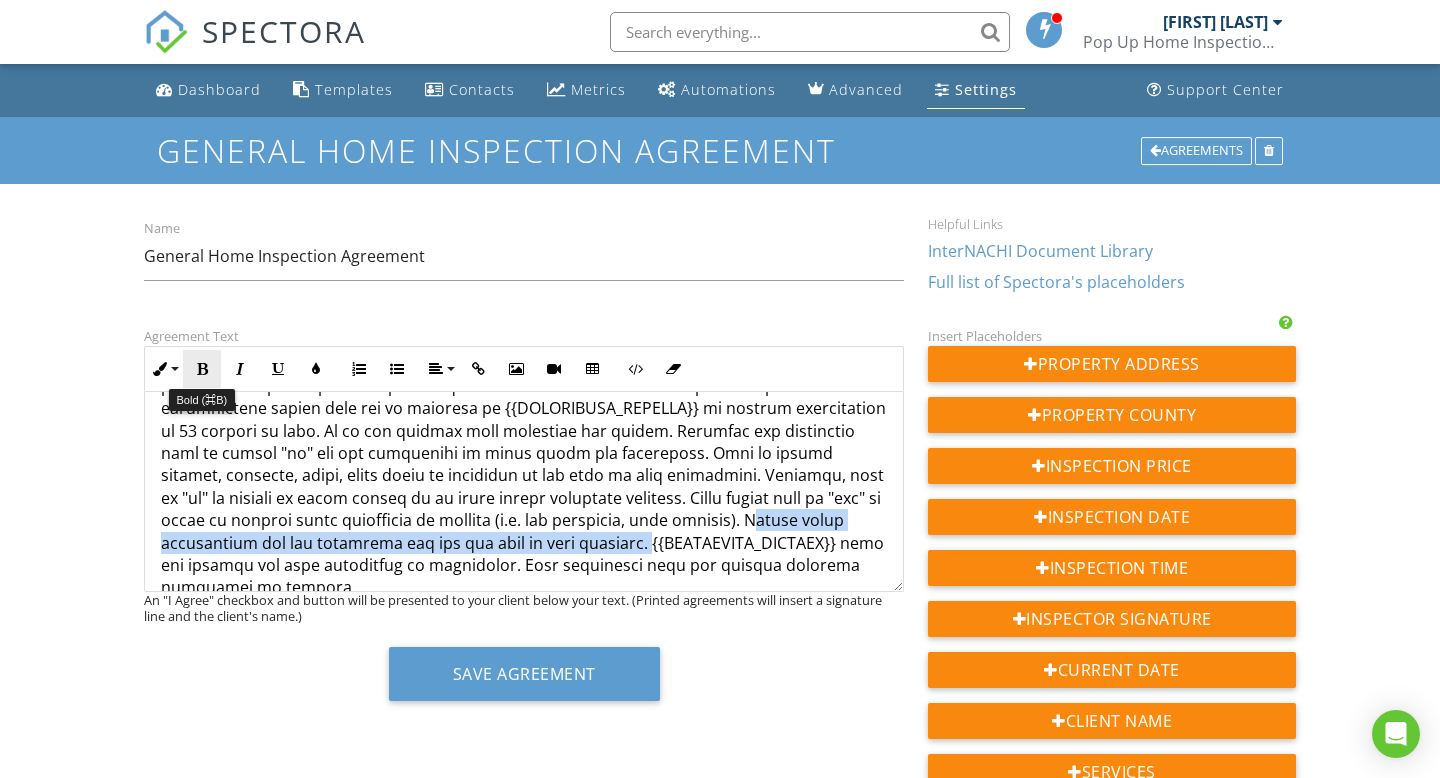 click on "Bold" at bounding box center (202, 369) 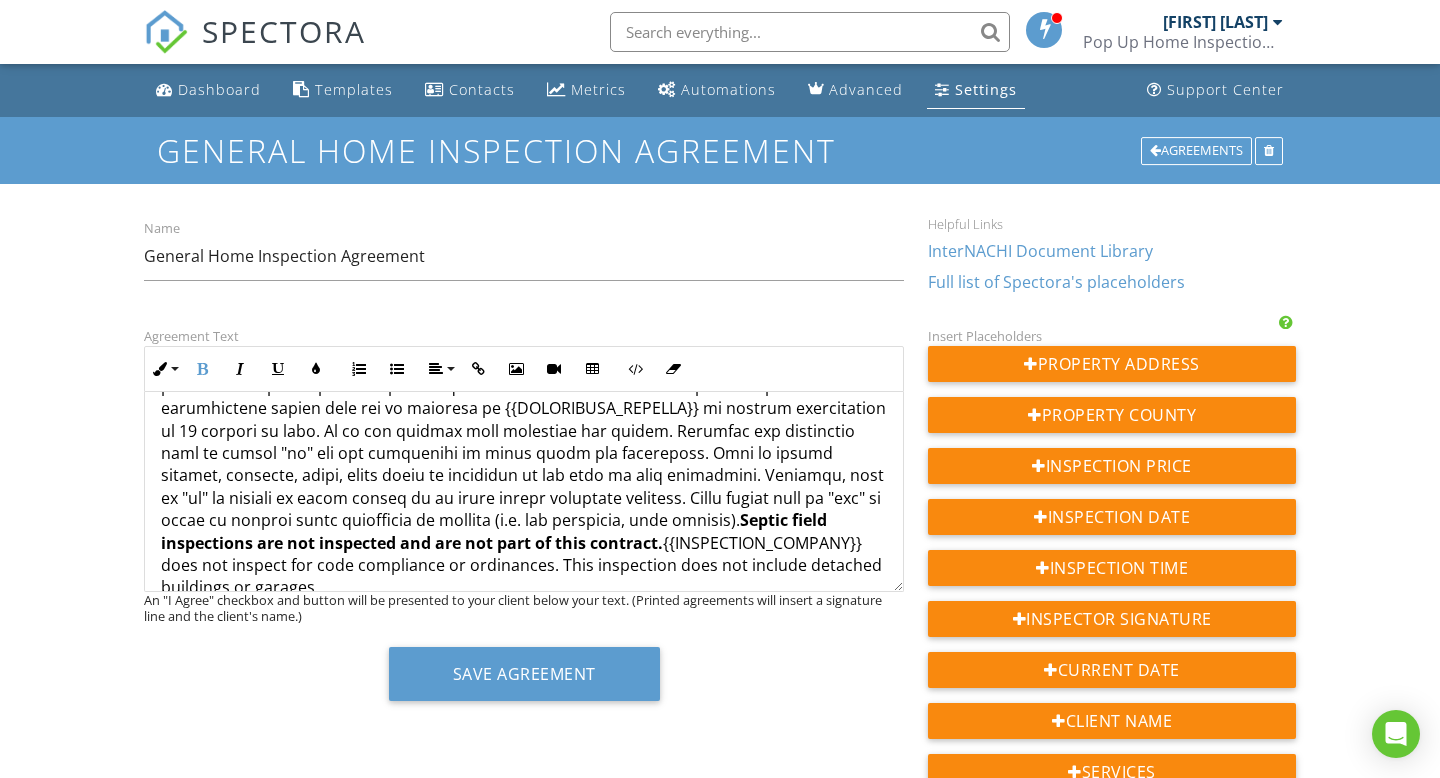 click on "General Home Inspection Agreement This contract is an agreement between the client listed below, and {{INSPECTOR_NAME}} D/B/A {{INSPECTION_COMPANY}} to perform an inspection of the home or building listed below according to the "InterNachi Standards of Practice", which can be viewed at  https://www.nachi.org/sop.htm The purpose and scope of this inspection is to provide you with a better understanding of the property's condition as observed at the time of the home inspection. It will include an inspection of: Structural Components, Exterior, Roofing, Plumbing, Electrical, Heating, Central Air Conditioning, Interiors, Insulation, Ventilation and built-in kitchen appliances. Our inspection does not include the inspection or any part of testing or determining whether or not these conditions exist such as: Septic field inspections are not inspected and are not part of this contract. A copy of this report will be sent to your real estate agent representative for you unless you notify us not to send a copy." at bounding box center [524, 708] 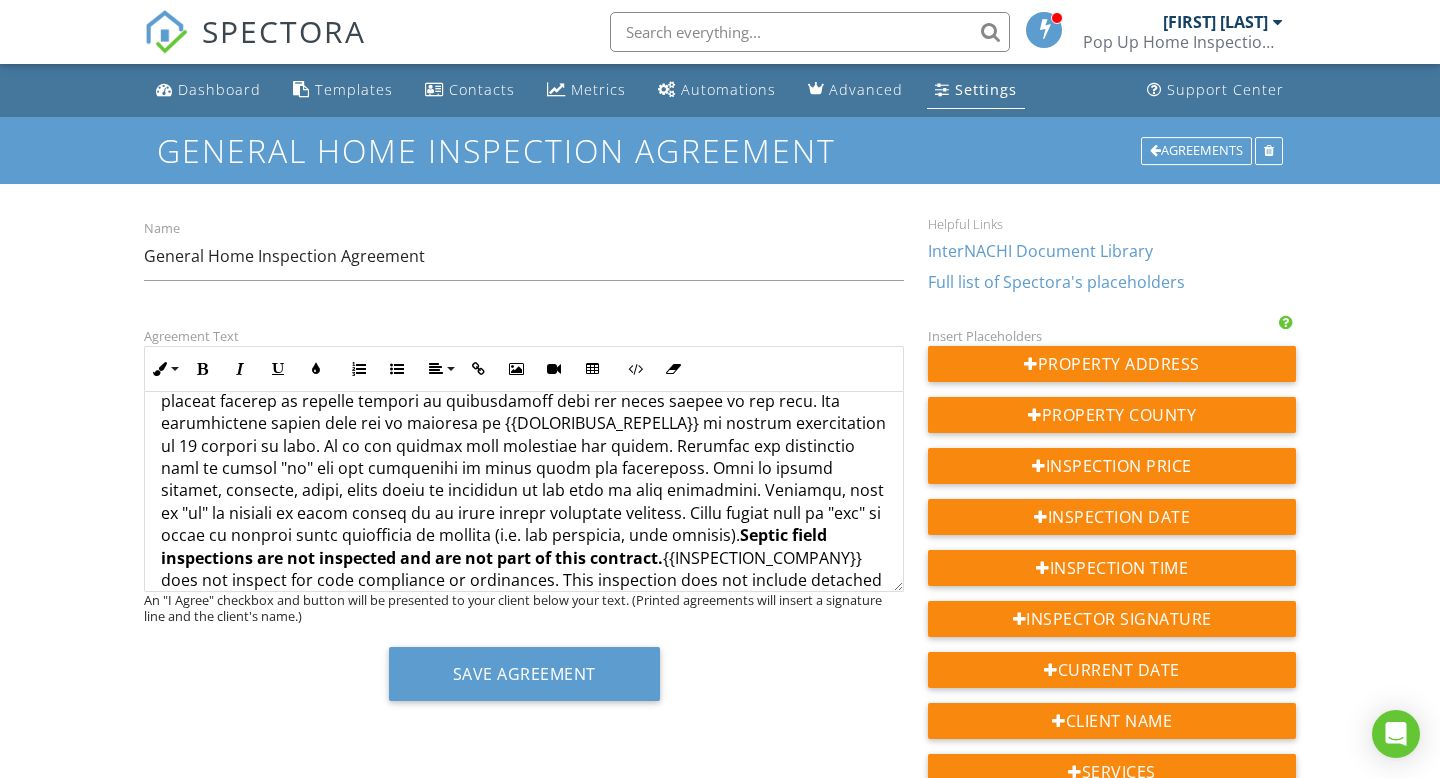 scroll, scrollTop: 784, scrollLeft: 0, axis: vertical 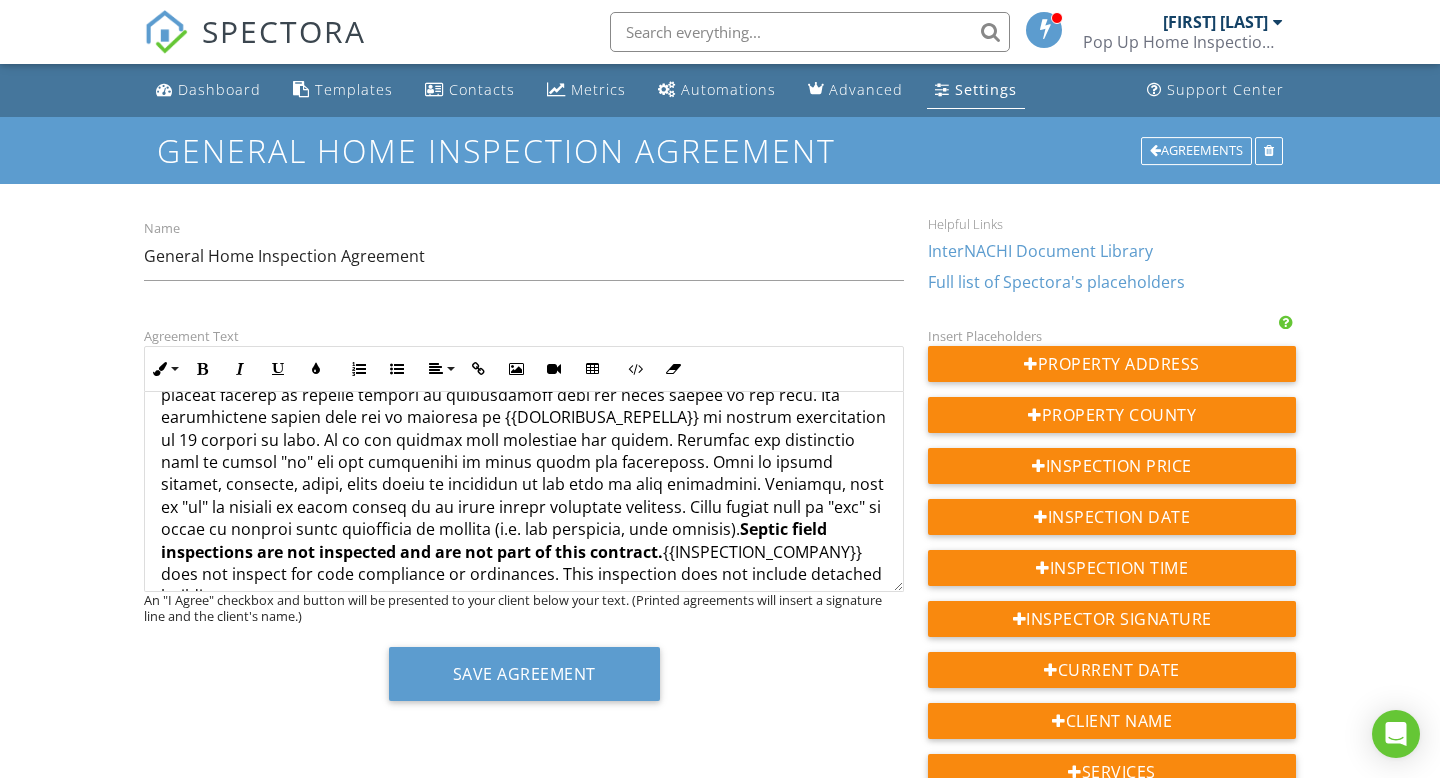 drag, startPoint x: 834, startPoint y: 528, endPoint x: 836, endPoint y: 546, distance: 18.110771 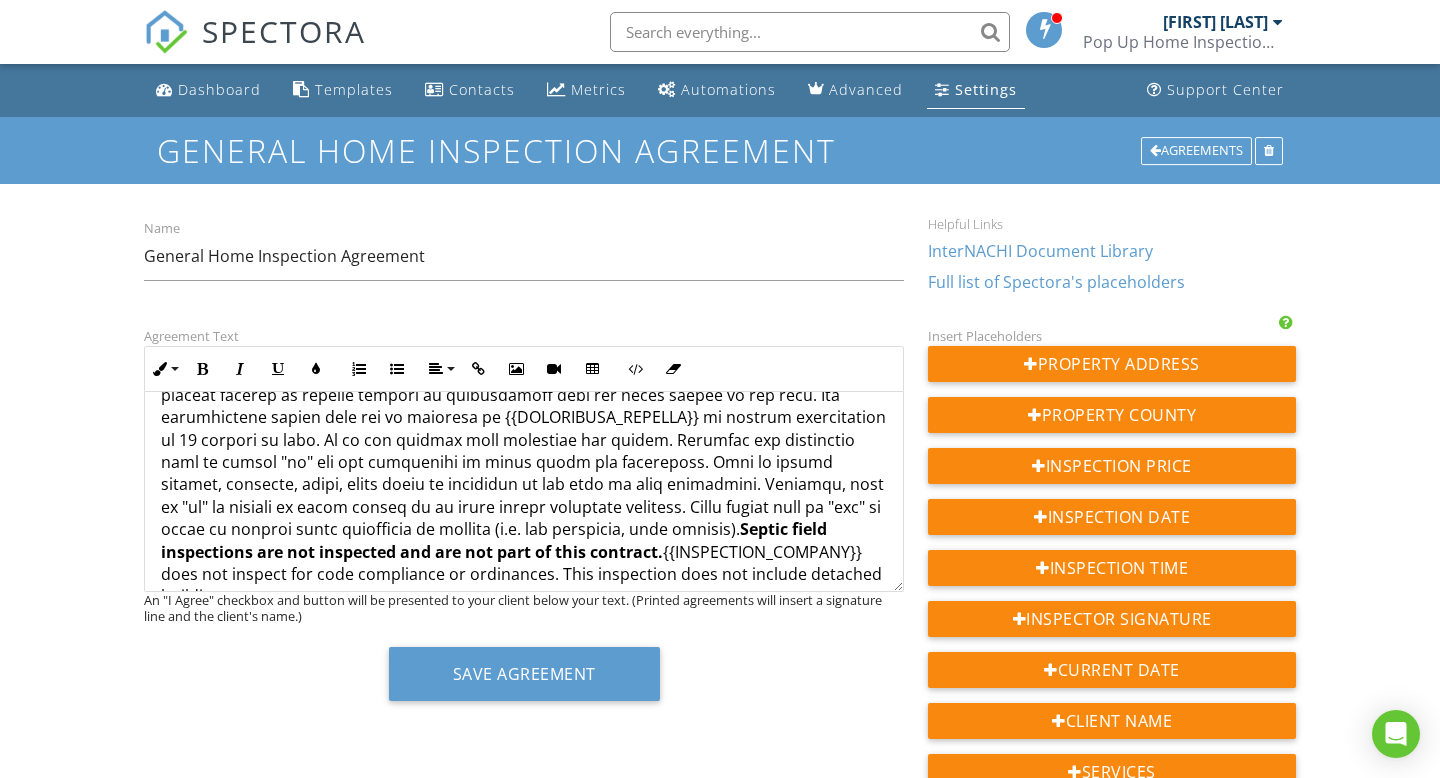 click on "Our inspection does not include the inspection or any part of testing or determining whether or not these conditions exist such as: Septic field inspections are not inspected and are not part of this contract.  {{INSPECTION_COMPANY}} does not inspect for code compliance or ordinances. This inspection does not include detached buildings or garages." at bounding box center [524, 406] 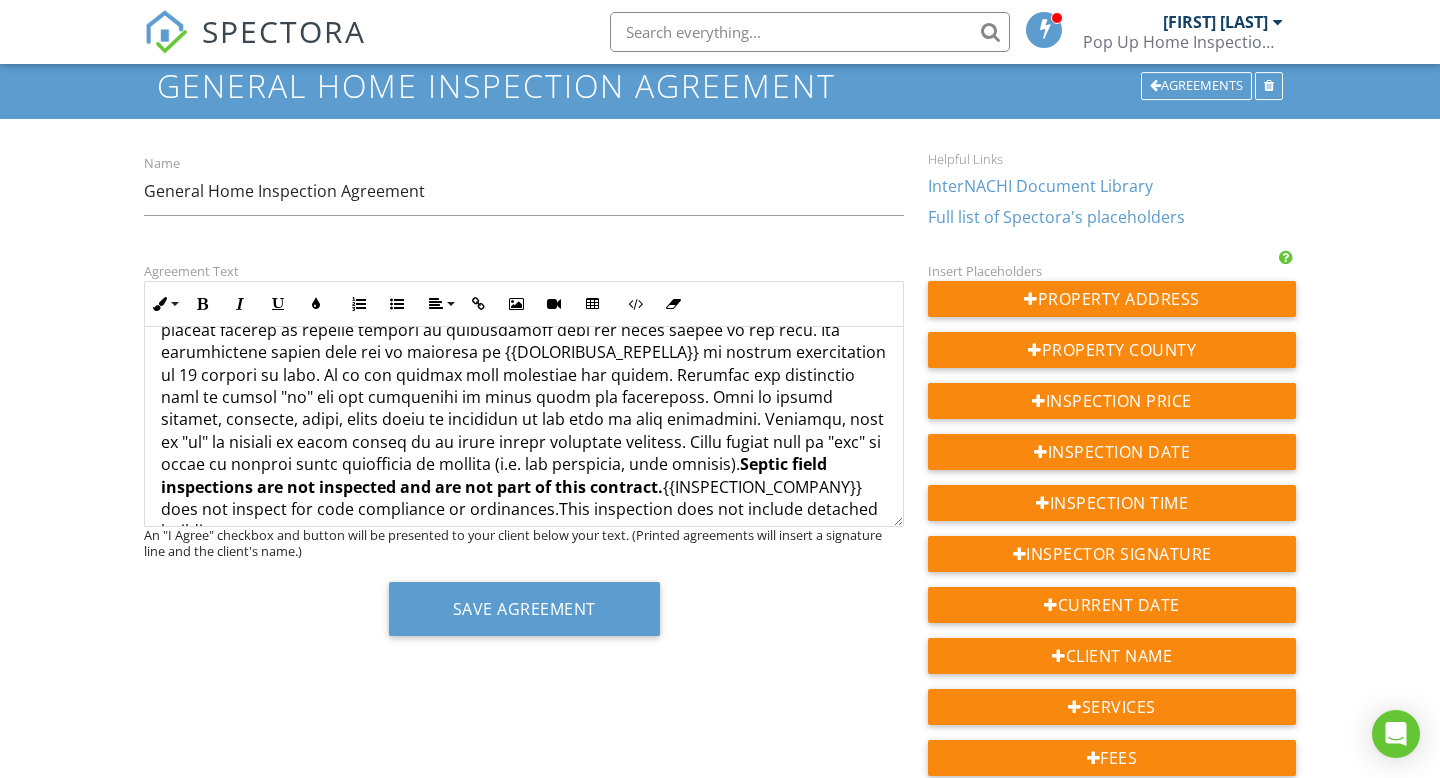 scroll, scrollTop: 70, scrollLeft: 0, axis: vertical 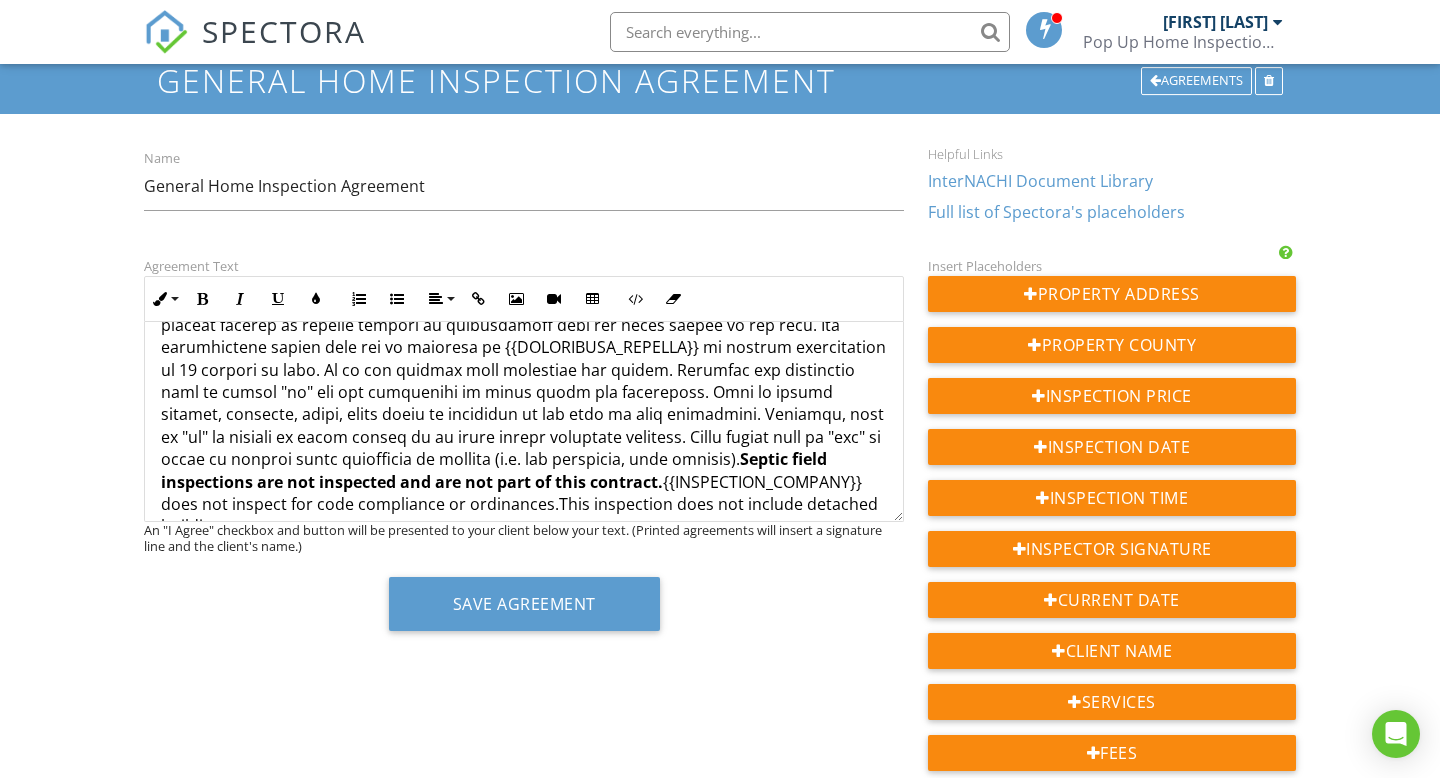 click on "Our inspection does not include the inspection or any part of testing or determining whether or not these conditions exist such as: Septic field inspections are not inspected and are not part of this contract.  {{INSPECTION_COMPANY}} does not inspect for code compliance or ordinances.  ​ This inspection does not include detached buildings or garages. ​" at bounding box center [524, 336] 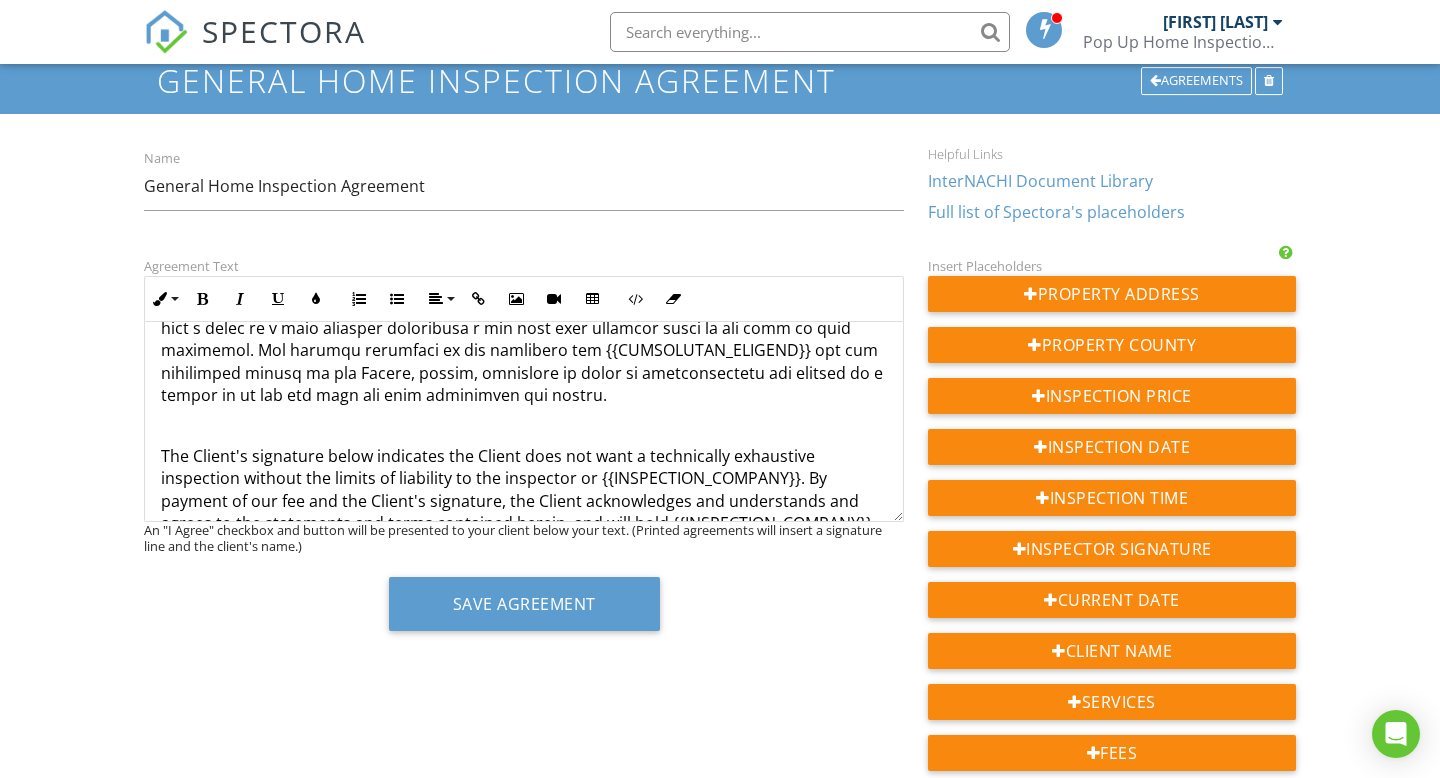 scroll, scrollTop: 1425, scrollLeft: 0, axis: vertical 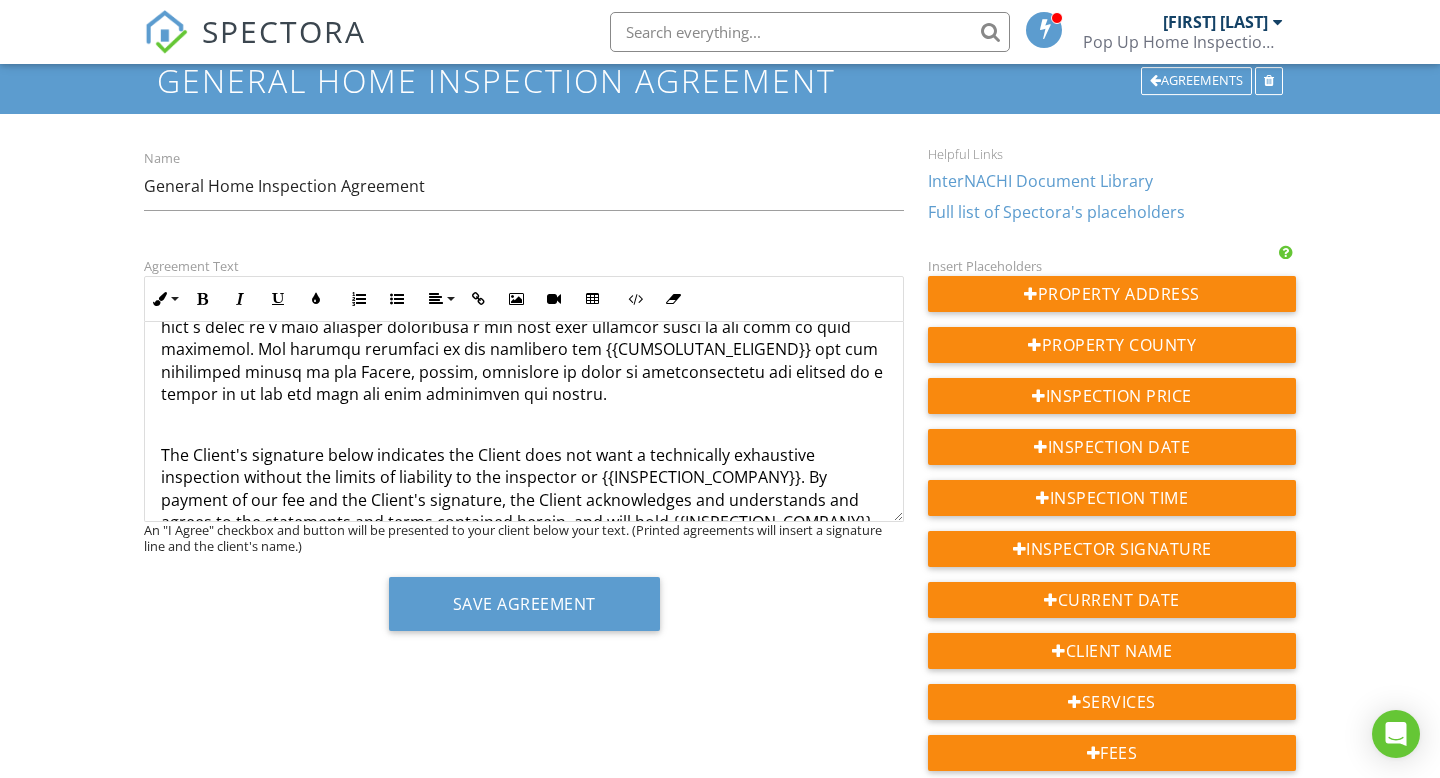 click on "The Client's signature below indicates the Client does not want a technically exhaustive inspection without the limits of liability to the inspector or {{INSPECTION_COMPANY}}. By payment of our fee and the Client's signature, the Client acknowledges and understands and agrees to the statements and terms contained herein, and will hold {{INSPECTION_COMPANY}} and myself harmless to any claims made. The Client, spouse, executors or heirs or administrators are limited to a refund of the fee paid for this inspection and report. This limitation applies to anyone who claims damages or expenses of any kind incurred due to the errors or omissions in this inspection and report." at bounding box center [524, 533] 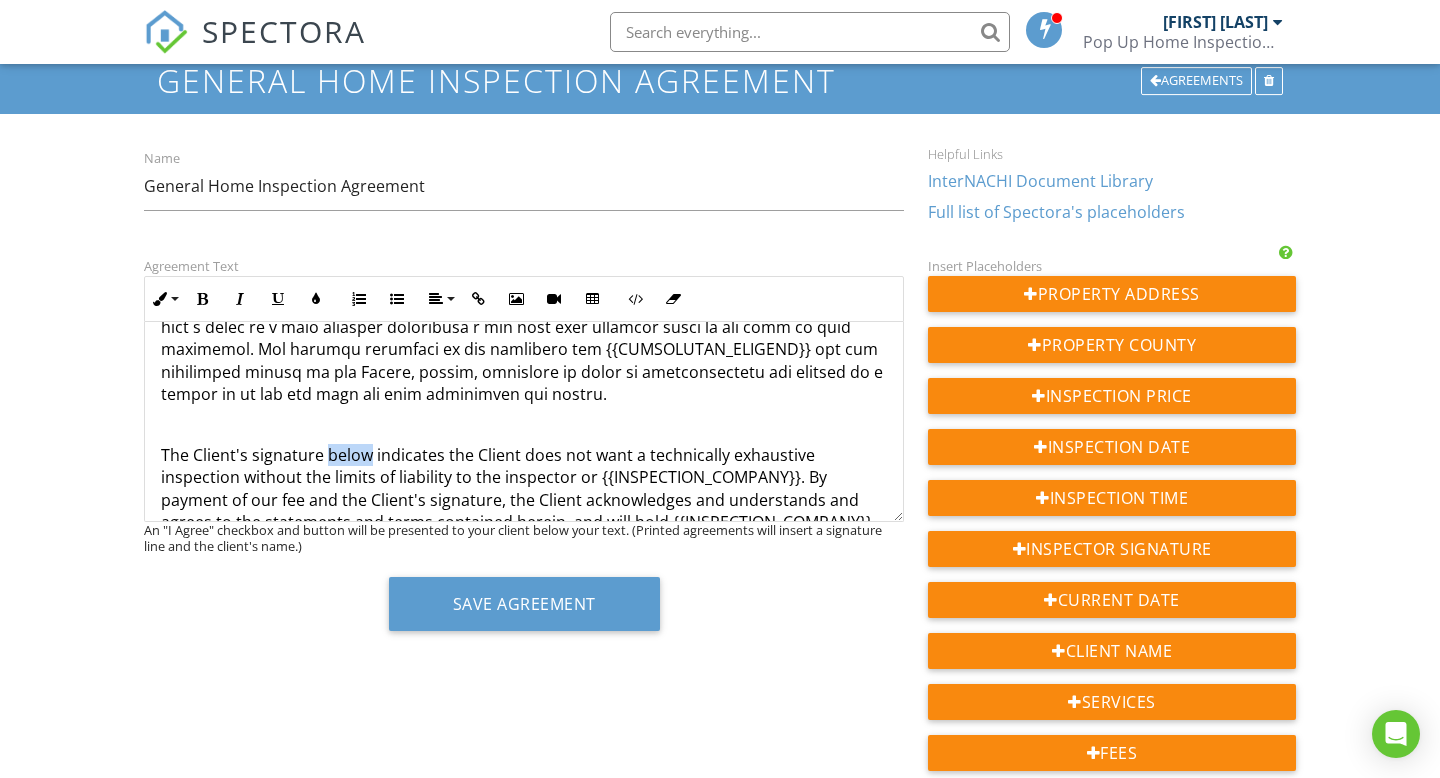 click on "The Client's signature below indicates the Client does not want a technically exhaustive inspection without the limits of liability to the inspector or {{INSPECTION_COMPANY}}. By payment of our fee and the Client's signature, the Client acknowledges and understands and agrees to the statements and terms contained herein, and will hold {{INSPECTION_COMPANY}} and myself harmless to any claims made. The Client, spouse, executors or heirs or administrators are limited to a refund of the fee paid for this inspection and report. This limitation applies to anyone who claims damages or expenses of any kind incurred due to the errors or omissions in this inspection and report." at bounding box center [524, 533] 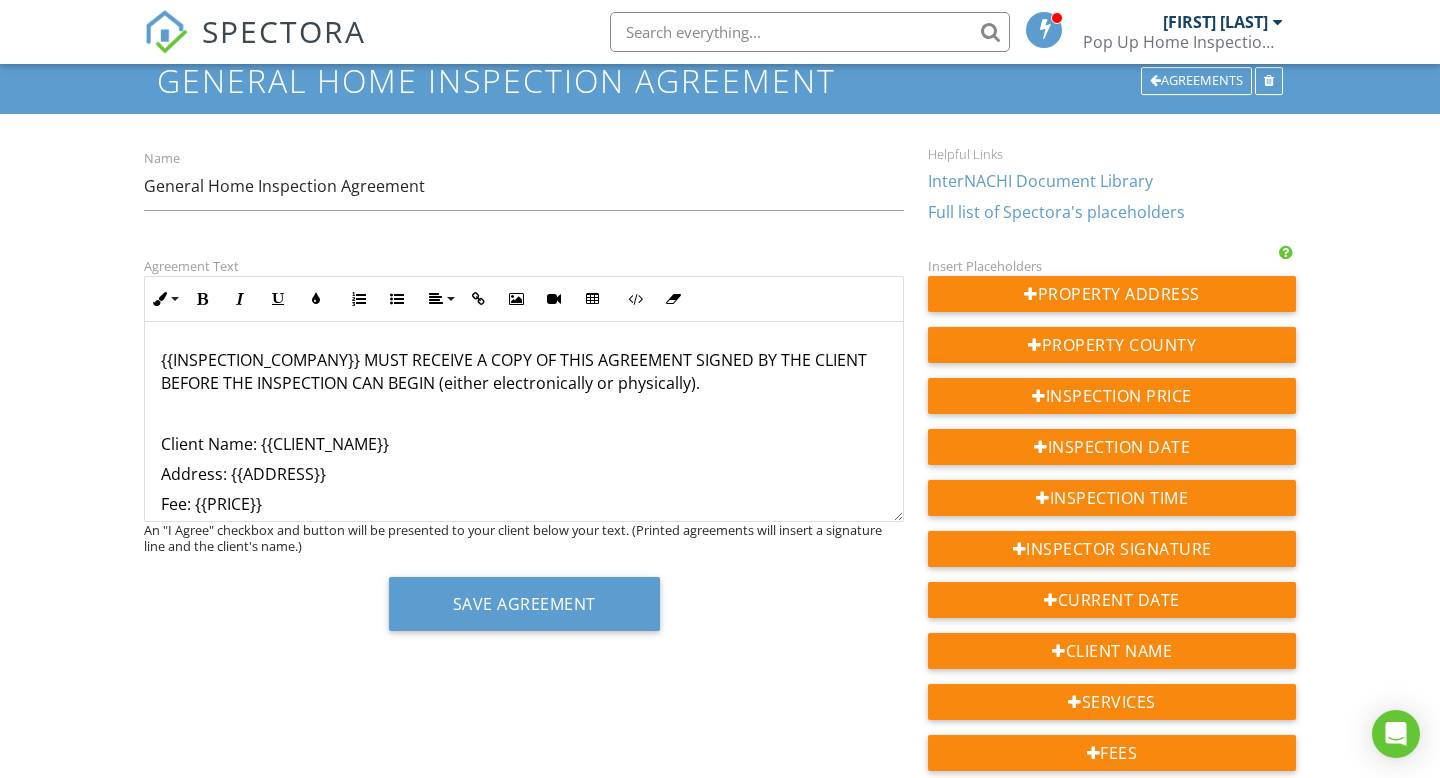 scroll, scrollTop: 1953, scrollLeft: 0, axis: vertical 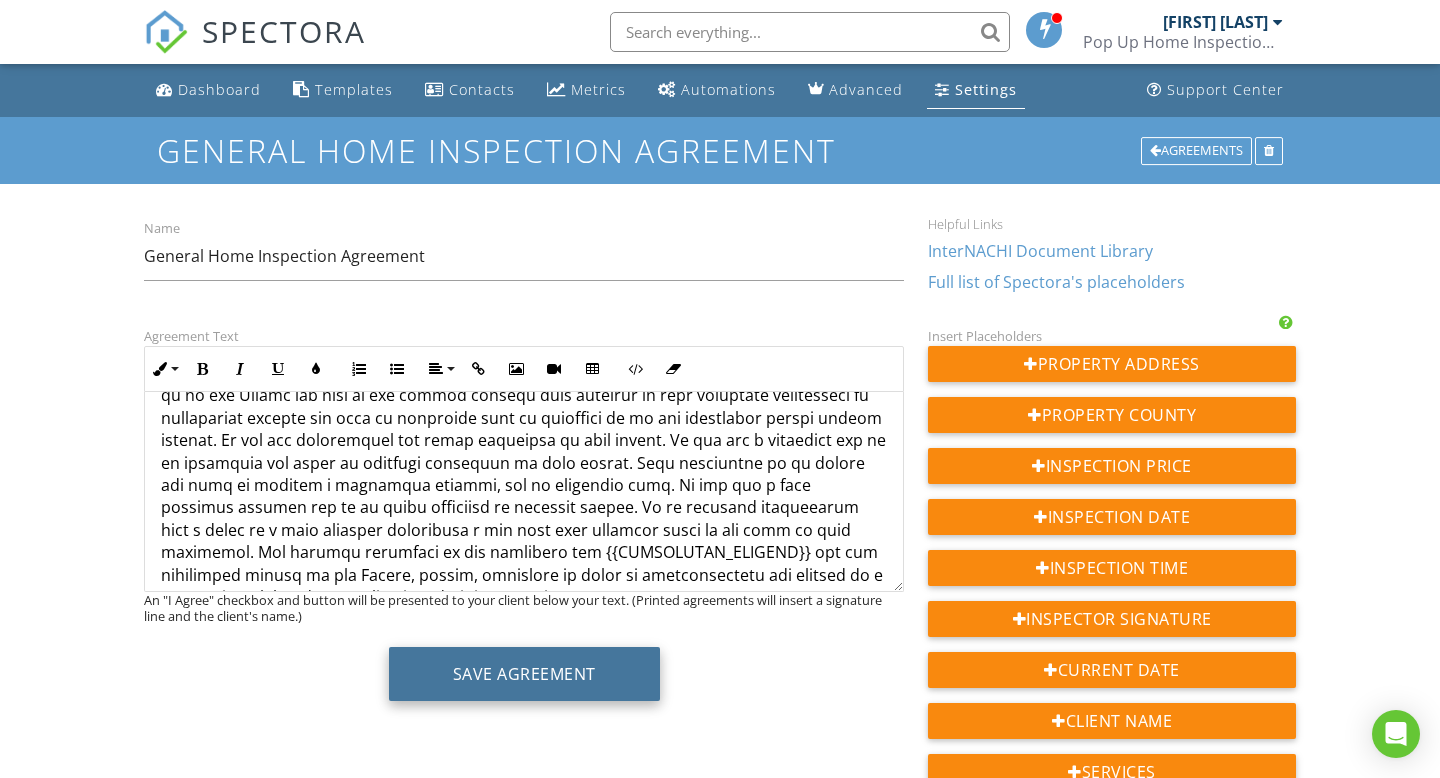 click on "Save Agreement" at bounding box center [524, 674] 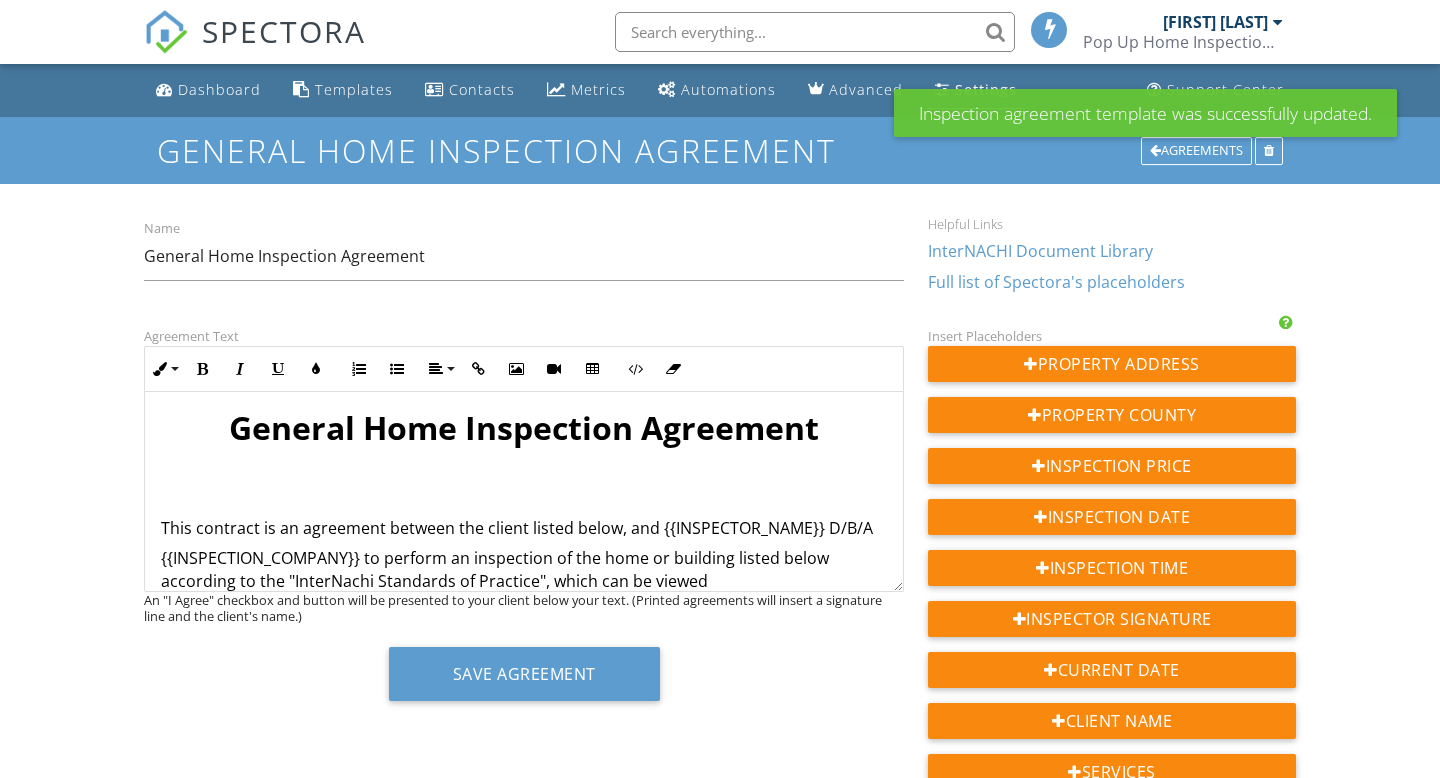 scroll, scrollTop: 0, scrollLeft: 0, axis: both 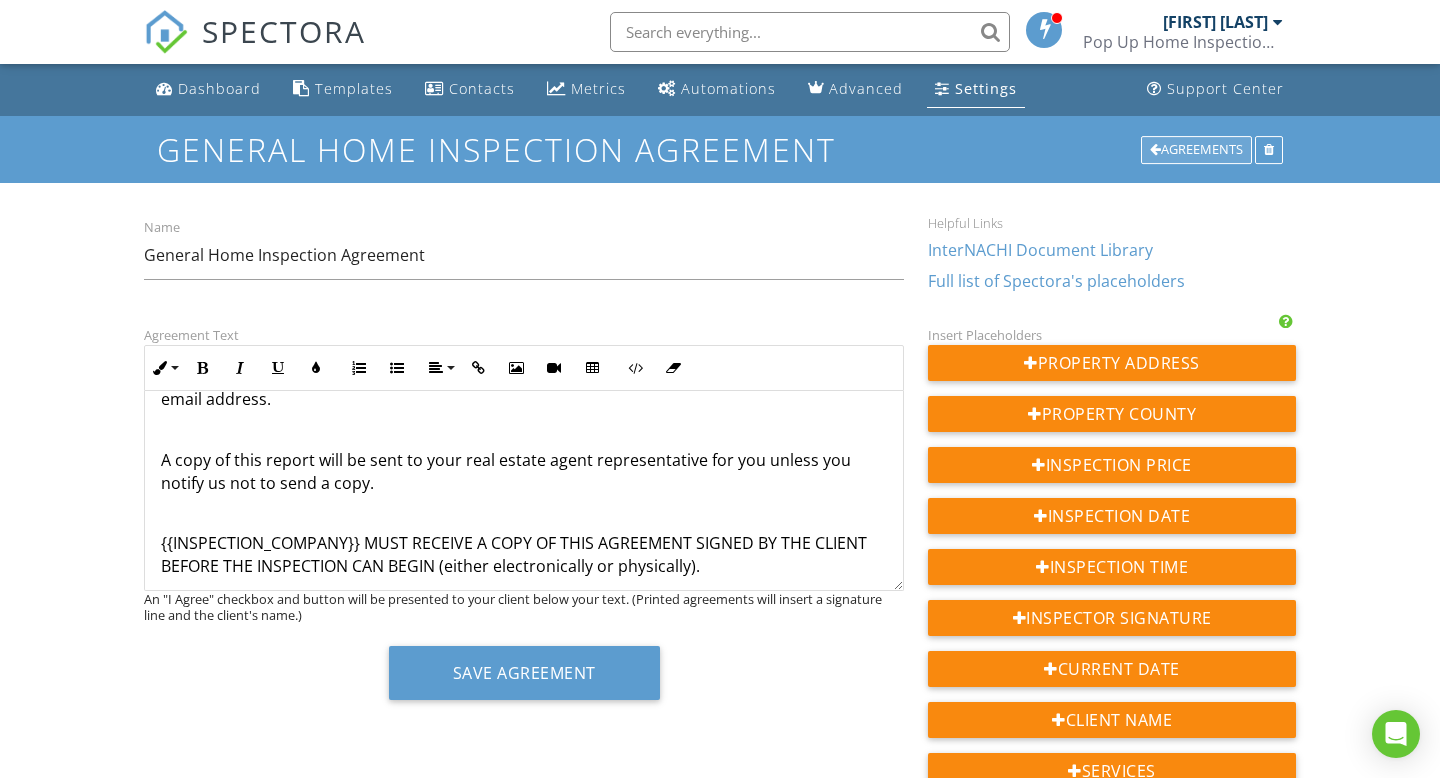 click on "Agreements" at bounding box center (1196, 150) 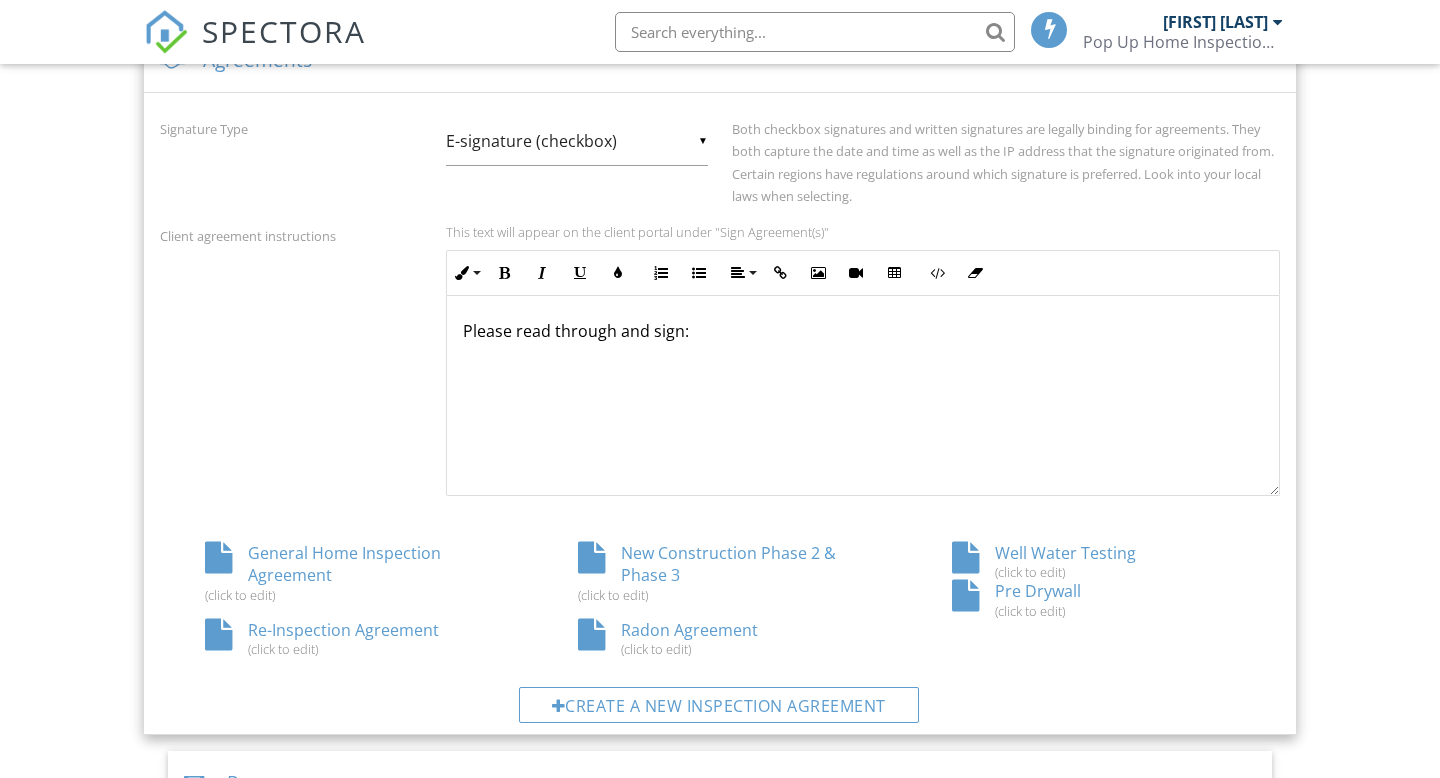 scroll, scrollTop: 0, scrollLeft: 0, axis: both 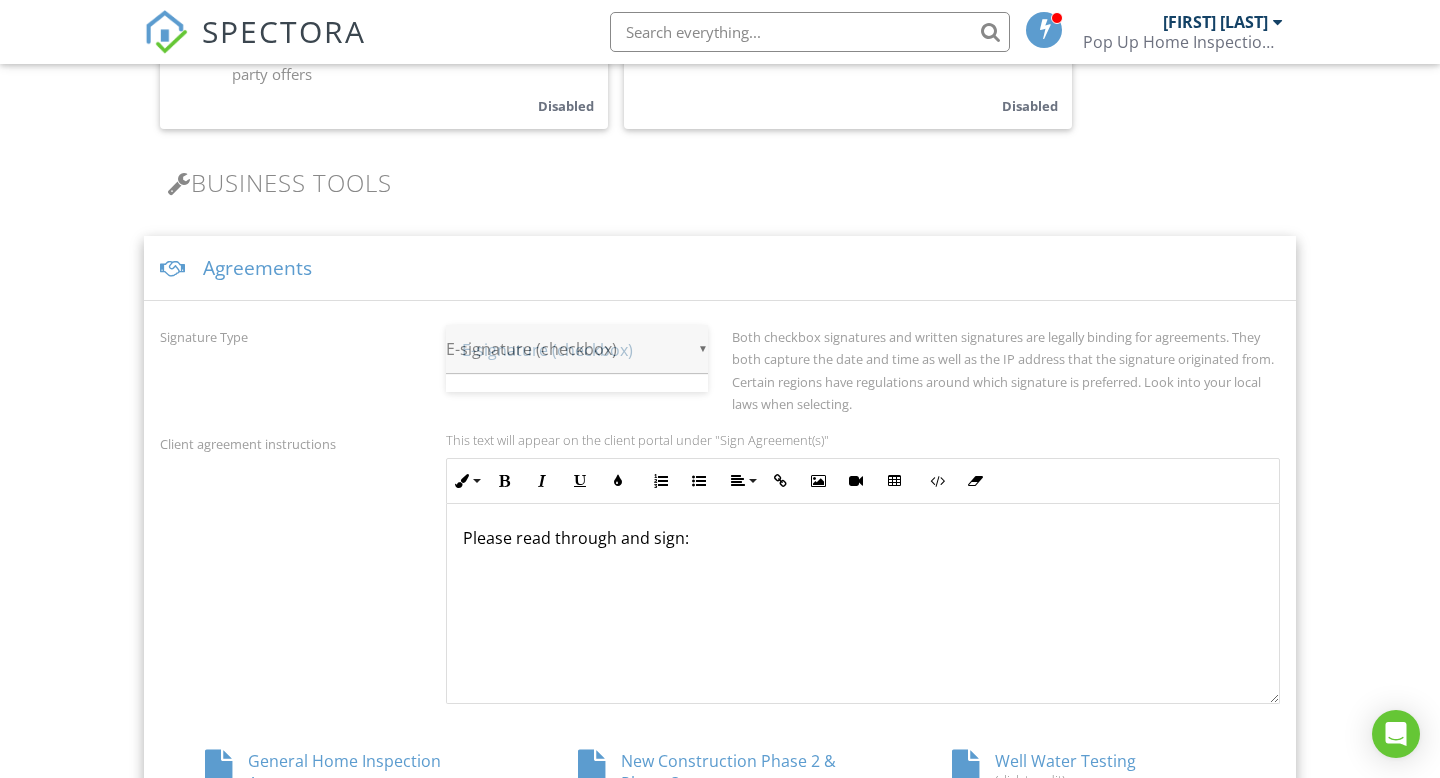 click on "▼ E-signature (checkbox) E-signature (checkbox) Written Signature E-signature (checkbox)
Written Signature" at bounding box center [577, 349] 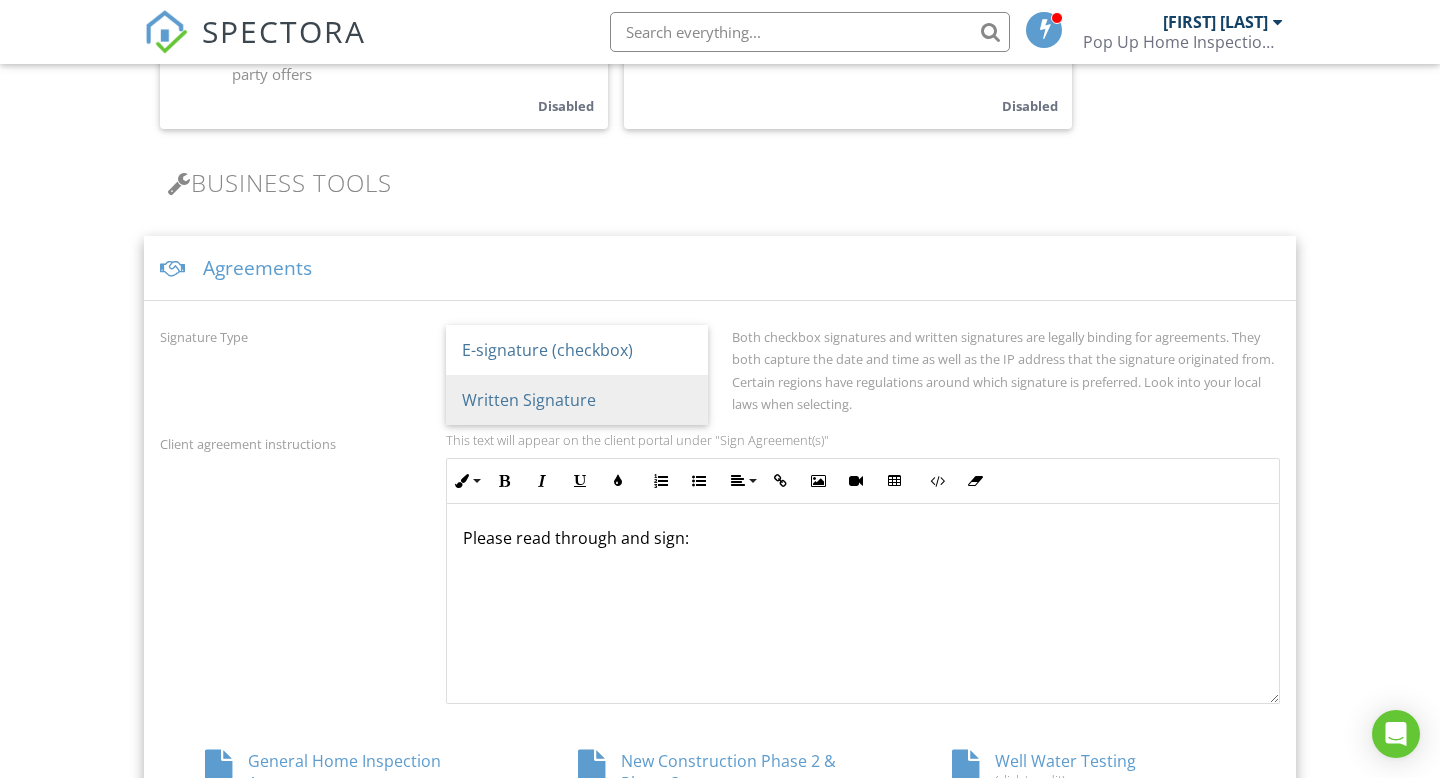click on "Written Signature" at bounding box center [577, 400] 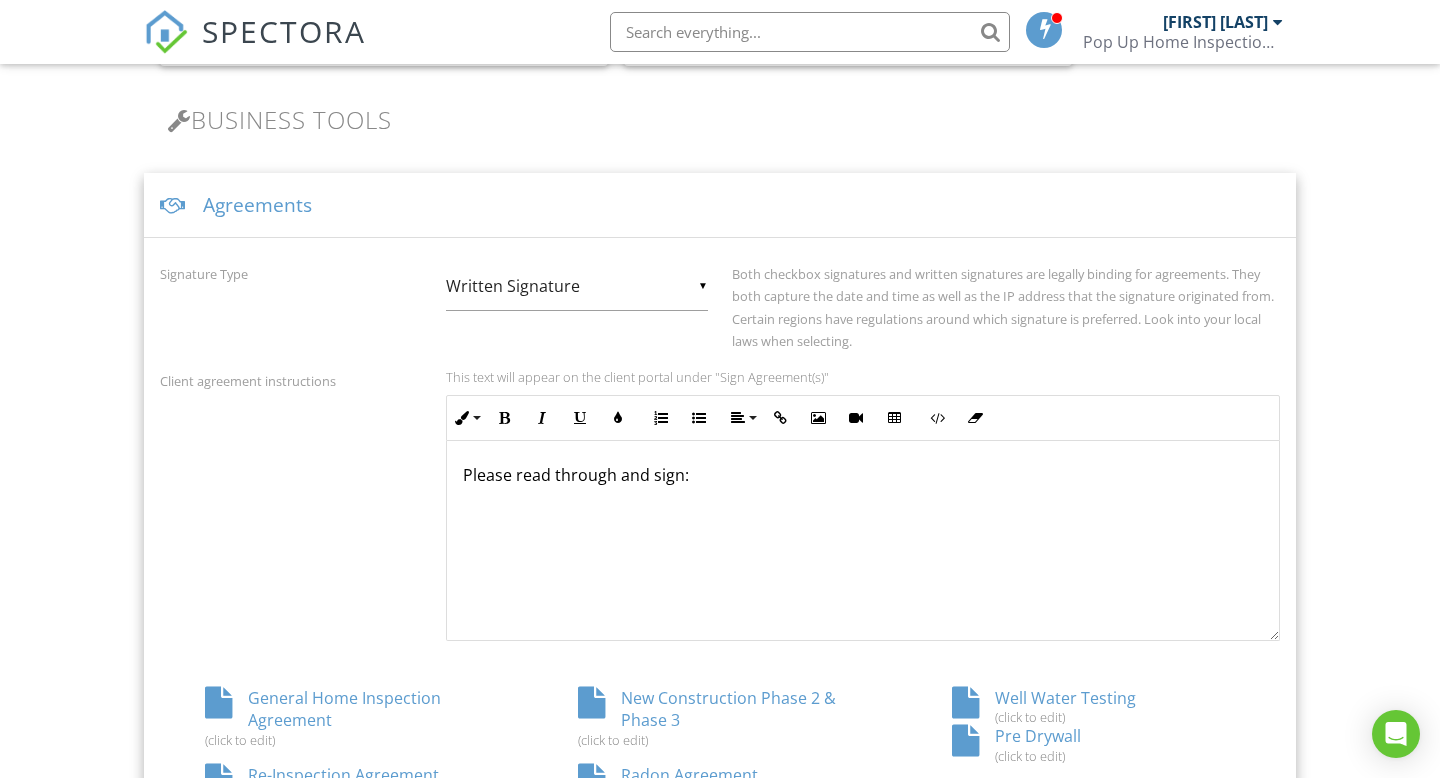 scroll, scrollTop: 635, scrollLeft: 0, axis: vertical 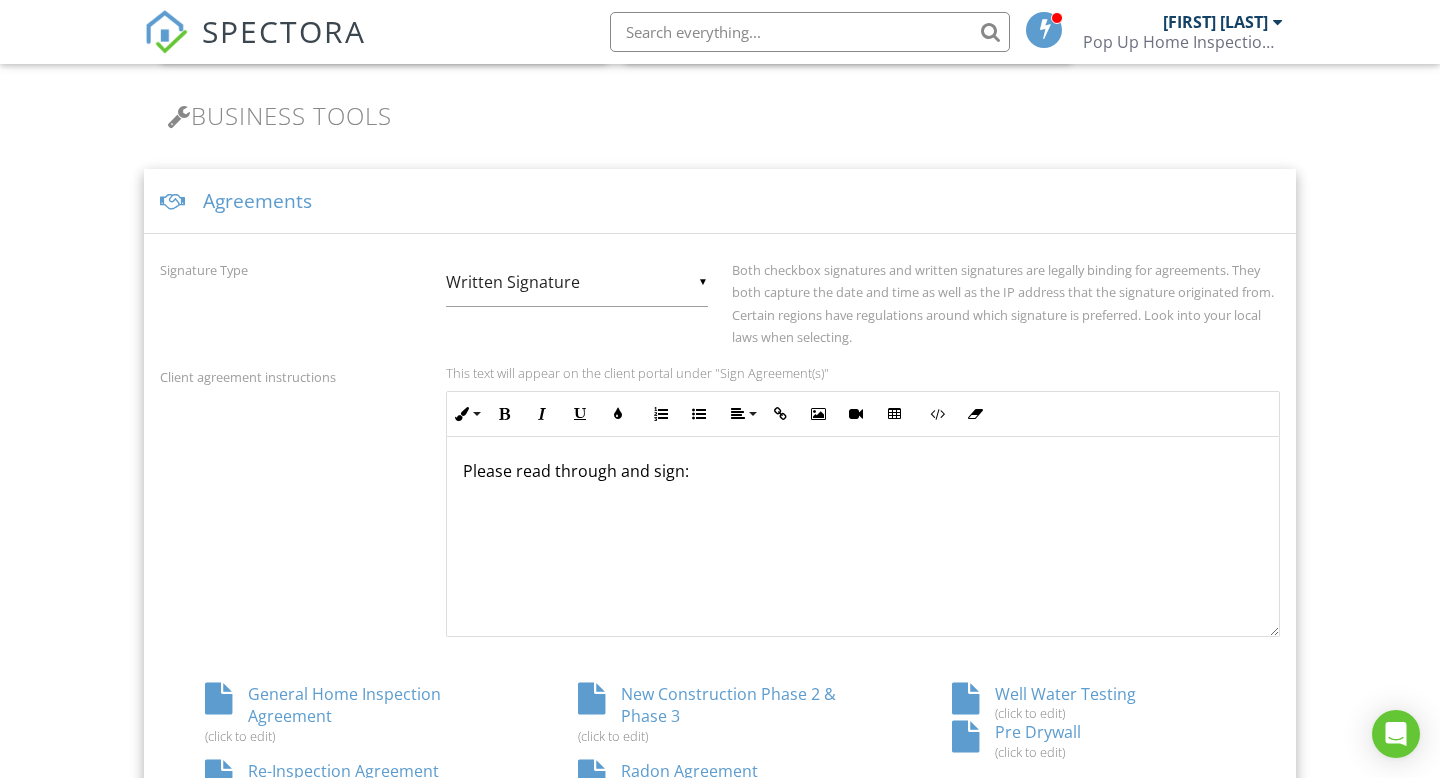 click on "Please read through and sign: ​ ​" at bounding box center [863, 536] 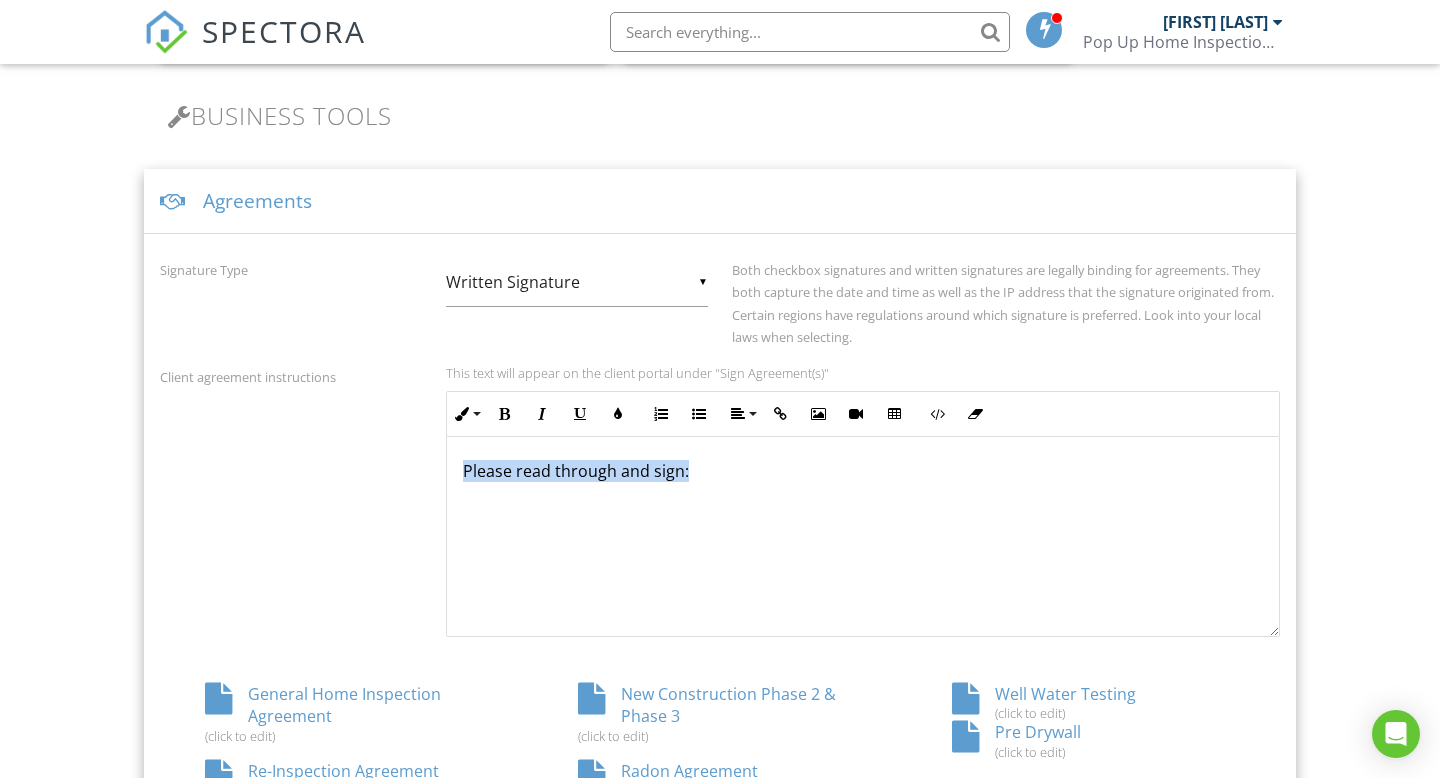 click on "Please read through and sign: ​ ​" at bounding box center [863, 536] 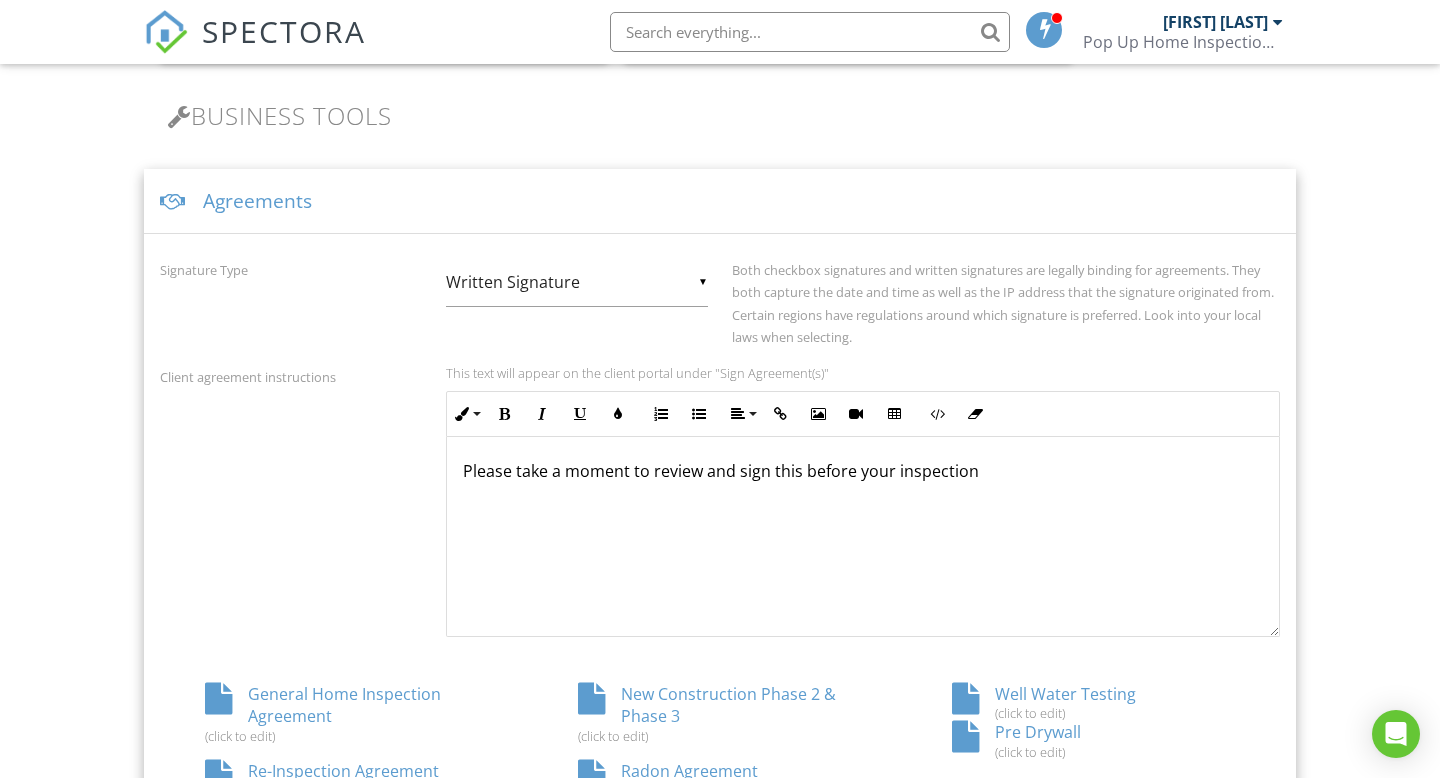 type 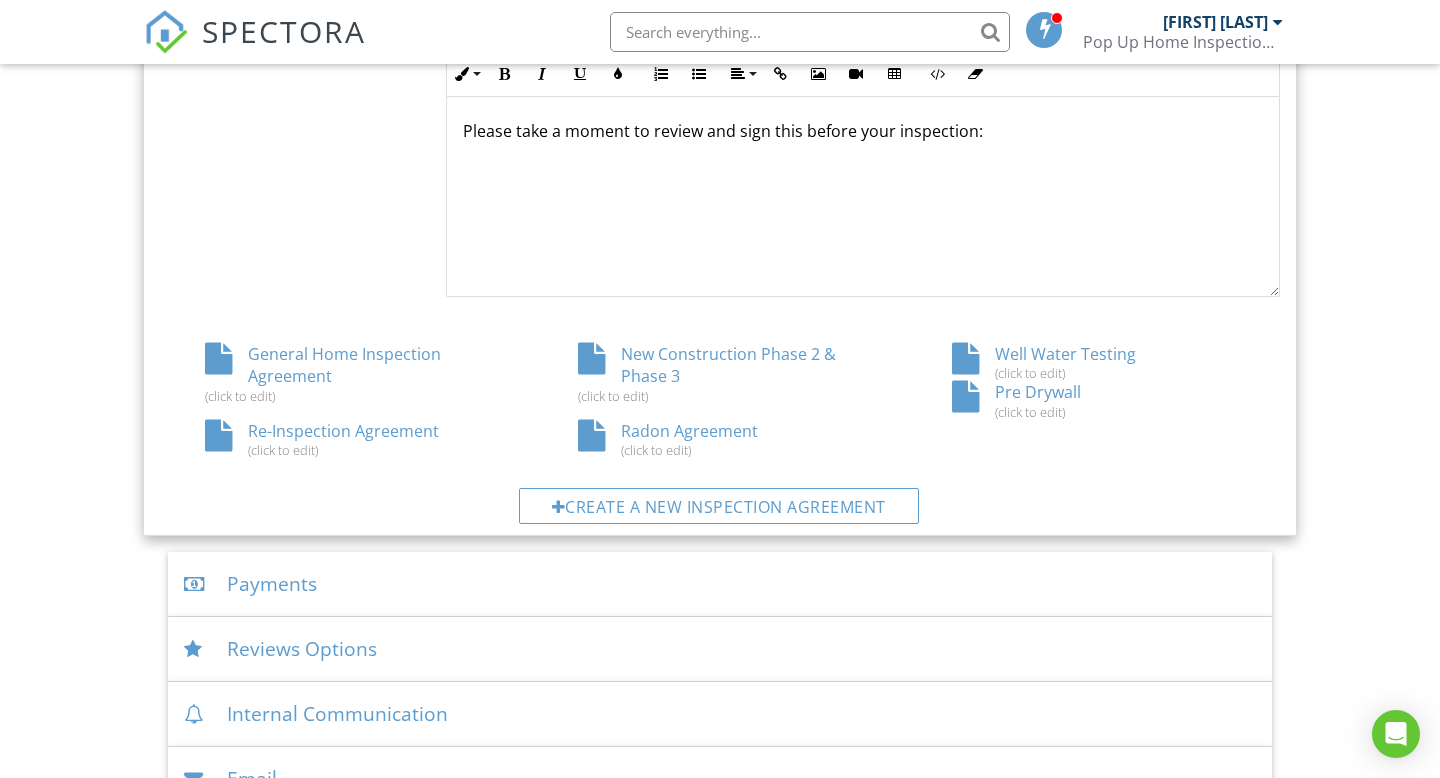 scroll, scrollTop: 976, scrollLeft: 0, axis: vertical 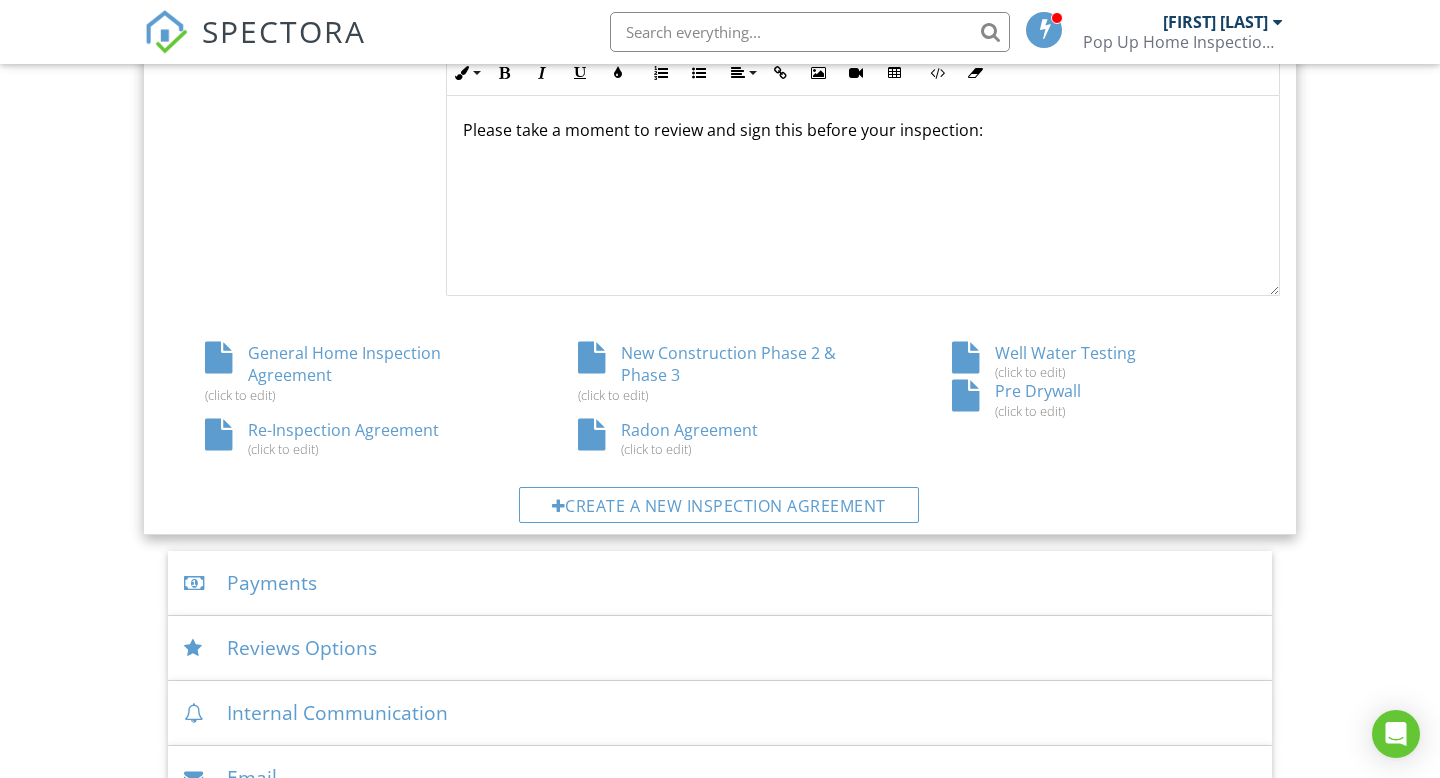 click on "Signature Type
▼ Written Signature E-signature (checkbox) Written Signature E-signature (checkbox)
Written Signature
Both checkbox signatures and written signatures are legally binding for agreements. They both capture the date and time as well as the IP address that the signature originated from. Certain regions have regulations around which signature is preferred. Look into your local laws when selecting.
Client agreement instructions
This text will appear on the client portal under "Sign Agreement(s)"
Inline Style XLarge Large Normal Small Light Small/Light Bold Italic Underline Colors Ordered List Unordered List Align Align Left Align Center Align Right Align Justify Insert Link Insert Image Insert Video Insert Table Code View Clear Formatting Please take a moment to review and sign this before your inspection: Please read through and sign:
General Home Inspection Agreement
(click to edit)
New Construction Phase 2 & Phase 3
(click to edit)" at bounding box center [720, 214] 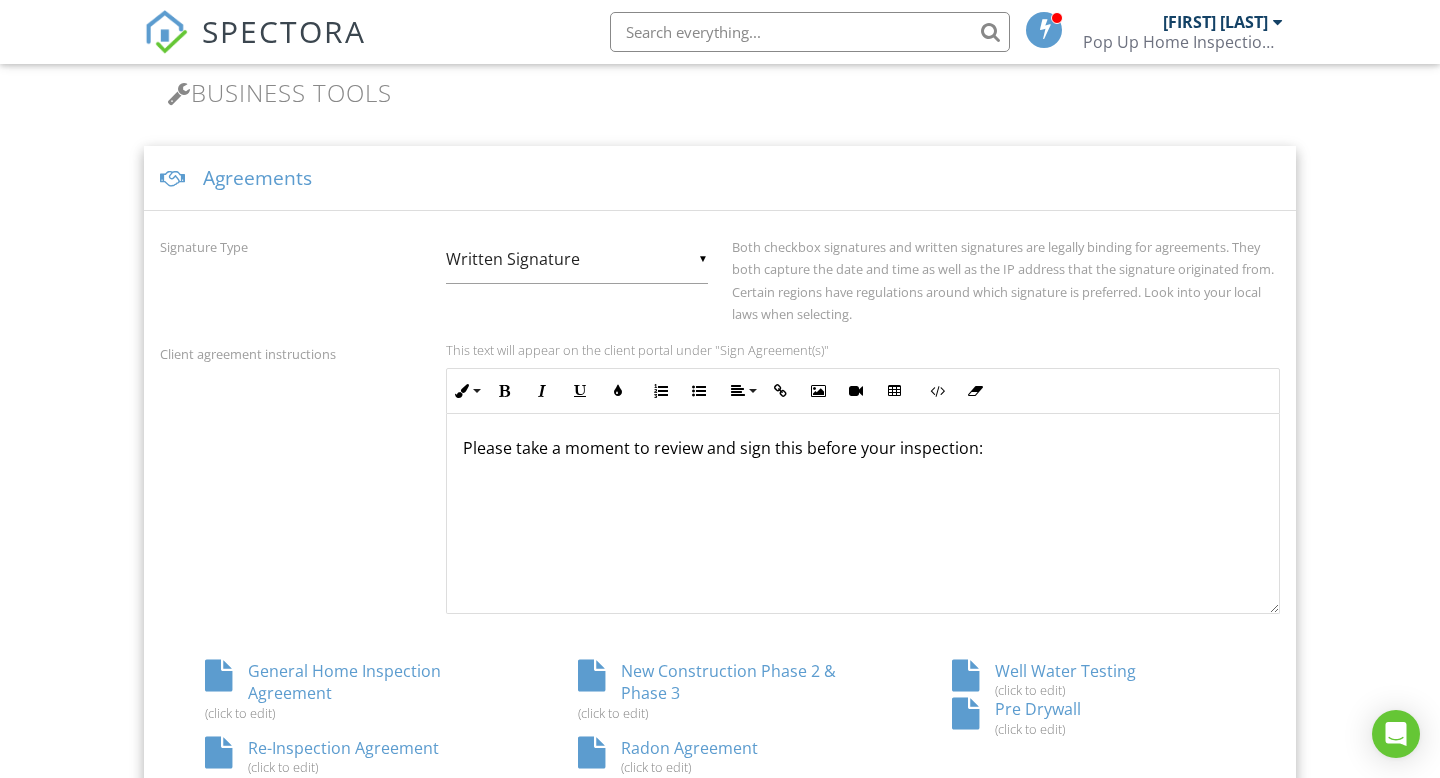 scroll, scrollTop: 648, scrollLeft: 0, axis: vertical 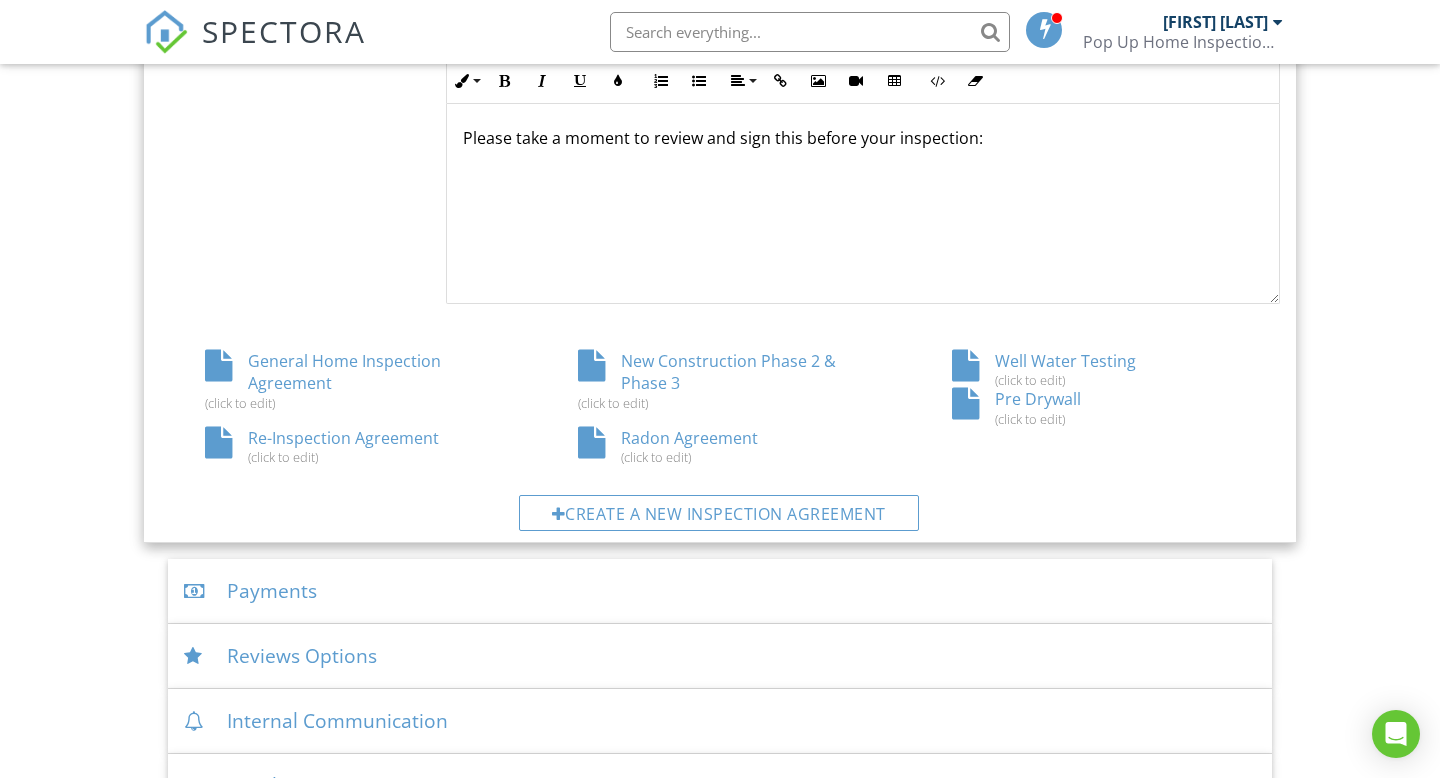 click on "Payments" at bounding box center (720, 591) 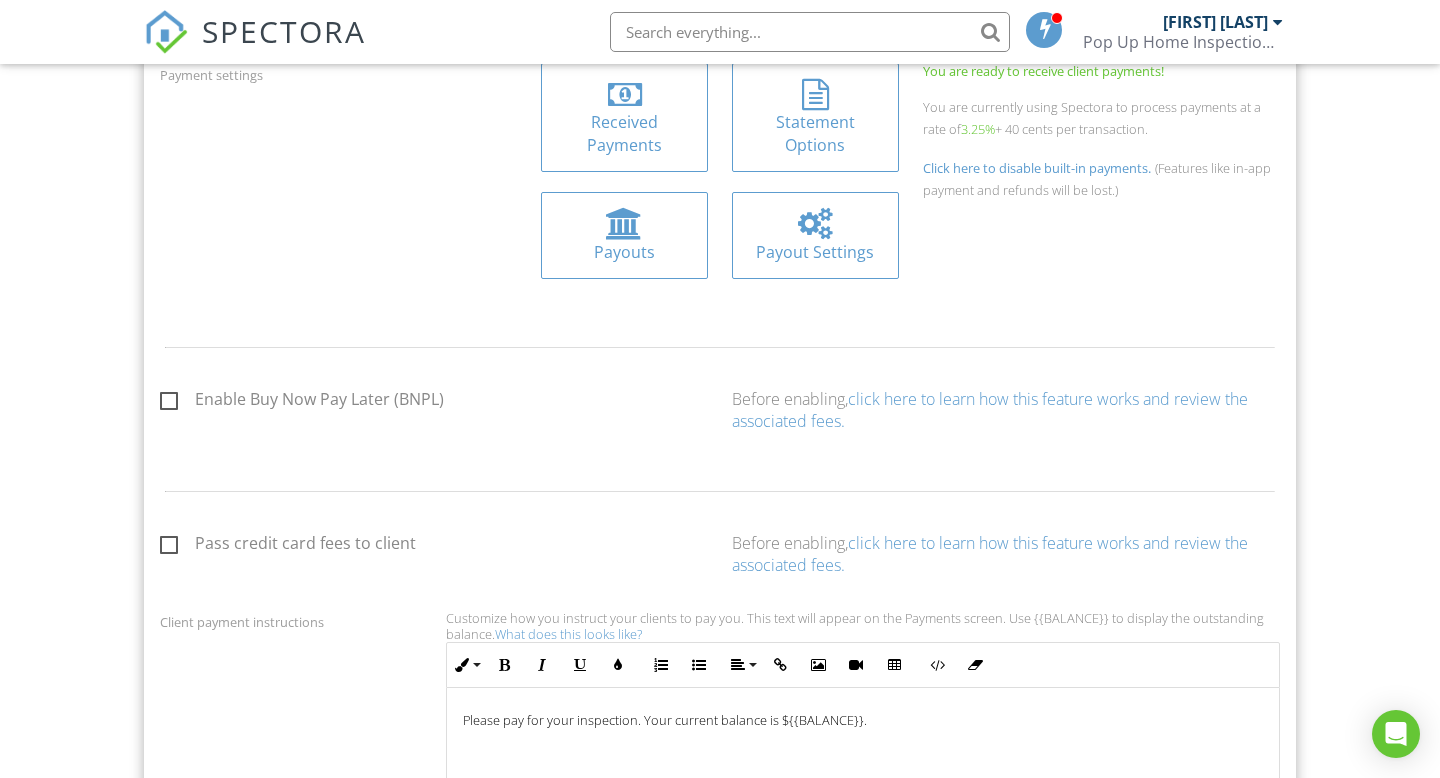 scroll, scrollTop: 899, scrollLeft: 0, axis: vertical 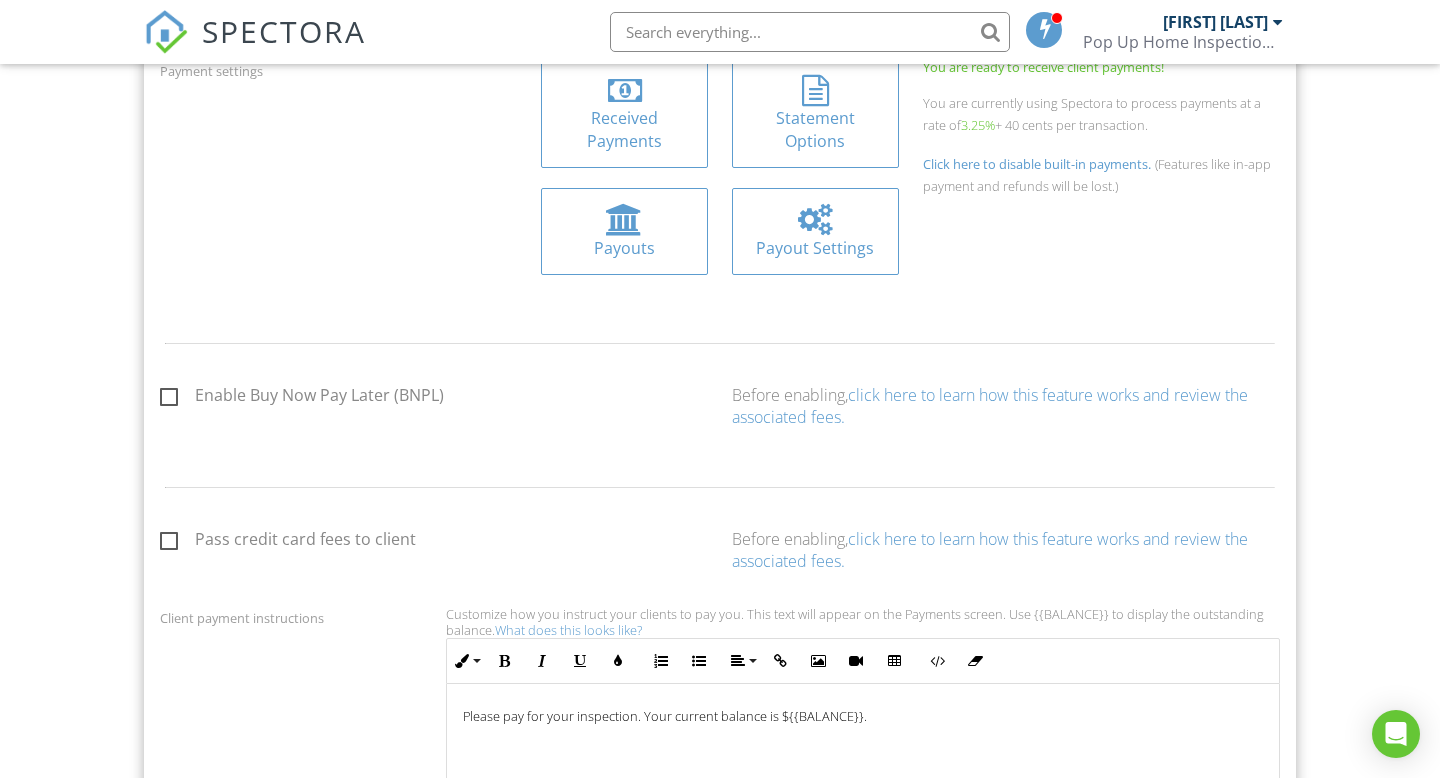 click on "Pass credit card fees to client" at bounding box center [288, 542] 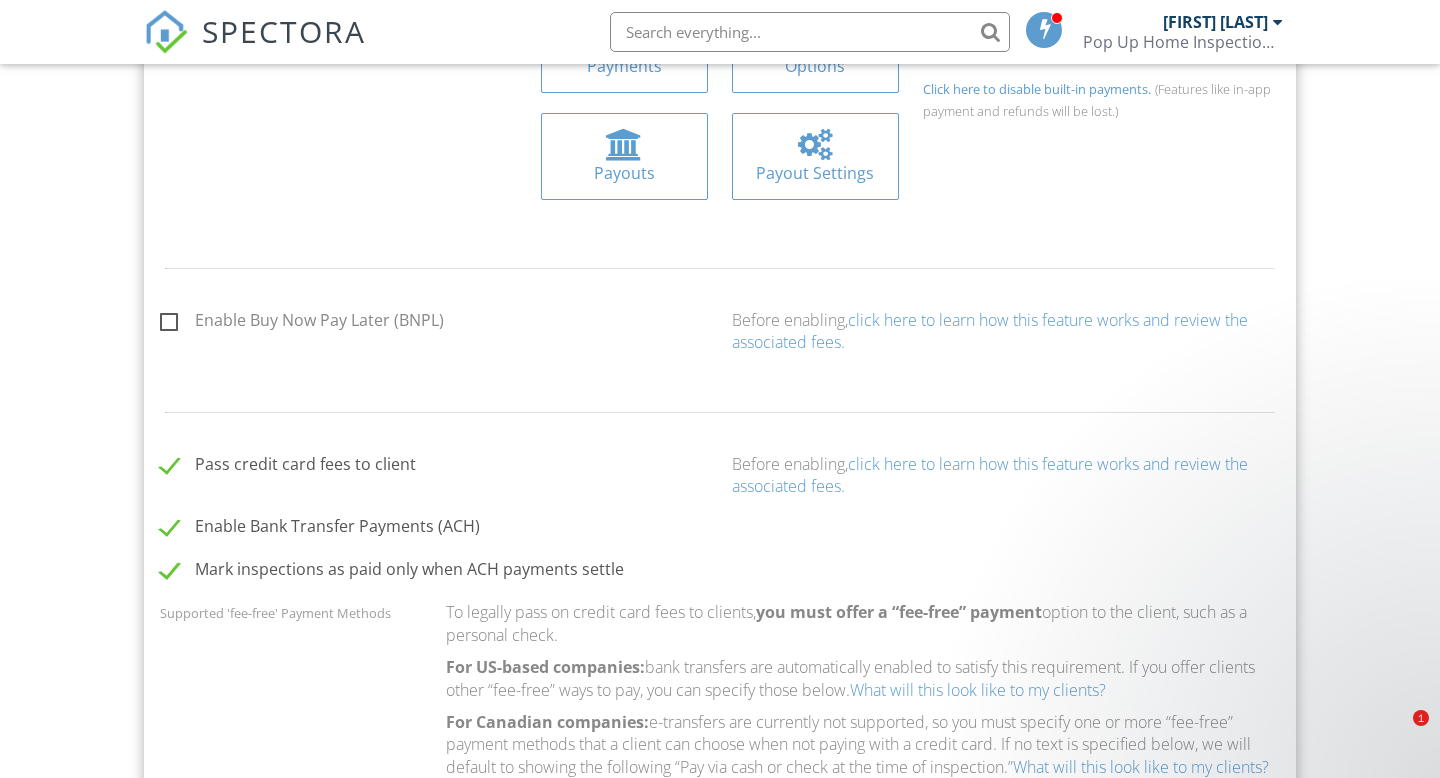 scroll, scrollTop: 1031, scrollLeft: 0, axis: vertical 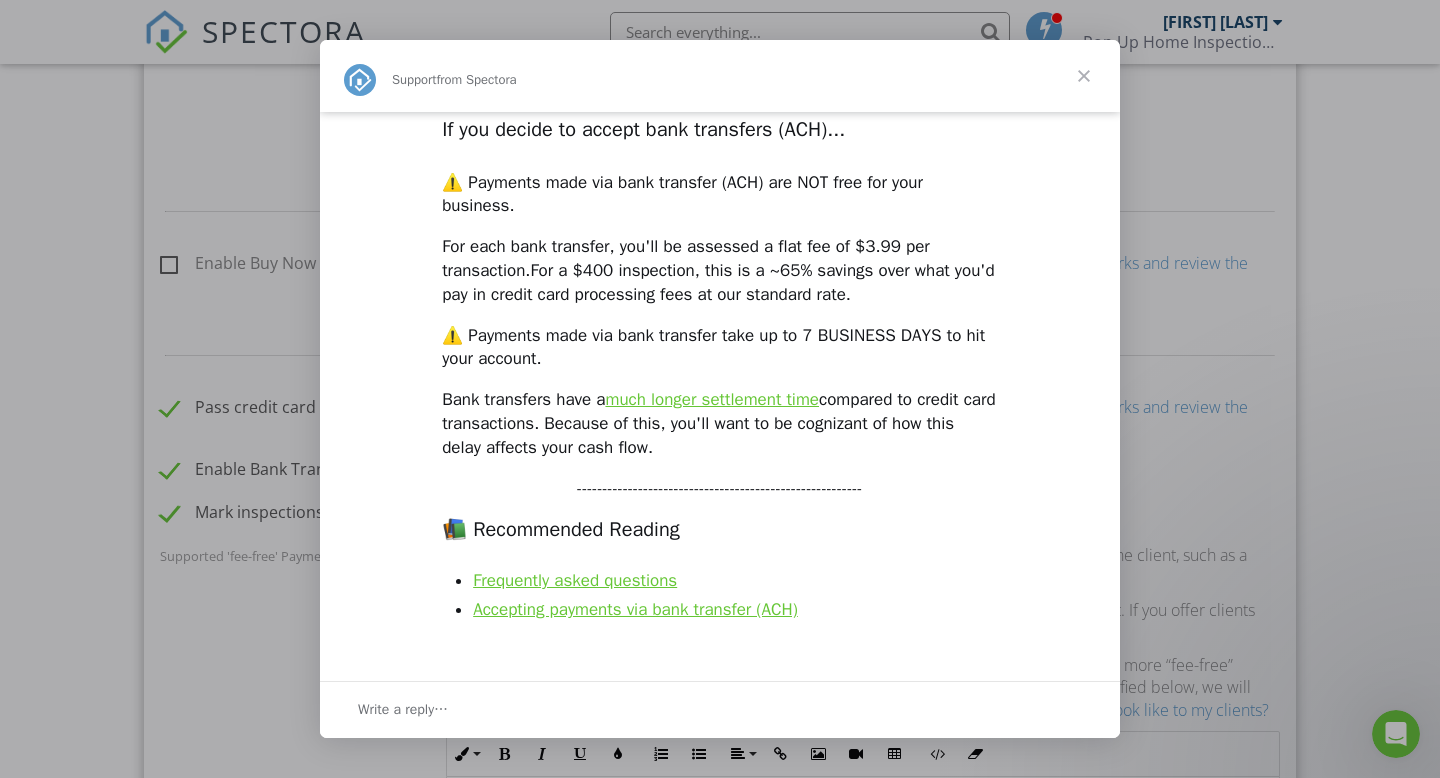 click at bounding box center [1084, 76] 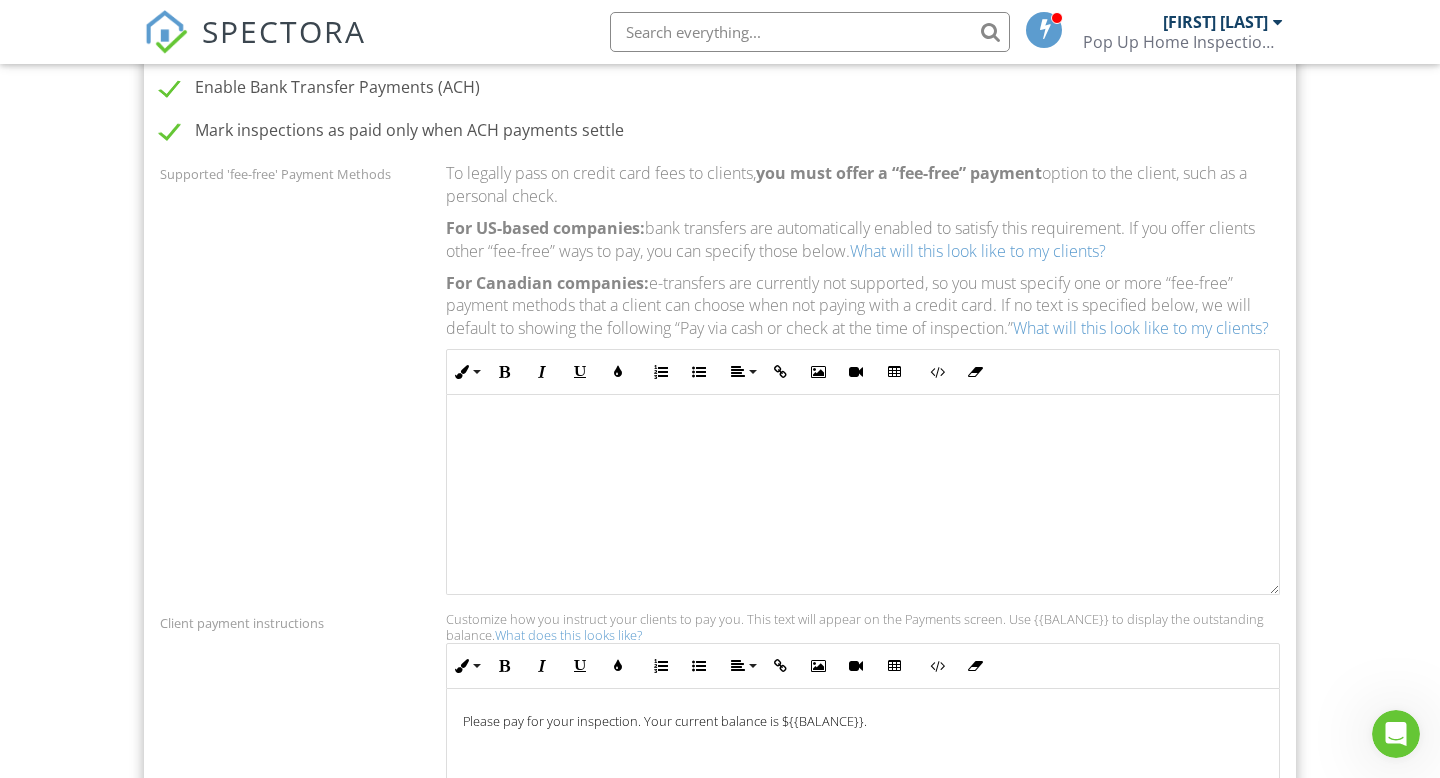 scroll, scrollTop: 1443, scrollLeft: 0, axis: vertical 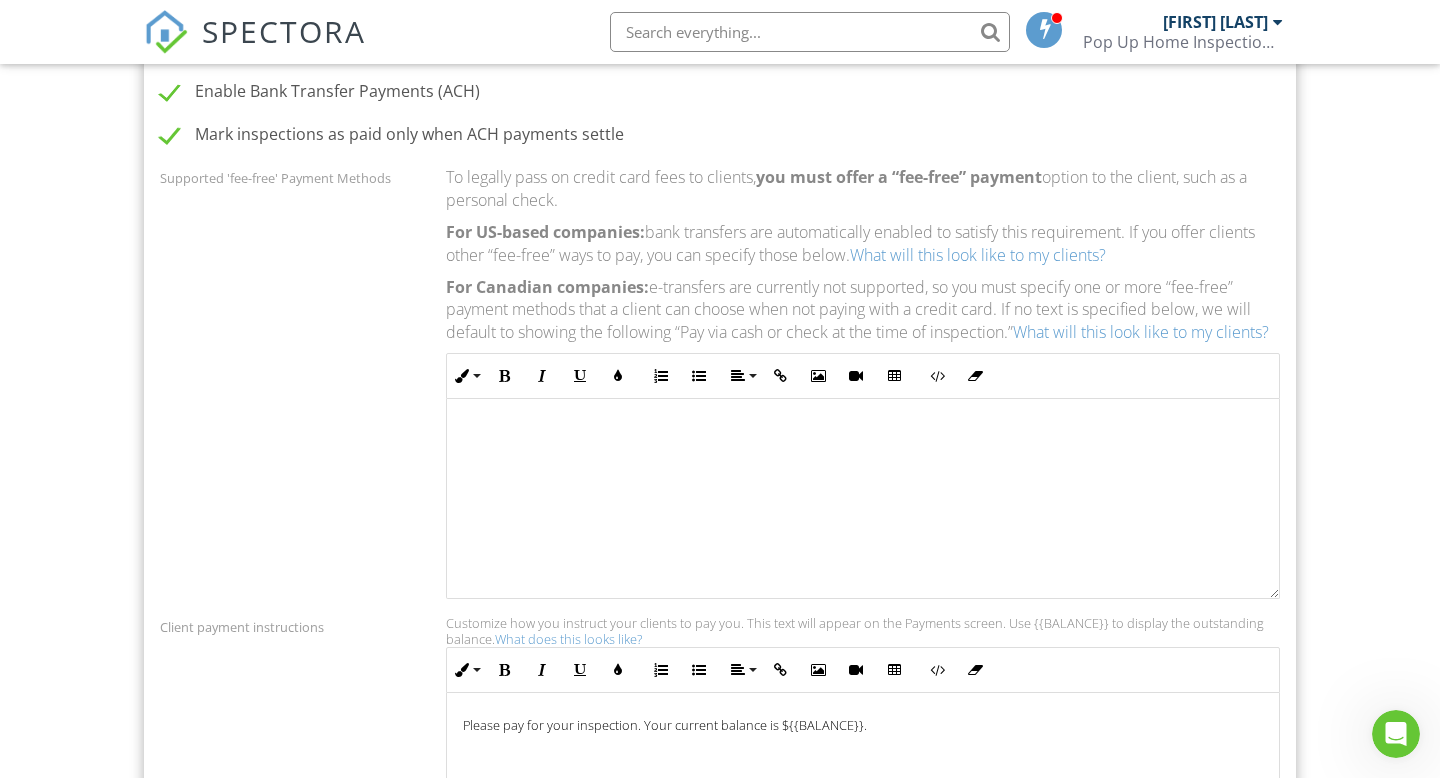click on "Mark inspections as paid only when ACH payments settle" at bounding box center [392, 137] 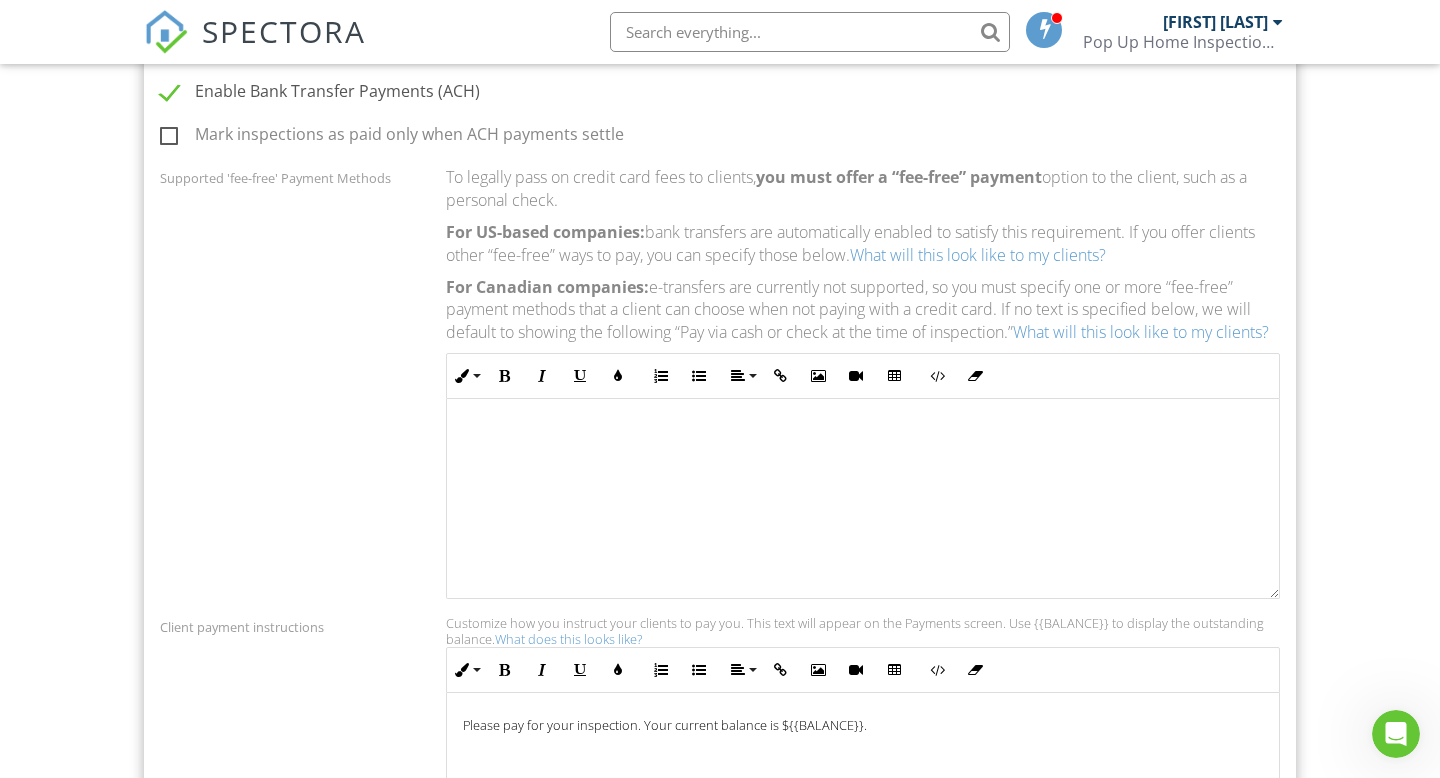 click on "Enable Bank Transfer Payments (ACH)
Mark inspections as paid only when ACH payments settle
Supported 'fee-free' Payment Methods
To legally pass on credit card fees to clients,
you must offer a “fee-free” payment
option to the client, such as a personal check.
For US-based companies:
bank transfers are automatically enabled to satisfy this requirement. If you offer clients other “fee-free” ways to pay, you can specify those below.
What will this look like to my clients?
For Canadian companies:
e-transfers are currently not supported, so you must specify one or more “fee-free” payment methods that a client can choose when not paying with a credit card.  If no text is specified below, we will default to showing the following “Pay via cash or check at the time of inspection.”
What will this look like to my clients?
Inline Style XLarge Large Normal Small Light Small/Light Bold Italic Underline Colors Ordered List Unordered List Align Align Left" at bounding box center (720, 339) 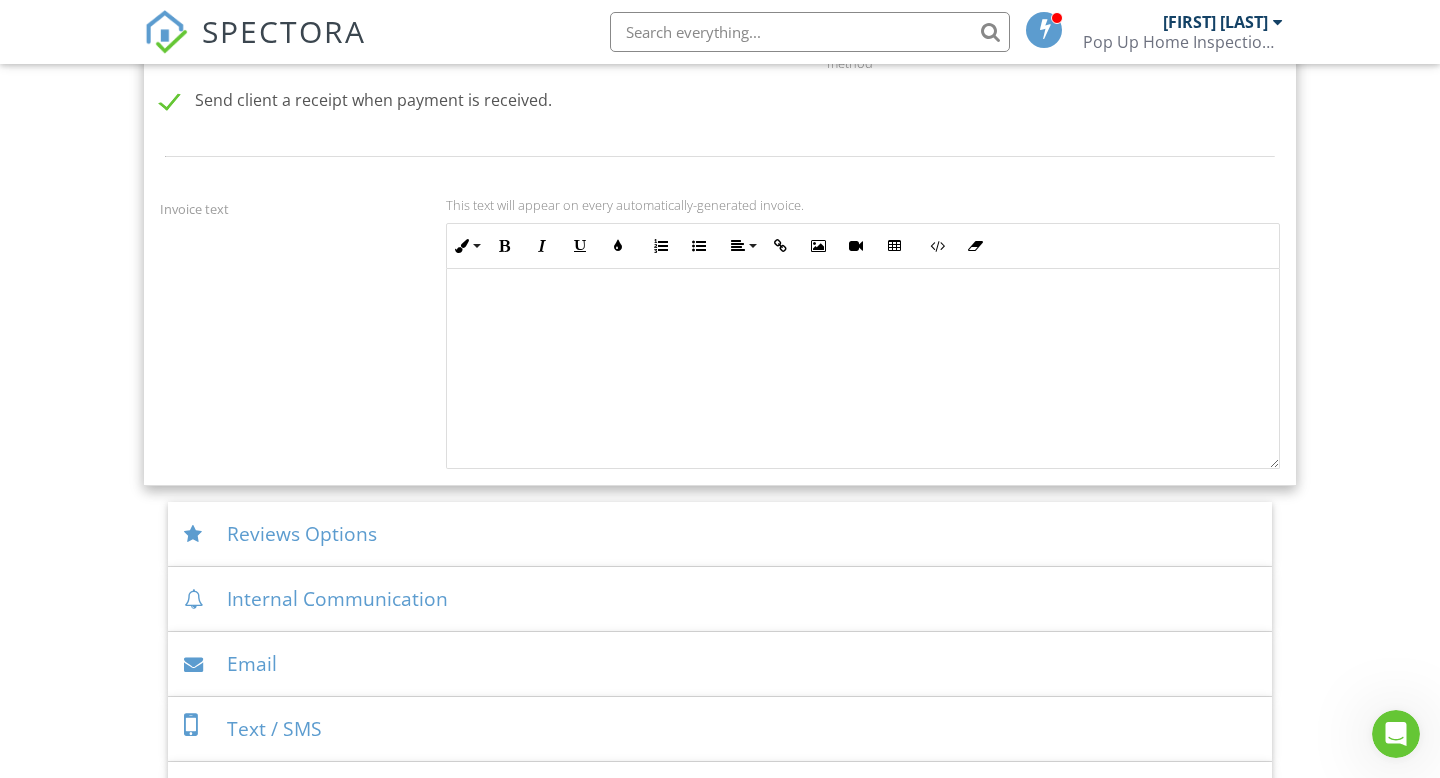 scroll, scrollTop: 2561, scrollLeft: 0, axis: vertical 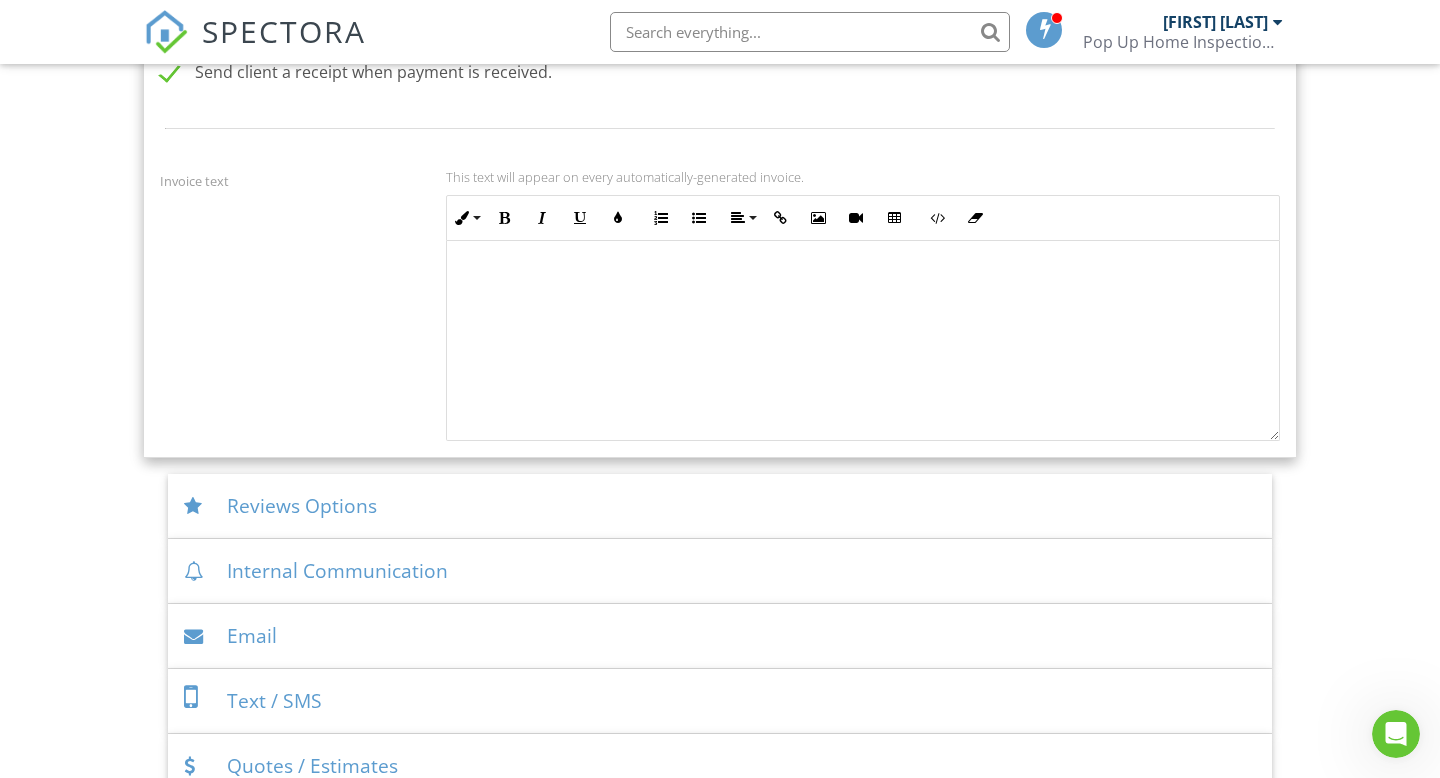 click on "Reviews Options" at bounding box center [720, 506] 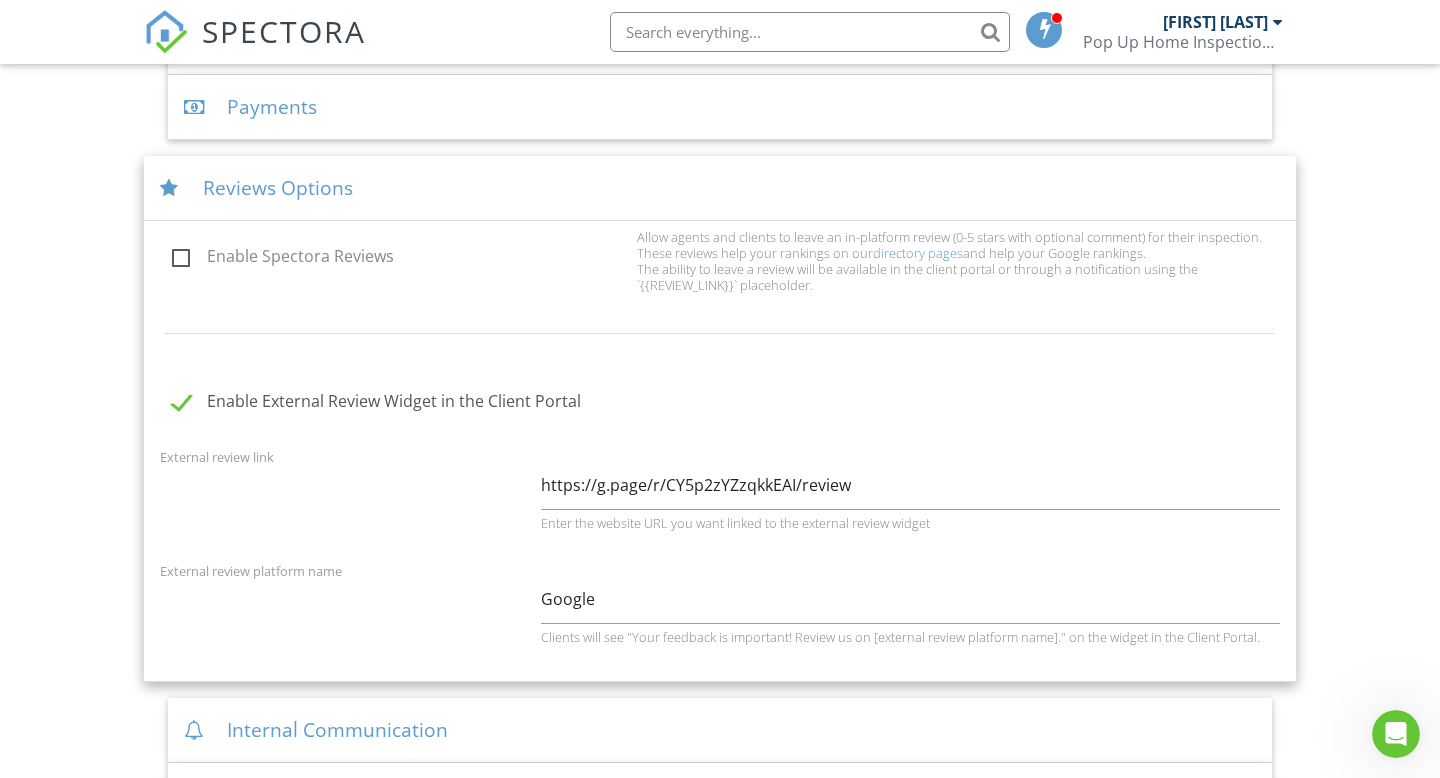 scroll, scrollTop: 798, scrollLeft: 0, axis: vertical 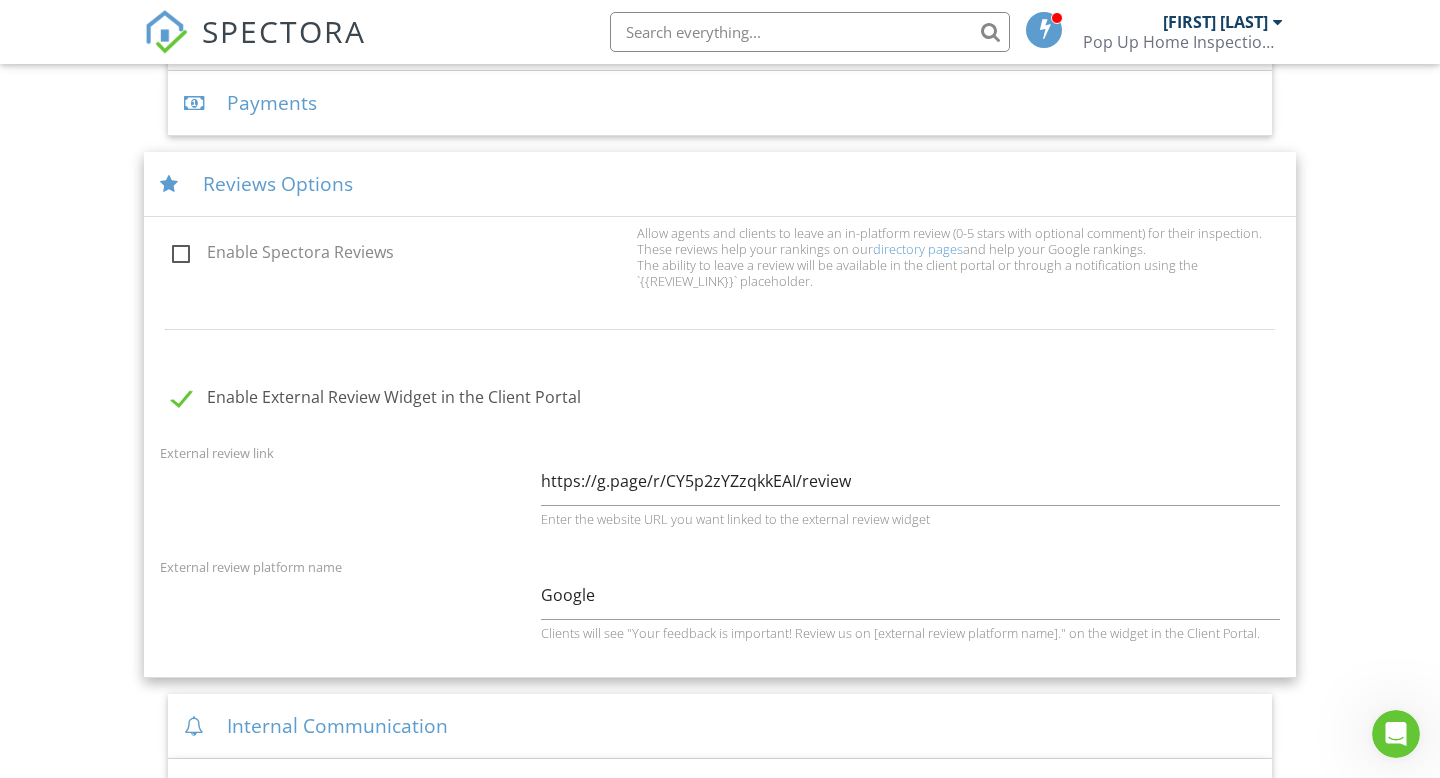 click on "Internal Communication" at bounding box center [720, 726] 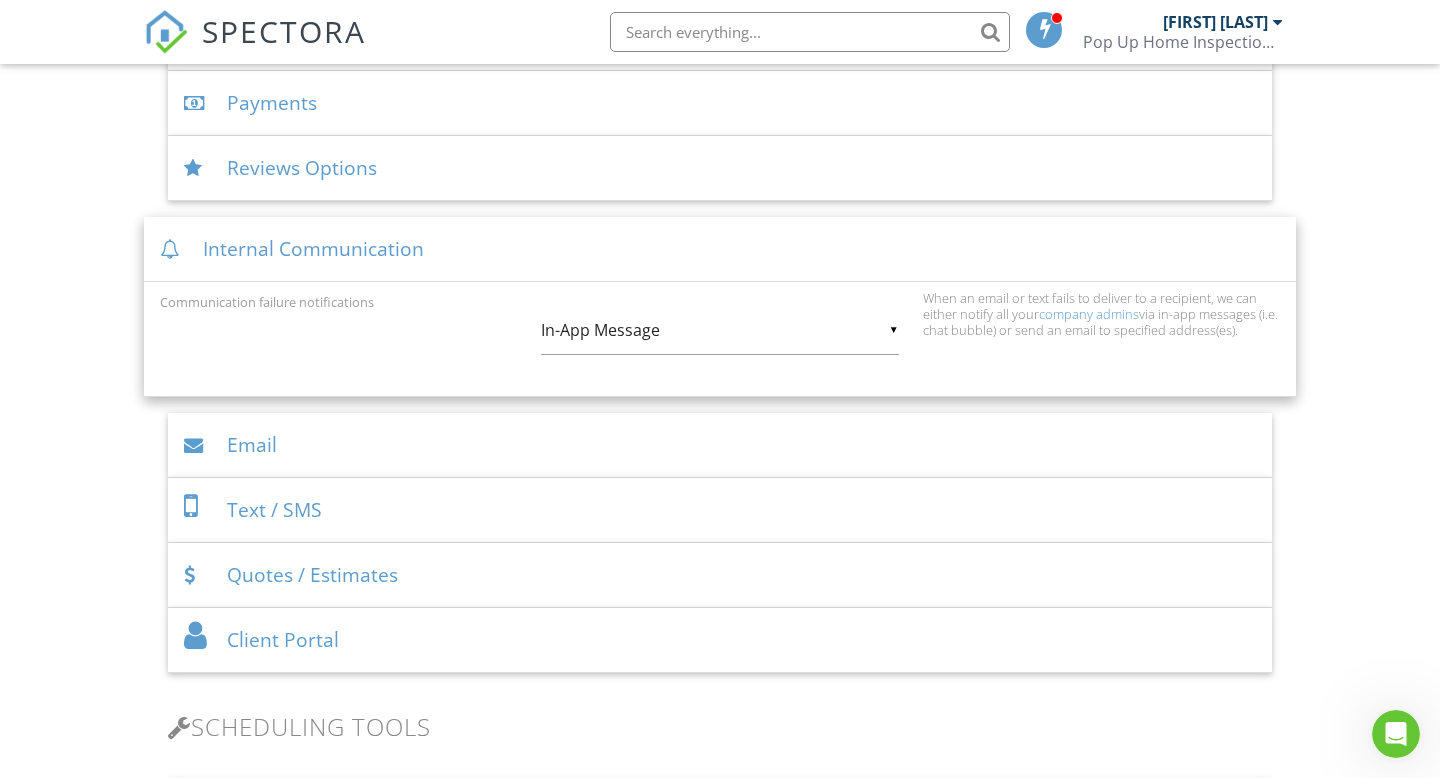 click on "Email" at bounding box center (720, 445) 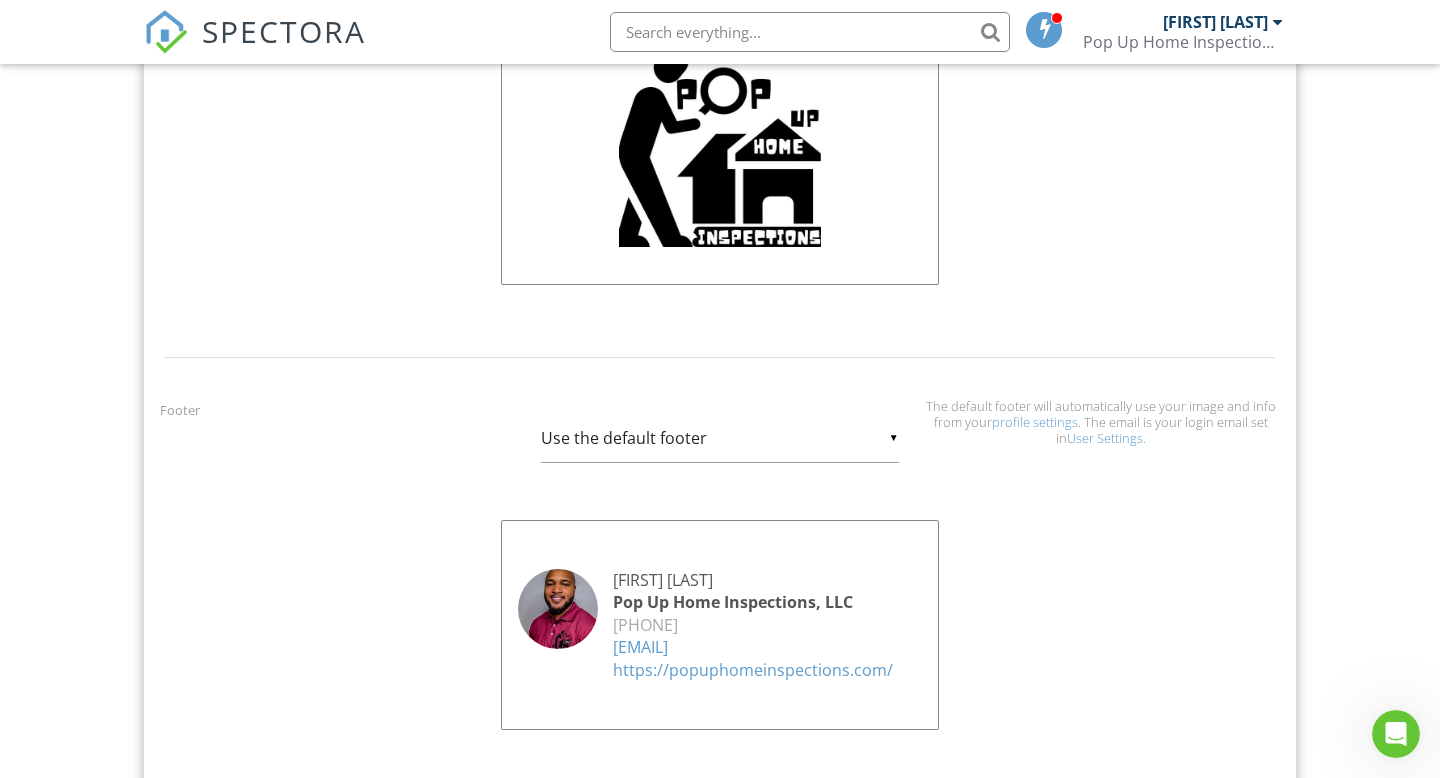 scroll, scrollTop: 1787, scrollLeft: 0, axis: vertical 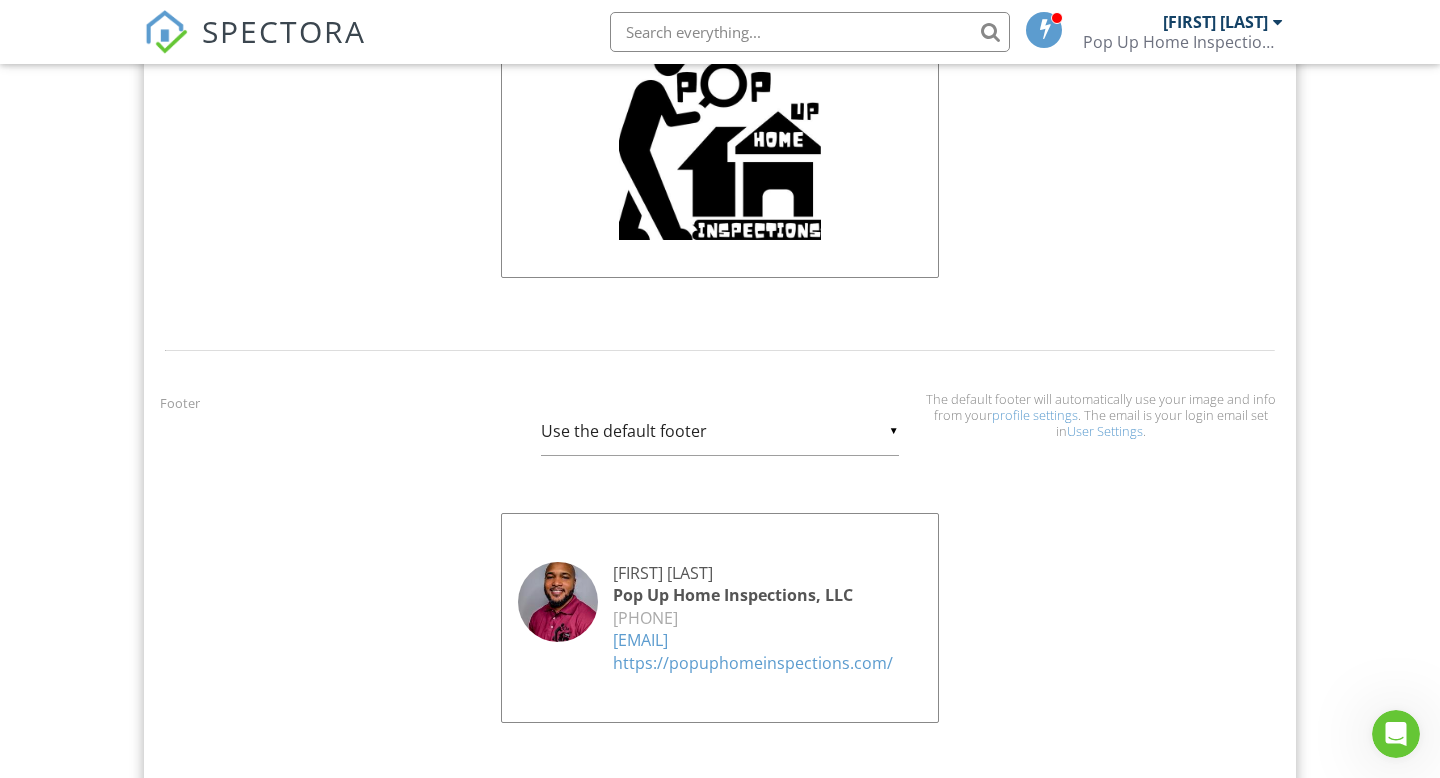 click on "▼ Use the default footer Use the default footer Custom Footer Use the default footer
Custom Footer" at bounding box center (719, 431) 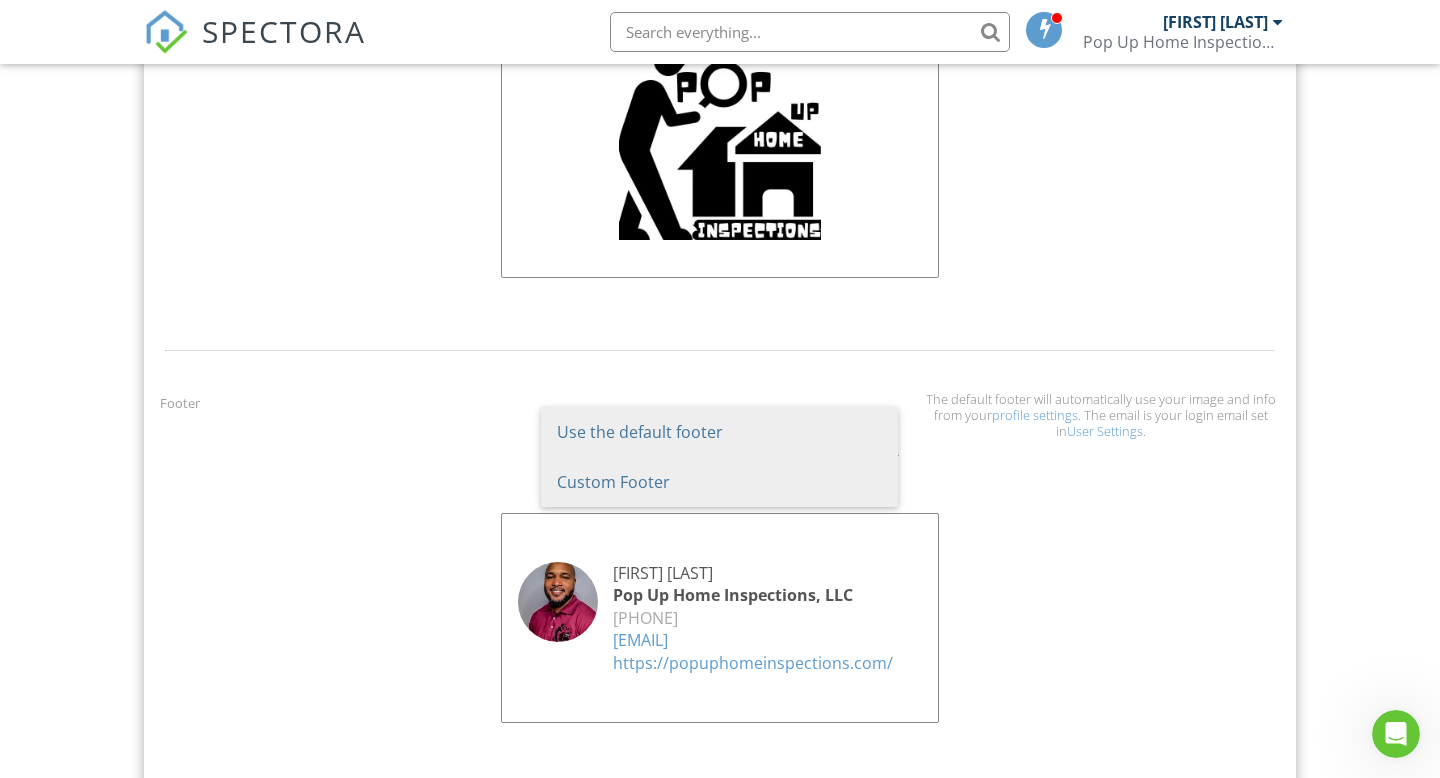 click on "Custom Footer" at bounding box center [719, 482] 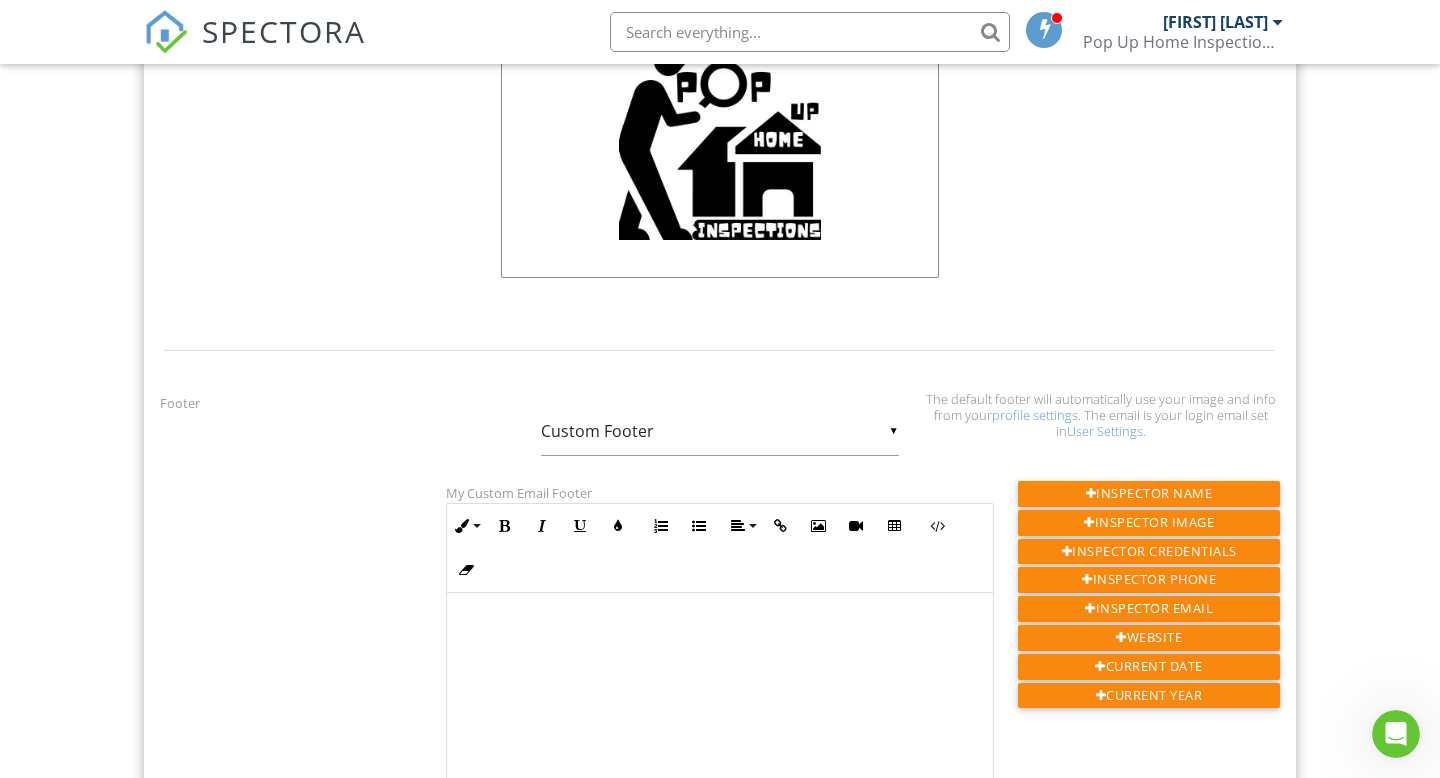 click on "▼ Custom Footer Use the default footer Custom Footer Use the default footer
Custom Footer" at bounding box center [719, 431] 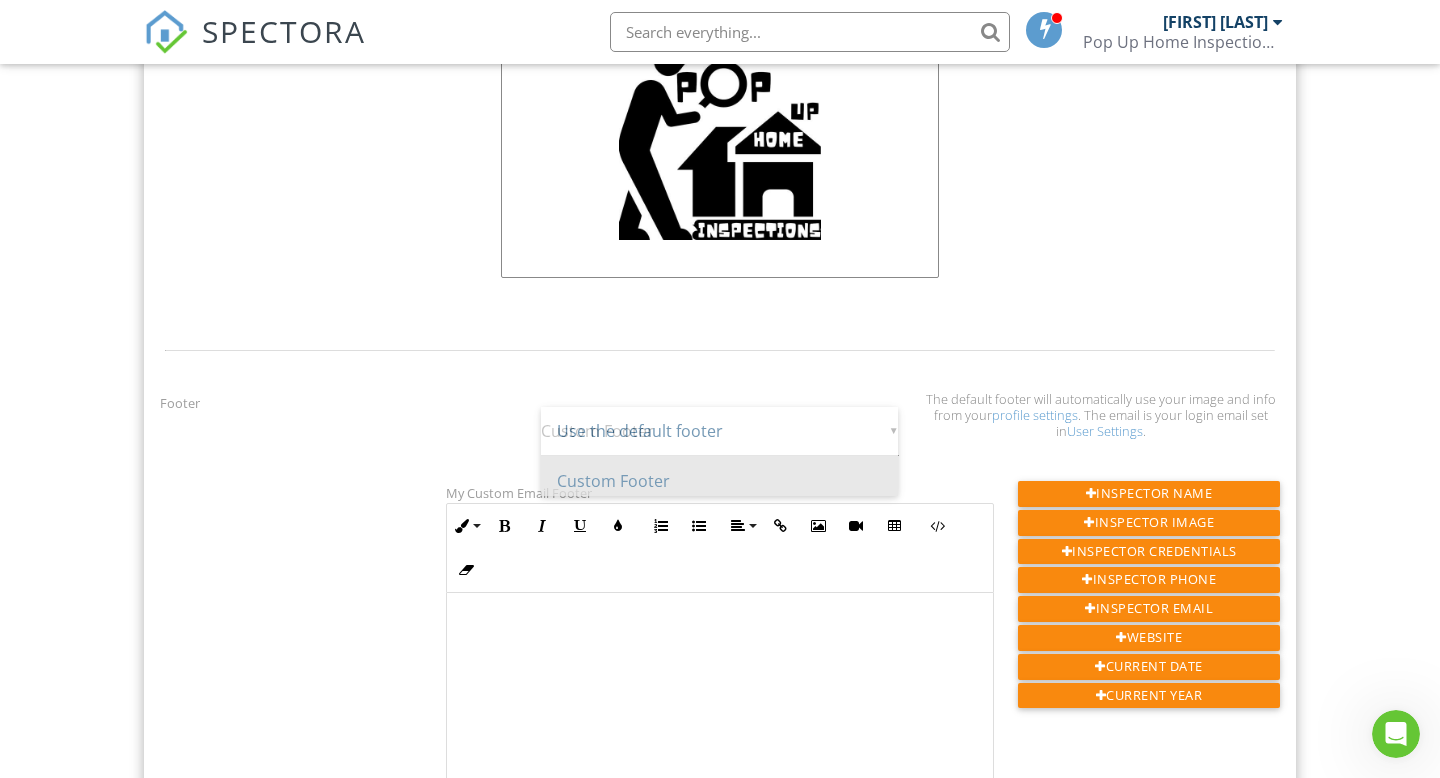 scroll, scrollTop: 0, scrollLeft: 0, axis: both 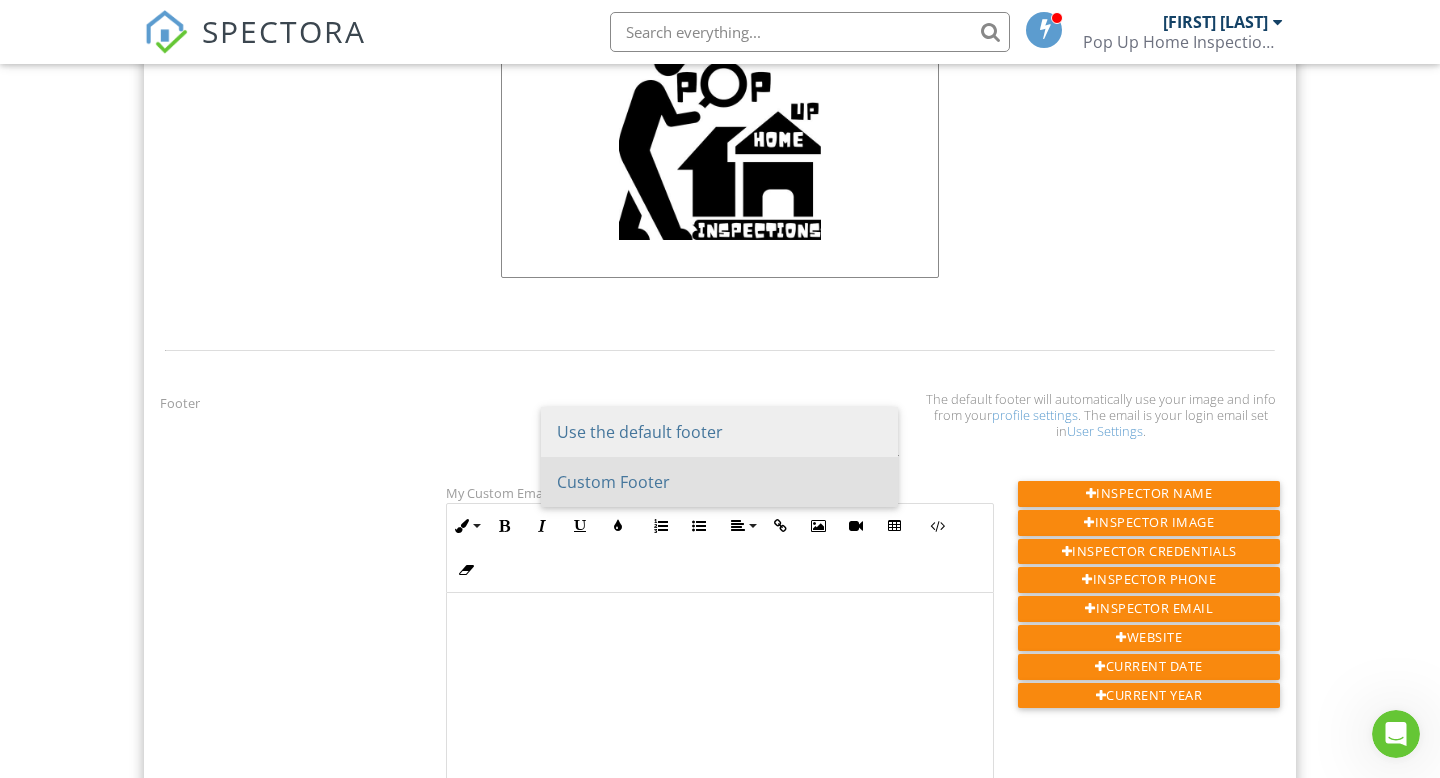 click on "Use the default footer" at bounding box center (719, 432) 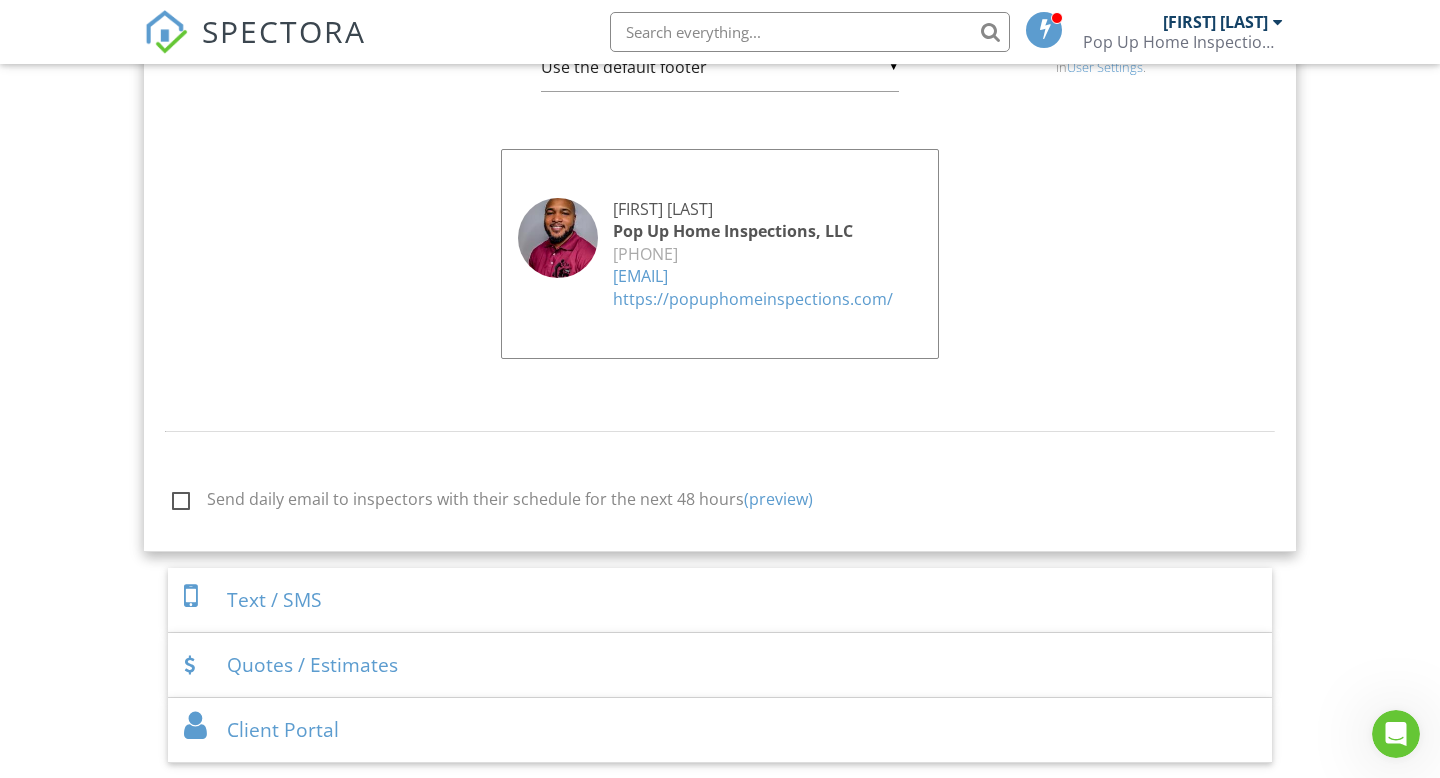 scroll, scrollTop: 2152, scrollLeft: 0, axis: vertical 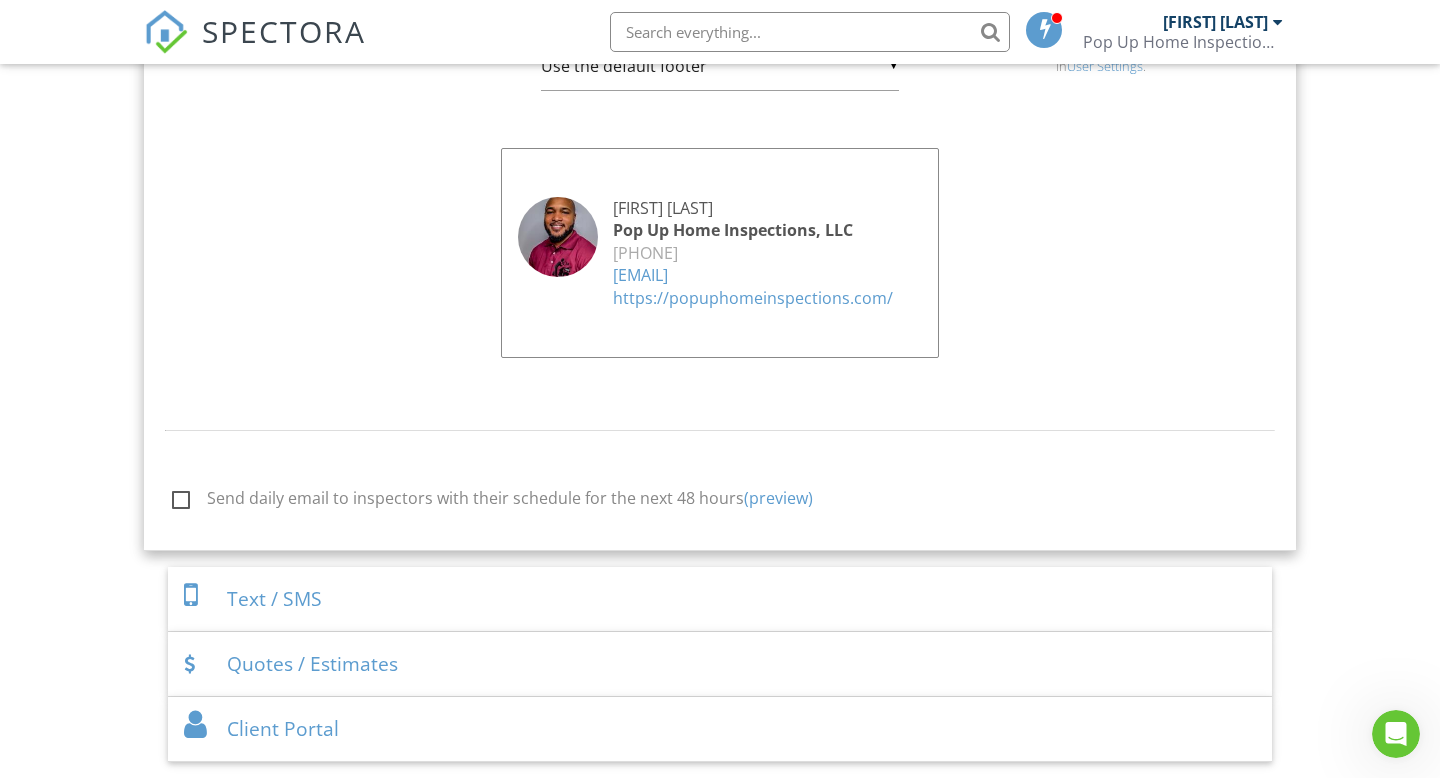 click on "Text / SMS" at bounding box center [720, 599] 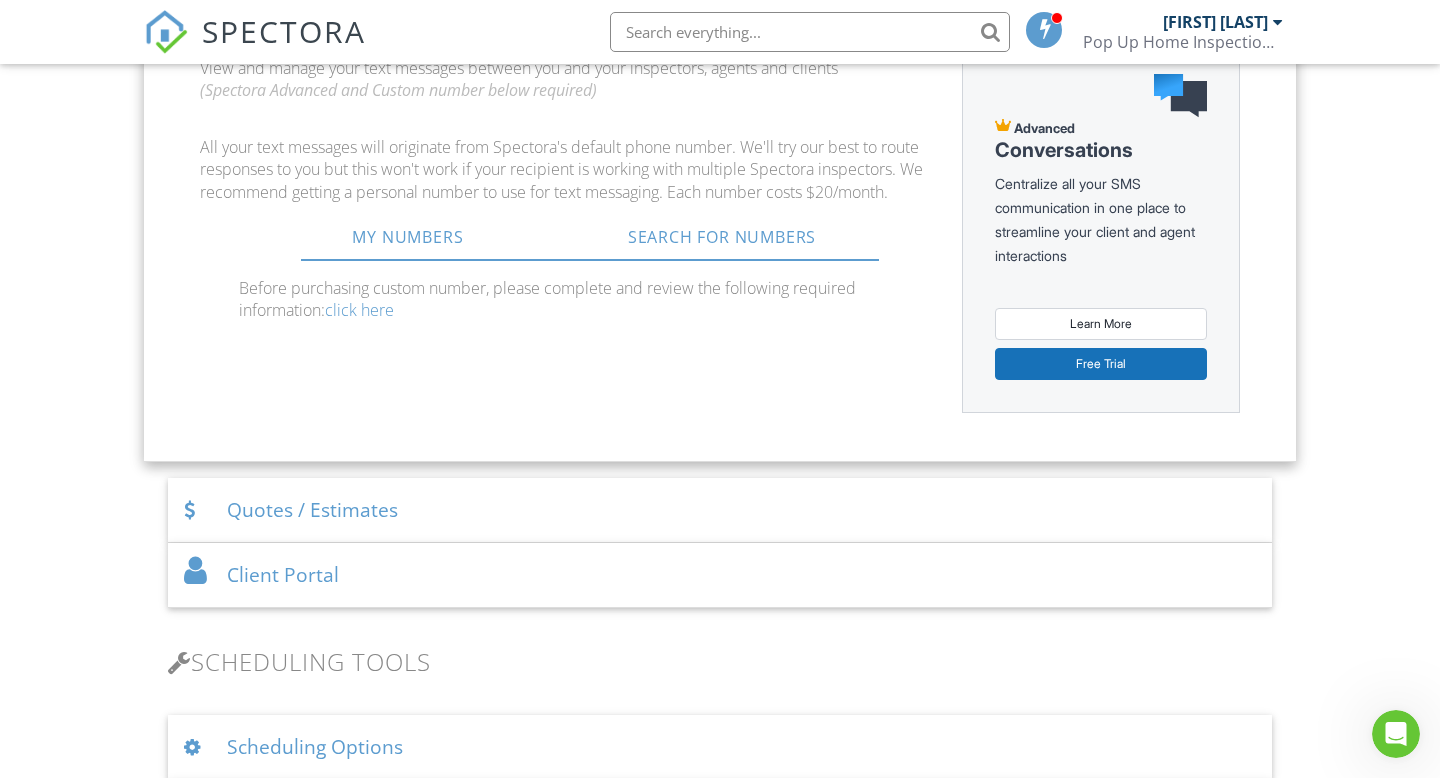 scroll, scrollTop: 1307, scrollLeft: 0, axis: vertical 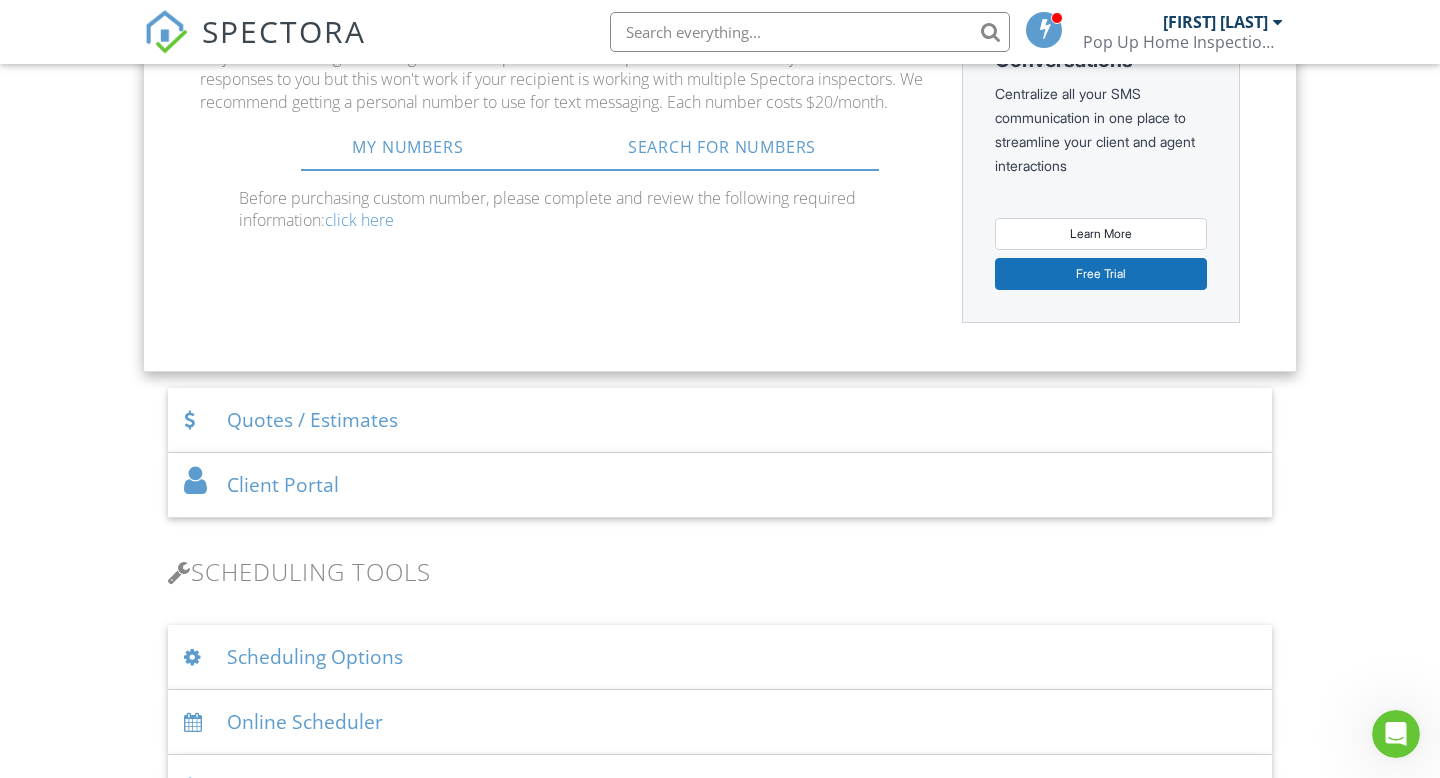 click on "Quotes / Estimates" at bounding box center (720, 420) 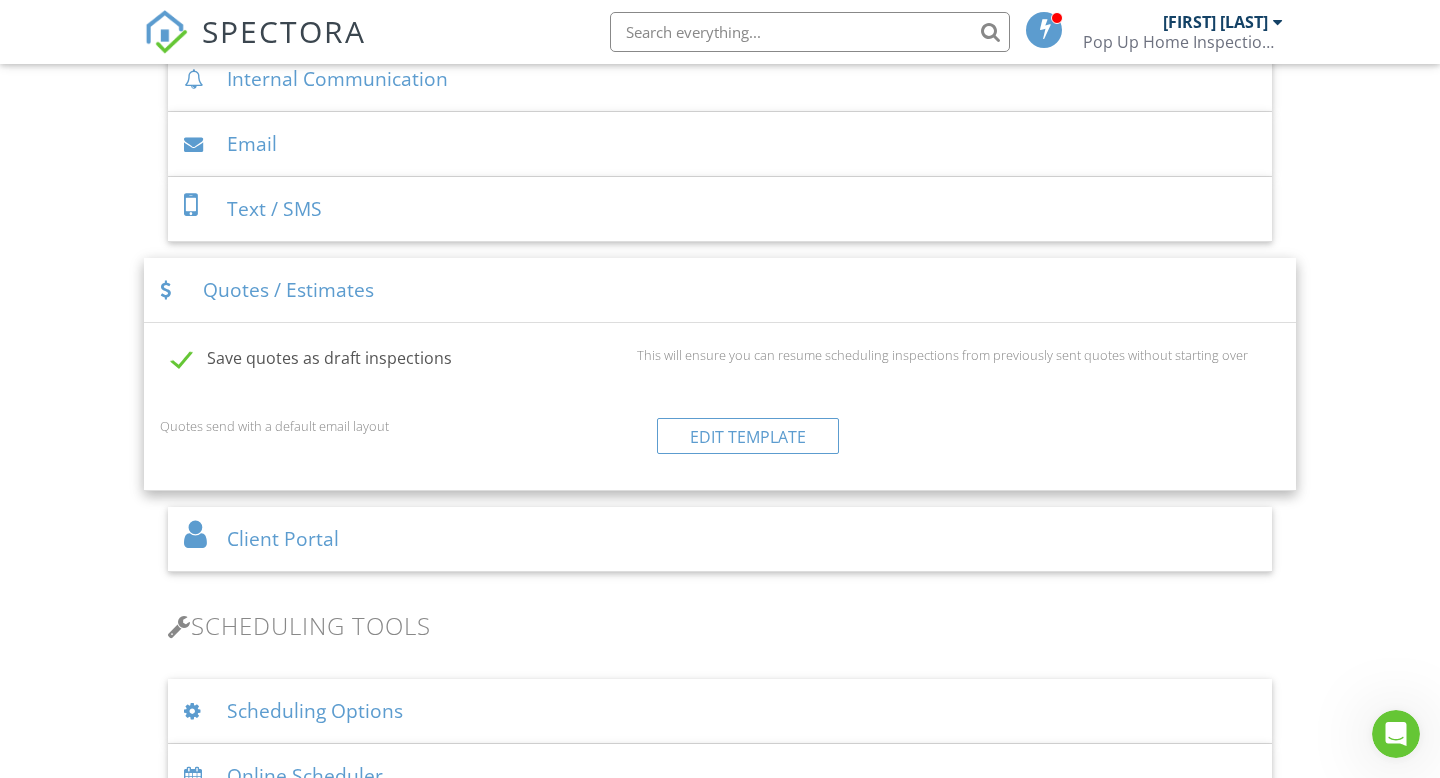 scroll, scrollTop: 1000, scrollLeft: 0, axis: vertical 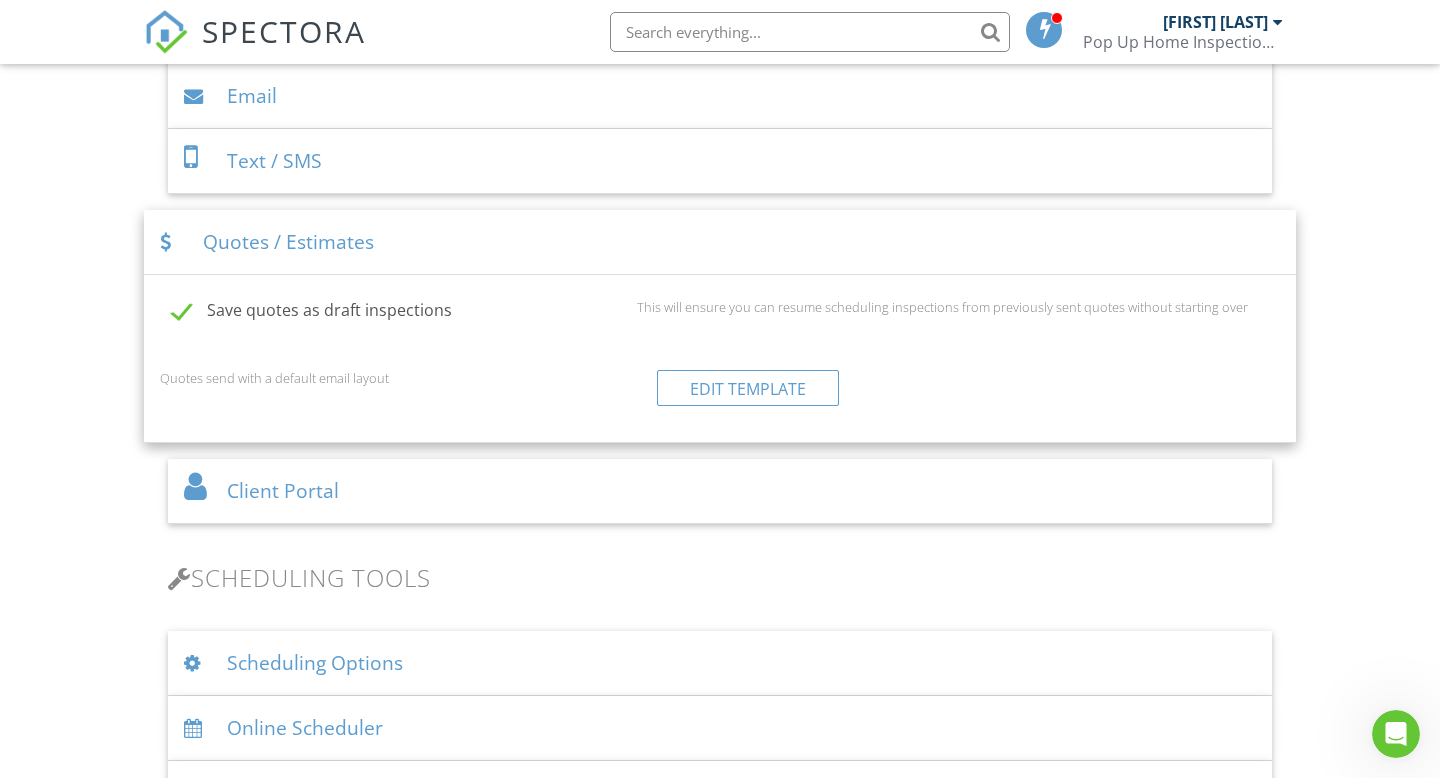 click on "Client Portal" at bounding box center [720, 491] 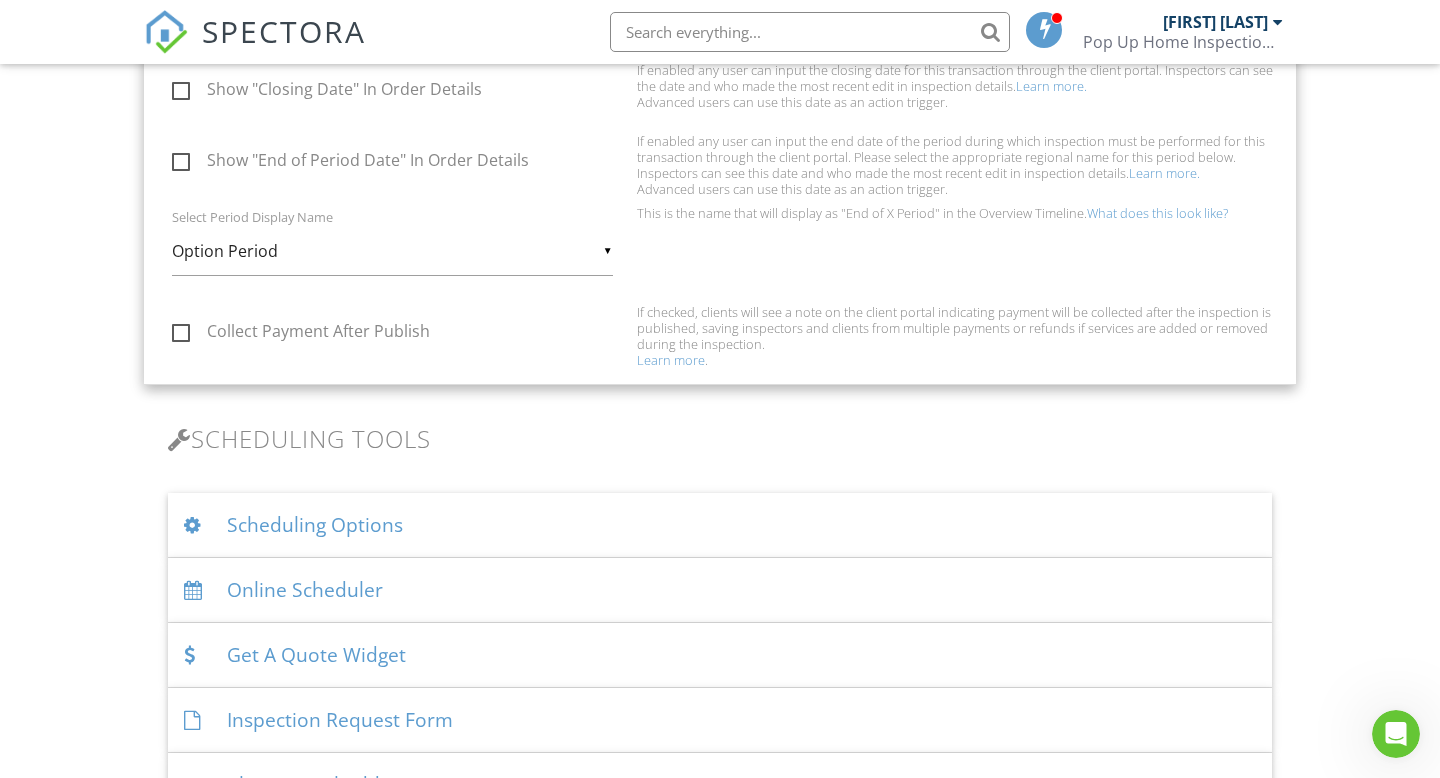 scroll, scrollTop: 1389, scrollLeft: 0, axis: vertical 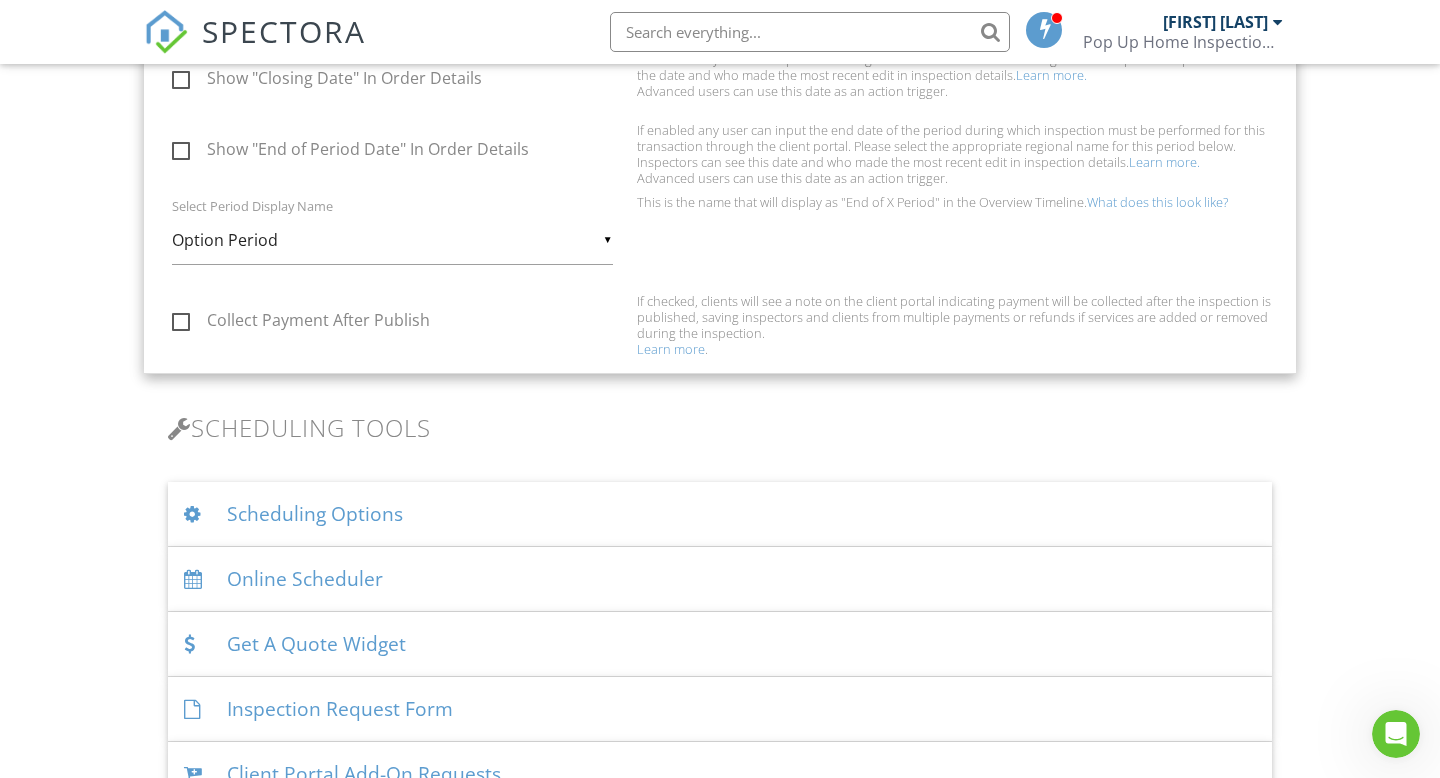 click on "Scheduling Options" at bounding box center (720, 514) 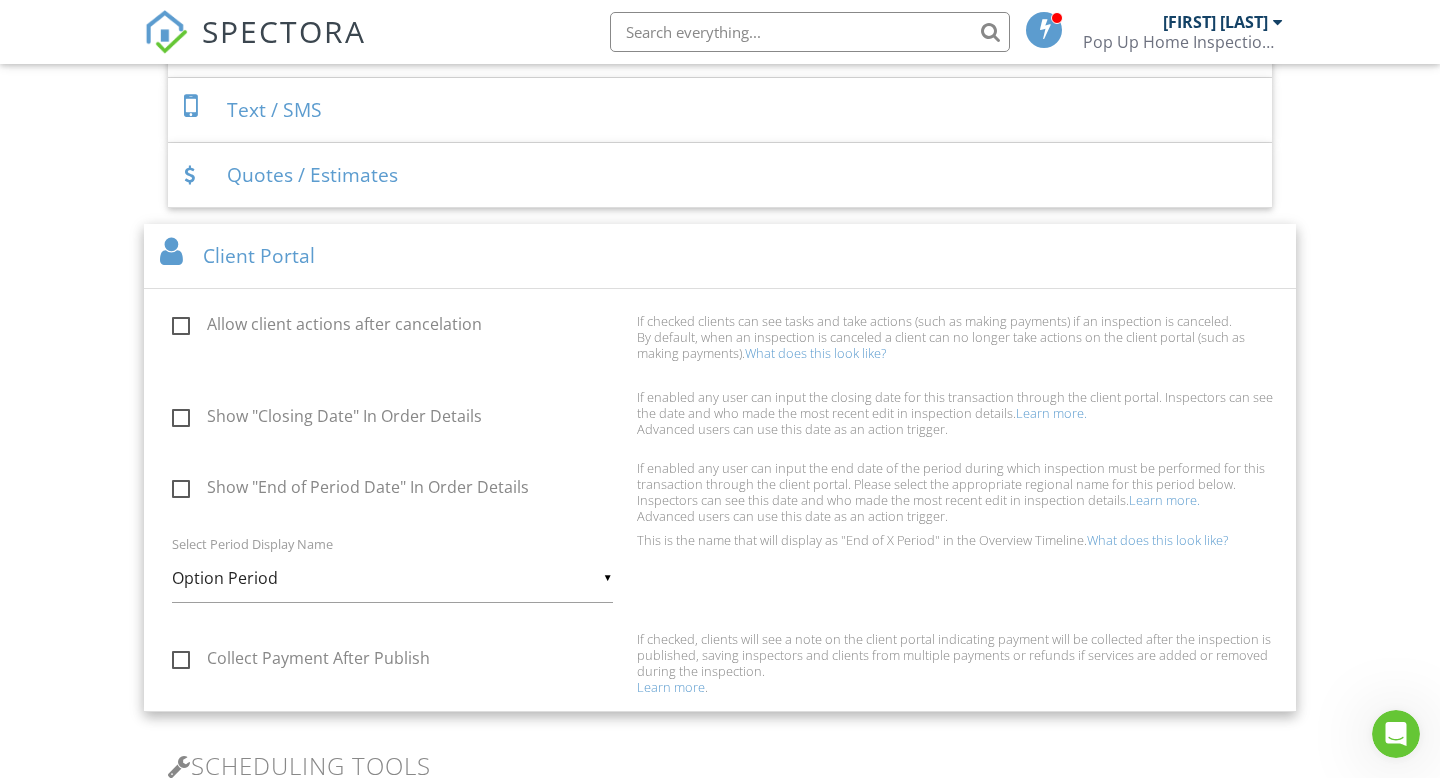 scroll, scrollTop: 997, scrollLeft: 0, axis: vertical 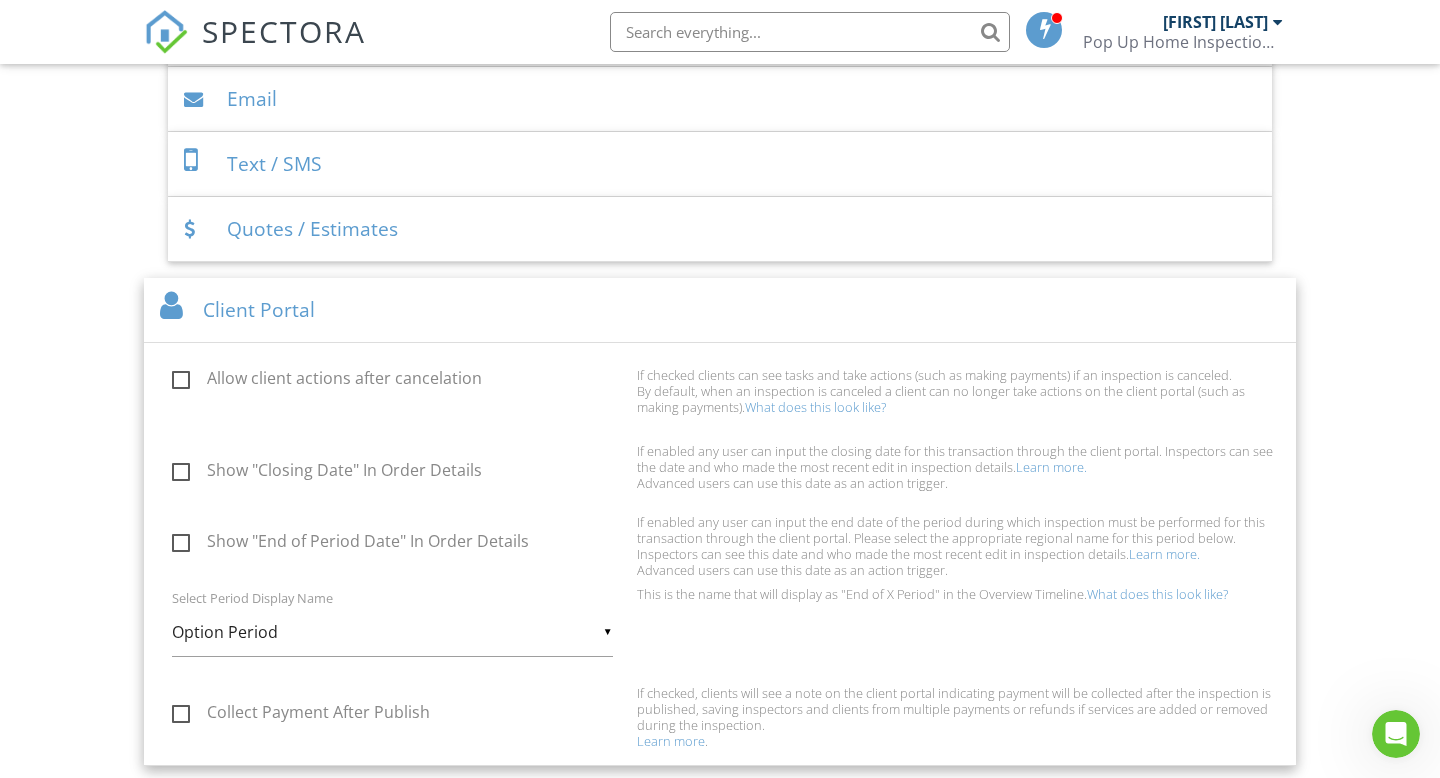click on "Client Portal" at bounding box center (720, 310) 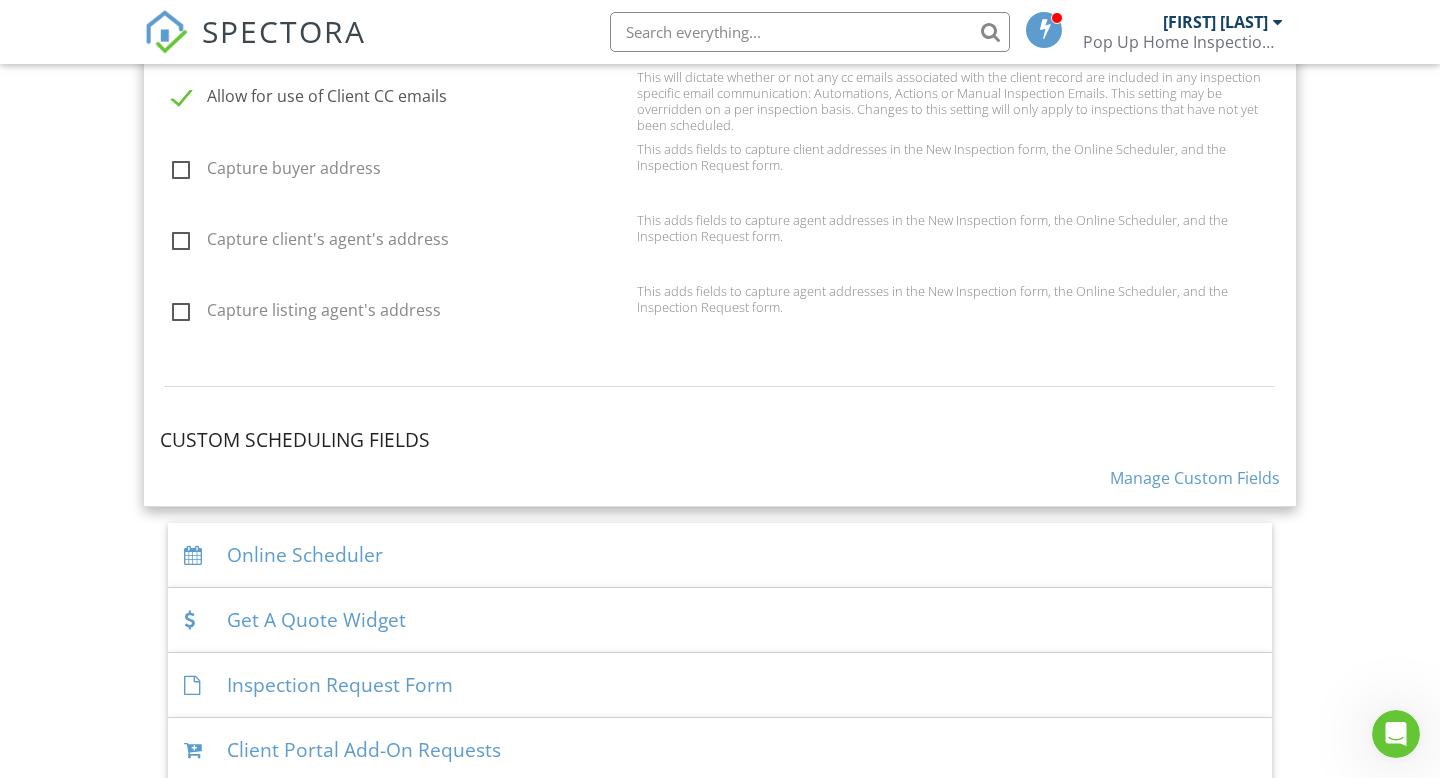 scroll, scrollTop: 1940, scrollLeft: 0, axis: vertical 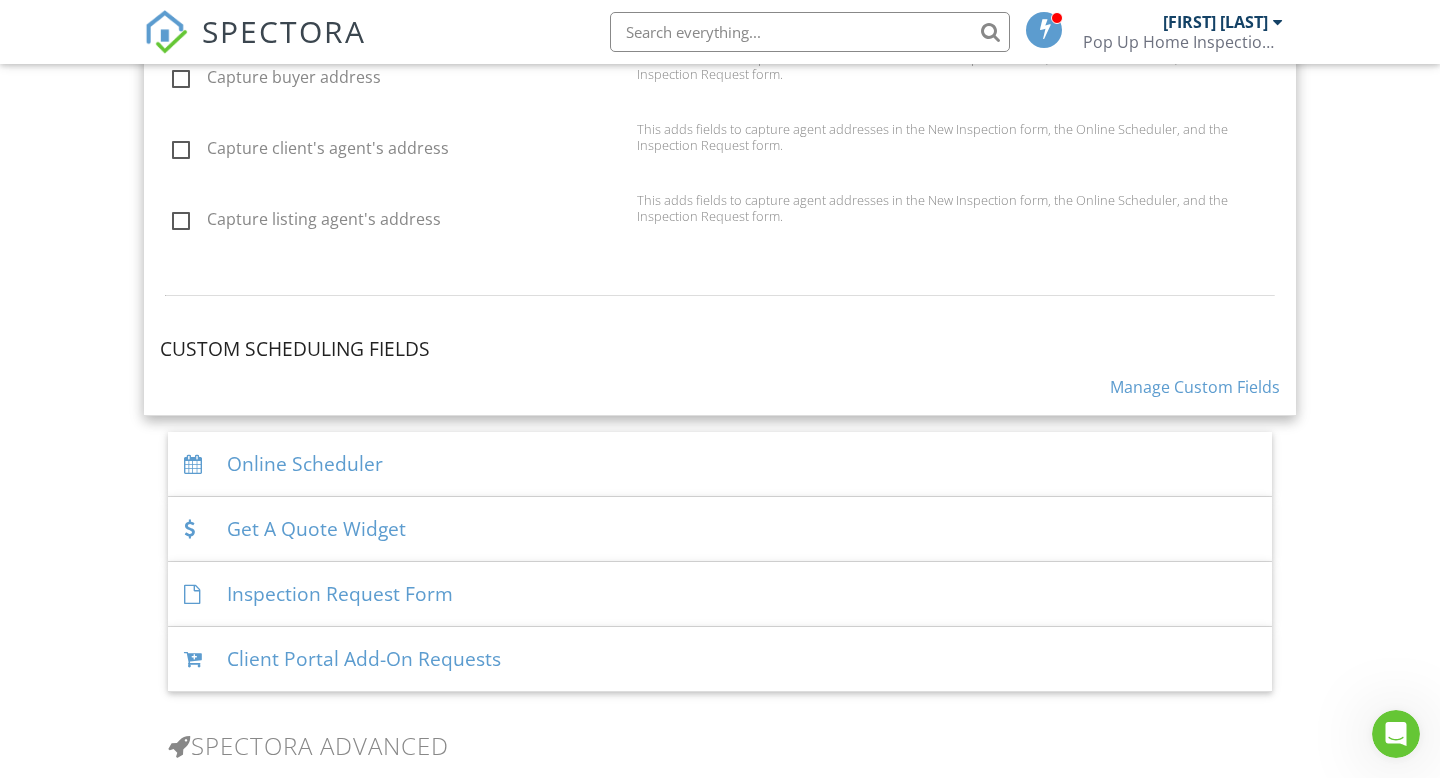click on "Custom Scheduling Fields" at bounding box center (720, 349) 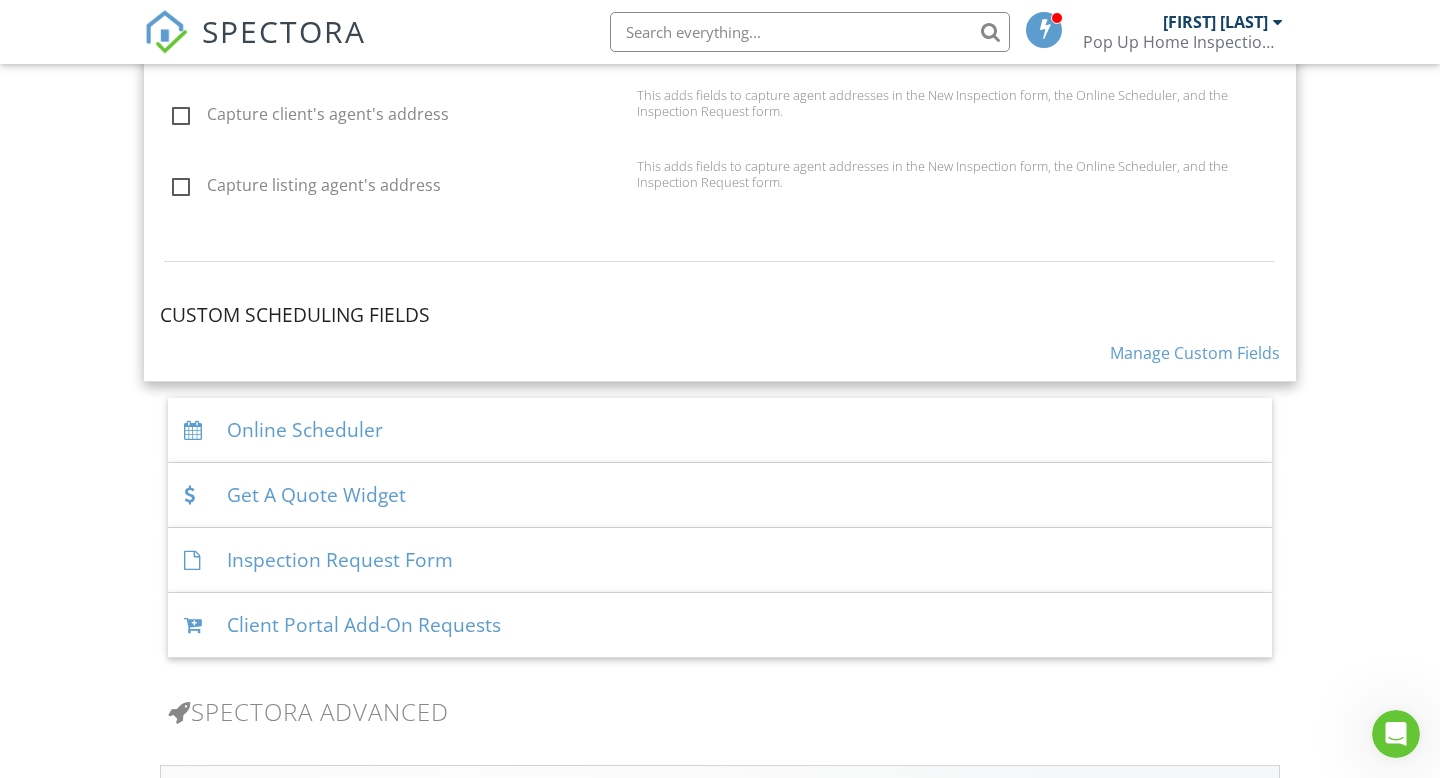 scroll, scrollTop: 1984, scrollLeft: 0, axis: vertical 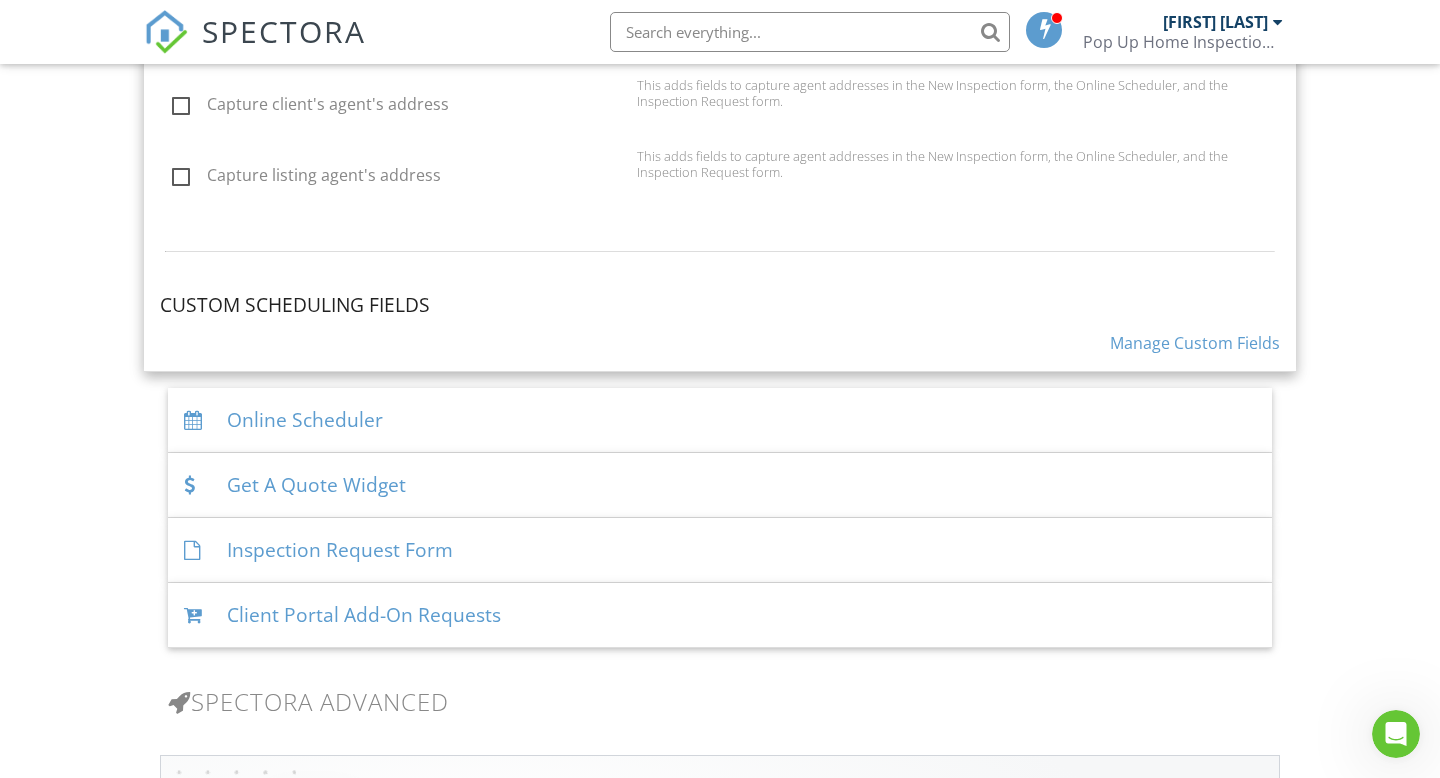 click on "Manage Custom Fields" at bounding box center (1195, 343) 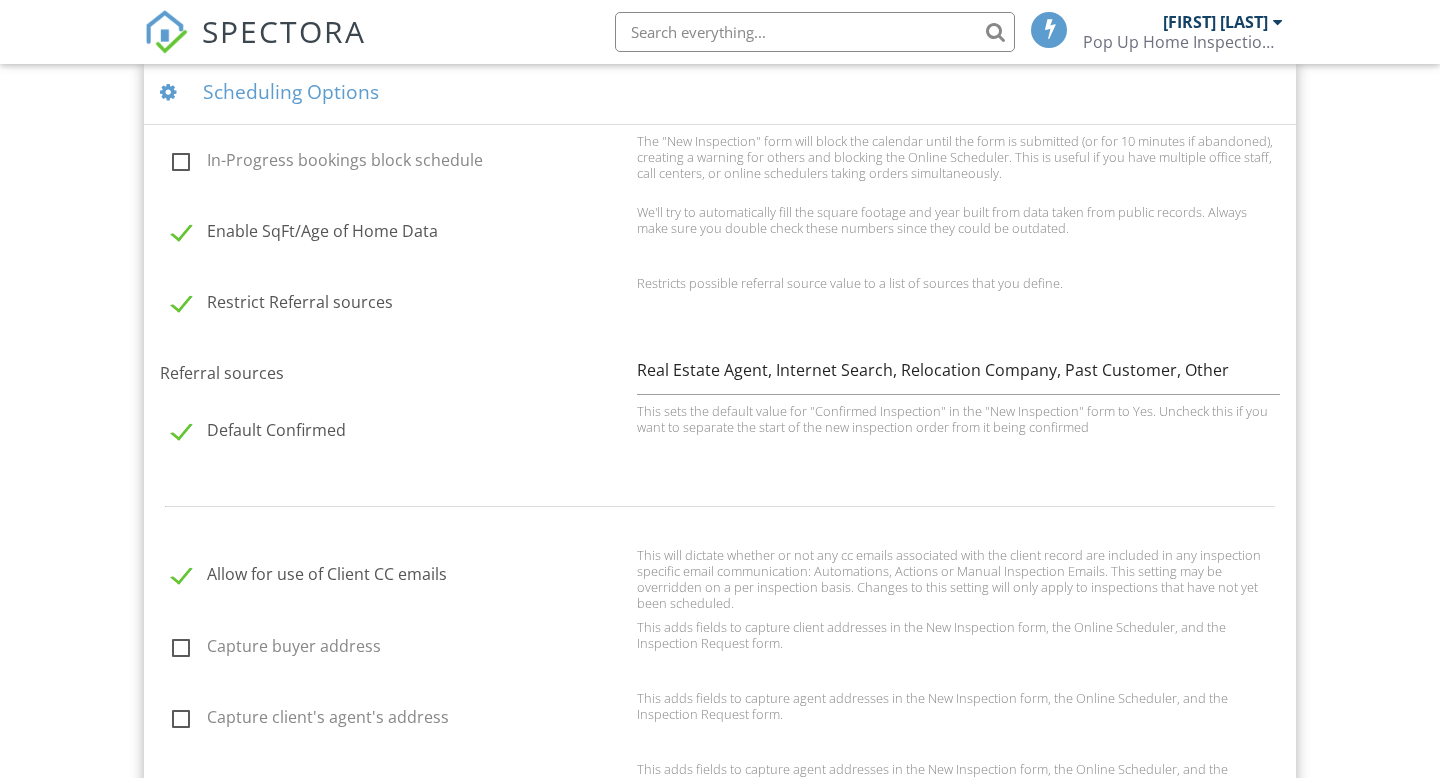scroll, scrollTop: 1984, scrollLeft: 0, axis: vertical 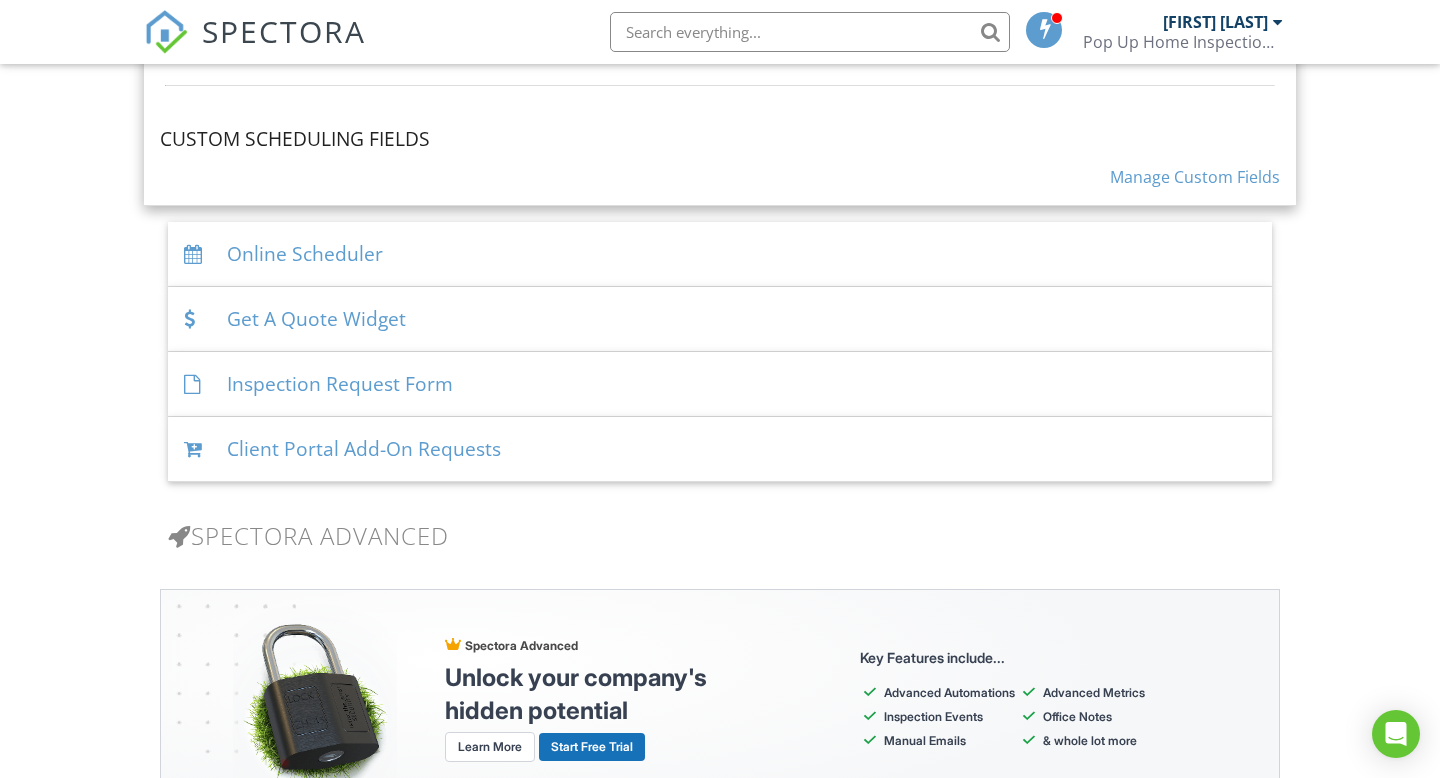 click on "Get A Quote Widget" at bounding box center (720, 319) 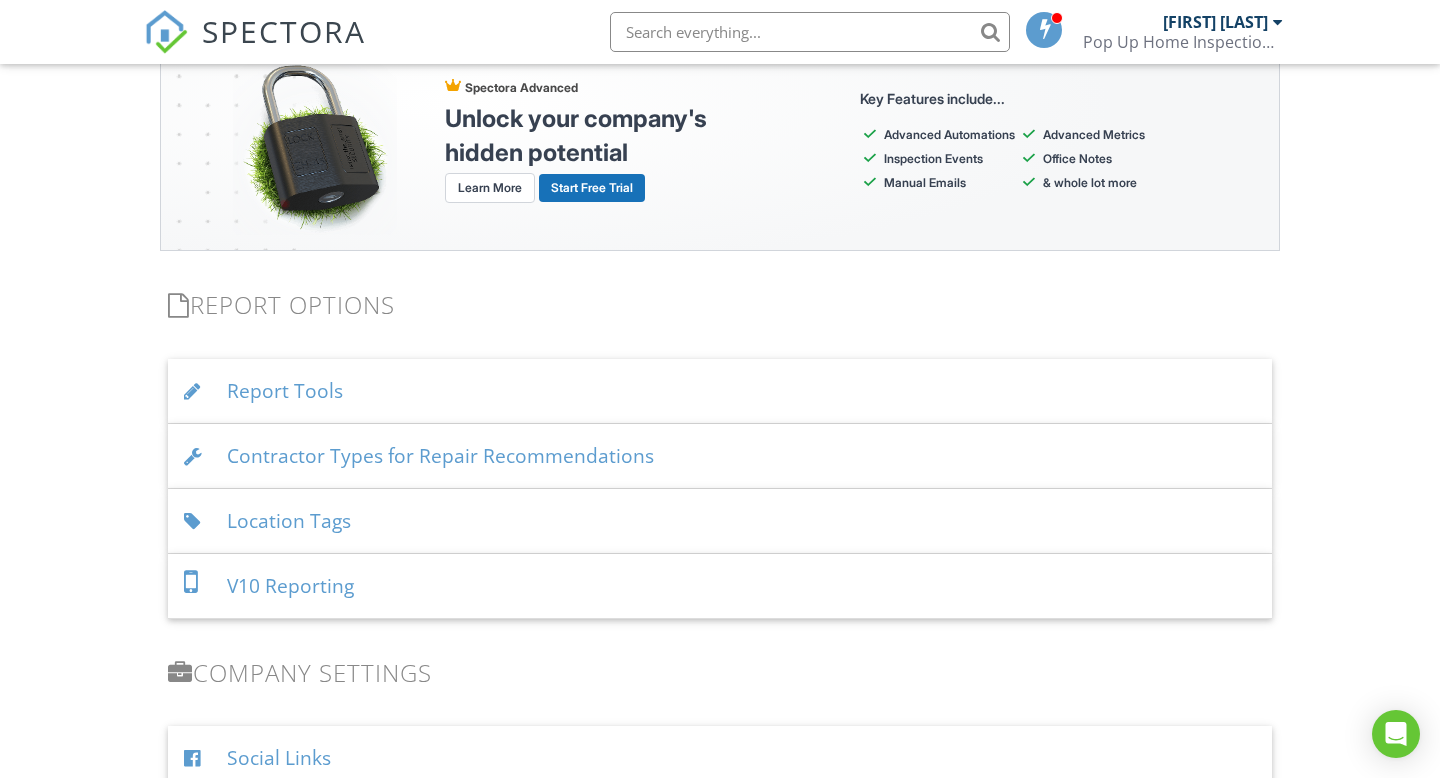 scroll, scrollTop: 1986, scrollLeft: 0, axis: vertical 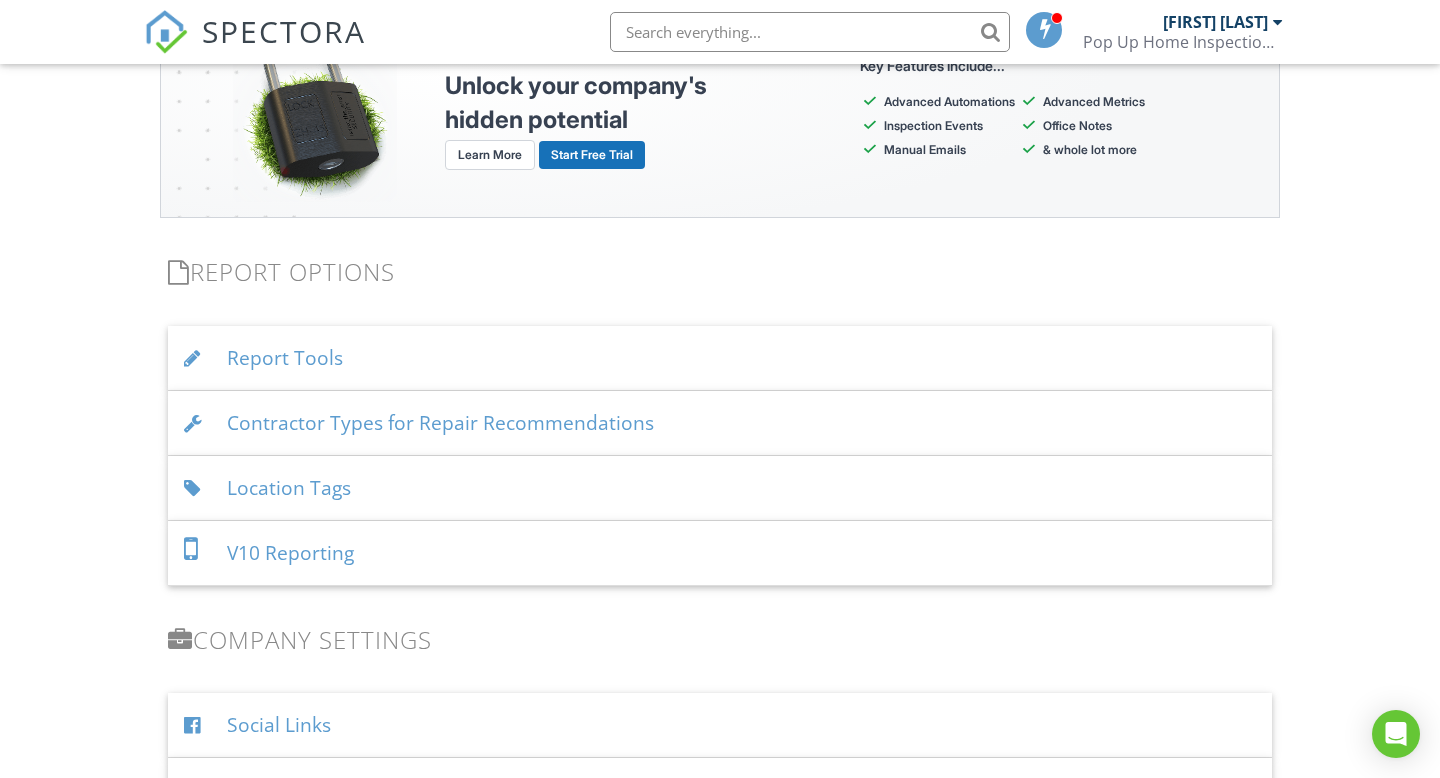 click on "V10 Reporting" at bounding box center [720, 553] 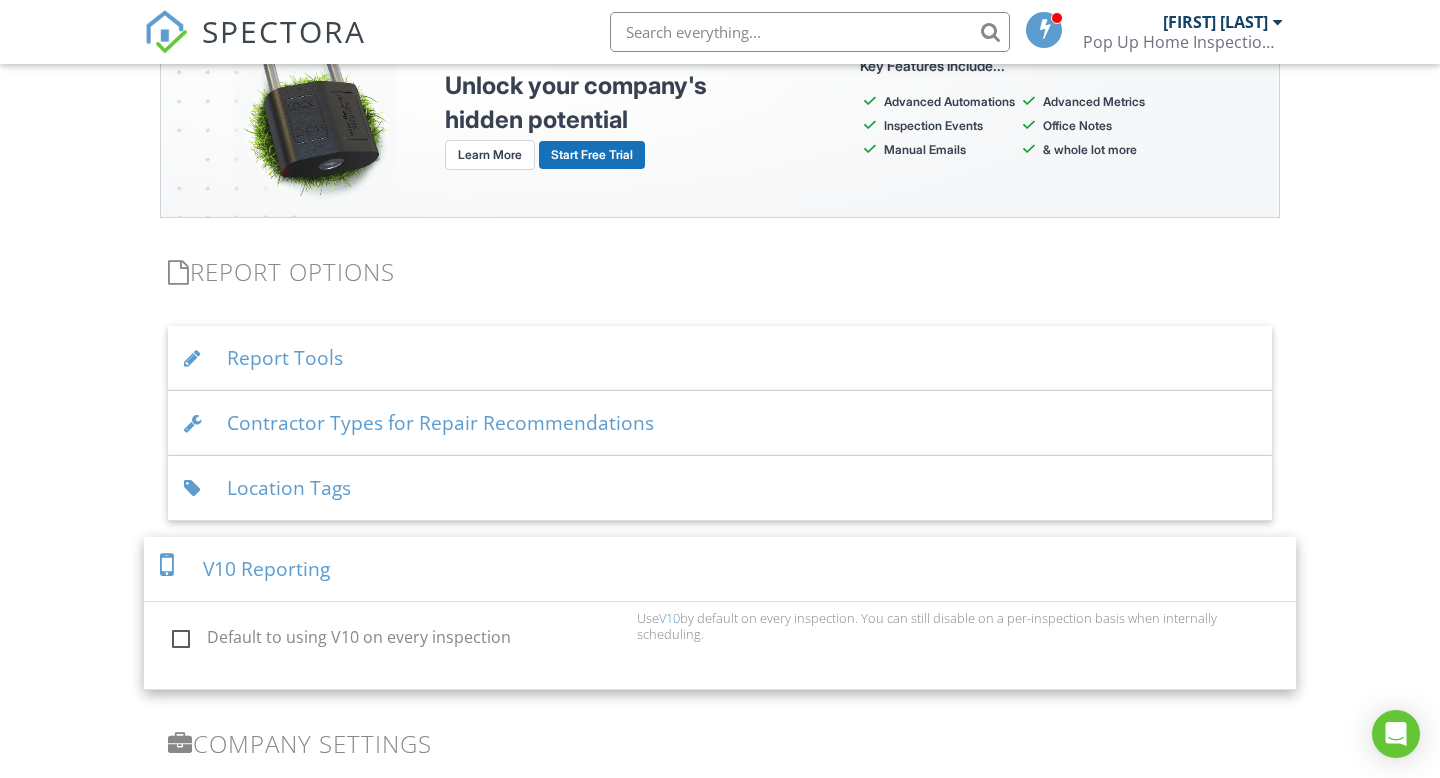 scroll, scrollTop: 2020, scrollLeft: 0, axis: vertical 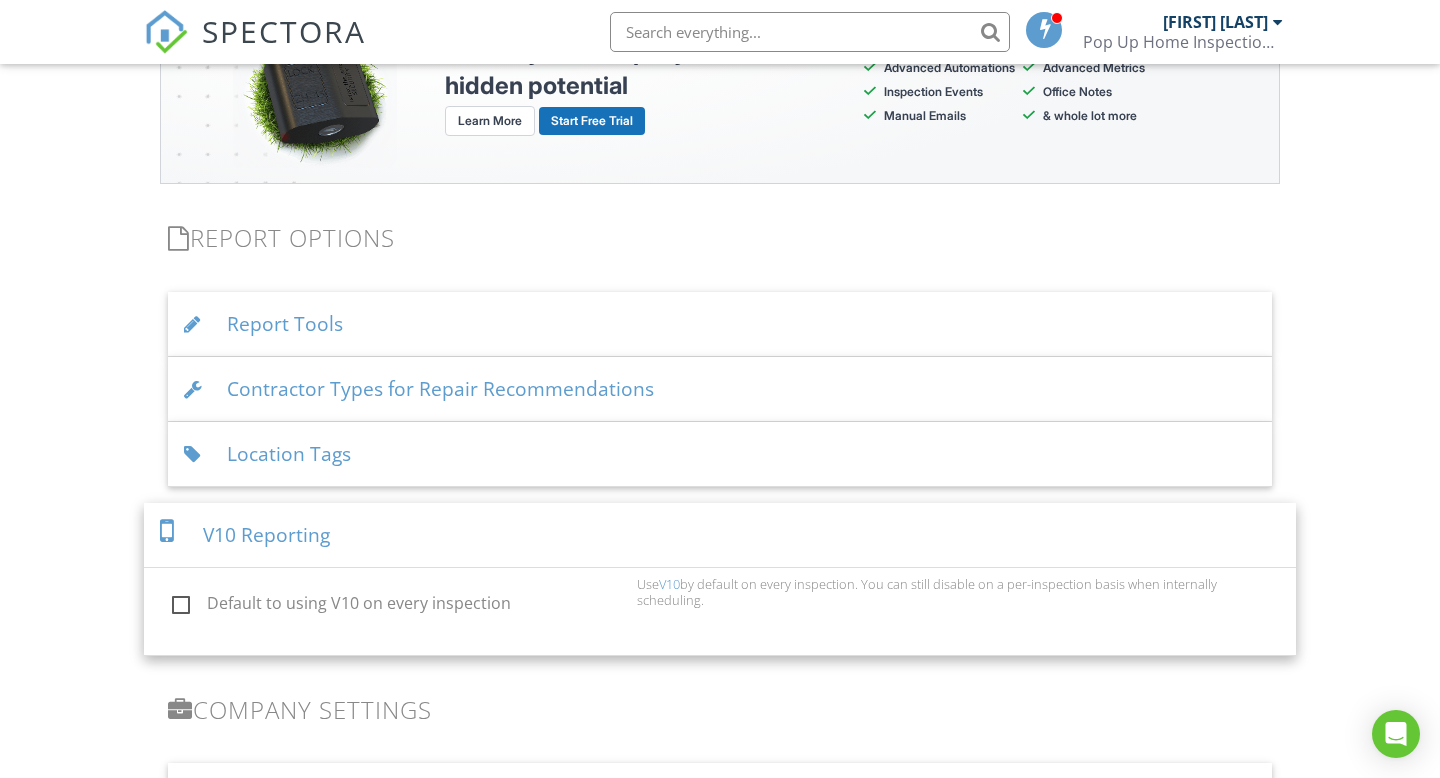 click on "Default to using V10 on every inspection" at bounding box center [398, 606] 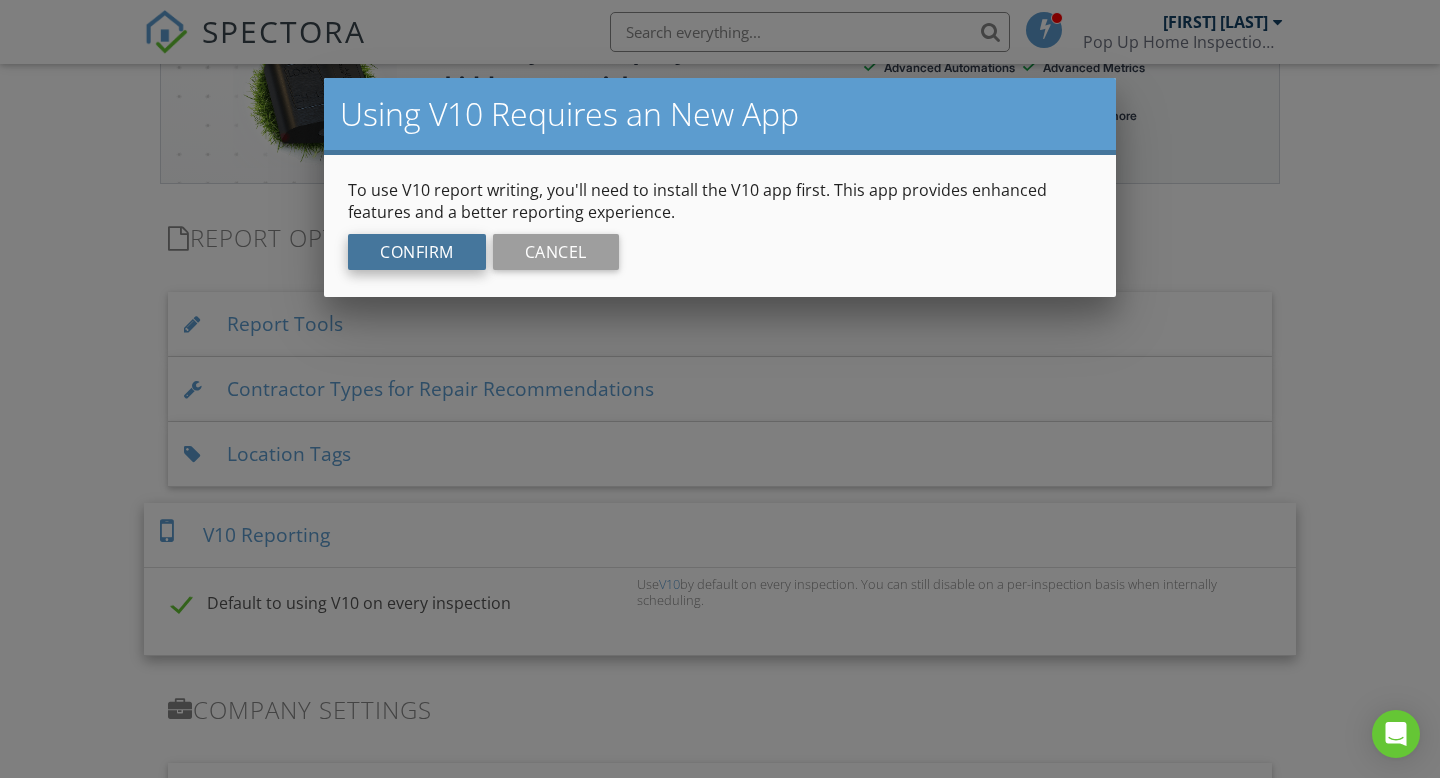 click on "Confirm" at bounding box center (417, 252) 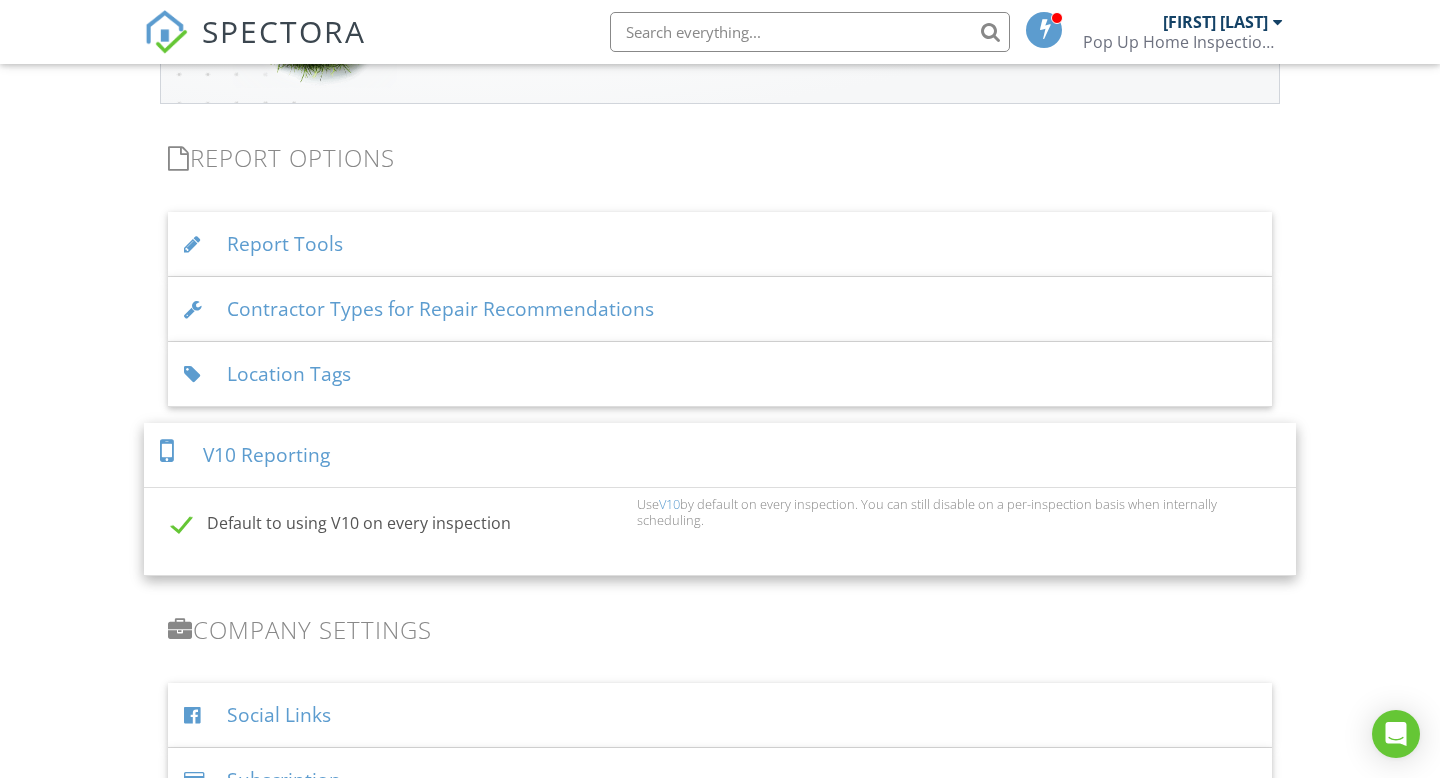 scroll, scrollTop: 2081, scrollLeft: 0, axis: vertical 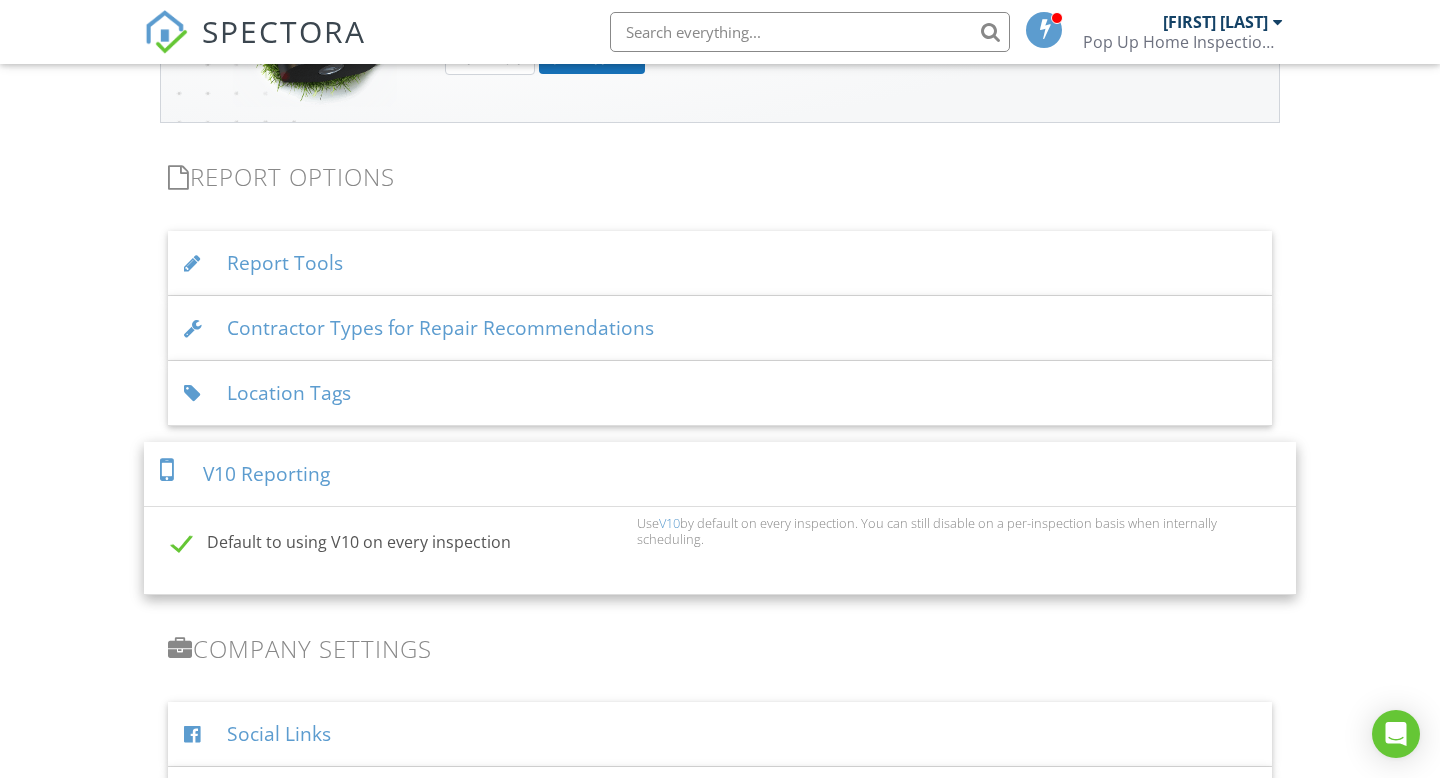 click on "Location Tags" at bounding box center [720, 393] 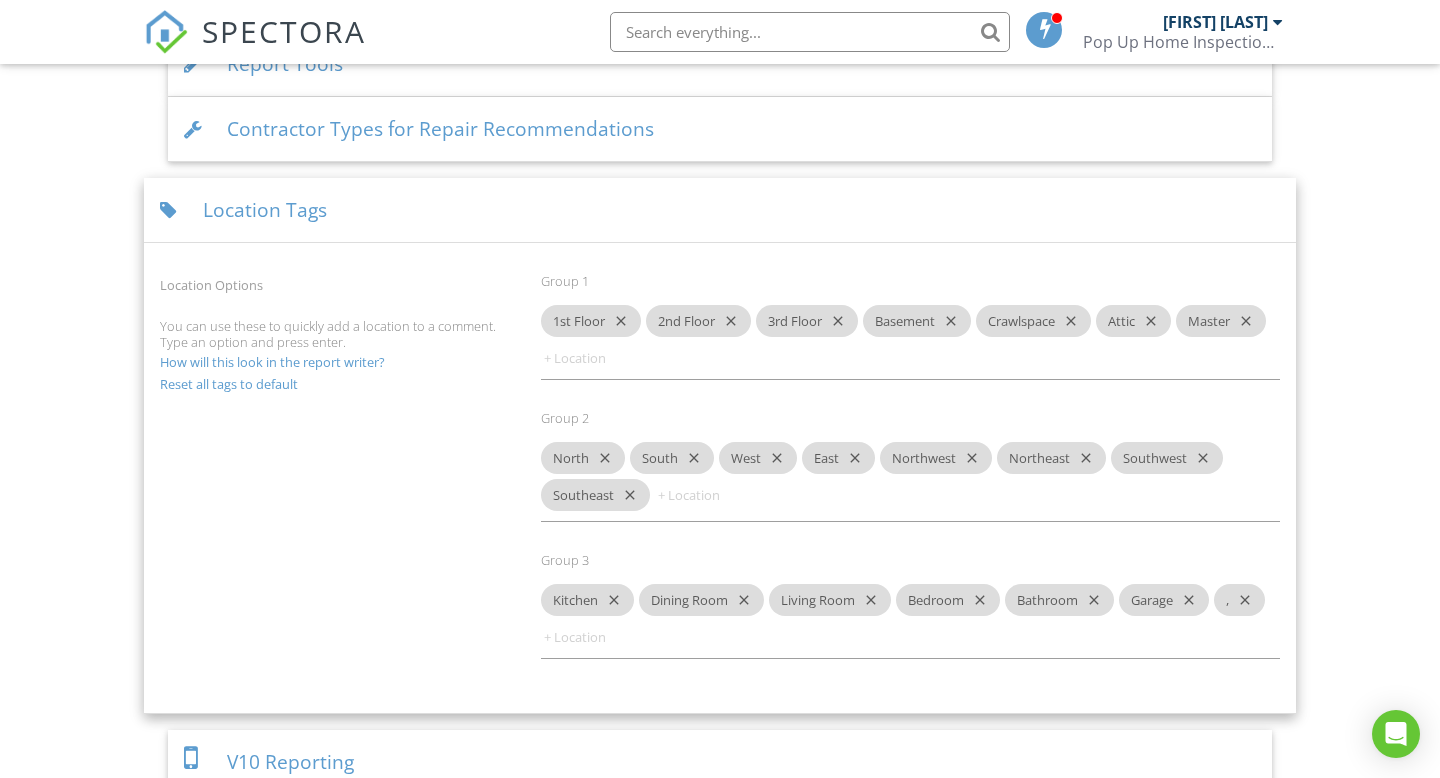 scroll, scrollTop: 2276, scrollLeft: 0, axis: vertical 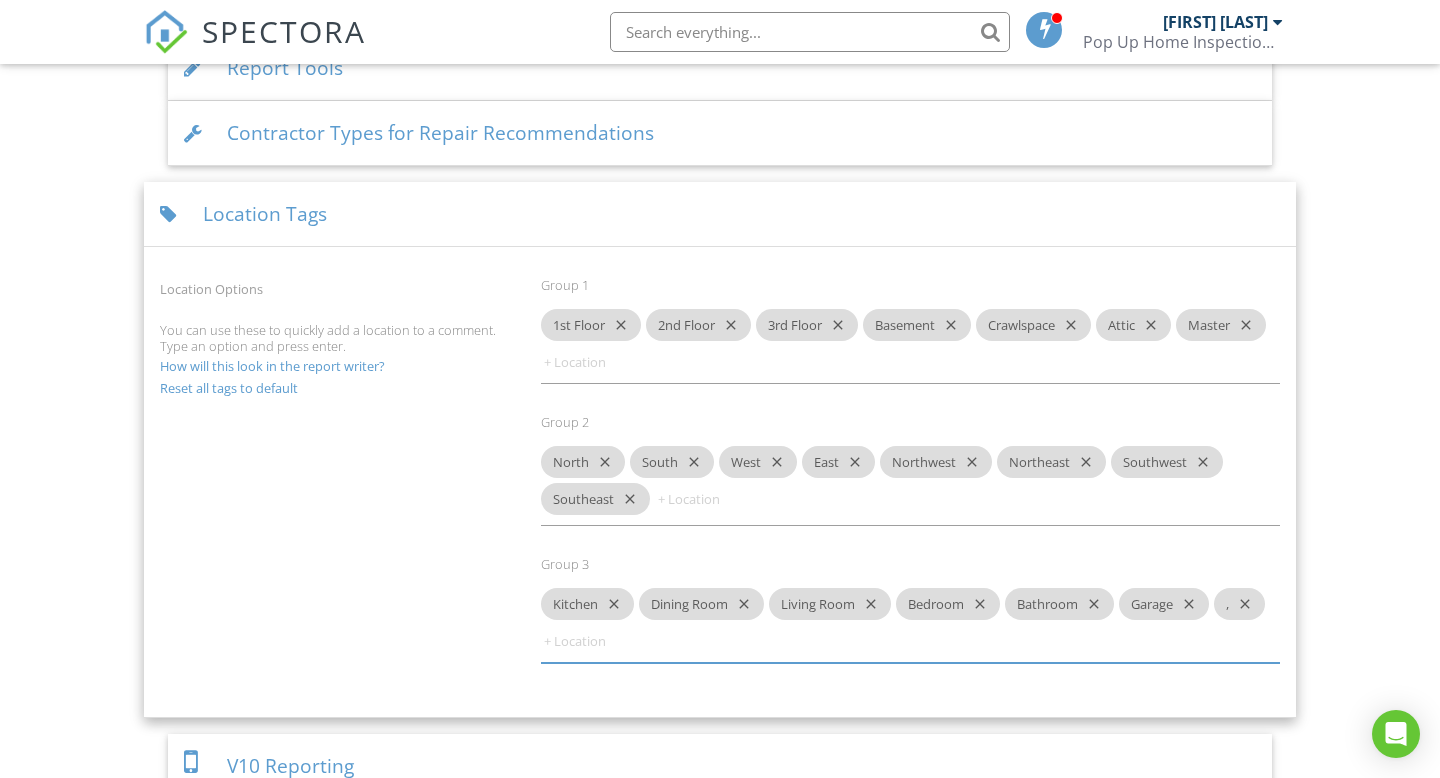 click at bounding box center (601, 641) 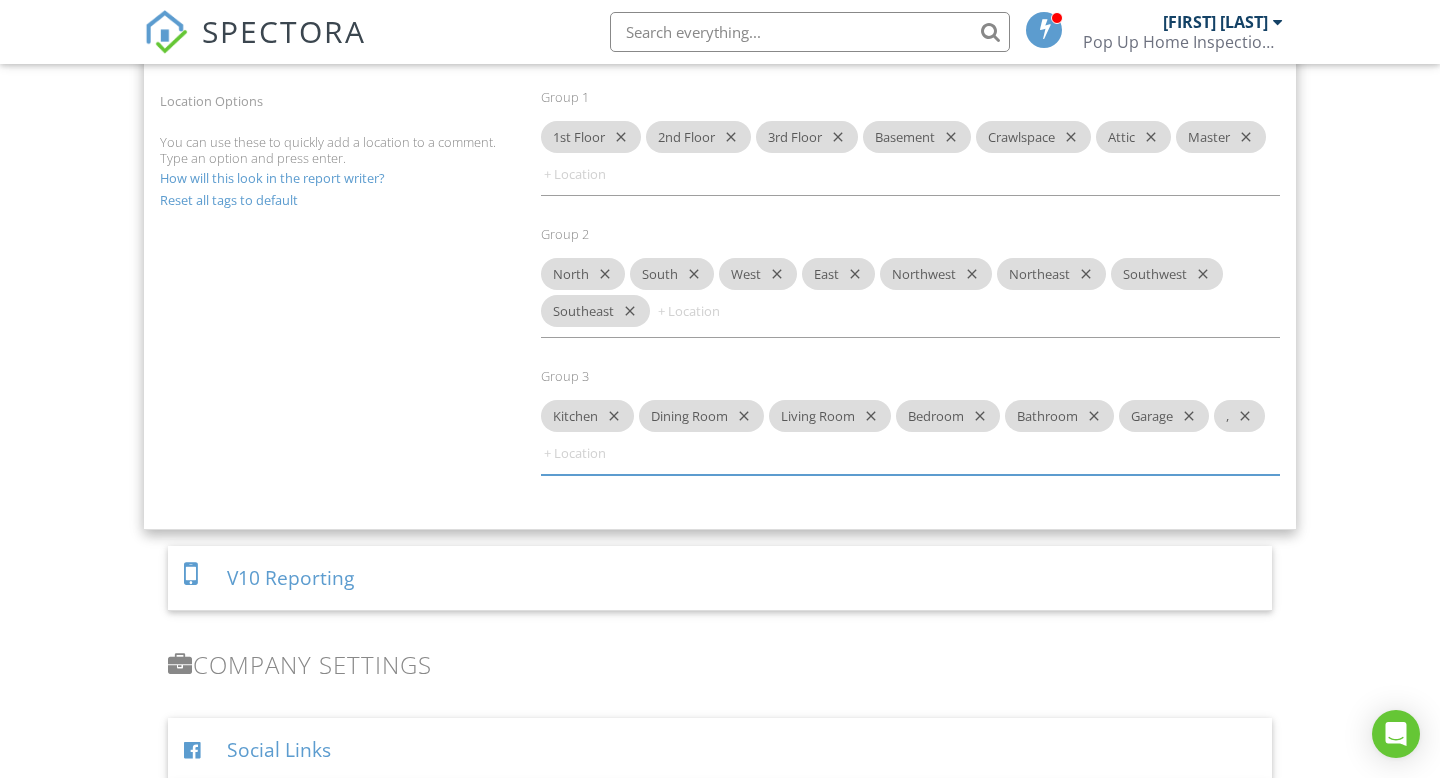 scroll, scrollTop: 2468, scrollLeft: 0, axis: vertical 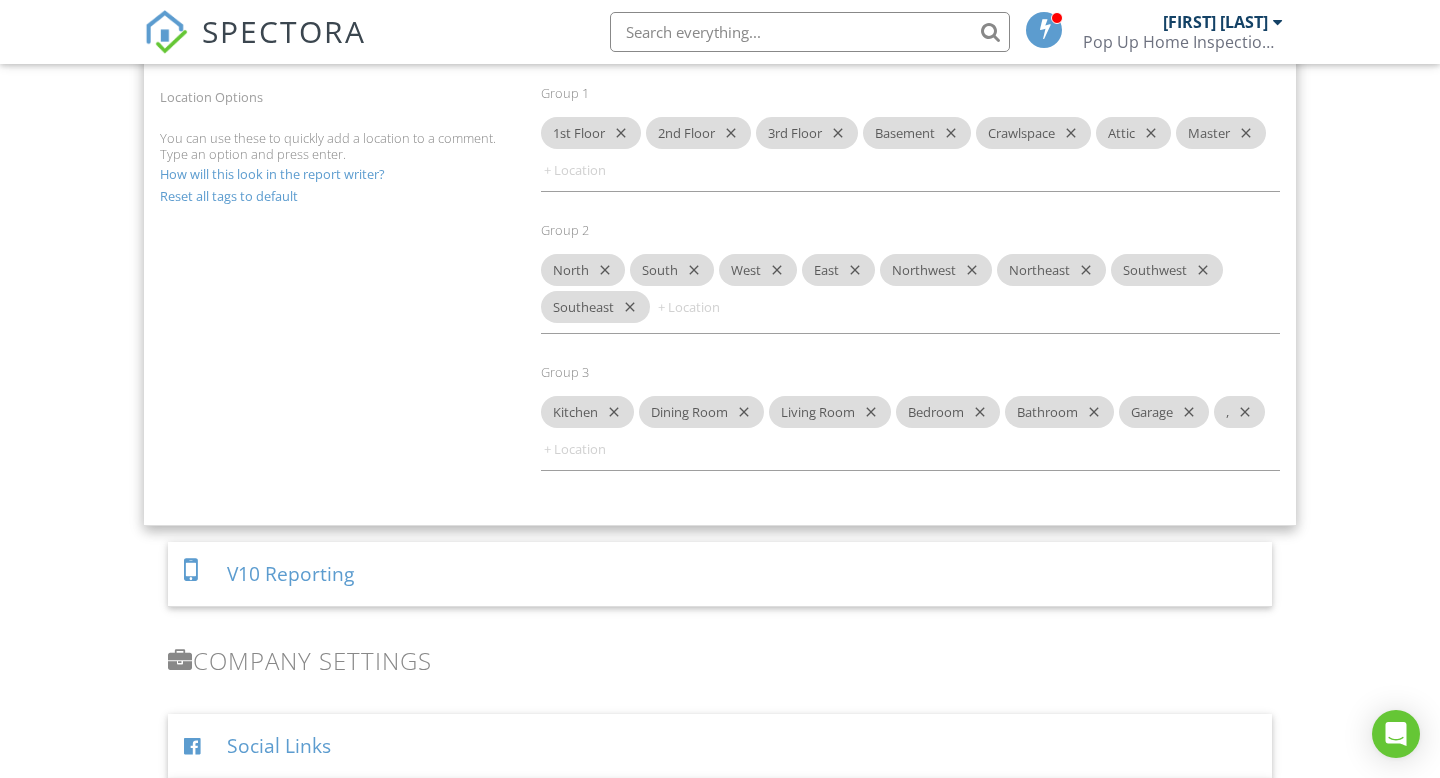 click on "Kitchen close Dining Room close Living Room close Bedroom close Bathroom close Garage close , close" at bounding box center (910, 433) 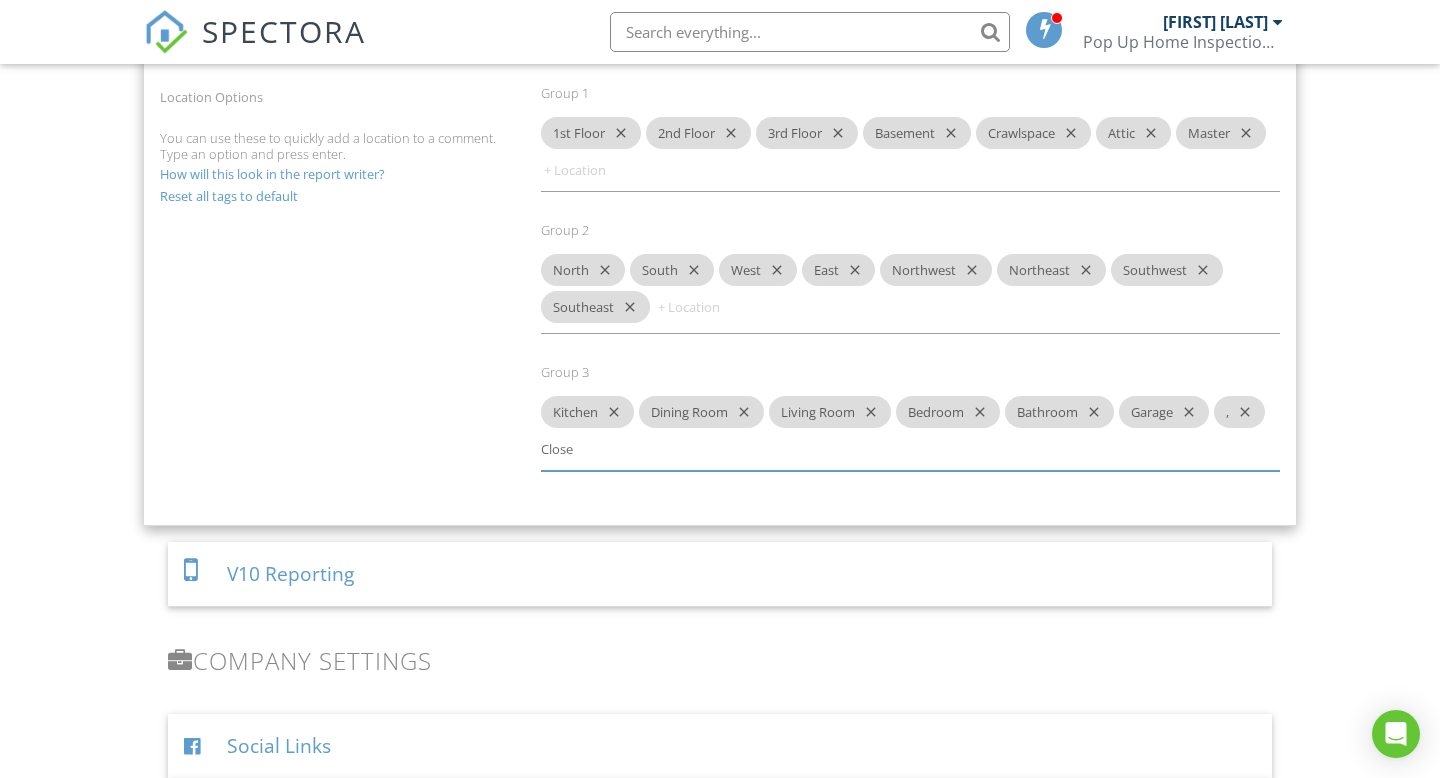 type on "Closet" 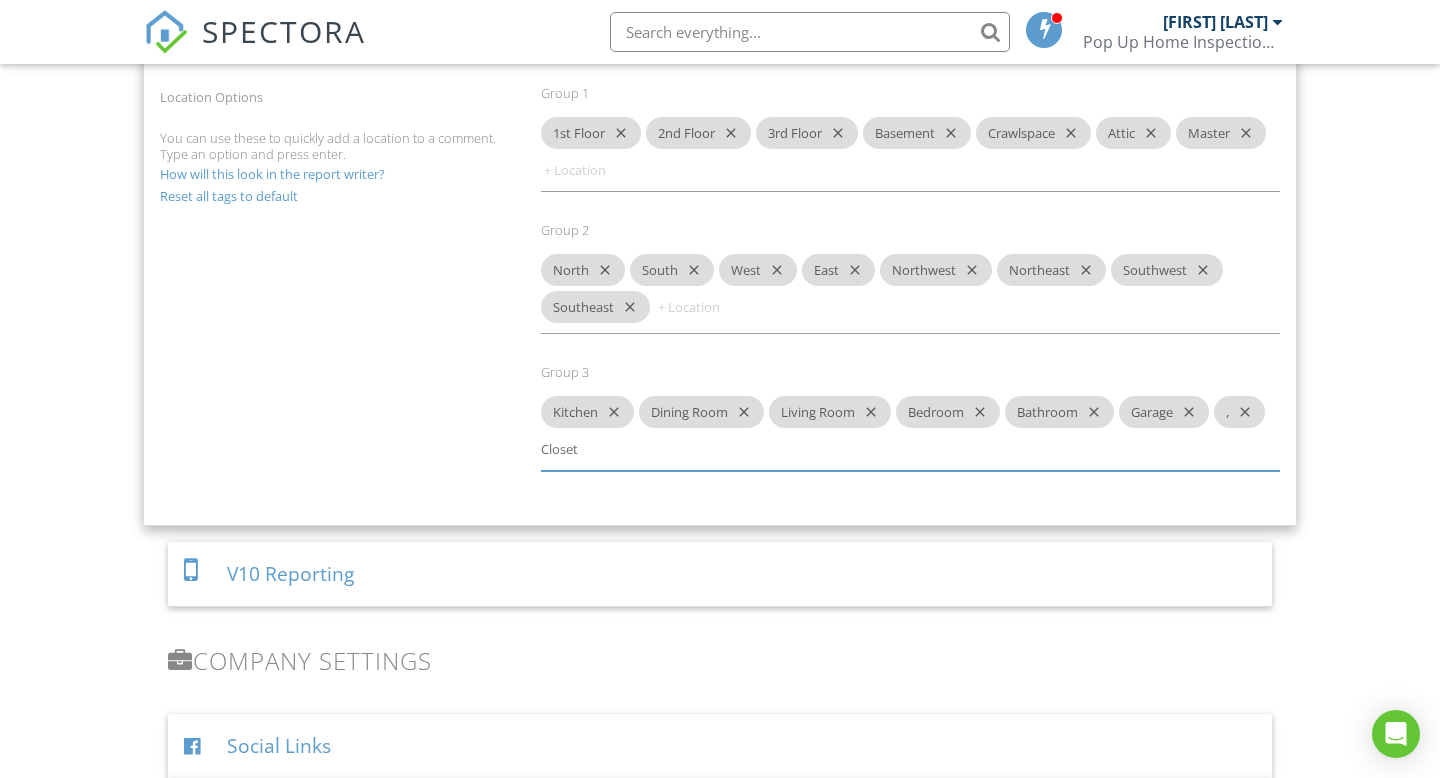 type 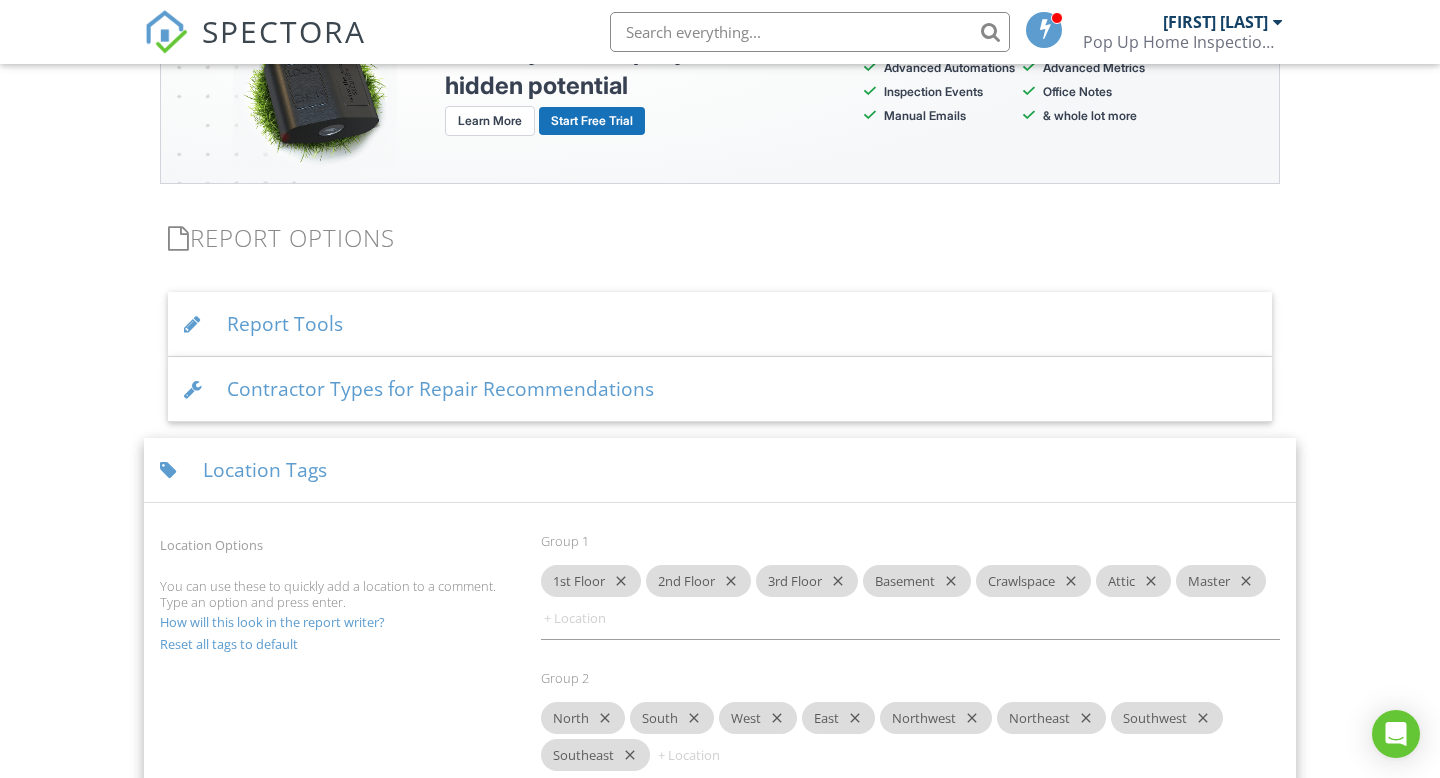 scroll, scrollTop: 2017, scrollLeft: 0, axis: vertical 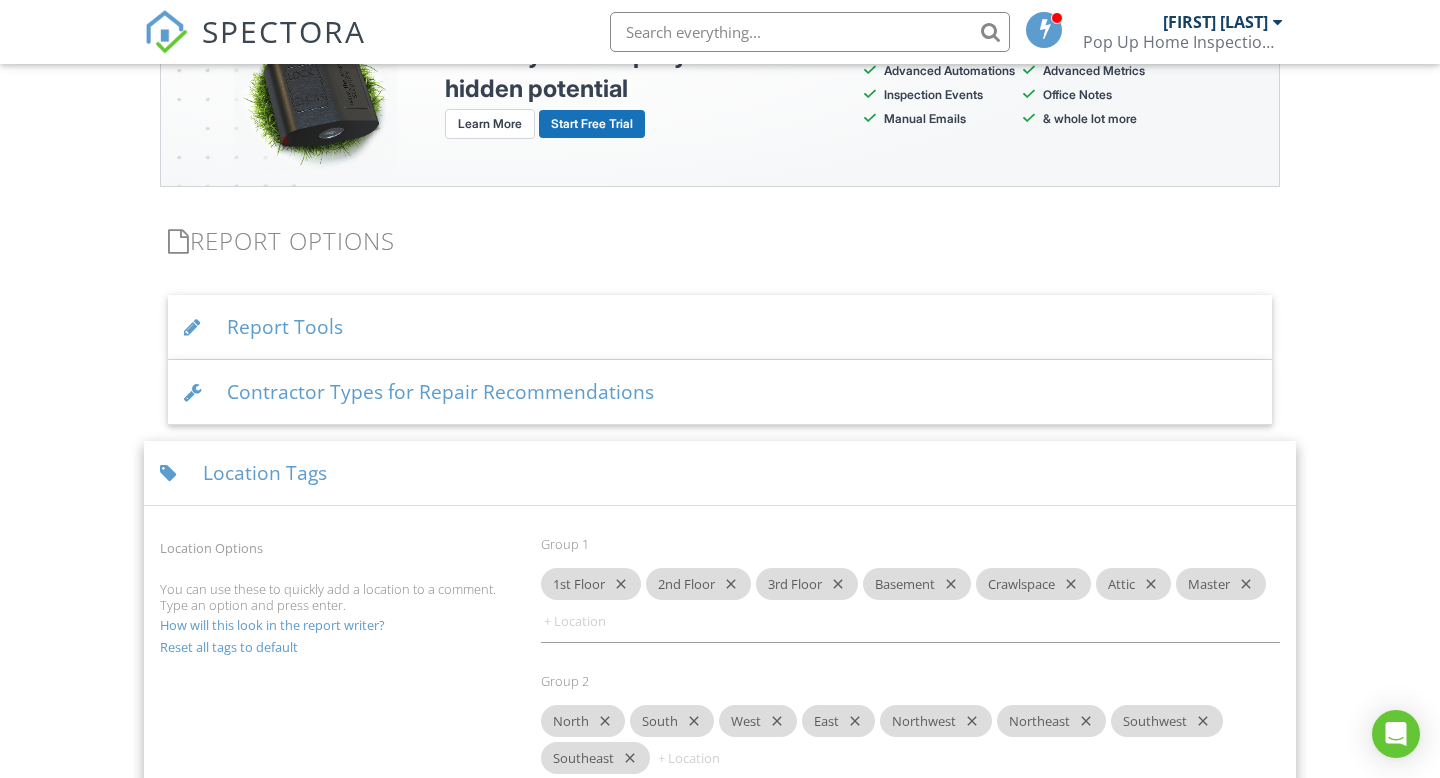 click on "Report Tools" at bounding box center [720, 327] 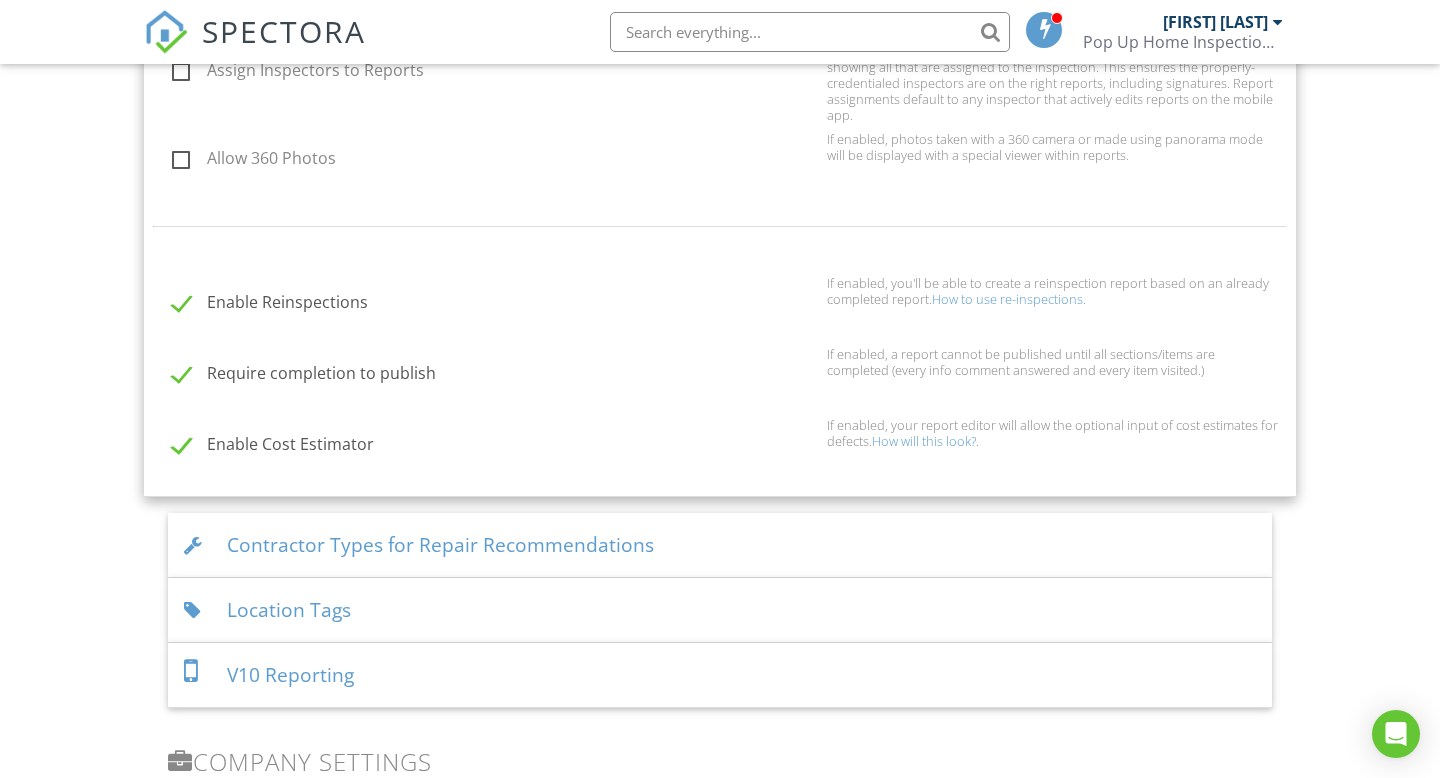 scroll, scrollTop: 2344, scrollLeft: 0, axis: vertical 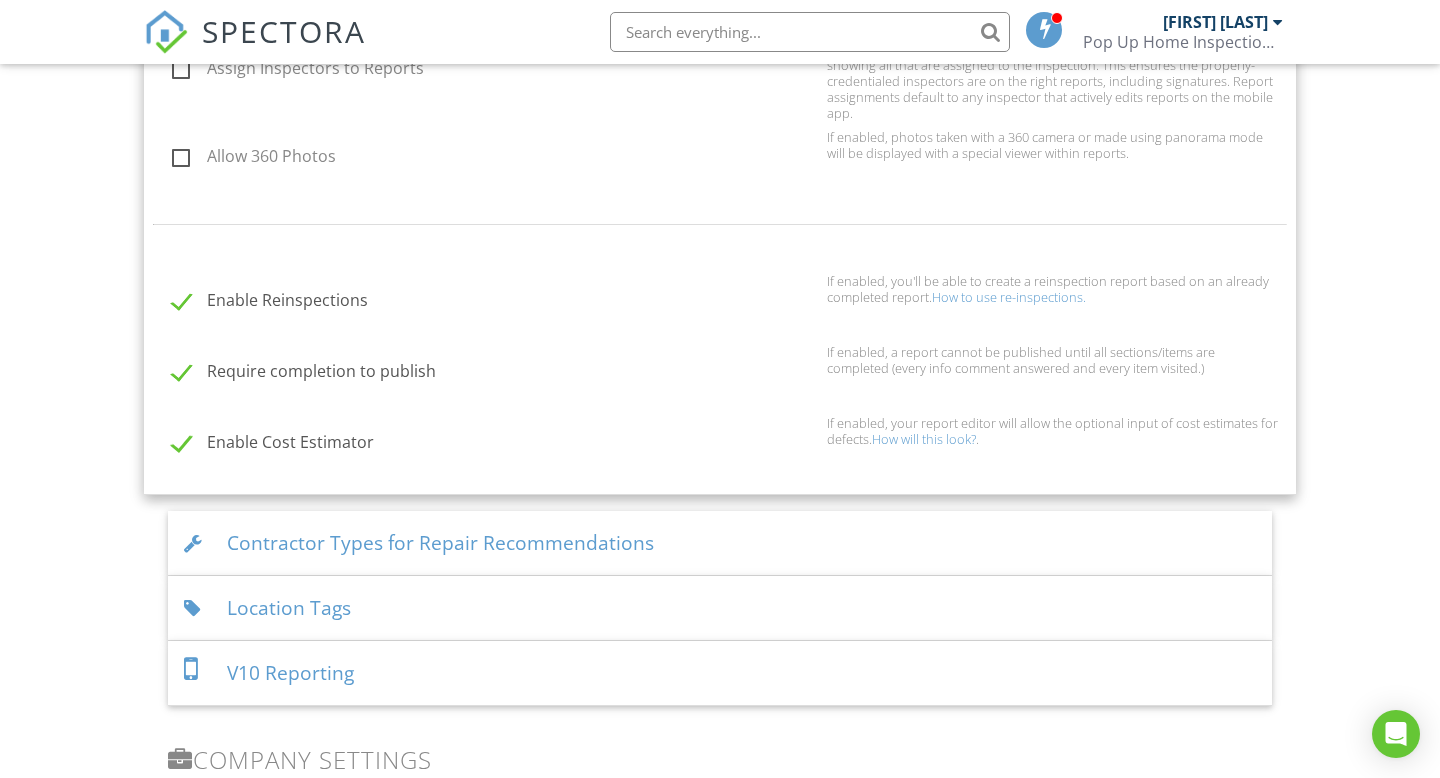 click on "Enable Cost Estimator" at bounding box center (493, 445) 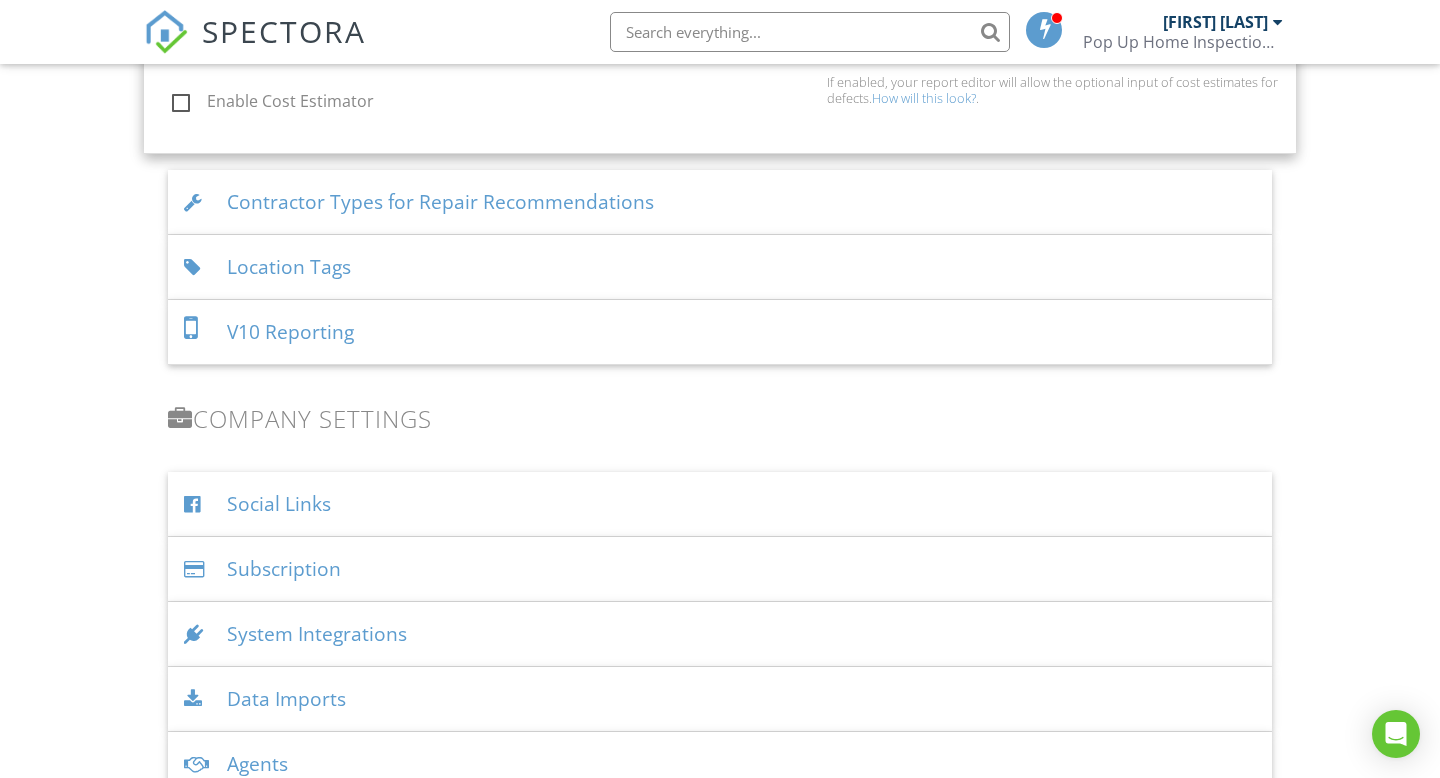 scroll, scrollTop: 2712, scrollLeft: 0, axis: vertical 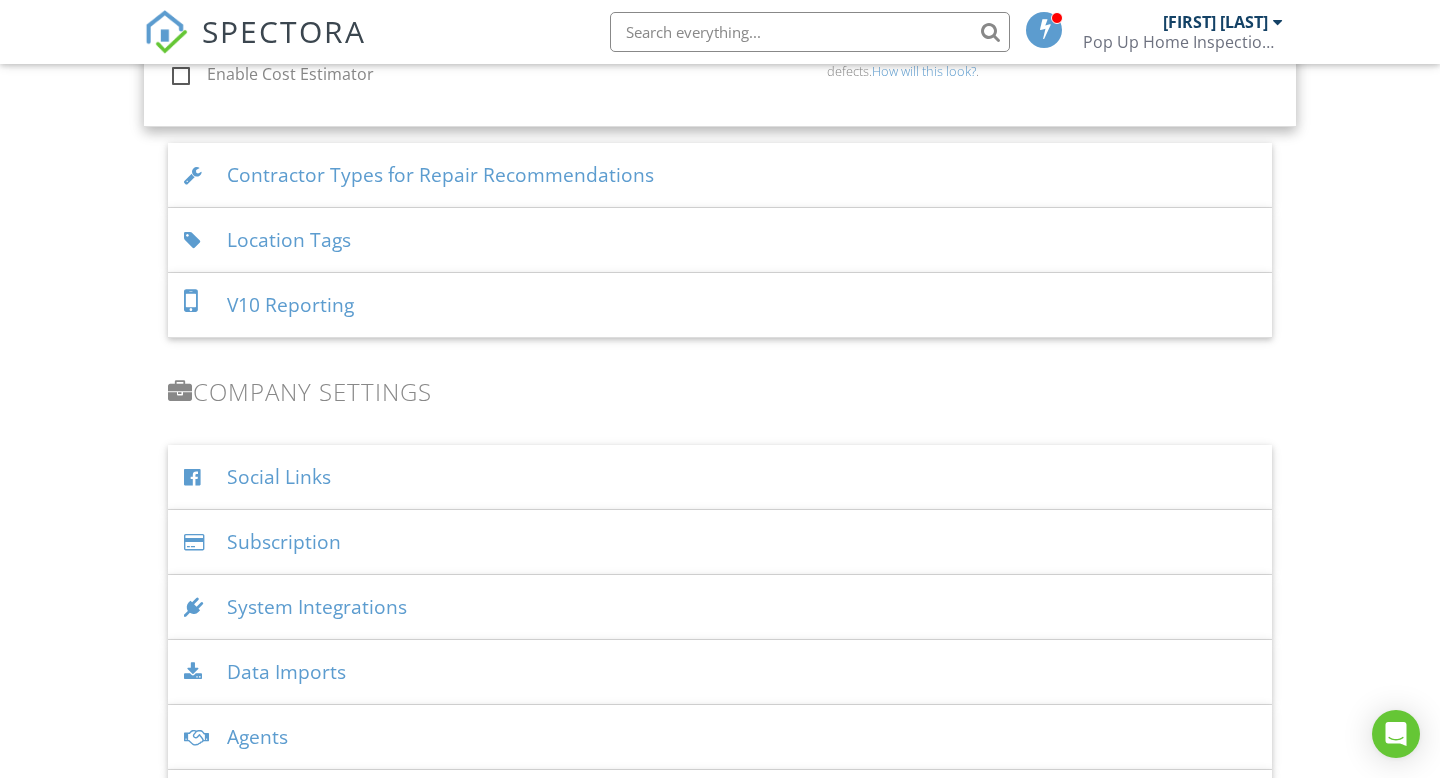 click on "System Integrations" at bounding box center [720, 607] 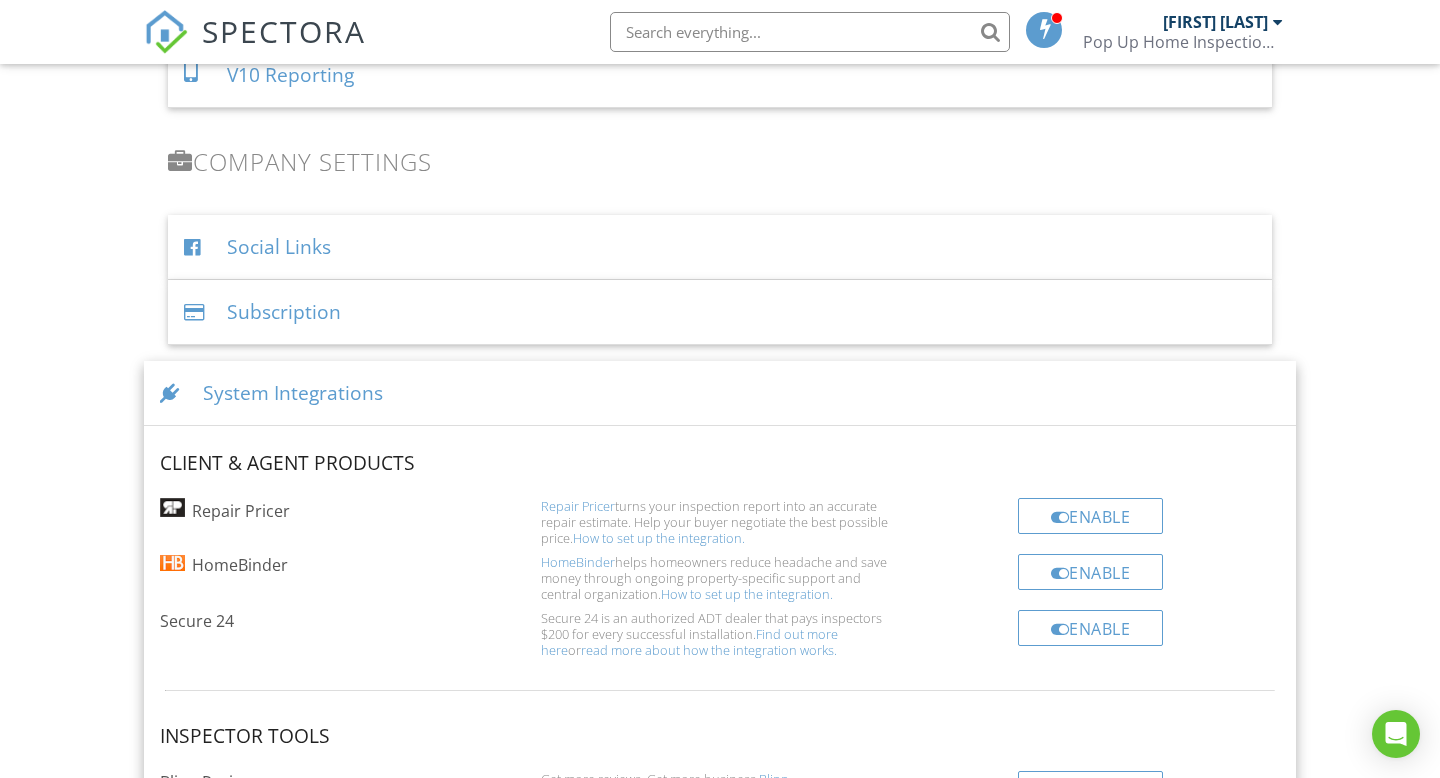 scroll, scrollTop: 2946, scrollLeft: 0, axis: vertical 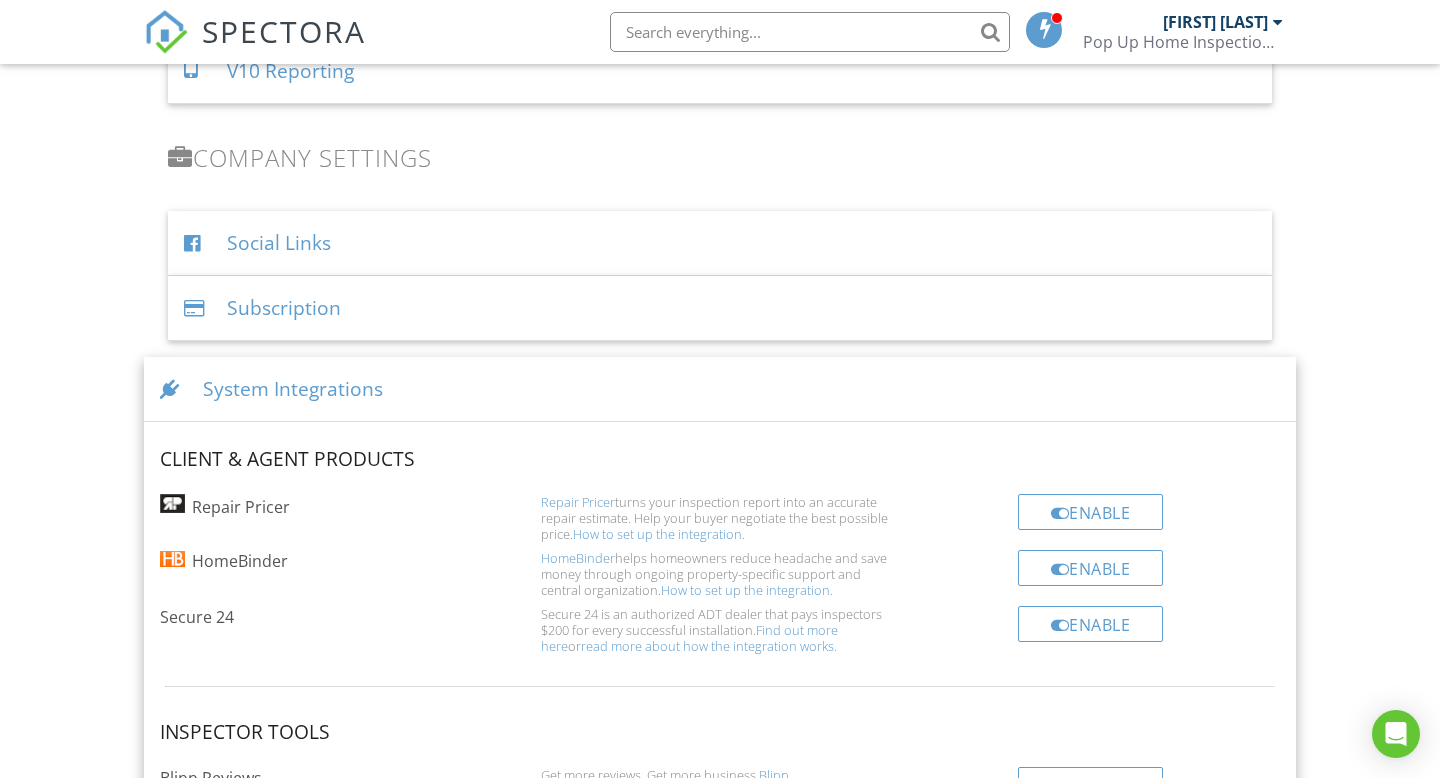 click on "How to set up the integration." at bounding box center [659, 534] 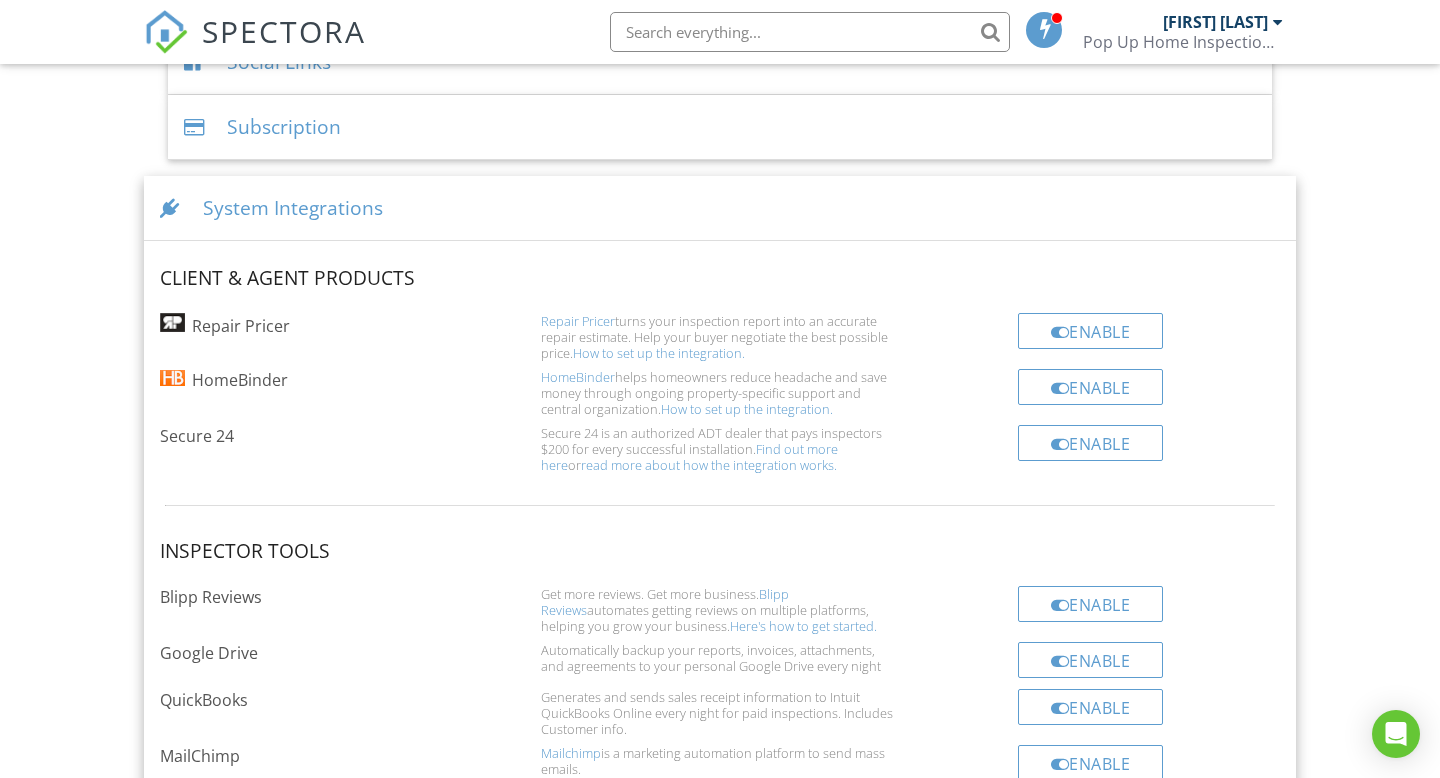 scroll, scrollTop: 3126, scrollLeft: 0, axis: vertical 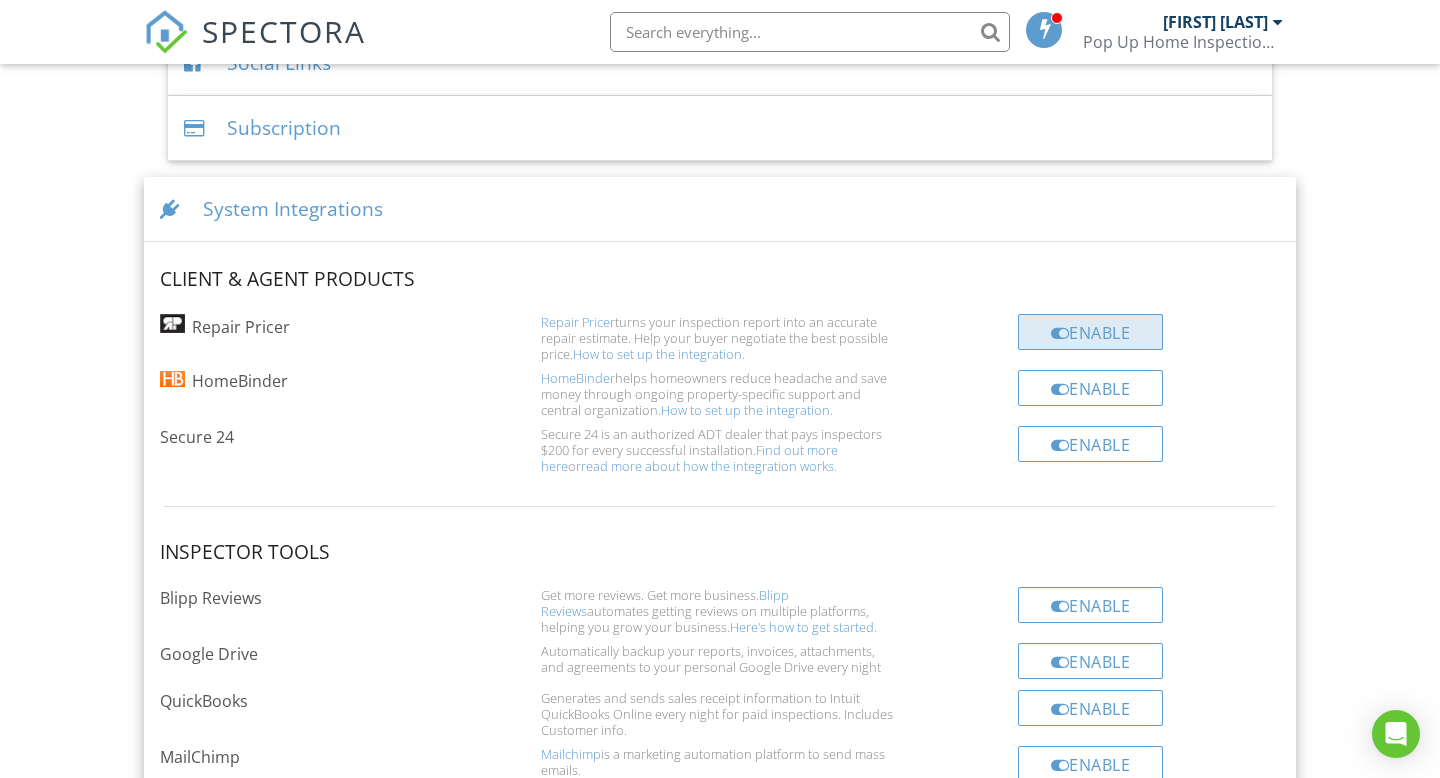 click on "Enable" at bounding box center (1091, 332) 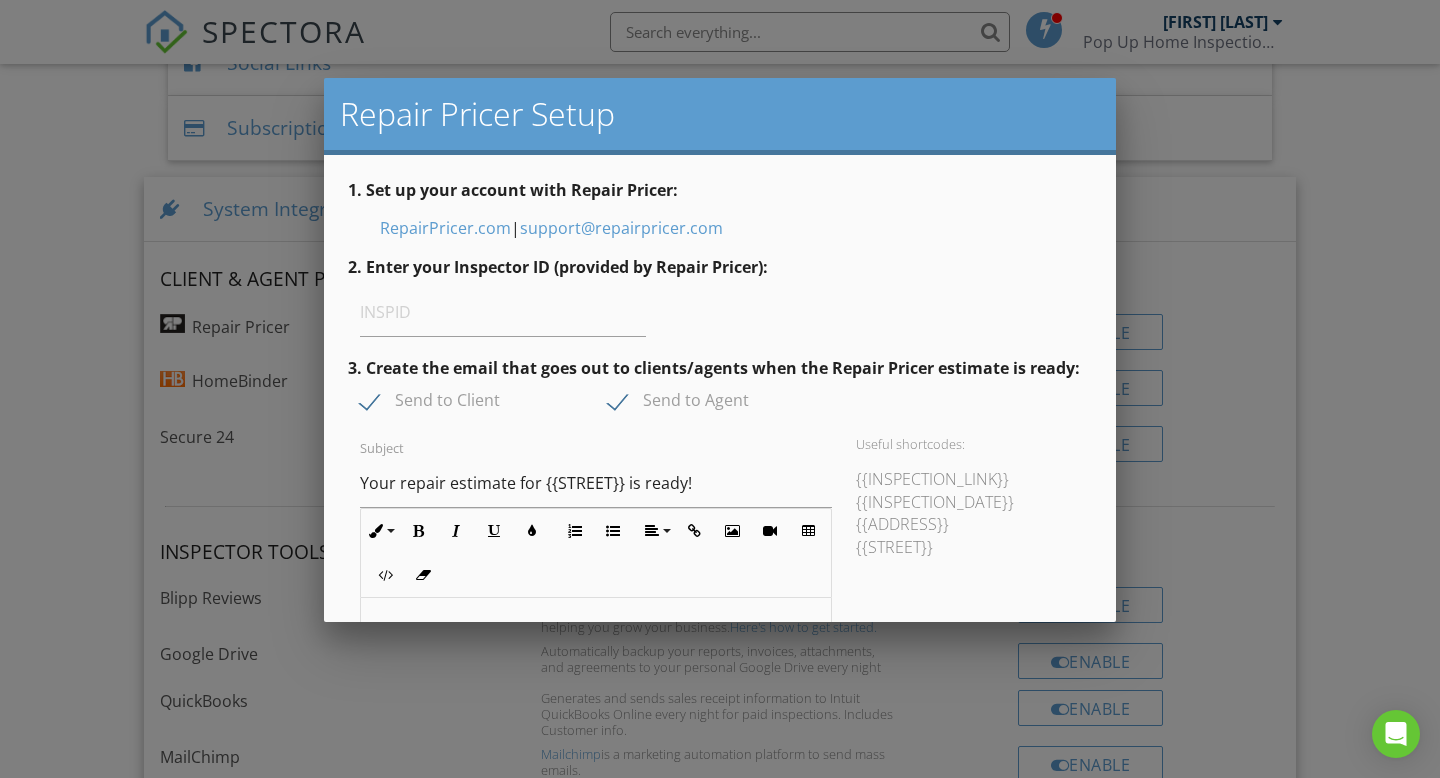 click at bounding box center [720, 386] 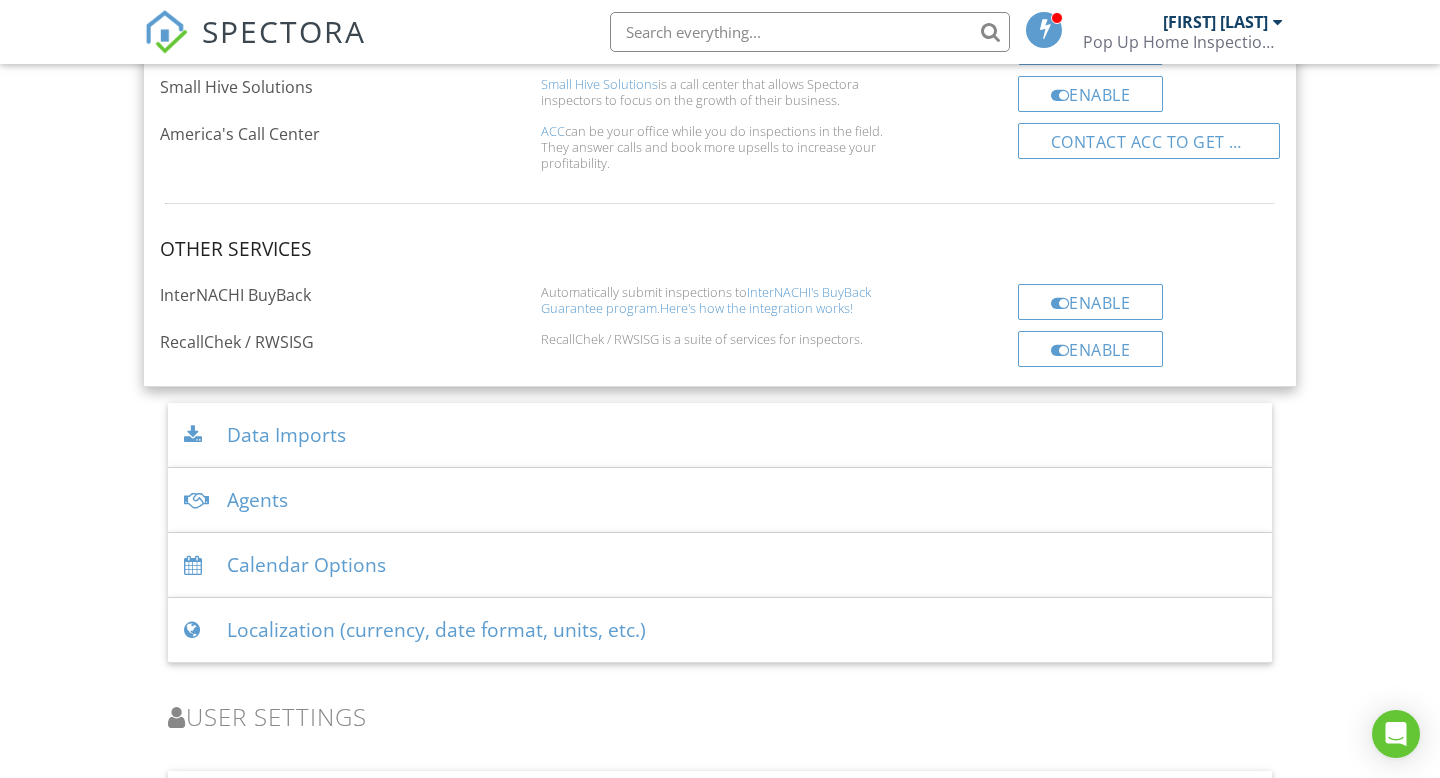 scroll, scrollTop: 4054, scrollLeft: 0, axis: vertical 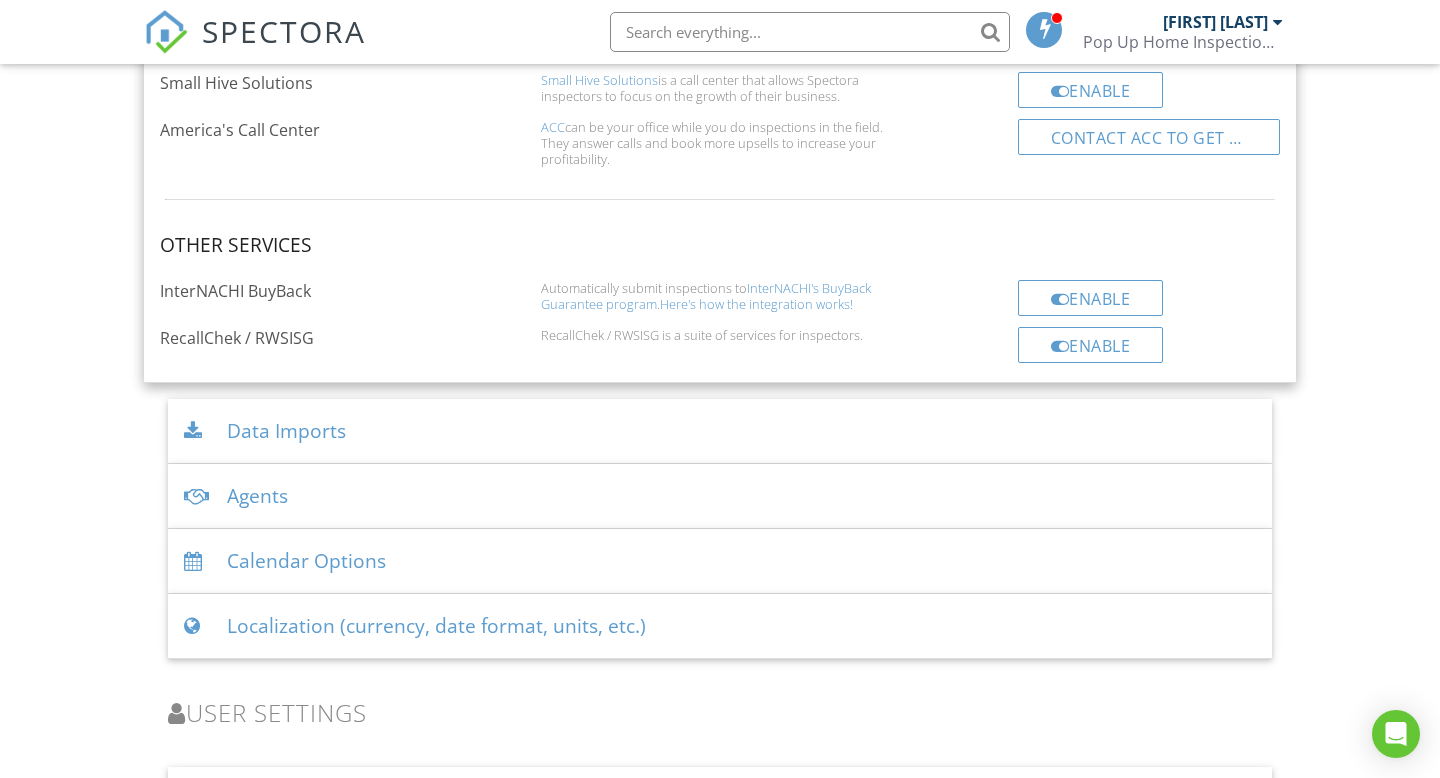 click on "Data Imports" at bounding box center (720, 431) 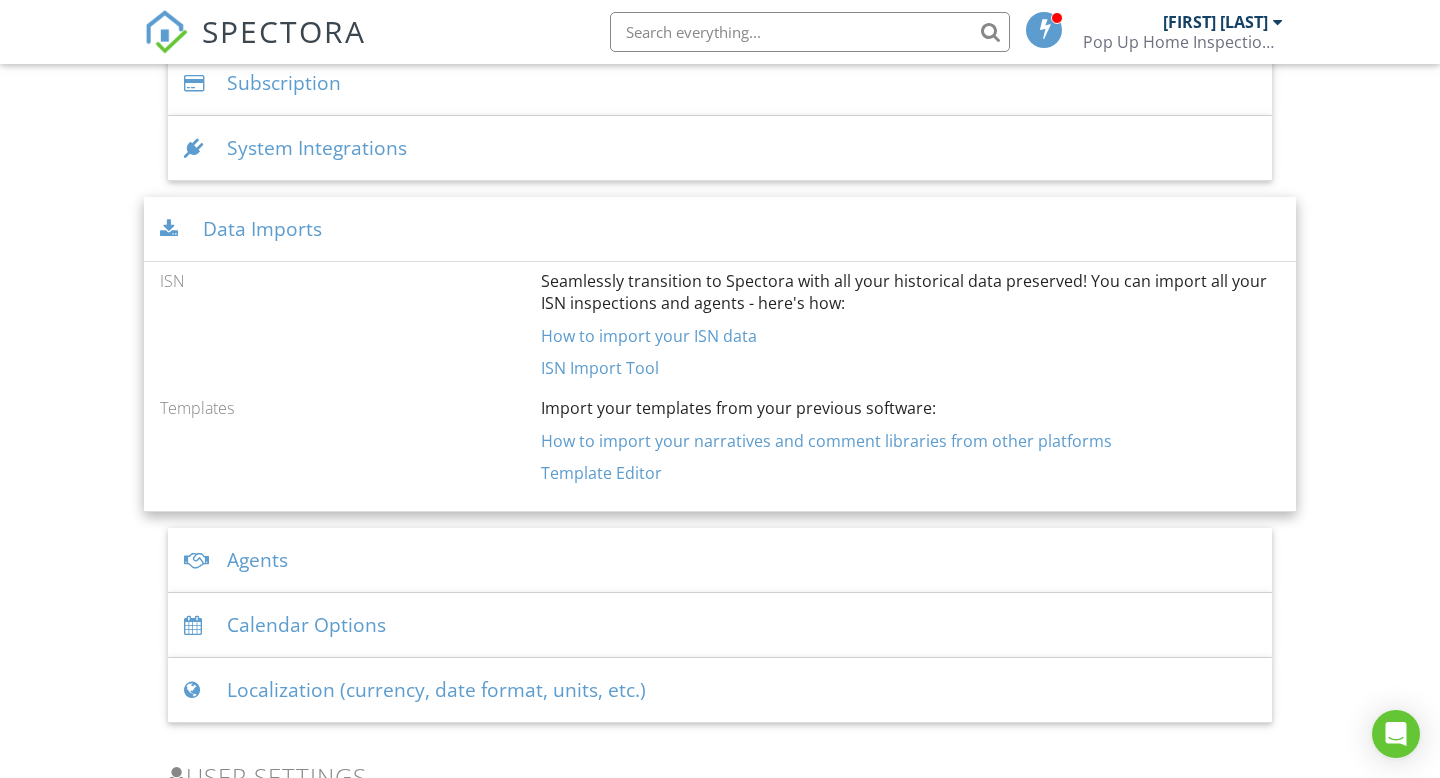 scroll, scrollTop: 3175, scrollLeft: 0, axis: vertical 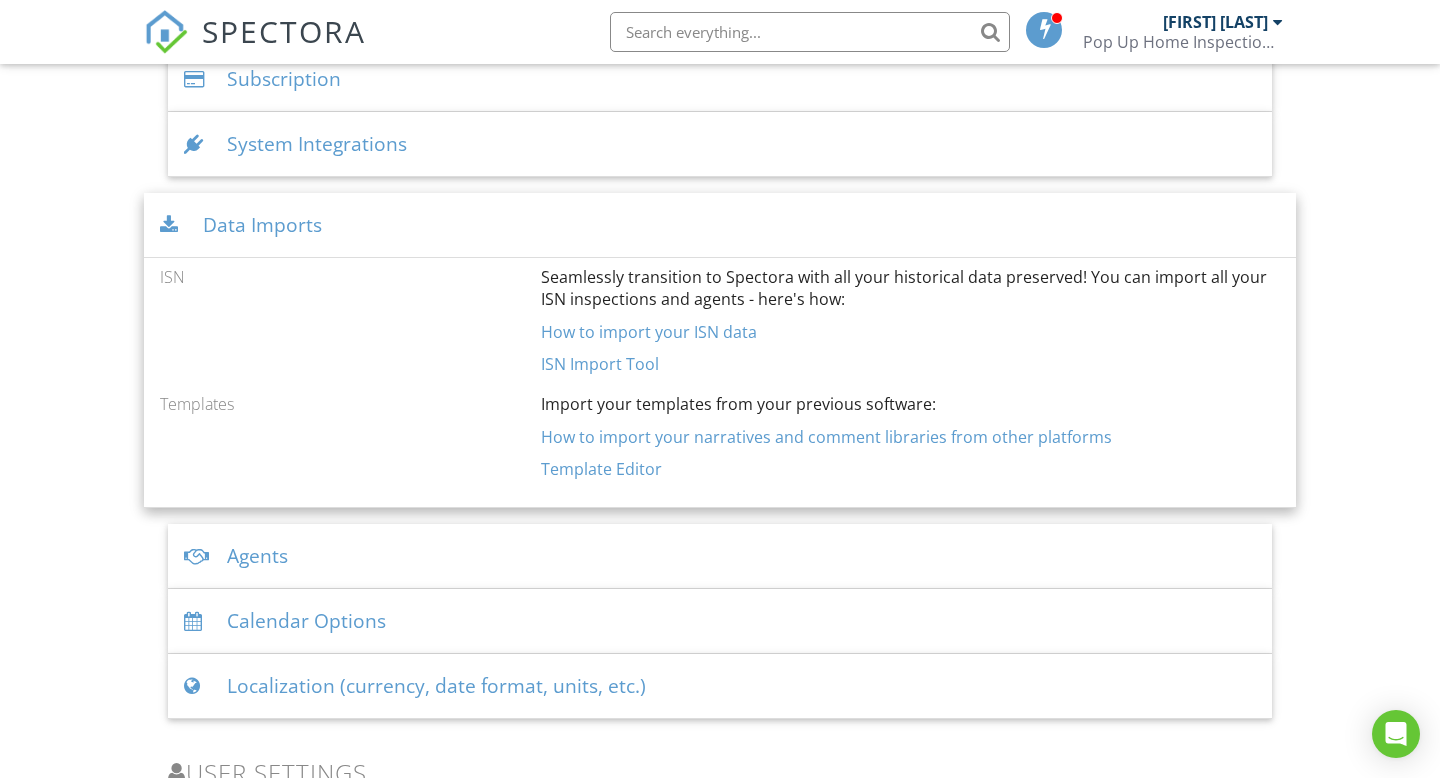 click on "Agents" at bounding box center [720, 556] 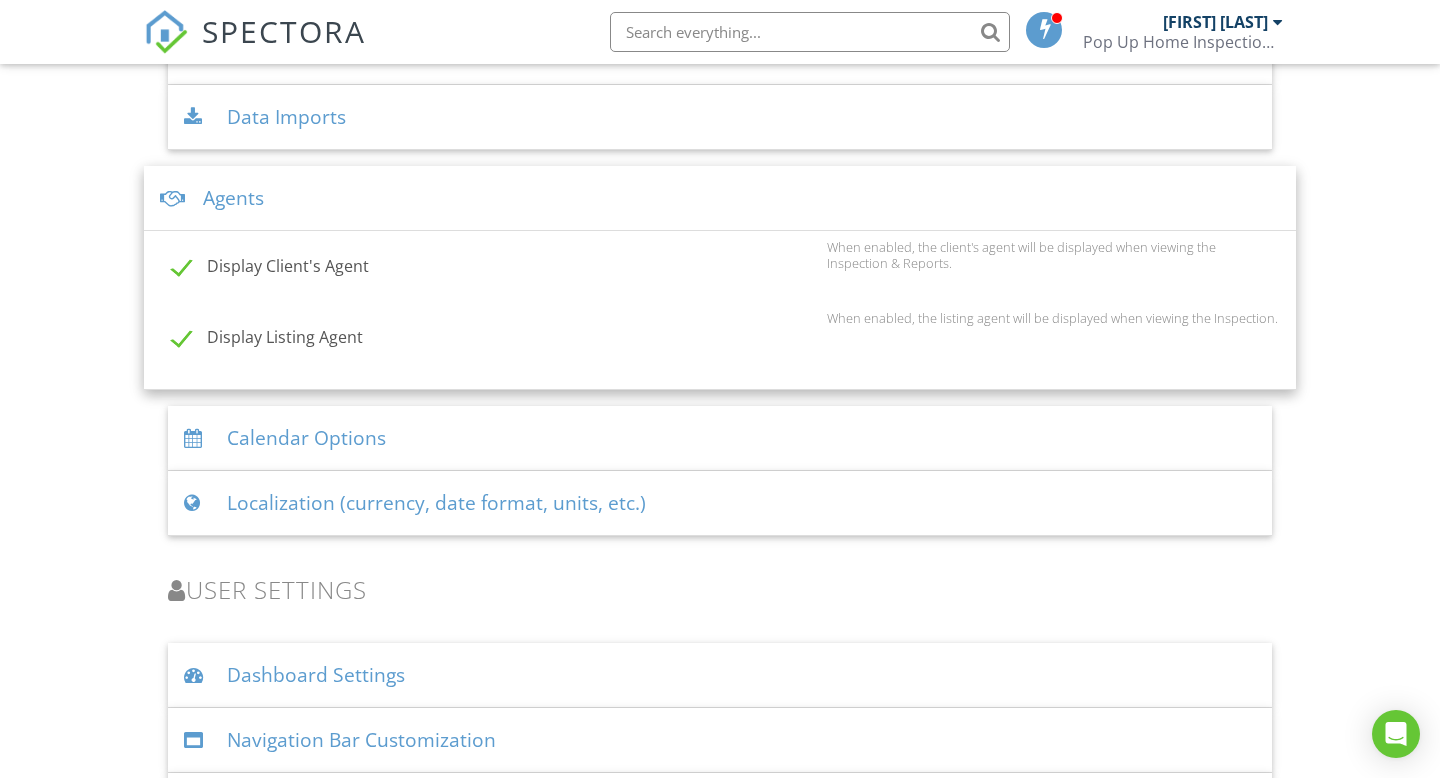 scroll, scrollTop: 3282, scrollLeft: 0, axis: vertical 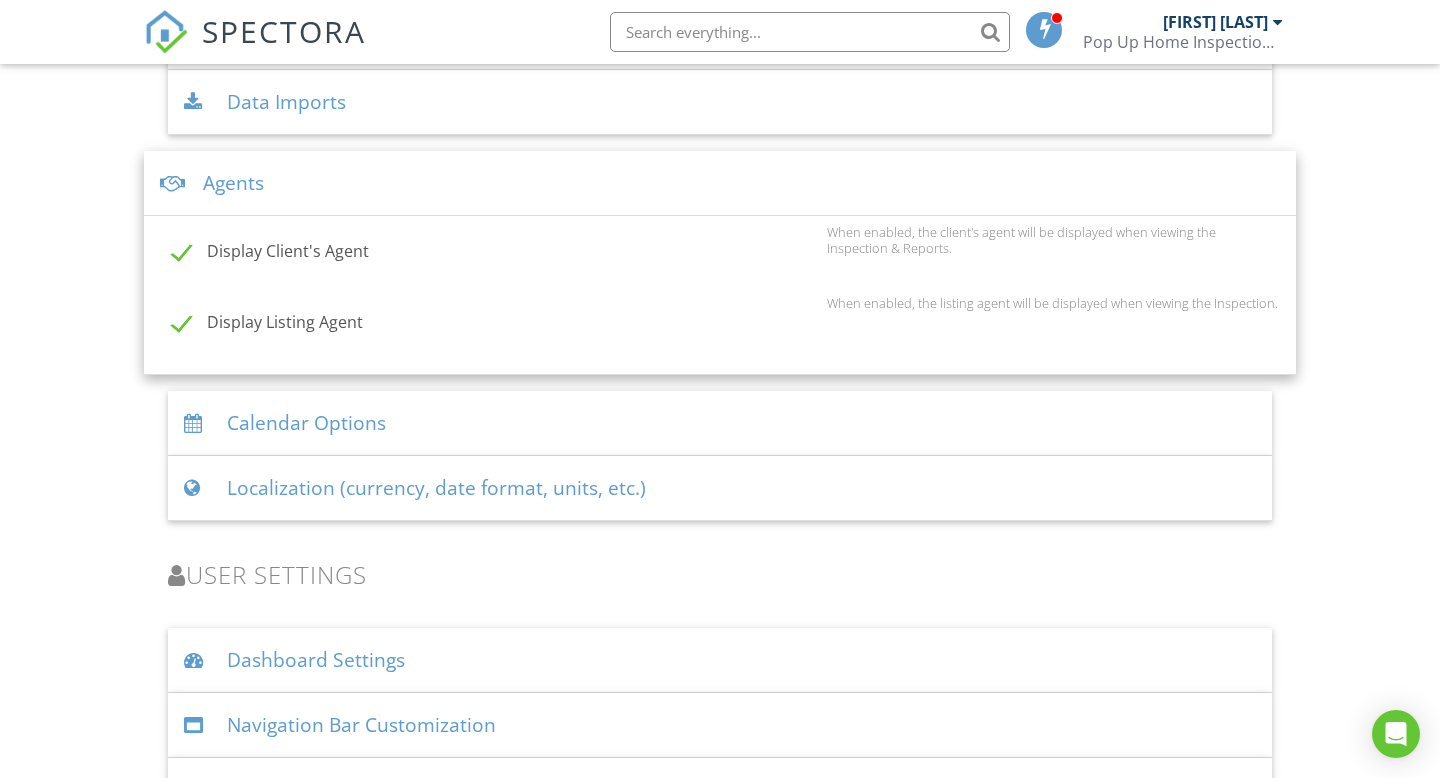 click on "Calendar Options" at bounding box center (720, 423) 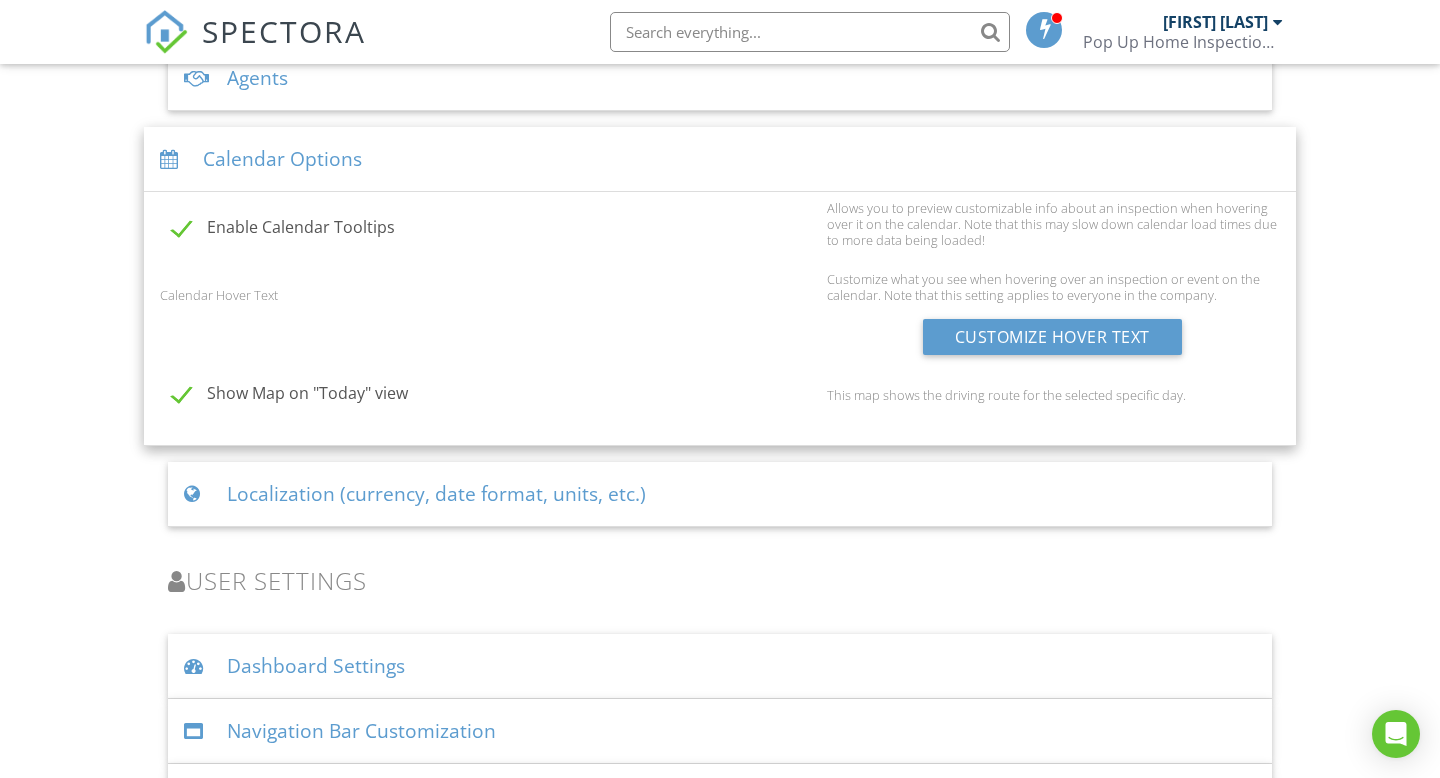 scroll, scrollTop: 3396, scrollLeft: 0, axis: vertical 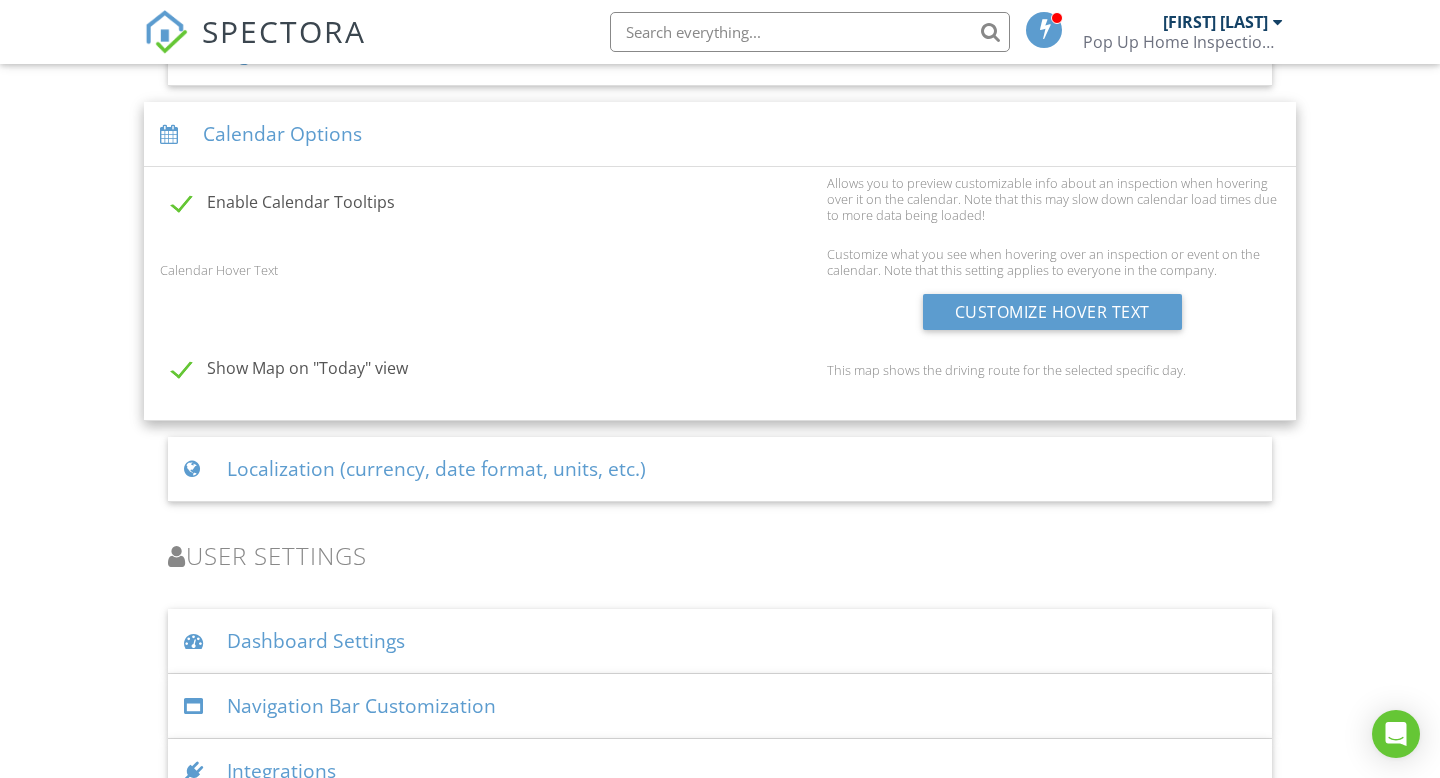 click on "Localization (currency, date format, units, etc.)" at bounding box center [720, 469] 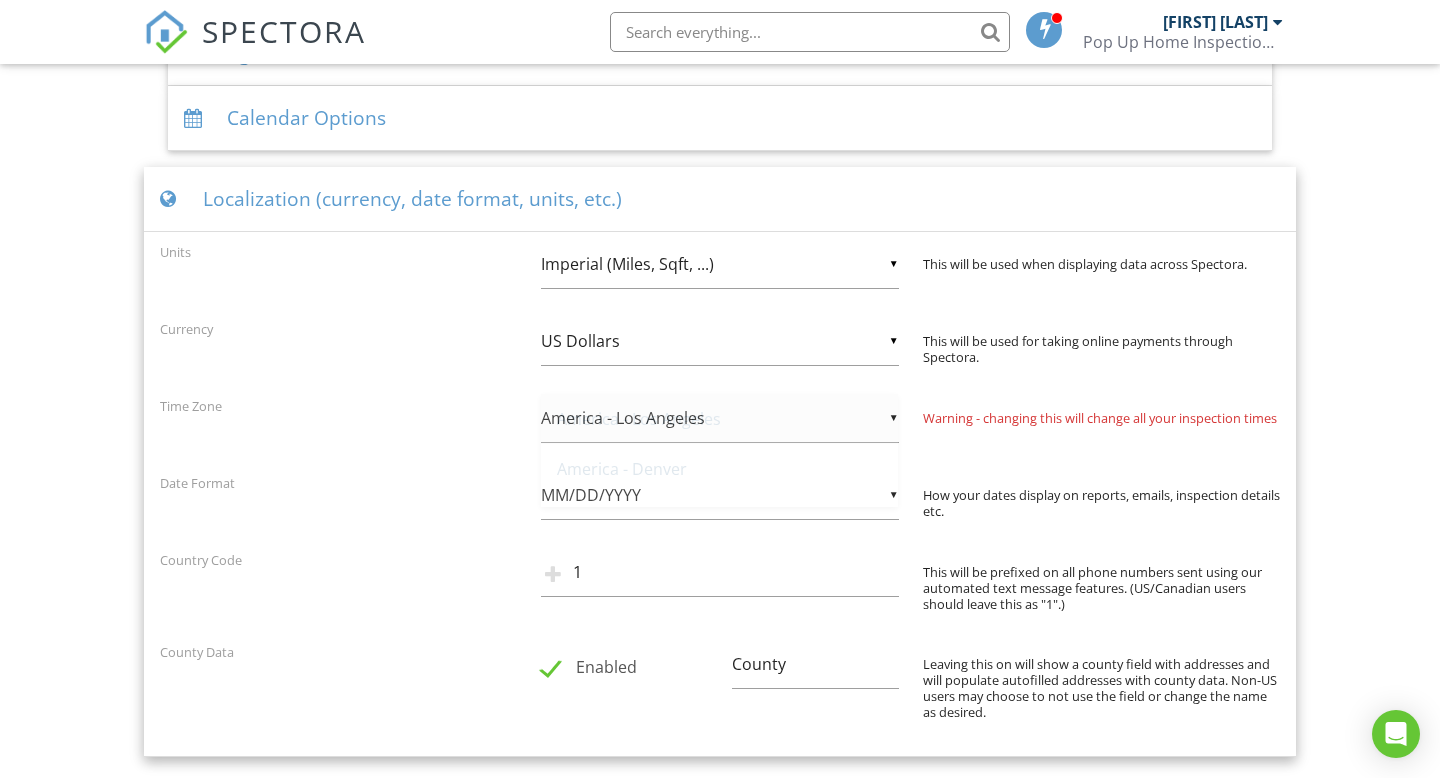 click on "▼ America - Los Angeles America - Los Angeles America - Denver America - Chicago America - New York America - Indianapolis, Indiana ------------- (GMT-12:00) International Date Line West (GMT-11:00) American Samoa (GMT-11:00) Midway Island (GMT-10:00) Hawaii (GMT-09:00) Alaska (GMT-08:00) Pacific Time (US & Canada) (GMT-08:00) Tijuana (GMT-07:00) Arizona (GMT-07:00) Mazatlan (GMT-07:00) Mountain Time (US & Canada) (GMT-06:00) Central America (GMT-06:00) Central Time (US & Canada) (GMT-06:00) Chihuahua (GMT-06:00) Guadalajara (GMT-06:00) Mexico City (GMT-06:00) Monterrey (GMT-06:00) Saskatchewan (GMT-05:00) Bogota (GMT-05:00) Eastern Time (US & Canada) (GMT-05:00) Indiana (East) (GMT-05:00) Lima (GMT-05:00) Quito (GMT-04:00) Atlantic Time (Canada) (GMT-04:00) Caracas (GMT-04:00) Georgetown (GMT-04:00) La Paz (GMT-04:00) Puerto Rico (GMT-04:00) Santiago (GMT-03:30) Newfoundland (GMT-03:00) Brasilia (GMT-03:00) Buenos Aires (GMT-03:00) Montevideo (GMT-02:00) Mid-Atlantic (GMT-01:00) Azores (GMT+00:00) Dublin" at bounding box center [719, 418] 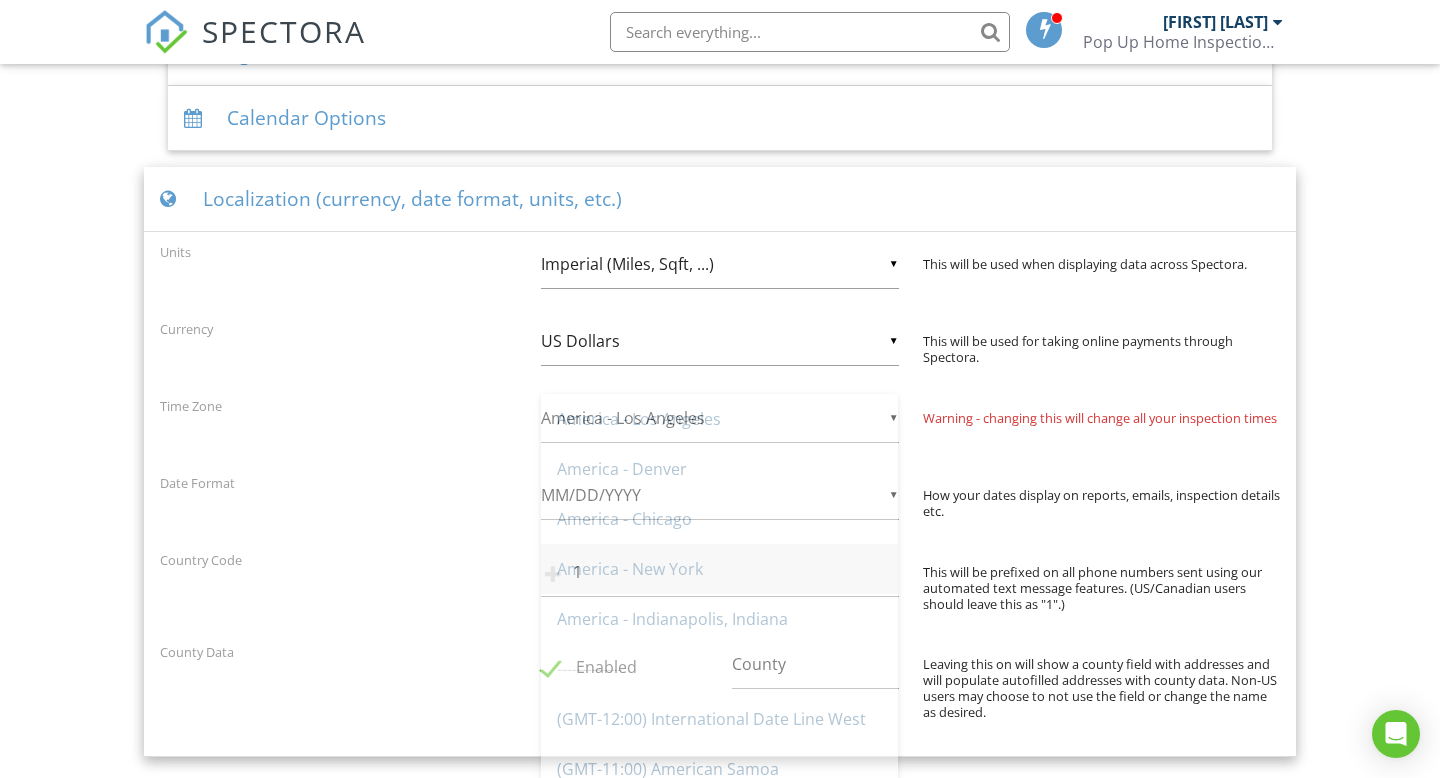 click on "America - New York" at bounding box center (719, 569) 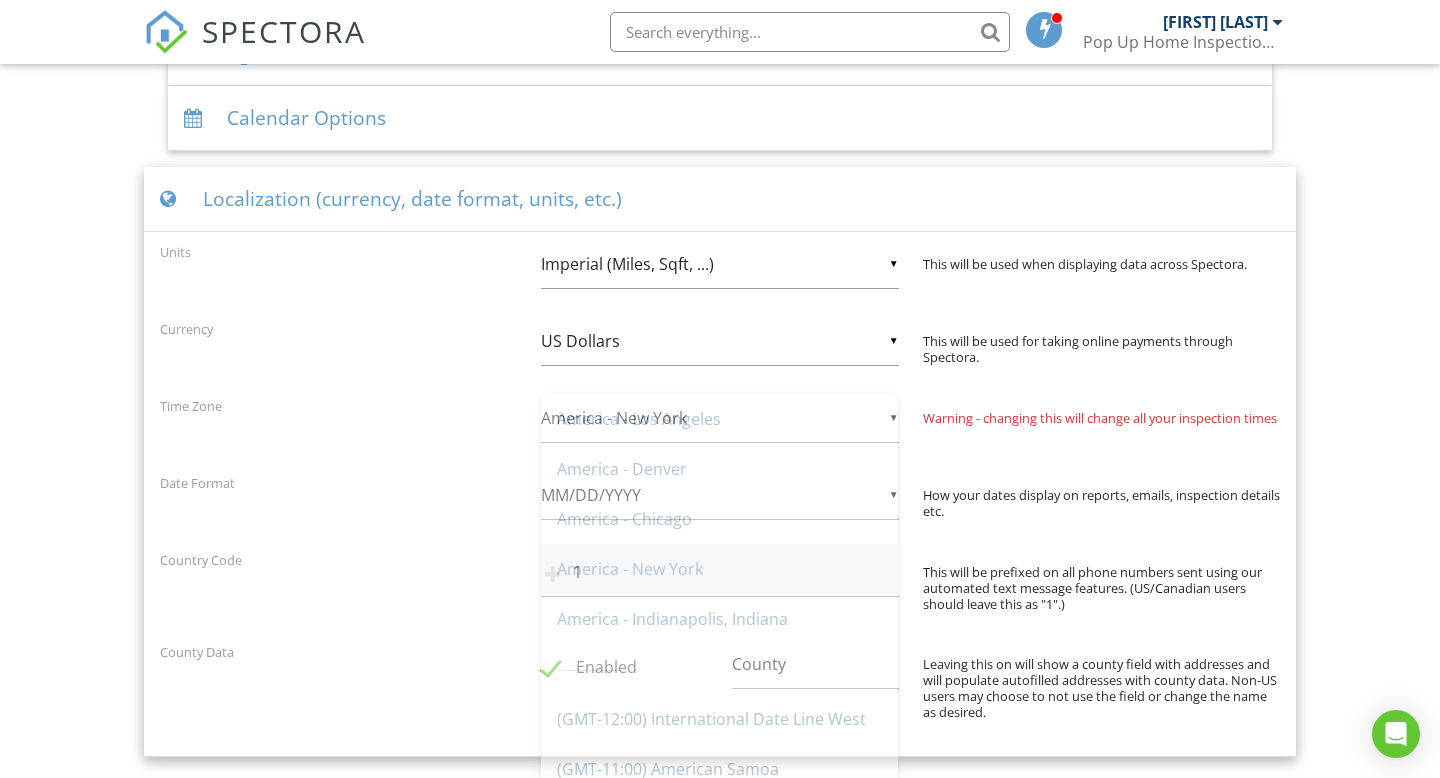 scroll, scrollTop: 150, scrollLeft: 0, axis: vertical 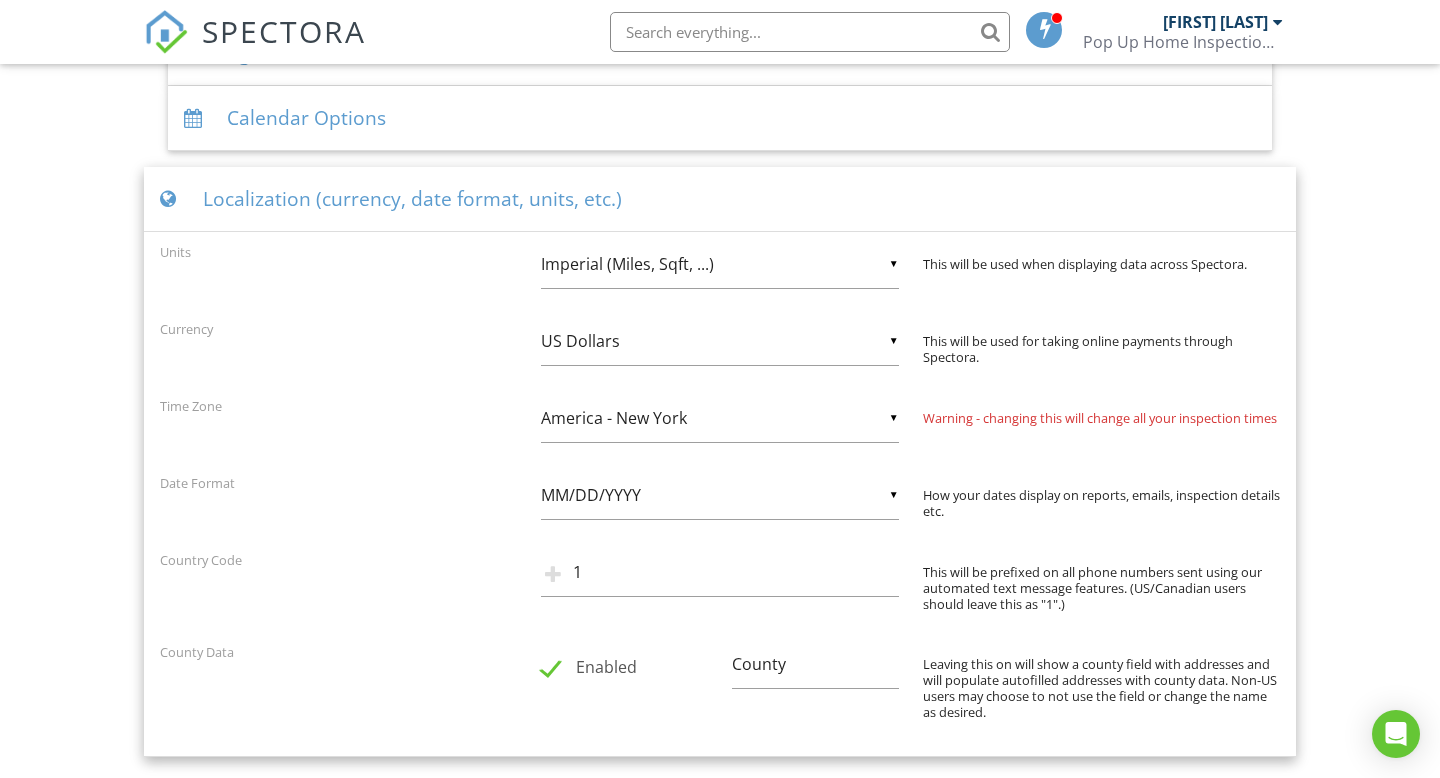 click on "▼ MM/DD/YYYY MM/DD/YYYY DD/MM/YYYY MM/DD/YYYY
DD/MM/YYYY" at bounding box center [719, 495] 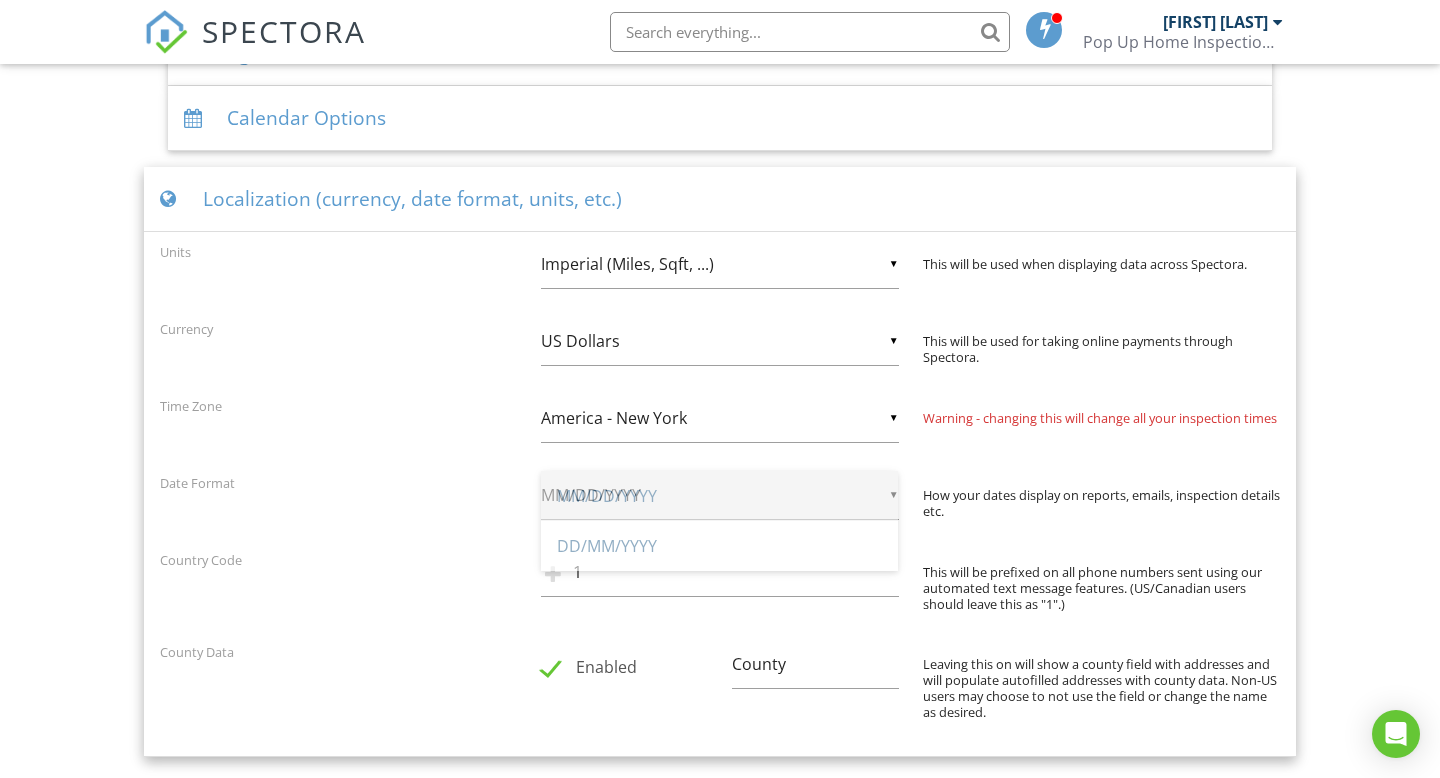 click on "MM/DD/YYYY" at bounding box center (719, 496) 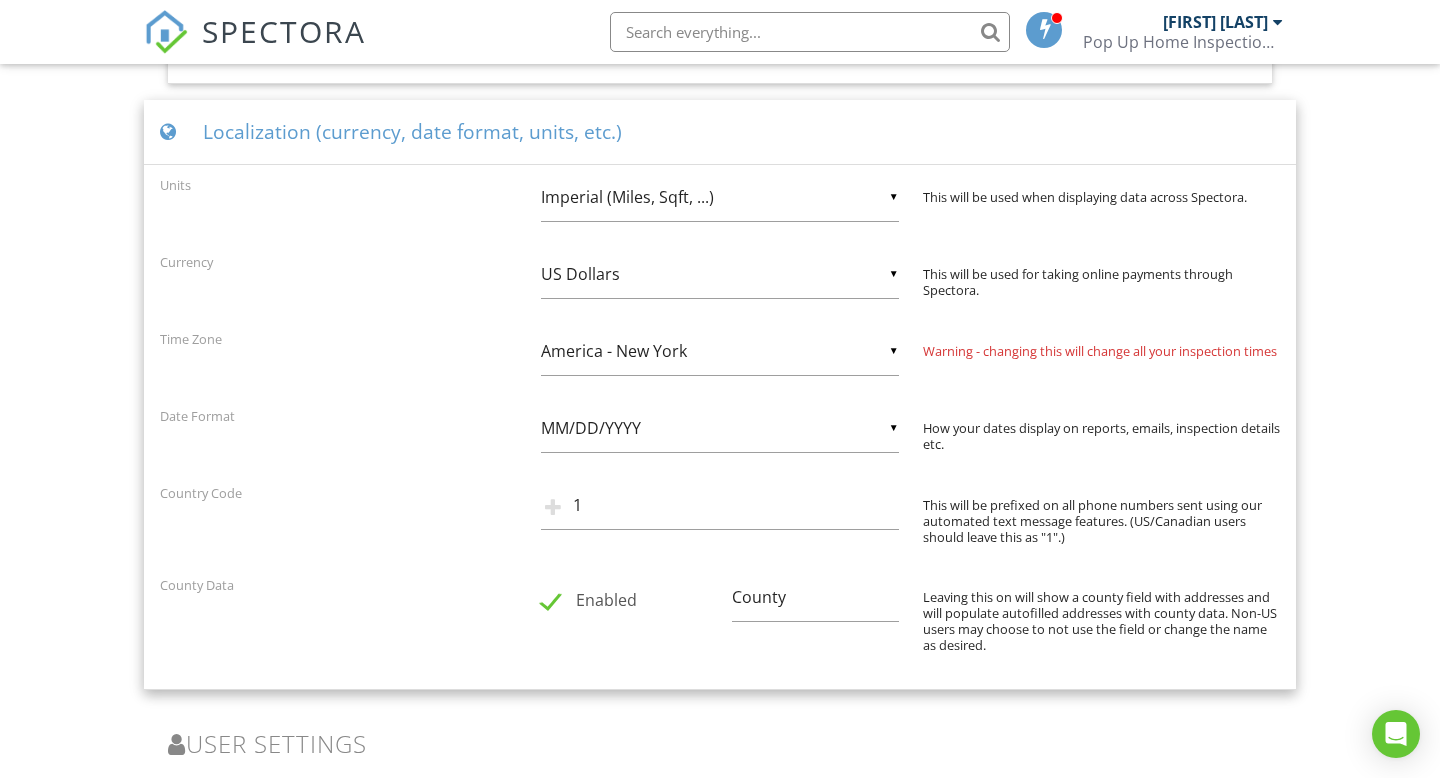 scroll, scrollTop: 3739, scrollLeft: 0, axis: vertical 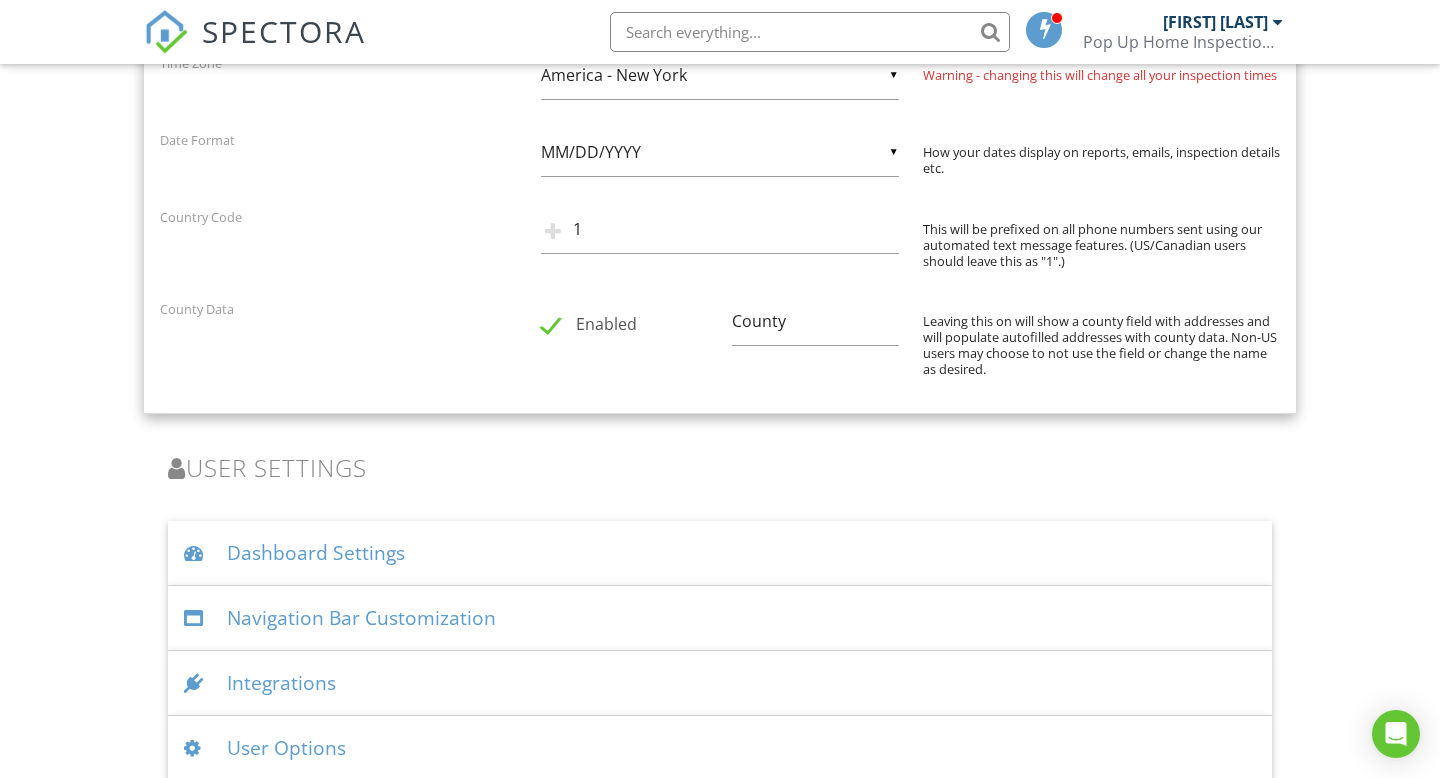 click on "Dashboard Settings" at bounding box center (720, 553) 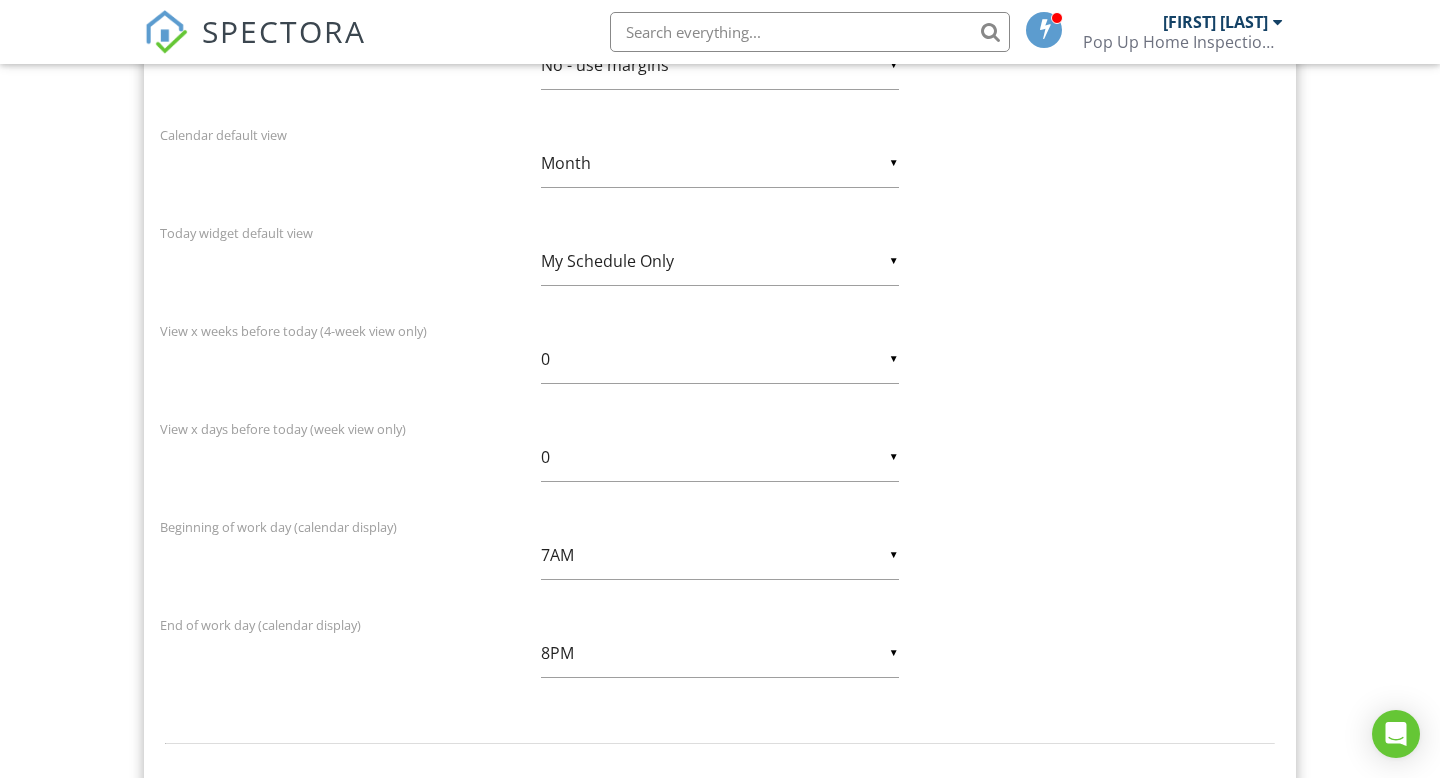 scroll, scrollTop: 4404, scrollLeft: 0, axis: vertical 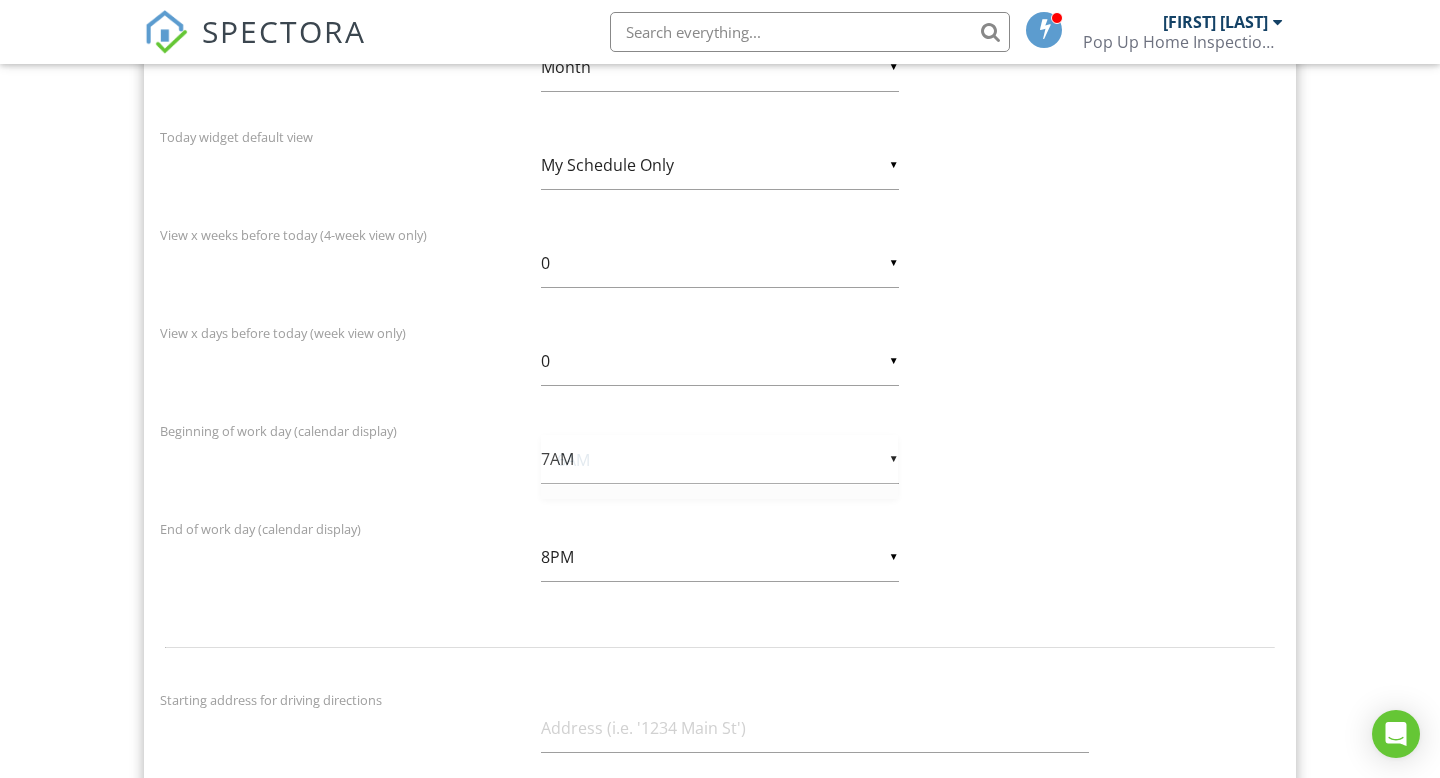 click on "▼ 7AM 5AM 6AM 7AM 8AM 9AM 5AM
6AM
7AM
8AM
9AM" at bounding box center [719, 459] 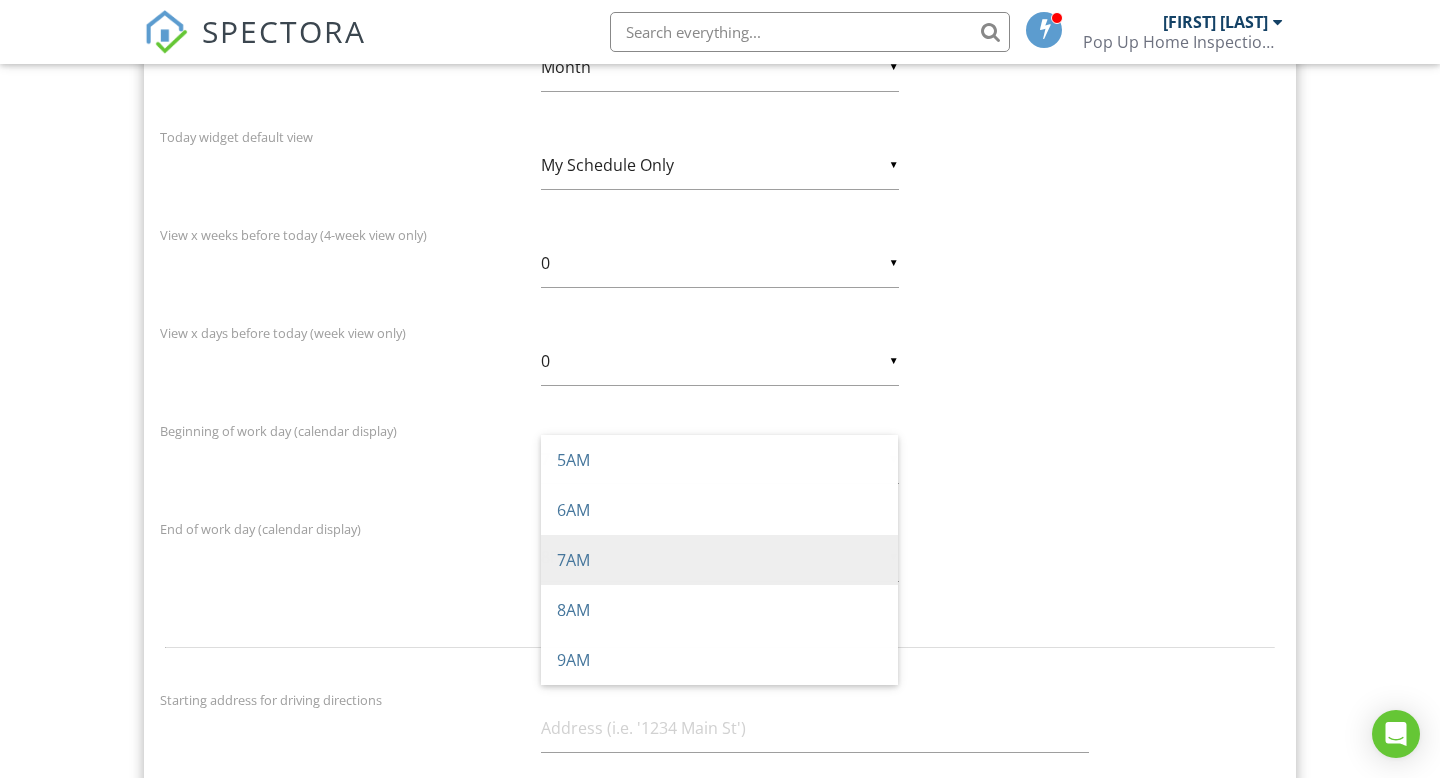 scroll, scrollTop: 0, scrollLeft: 0, axis: both 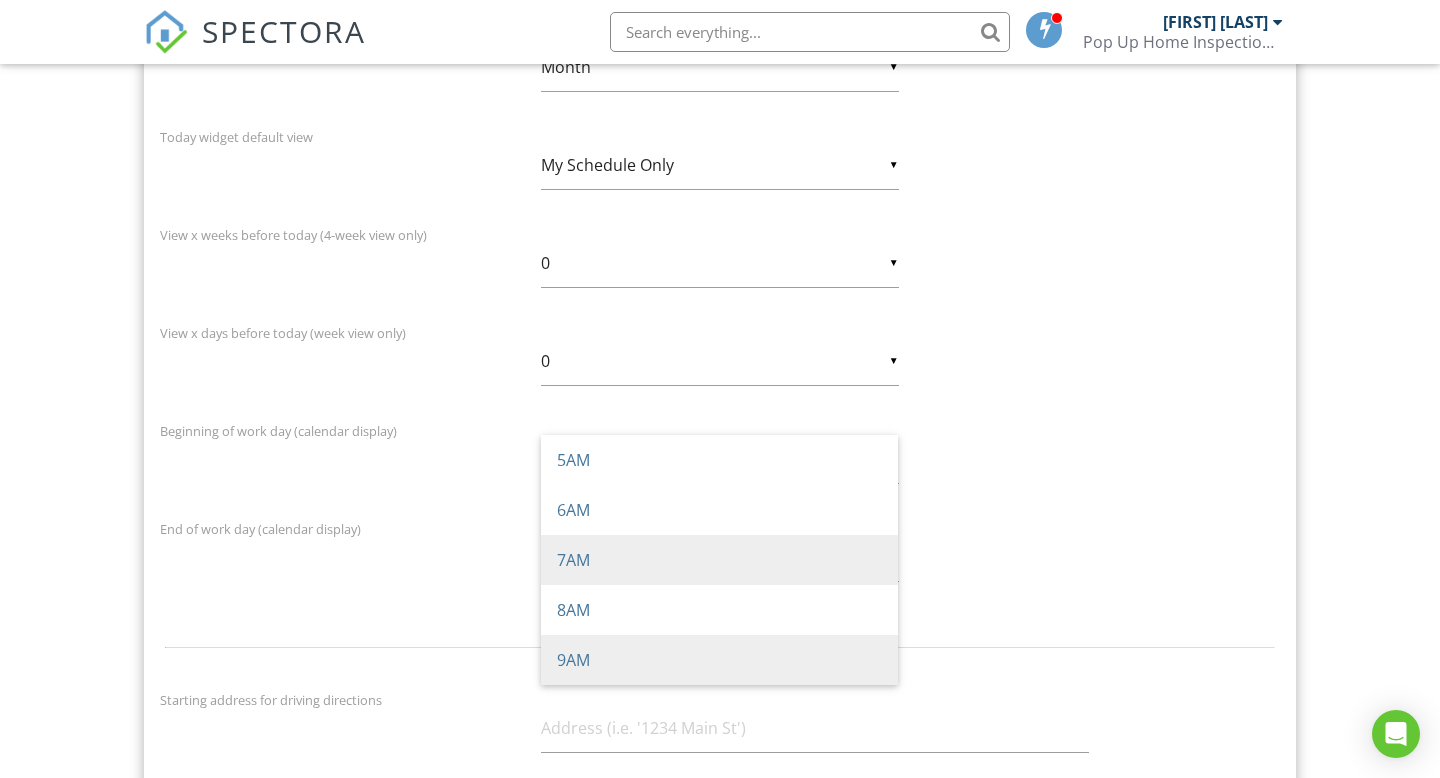 click on "9AM" at bounding box center [719, 660] 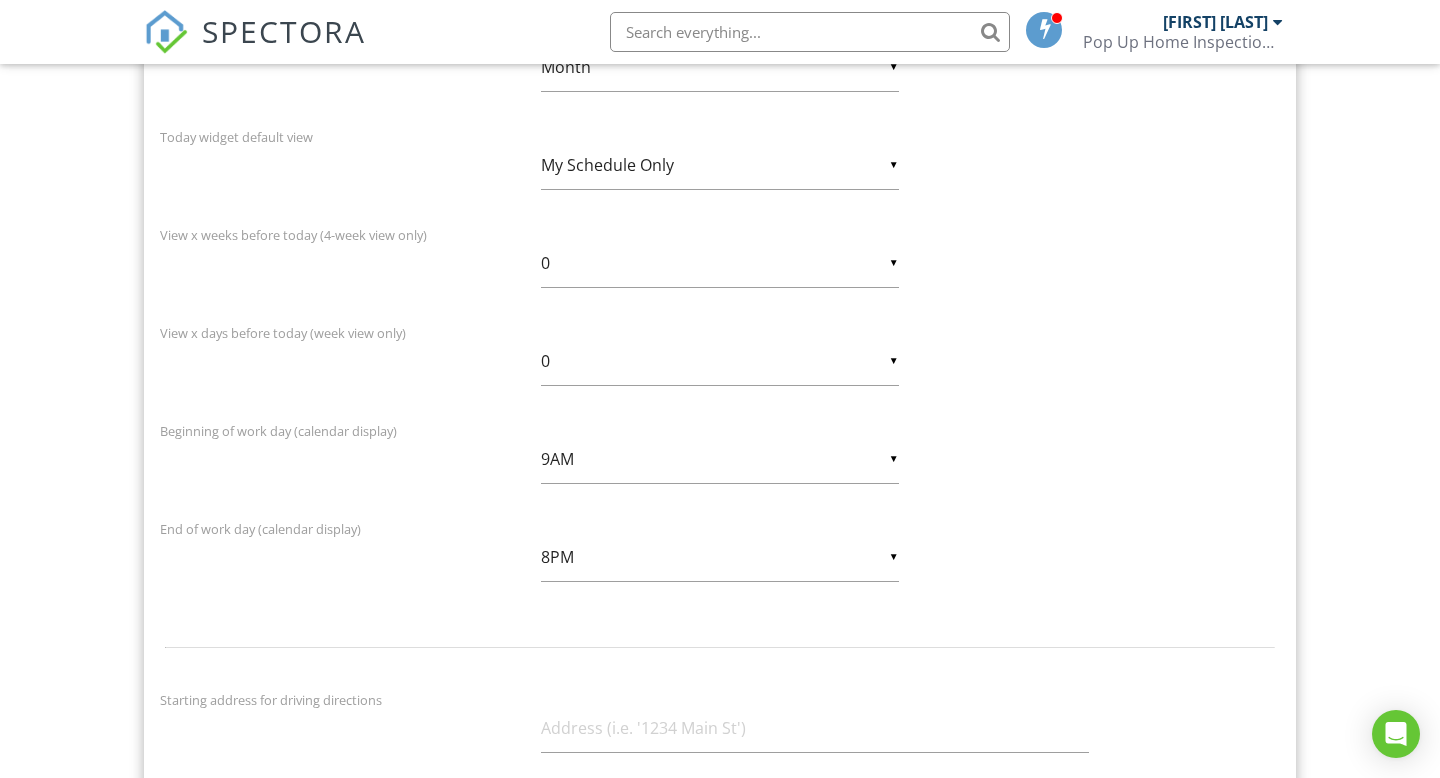 click on "8PM" at bounding box center [719, 557] 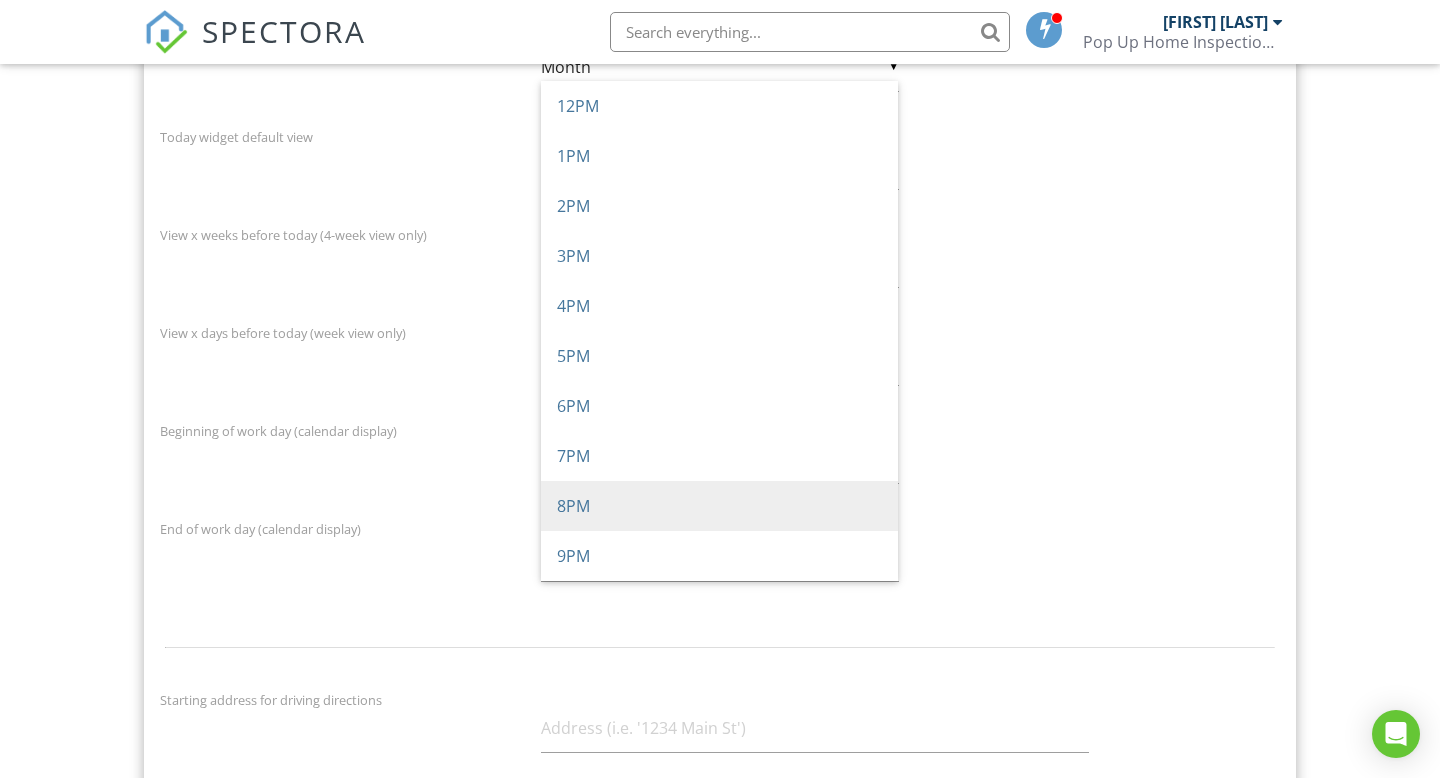 scroll, scrollTop: 0, scrollLeft: 0, axis: both 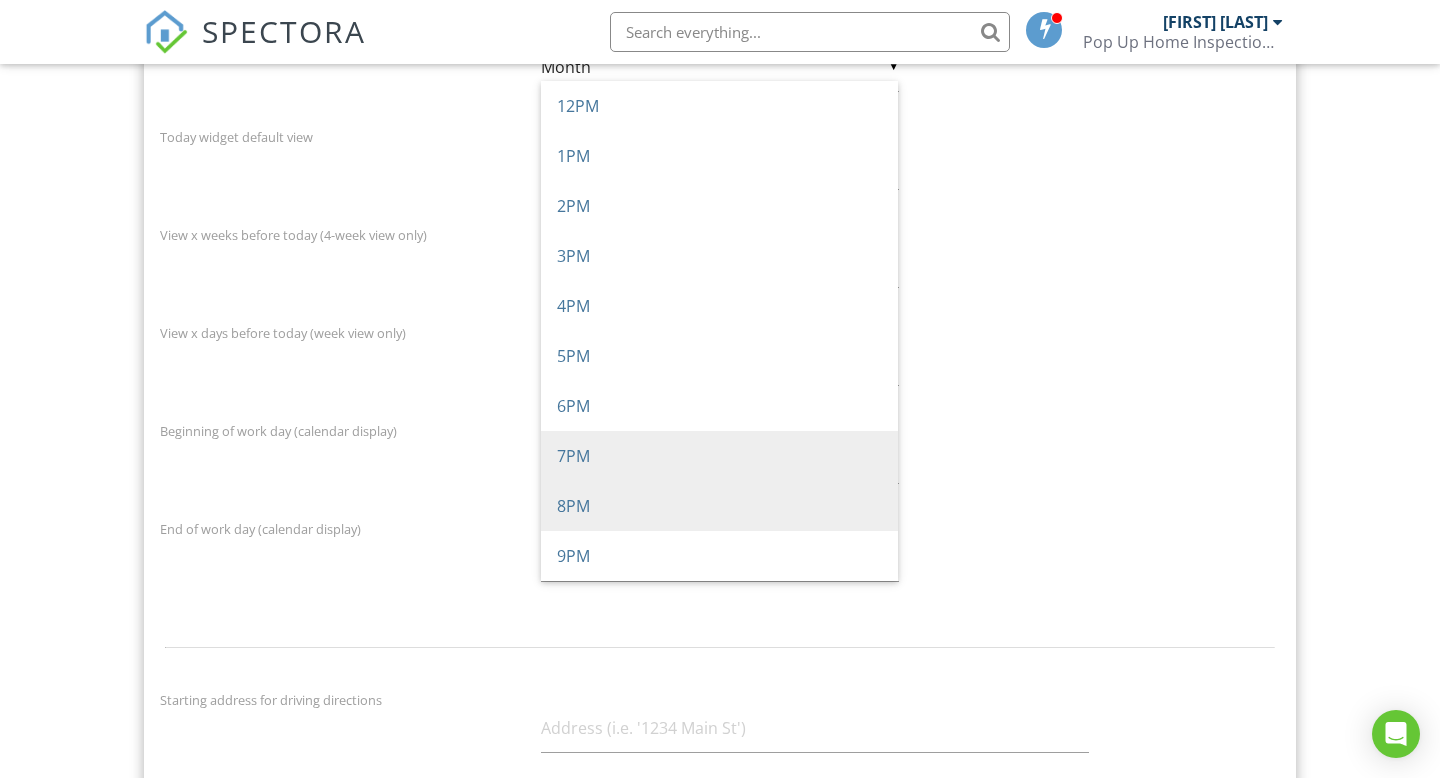 click on "7PM" at bounding box center [719, 456] 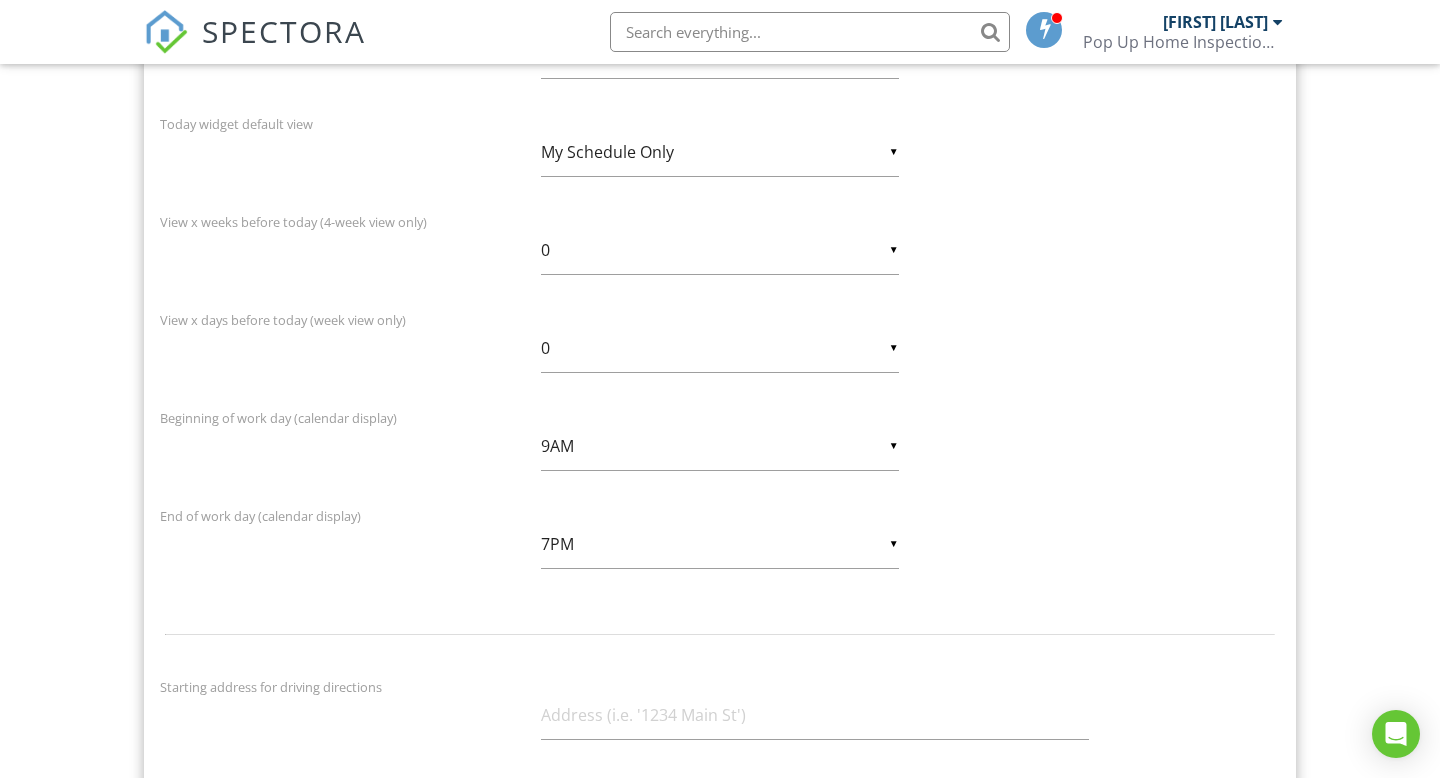 scroll, scrollTop: 4427, scrollLeft: 0, axis: vertical 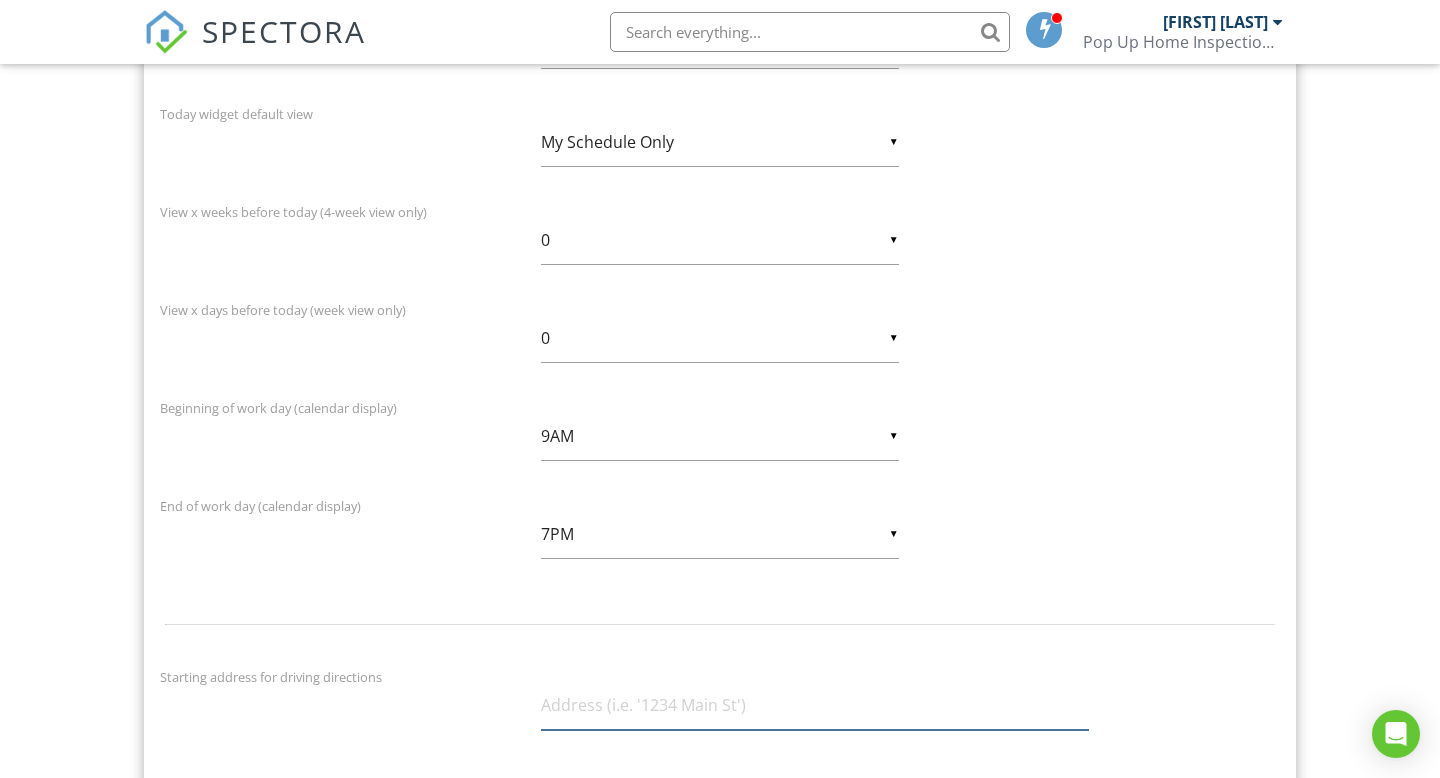 click at bounding box center [815, 705] 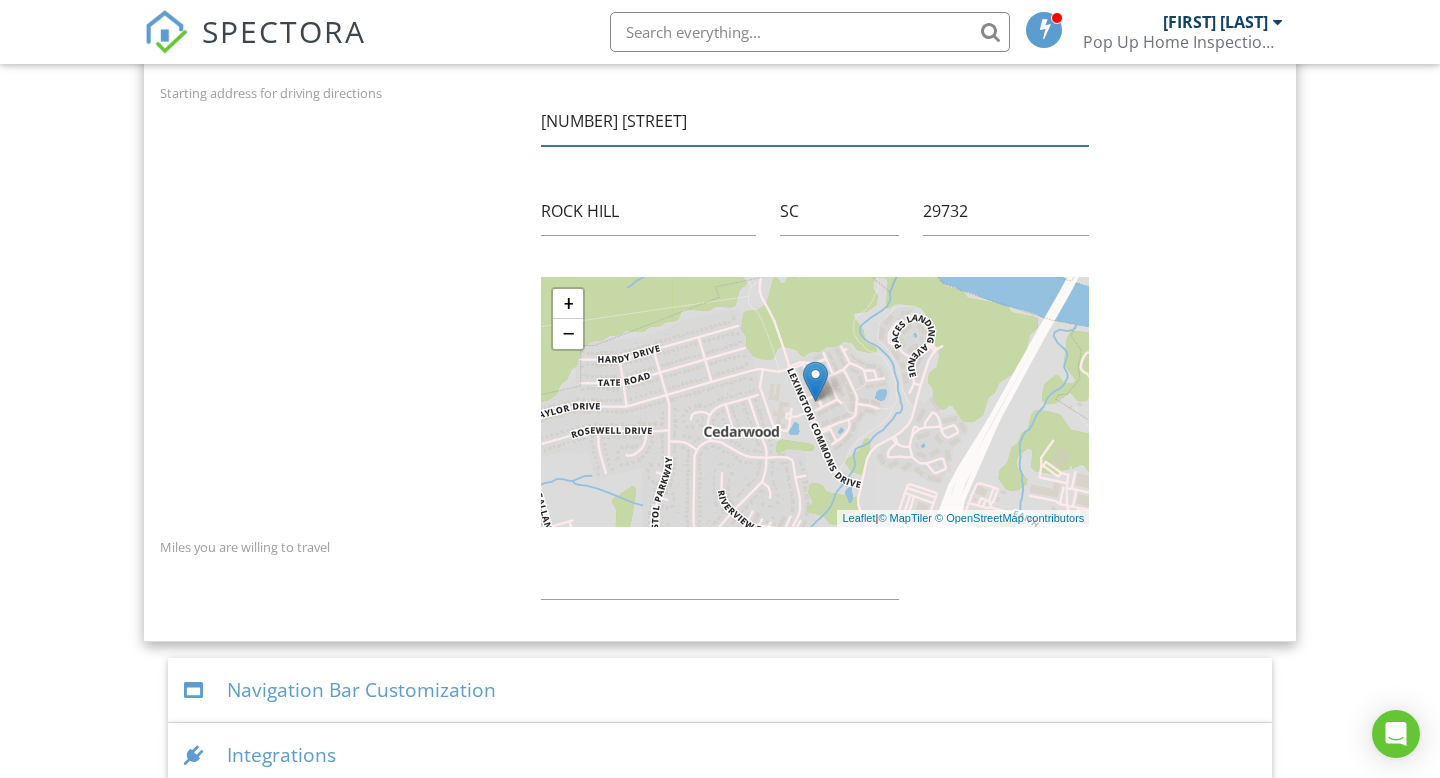 scroll, scrollTop: 5033, scrollLeft: 0, axis: vertical 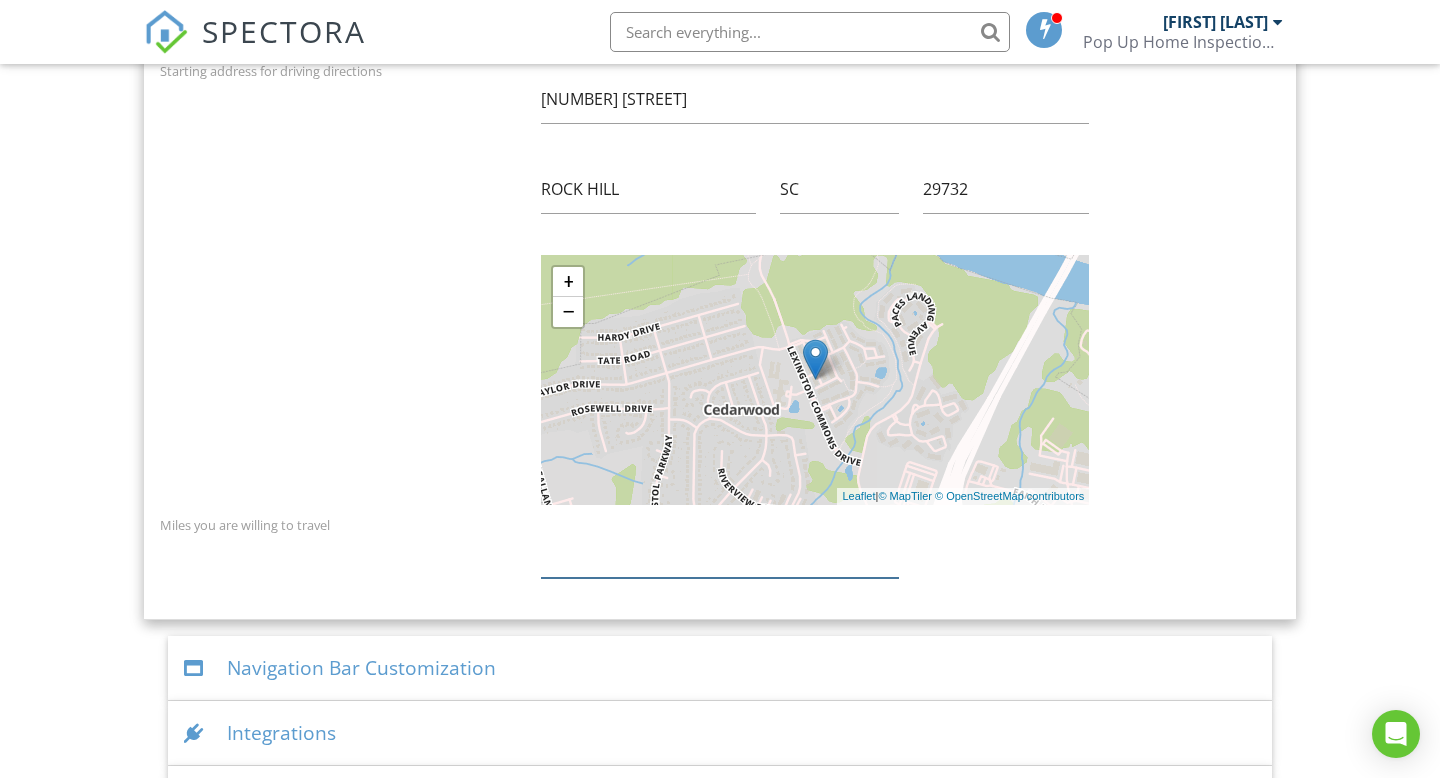 click at bounding box center (719, 553) 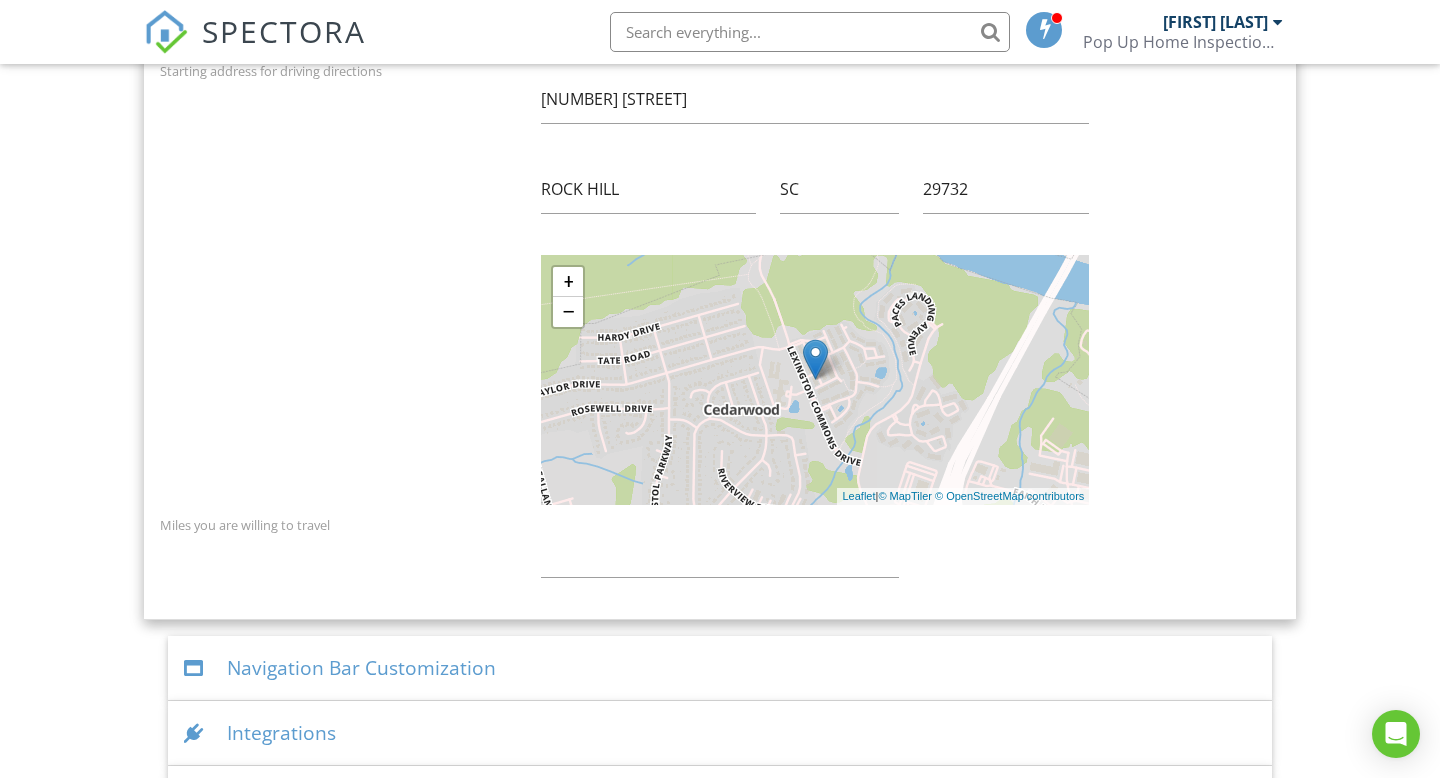 click on "+ − Leaflet  |  © MapTiler   © OpenStreetMap contributors" at bounding box center [720, 380] 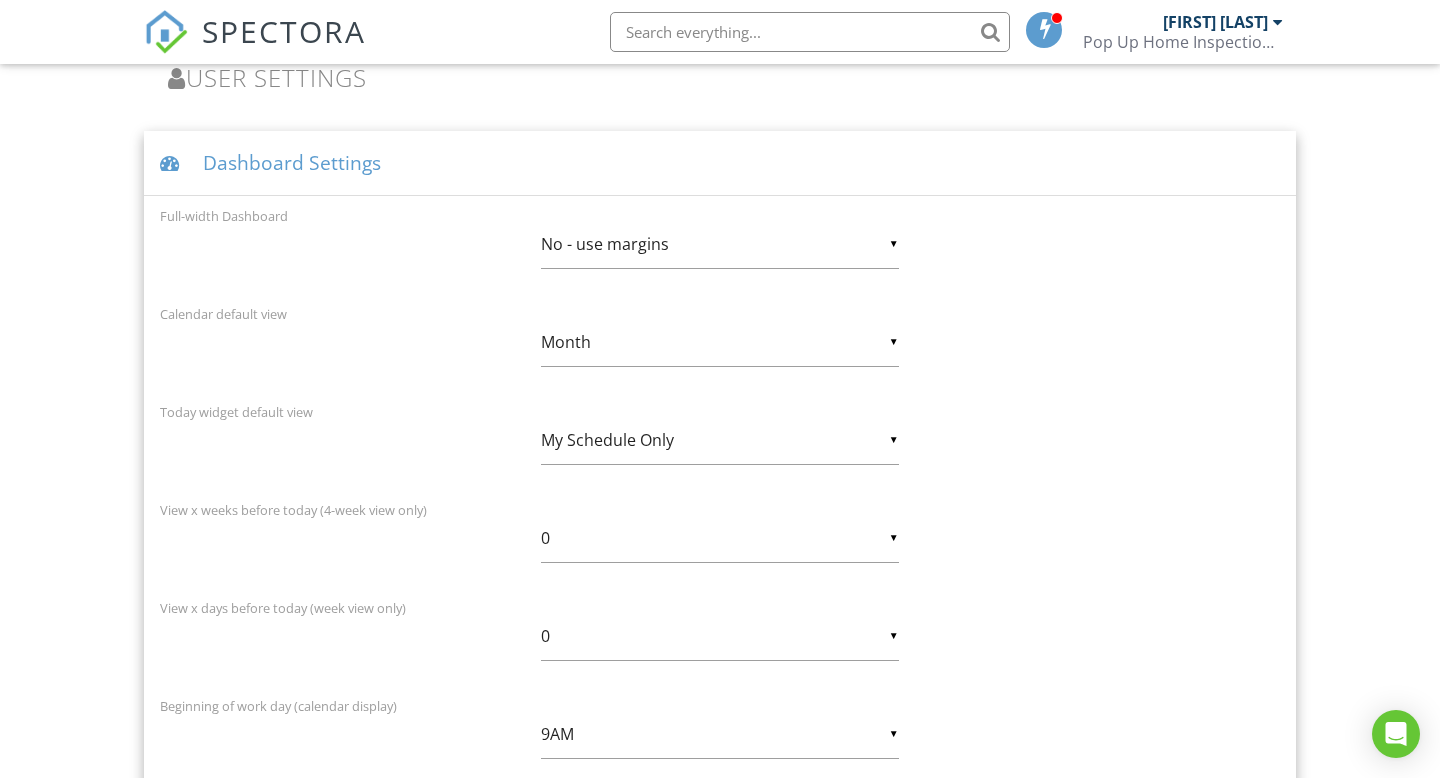 scroll, scrollTop: 4124, scrollLeft: 0, axis: vertical 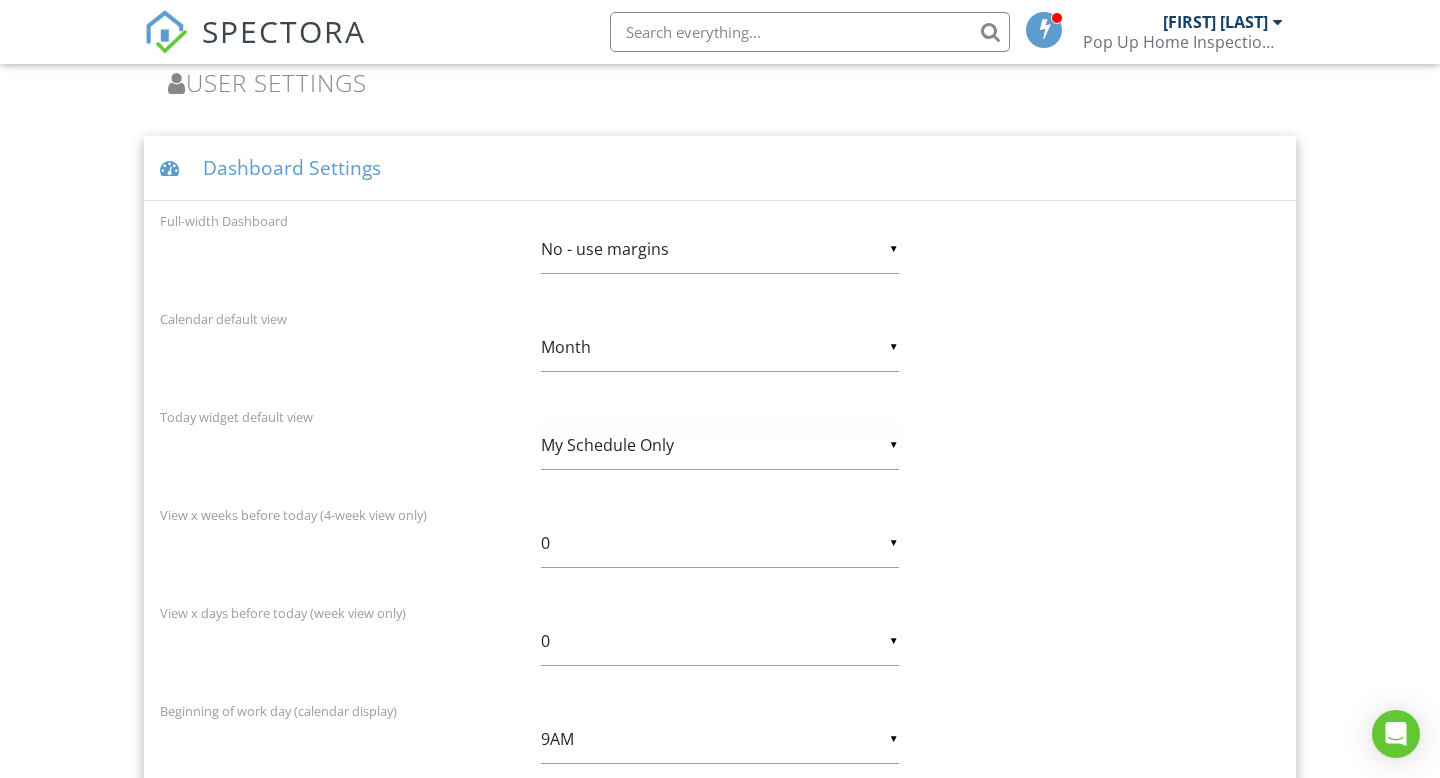 click on "▼ My Schedule Only My Schedule Only All Inspectors' Schedules My Schedule Only
All Inspectors' Schedules" at bounding box center (719, 445) 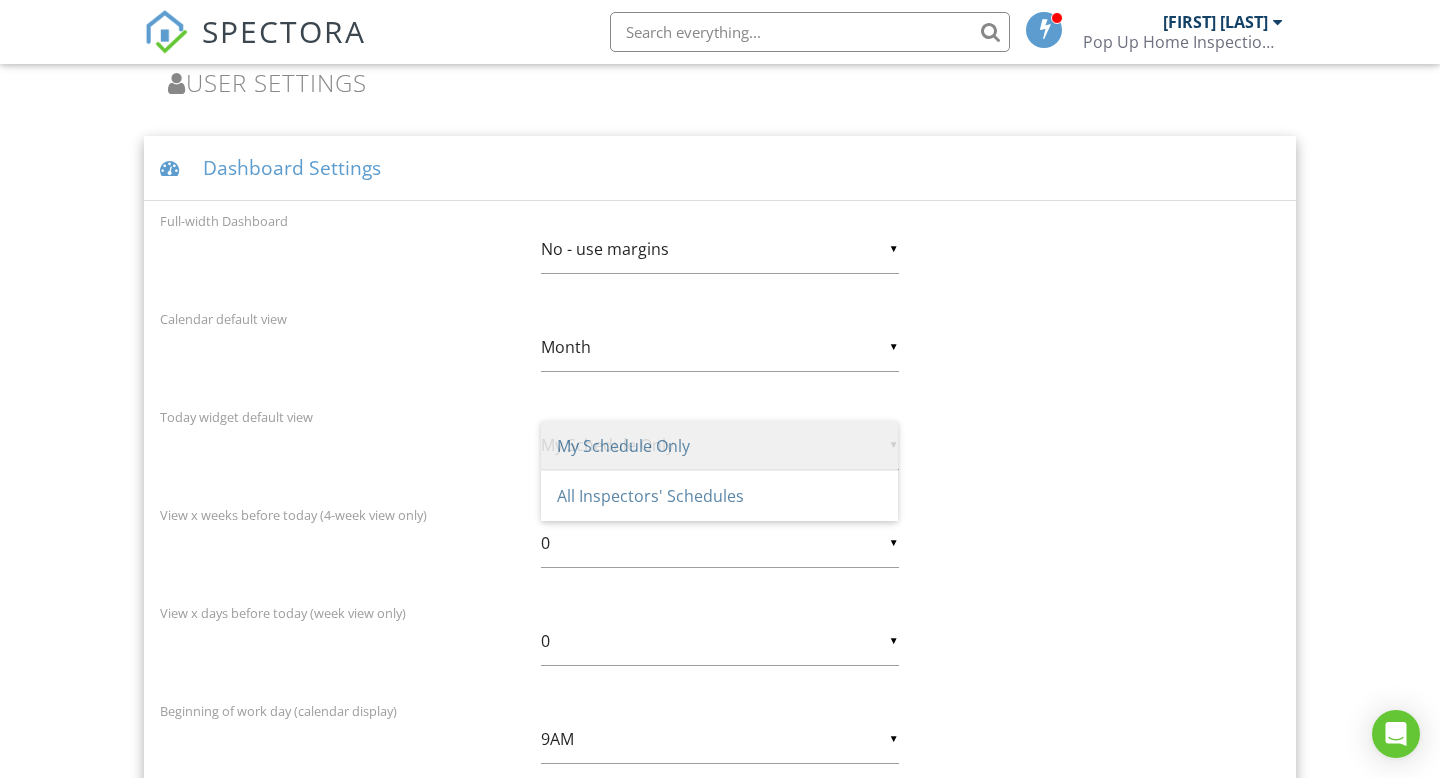 click on "My Schedule Only" at bounding box center [719, 446] 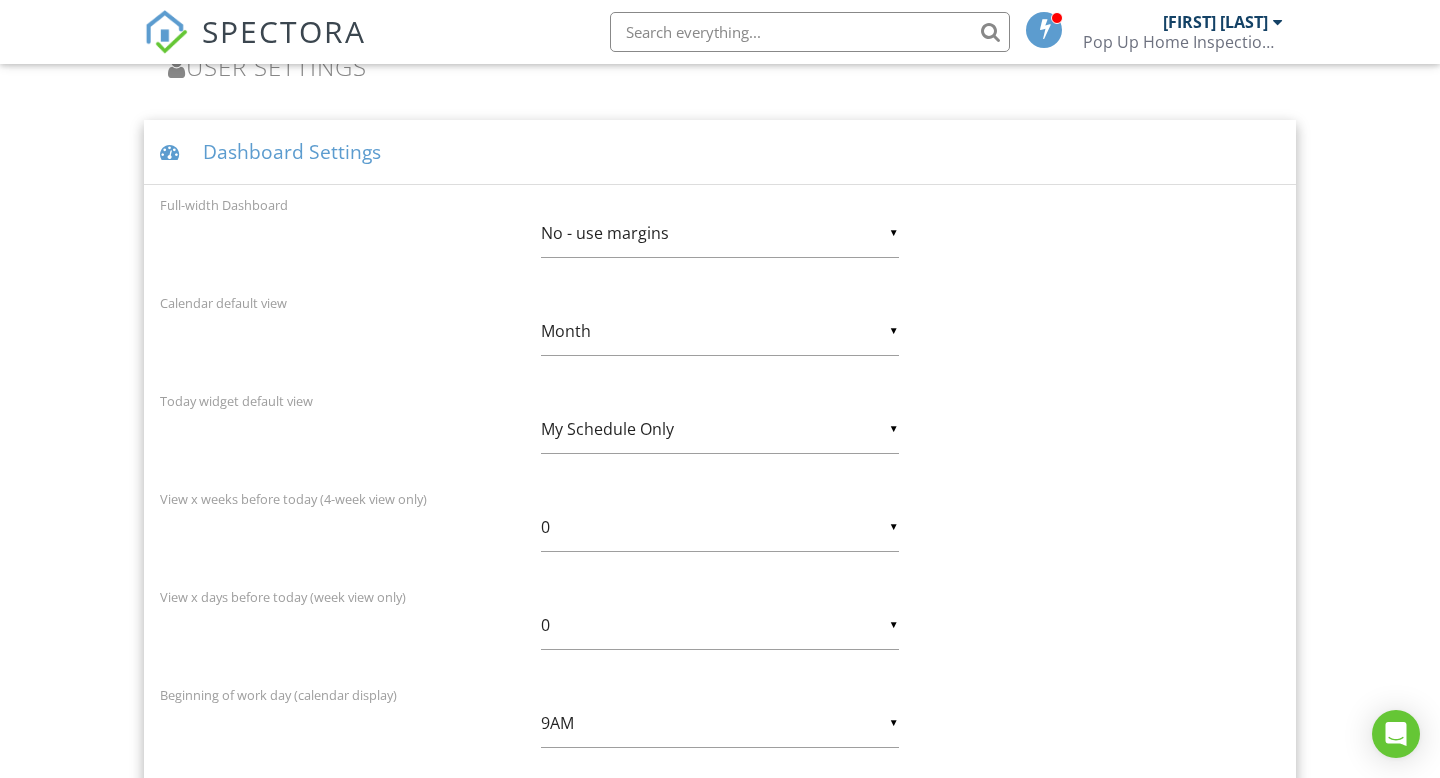 scroll, scrollTop: 4144, scrollLeft: 0, axis: vertical 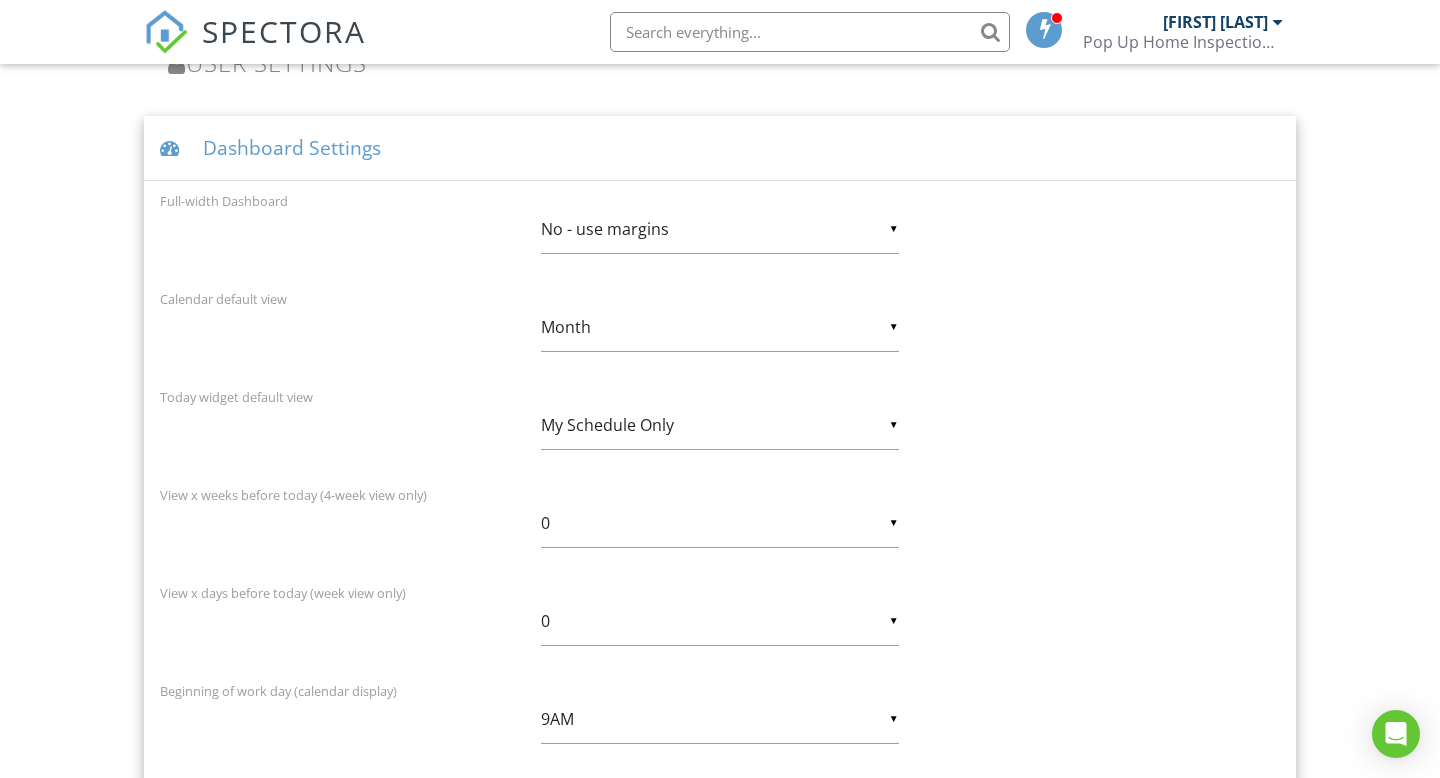 click on "▼ Month Day Week 4 Week Month Day
Week
4 Week
Month" at bounding box center (719, 327) 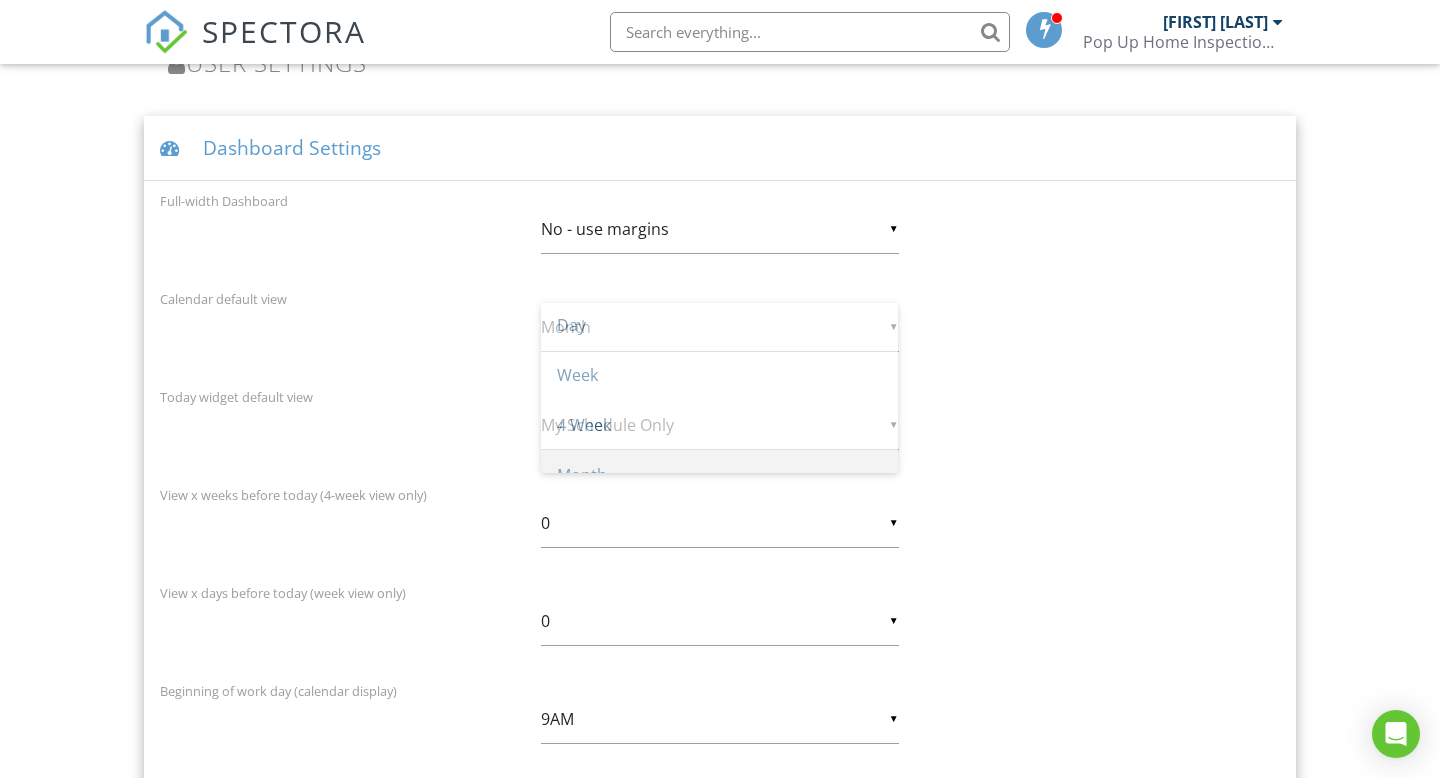 scroll, scrollTop: 0, scrollLeft: 0, axis: both 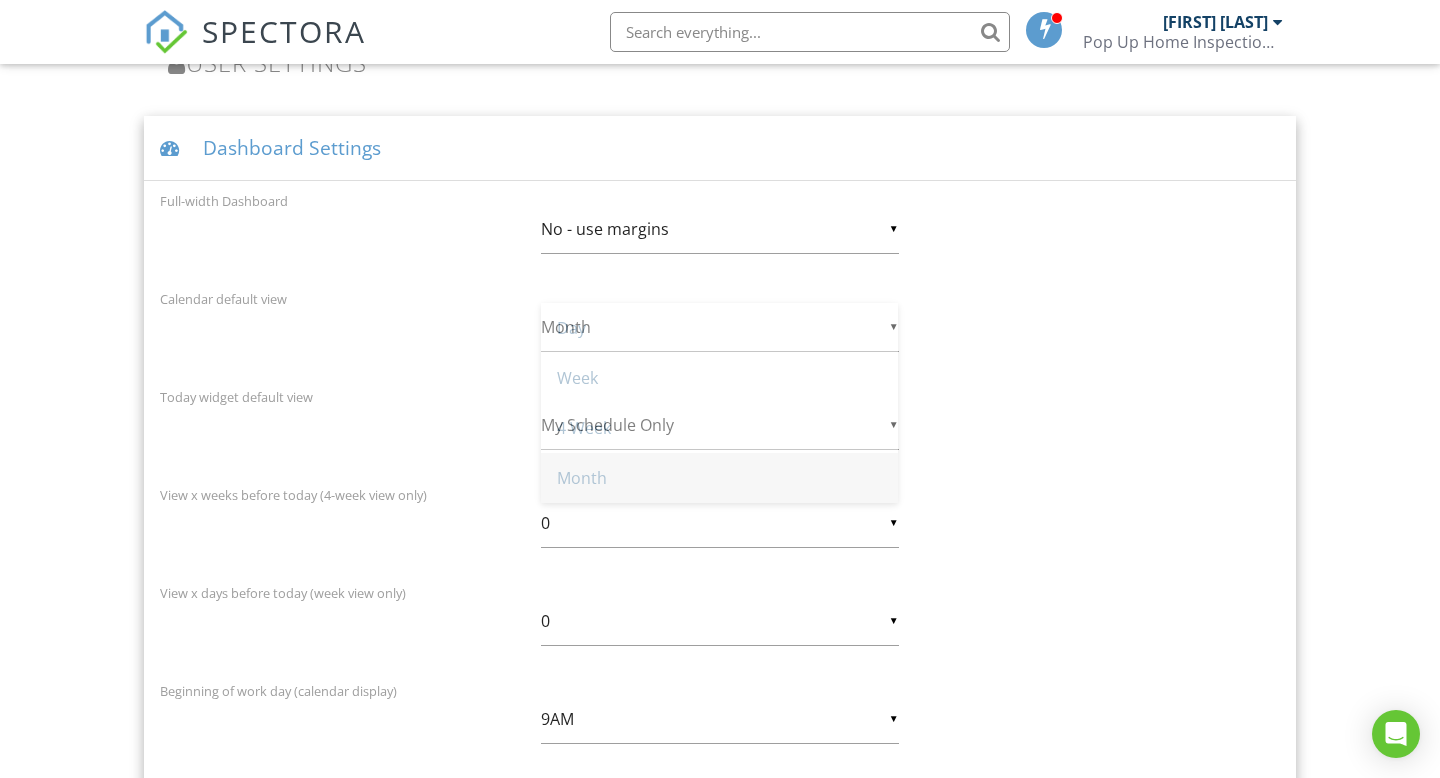 click on "Month" at bounding box center (719, 478) 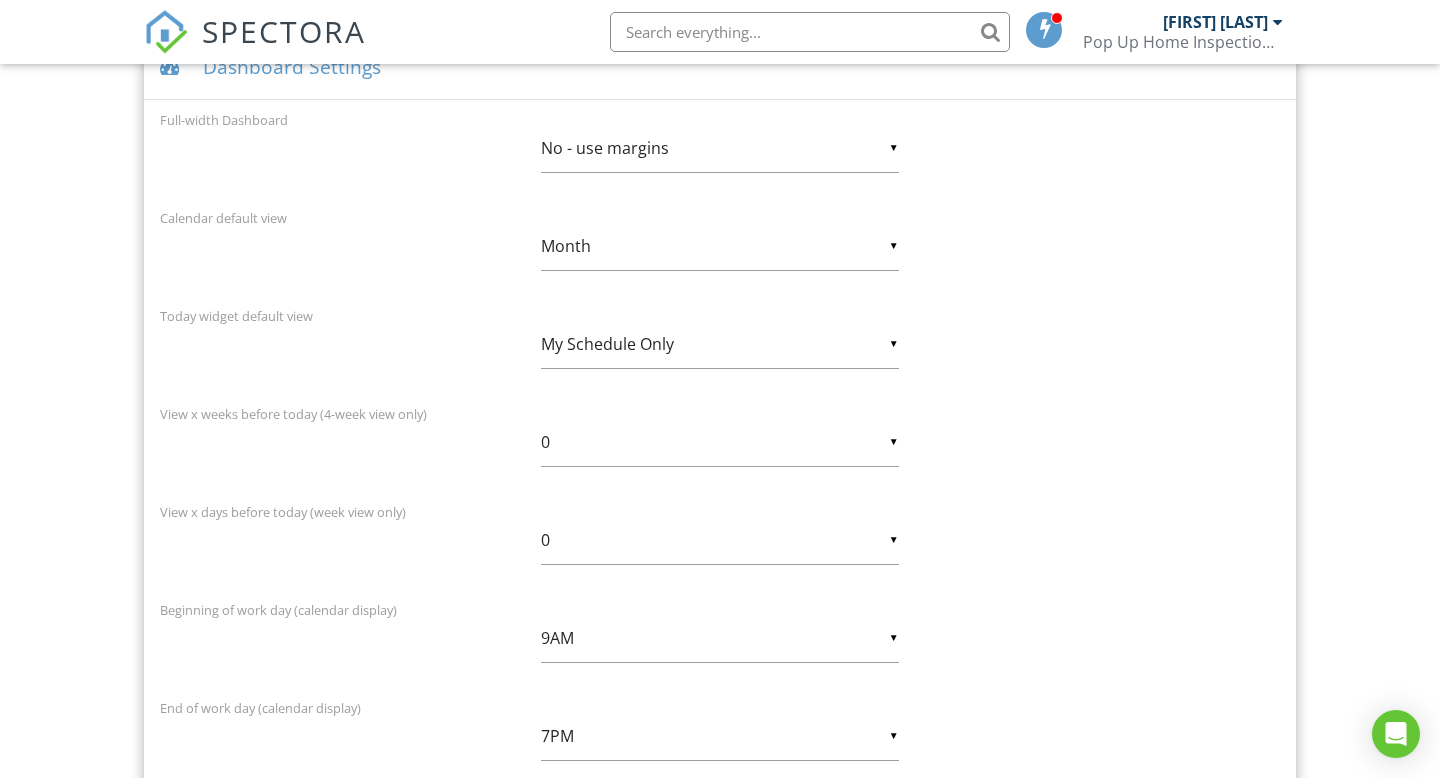 scroll, scrollTop: 4256, scrollLeft: 0, axis: vertical 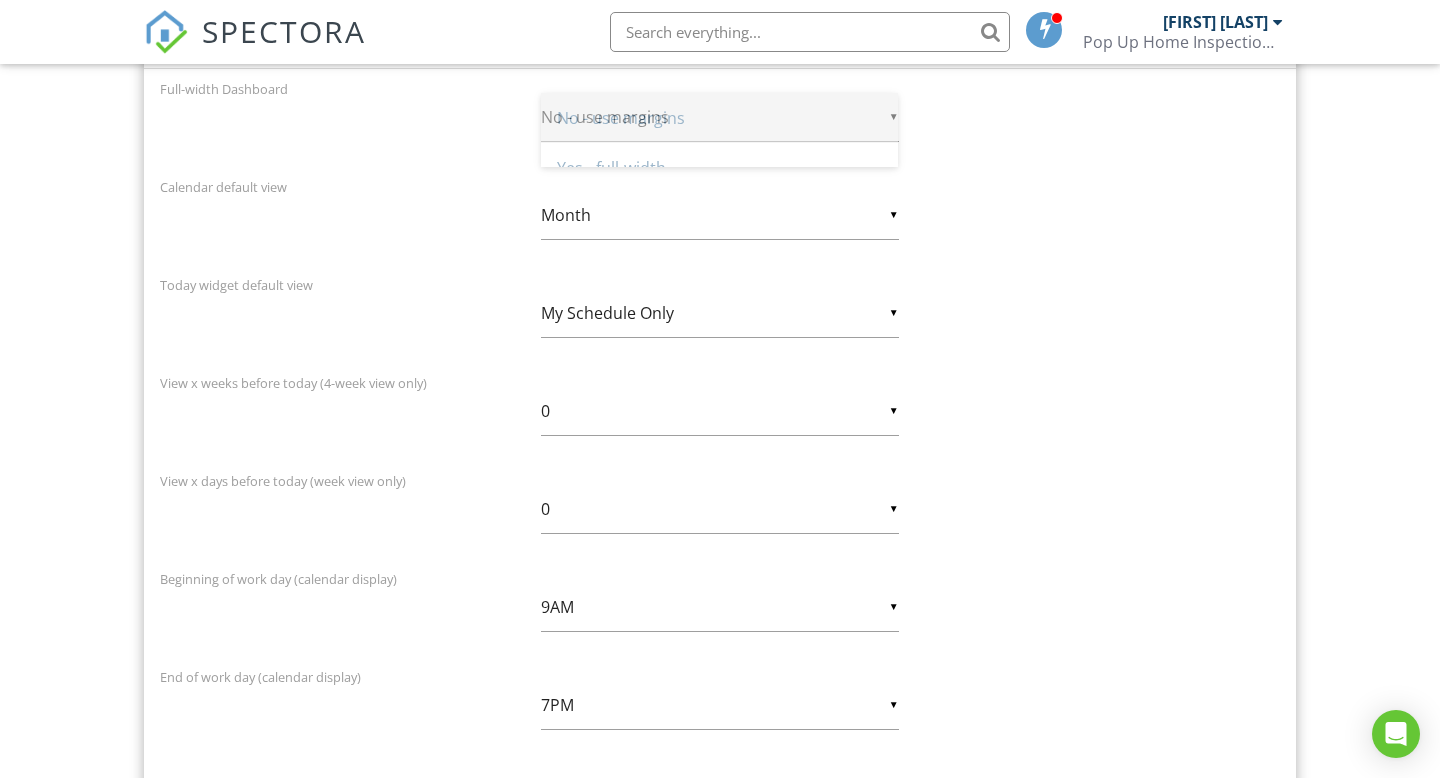 click on "▼ No - use margins No - use margins Yes - full-width No - use margins
Yes - full-width" at bounding box center [719, 117] 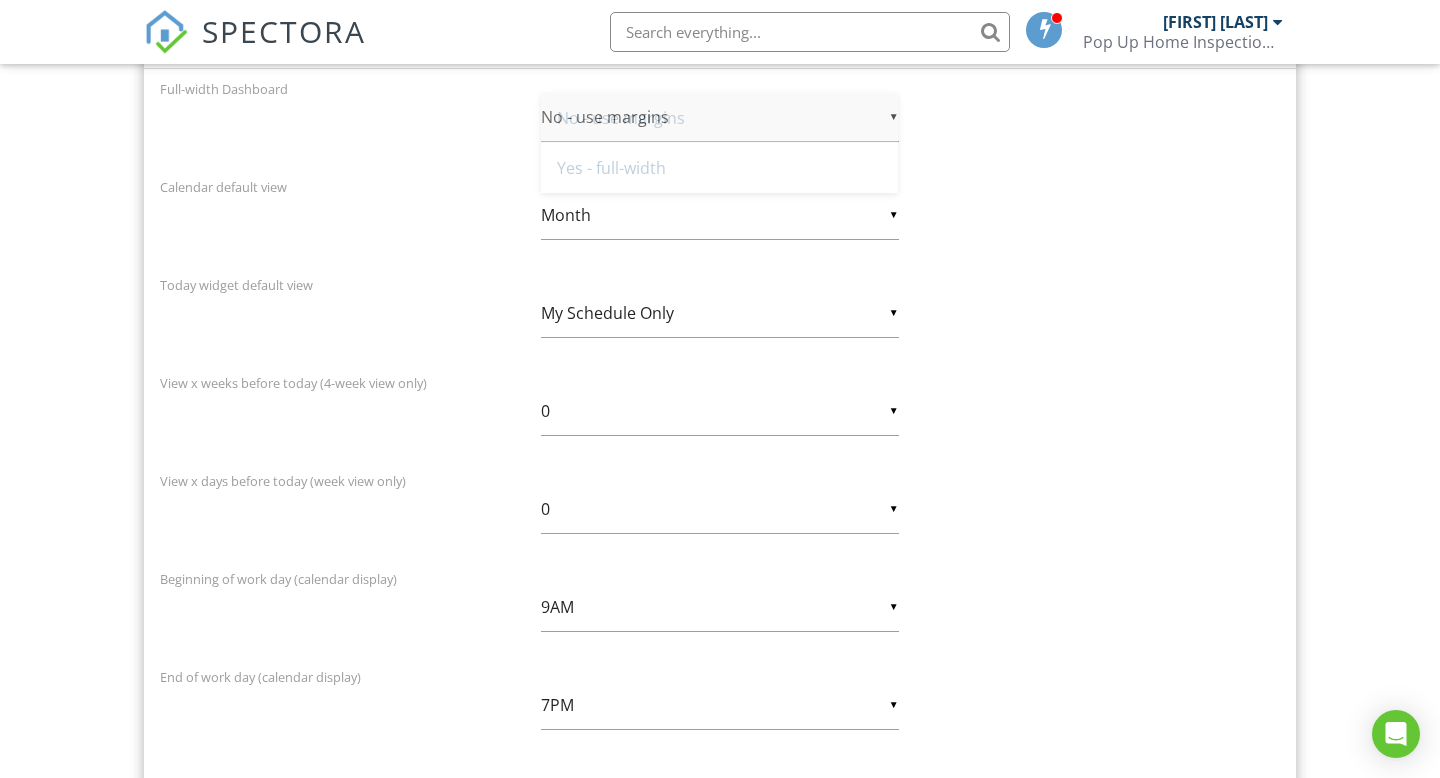 click on "No - use margins" at bounding box center [719, 118] 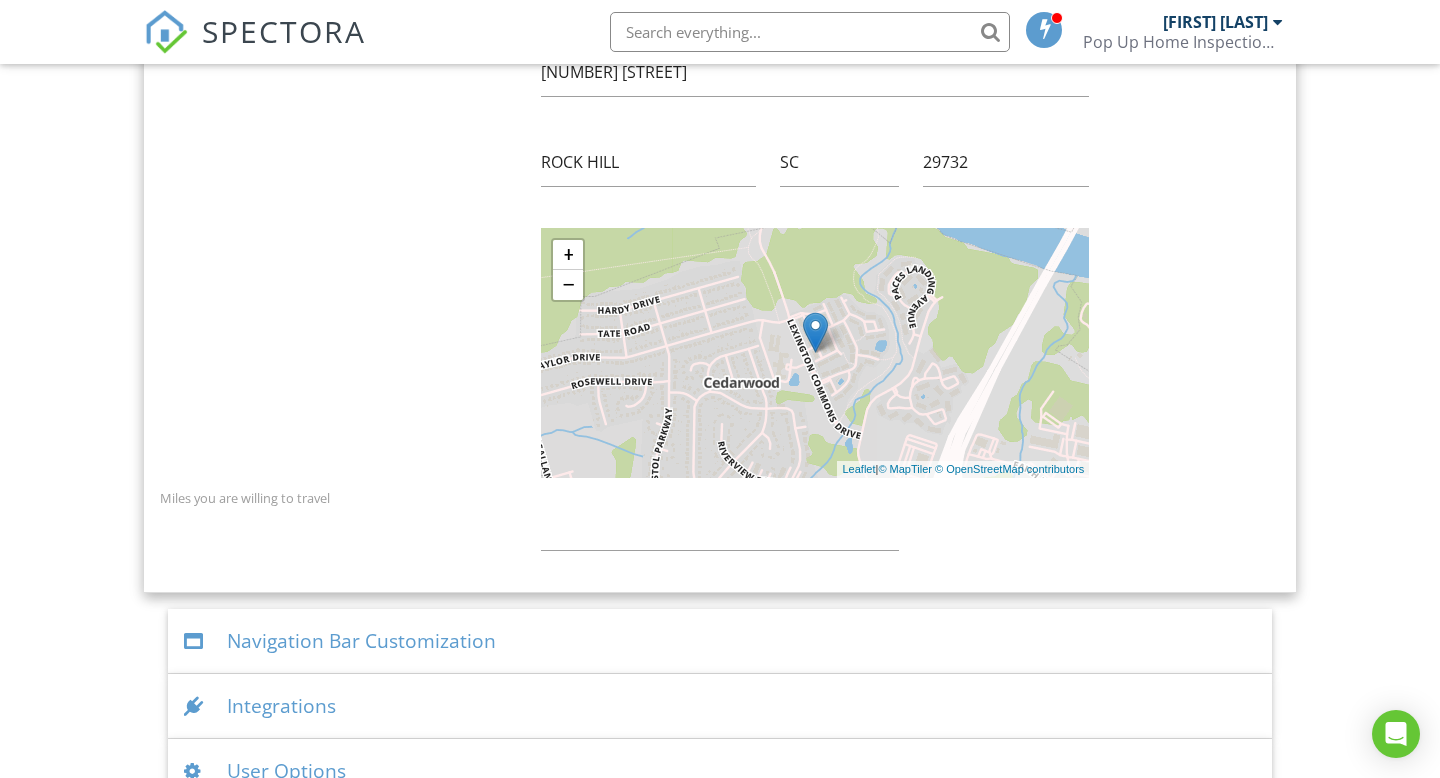 scroll, scrollTop: 5083, scrollLeft: 0, axis: vertical 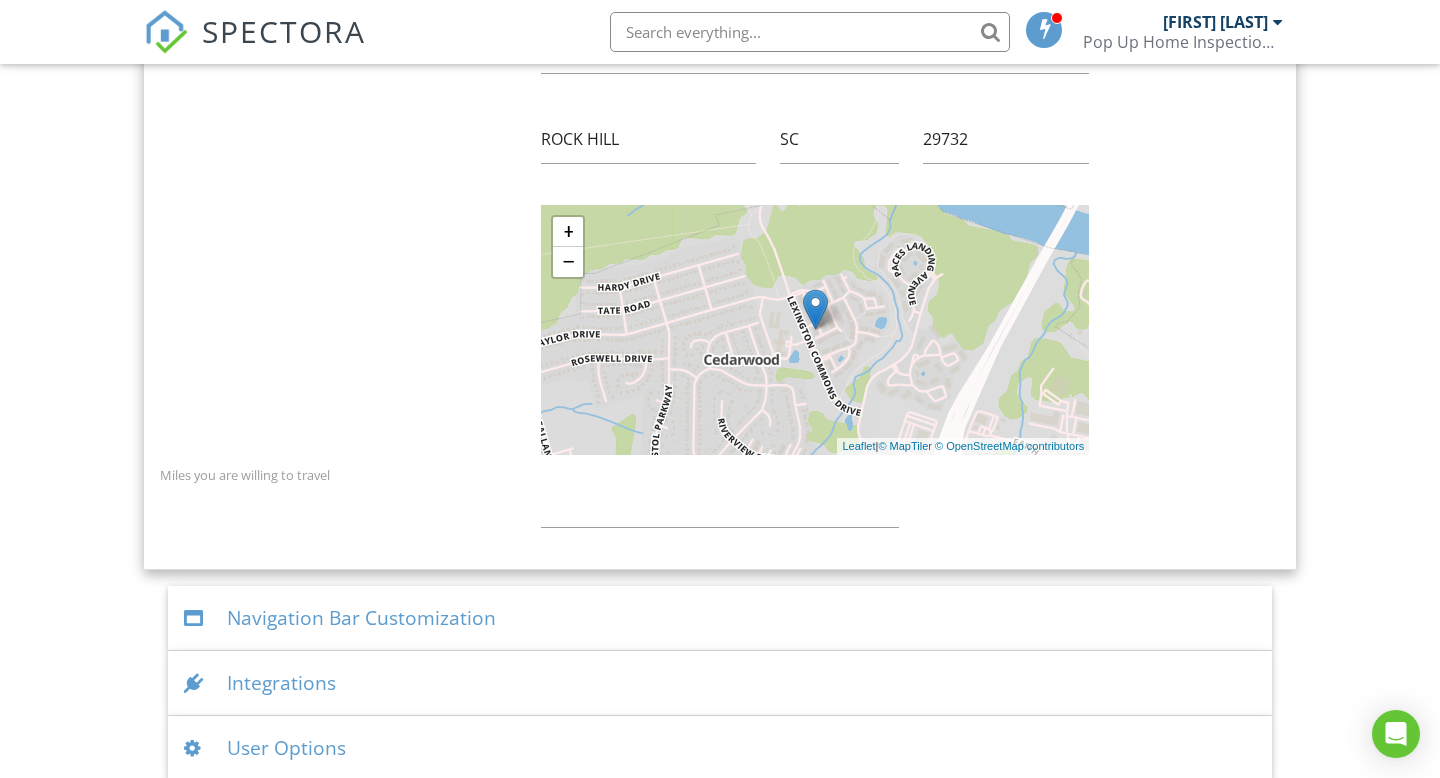 click on "Navigation Bar Customization" at bounding box center (720, 618) 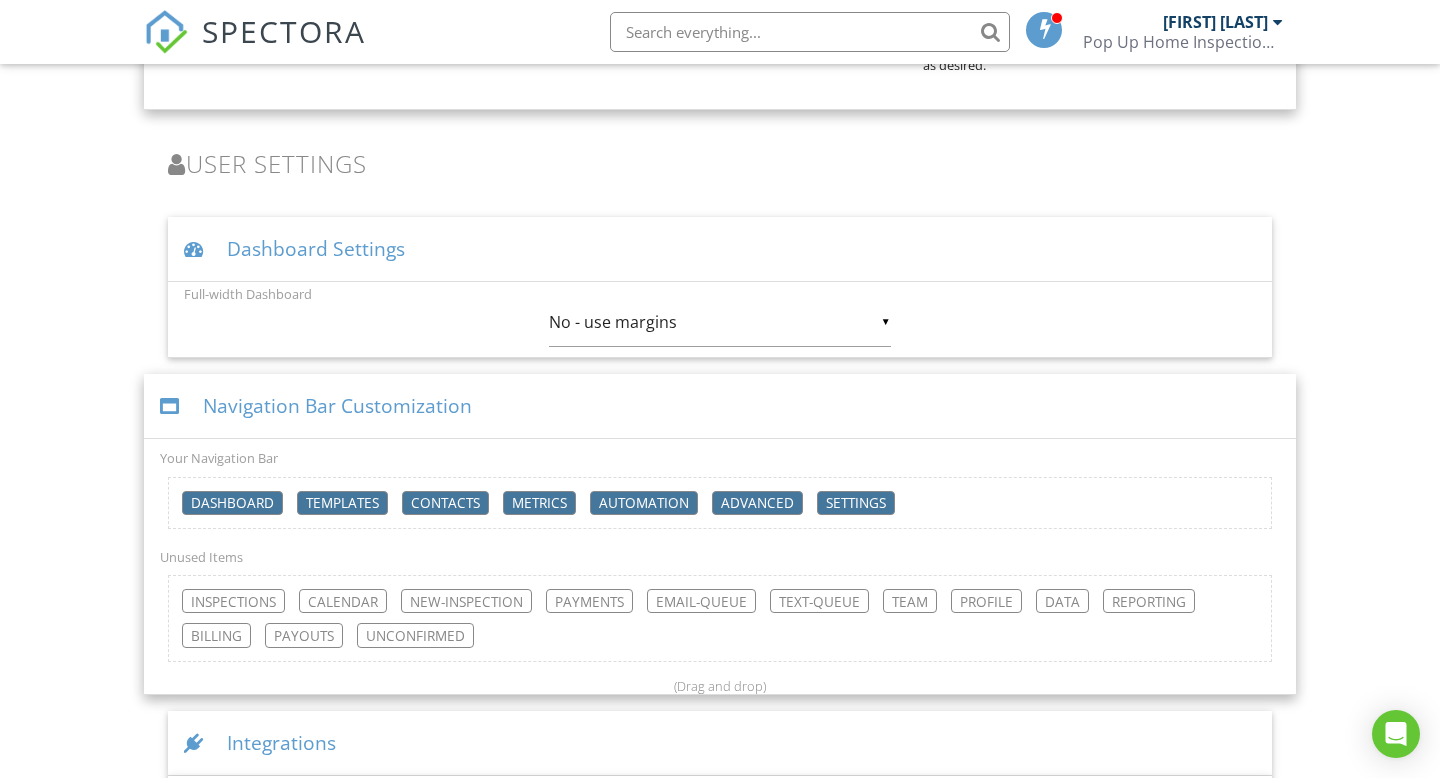 scroll, scrollTop: 4044, scrollLeft: 0, axis: vertical 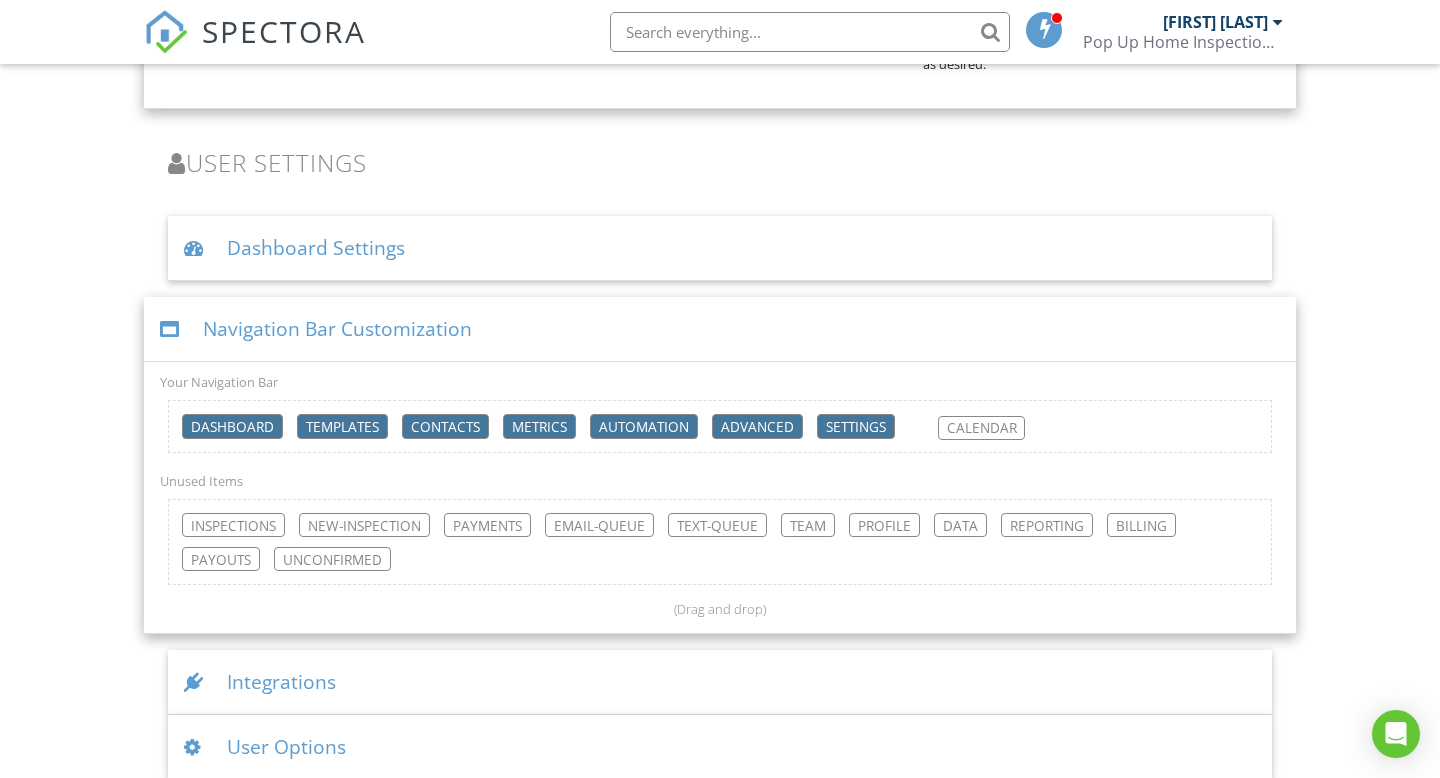 drag, startPoint x: 371, startPoint y: 506, endPoint x: 997, endPoint y: 393, distance: 636.1171 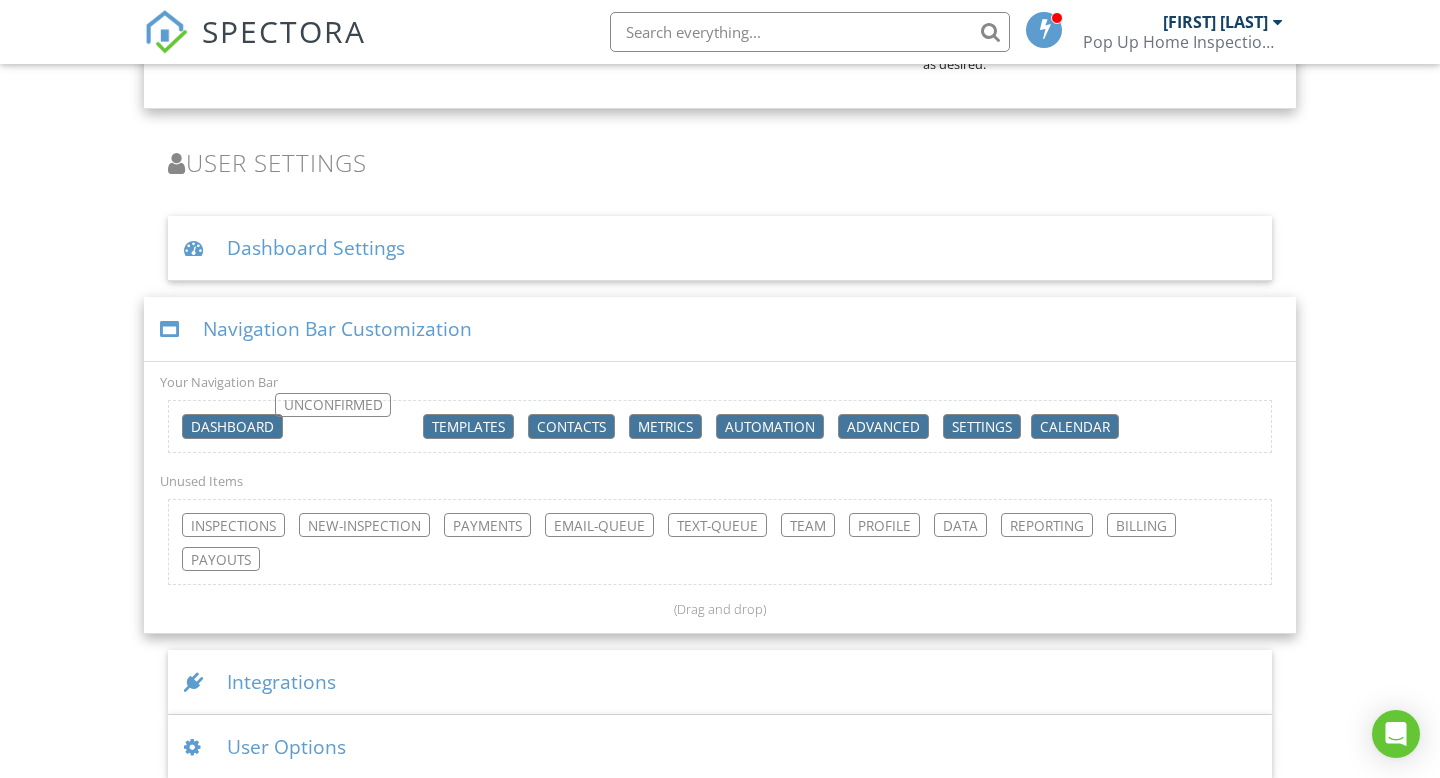 drag, startPoint x: 365, startPoint y: 539, endPoint x: 367, endPoint y: 403, distance: 136.01471 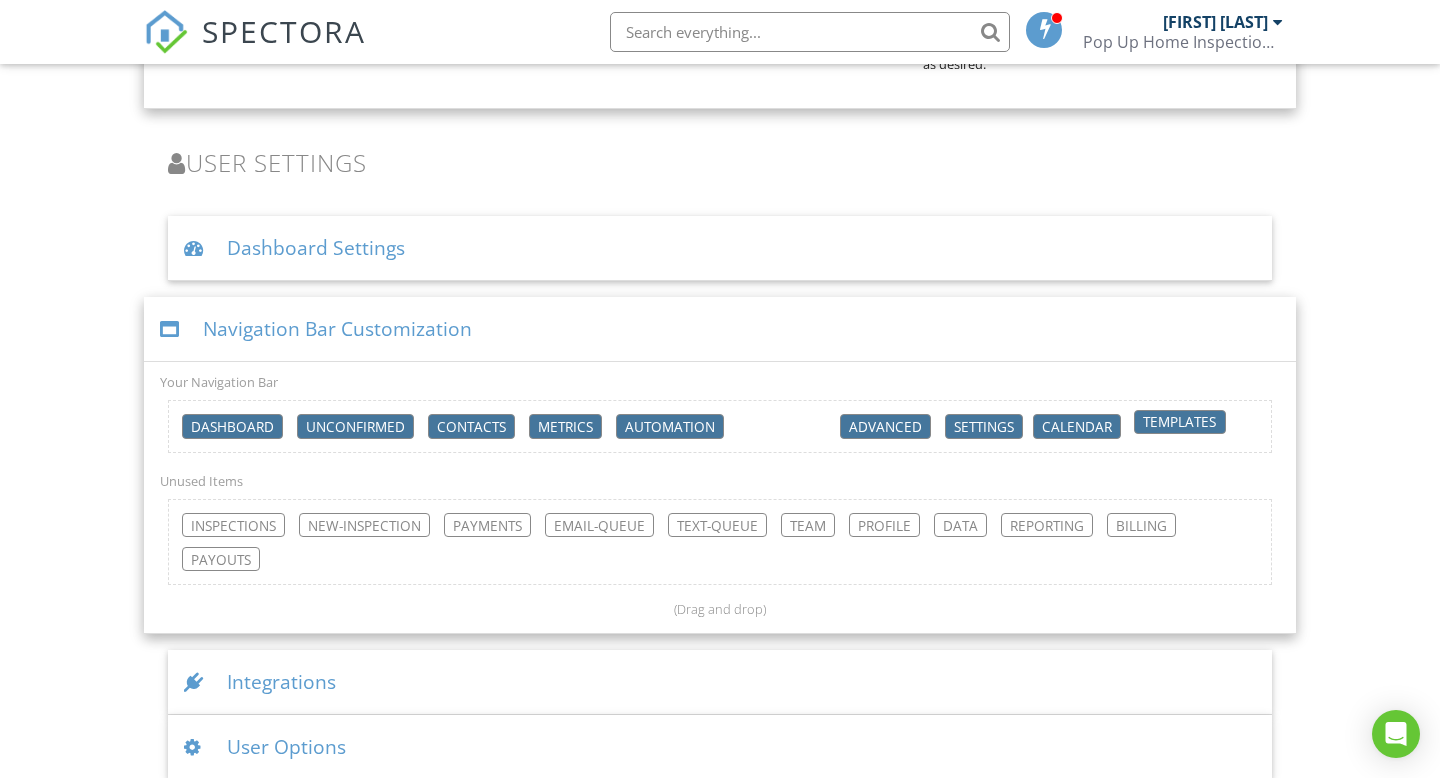 drag, startPoint x: 452, startPoint y: 412, endPoint x: 1163, endPoint y: 424, distance: 711.10126 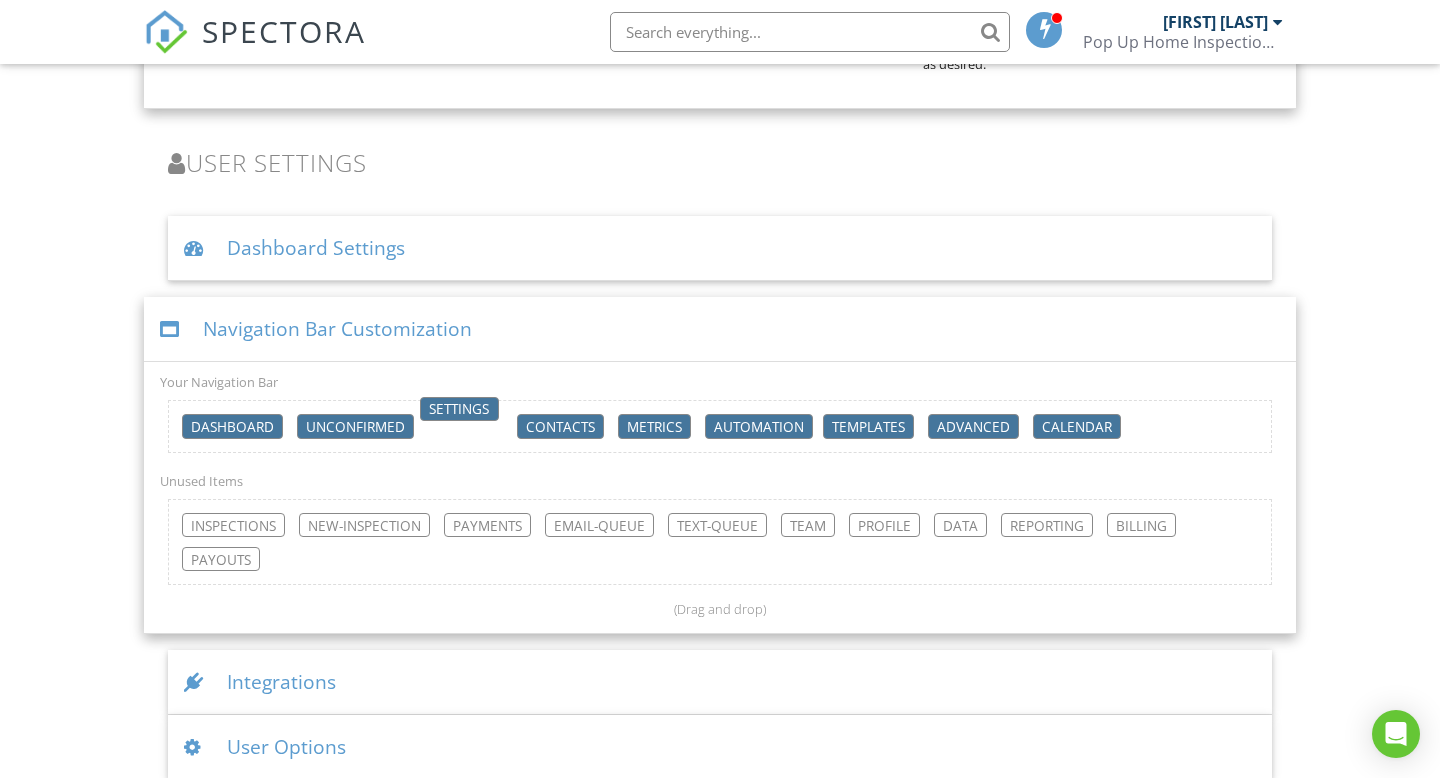 drag, startPoint x: 984, startPoint y: 409, endPoint x: 461, endPoint y: 410, distance: 523.001 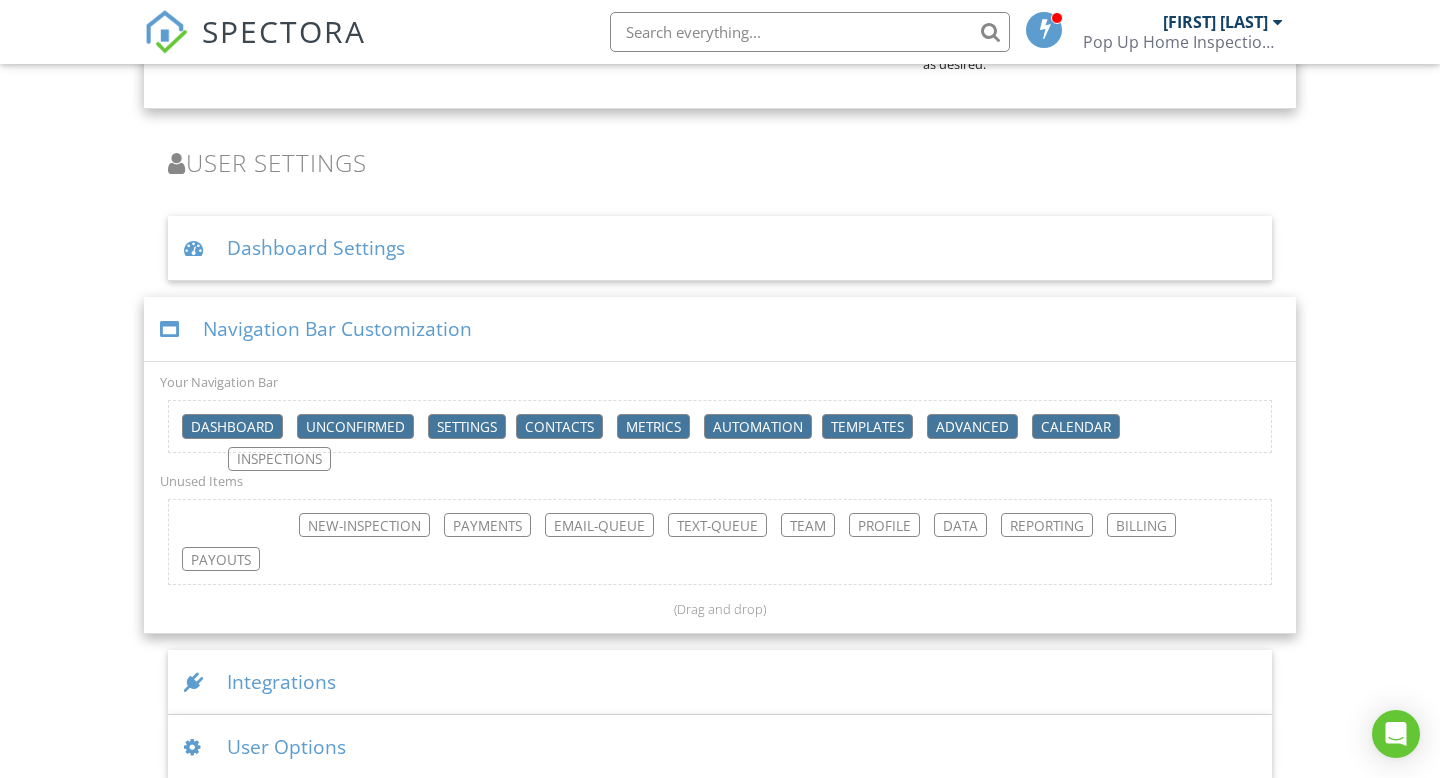 drag, startPoint x: 265, startPoint y: 502, endPoint x: 313, endPoint y: 454, distance: 67.88225 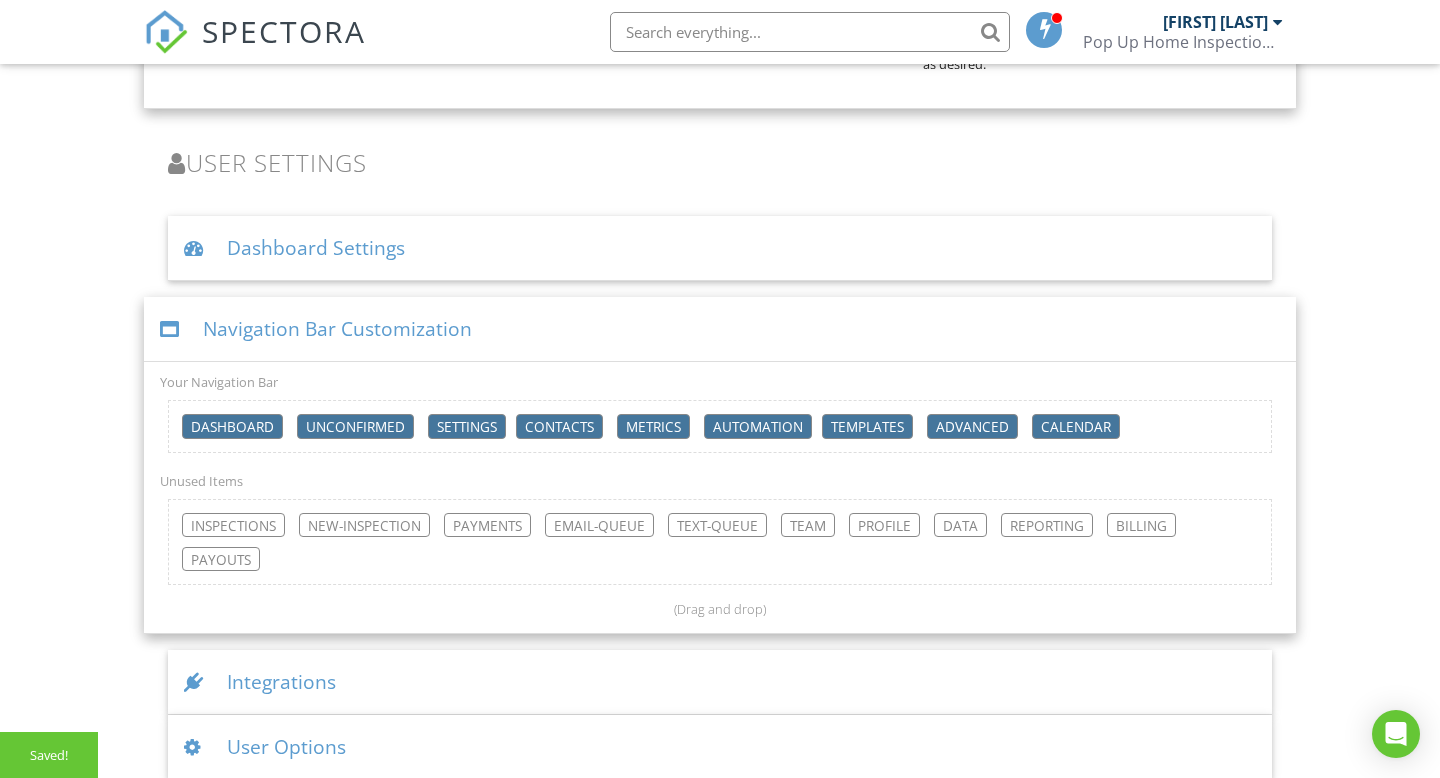 click on "inspections
new-inspection
payments
email-queue
text-queue
team
profile
data
reporting
billing
payouts" at bounding box center [720, 542] 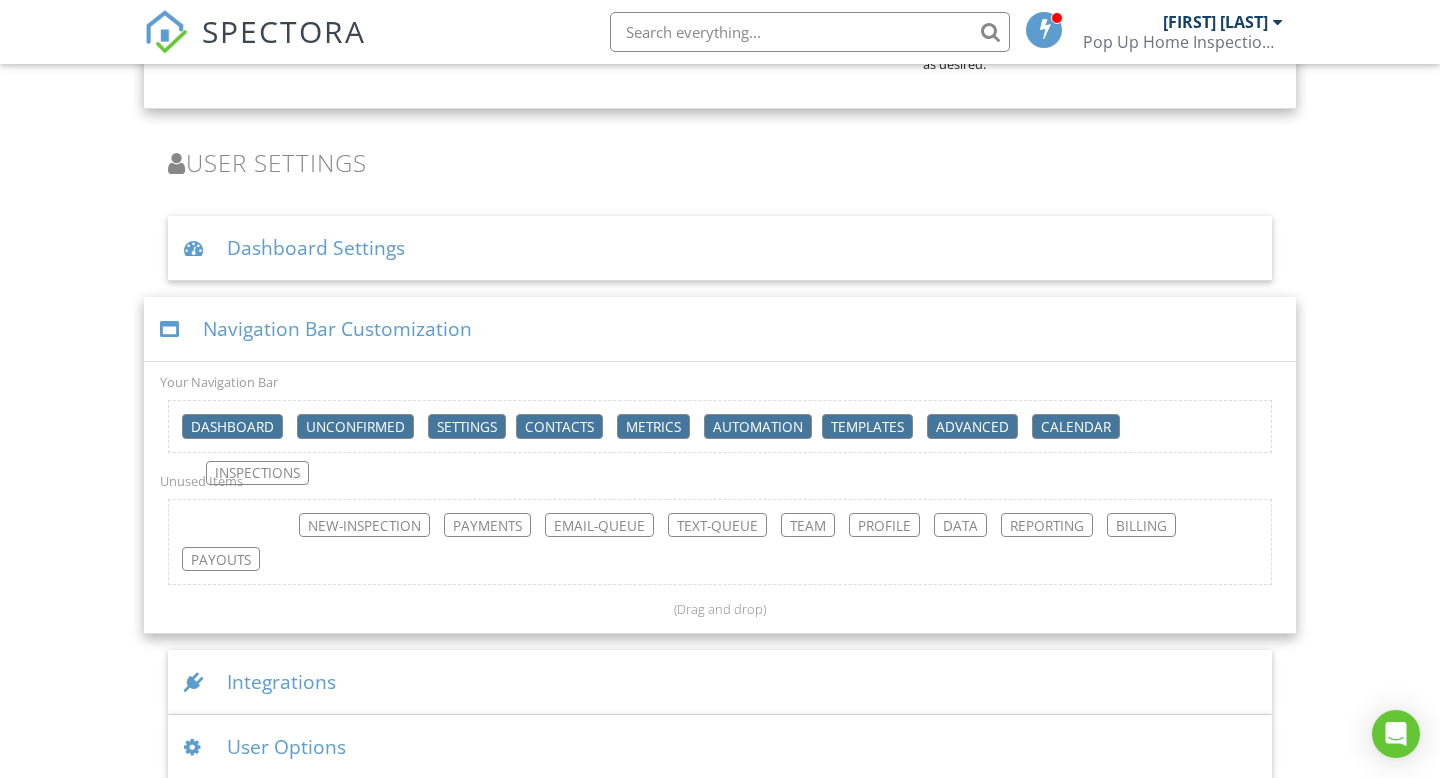 drag, startPoint x: 272, startPoint y: 507, endPoint x: 295, endPoint y: 473, distance: 41.04875 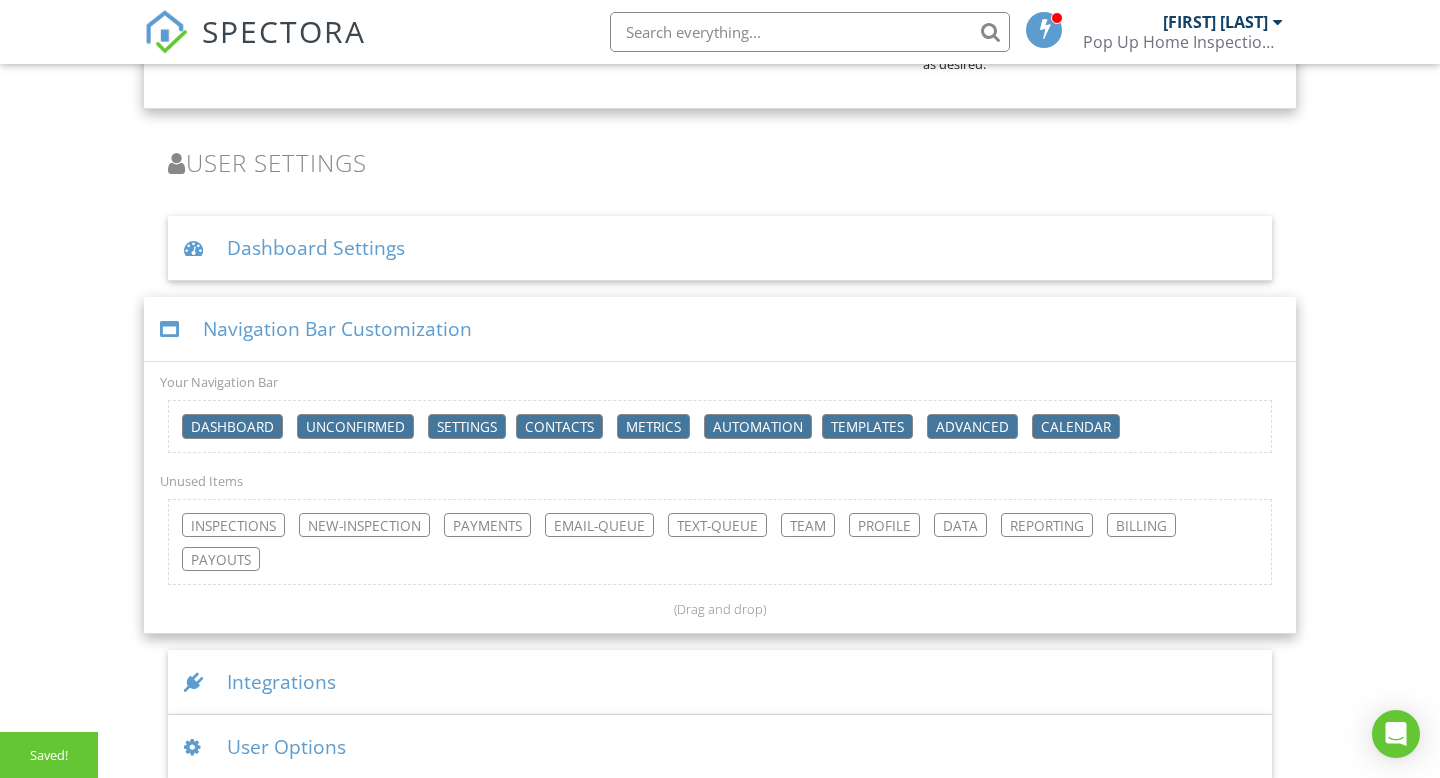 click on "inspections
new-inspection
payments
email-queue
text-queue
team
profile
data
reporting
billing
payouts" at bounding box center (720, 542) 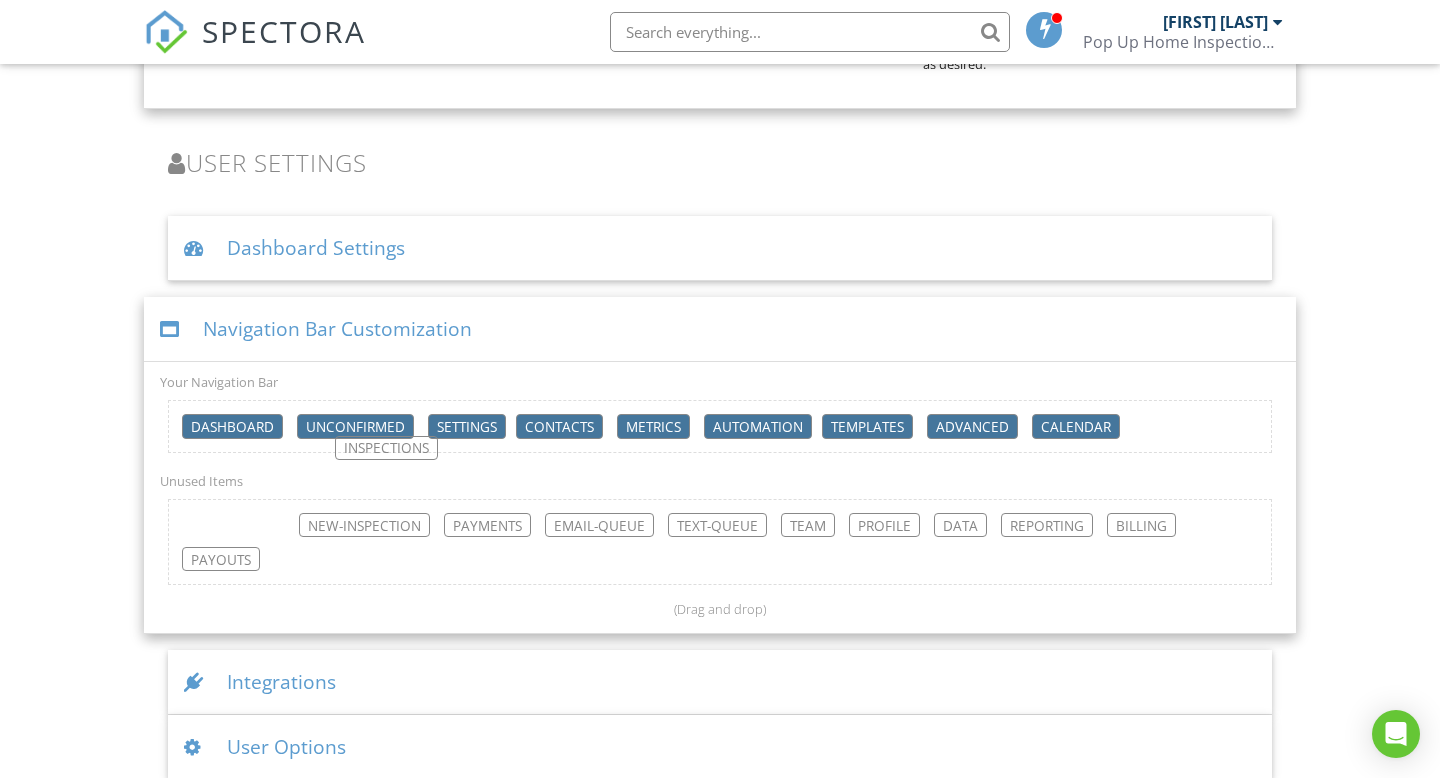 scroll, scrollTop: 4009, scrollLeft: 0, axis: vertical 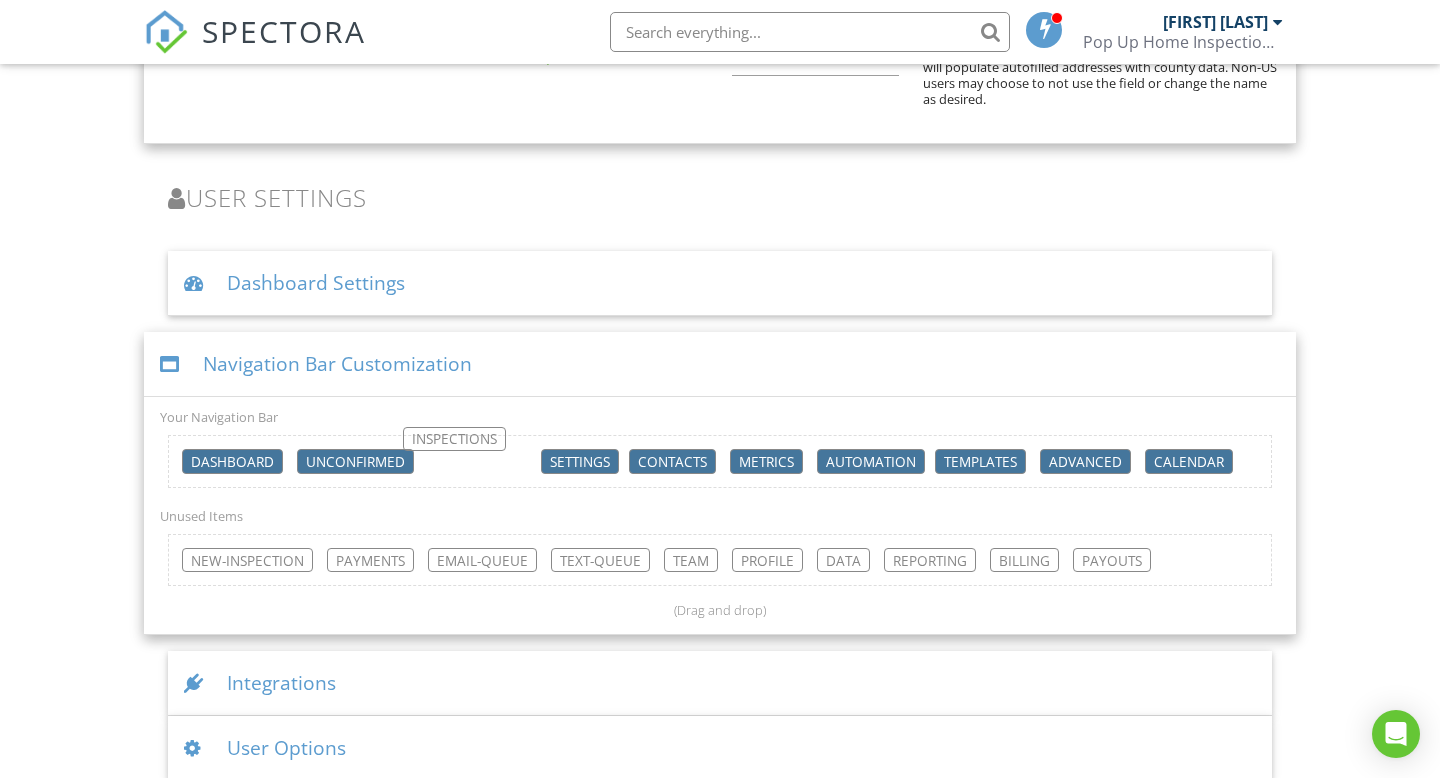 drag, startPoint x: 257, startPoint y: 507, endPoint x: 478, endPoint y: 438, distance: 231.52106 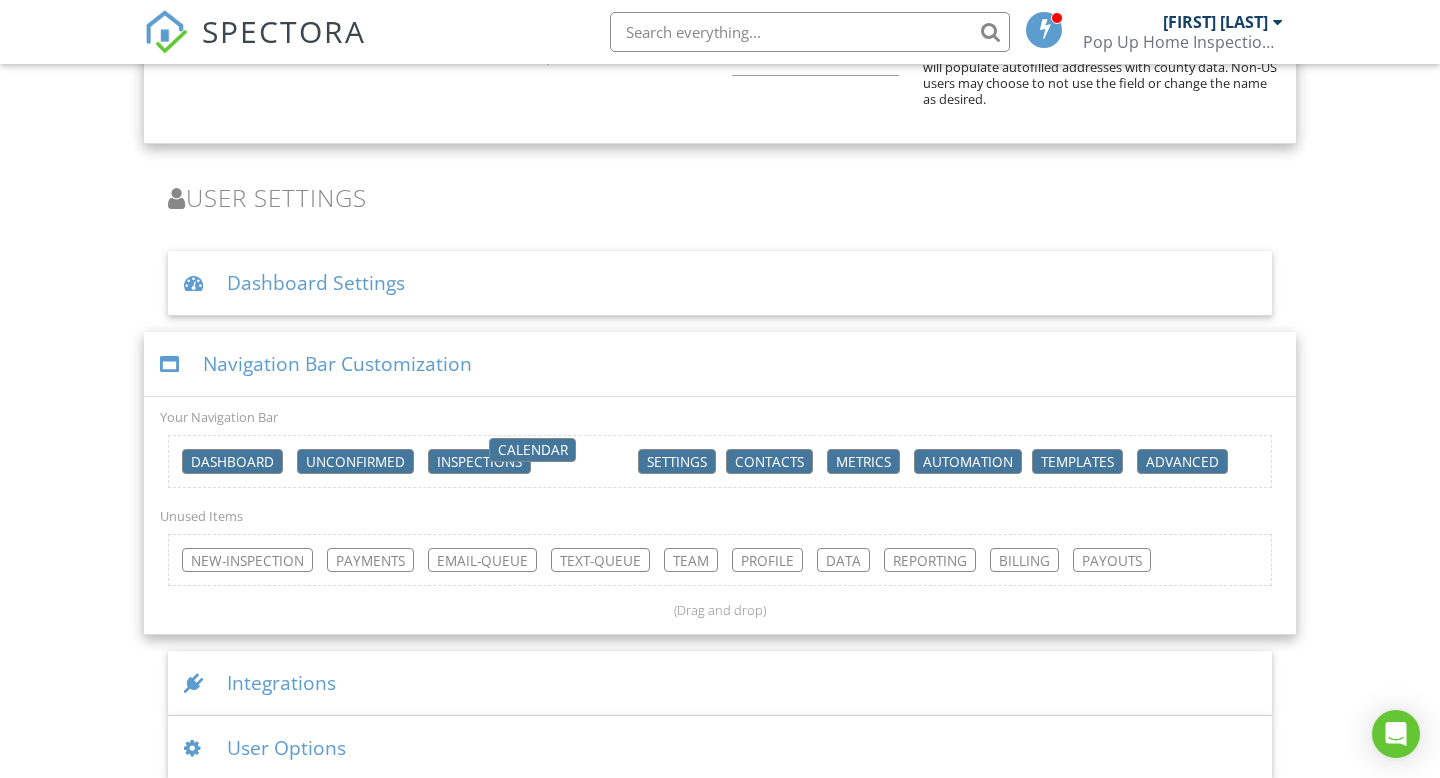 drag, startPoint x: 1172, startPoint y: 441, endPoint x: 530, endPoint y: 443, distance: 642.0031 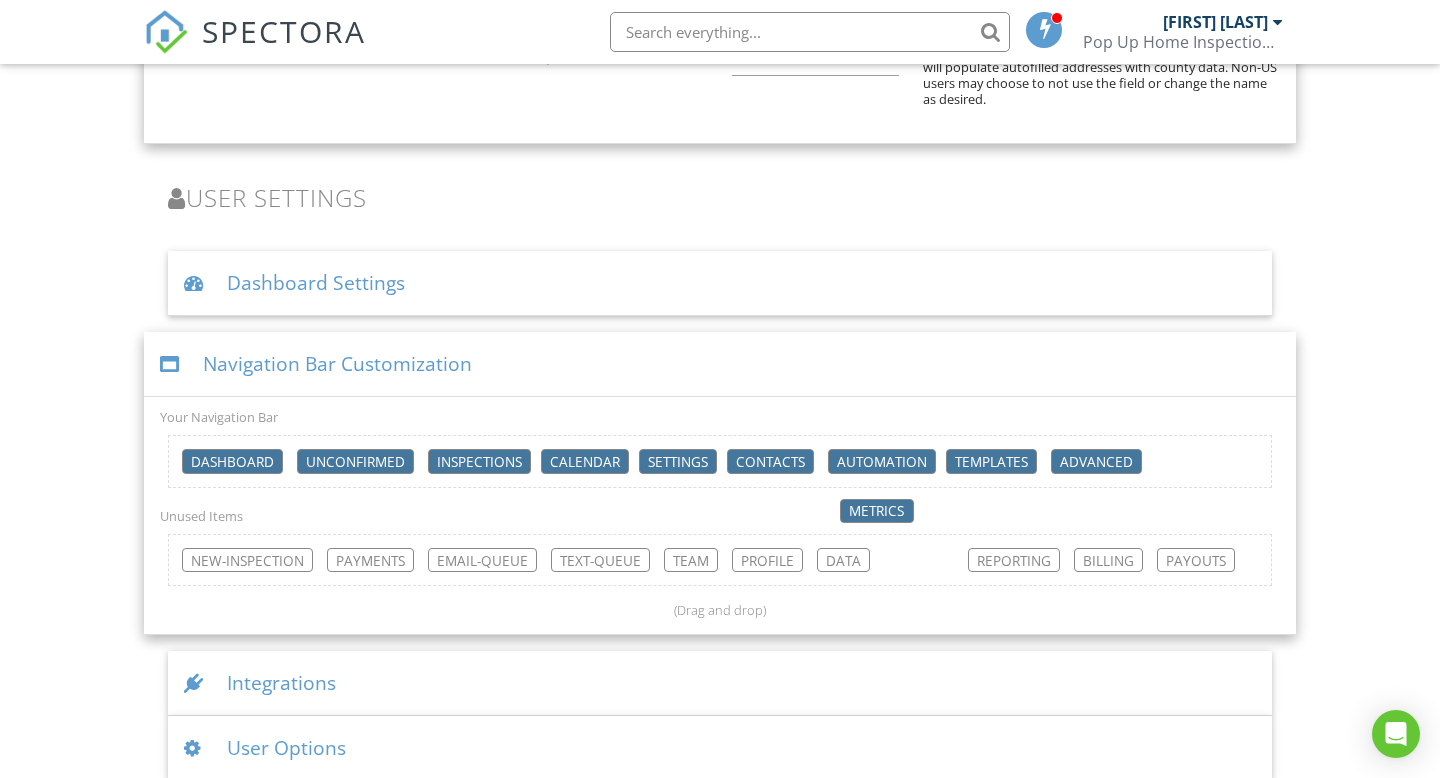 drag, startPoint x: 849, startPoint y: 437, endPoint x: 841, endPoint y: 492, distance: 55.578773 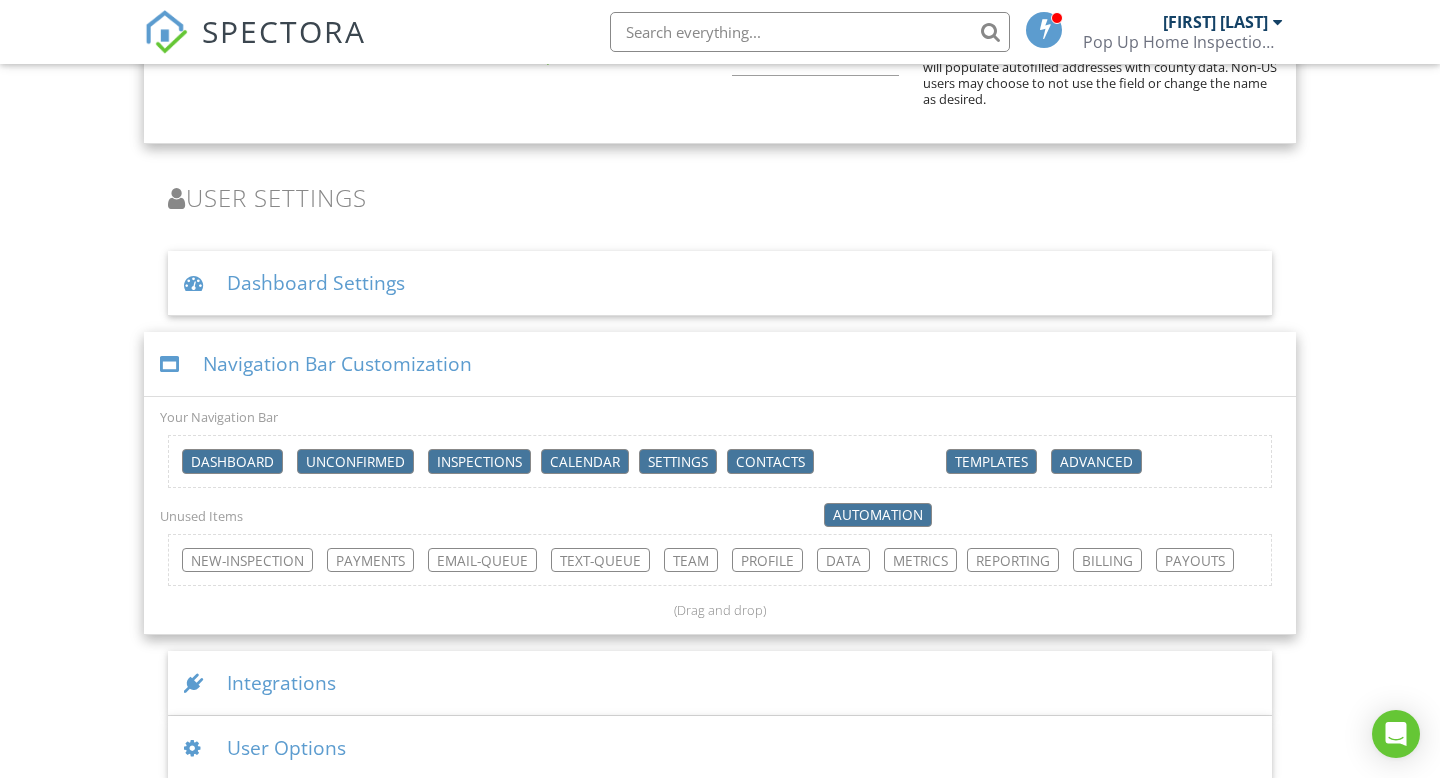 scroll, scrollTop: 4044, scrollLeft: 0, axis: vertical 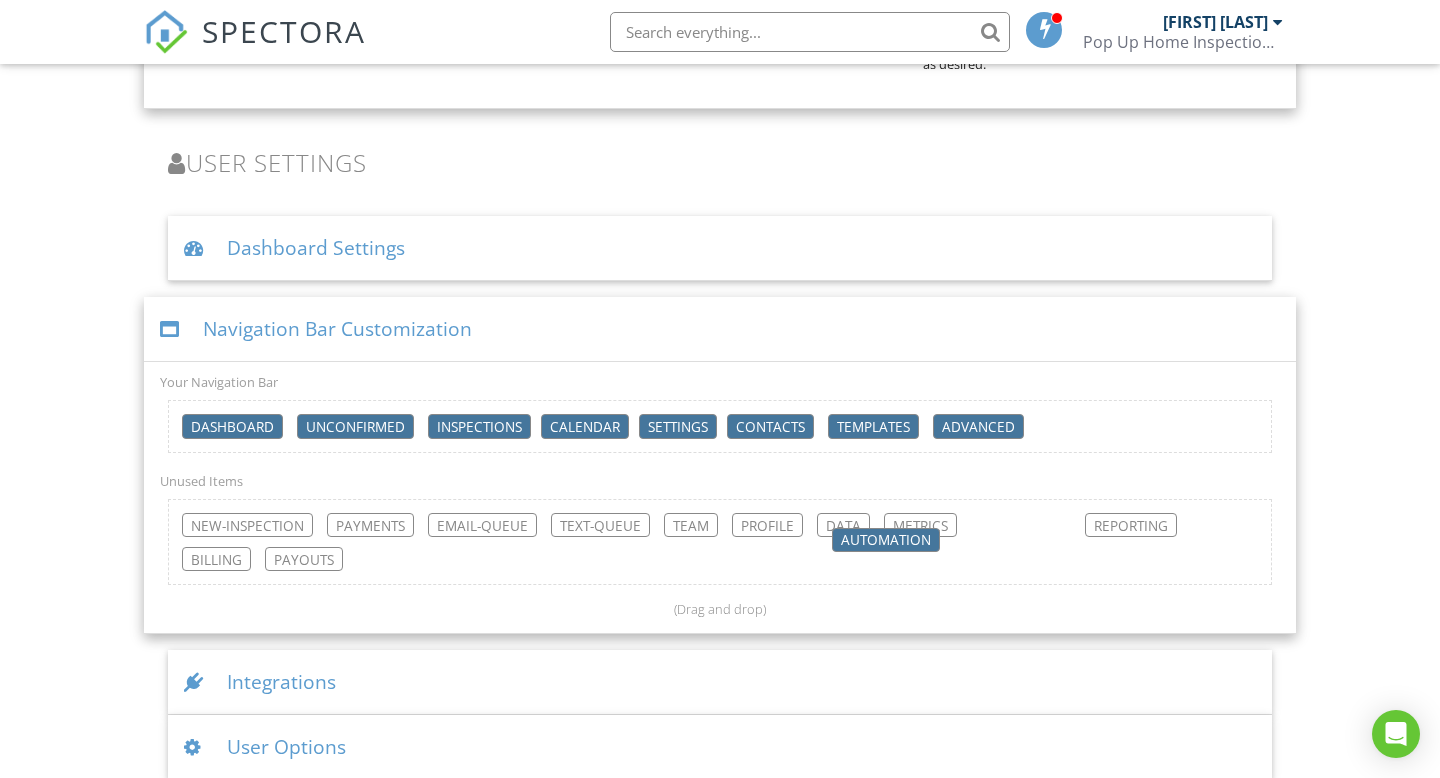 drag, startPoint x: 904, startPoint y: 441, endPoint x: 913, endPoint y: 542, distance: 101.4002 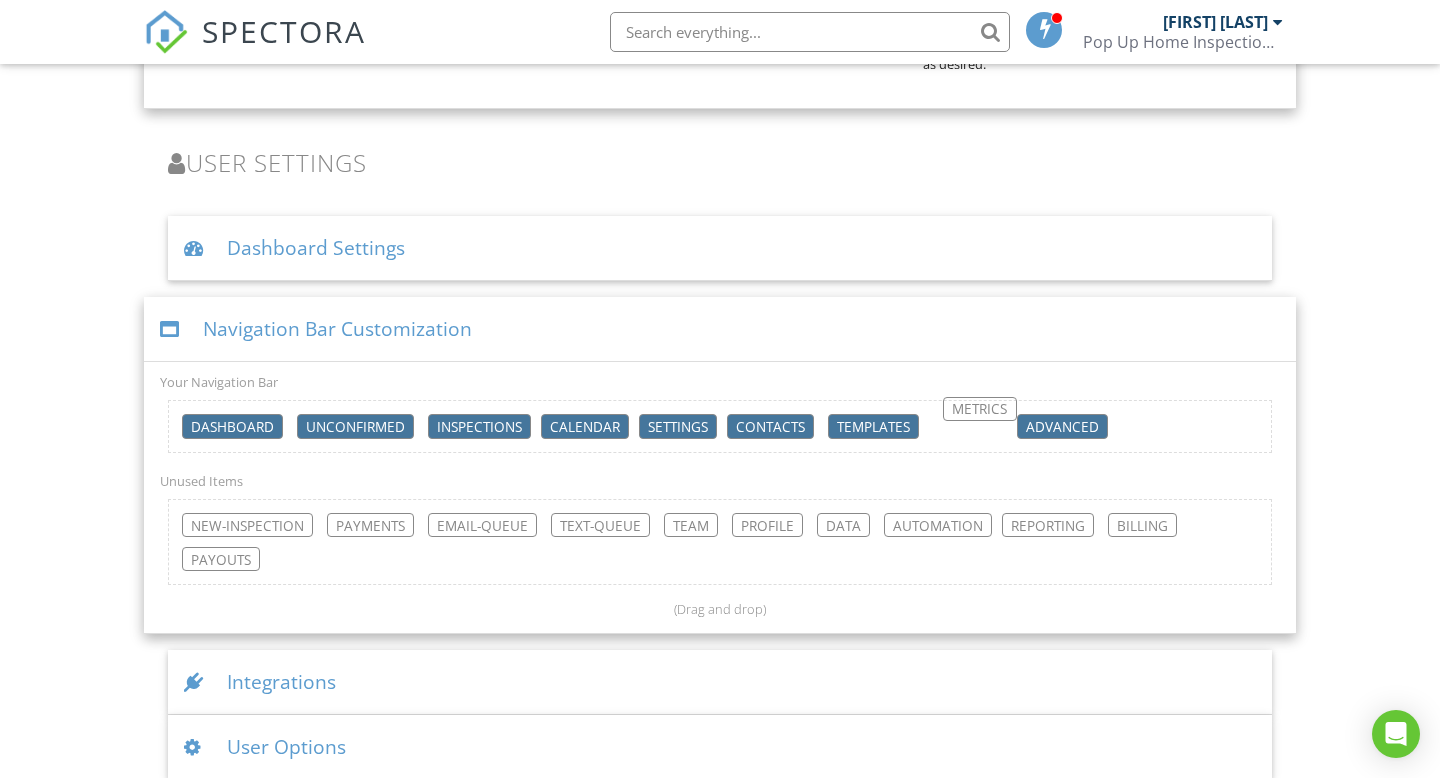 drag, startPoint x: 900, startPoint y: 502, endPoint x: 961, endPoint y: 404, distance: 115.43397 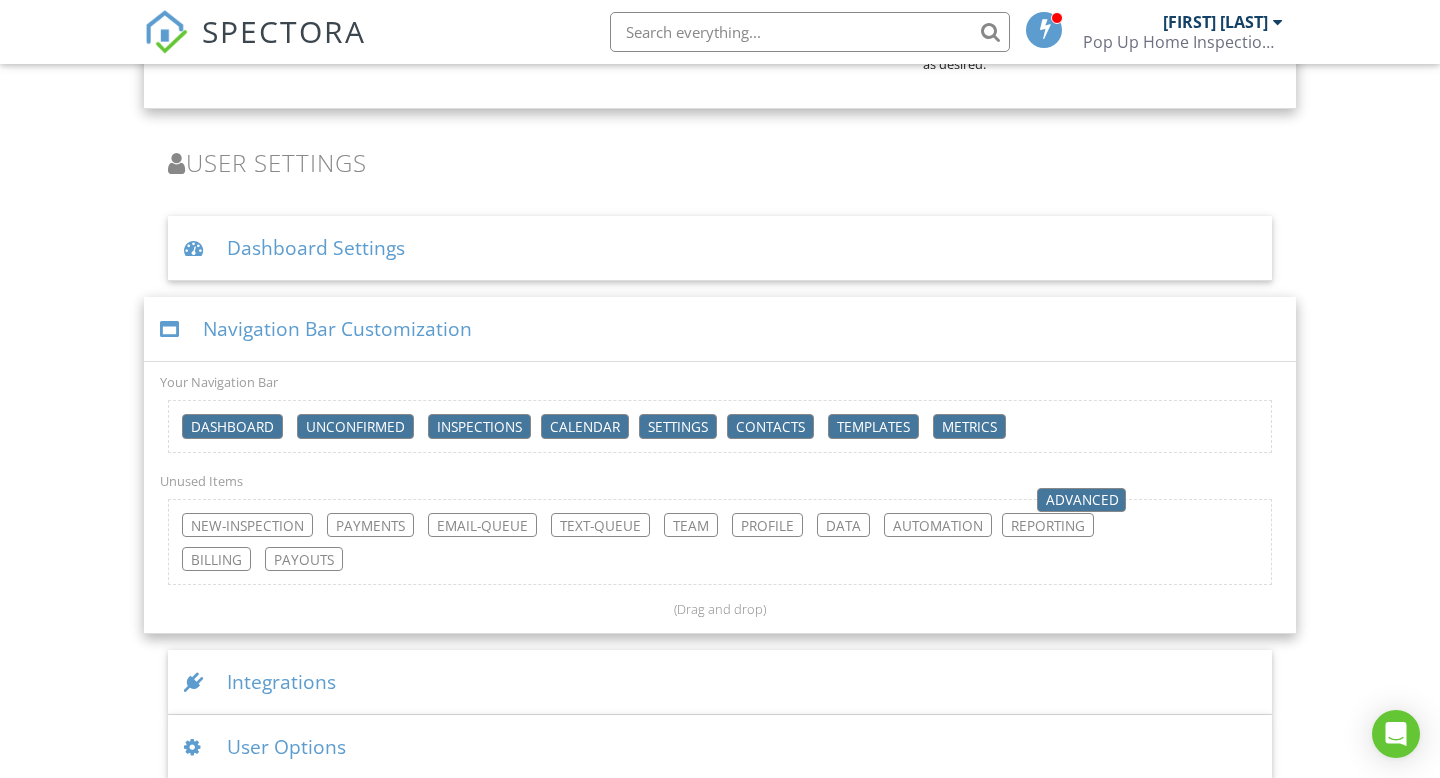 drag, startPoint x: 1070, startPoint y: 402, endPoint x: 1093, endPoint y: 506, distance: 106.51291 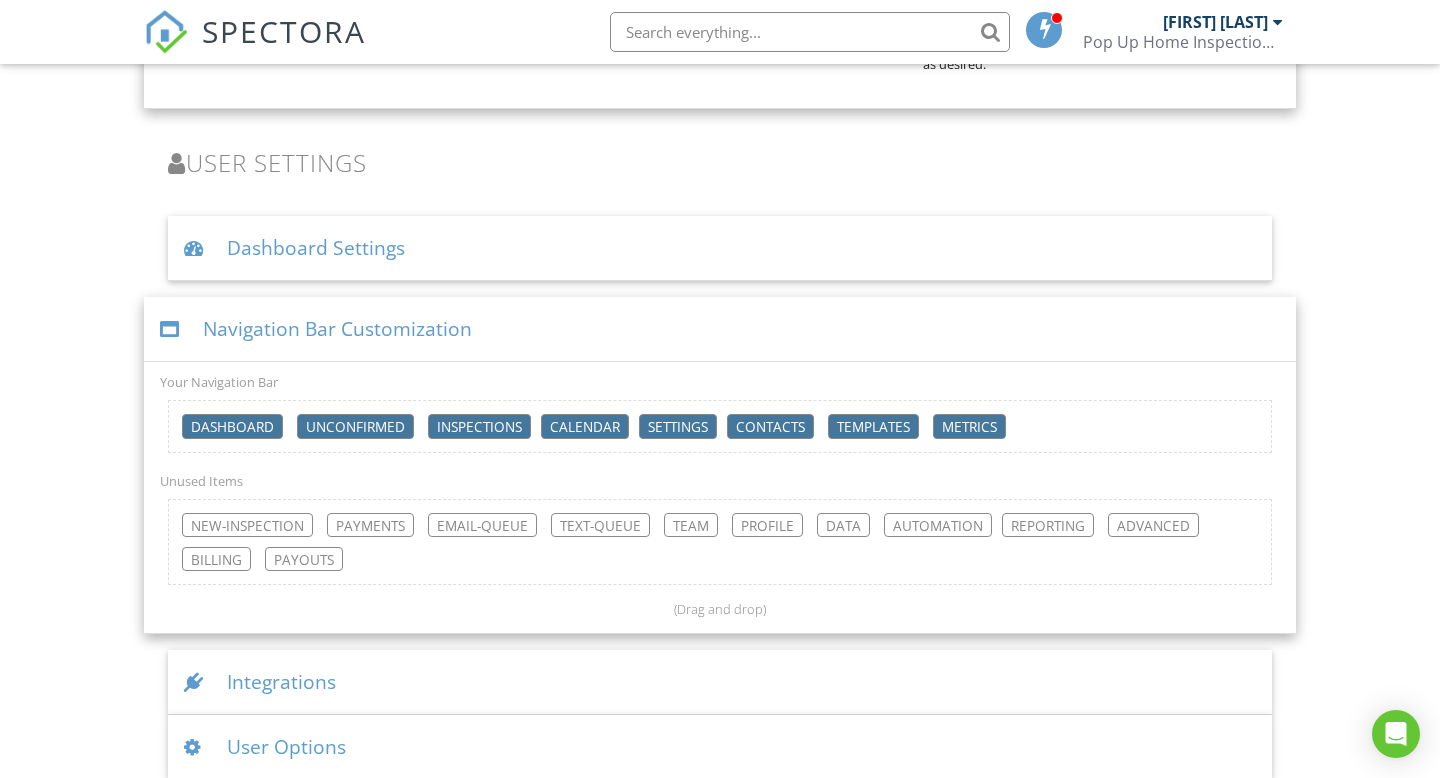 click on "Integrations" at bounding box center (720, 682) 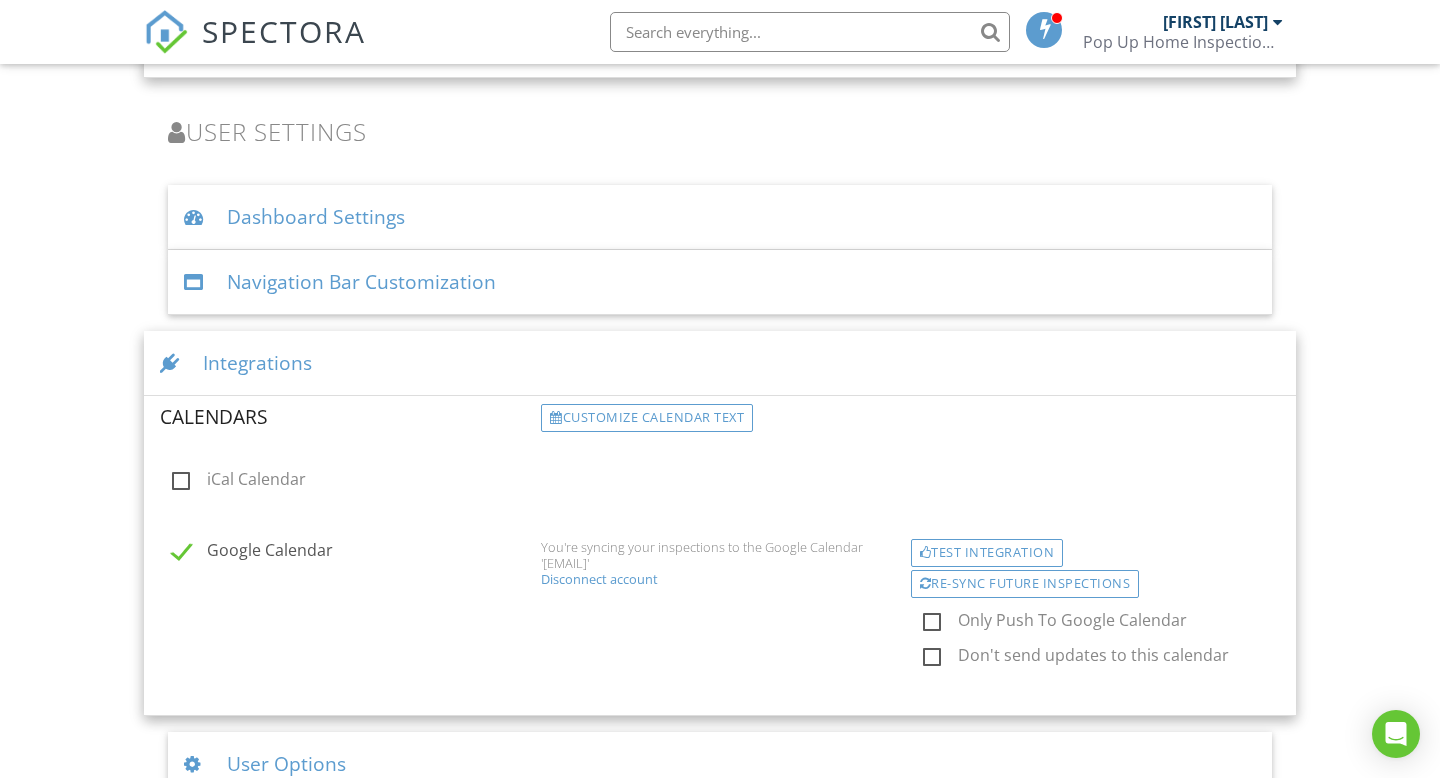 scroll, scrollTop: 4089, scrollLeft: 0, axis: vertical 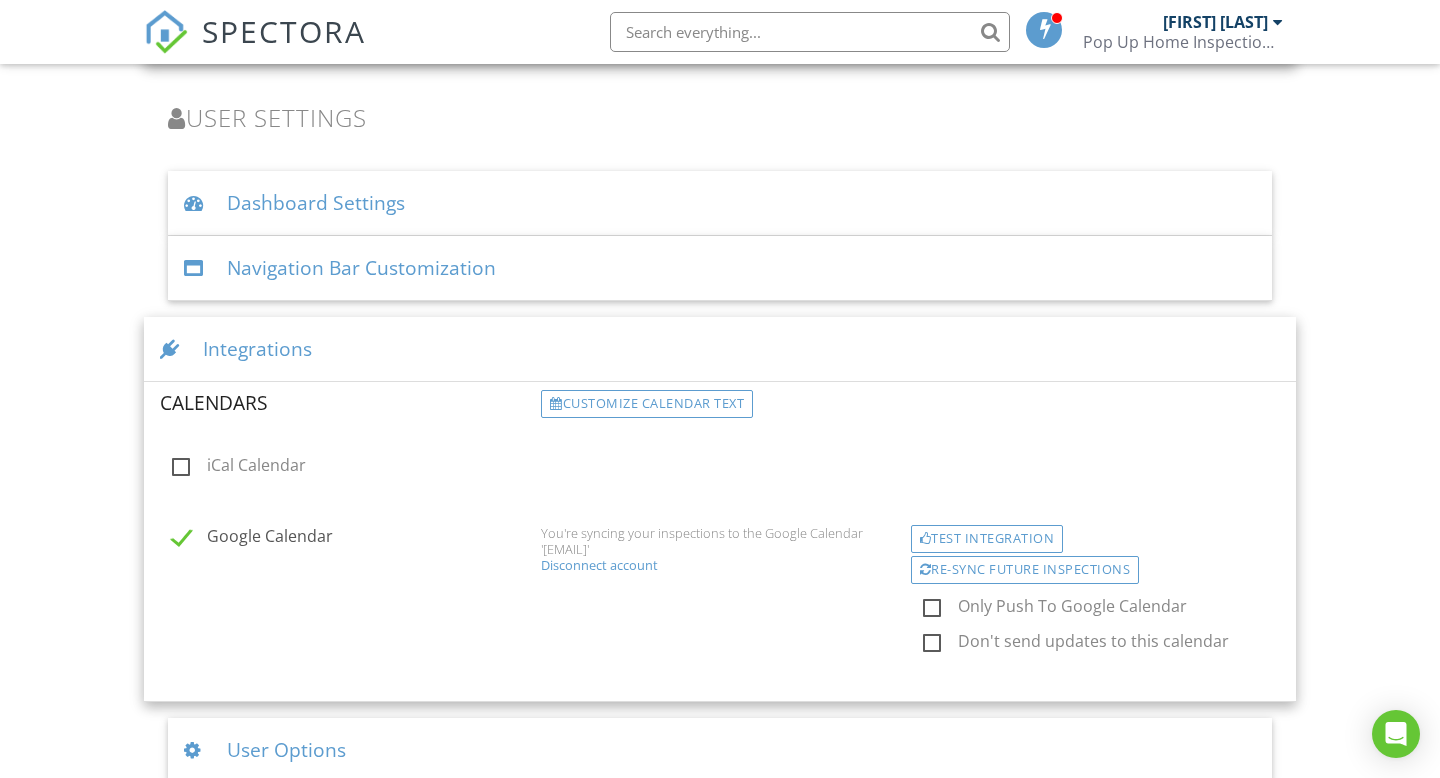 click on "User Options" at bounding box center (720, 750) 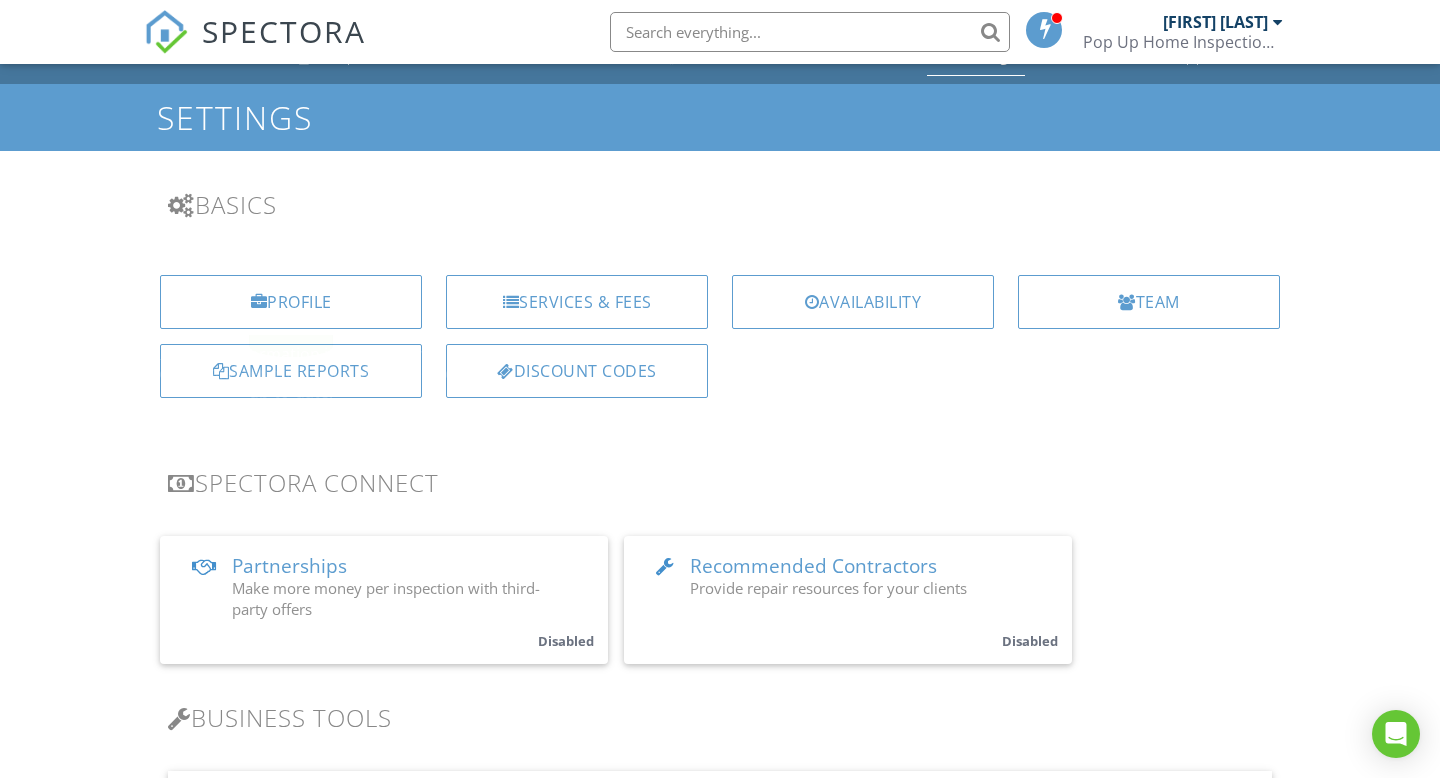 scroll, scrollTop: 0, scrollLeft: 0, axis: both 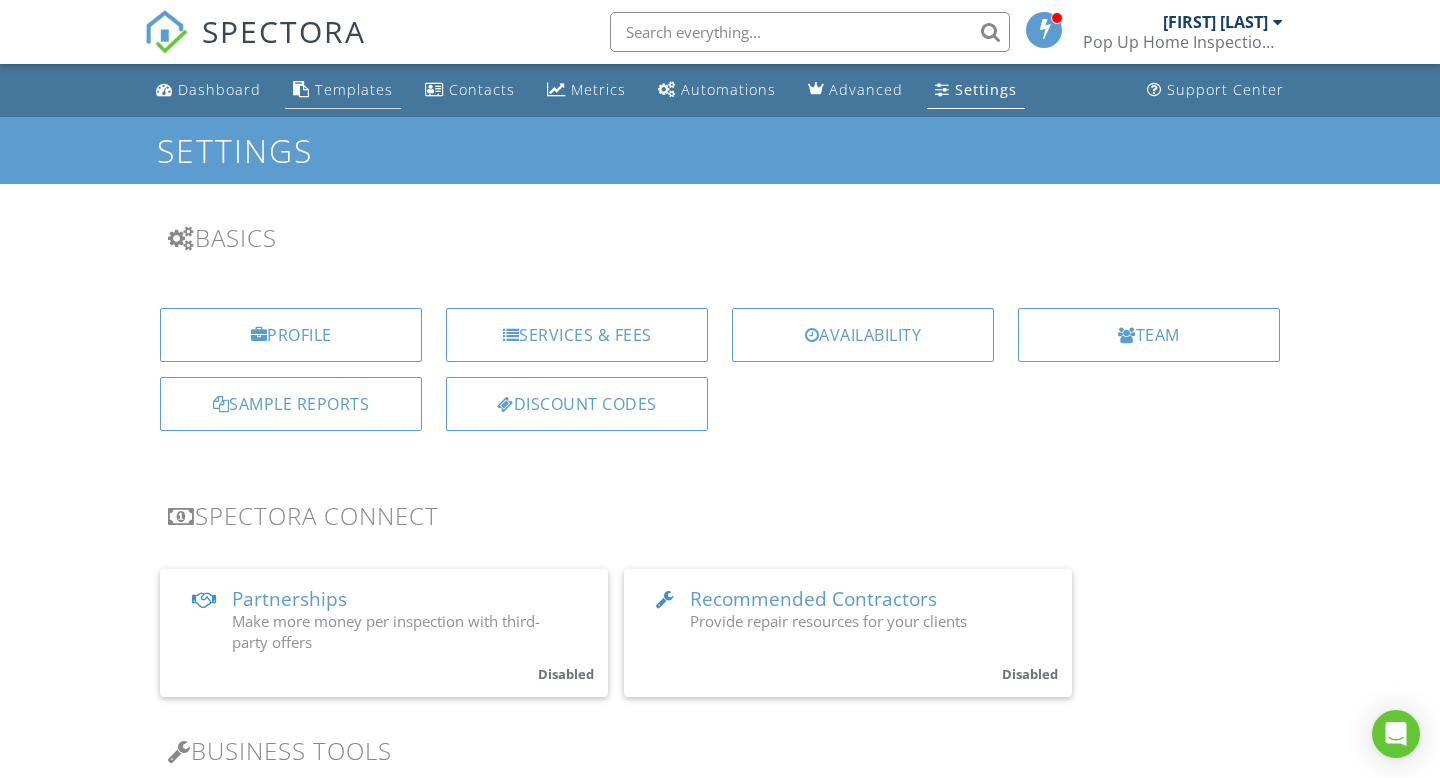 click on "Templates" at bounding box center (354, 89) 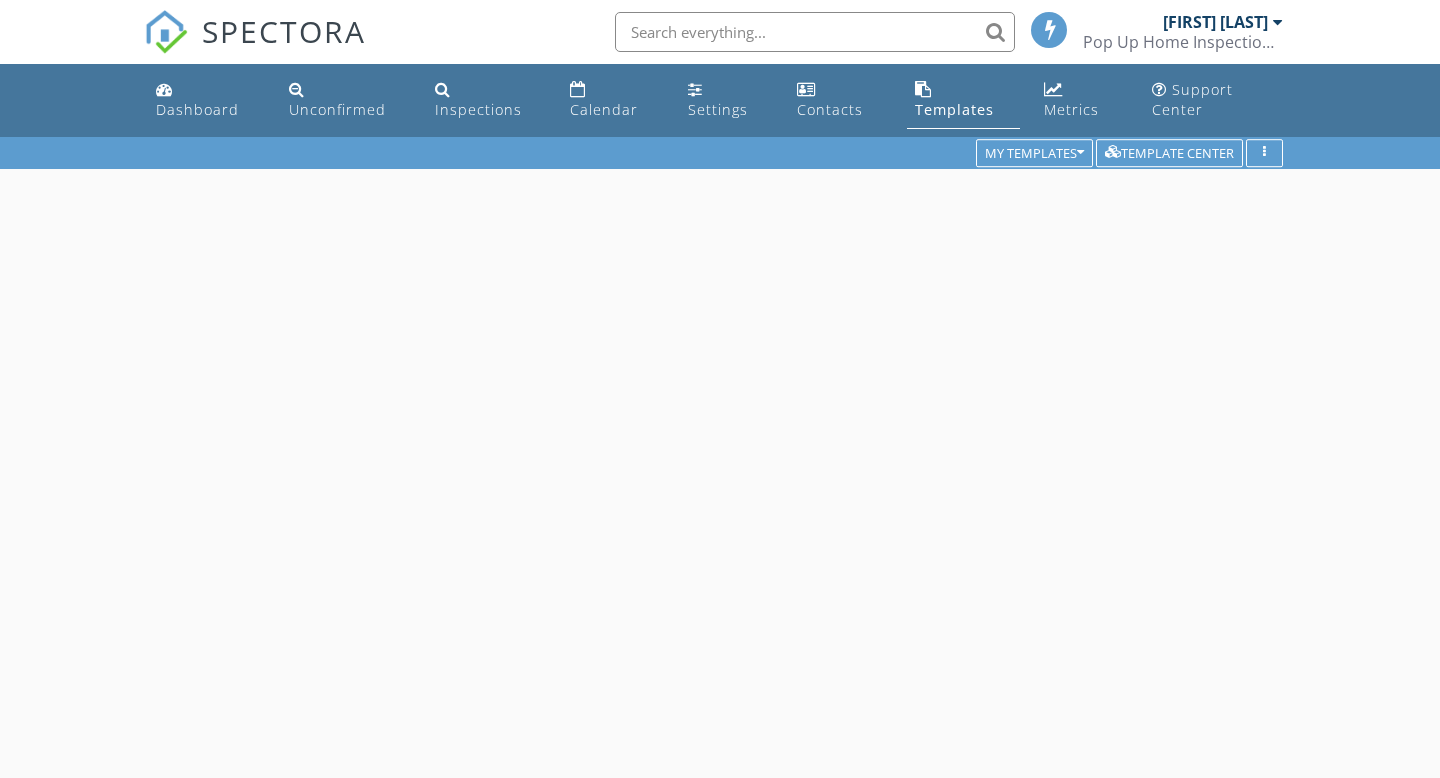 scroll, scrollTop: 0, scrollLeft: 0, axis: both 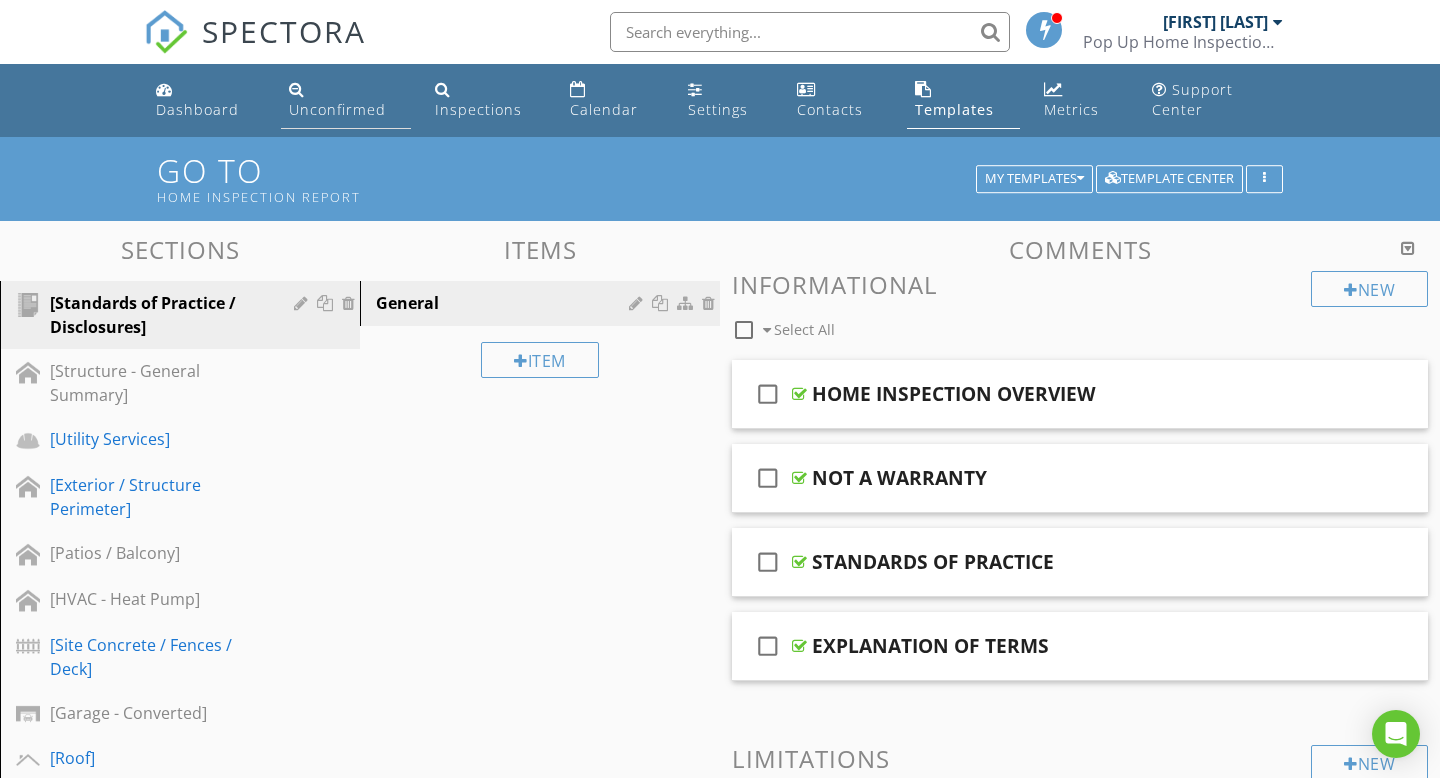 click on "Unconfirmed" at bounding box center [337, 109] 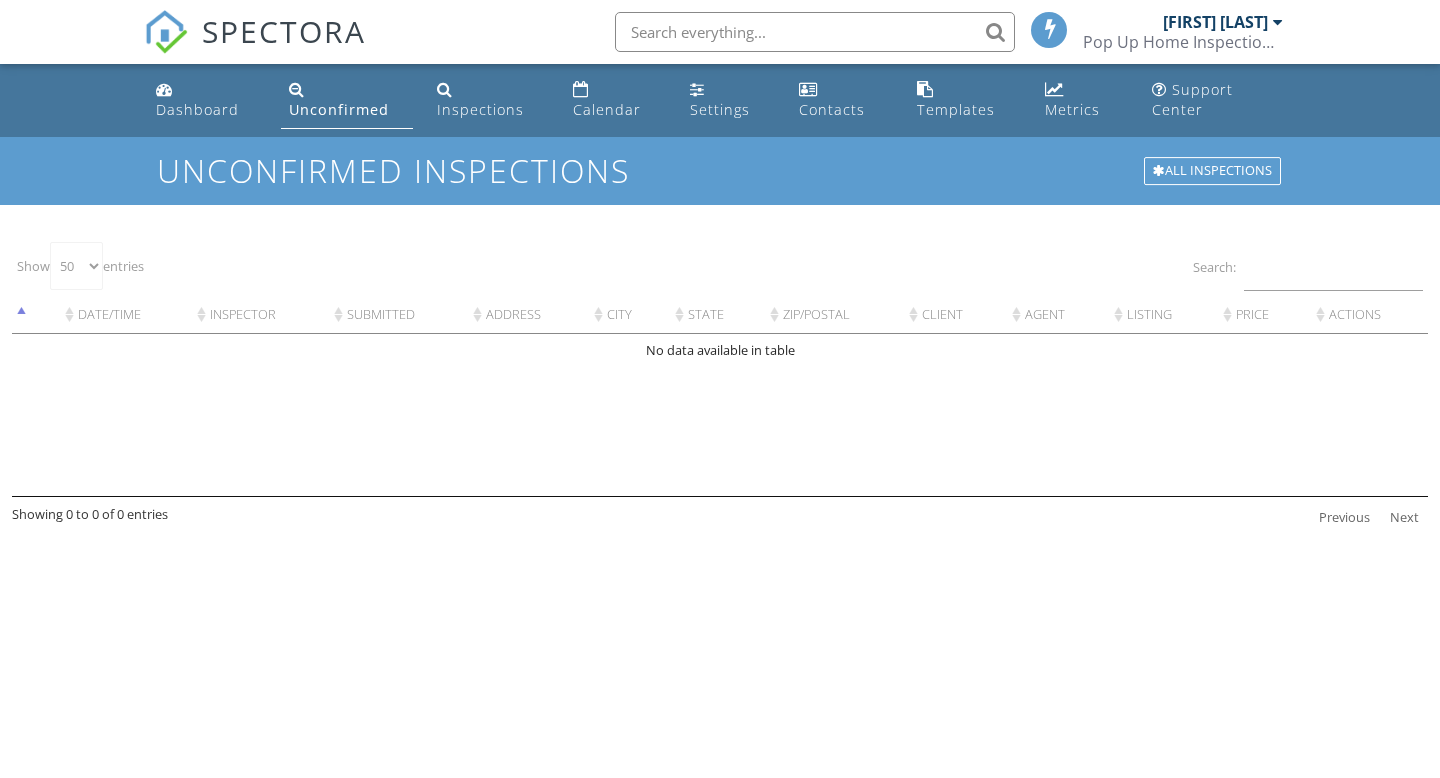 select on "50" 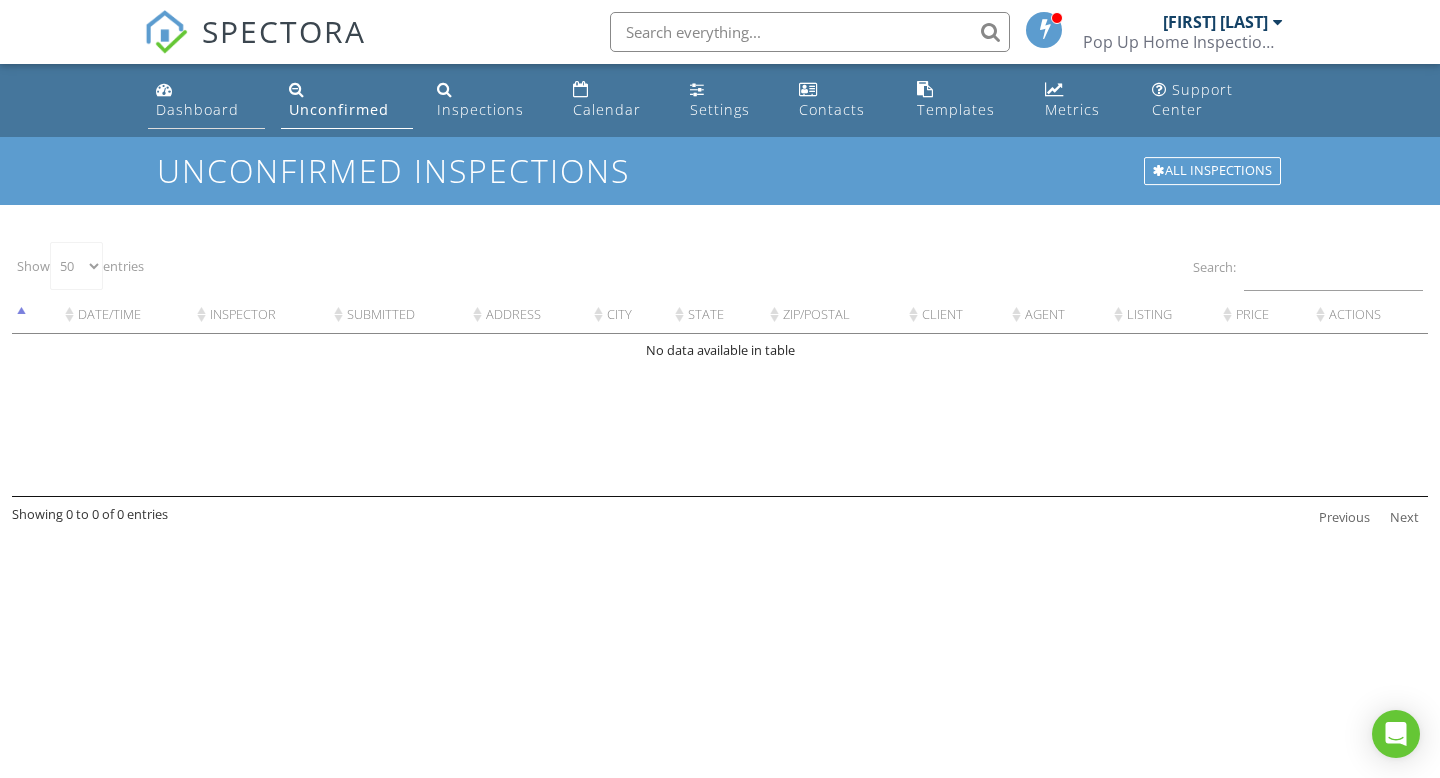 click on "Dashboard" at bounding box center [197, 109] 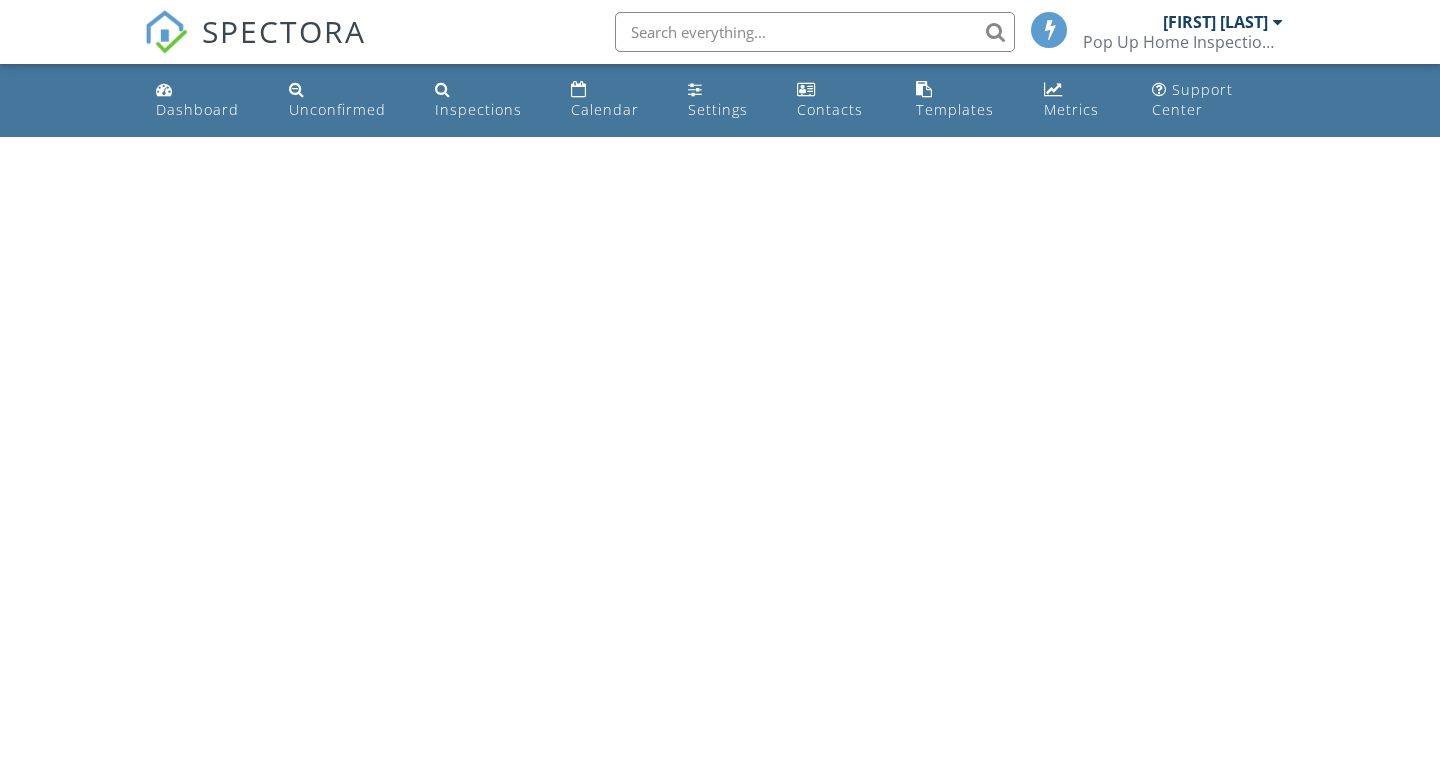 scroll, scrollTop: 0, scrollLeft: 0, axis: both 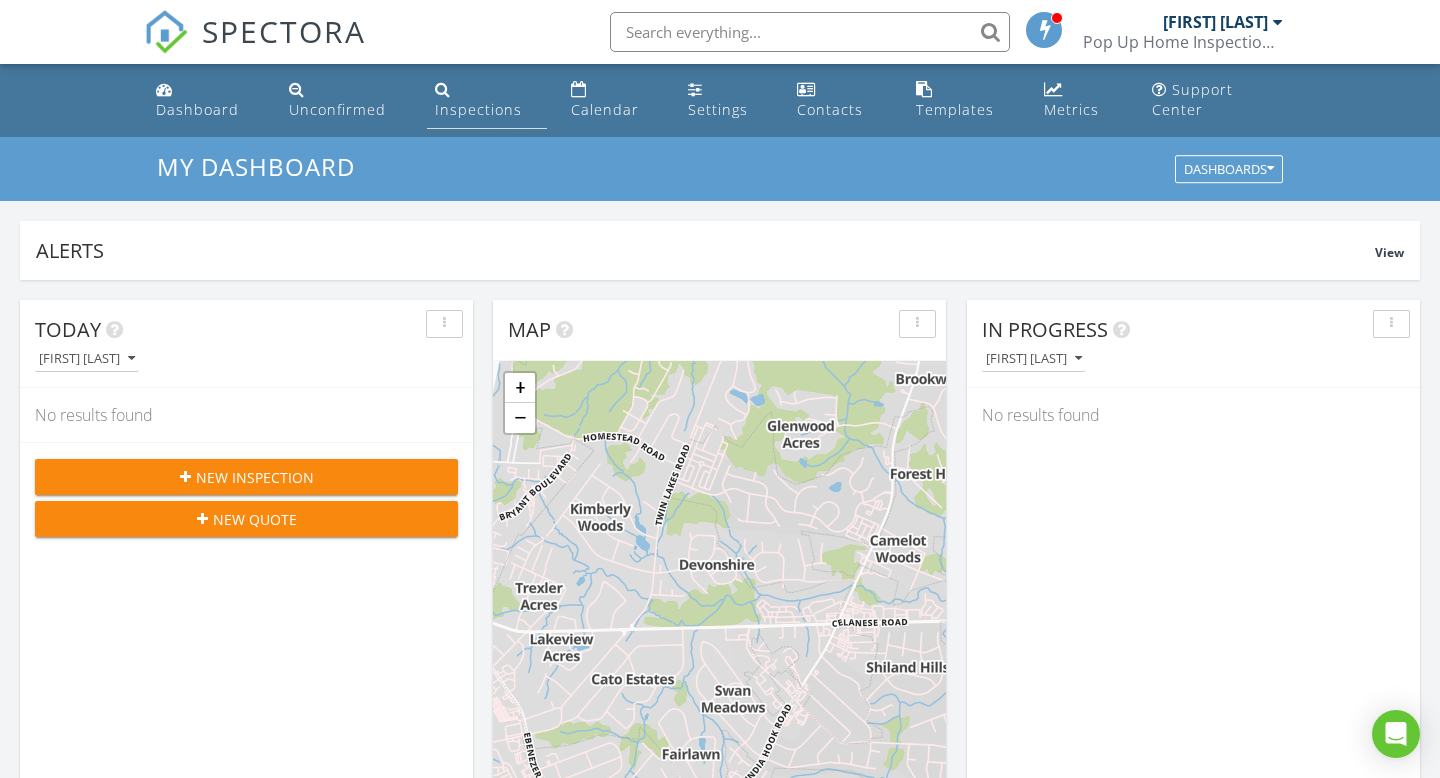 click on "Inspections" at bounding box center [487, 100] 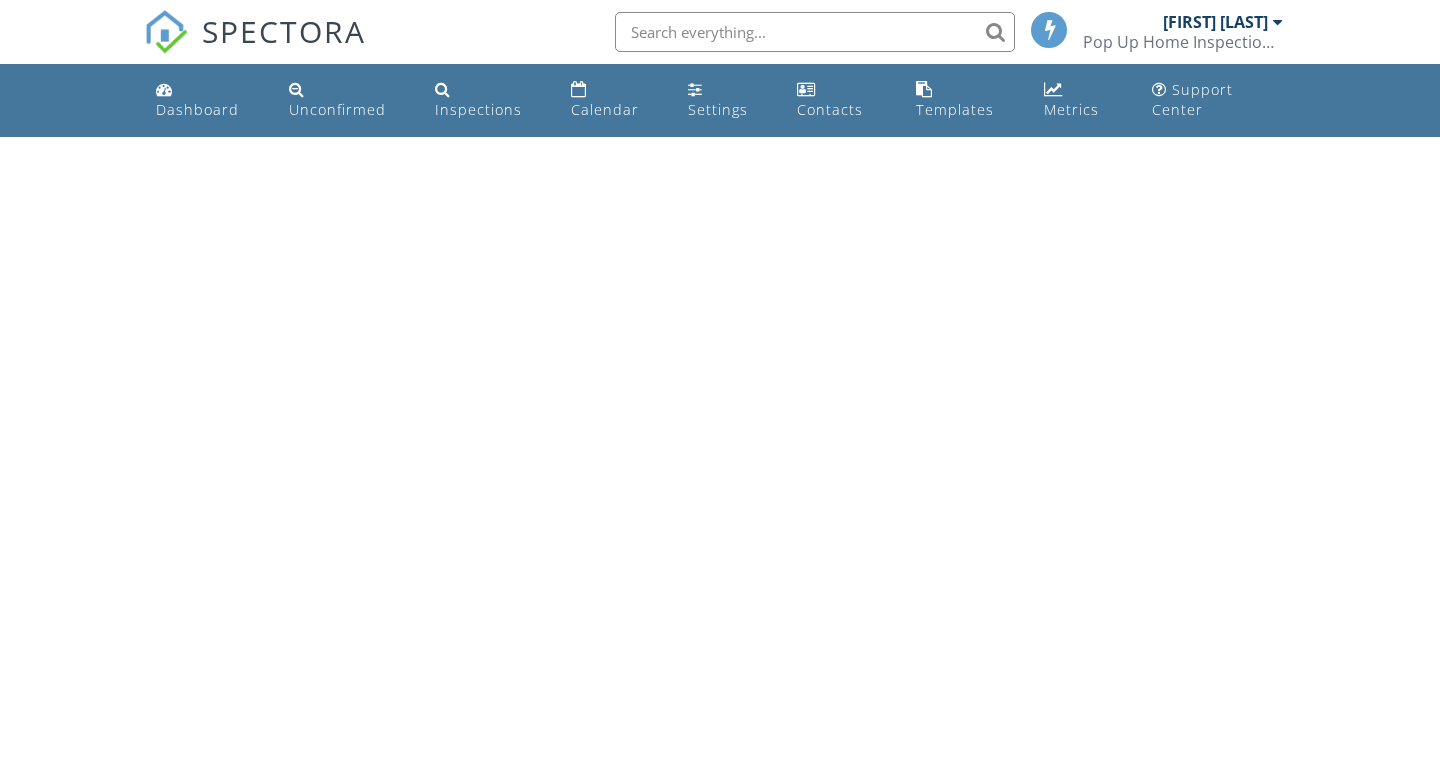 scroll, scrollTop: 0, scrollLeft: 0, axis: both 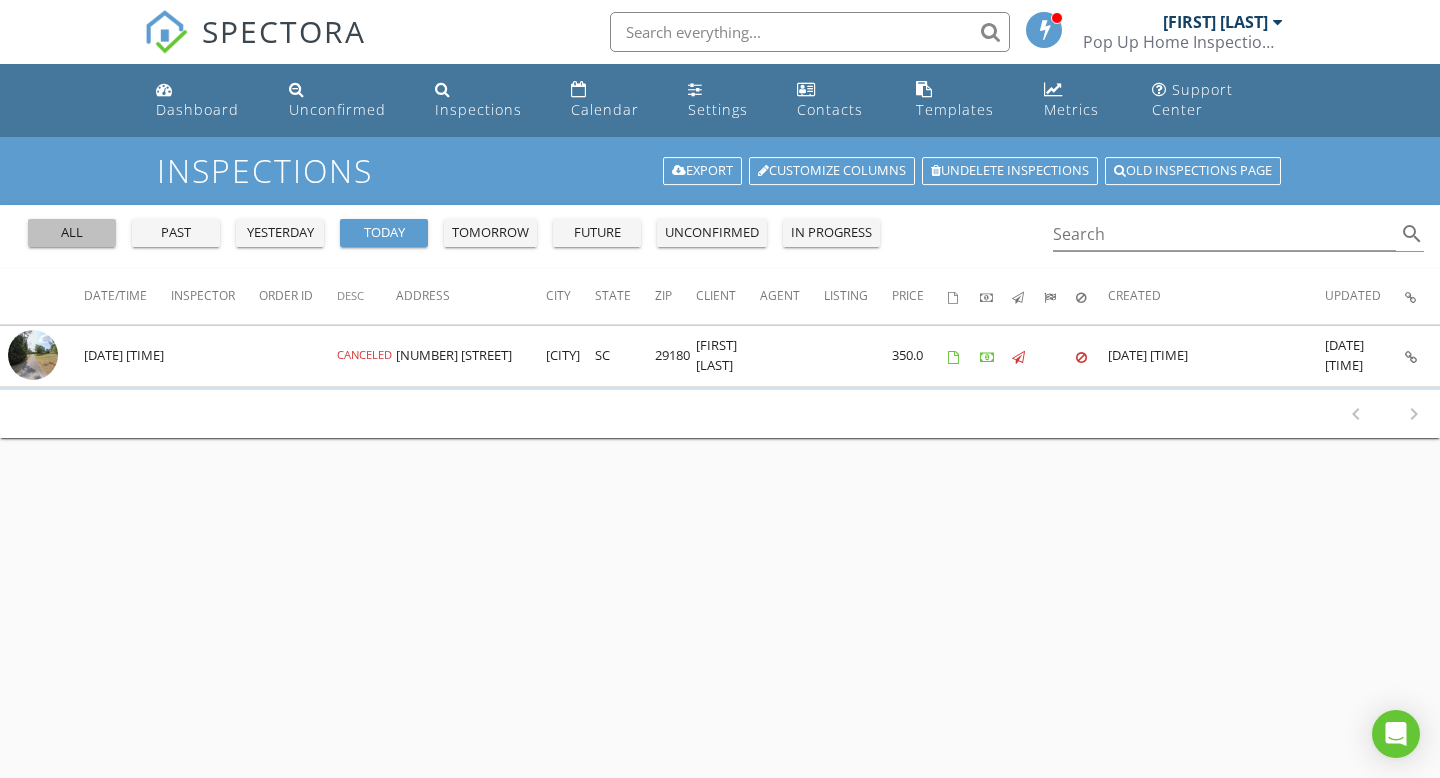 click on "all" at bounding box center [72, 233] 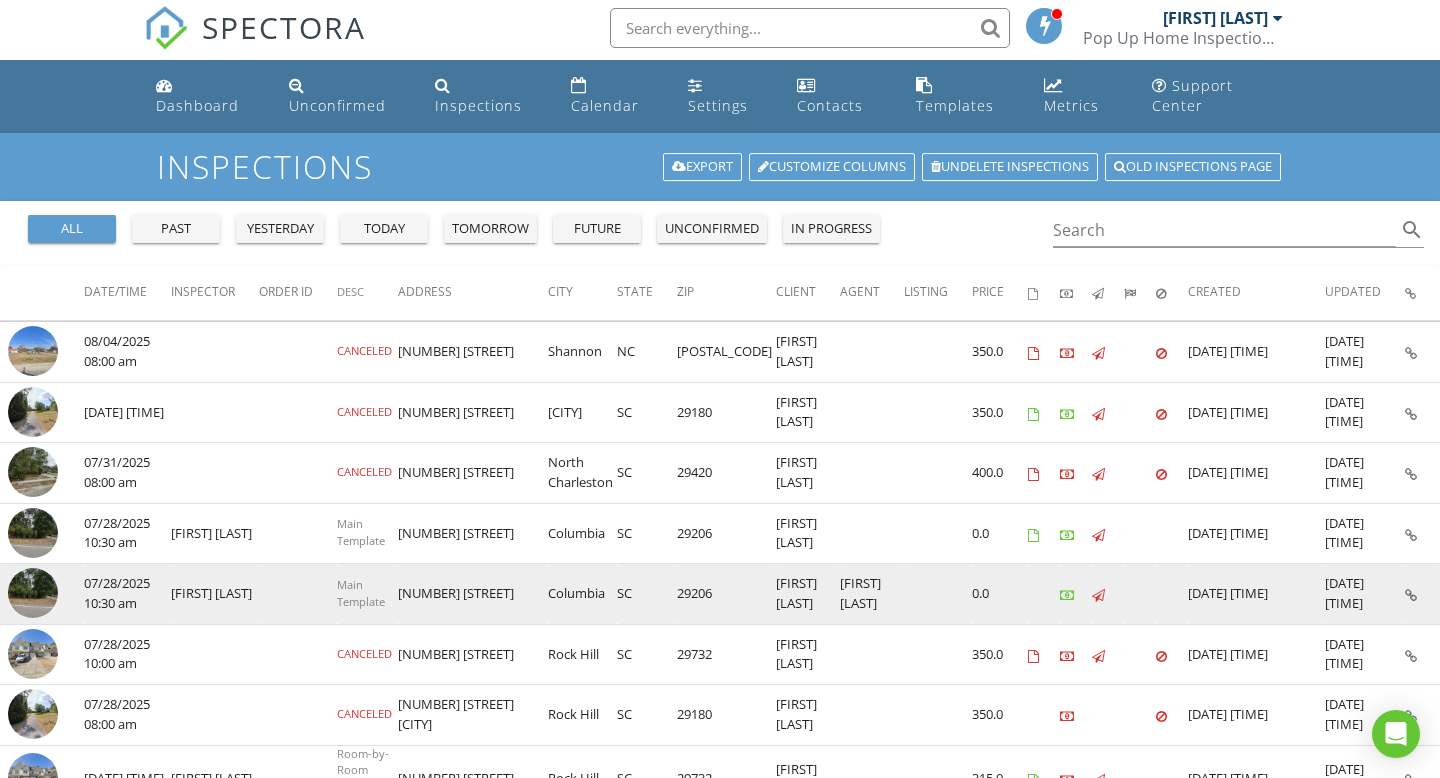 scroll, scrollTop: 0, scrollLeft: 0, axis: both 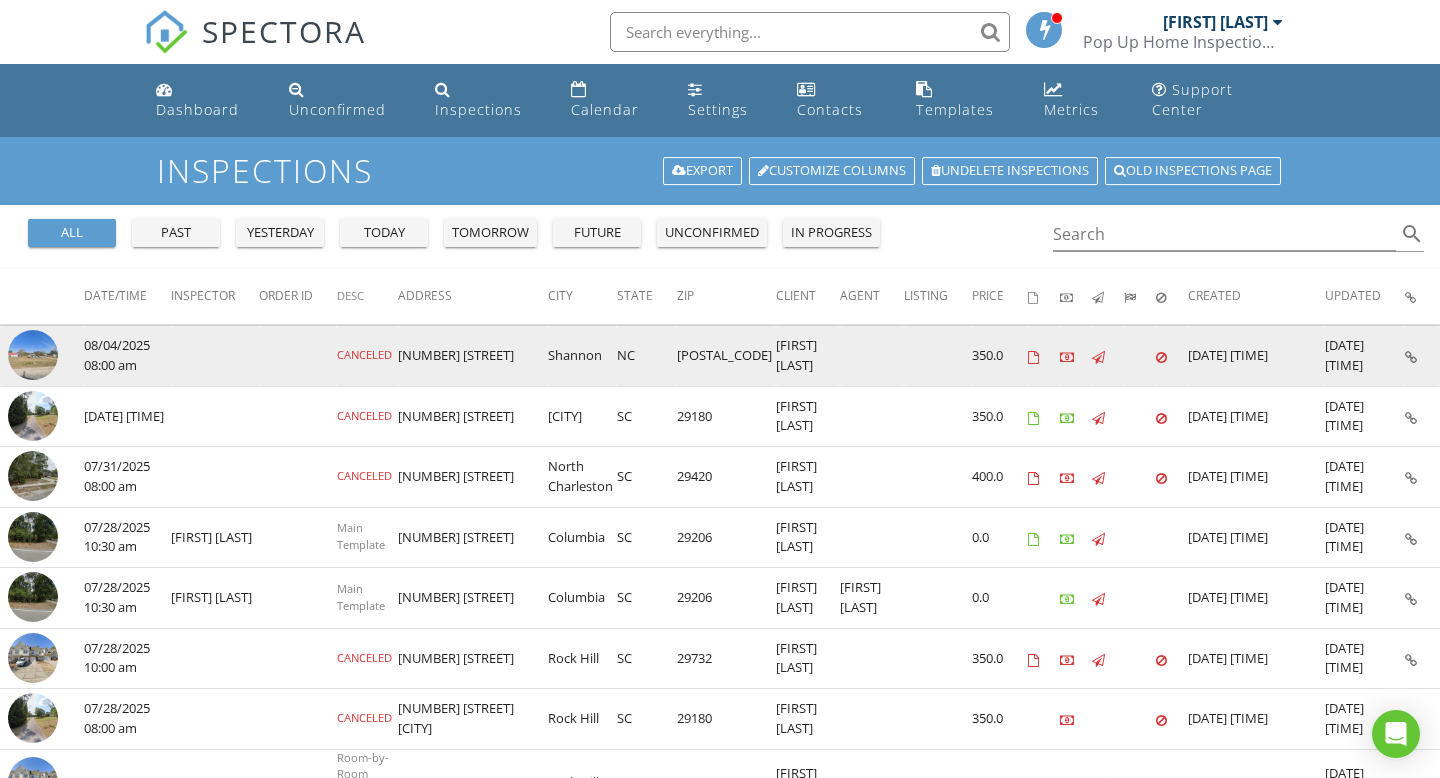 click at bounding box center [1411, 357] 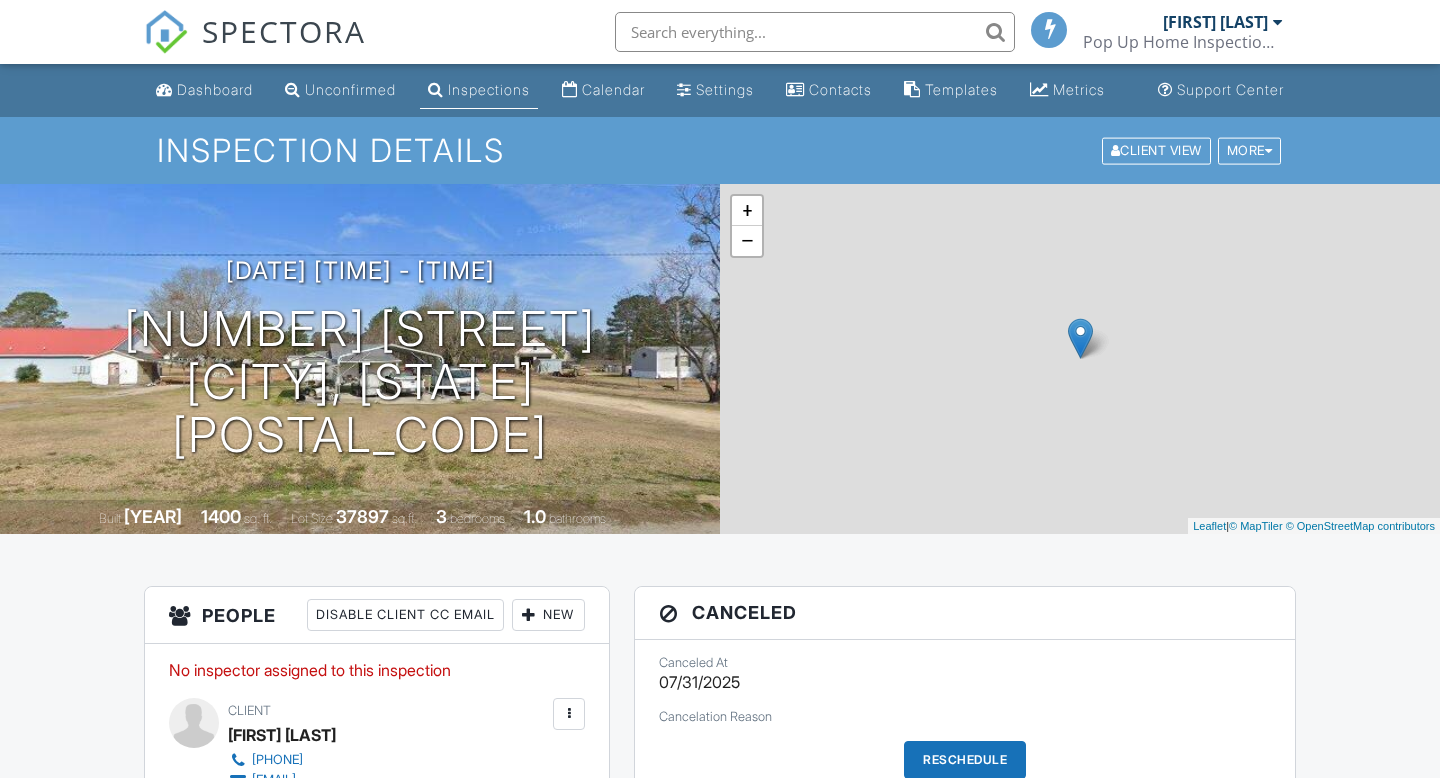scroll, scrollTop: 0, scrollLeft: 0, axis: both 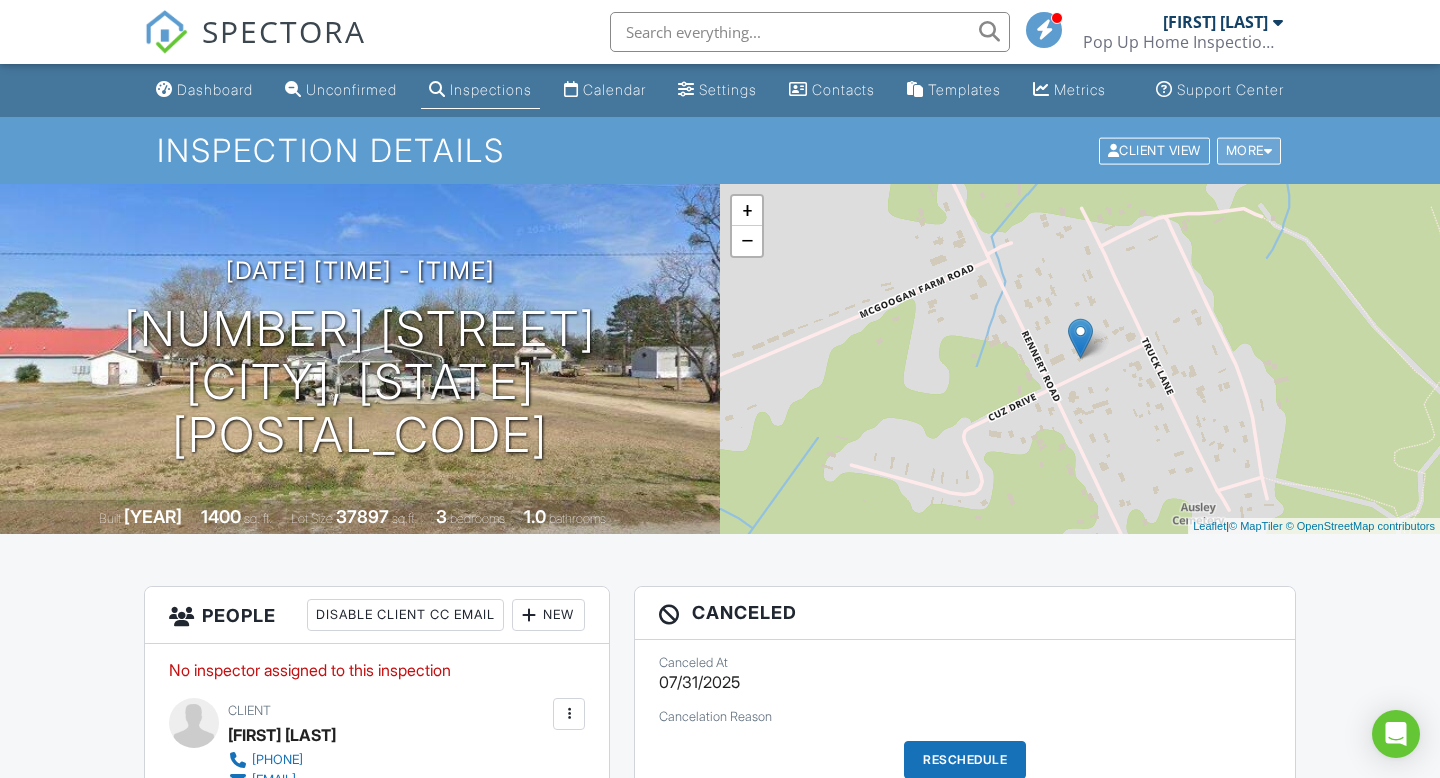 click at bounding box center (1268, 150) 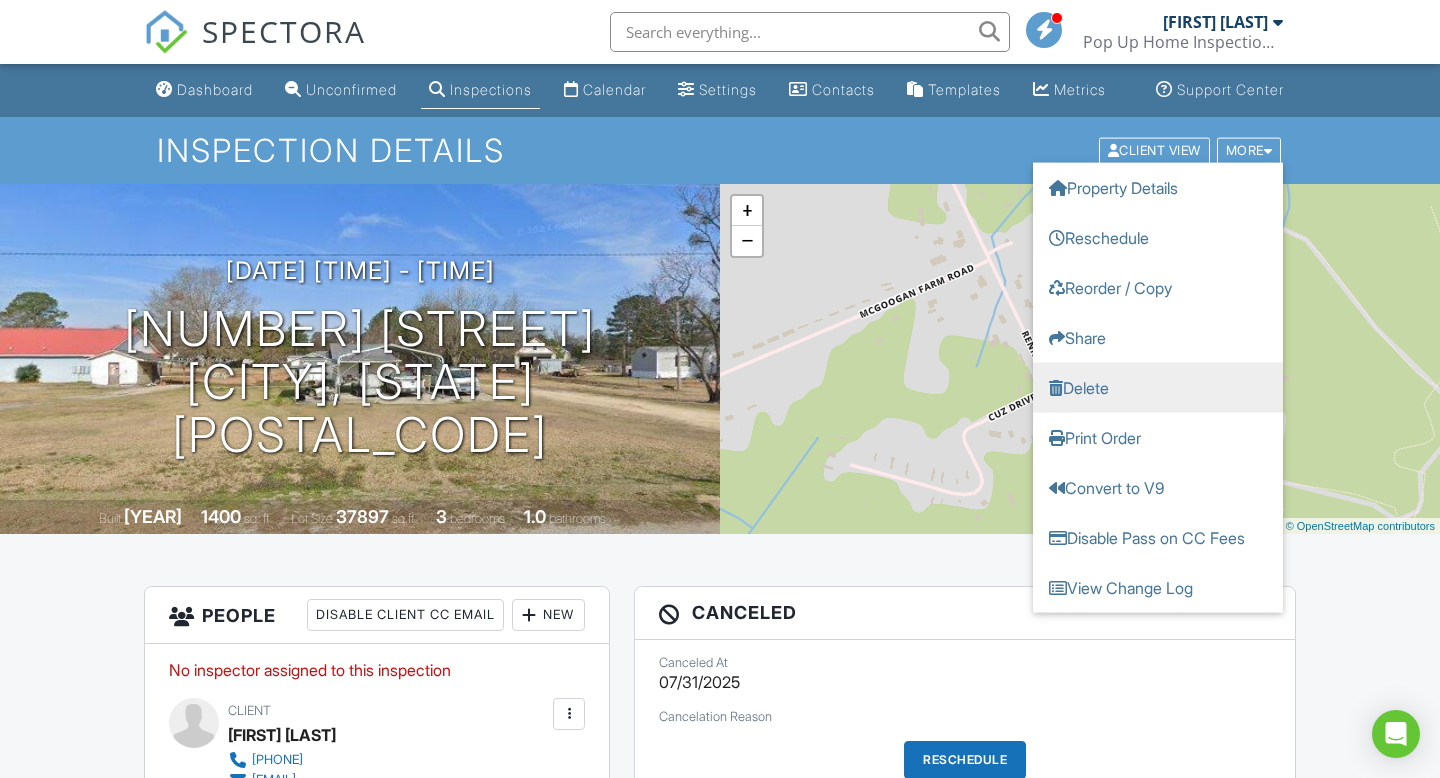 click on "Delete" at bounding box center [1158, 387] 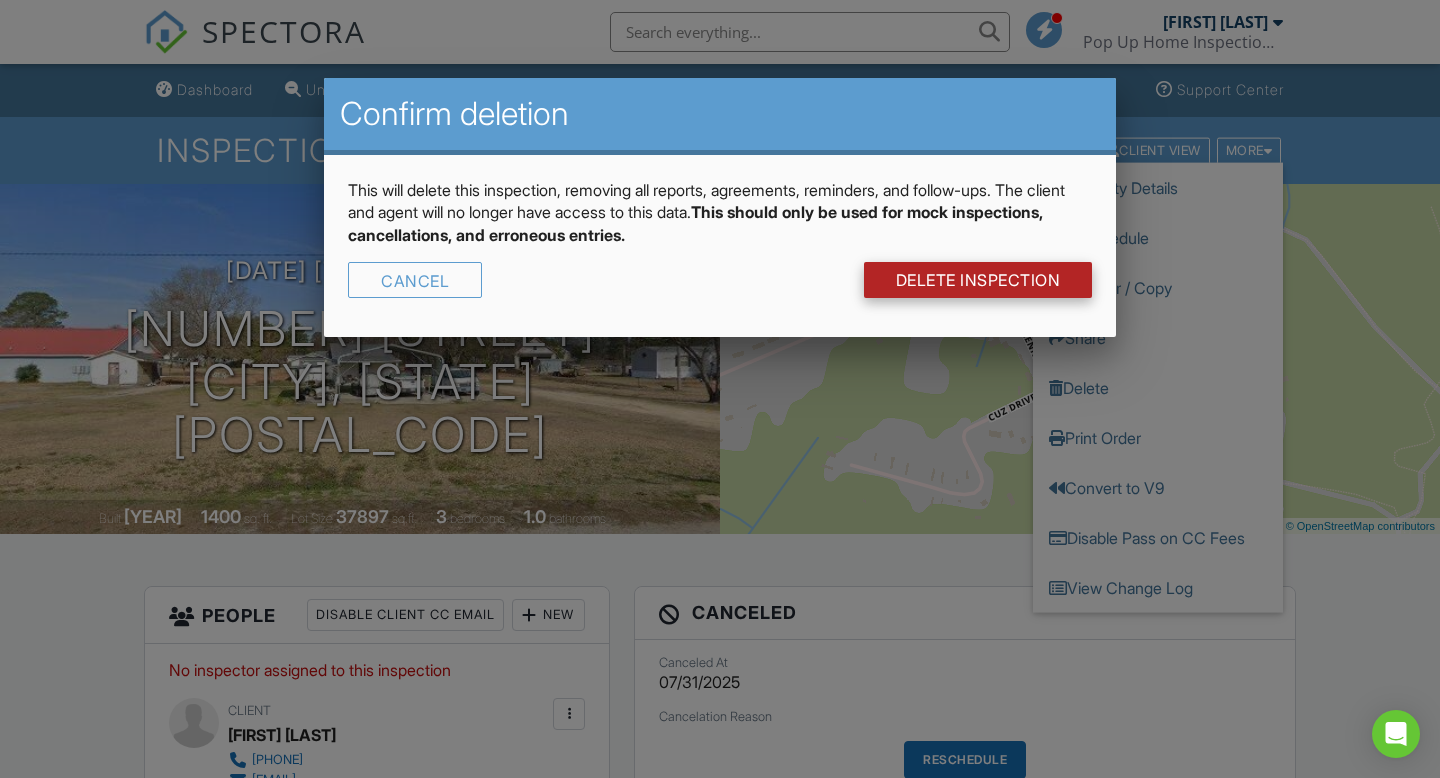 click on "DELETE Inspection" at bounding box center [978, 280] 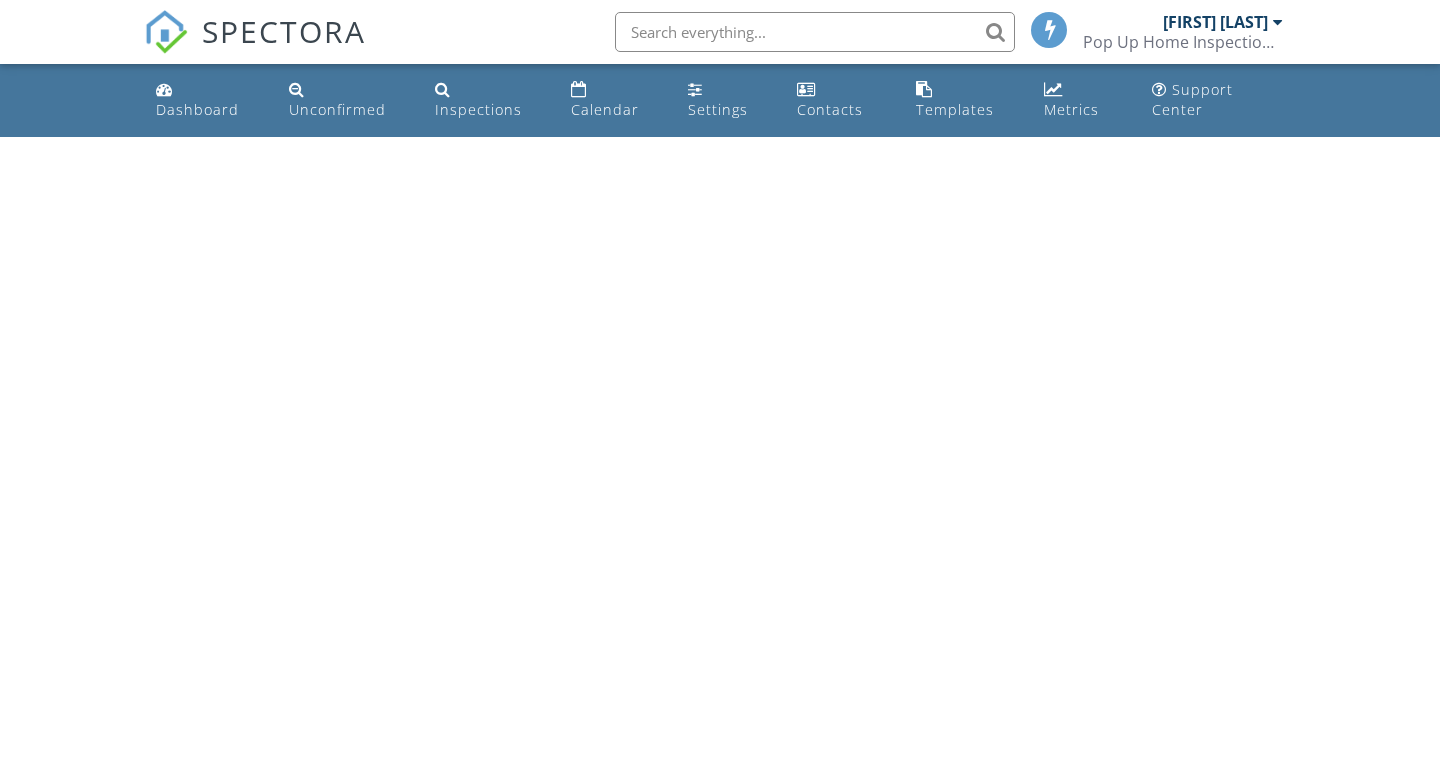 scroll, scrollTop: 0, scrollLeft: 0, axis: both 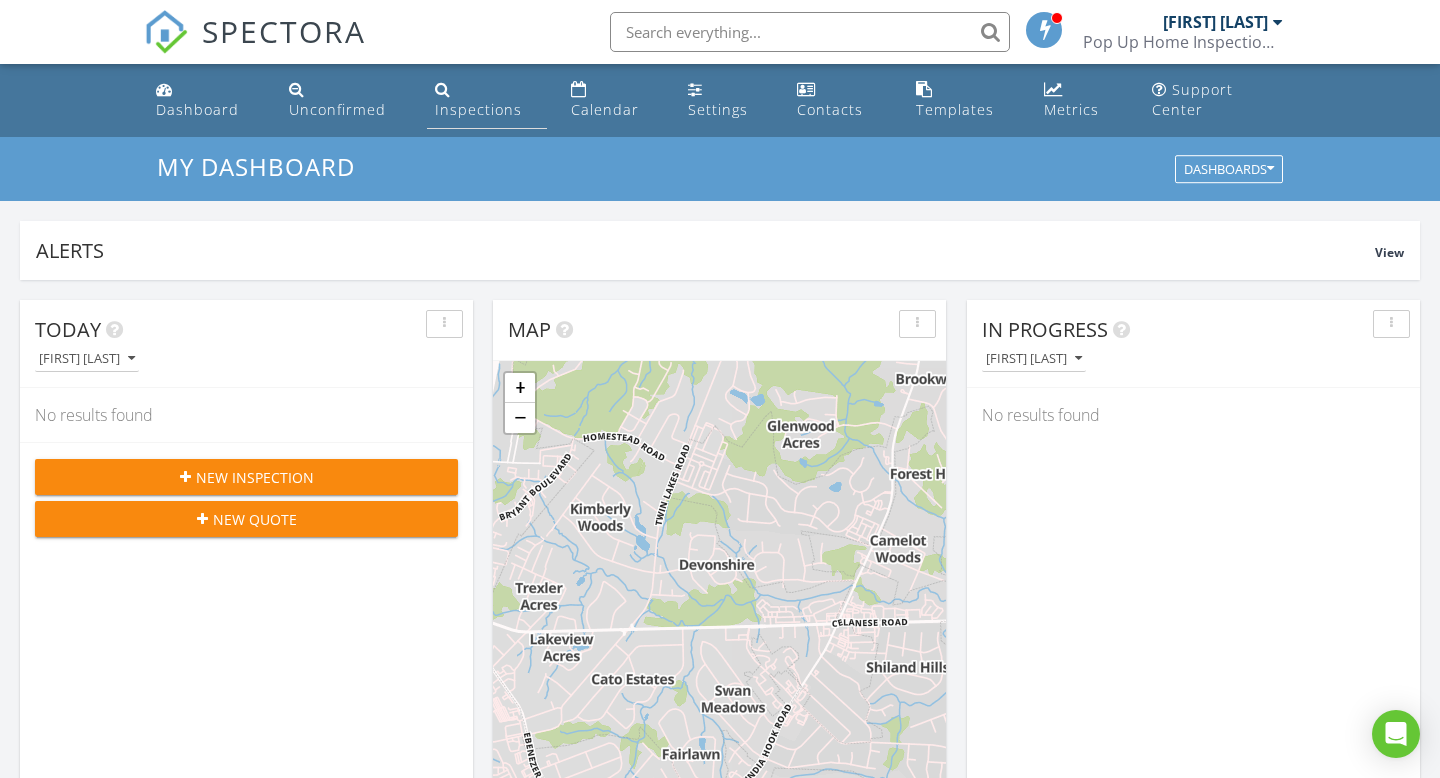 click on "Inspections" at bounding box center (487, 100) 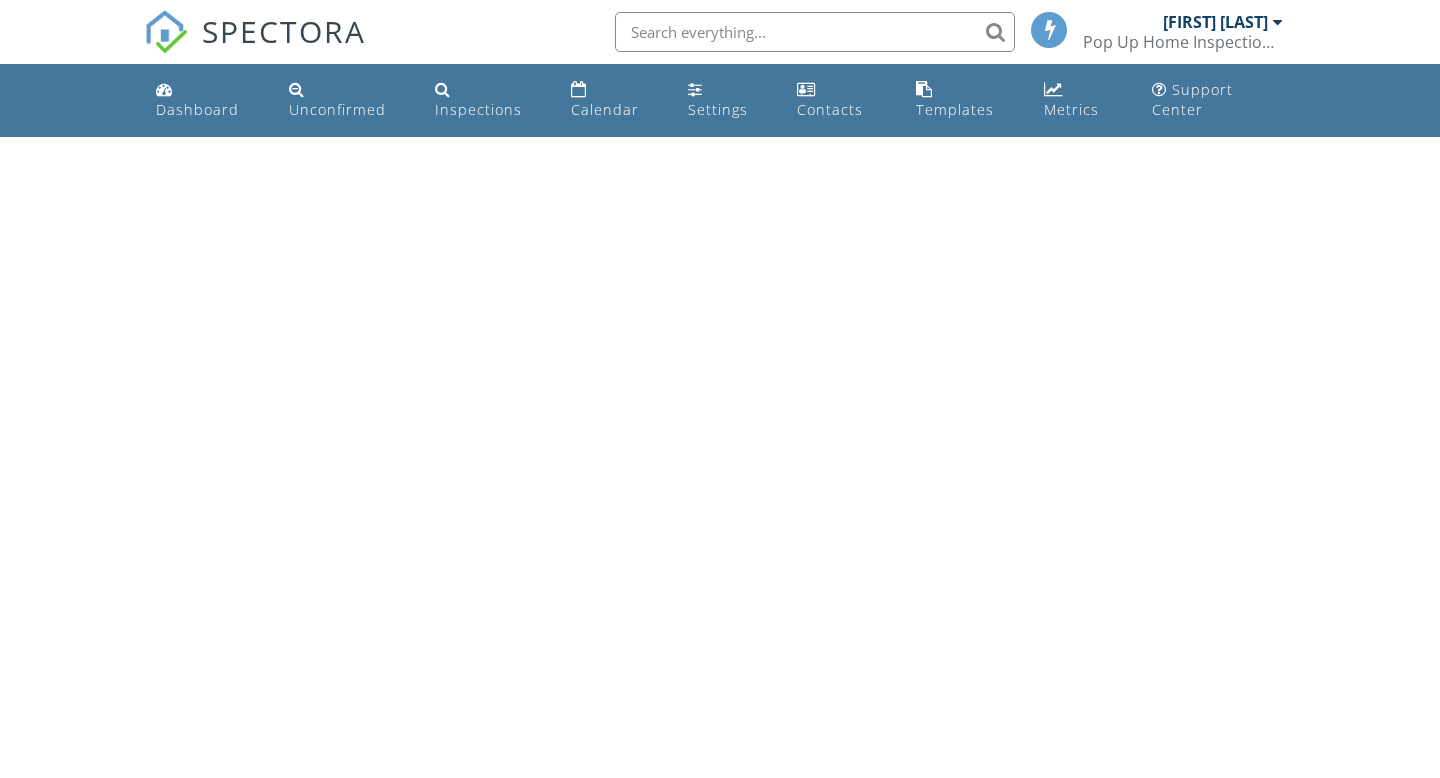 scroll, scrollTop: 0, scrollLeft: 0, axis: both 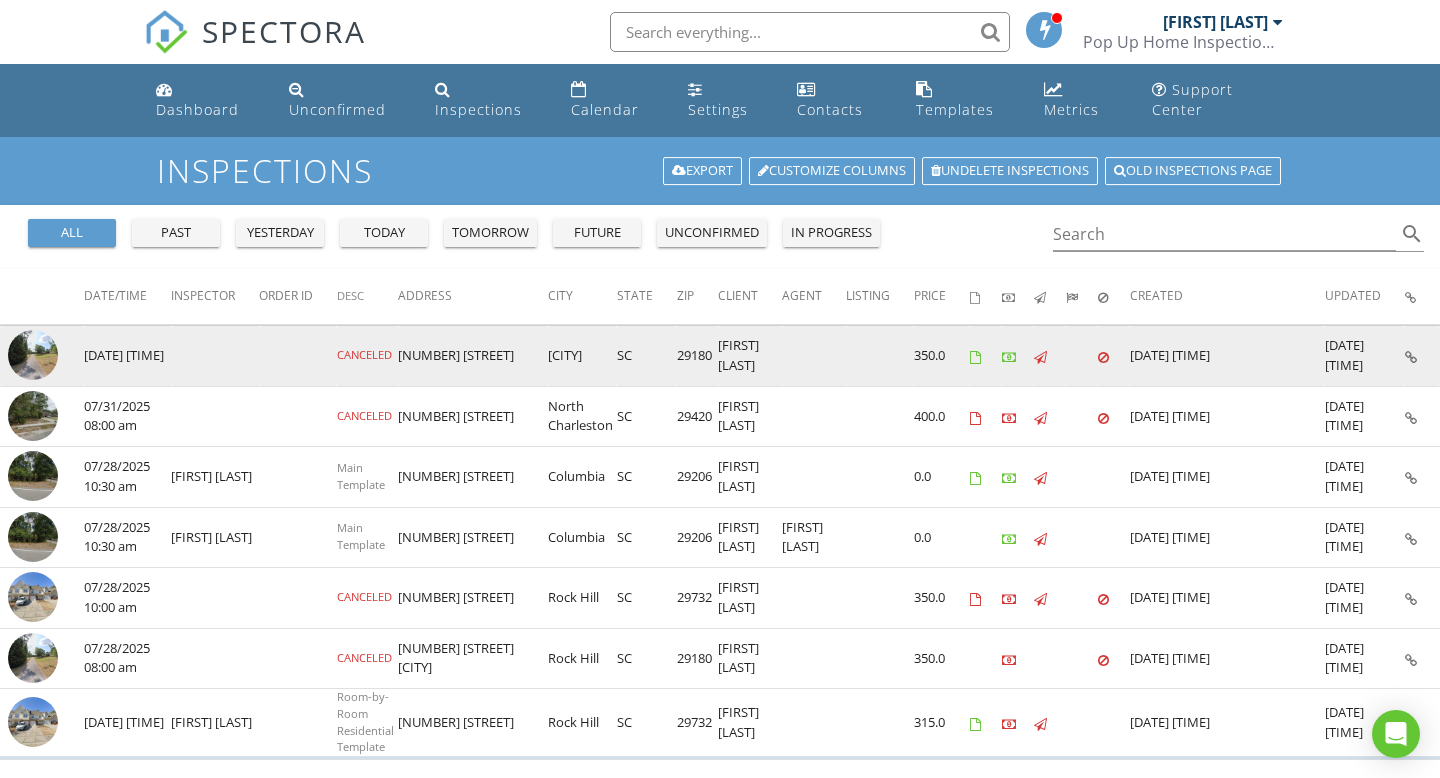 click at bounding box center [1411, 357] 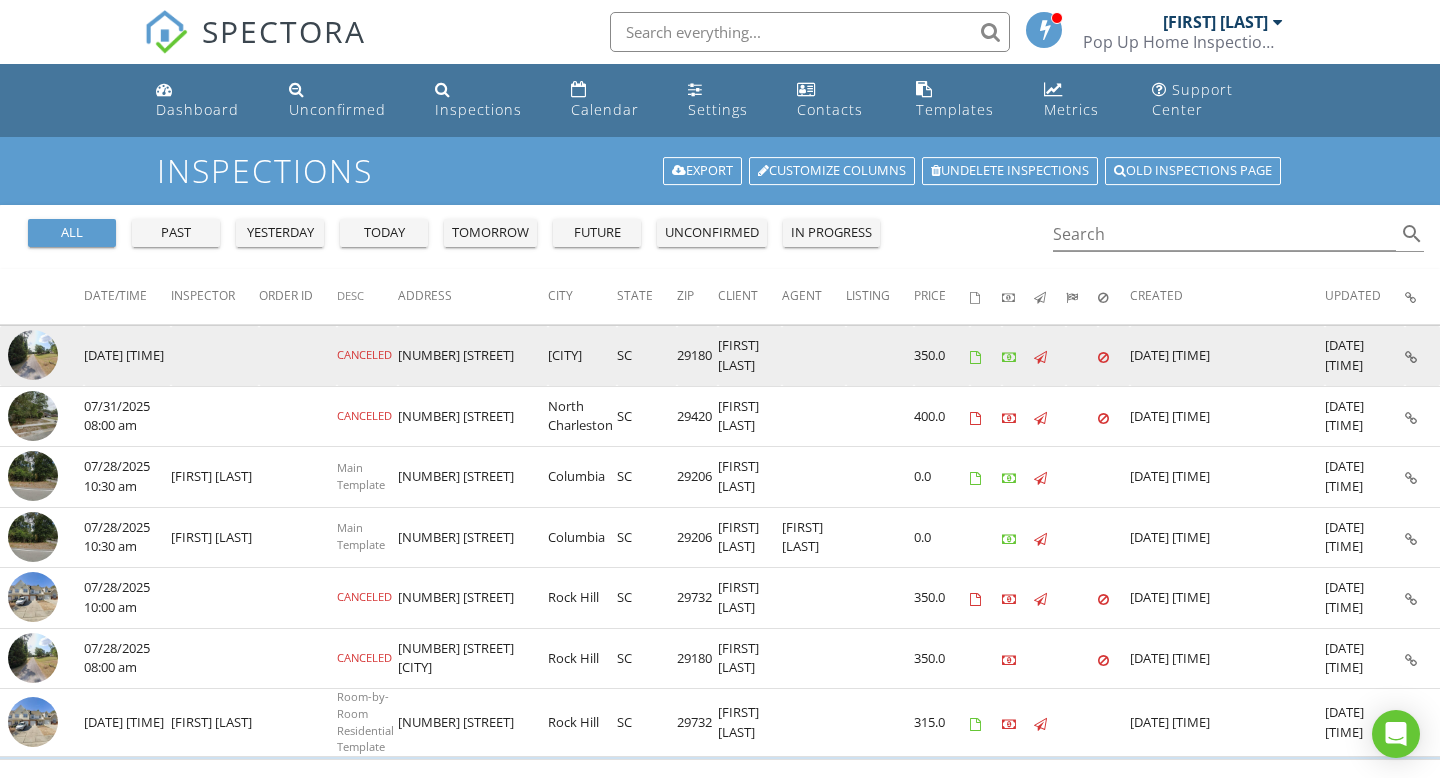click at bounding box center (1411, 357) 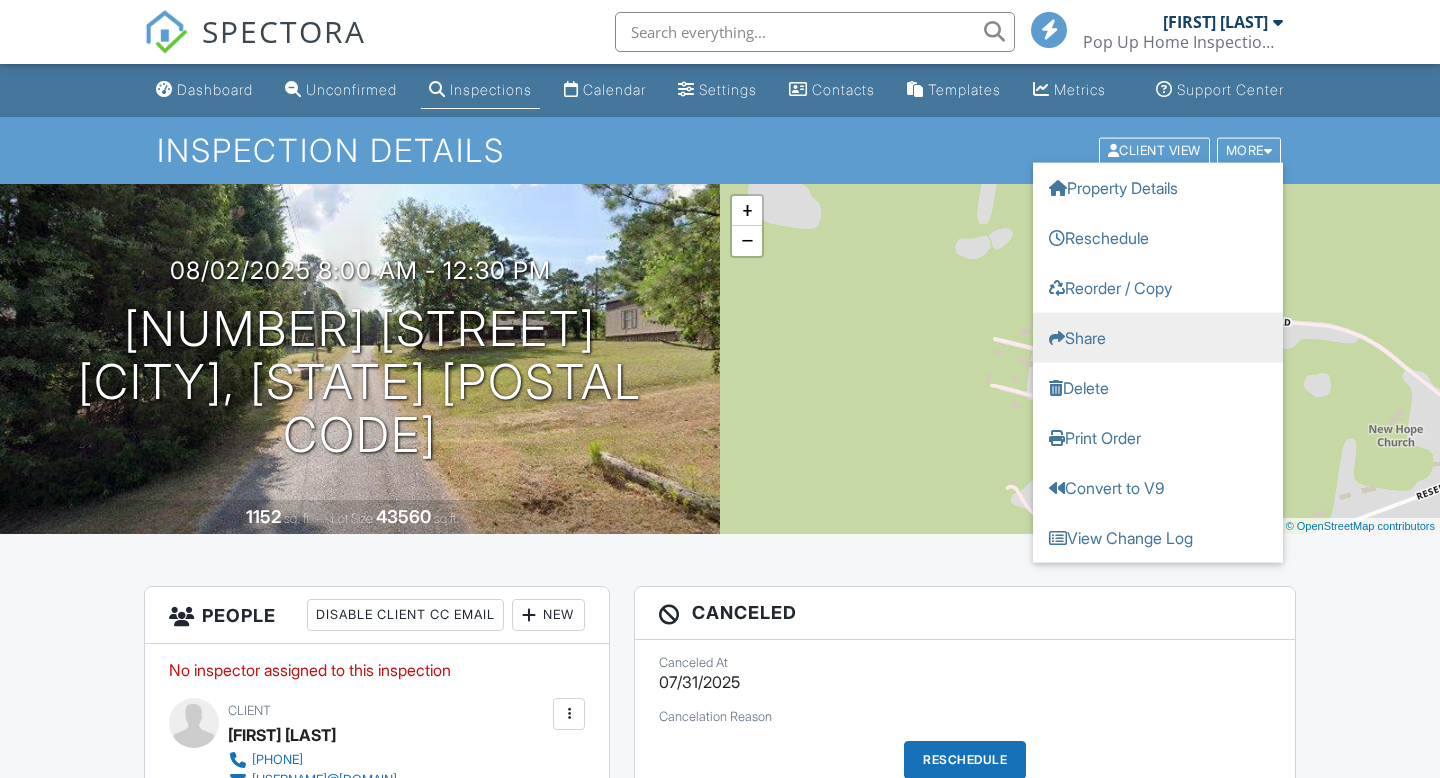 scroll, scrollTop: 0, scrollLeft: 0, axis: both 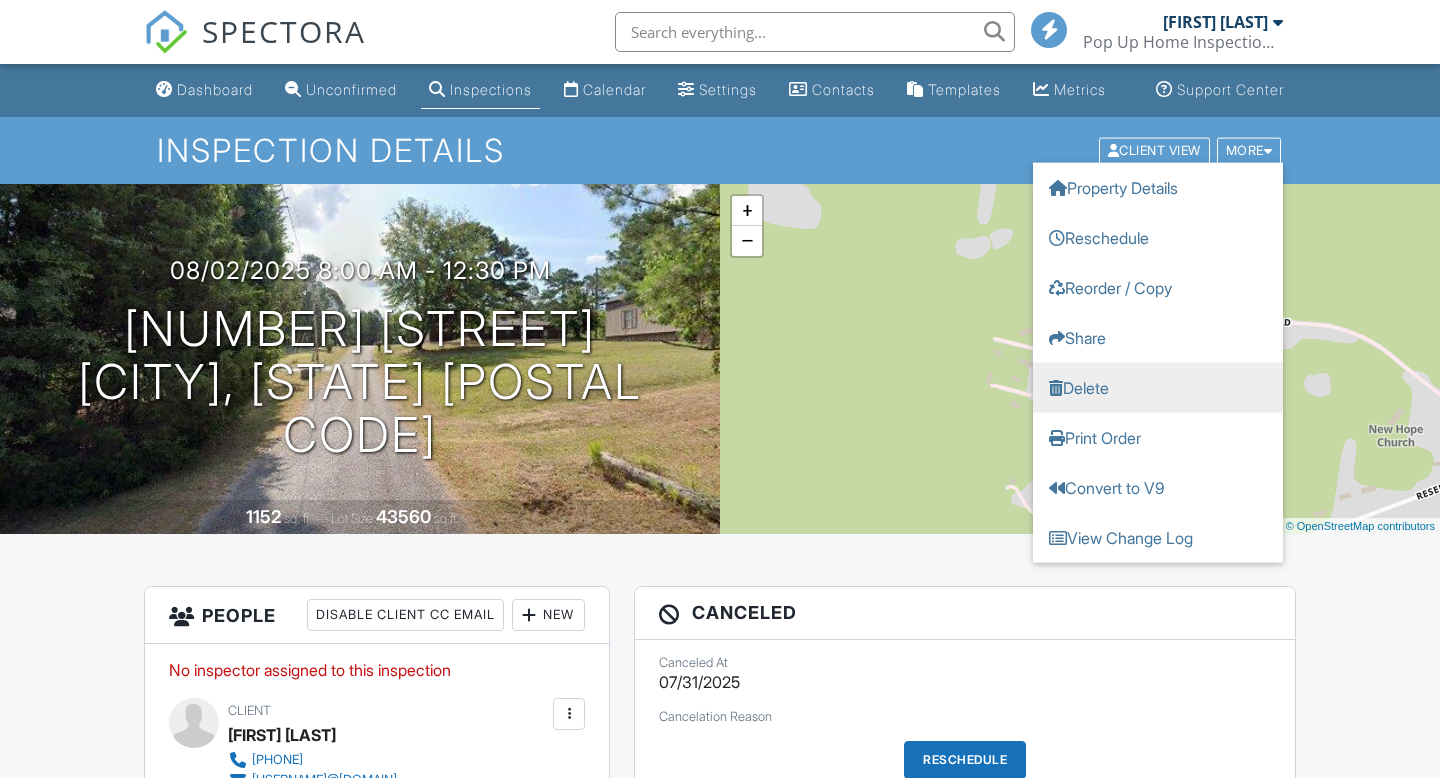 click on "Delete" at bounding box center [1158, 387] 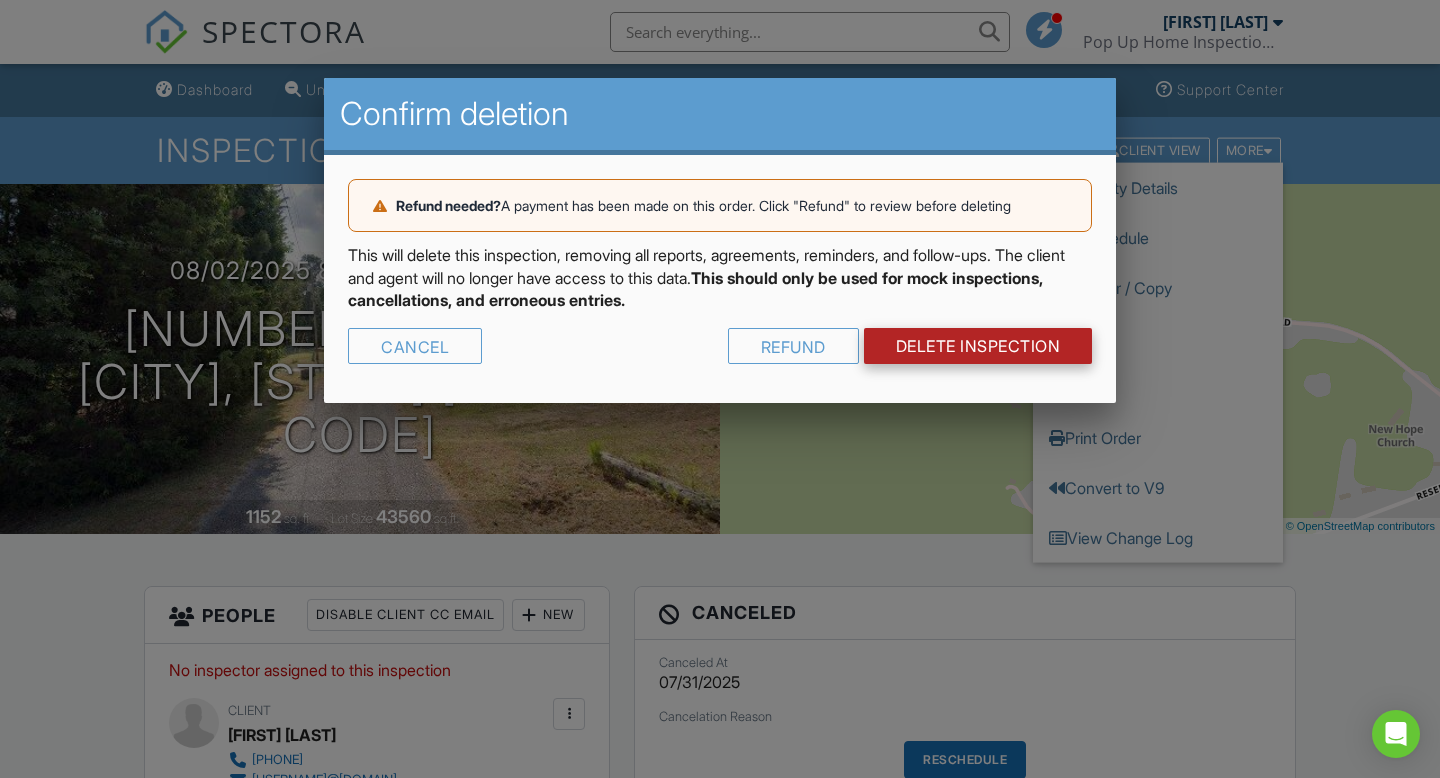 click on "DELETE Inspection" at bounding box center (978, 346) 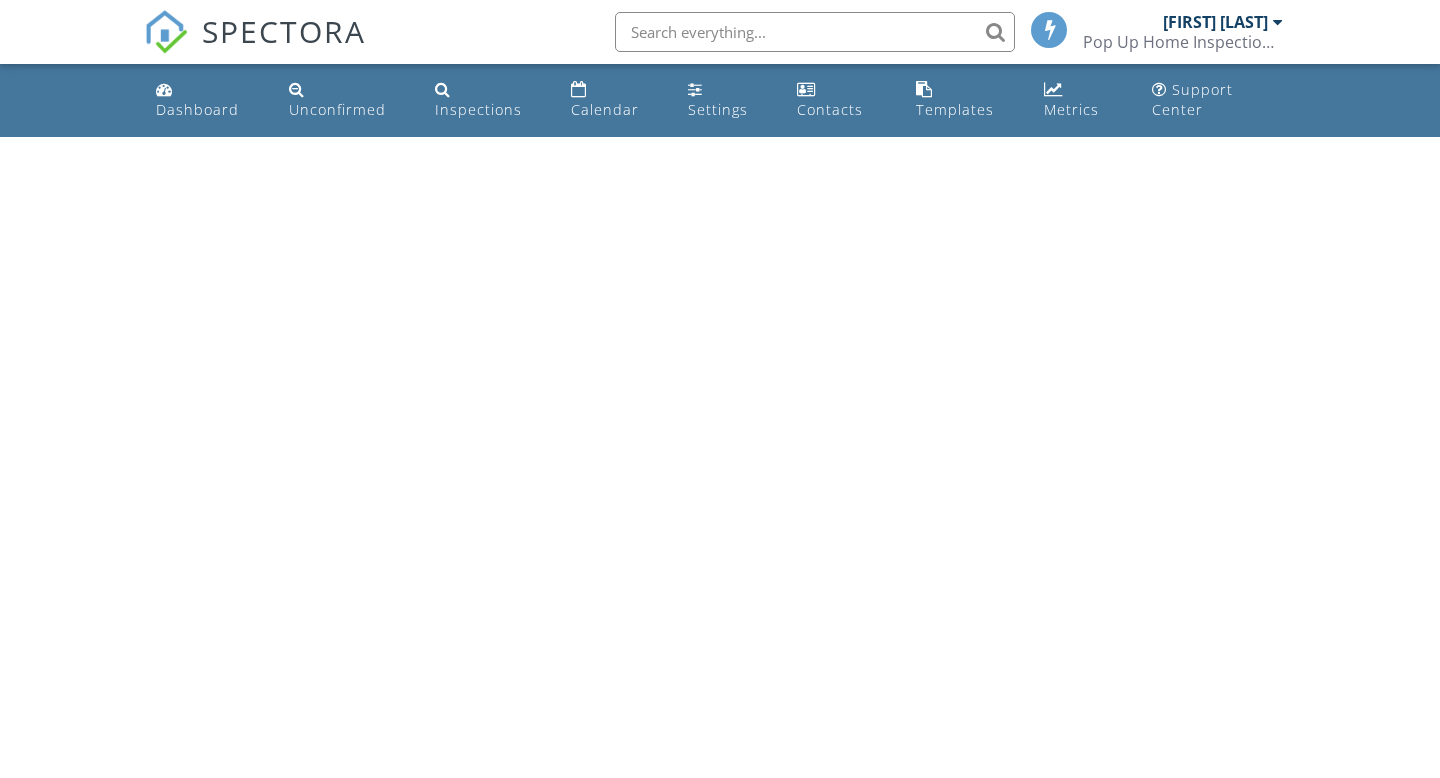 scroll, scrollTop: 0, scrollLeft: 0, axis: both 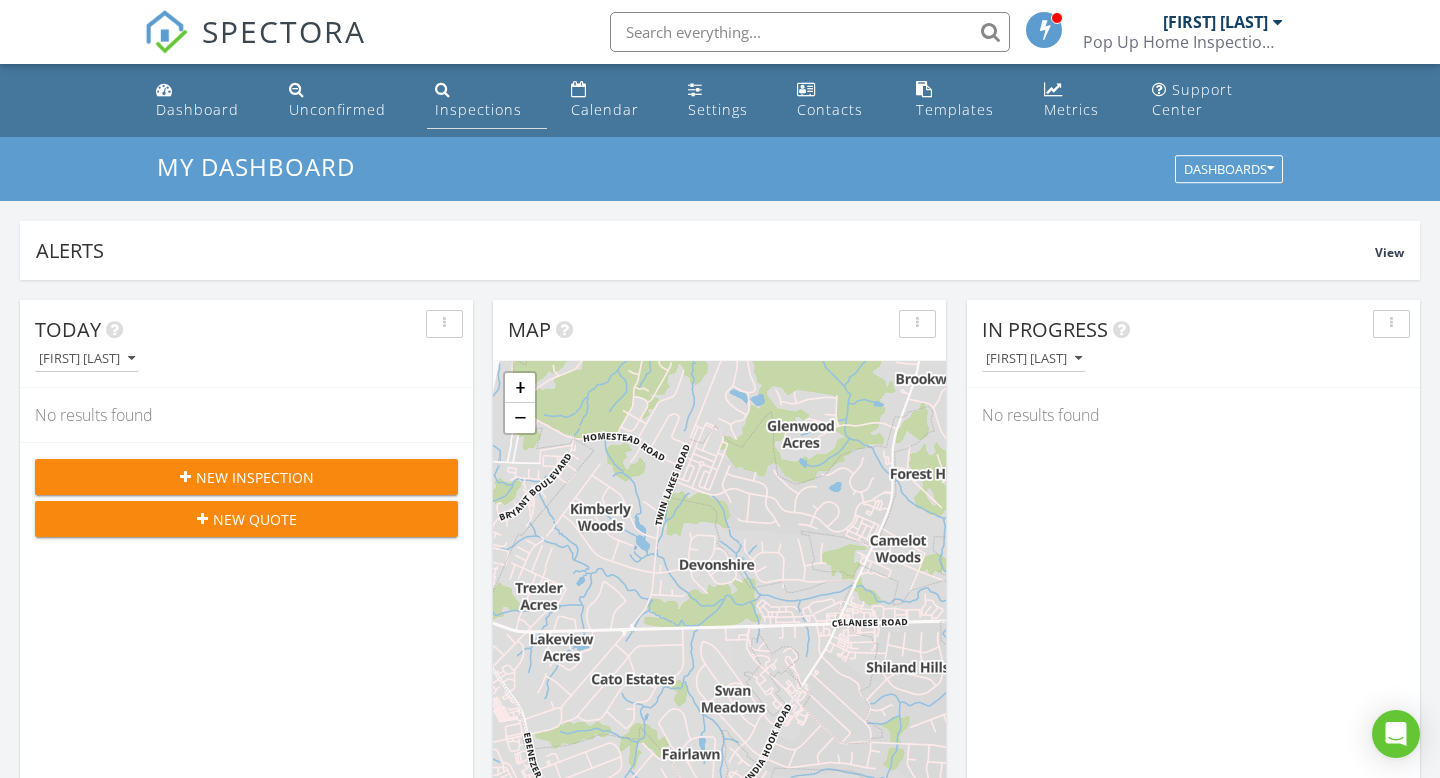 click on "Inspections" at bounding box center [478, 109] 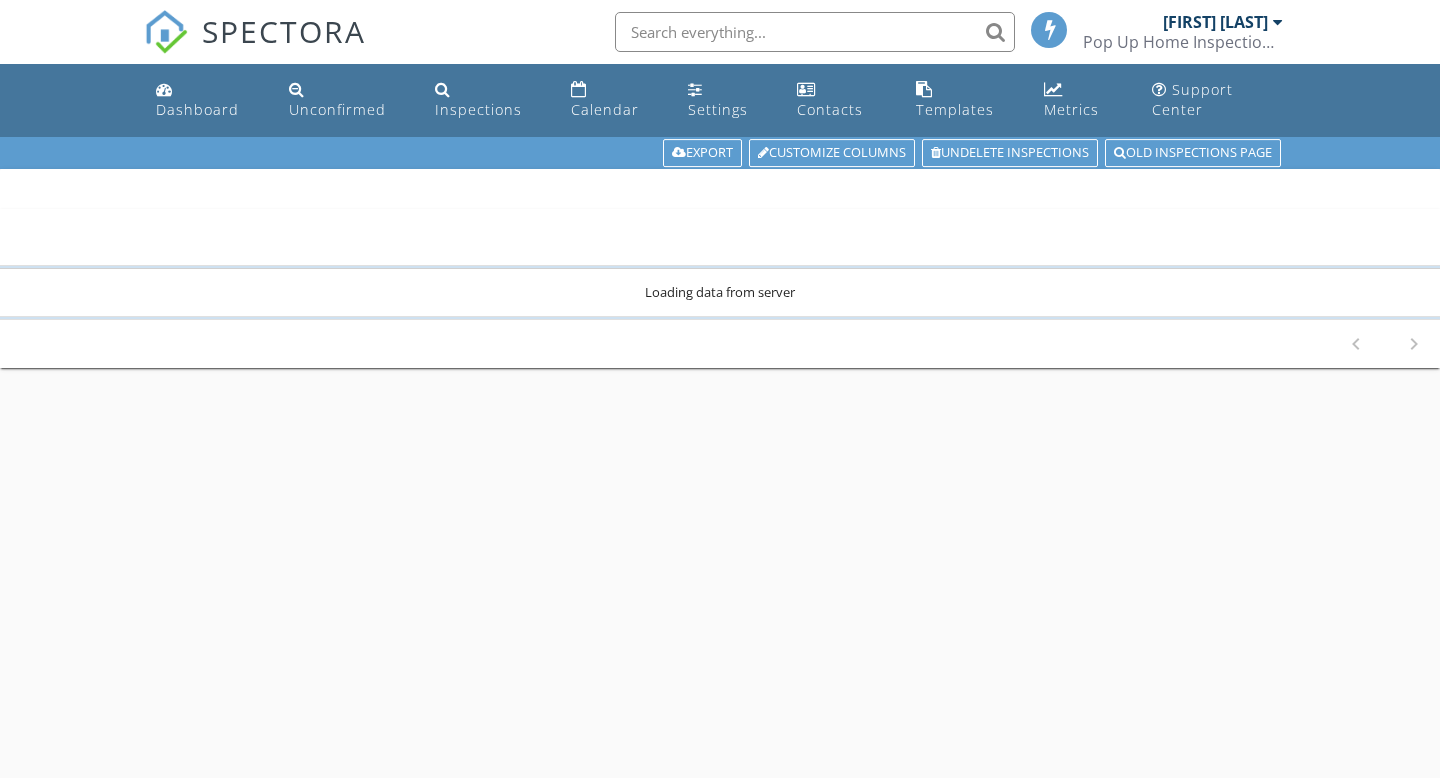 scroll, scrollTop: 0, scrollLeft: 0, axis: both 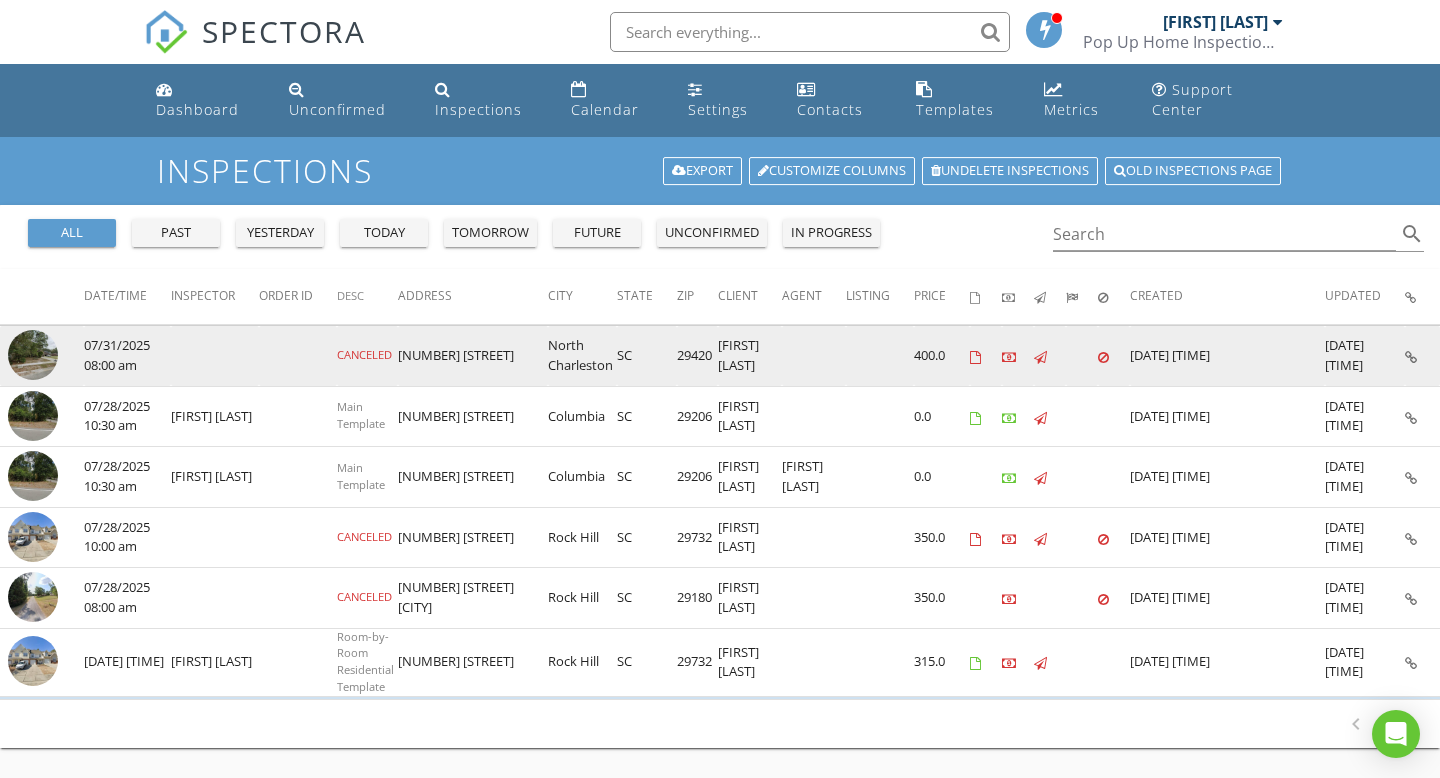 click at bounding box center (1411, 357) 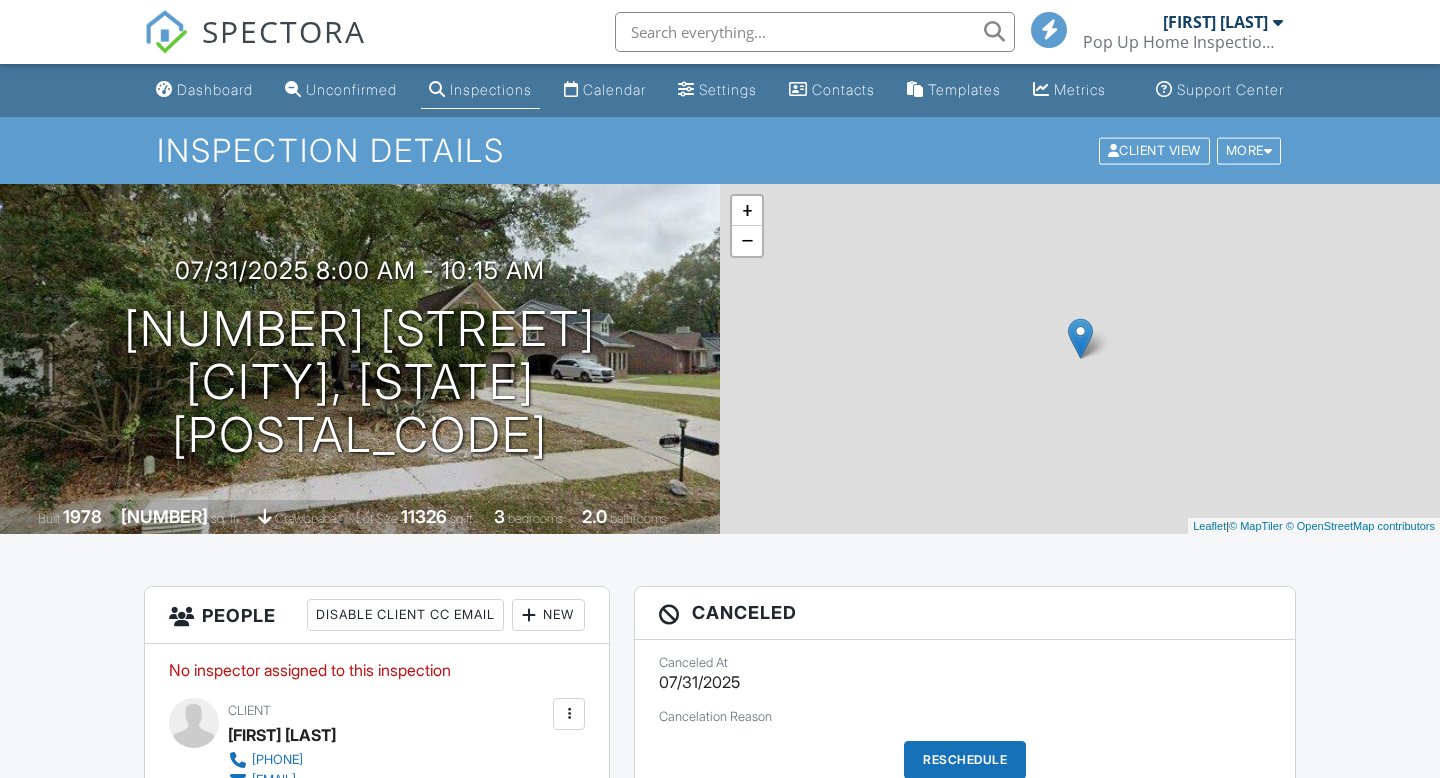 click on "Inspection Details
Client View
More
Property Details
Reschedule
Reorder / Copy
Share
Delete
Print Order
Convert to V9
Enable Pass on CC Fees
View Change Log" at bounding box center (720, 150) 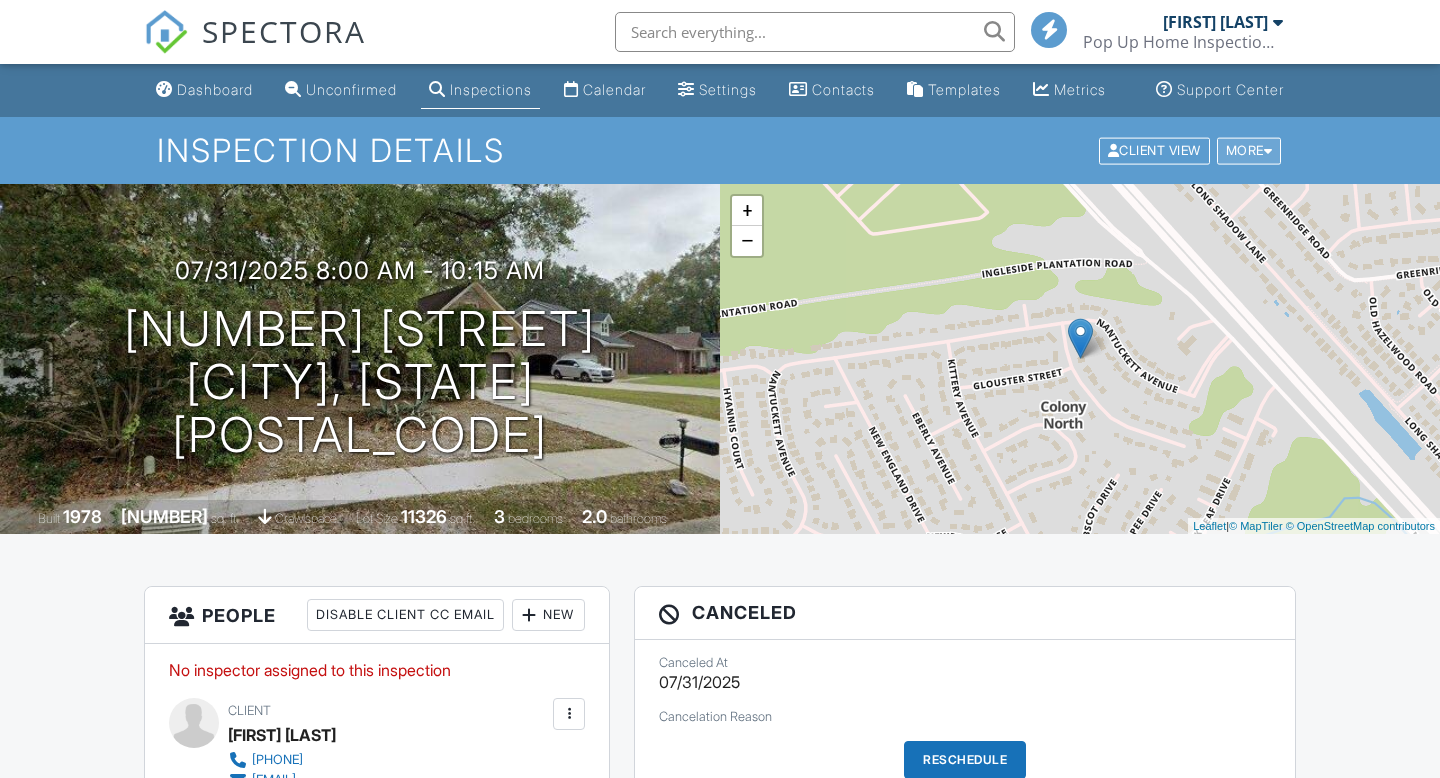 click on "More" at bounding box center [1249, 150] 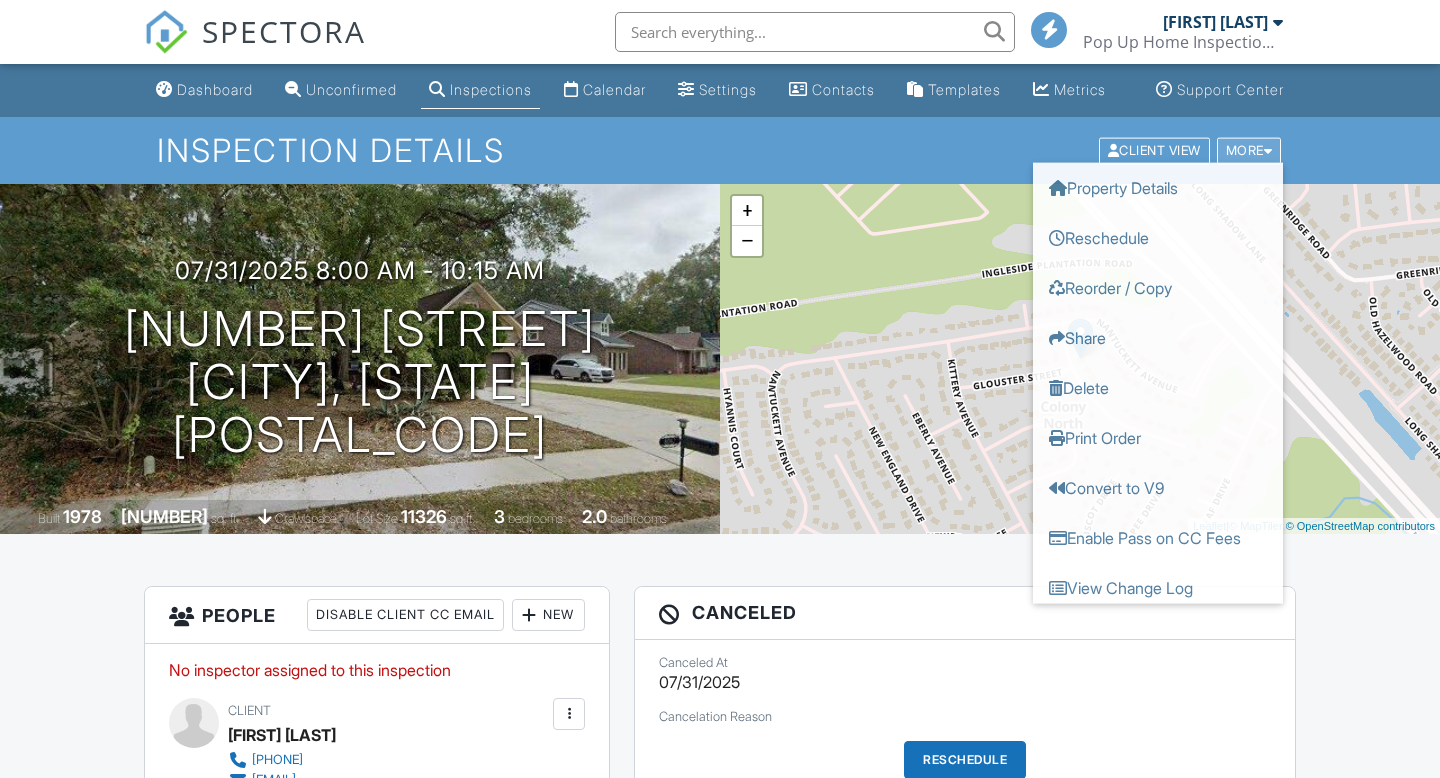 scroll, scrollTop: 0, scrollLeft: 0, axis: both 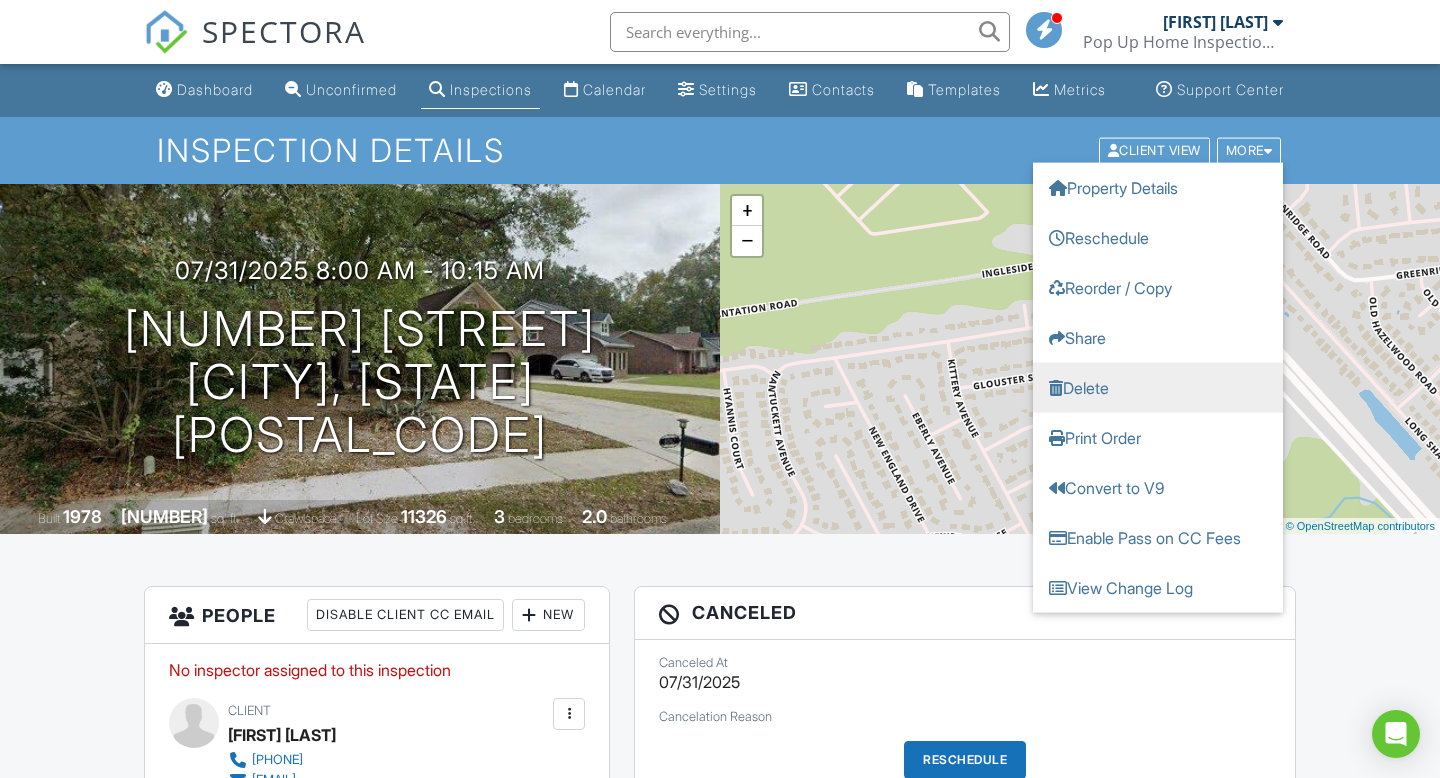 click on "Delete" at bounding box center (1158, 387) 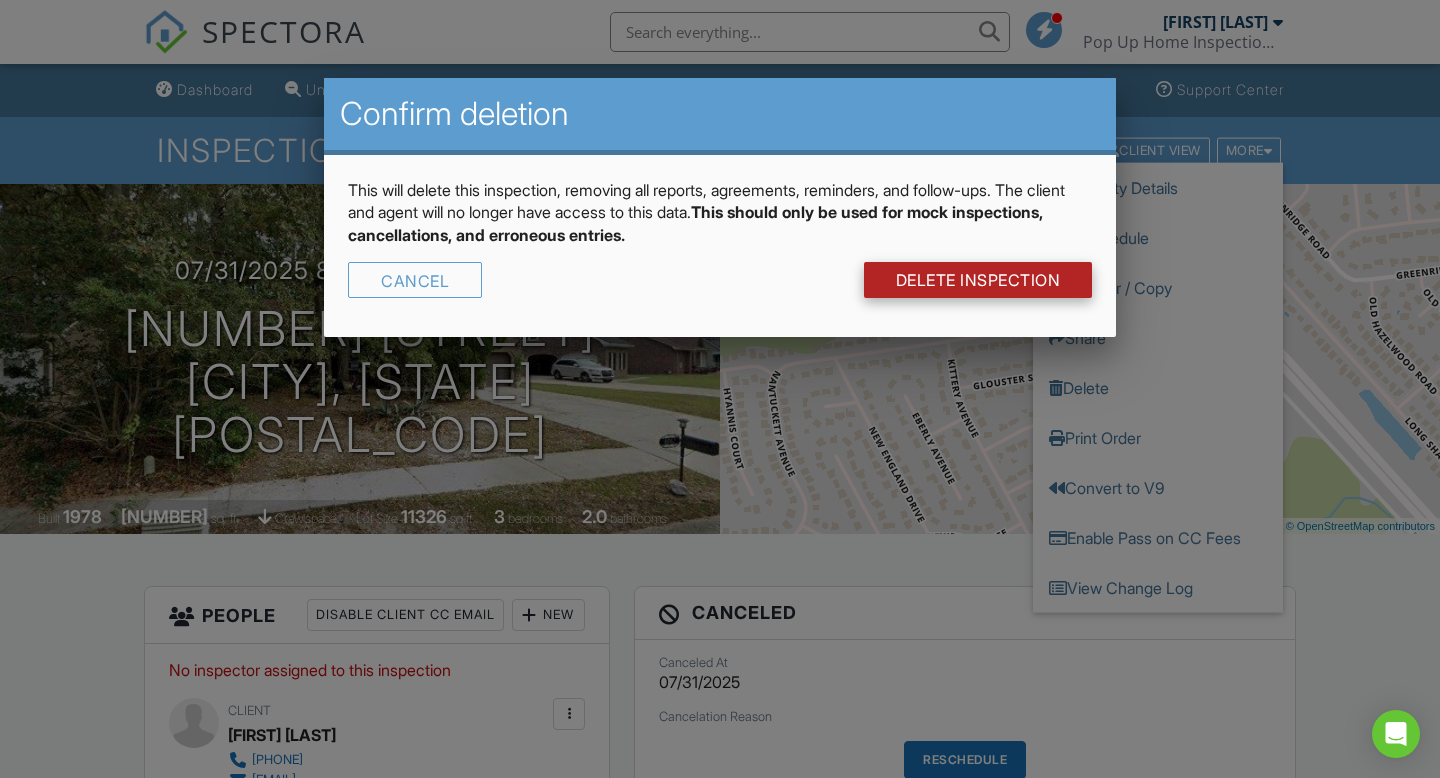 click on "DELETE Inspection" at bounding box center (978, 280) 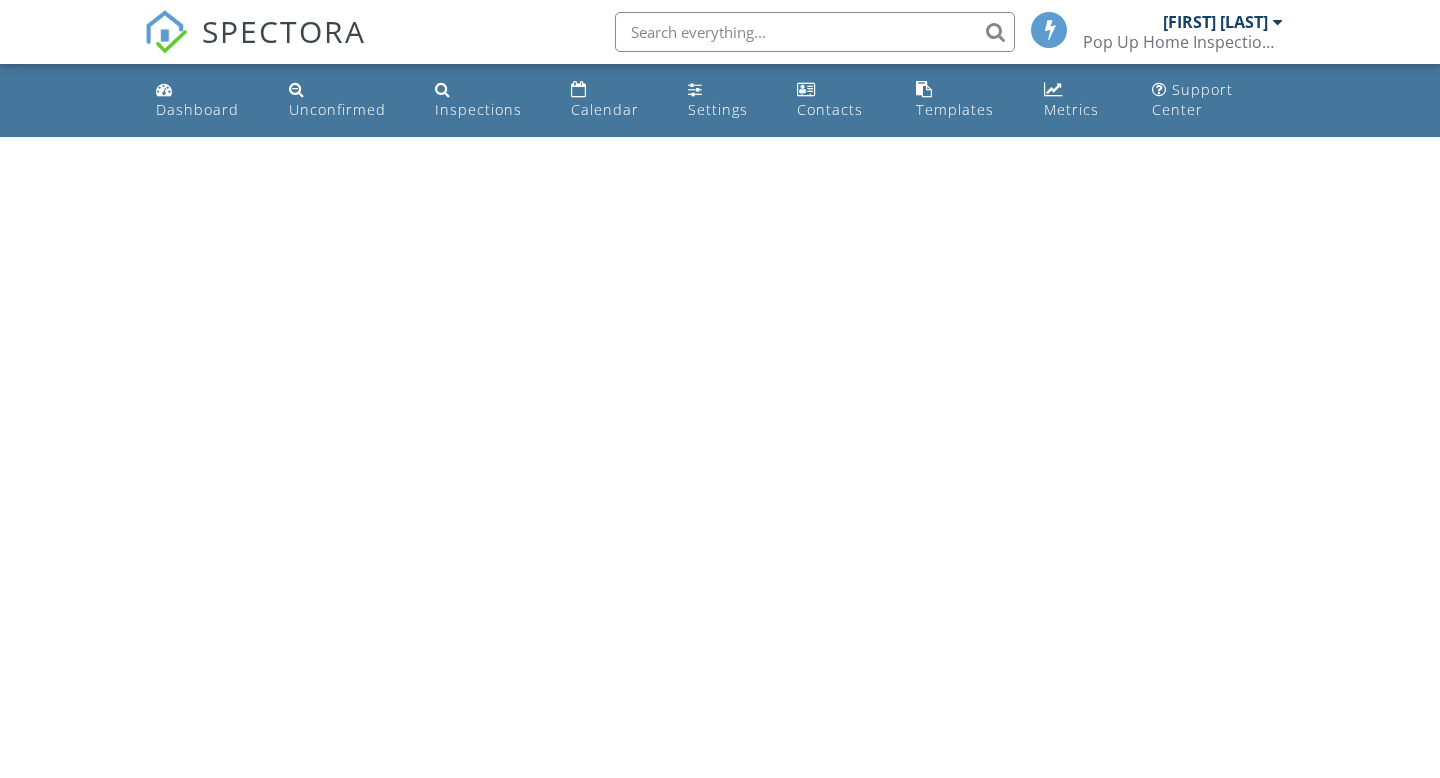 scroll, scrollTop: 0, scrollLeft: 0, axis: both 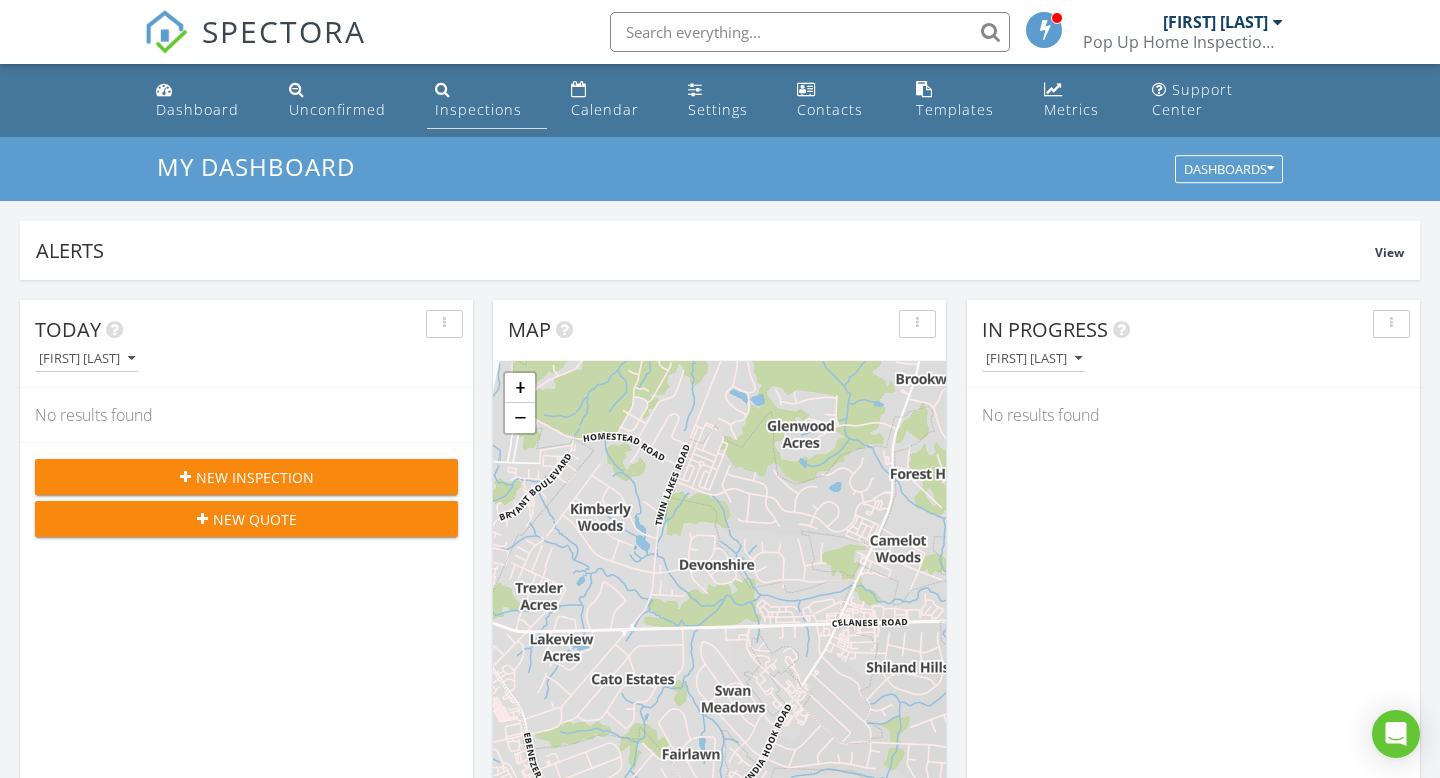 click on "Inspections" at bounding box center [478, 109] 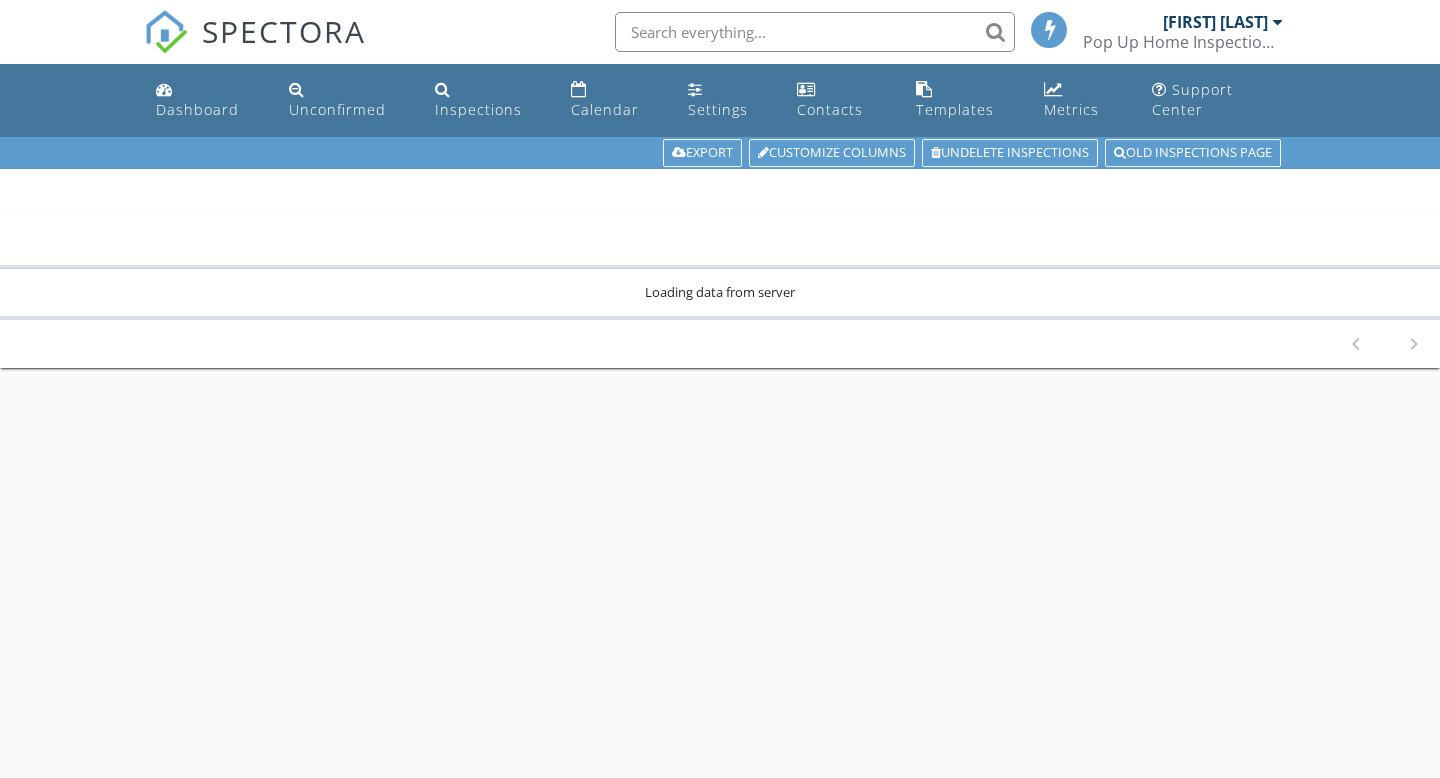 scroll, scrollTop: 0, scrollLeft: 0, axis: both 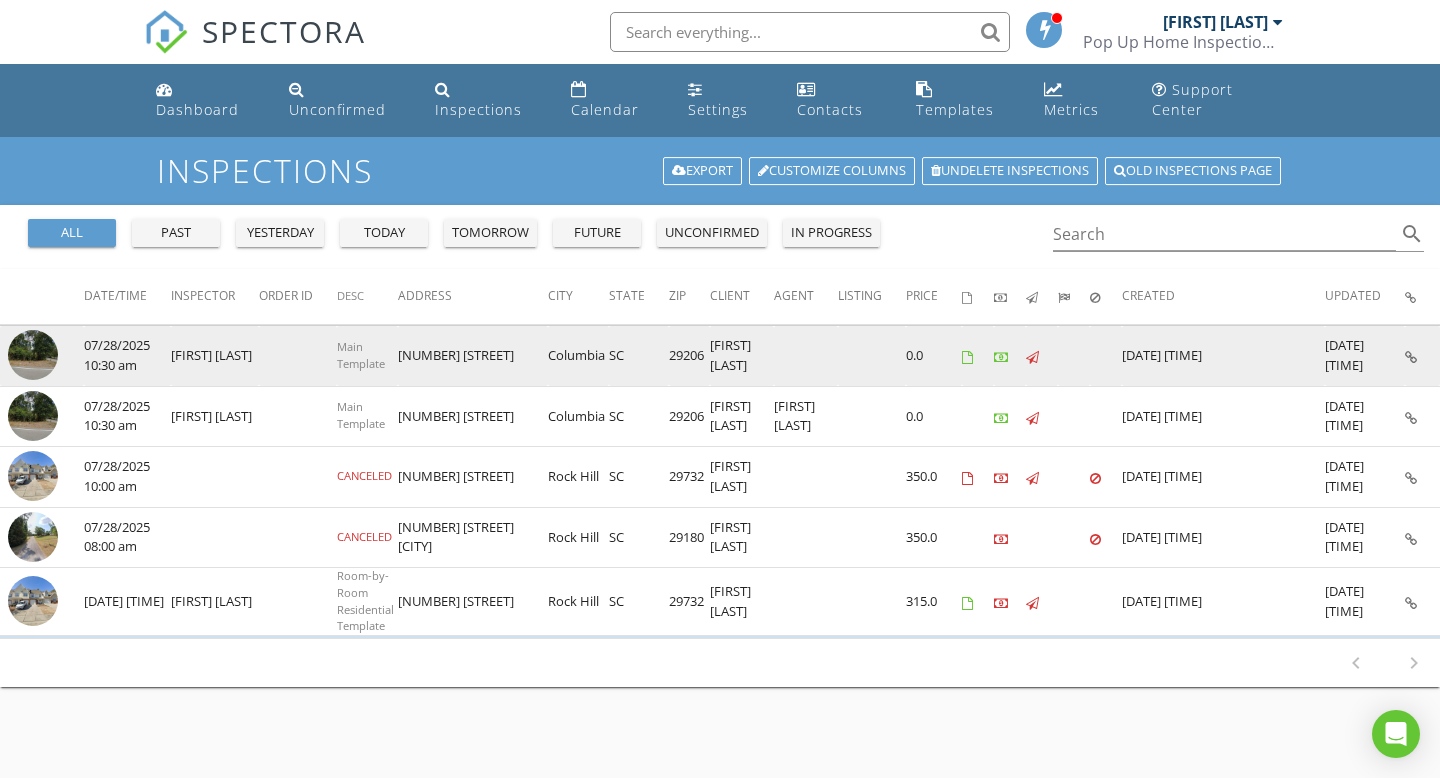 click at bounding box center (1422, 356) 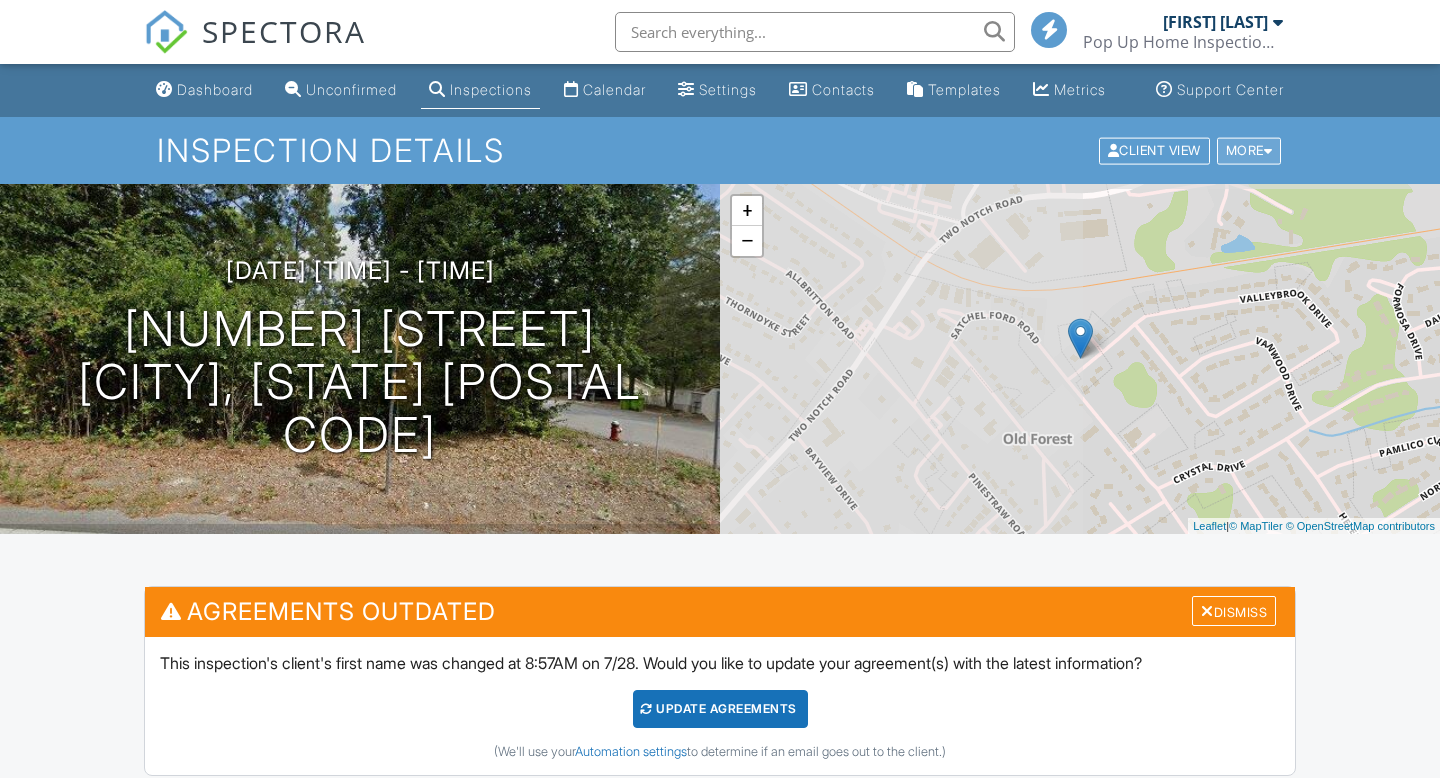 scroll, scrollTop: 0, scrollLeft: 0, axis: both 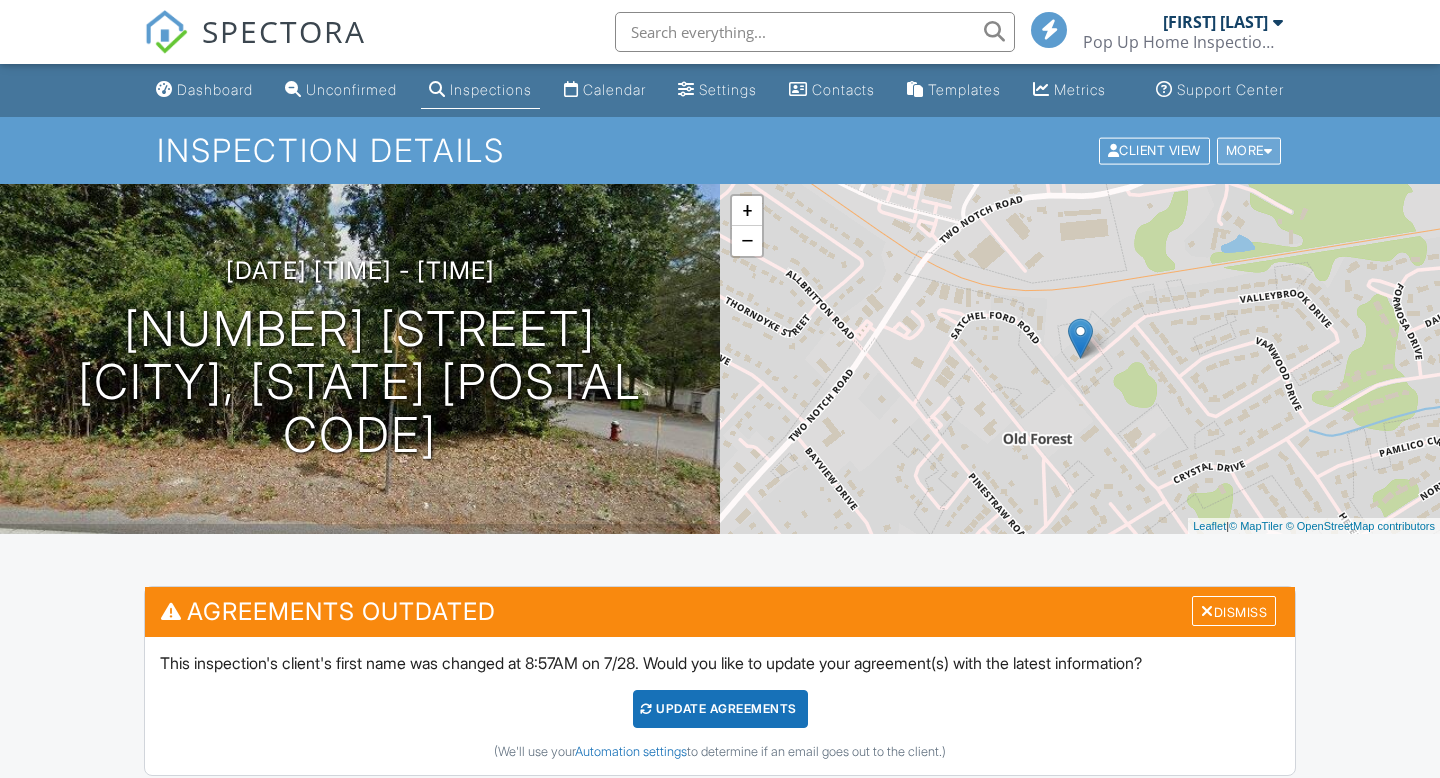 click on "More" at bounding box center [1249, 150] 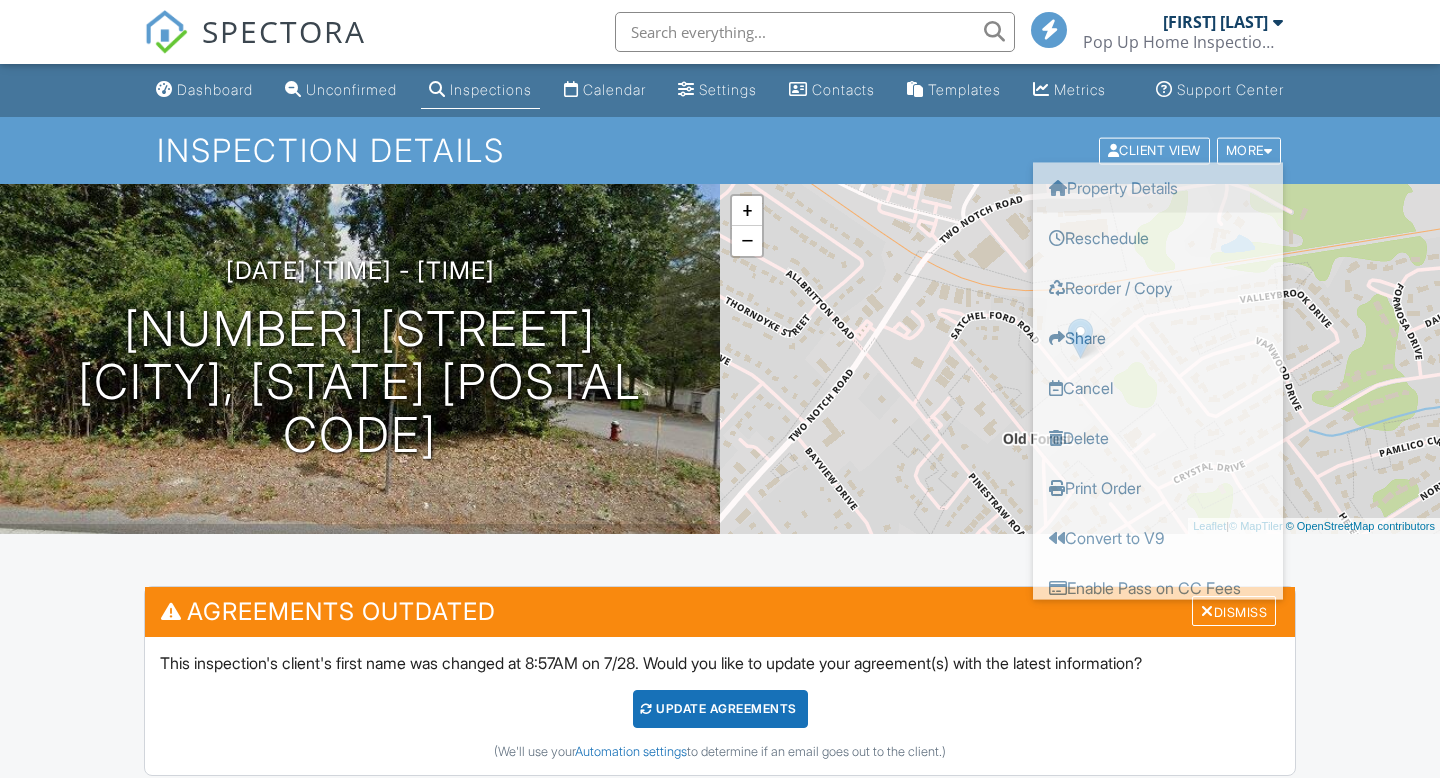 scroll, scrollTop: 0, scrollLeft: 0, axis: both 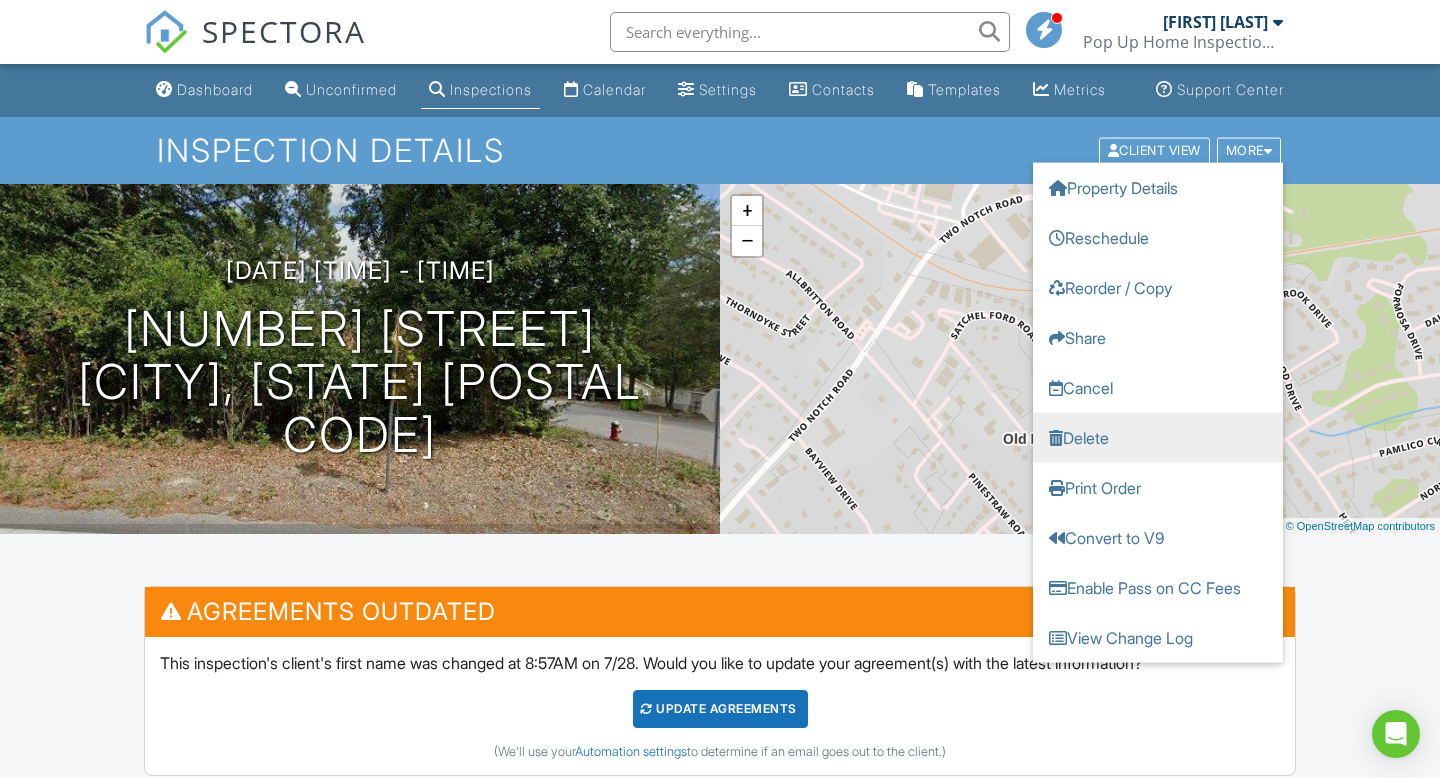 click on "Delete" at bounding box center (1158, 437) 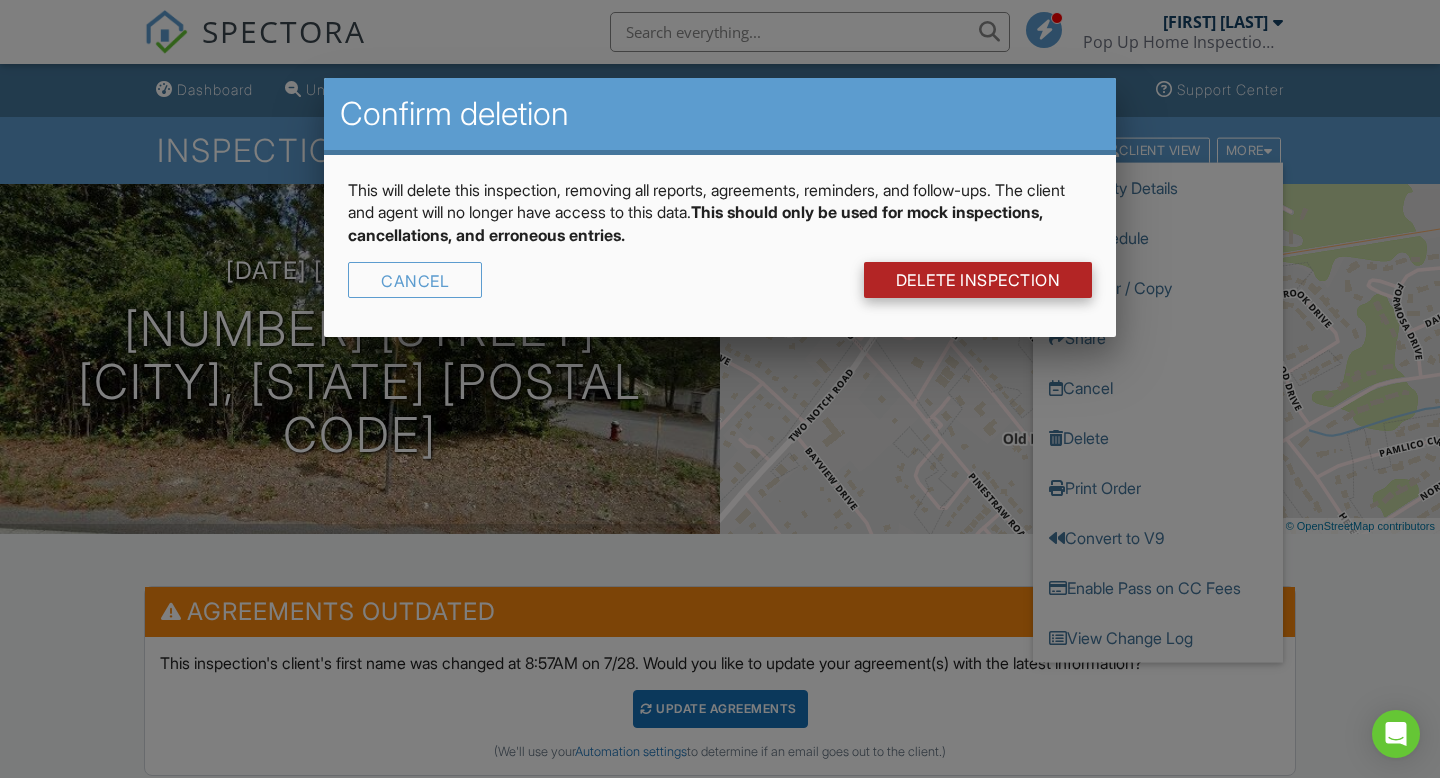 click on "DELETE Inspection" at bounding box center [978, 280] 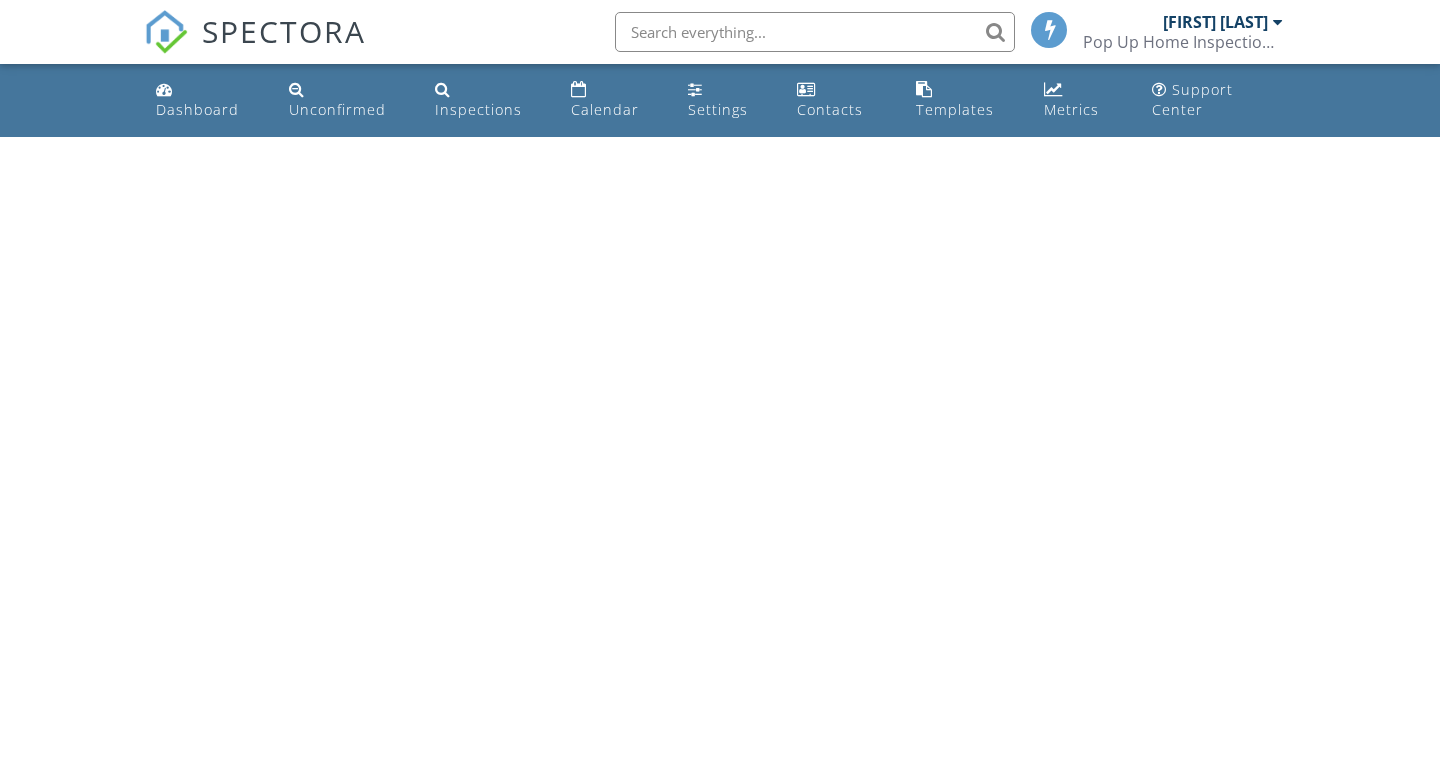 scroll, scrollTop: 0, scrollLeft: 0, axis: both 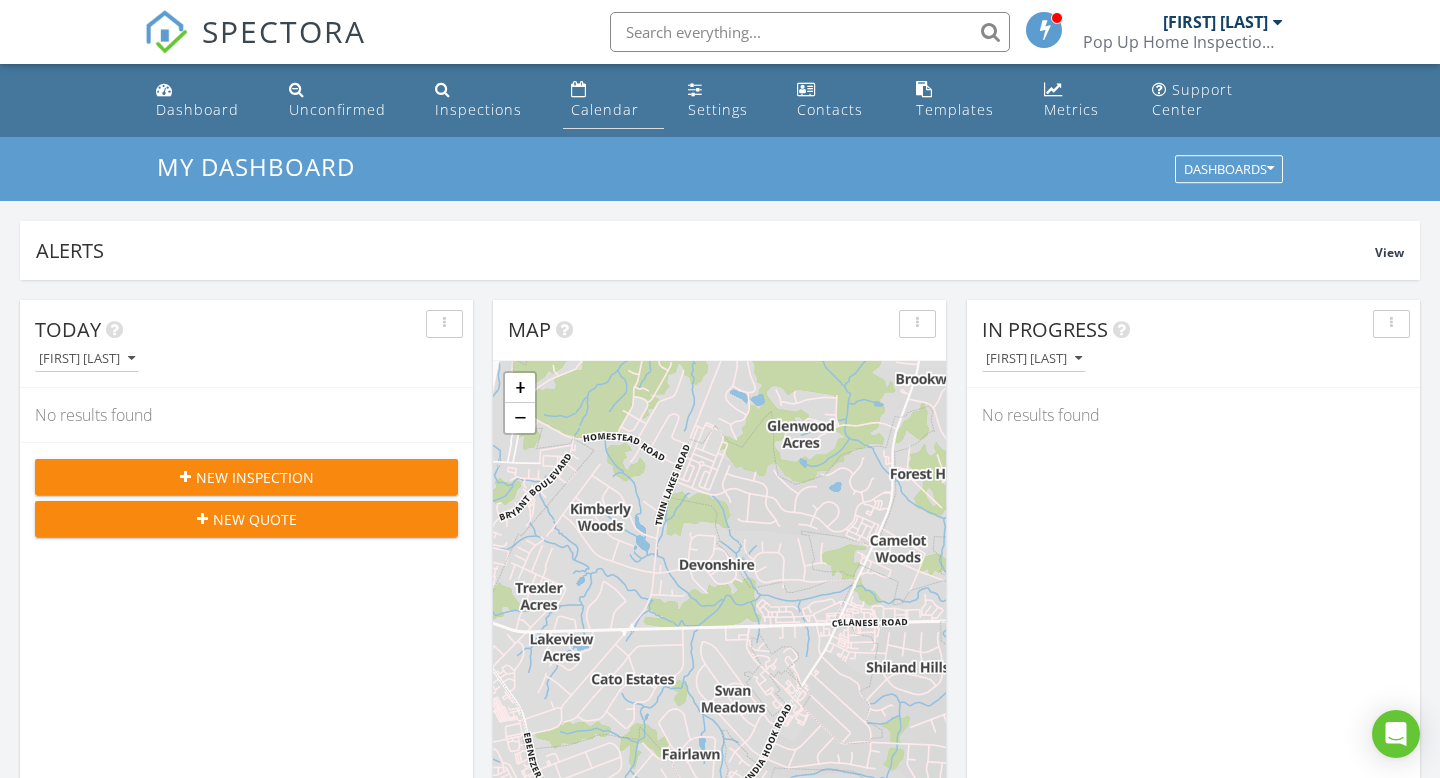 click on "Calendar" at bounding box center [614, 100] 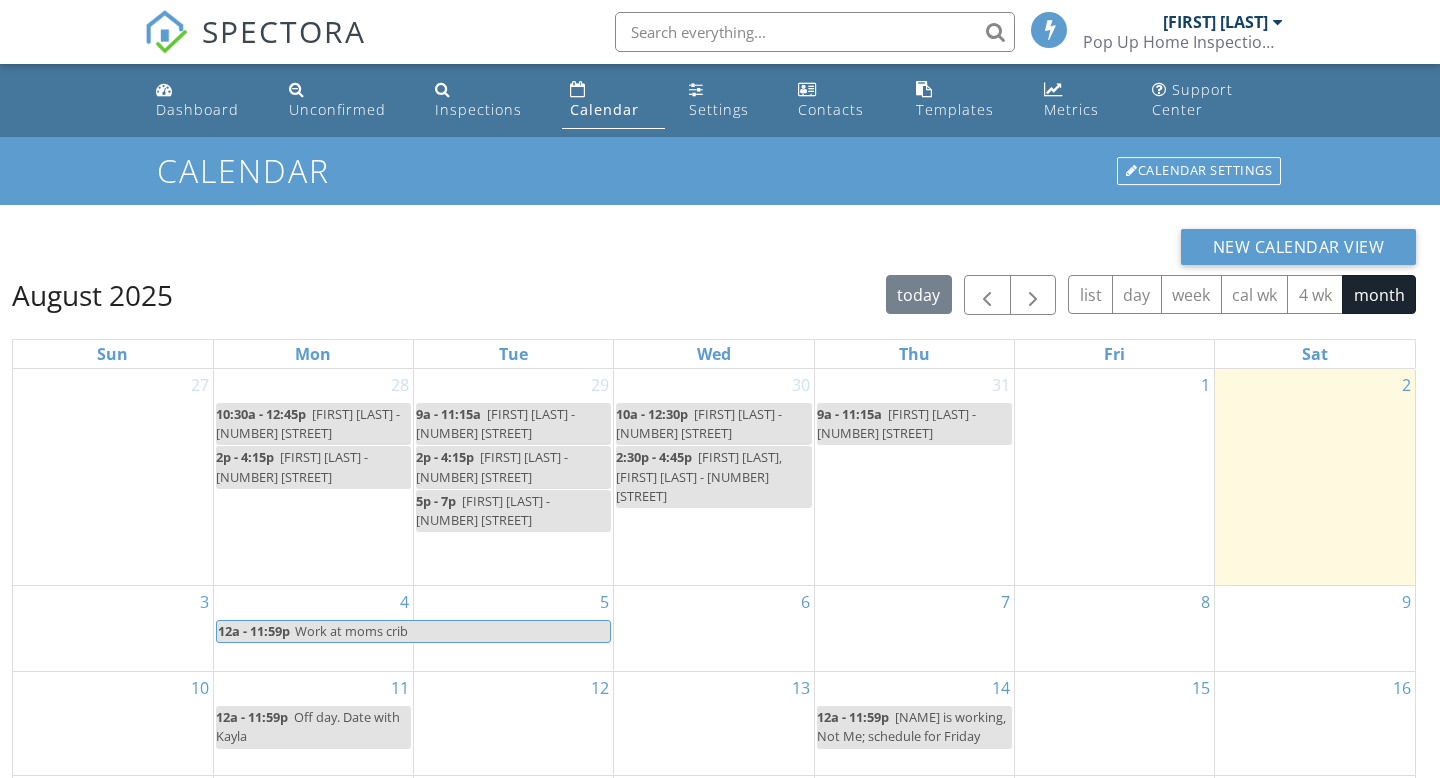 scroll, scrollTop: 0, scrollLeft: 0, axis: both 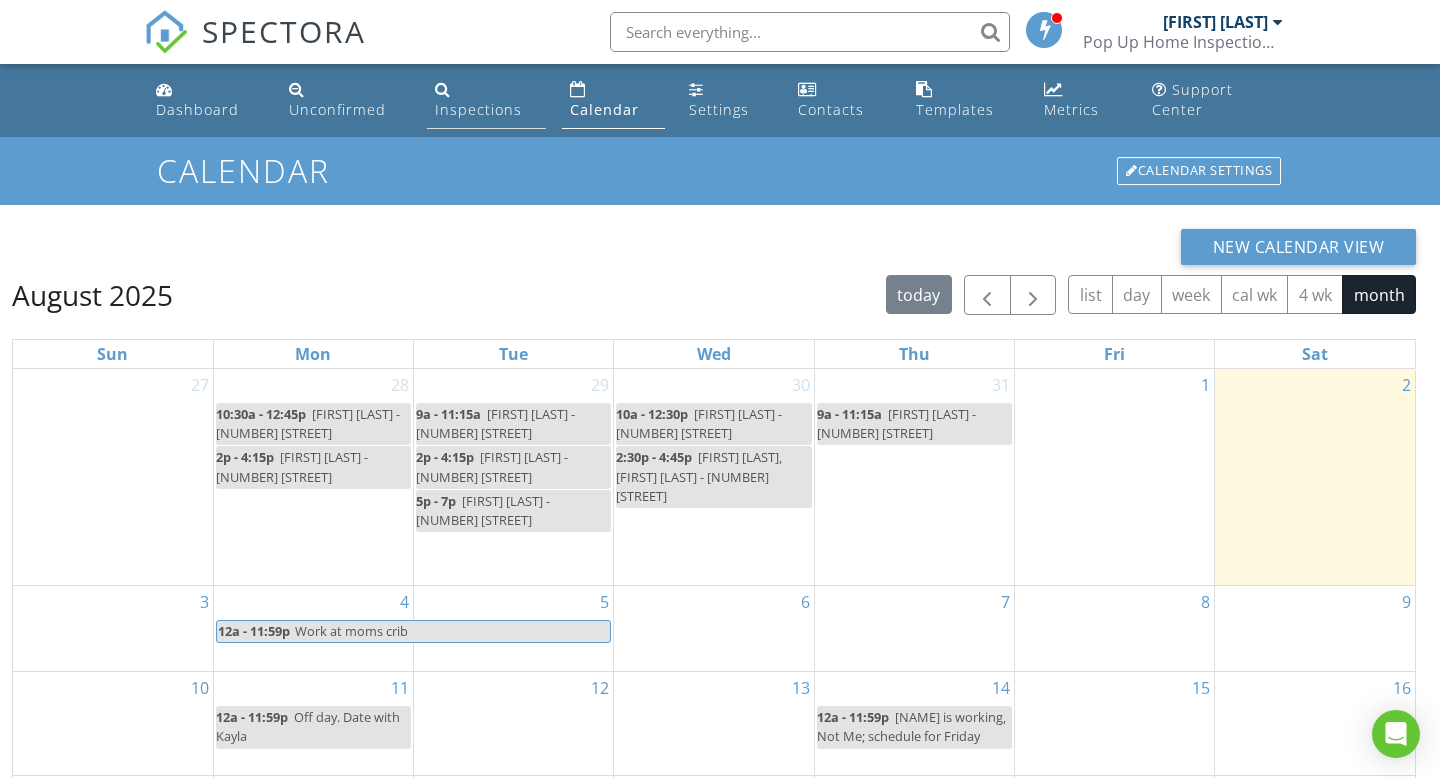 click on "Inspections" at bounding box center (487, 100) 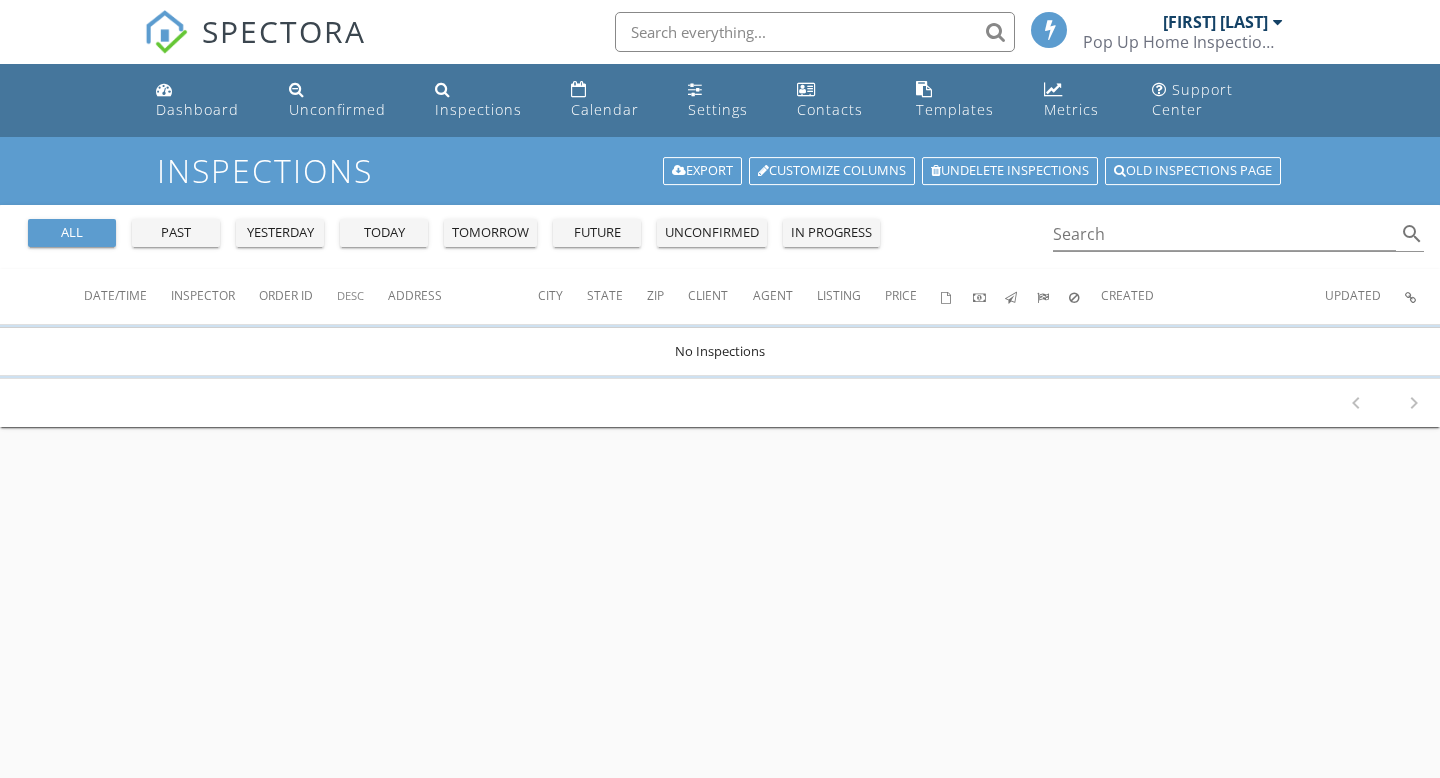 scroll, scrollTop: 0, scrollLeft: 0, axis: both 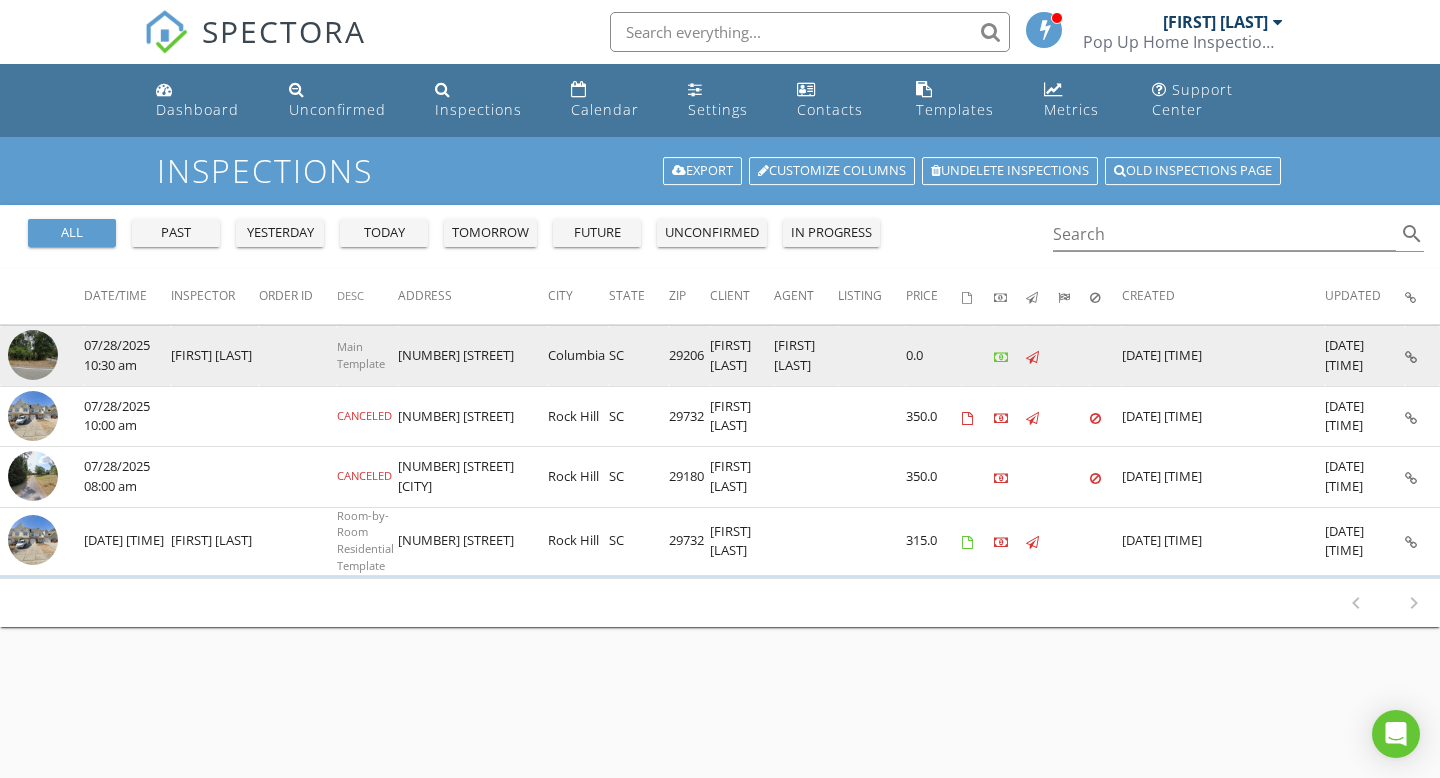 click at bounding box center (1411, 357) 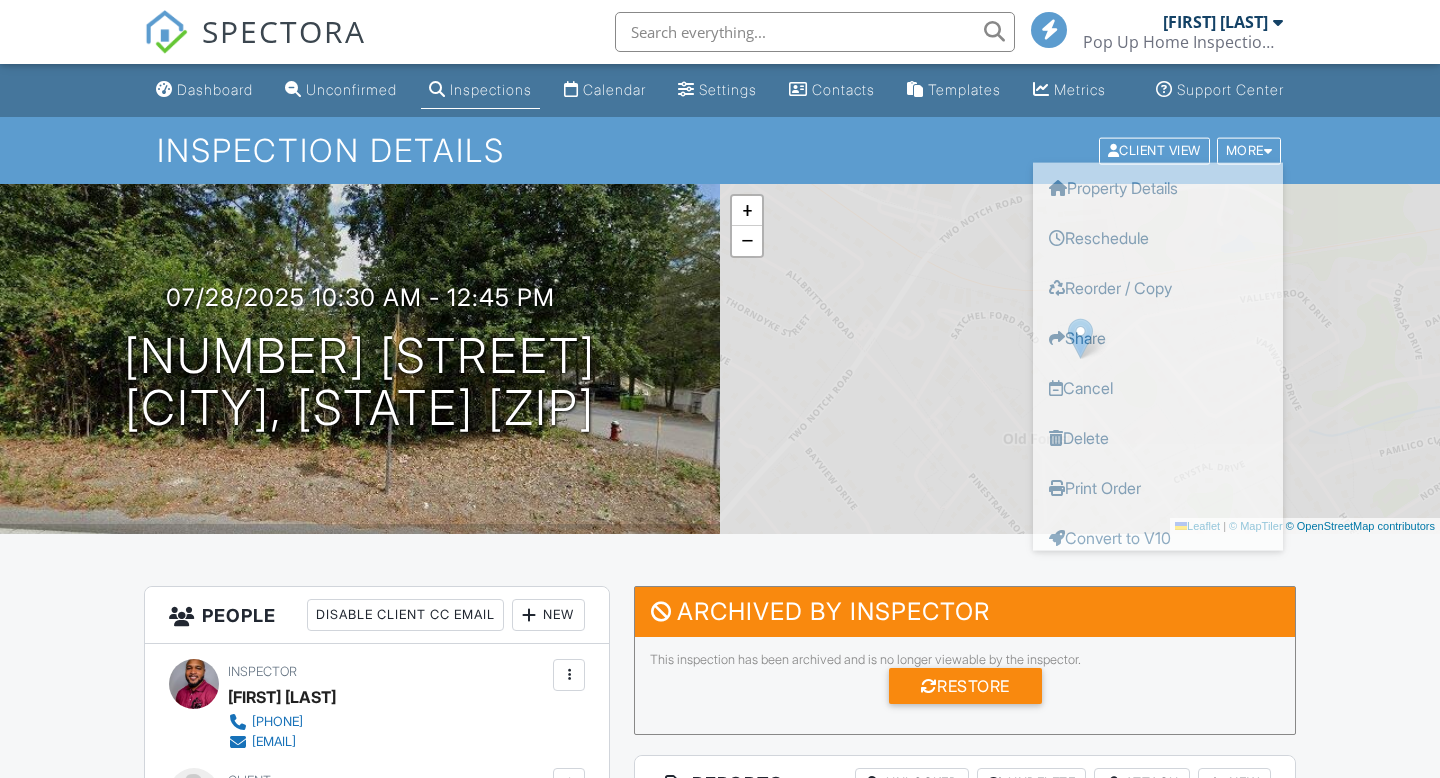 scroll, scrollTop: 0, scrollLeft: 0, axis: both 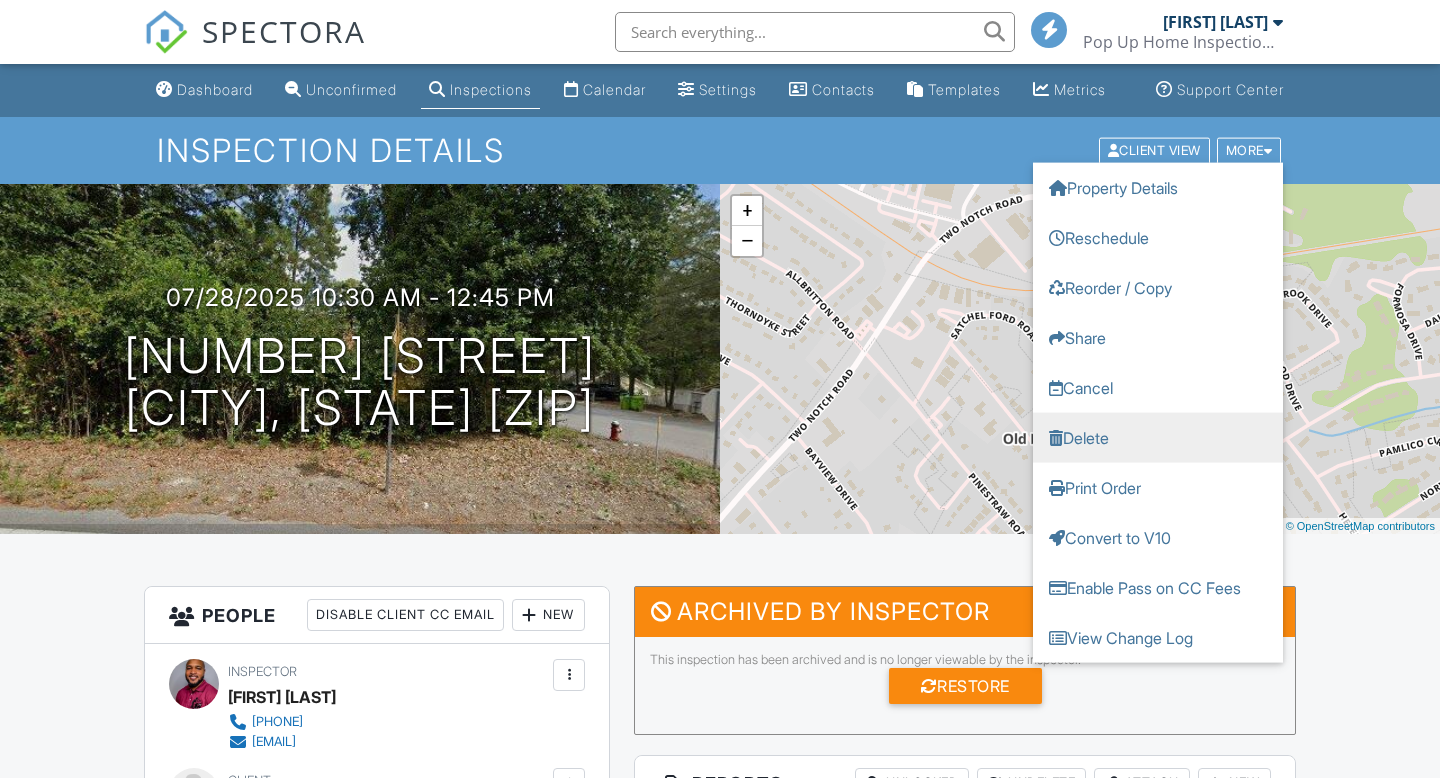 click on "Delete" at bounding box center (1158, 437) 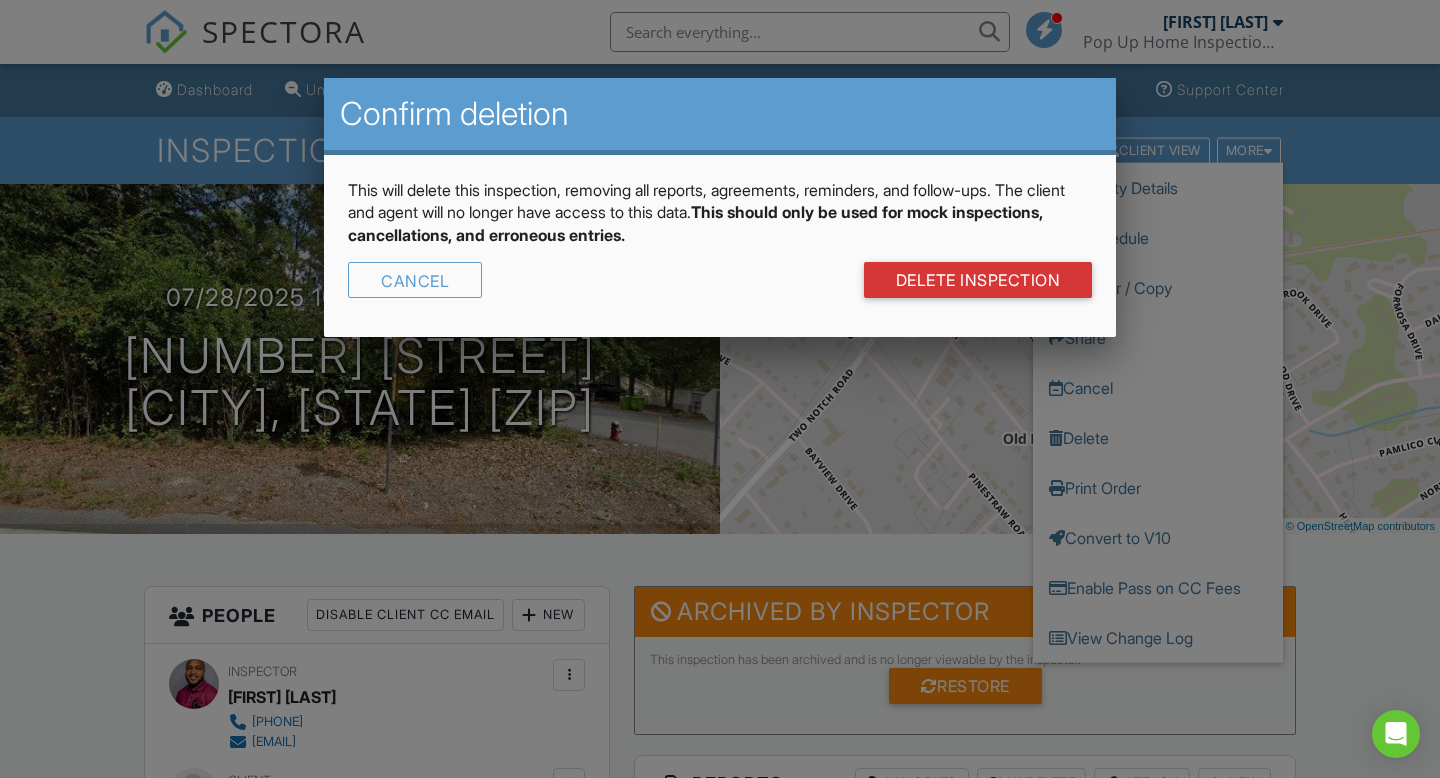 click on "DELETE Inspection" at bounding box center (787, 287) 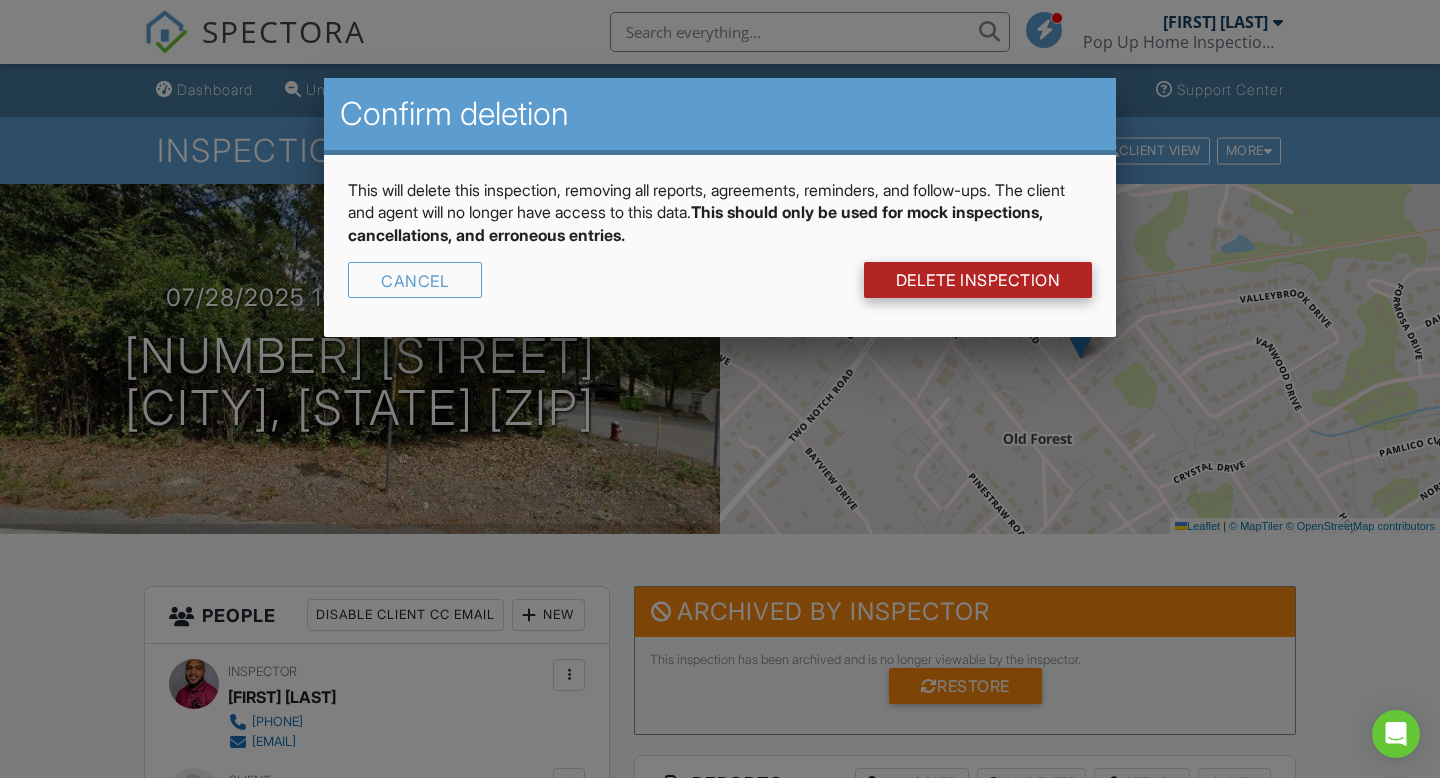 click on "DELETE Inspection" at bounding box center (978, 280) 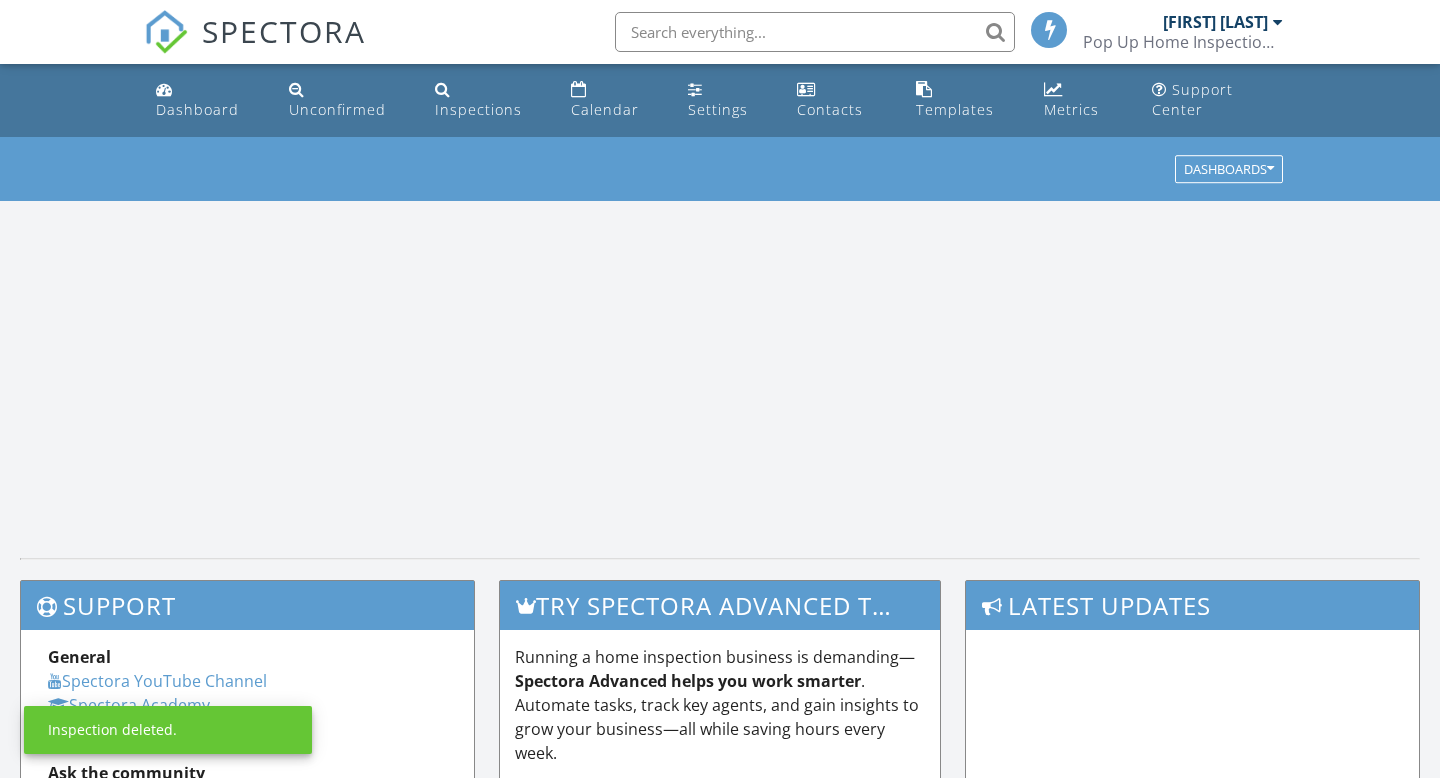scroll, scrollTop: 0, scrollLeft: 0, axis: both 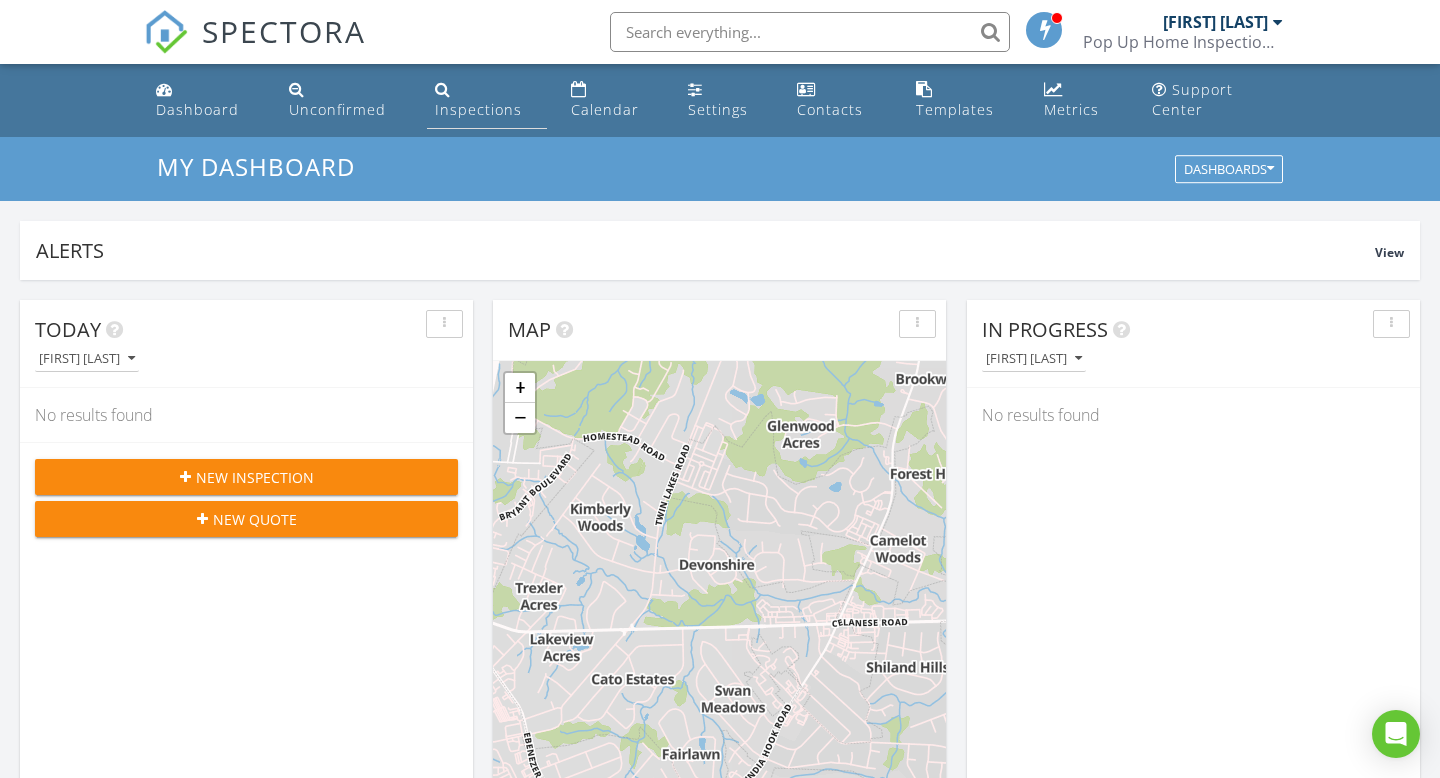 click on "Inspections" at bounding box center (478, 109) 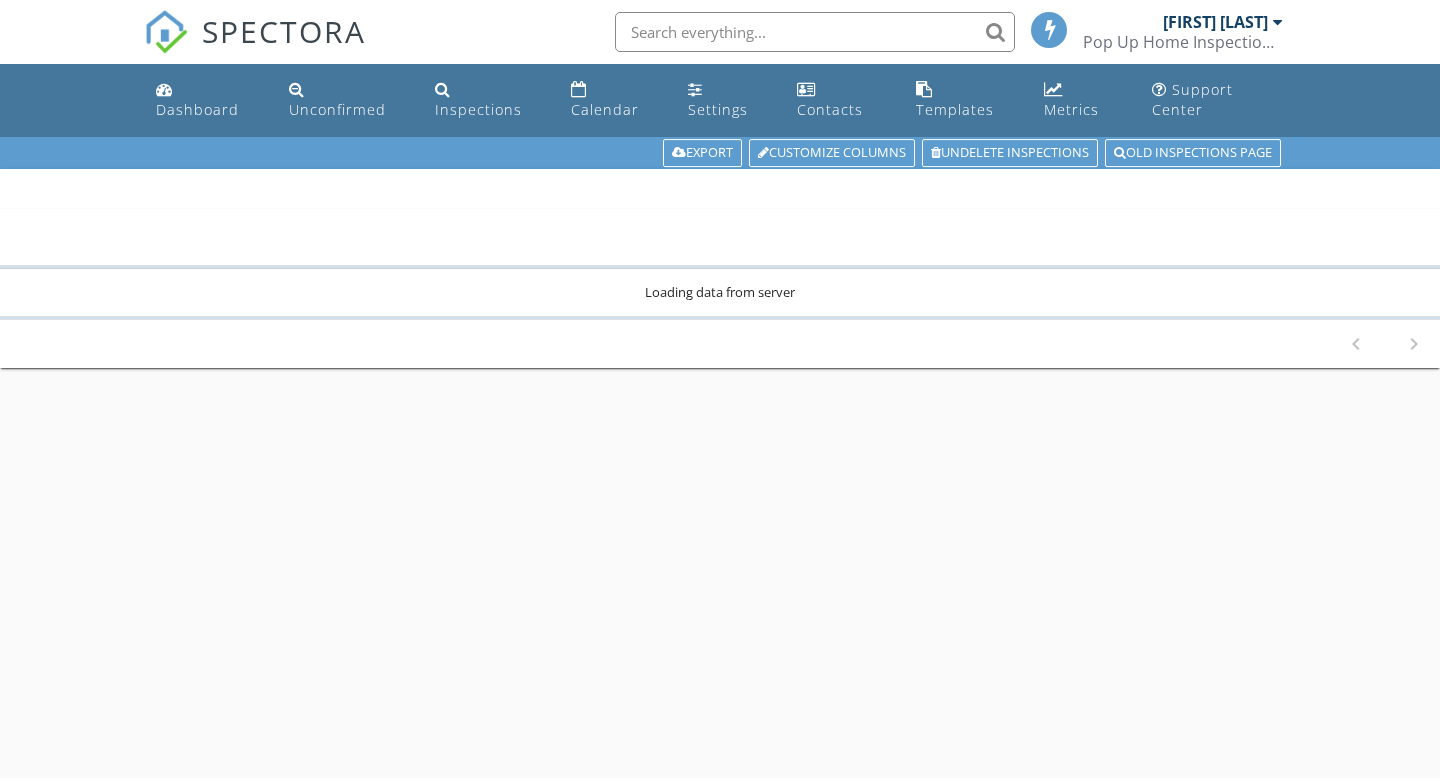 scroll, scrollTop: 0, scrollLeft: 0, axis: both 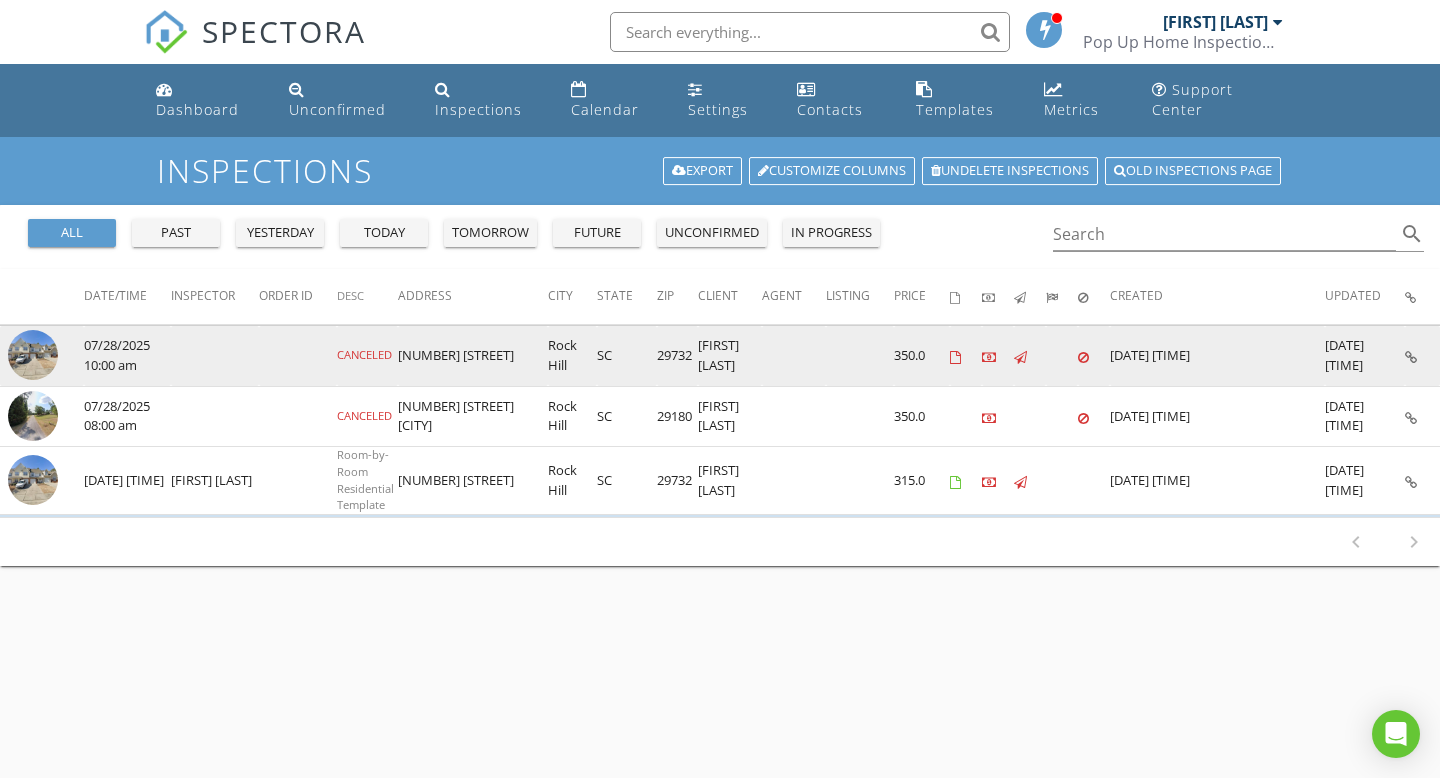 click at bounding box center (1411, 357) 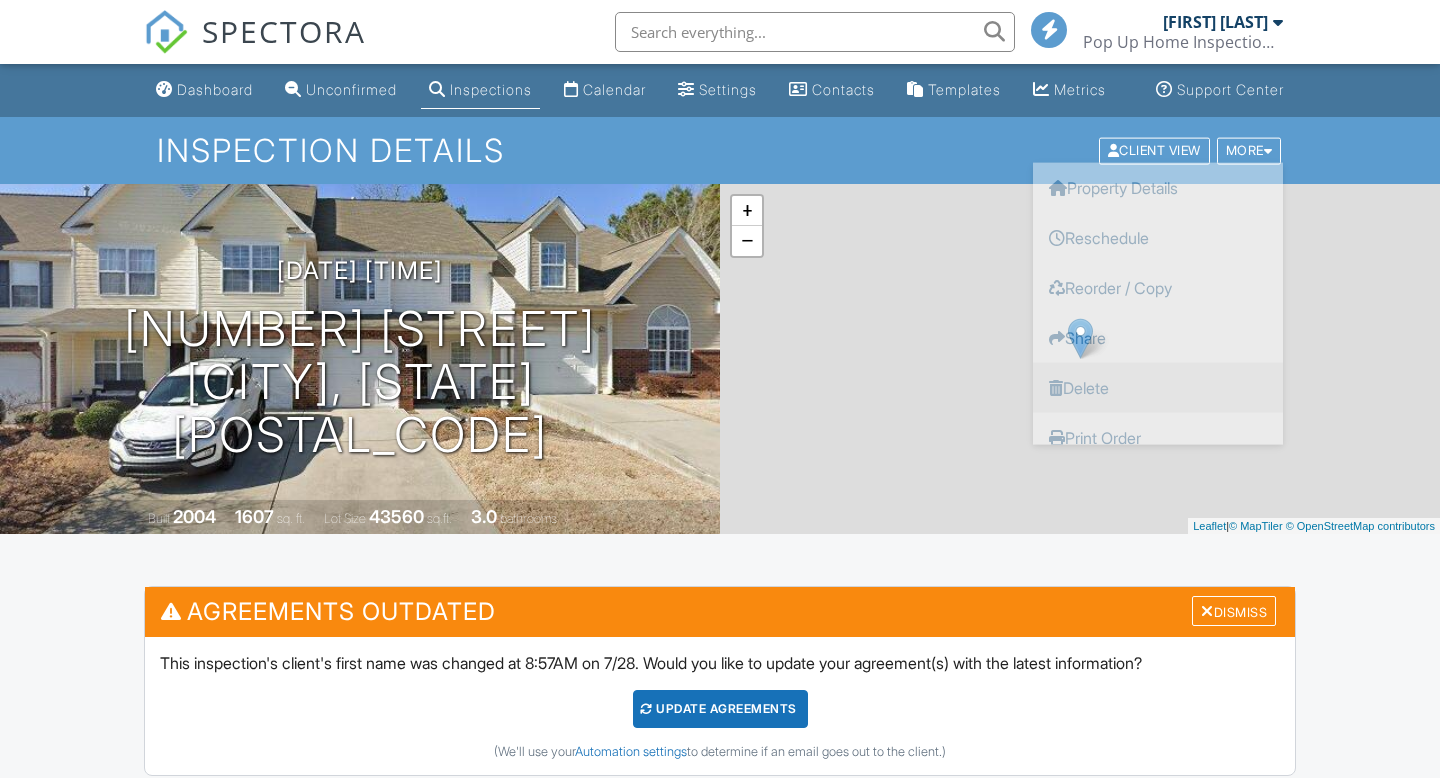 scroll, scrollTop: 0, scrollLeft: 0, axis: both 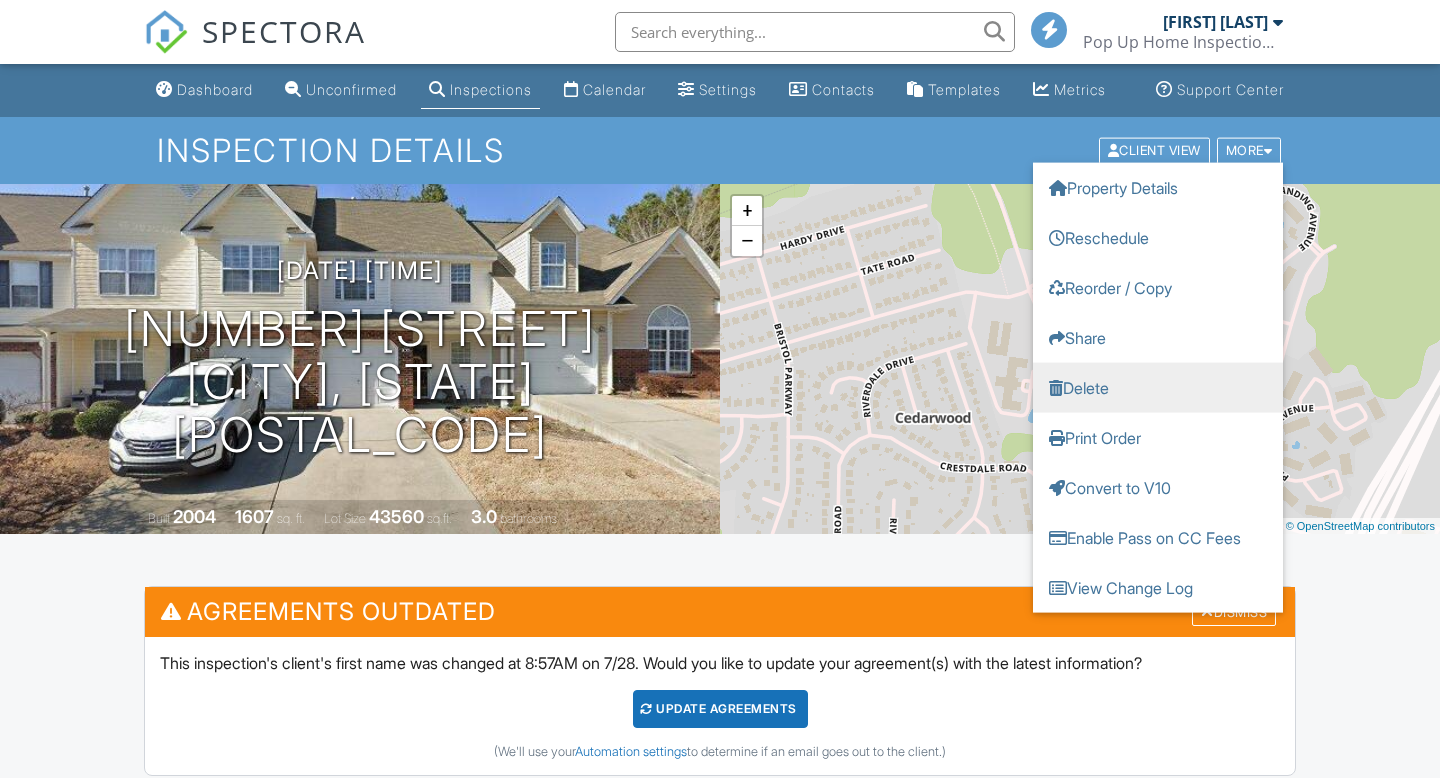 click on "Delete" at bounding box center (1158, 387) 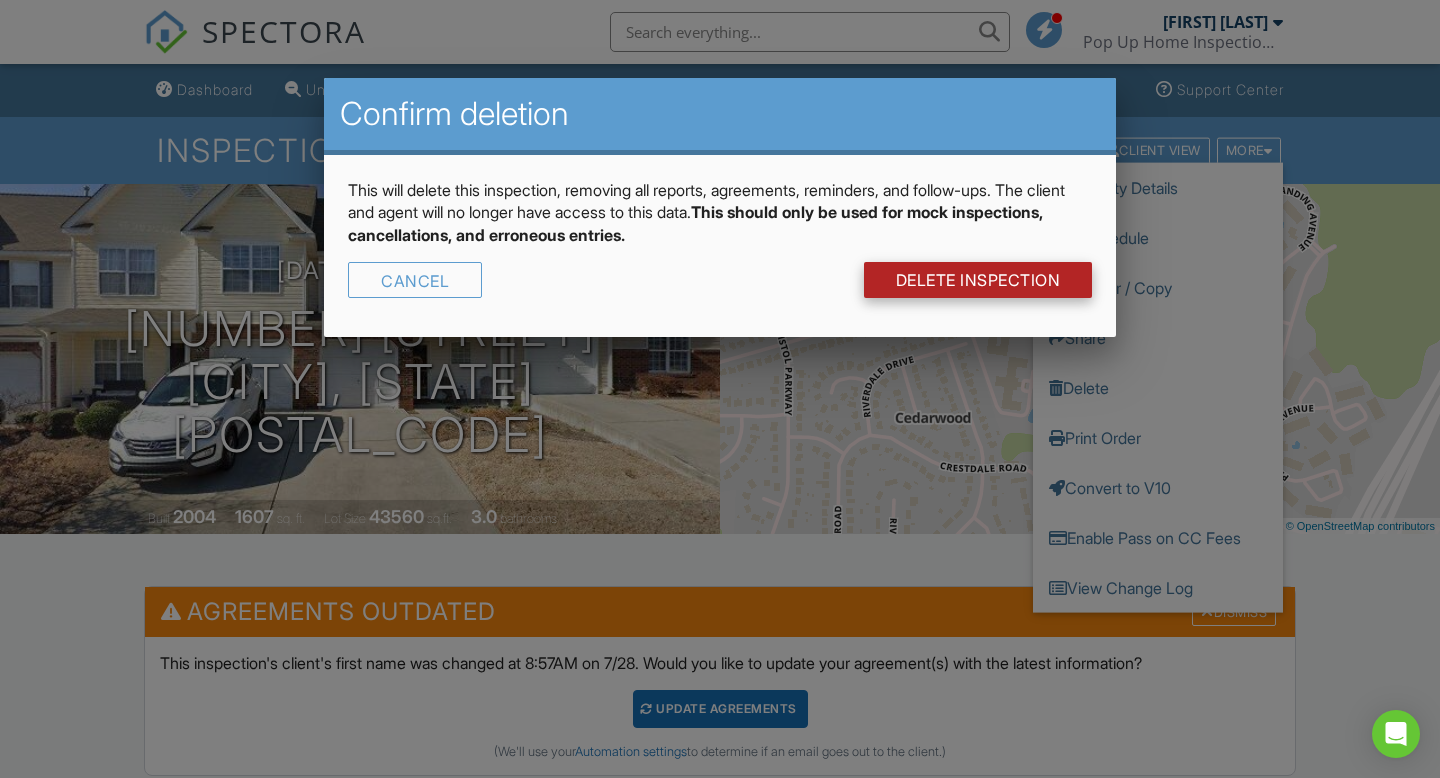 click on "DELETE Inspection" at bounding box center [978, 280] 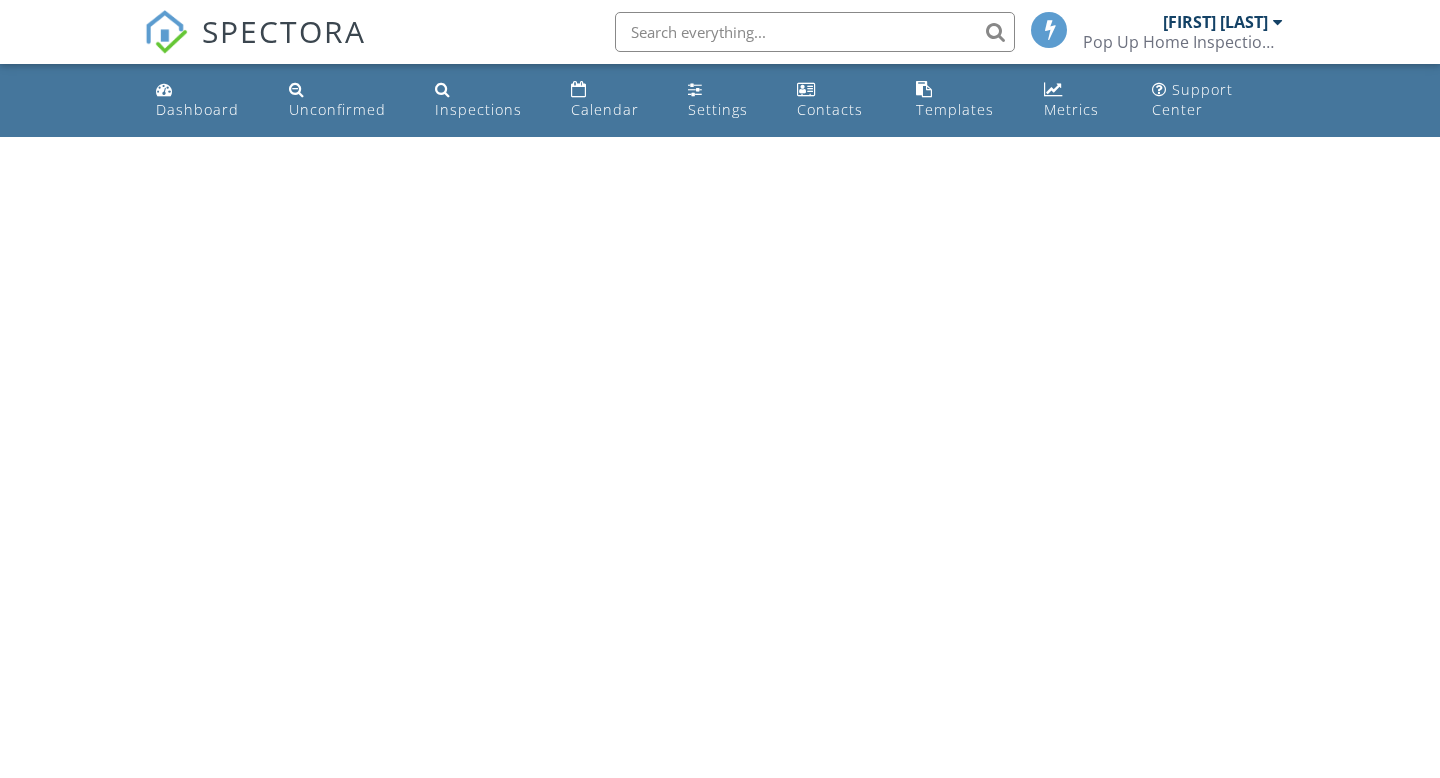 scroll, scrollTop: 0, scrollLeft: 0, axis: both 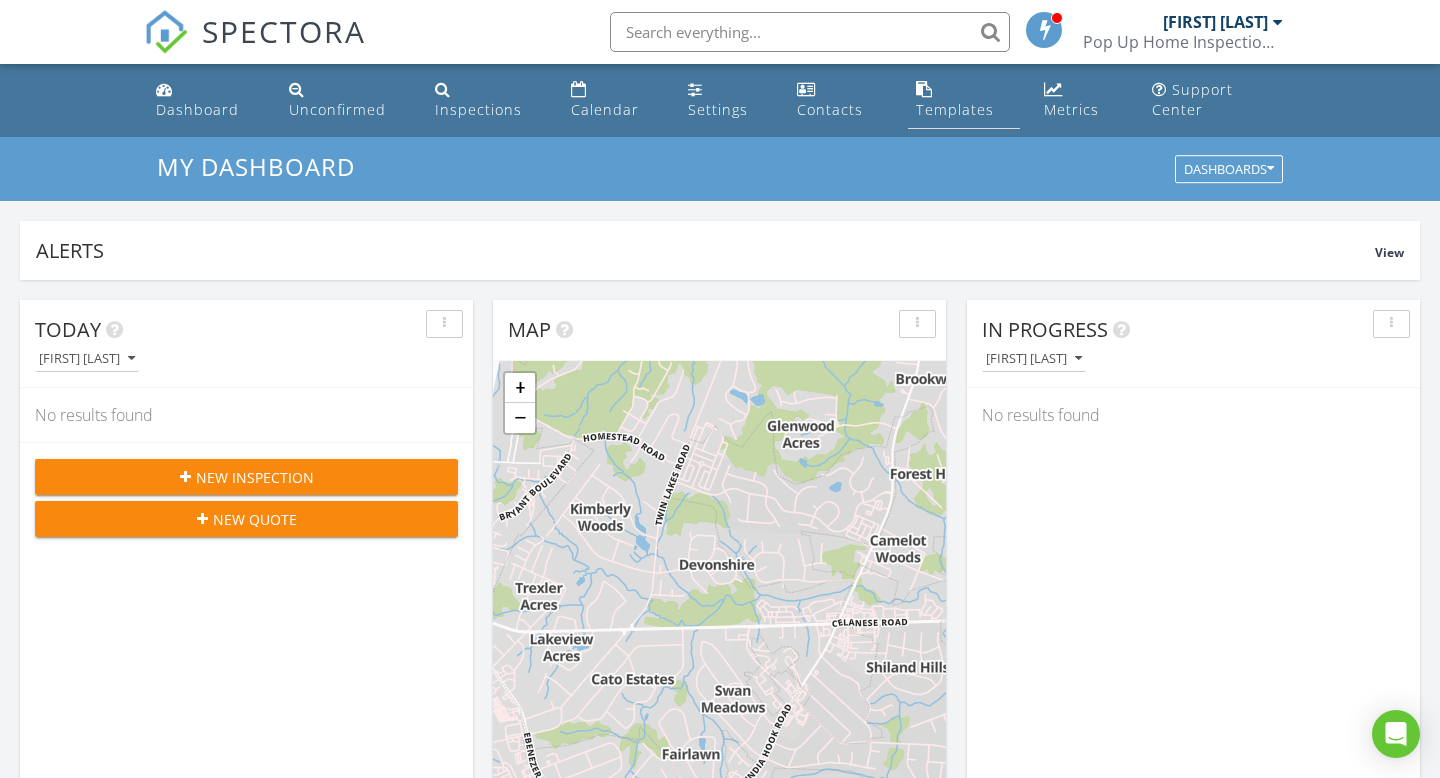 click on "Templates" at bounding box center [964, 100] 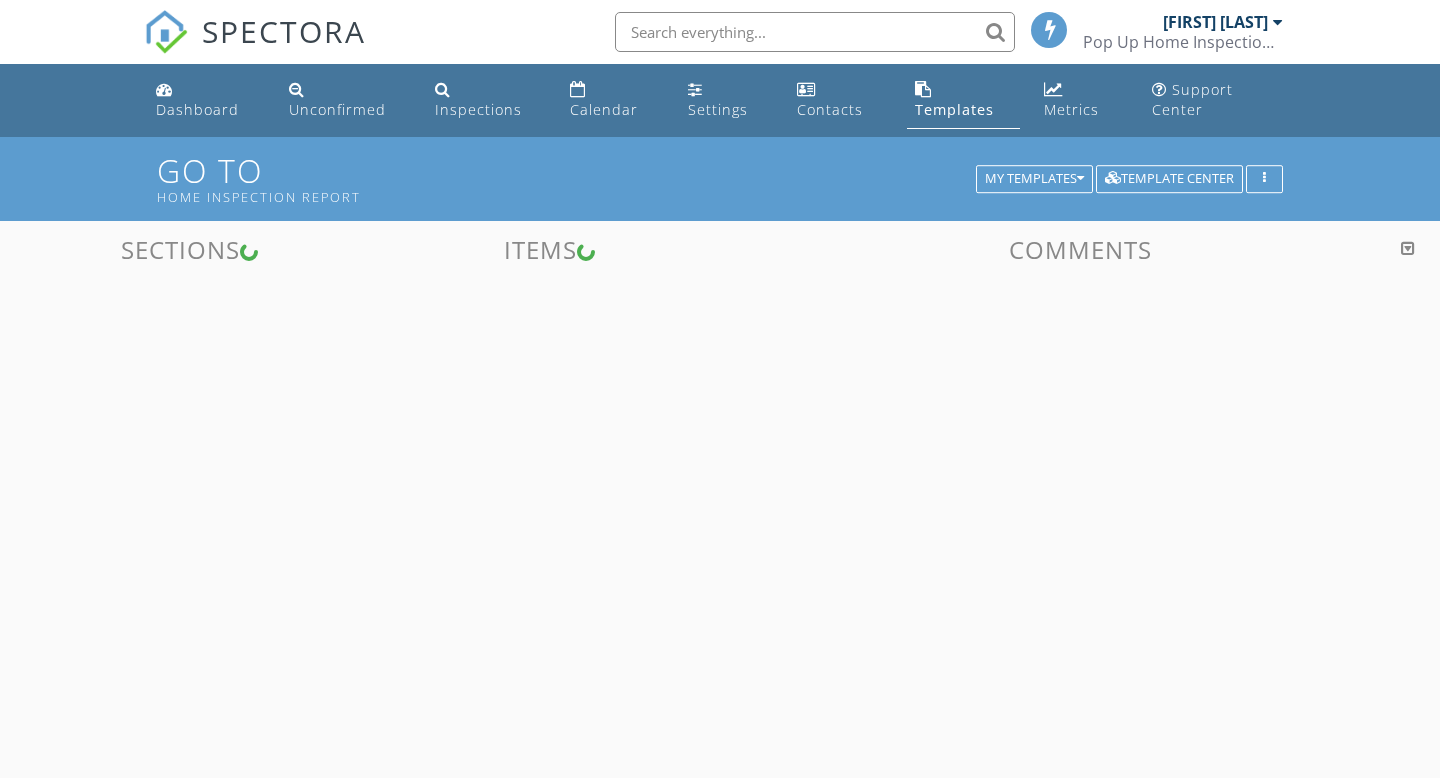 scroll, scrollTop: 0, scrollLeft: 0, axis: both 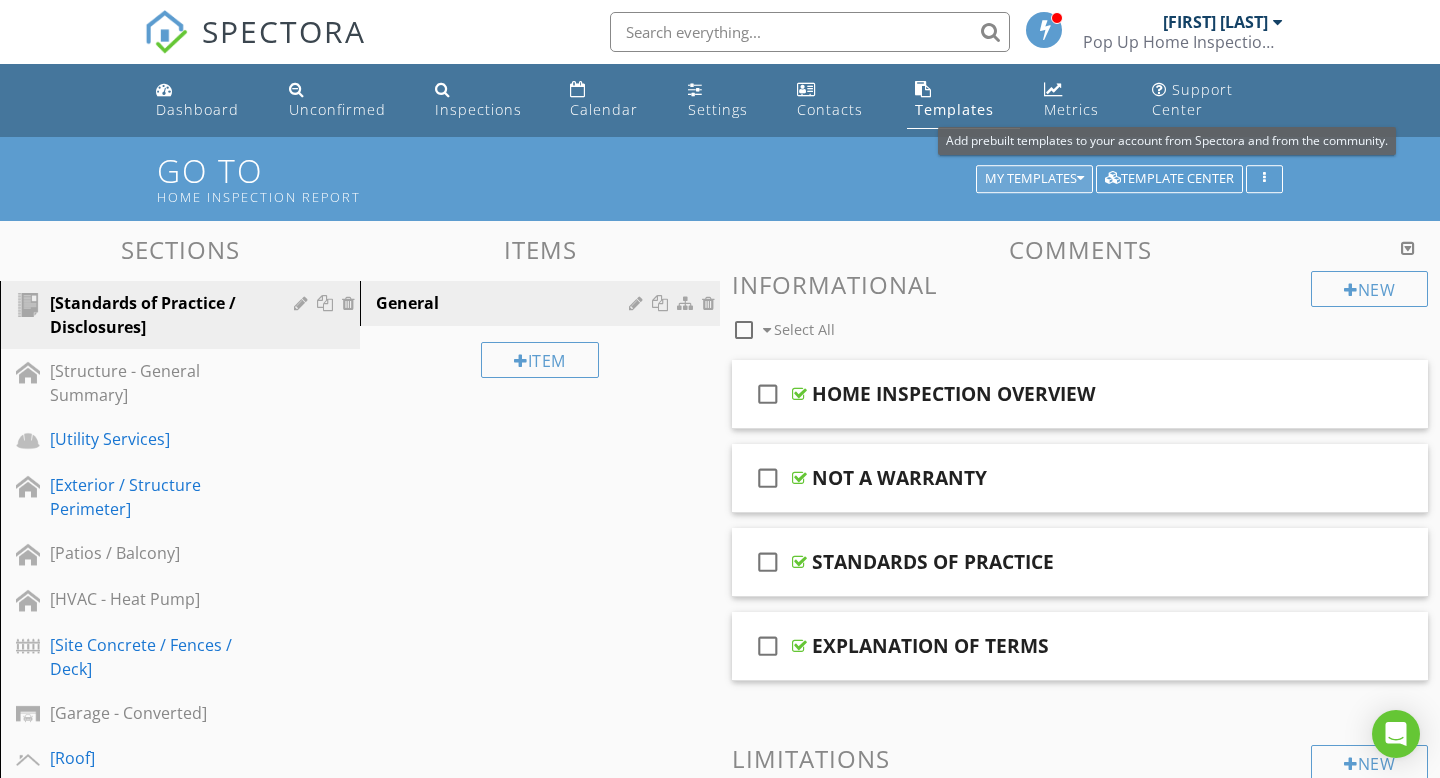 click on "My Templates" at bounding box center [1034, 179] 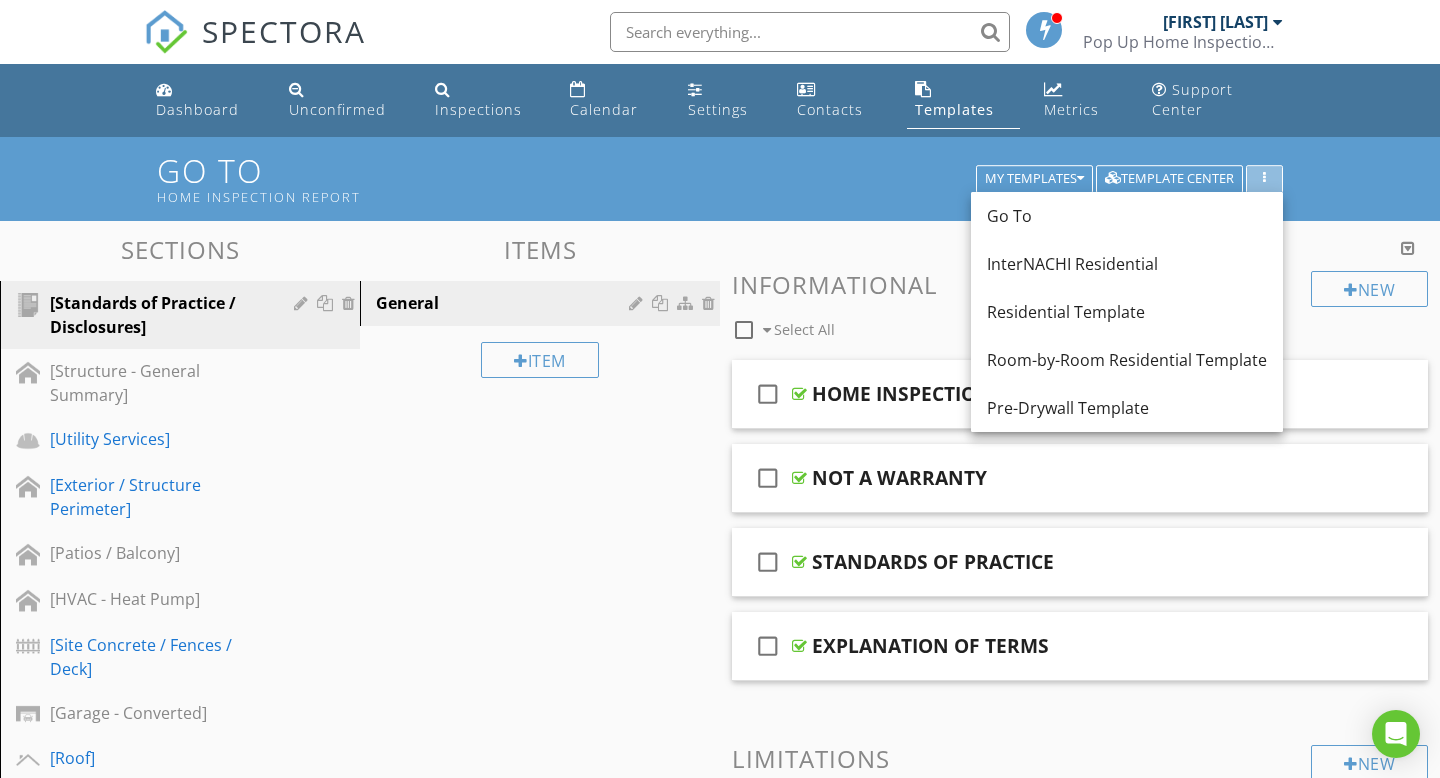 click at bounding box center (1264, 179) 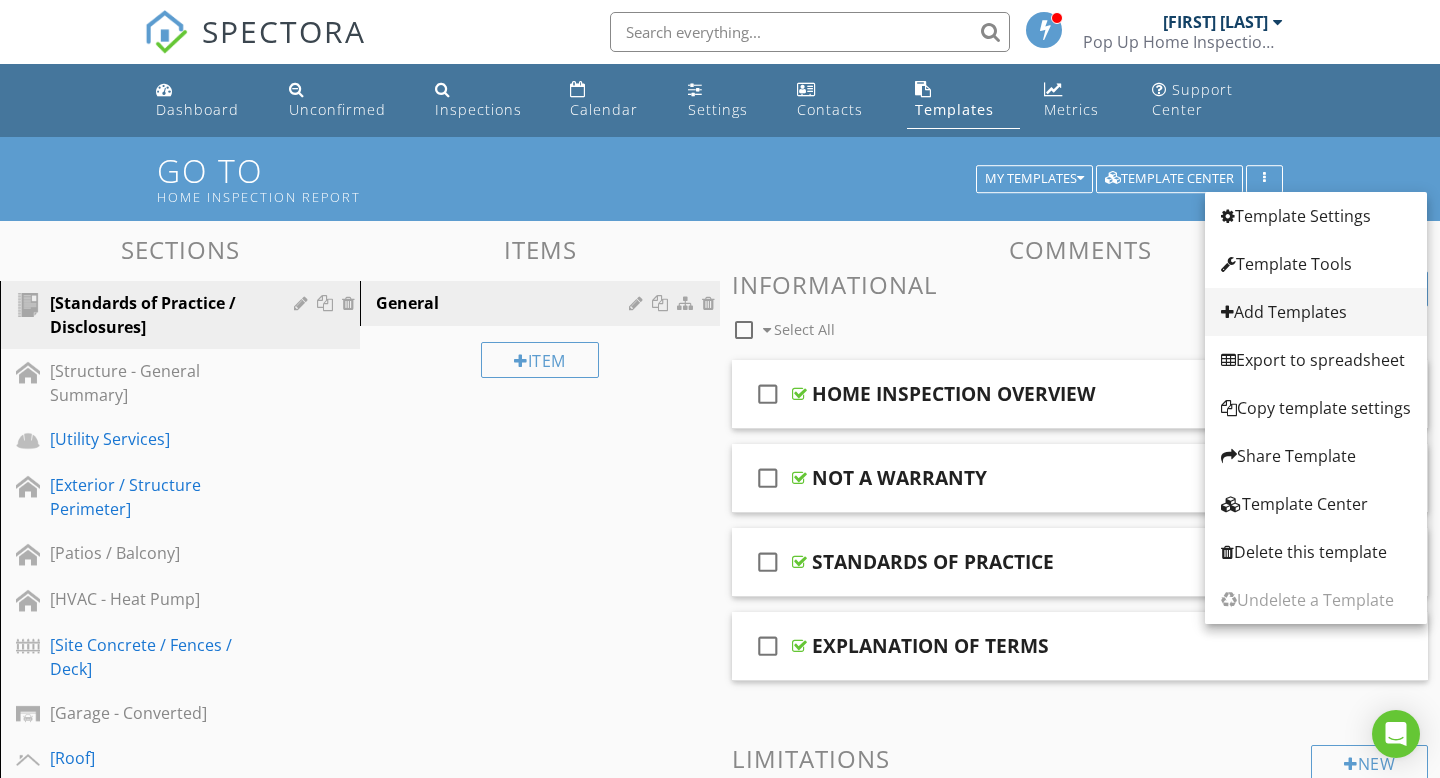 click on "Add Templates" at bounding box center (1316, 312) 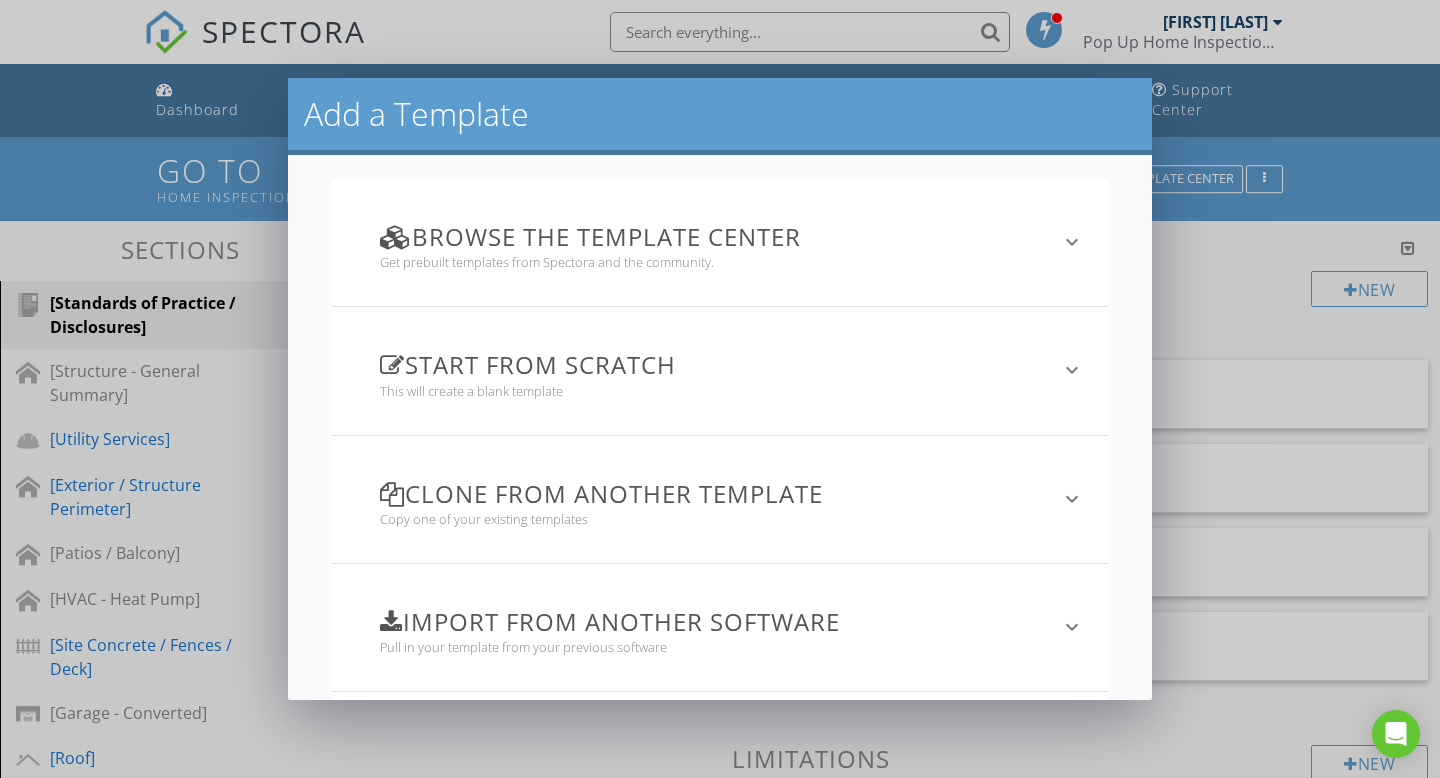 click on "Start from scratch
This will create a blank template" at bounding box center (707, 370) 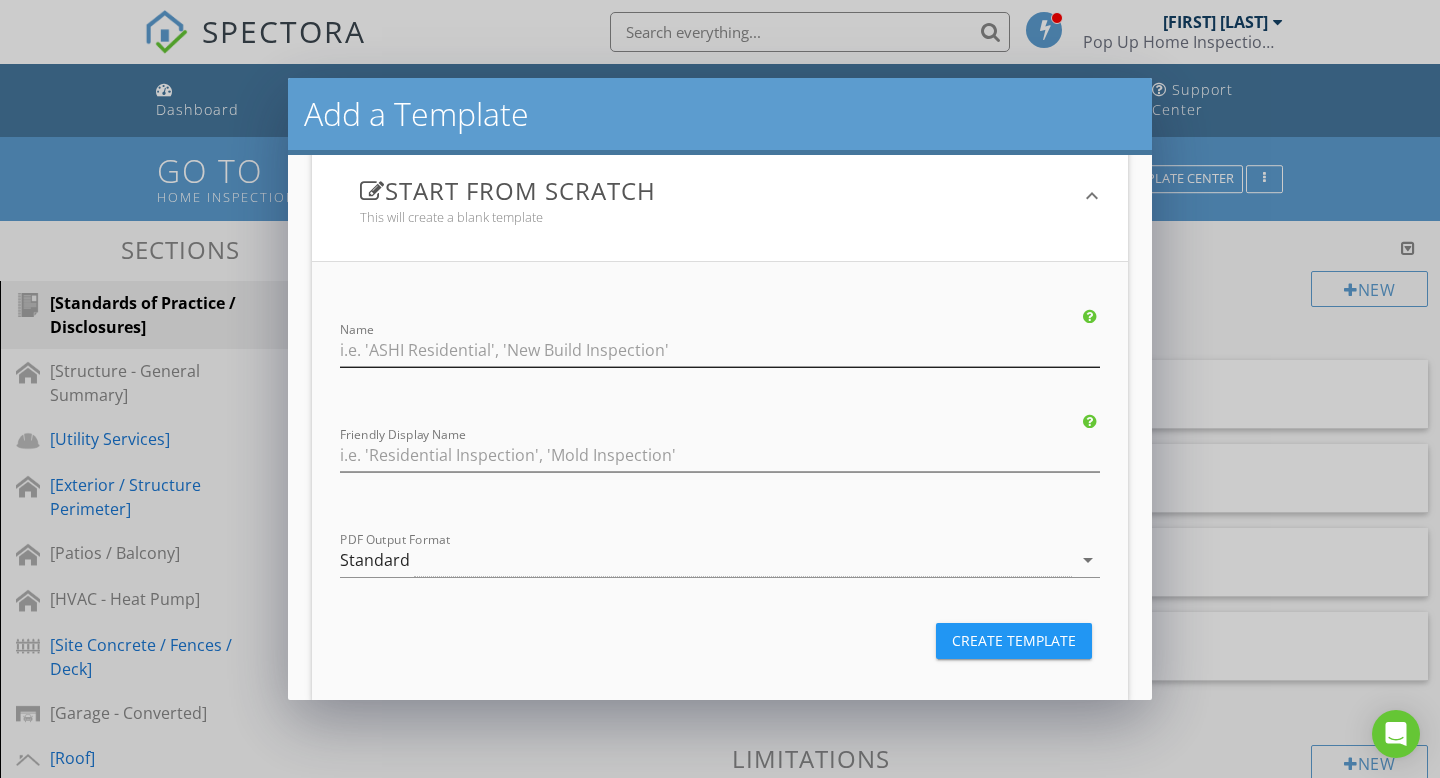 scroll, scrollTop: 191, scrollLeft: 0, axis: vertical 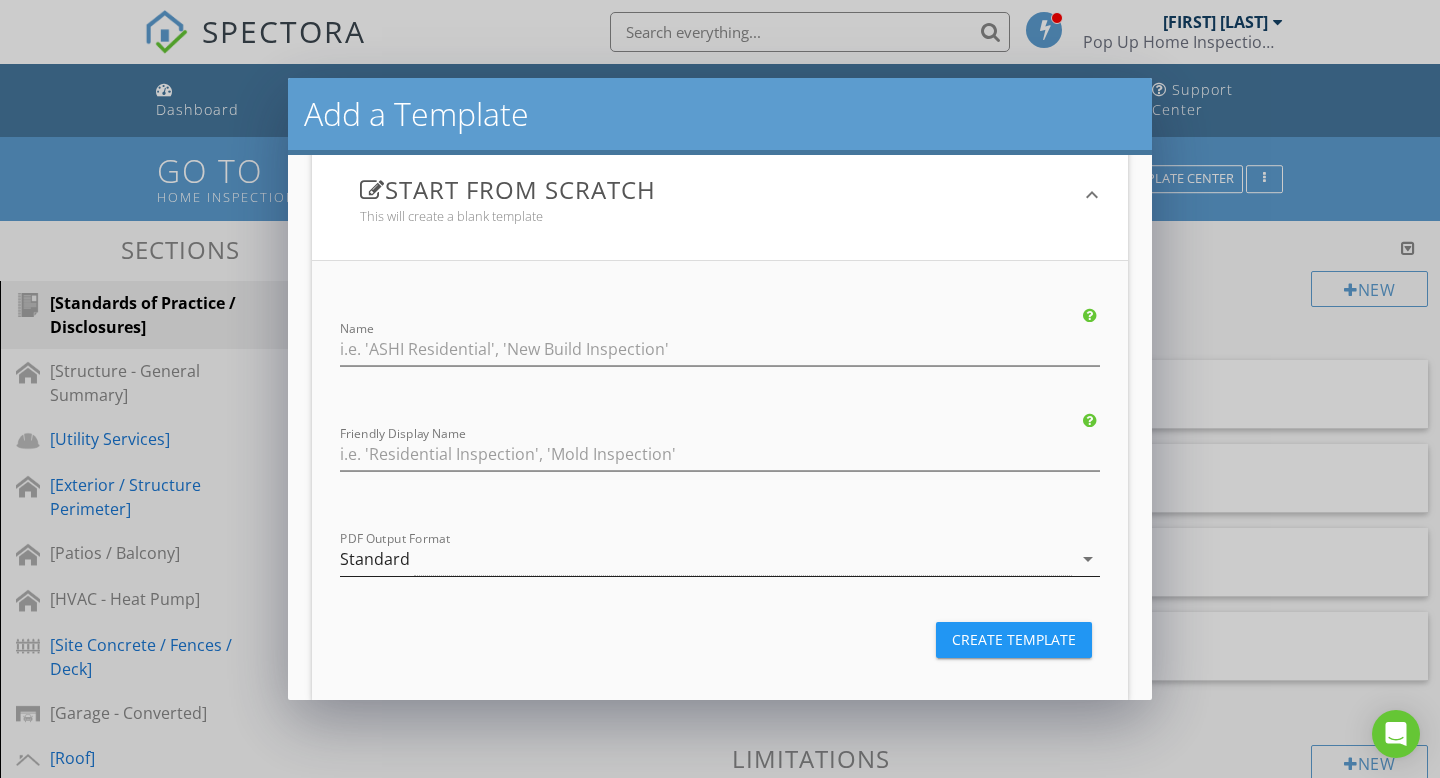 click on "Standard" at bounding box center [706, 559] 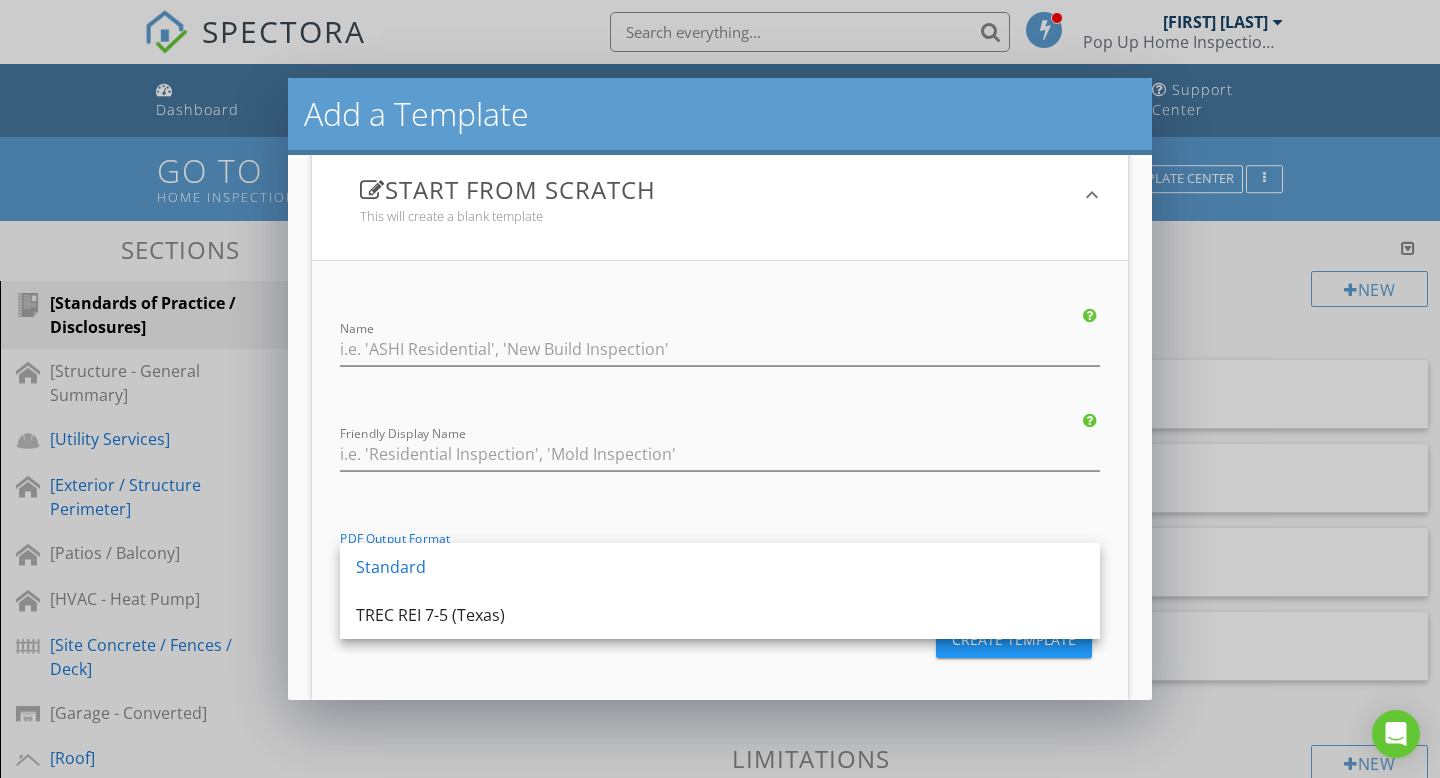 scroll, scrollTop: 204, scrollLeft: 0, axis: vertical 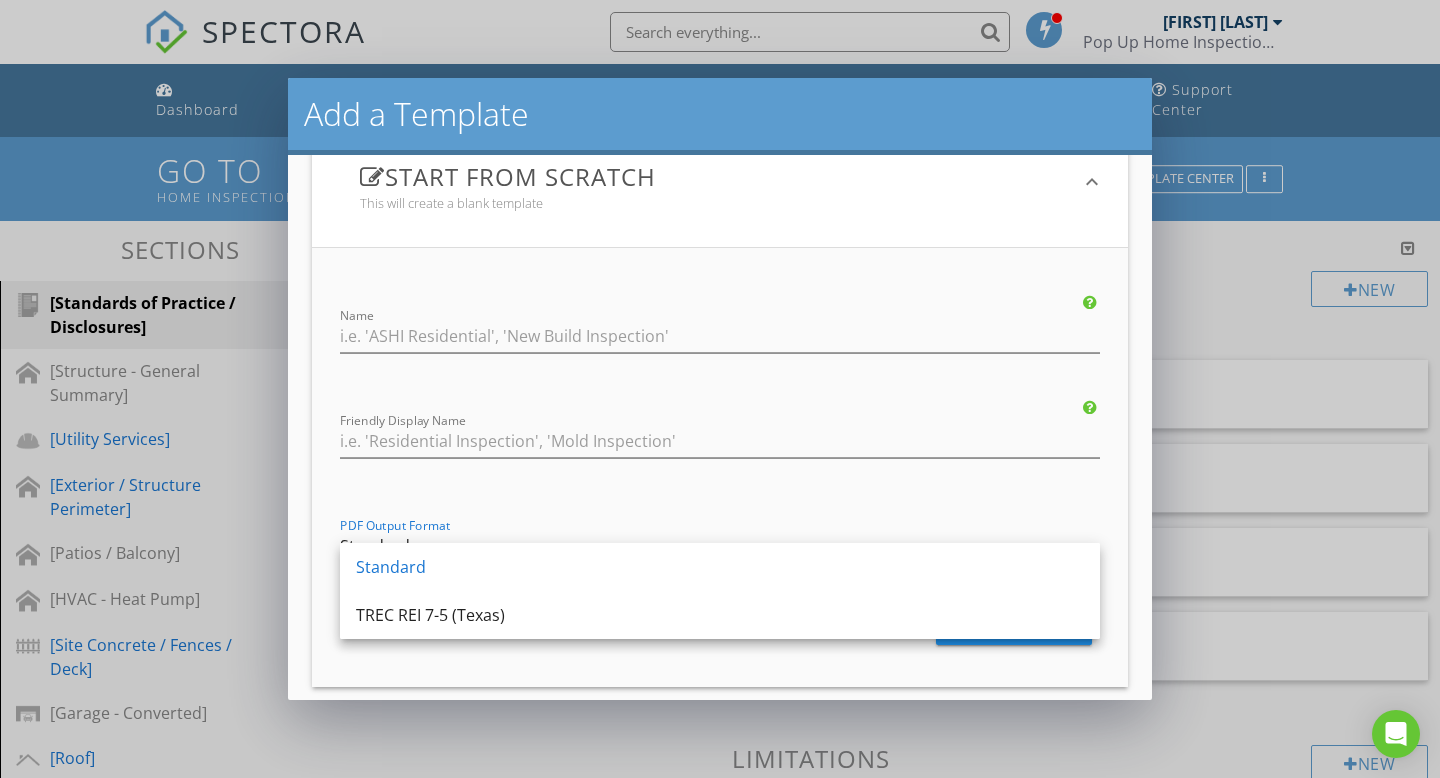 click on "PDF Output Format Standard arrow_drop_down" at bounding box center (720, 550) 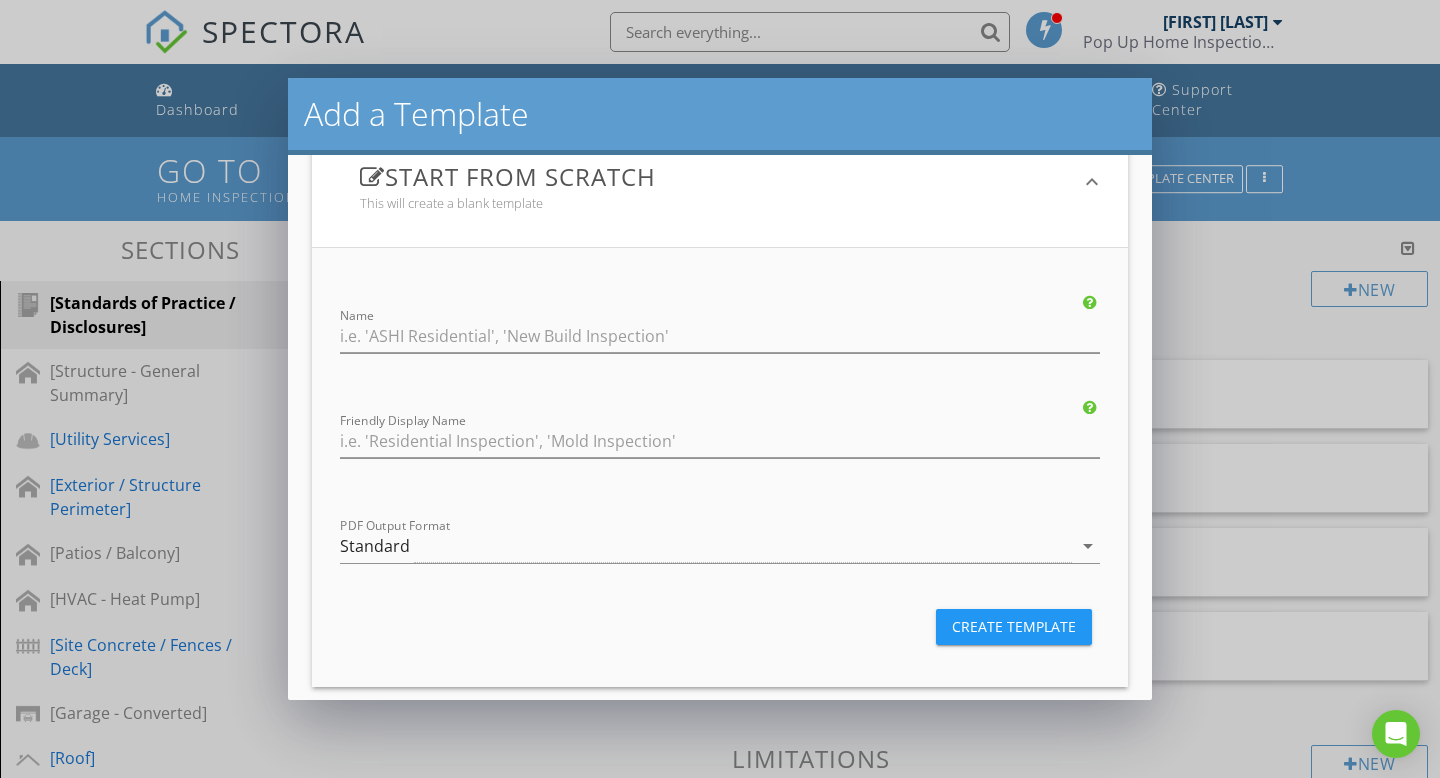 click on "Start from scratch
This will create a blank template keyboard_arrow_down" at bounding box center (720, 182) 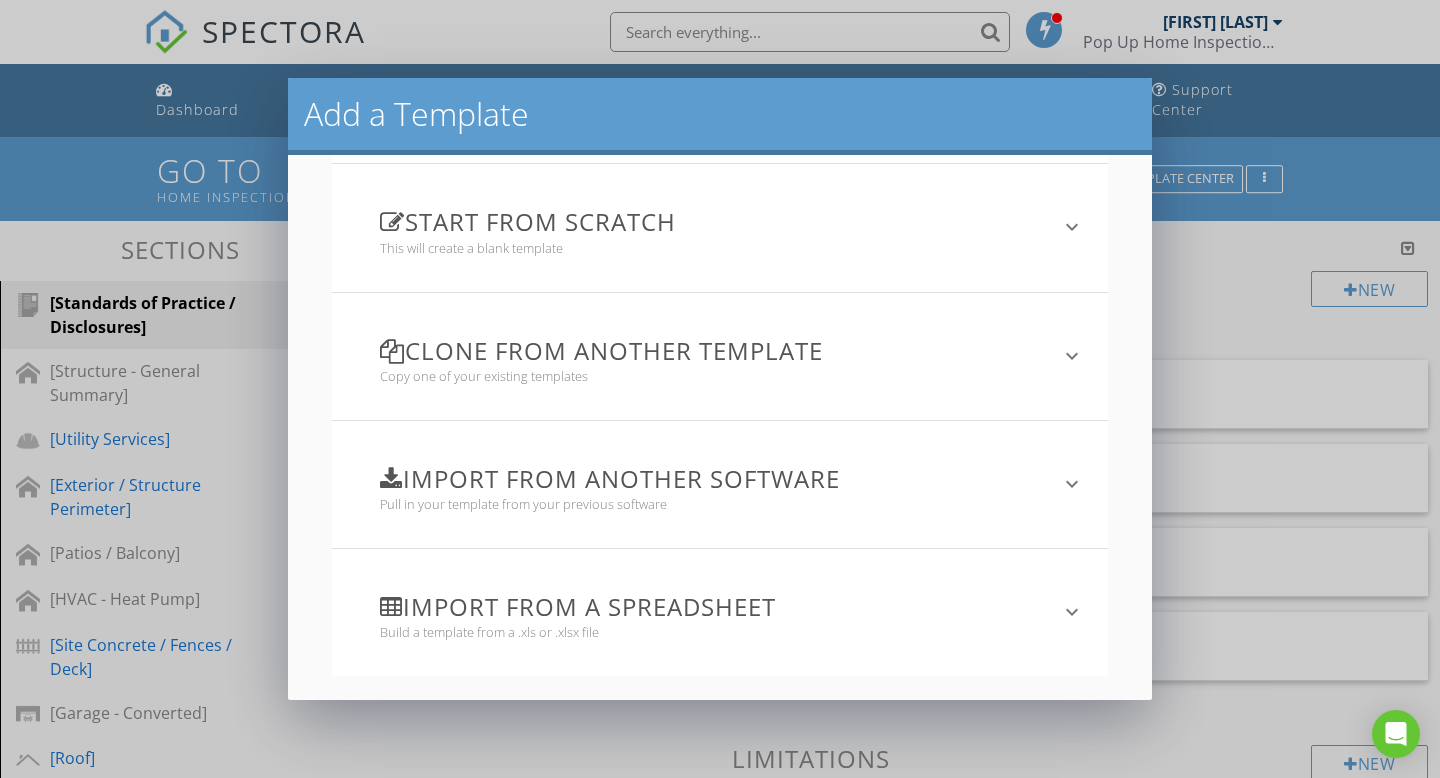 scroll, scrollTop: 143, scrollLeft: 0, axis: vertical 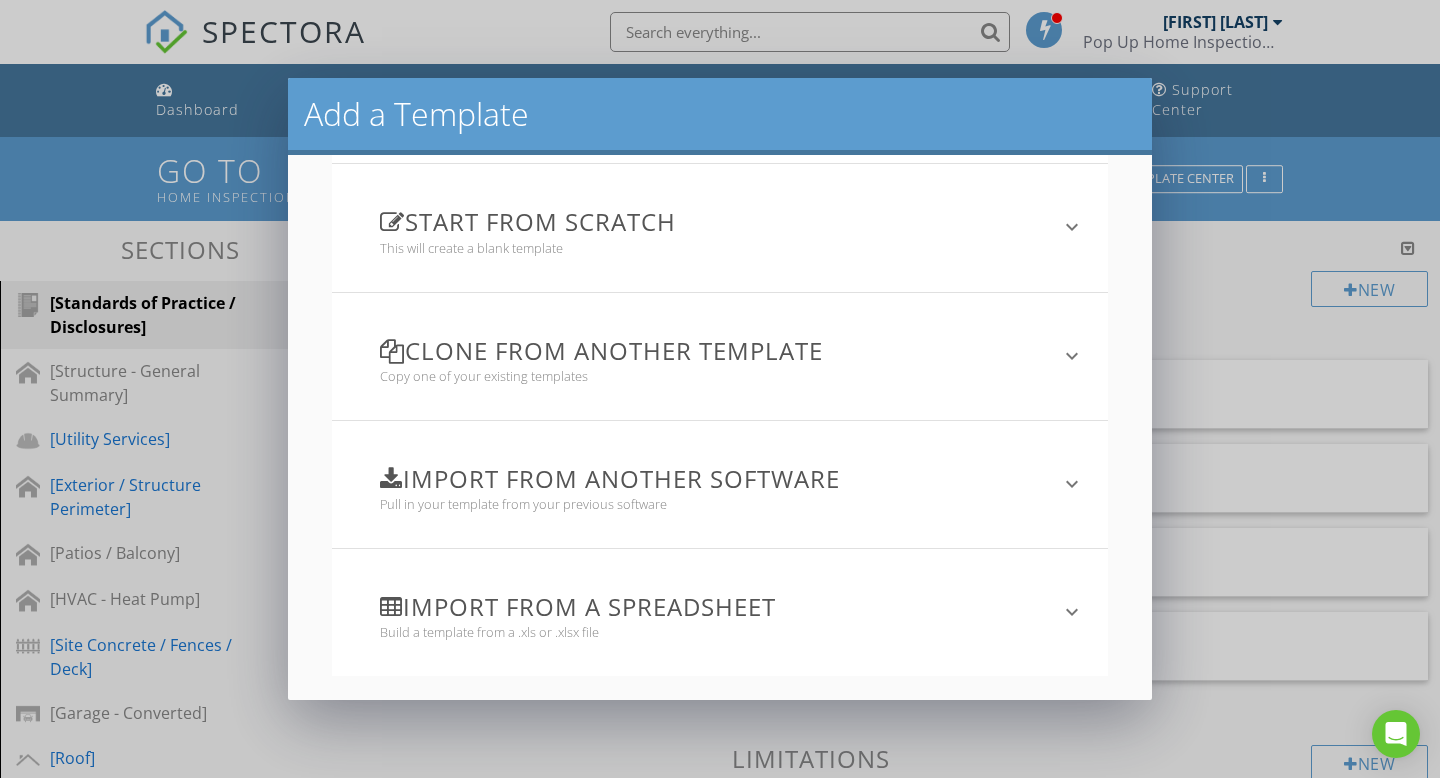 click on "Clone from another template
Copy one of your existing templates" at bounding box center [707, 356] 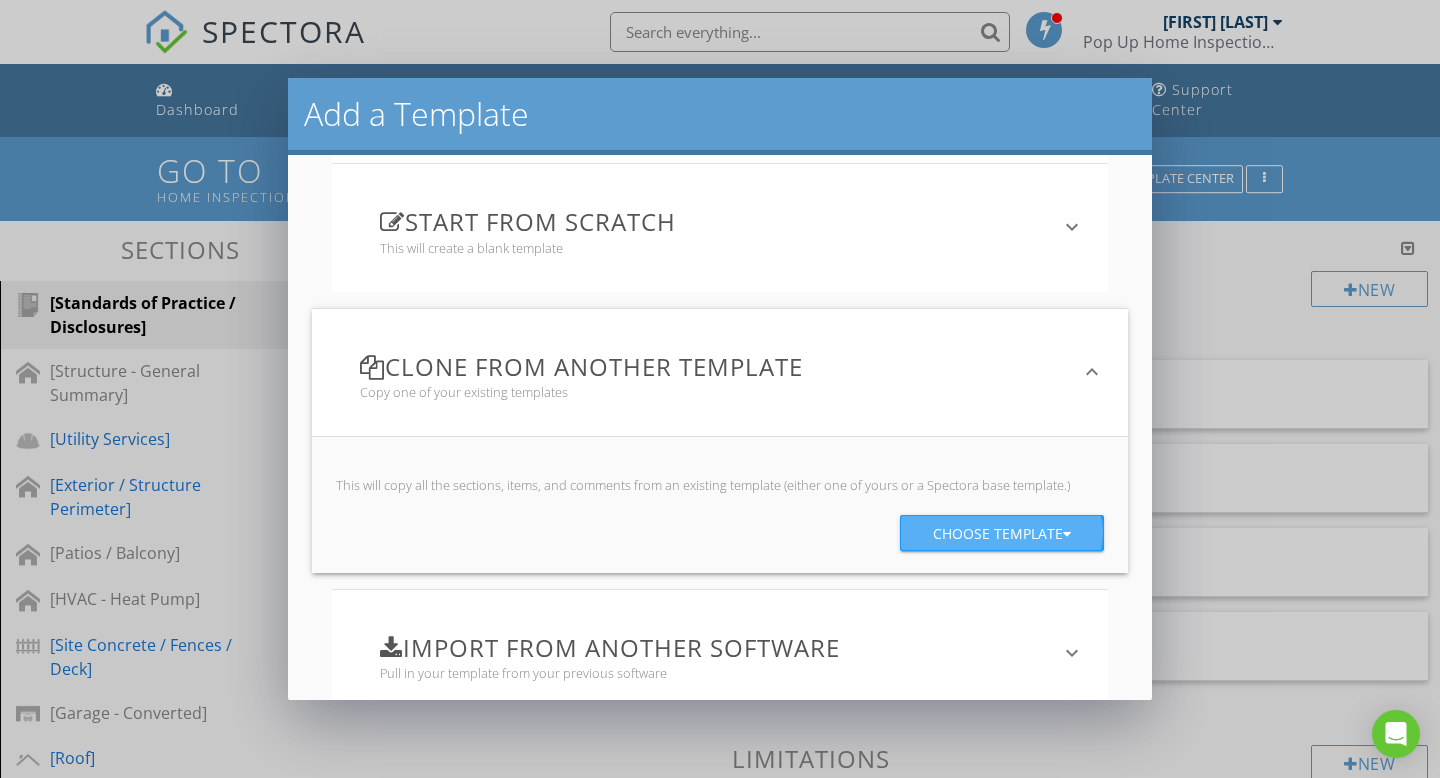 click on "Choose template" at bounding box center (1002, 534) 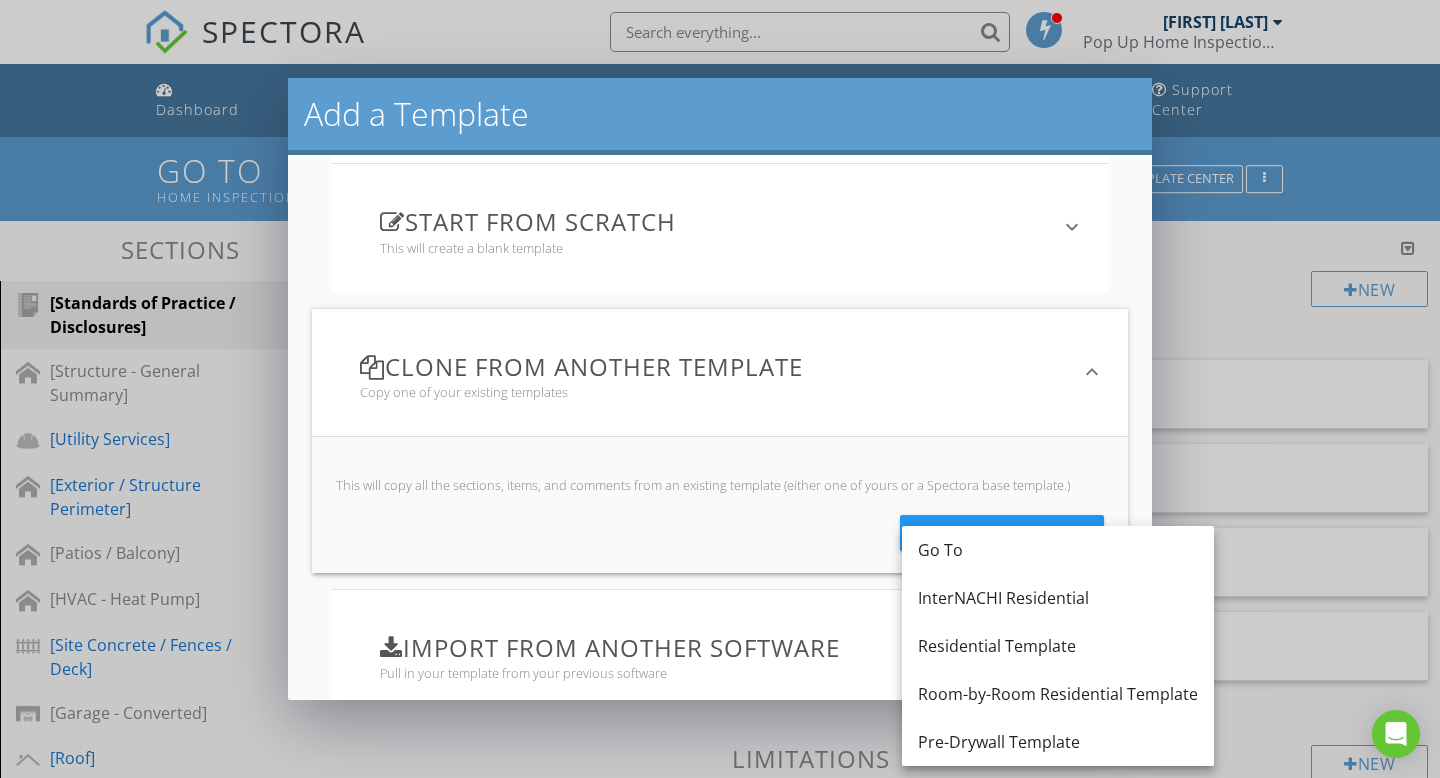 click on "Browse the Template Center
Get prebuilt templates from Spectora and the community. keyboard_arrow_down
We have several prebuilt templates ready for you to customize,
including templates based on InterNACHI and ASHI Standards of
Practice. Members of the Spectora community also generously
share their templates here!
Template Center
Start from scratch
This will create a blank template keyboard_arrow_down       Name     Friendly Display Name   PDF Output Format Standard arrow_drop_down
Create Template
Clone from another template
Copy one of your existing templates keyboard_arrow_down
Choose template
Import from another software
keyboard_arrow_down         InspectIT (.xml)" at bounding box center (720, 440) 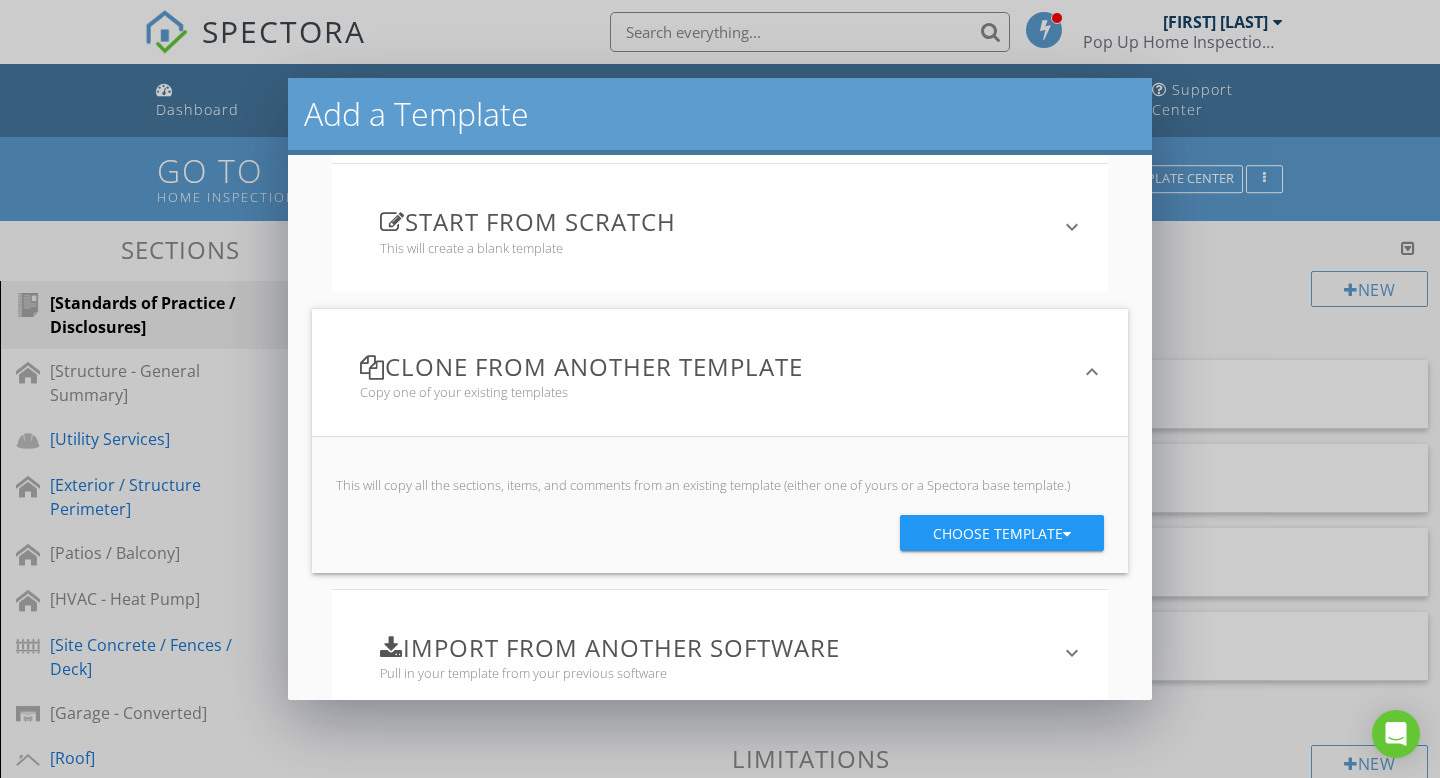 click on "Add a Template
Browse the Template Center
Get prebuilt templates from Spectora and the community. keyboard_arrow_down
We have several prebuilt templates ready for you to customize,
including templates based on InterNACHI and ASHI Standards of
Practice. Members of the Spectora community also generously
share their templates here!
Template Center
Start from scratch
This will create a blank template keyboard_arrow_down       Name     Friendly Display Name   PDF Output Format Standard arrow_drop_down
Create Template
Clone from another template
Copy one of your existing templates keyboard_arrow_down
Choose template
Import from another software
keyboard_arrow_down" at bounding box center (720, 389) 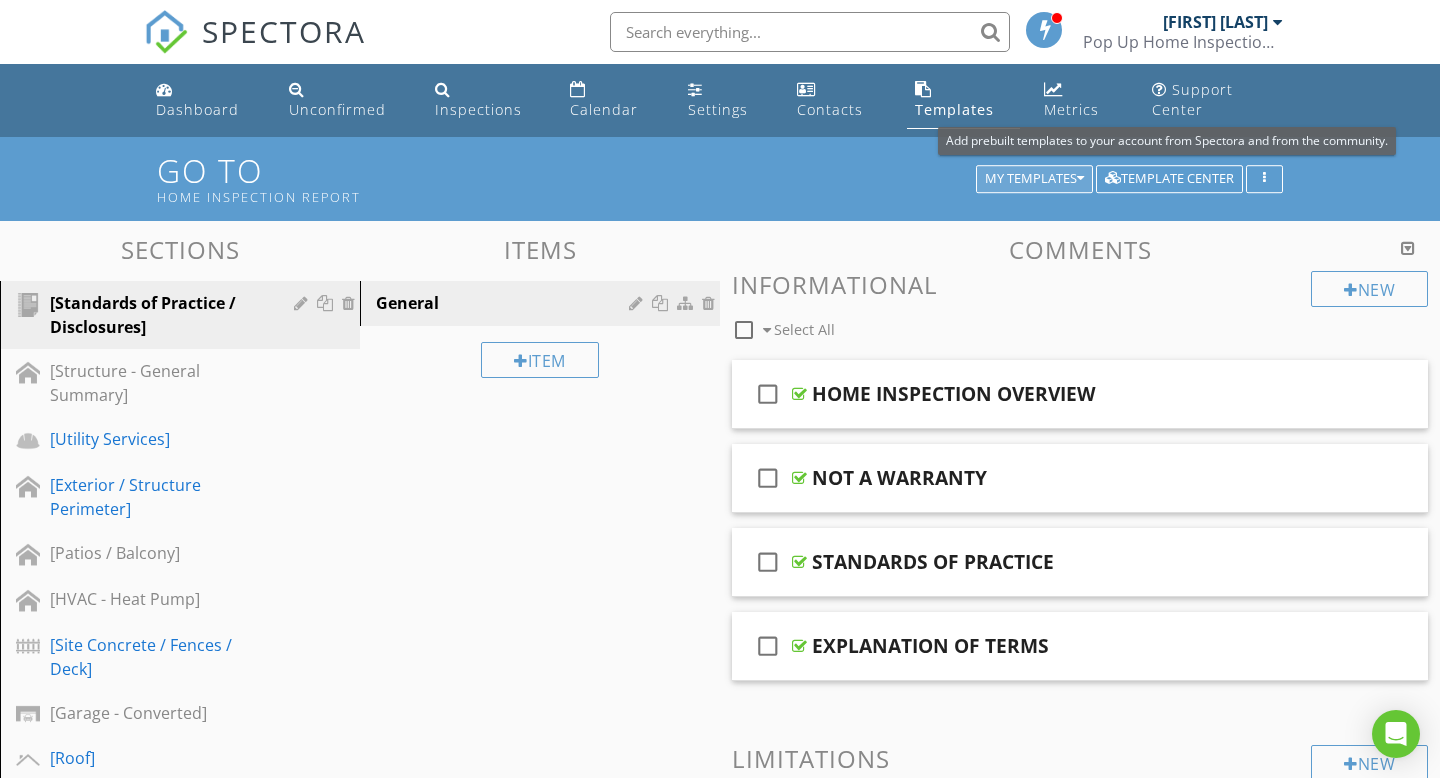 click on "My Templates" at bounding box center [1034, 179] 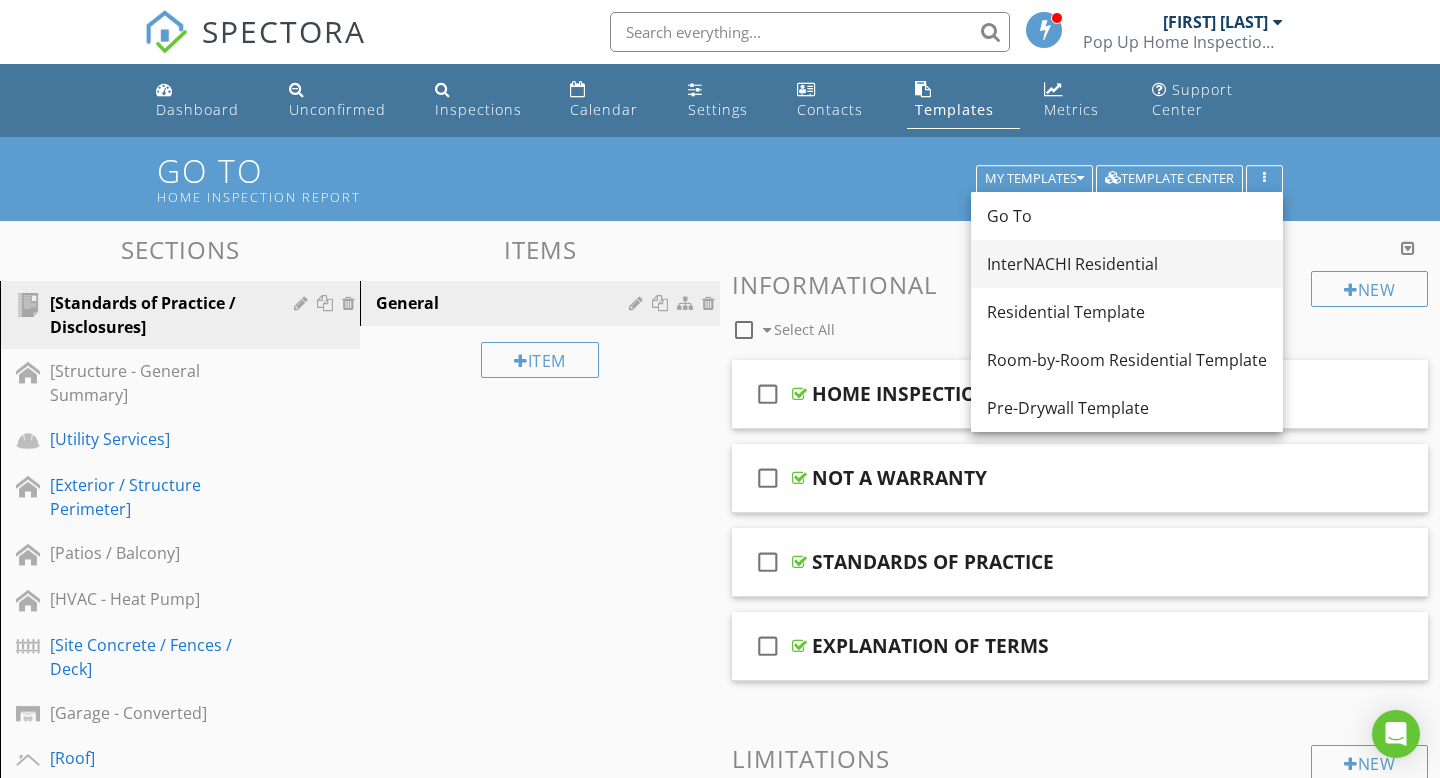 click on "InterNACHI Residential" at bounding box center (1127, 264) 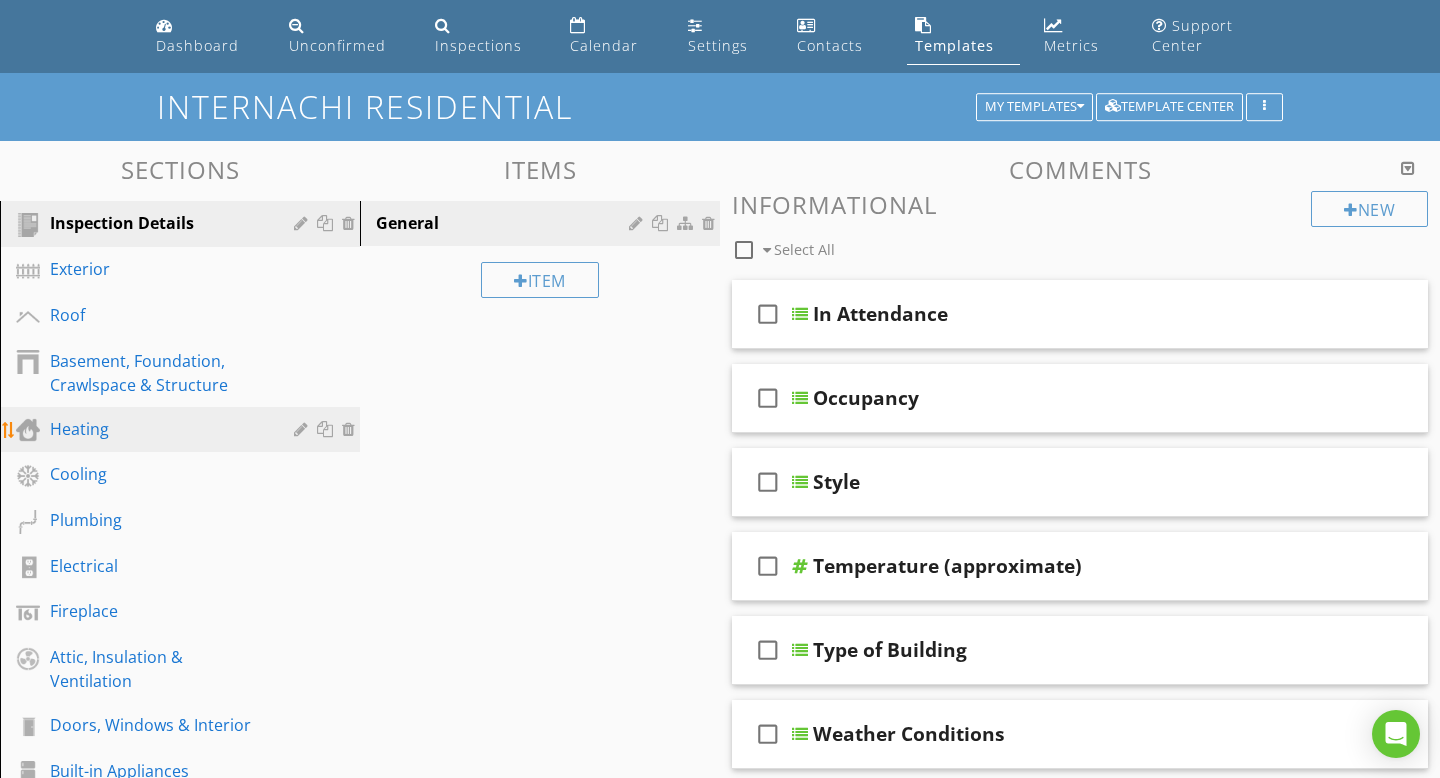 scroll, scrollTop: 58, scrollLeft: 0, axis: vertical 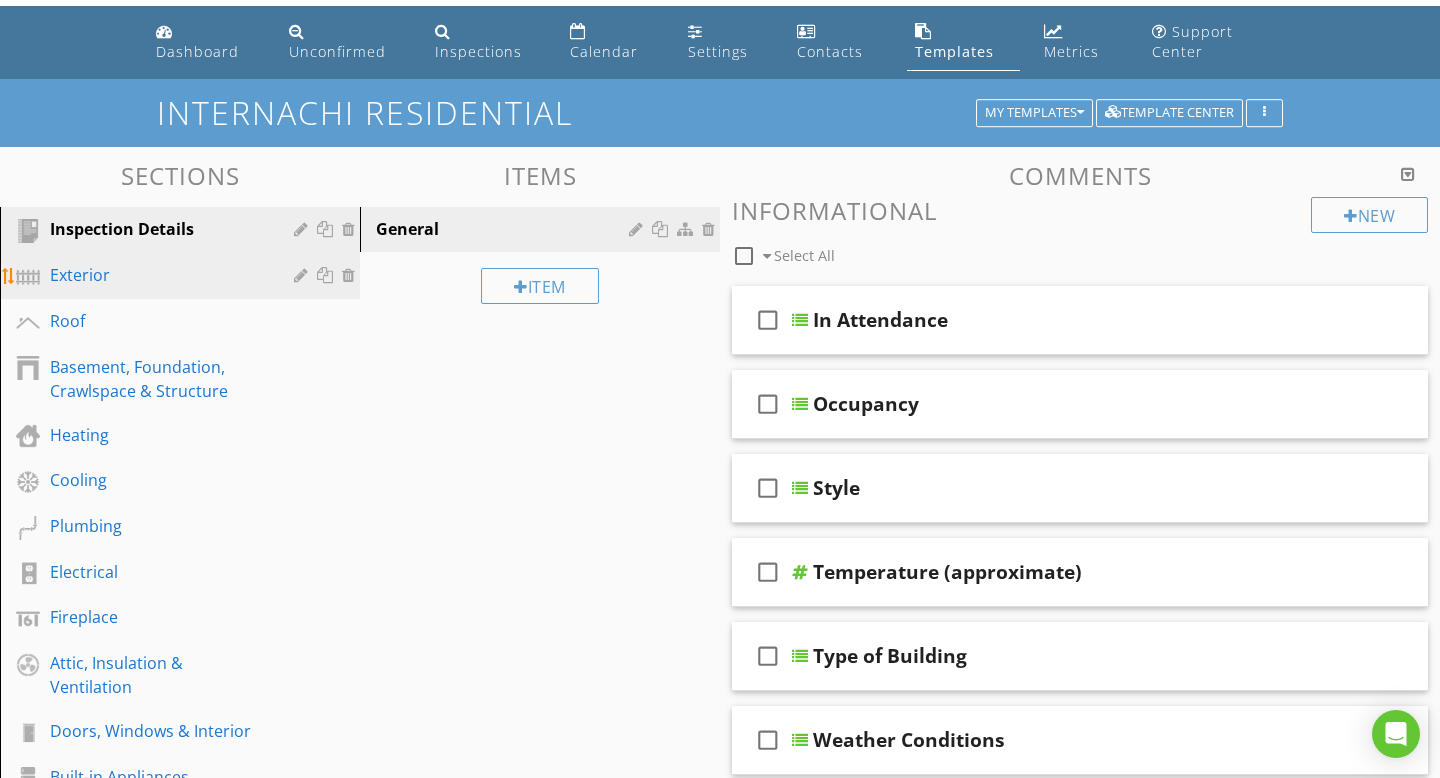 click on "Exterior" at bounding box center (157, 275) 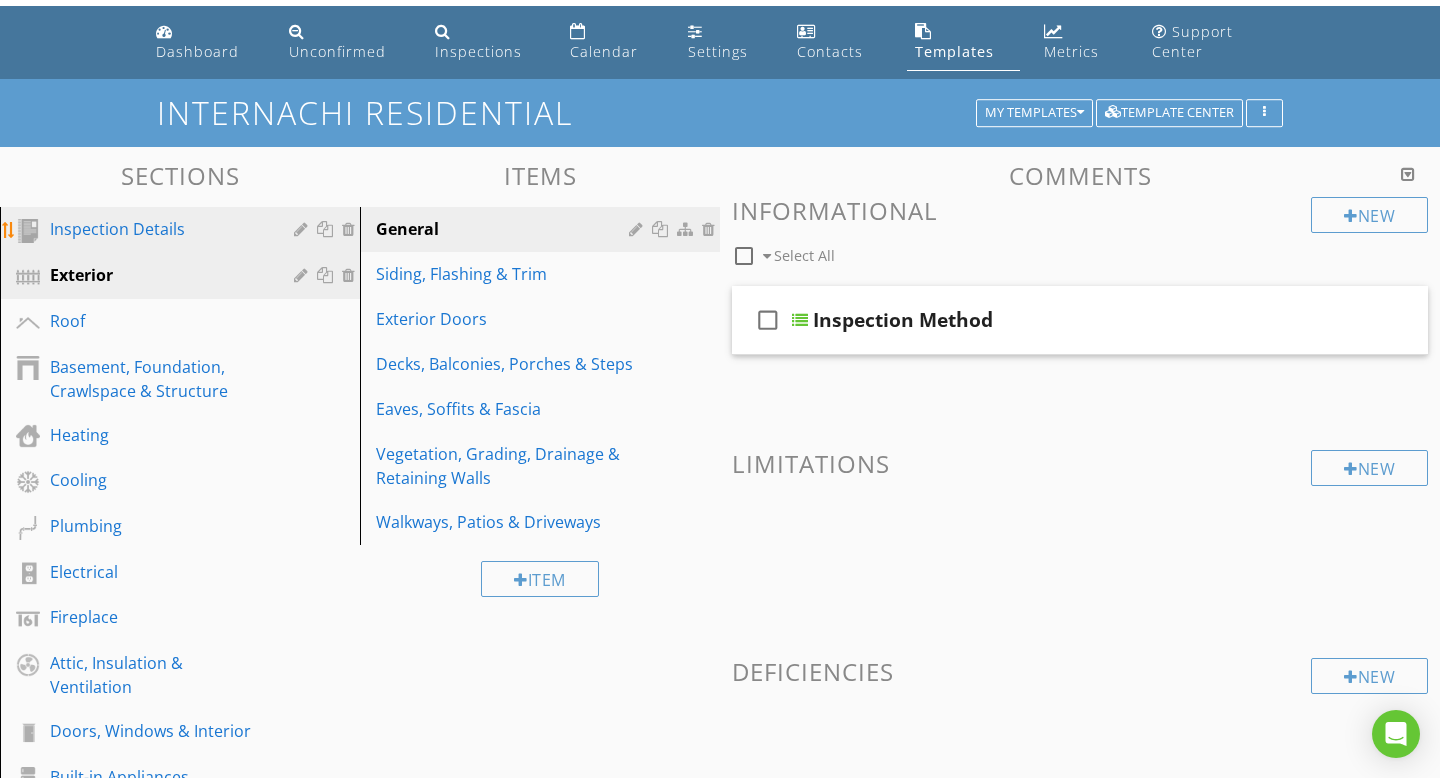 click on "Inspection Details" at bounding box center (183, 230) 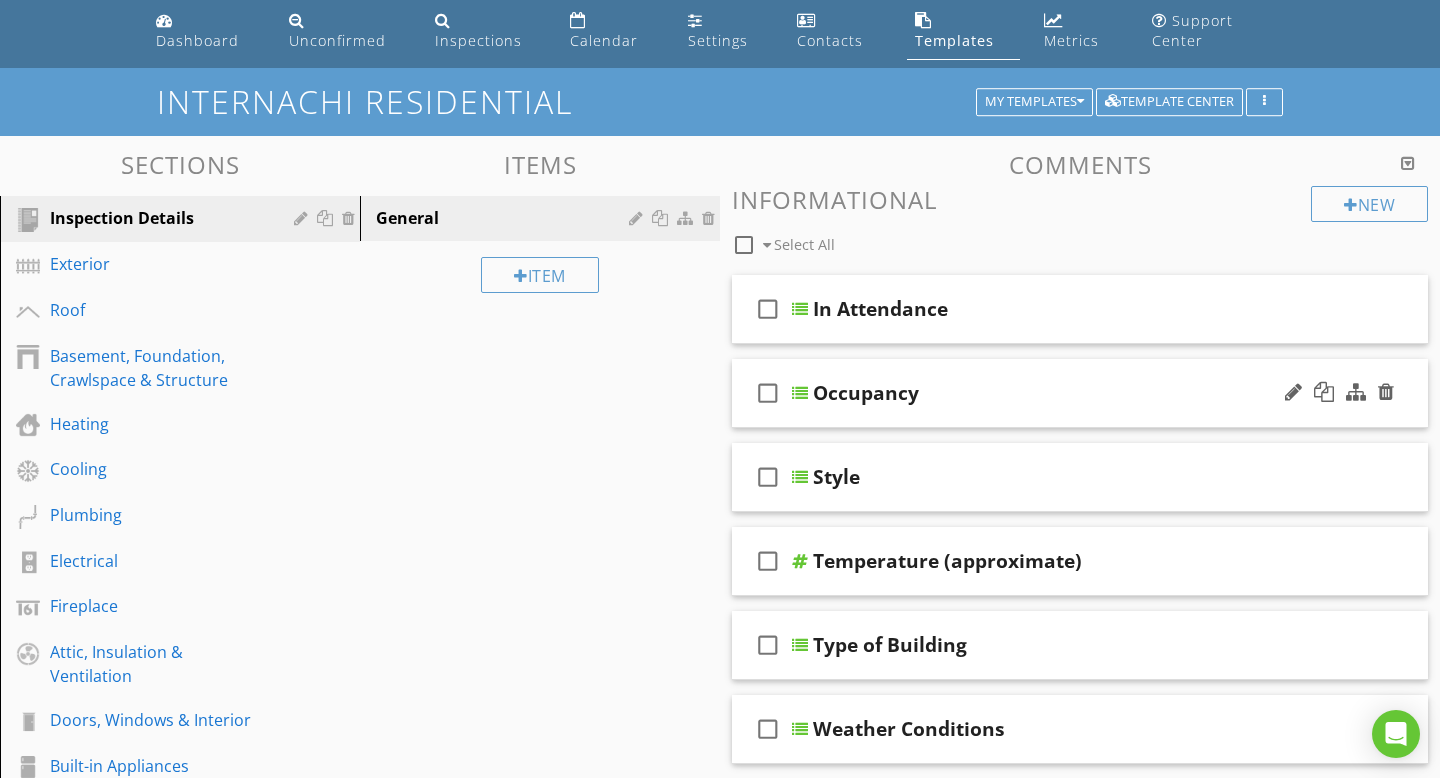scroll, scrollTop: 0, scrollLeft: 0, axis: both 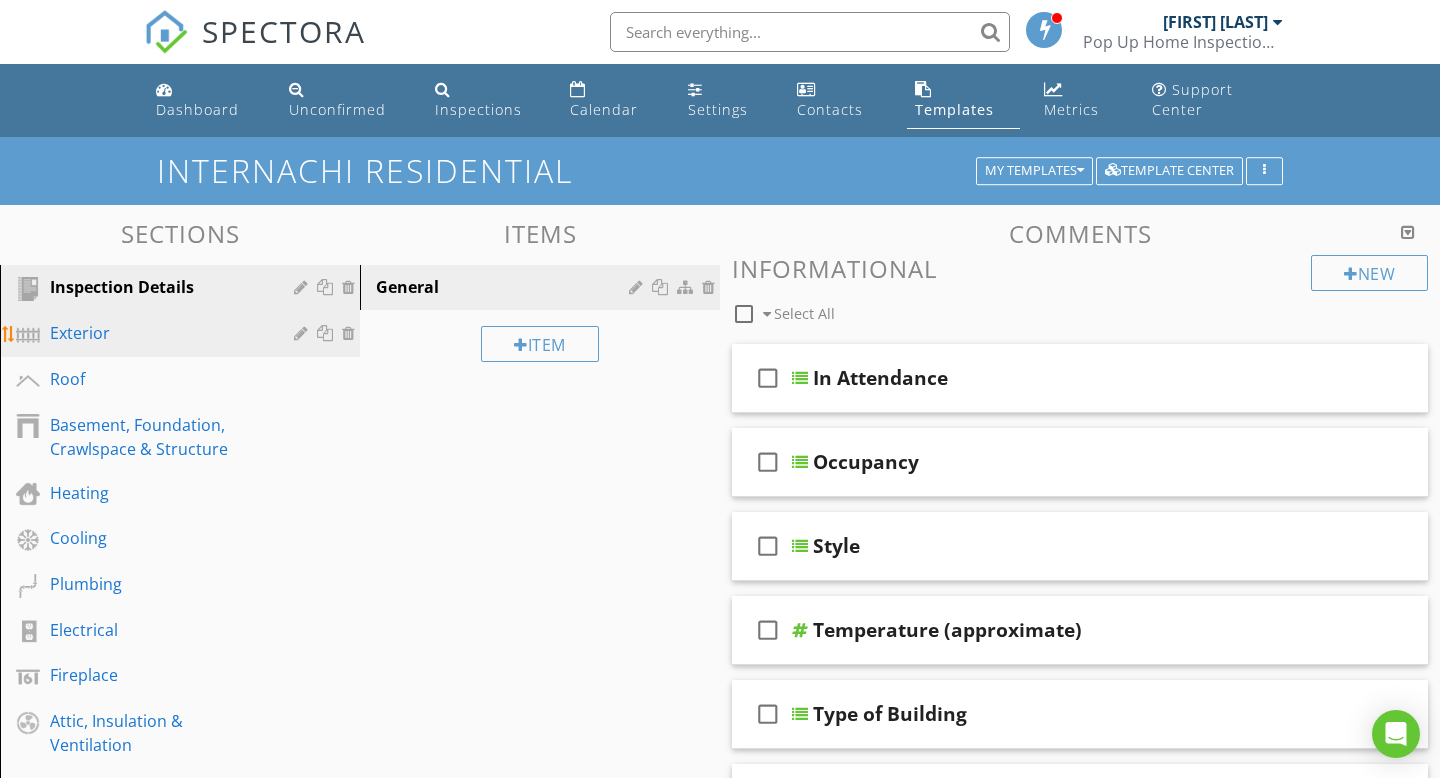 click on "Exterior" at bounding box center (157, 333) 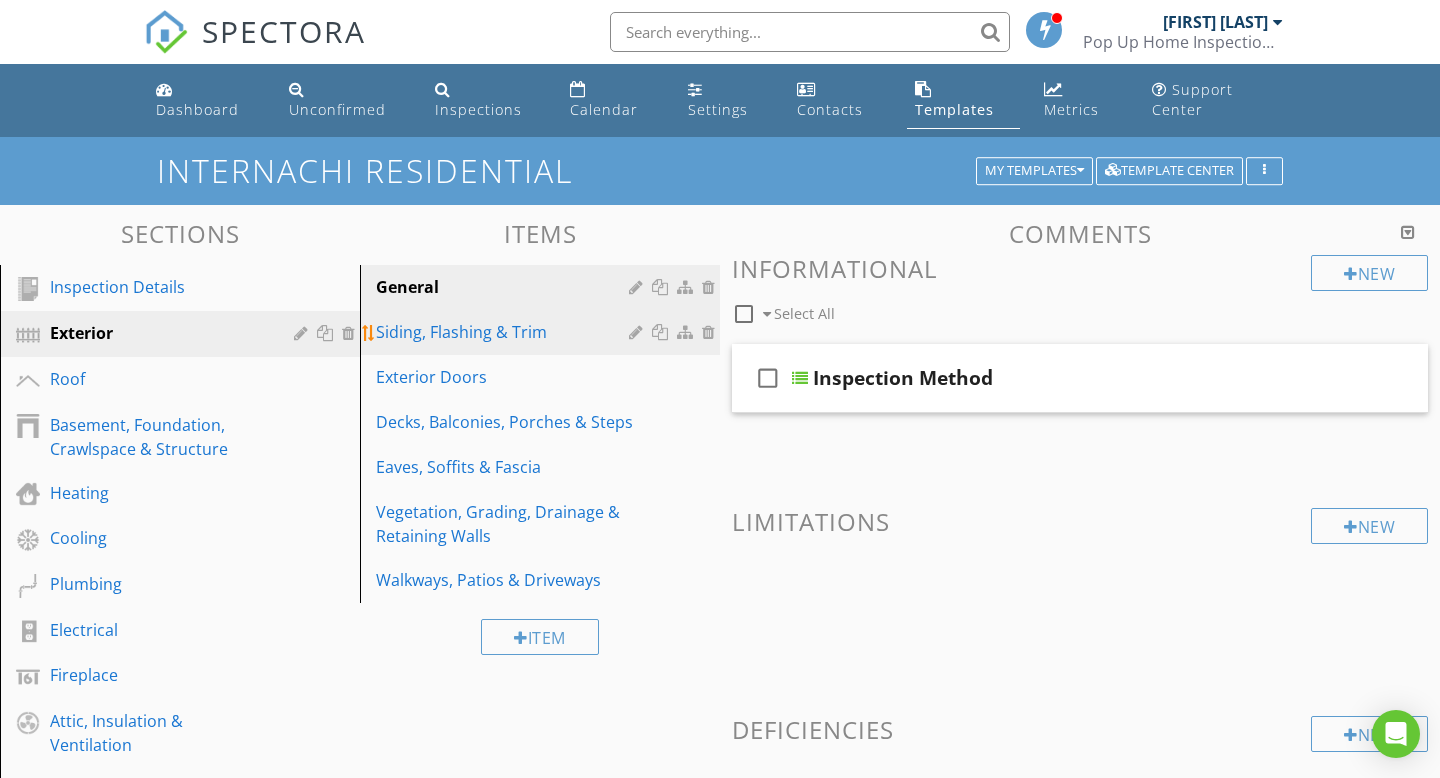 click on "Siding, Flashing & Trim" at bounding box center [505, 332] 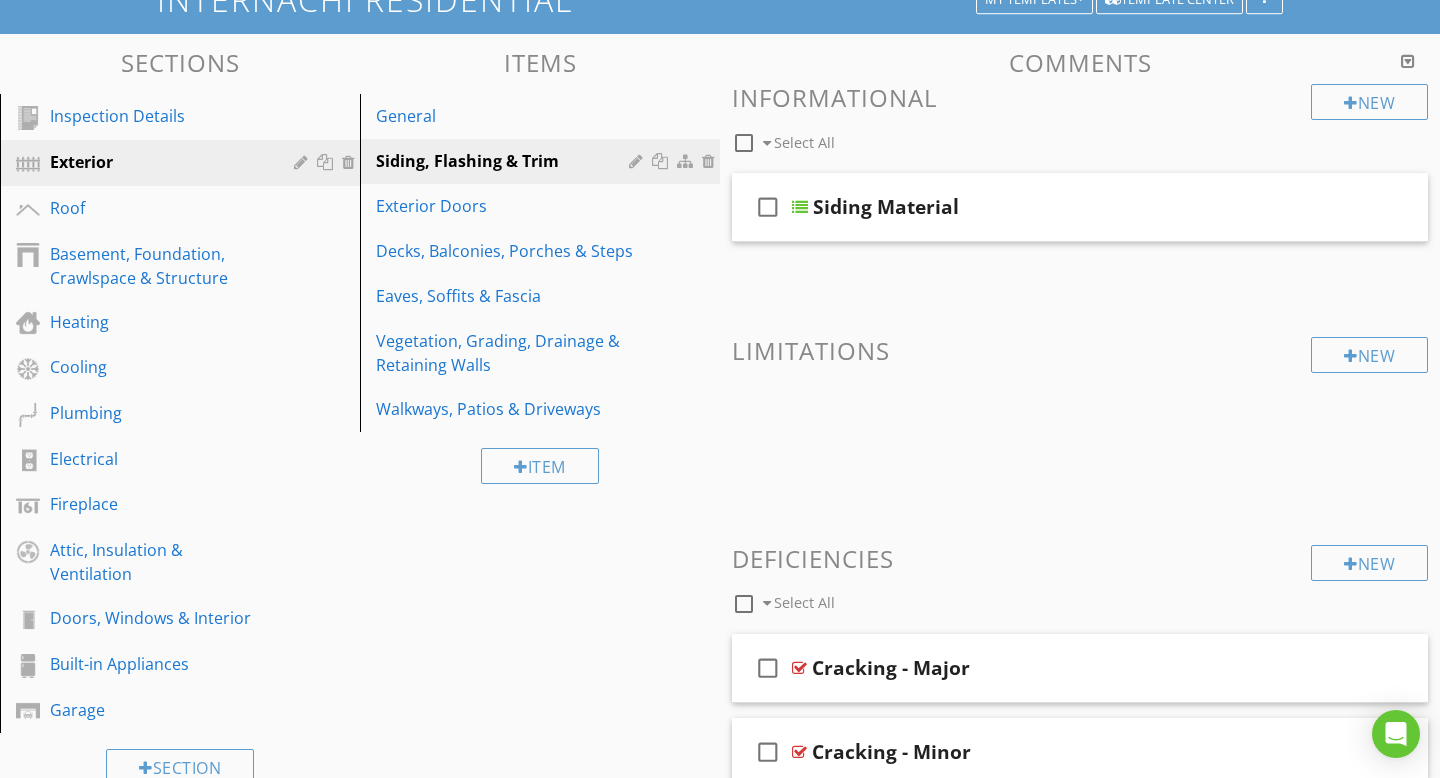 scroll, scrollTop: 166, scrollLeft: 0, axis: vertical 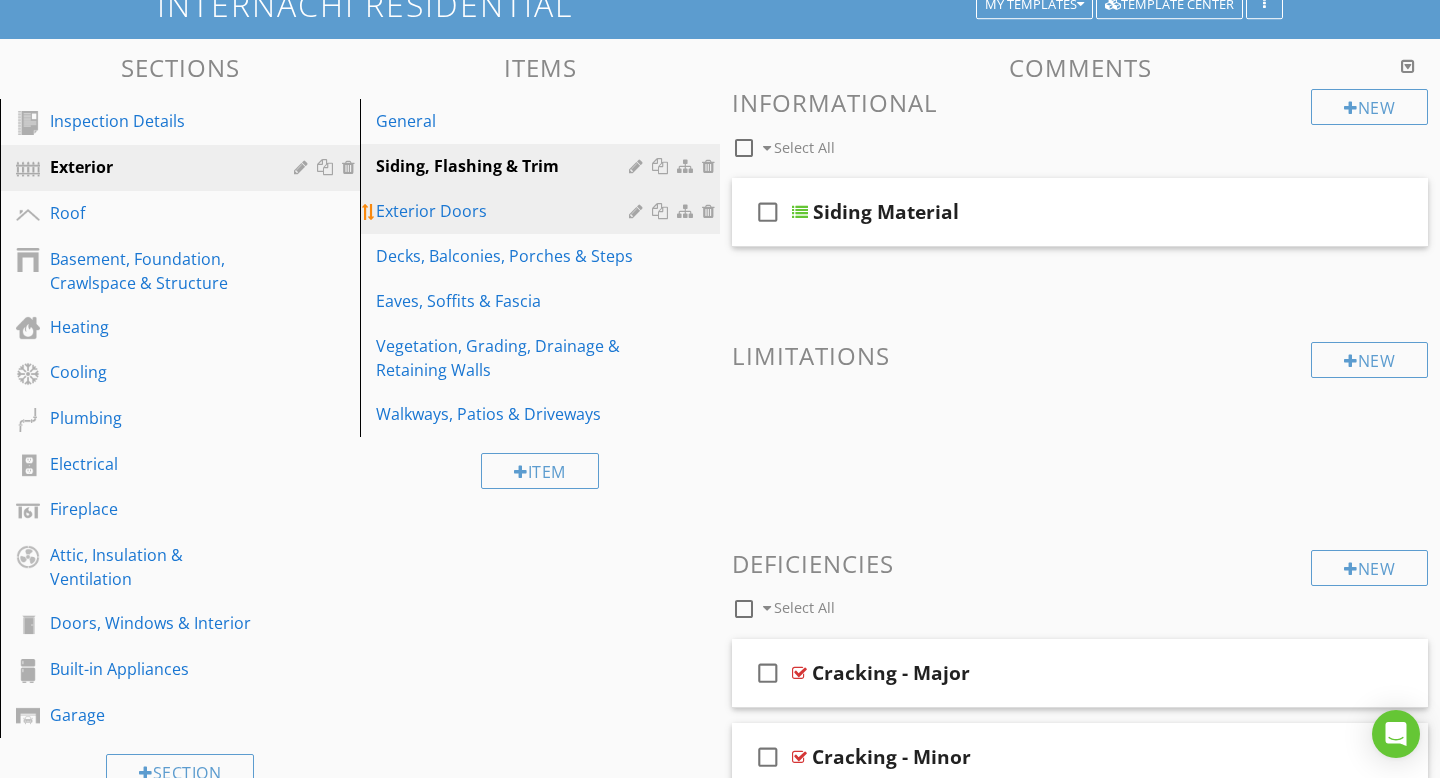 click on "Exterior Doors" at bounding box center [505, 211] 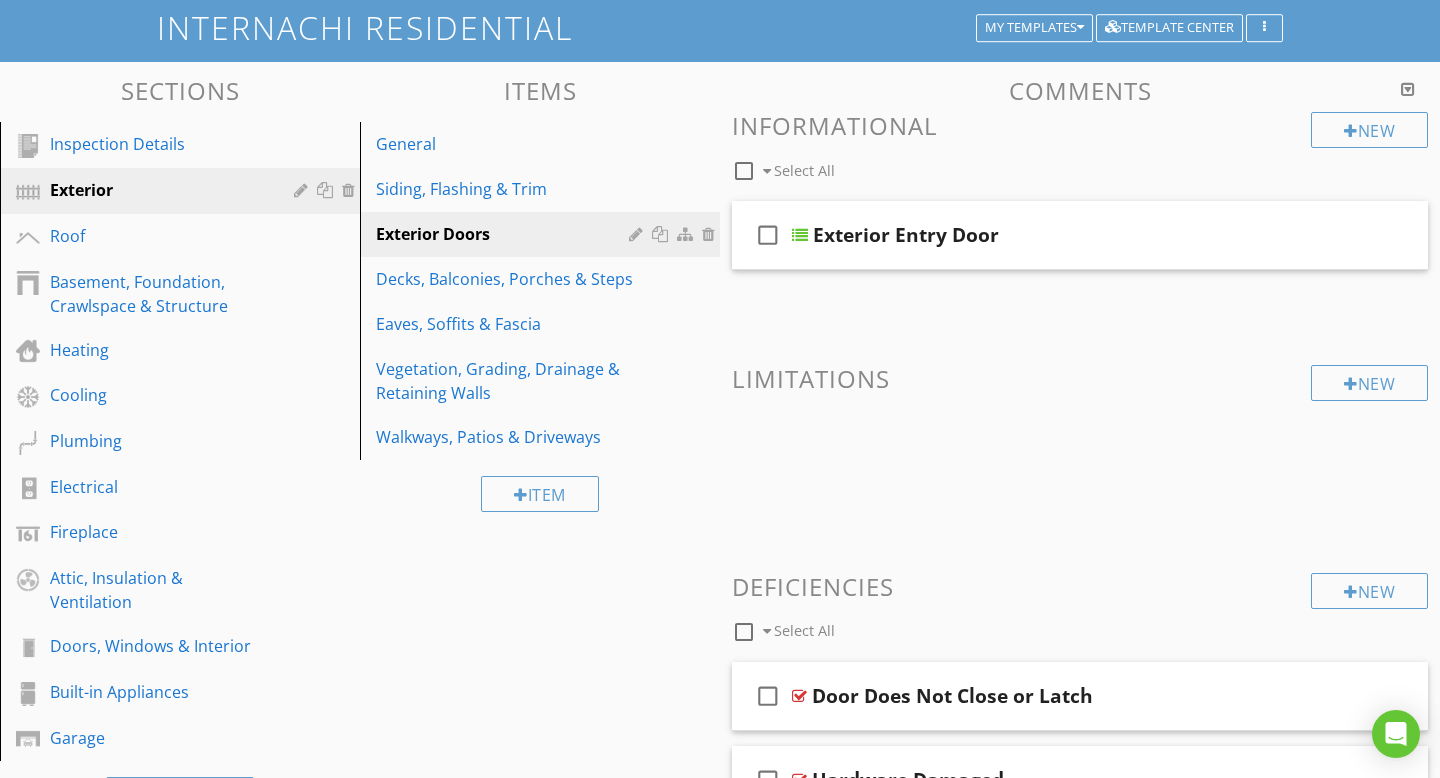 scroll, scrollTop: 142, scrollLeft: 0, axis: vertical 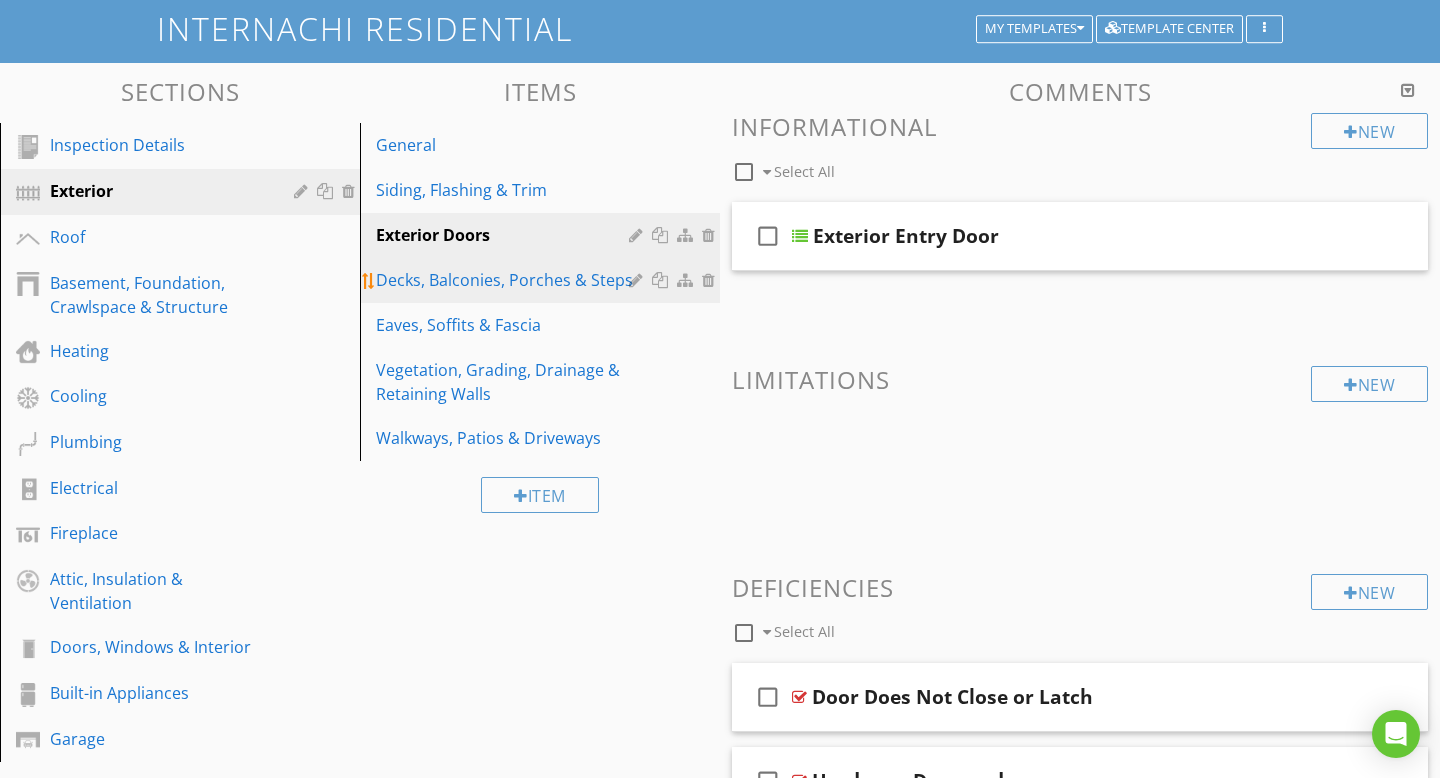 click on "Decks, Balconies, Porches & Steps" at bounding box center [543, 280] 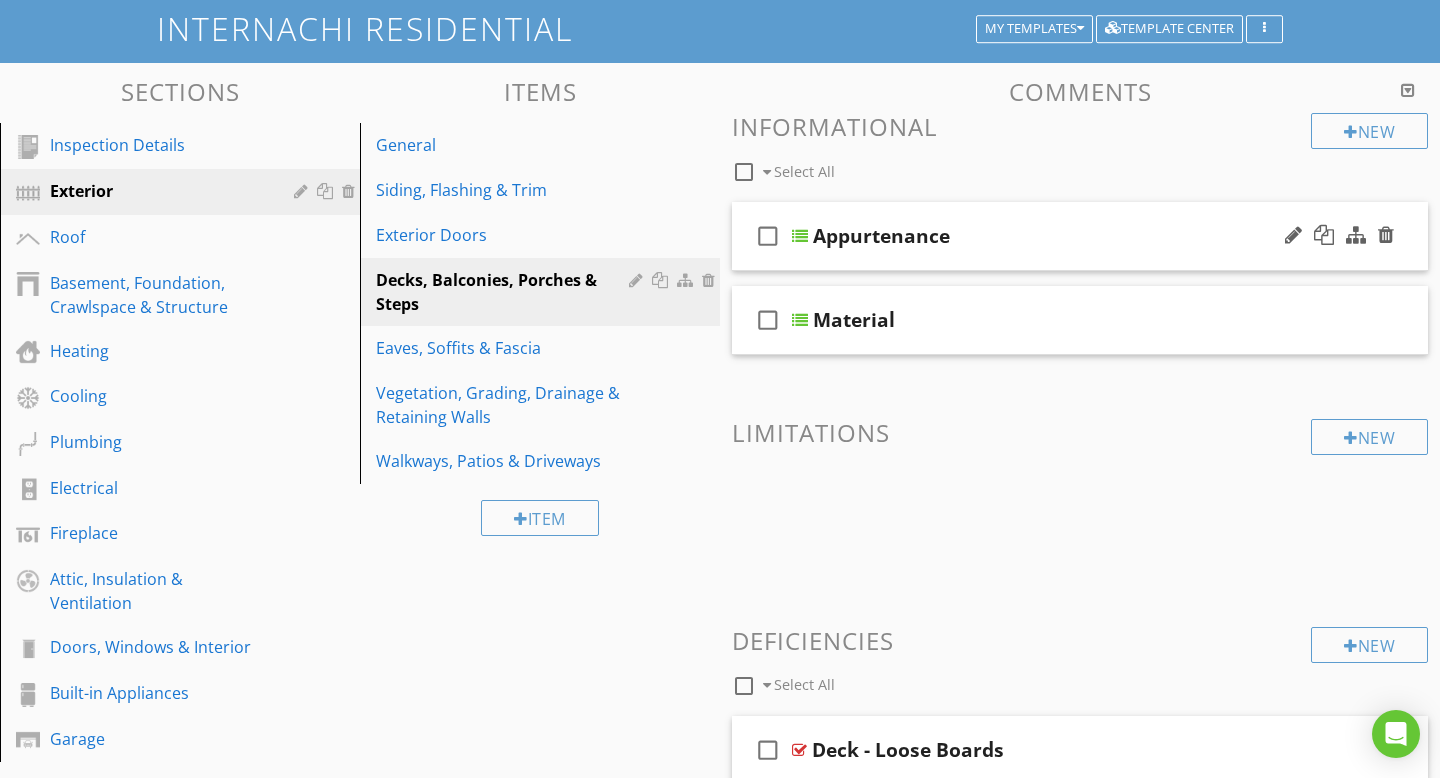 click on "Appurtenance" at bounding box center [881, 236] 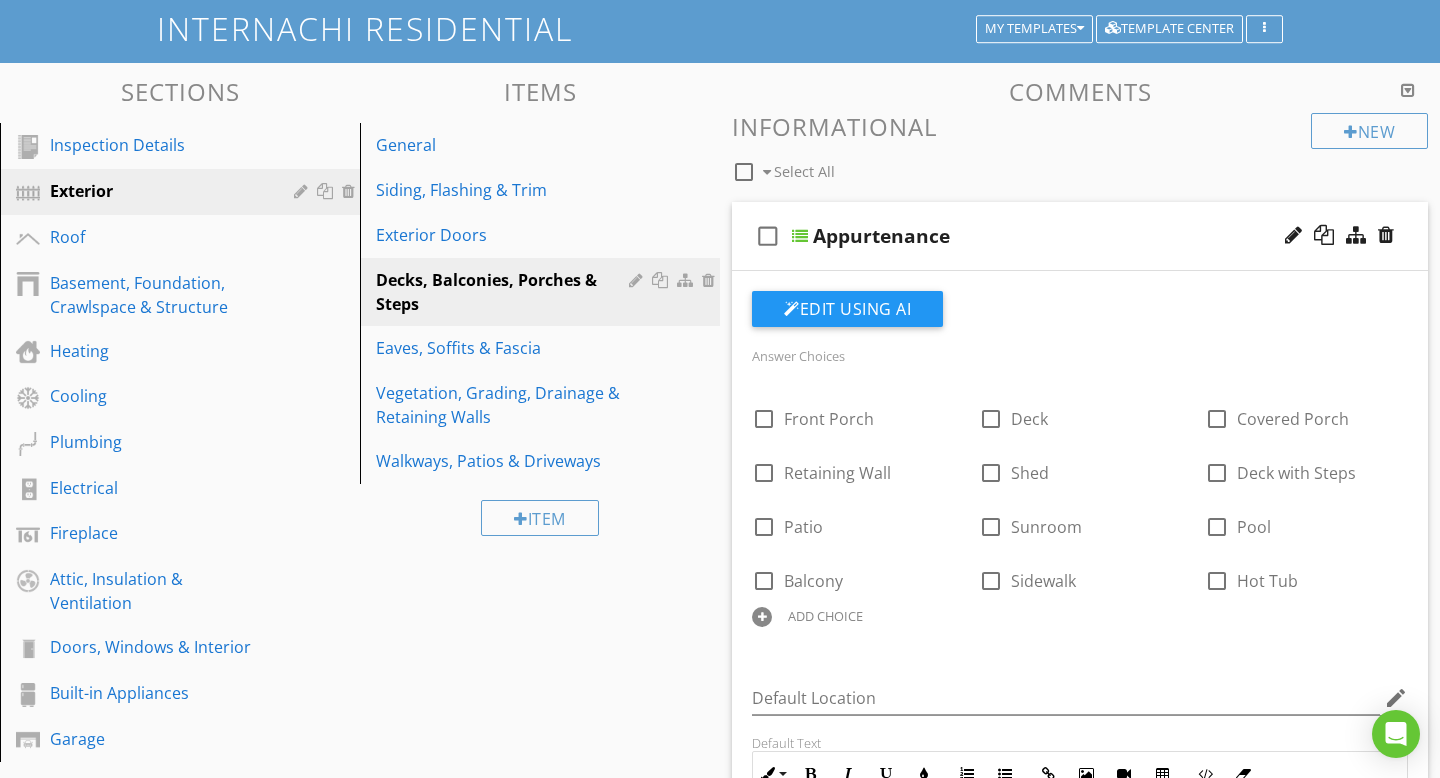 click on "check_box_outline_blank
Appurtenance" at bounding box center [1080, 236] 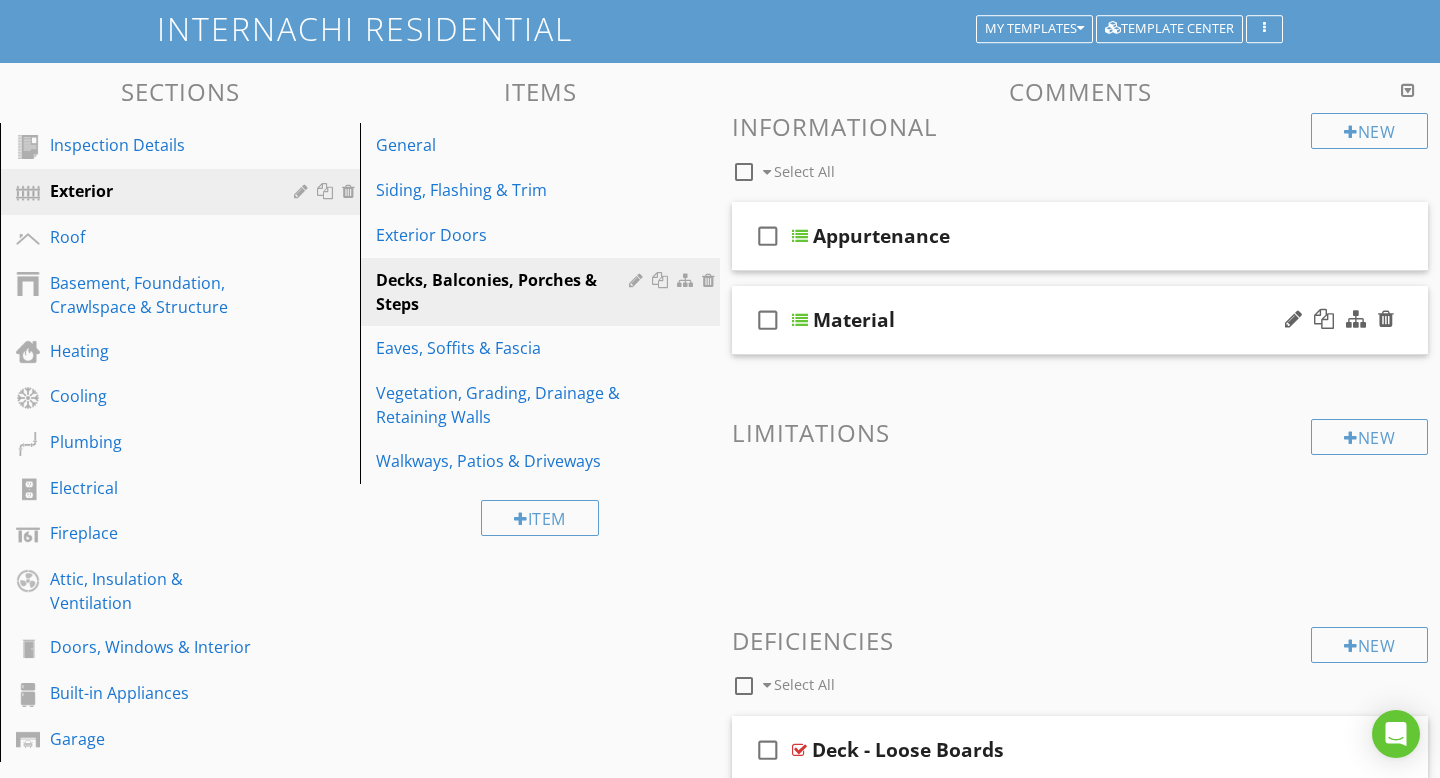 click at bounding box center (800, 320) 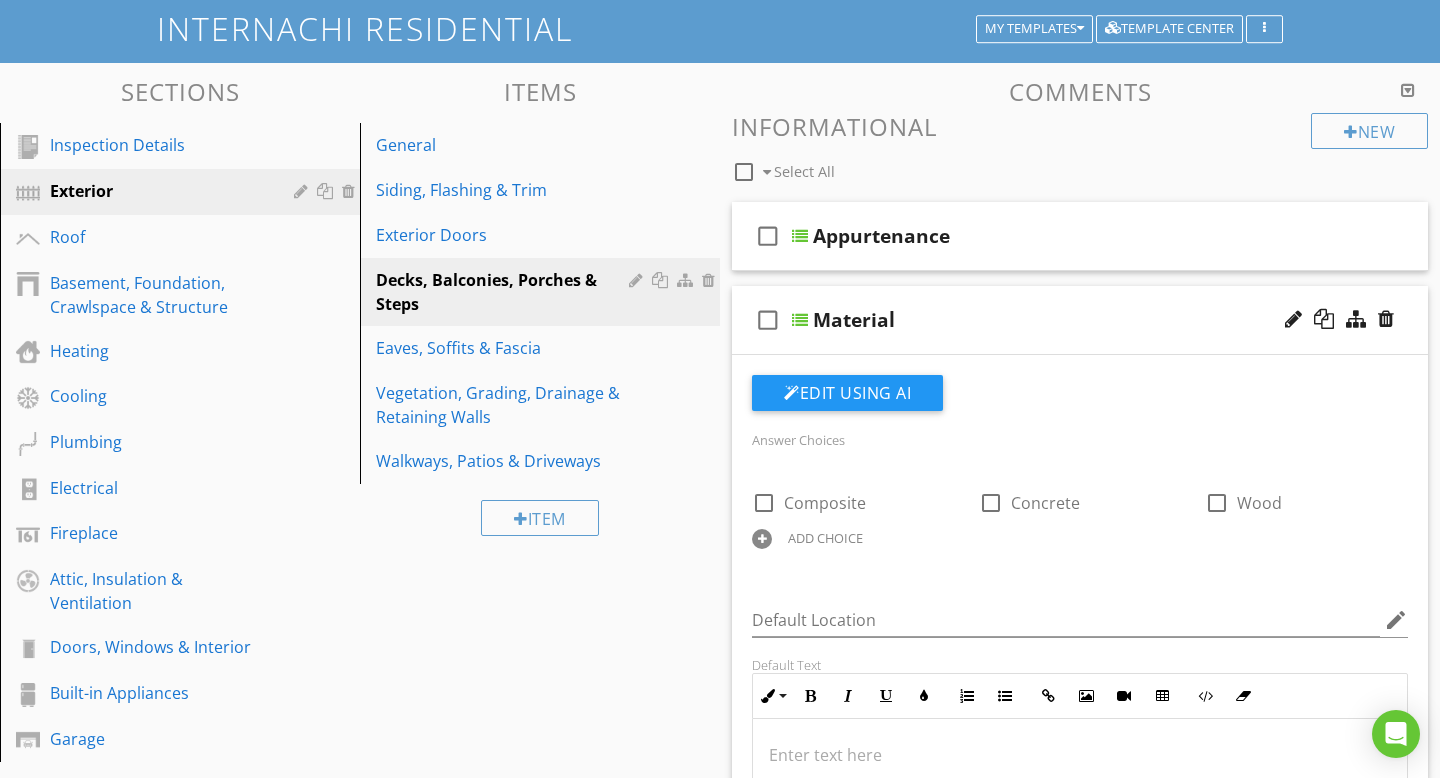 click at bounding box center [800, 320] 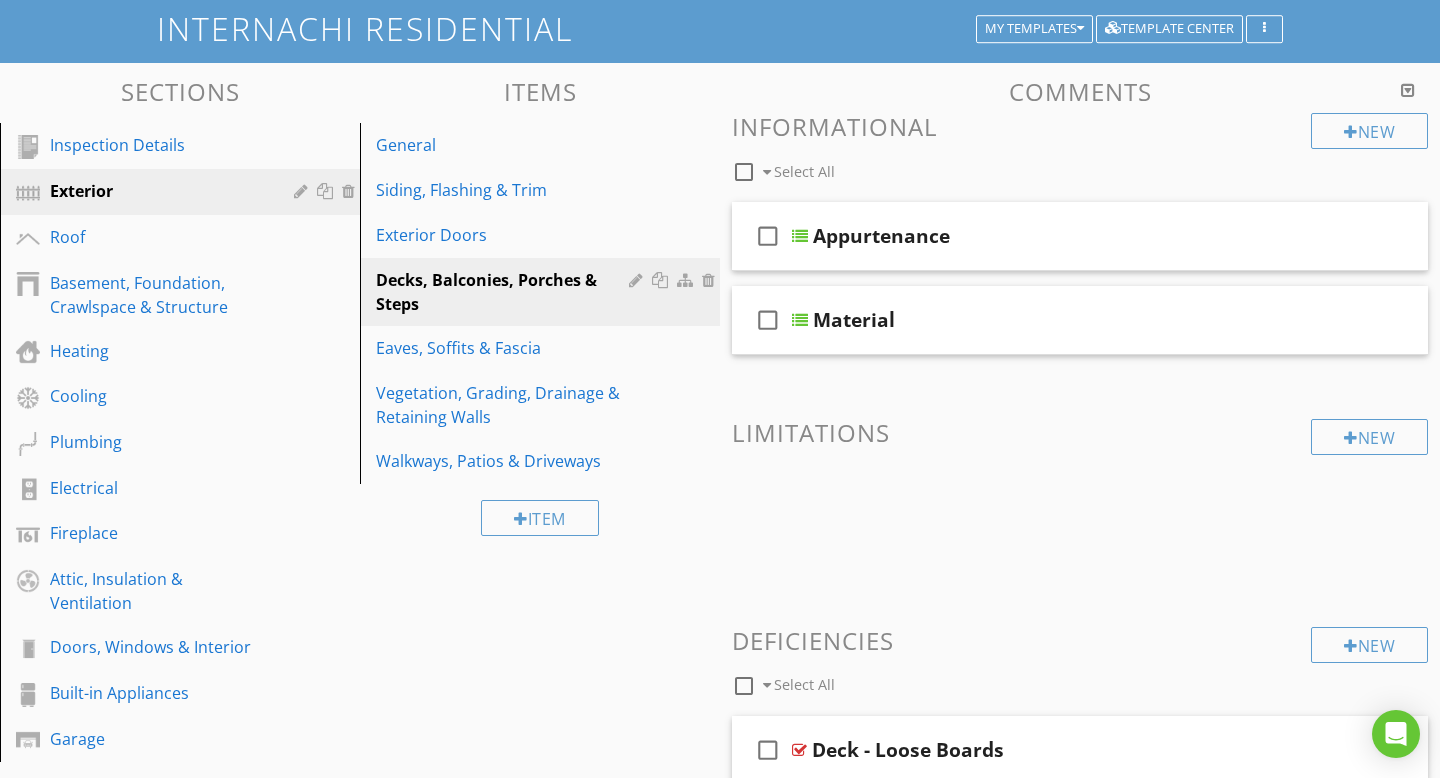 click on "Appurtenance" at bounding box center (881, 236) 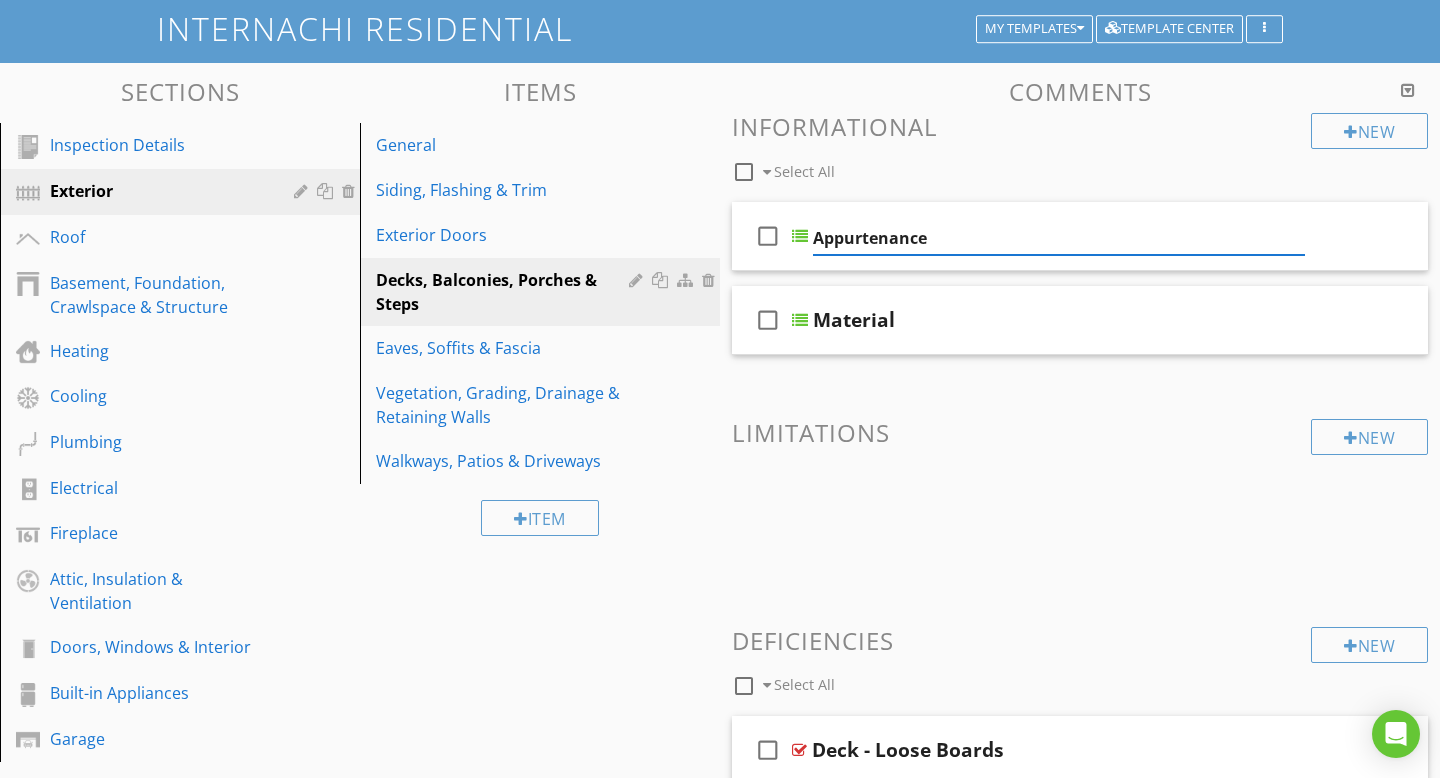 click on "Appurtenance" at bounding box center (1059, 238) 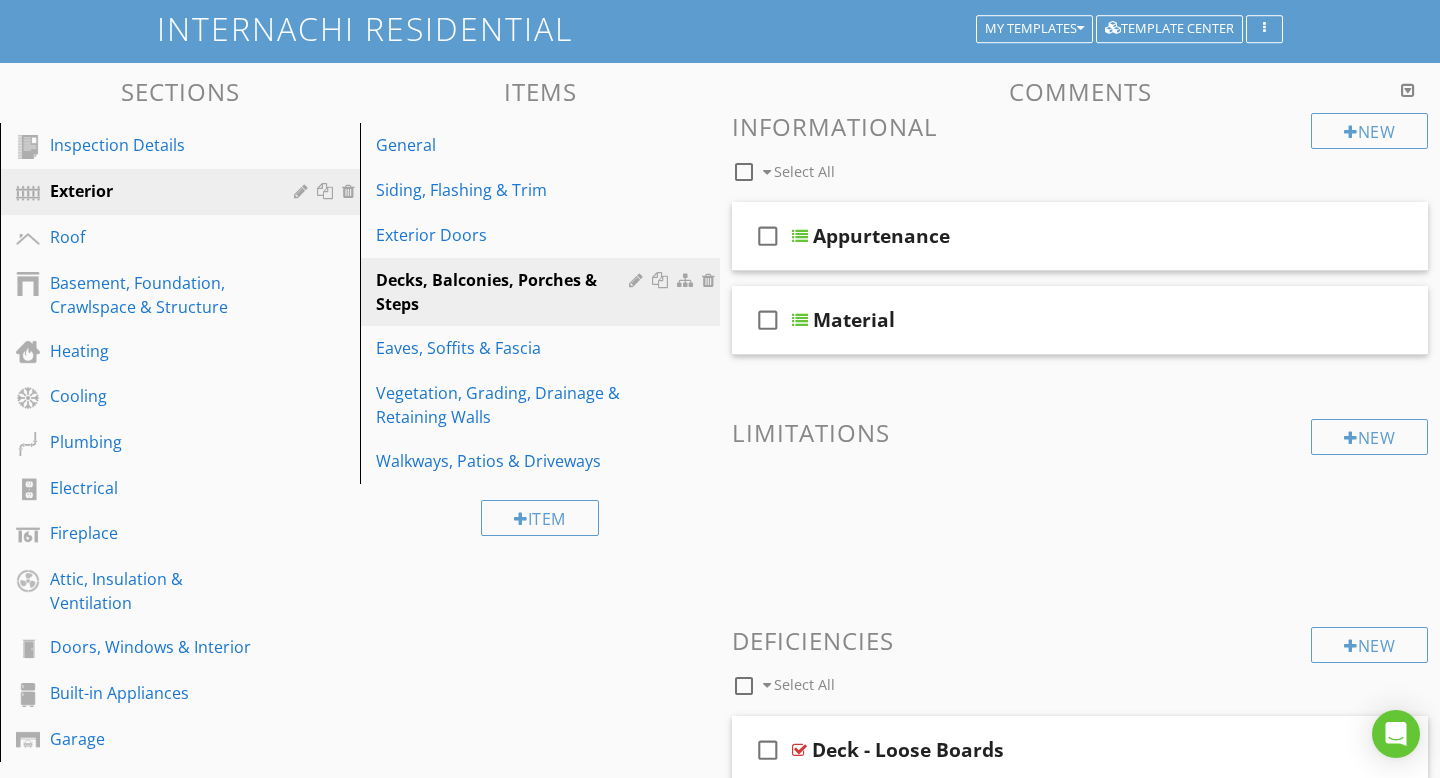 click on "check_box_outline_blank     Select All" at bounding box center (1021, 167) 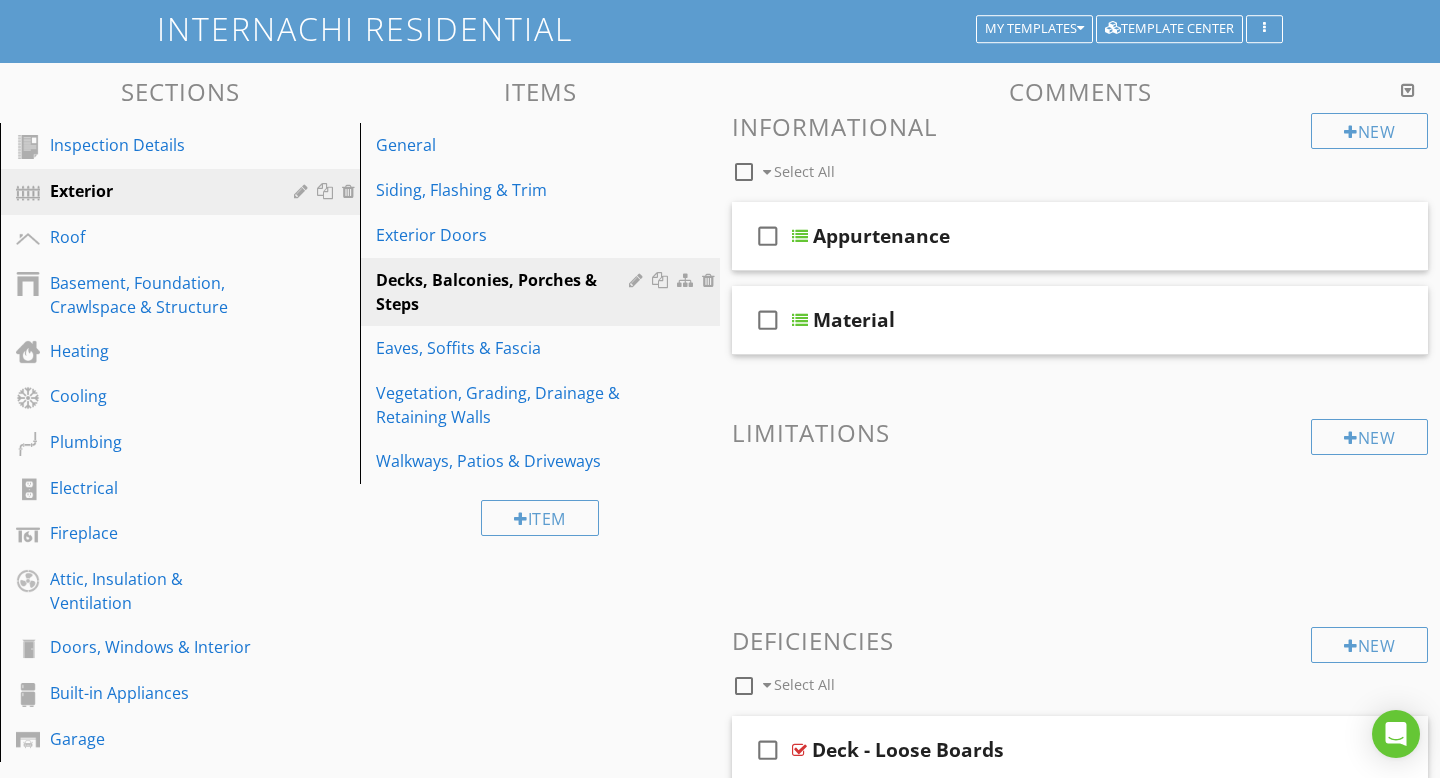 click on "Appurtenance" at bounding box center [881, 236] 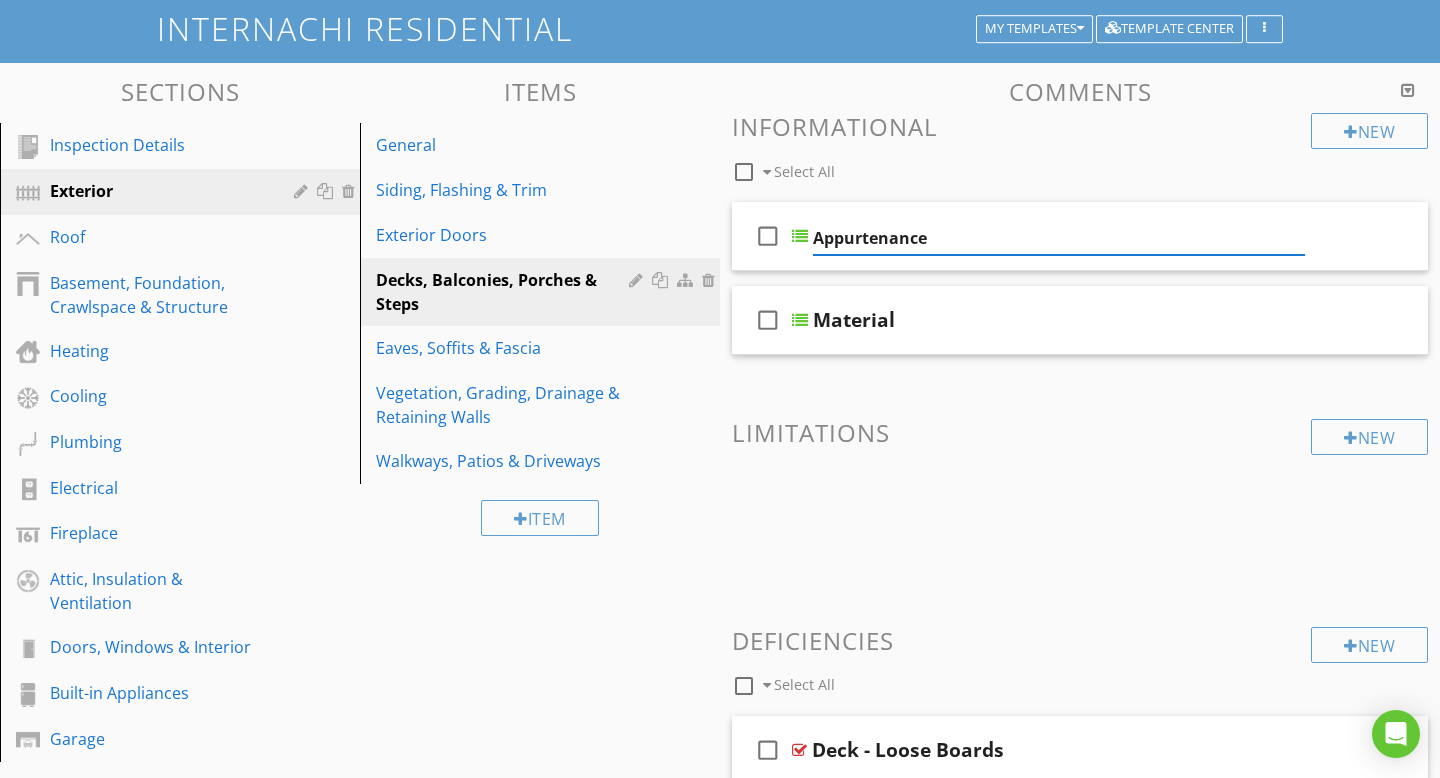 click on "Appurtenance" at bounding box center [1059, 238] 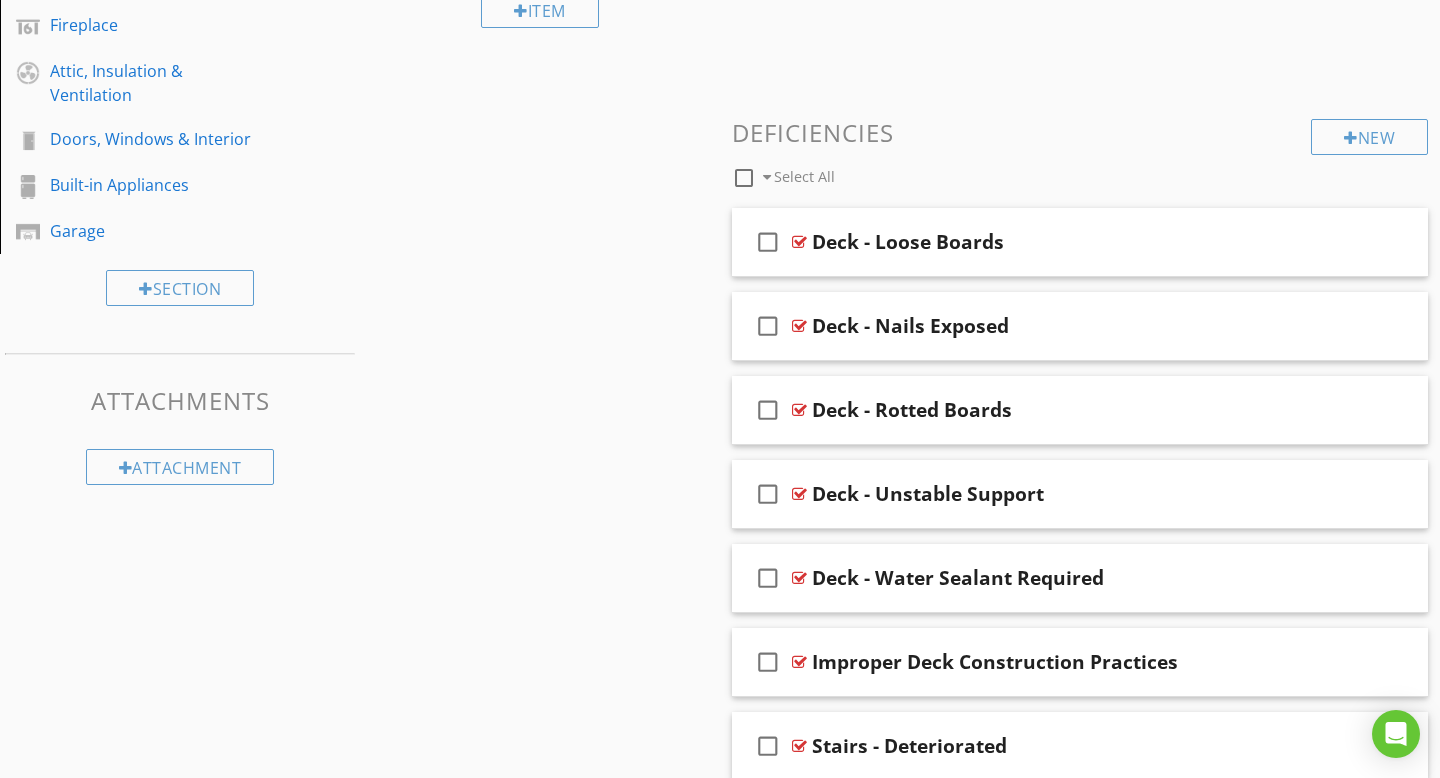 scroll, scrollTop: 737, scrollLeft: 0, axis: vertical 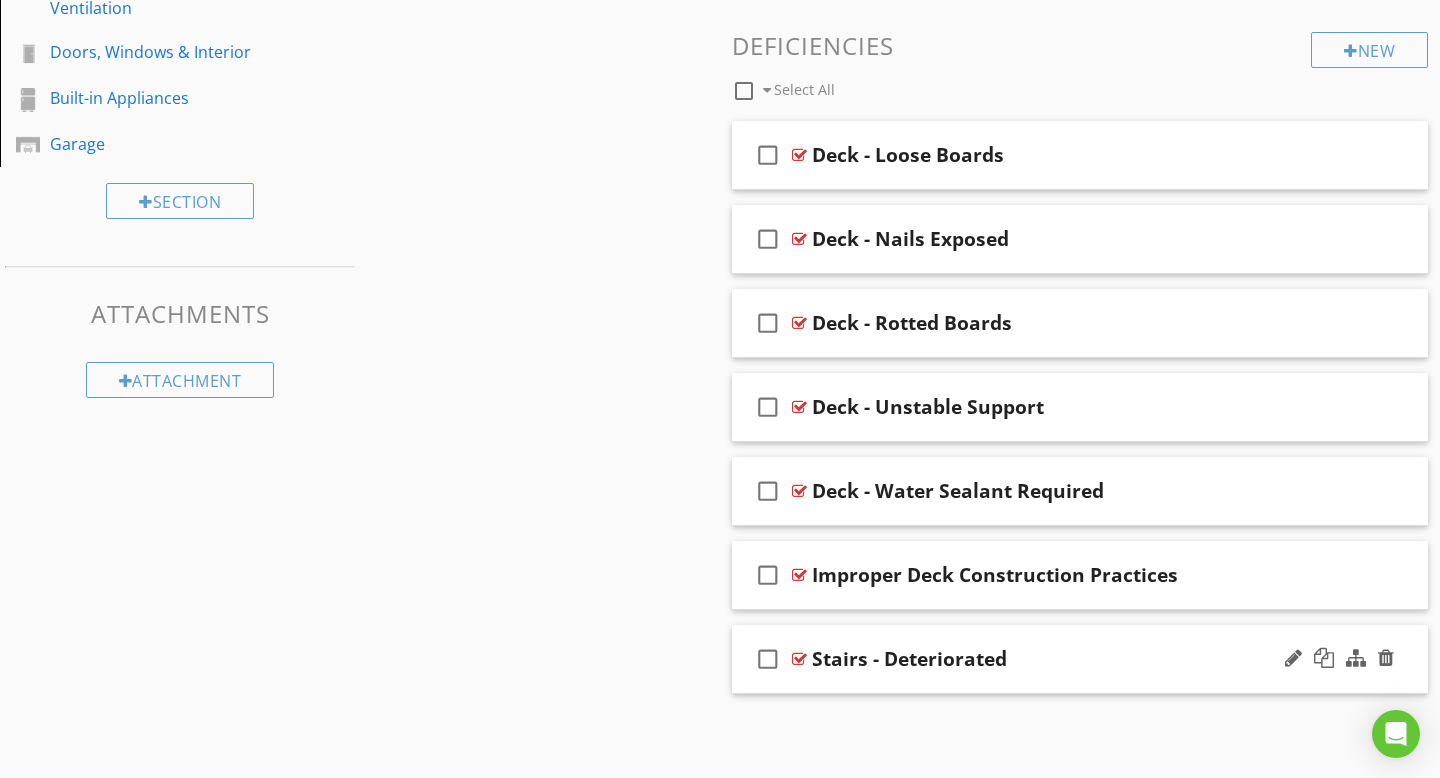 click at bounding box center (799, 659) 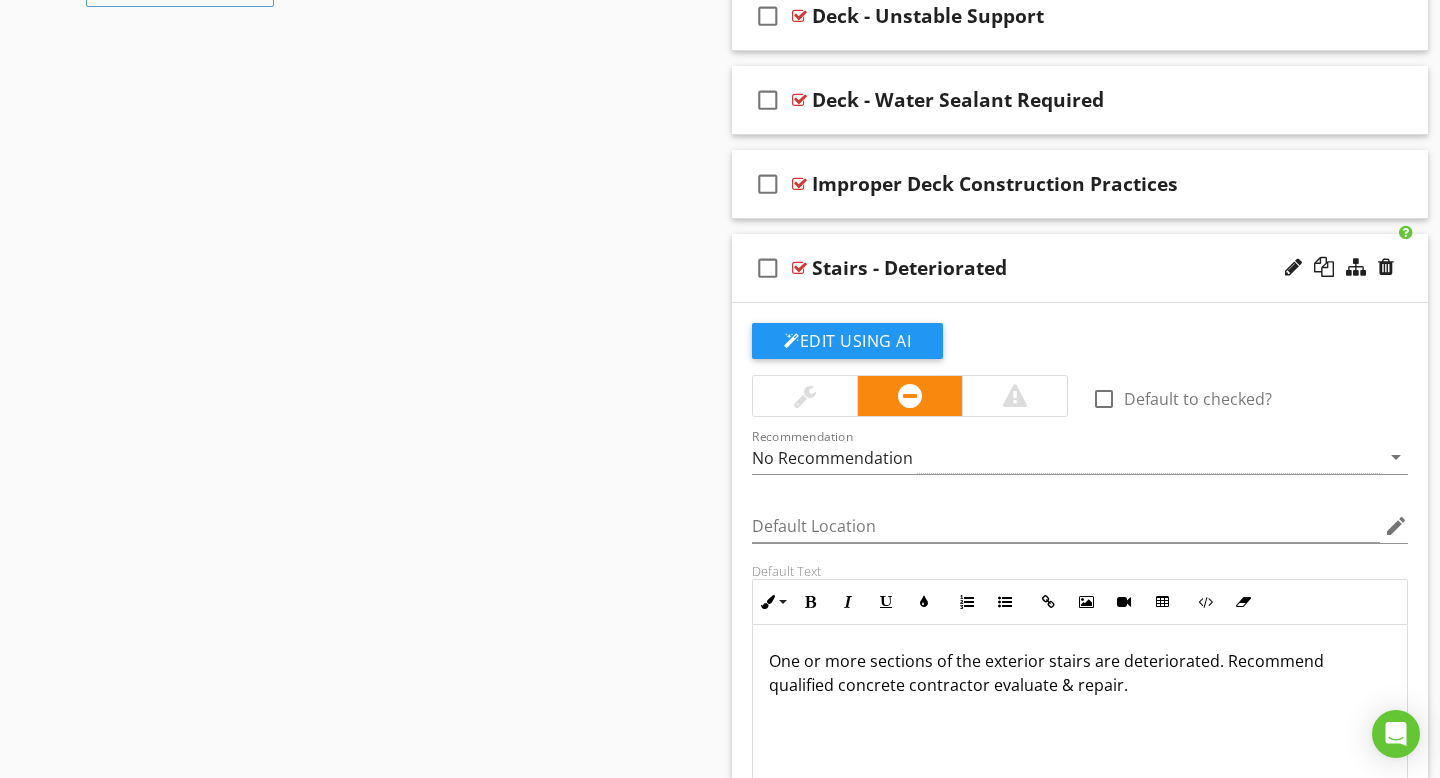 scroll, scrollTop: 1141, scrollLeft: 0, axis: vertical 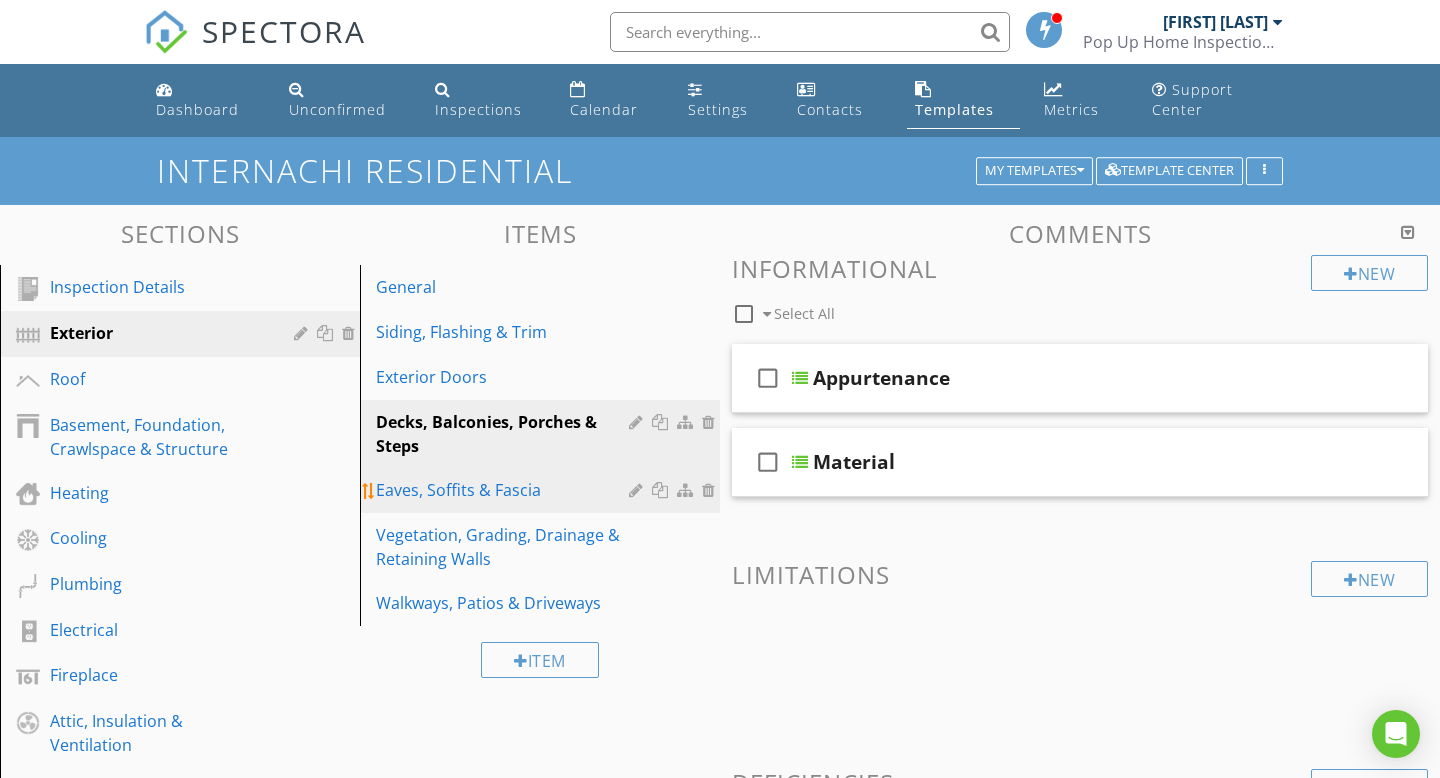 click on "Eaves, Soffits & Fascia" at bounding box center [505, 490] 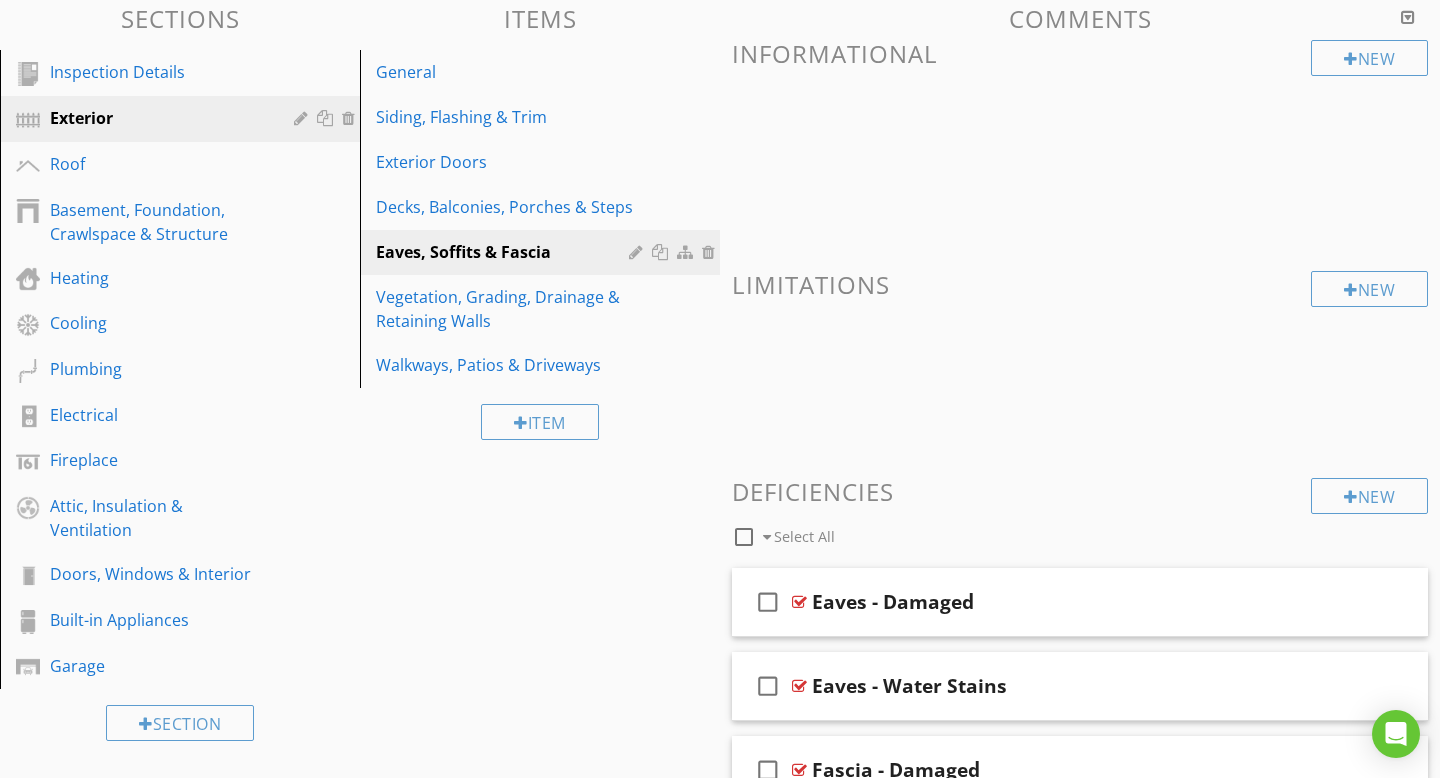 scroll, scrollTop: 206, scrollLeft: 0, axis: vertical 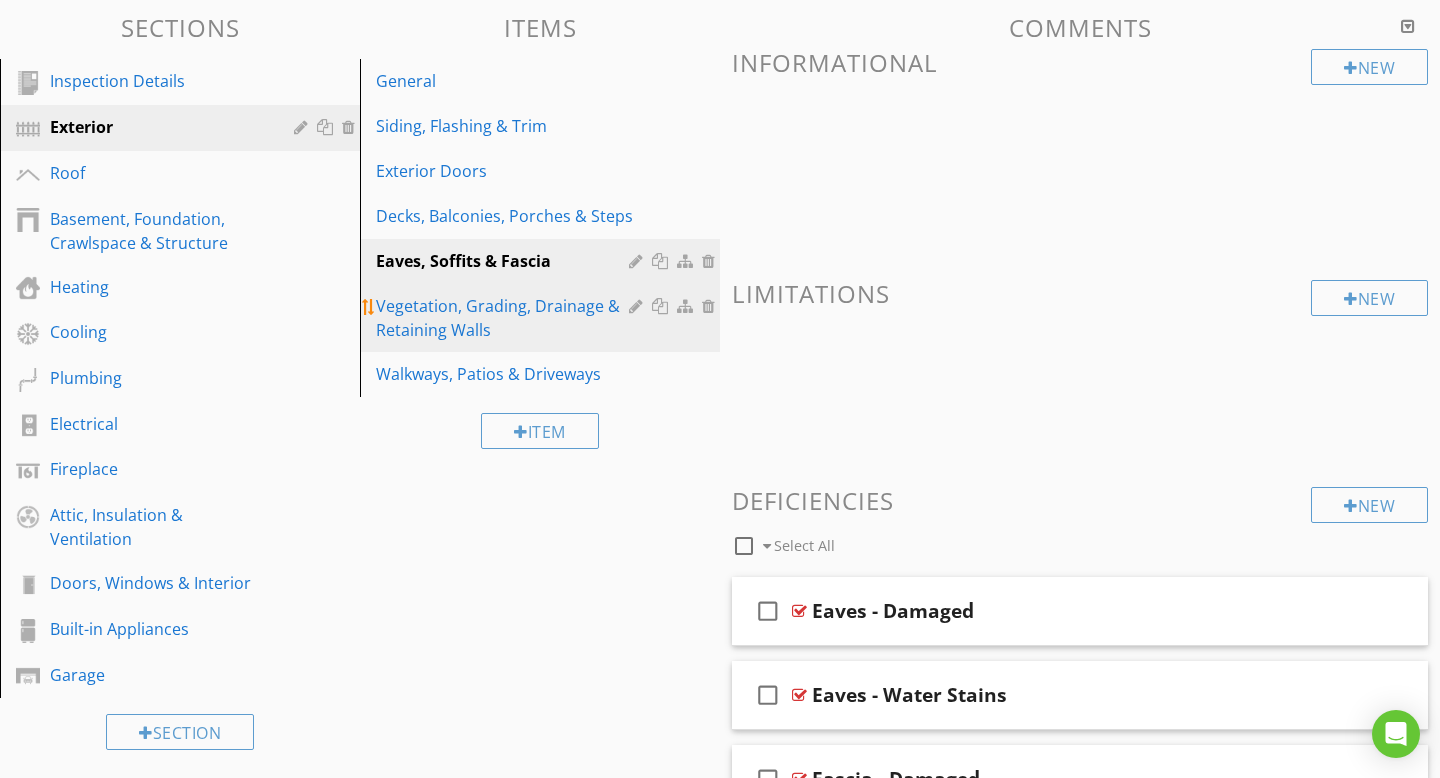 click on "Vegetation, Grading, Drainage & Retaining Walls" at bounding box center [505, 318] 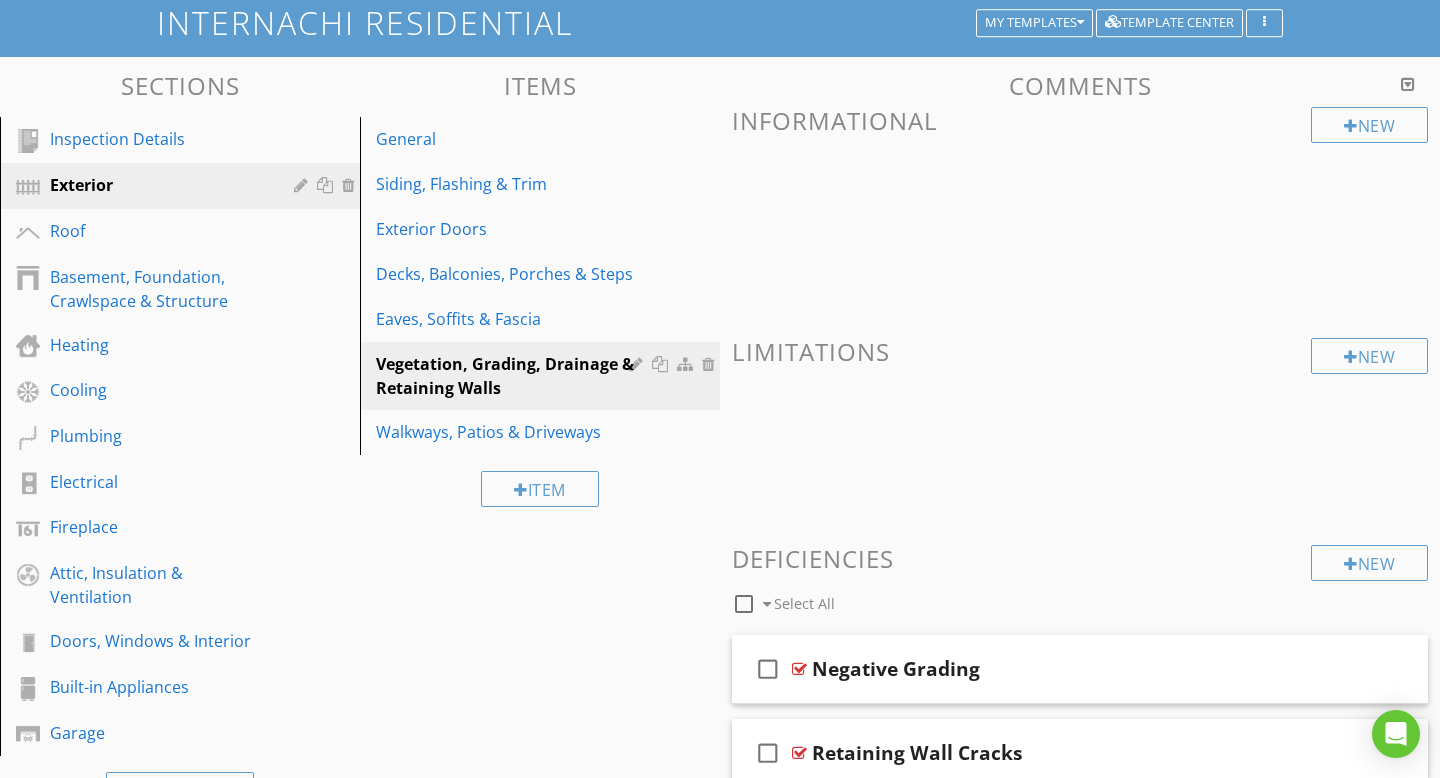 scroll, scrollTop: 0, scrollLeft: 0, axis: both 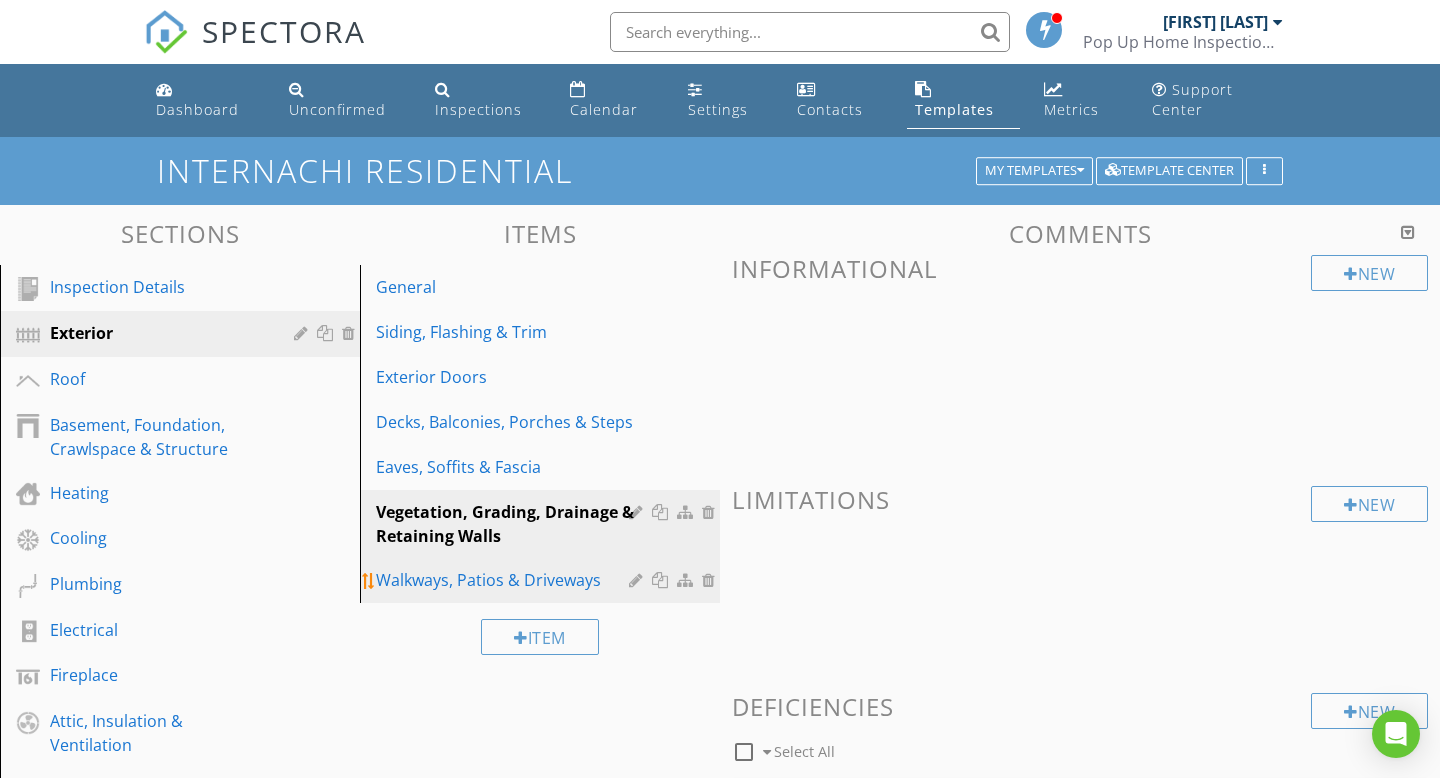 click on "Walkways, Patios & Driveways" at bounding box center [505, 580] 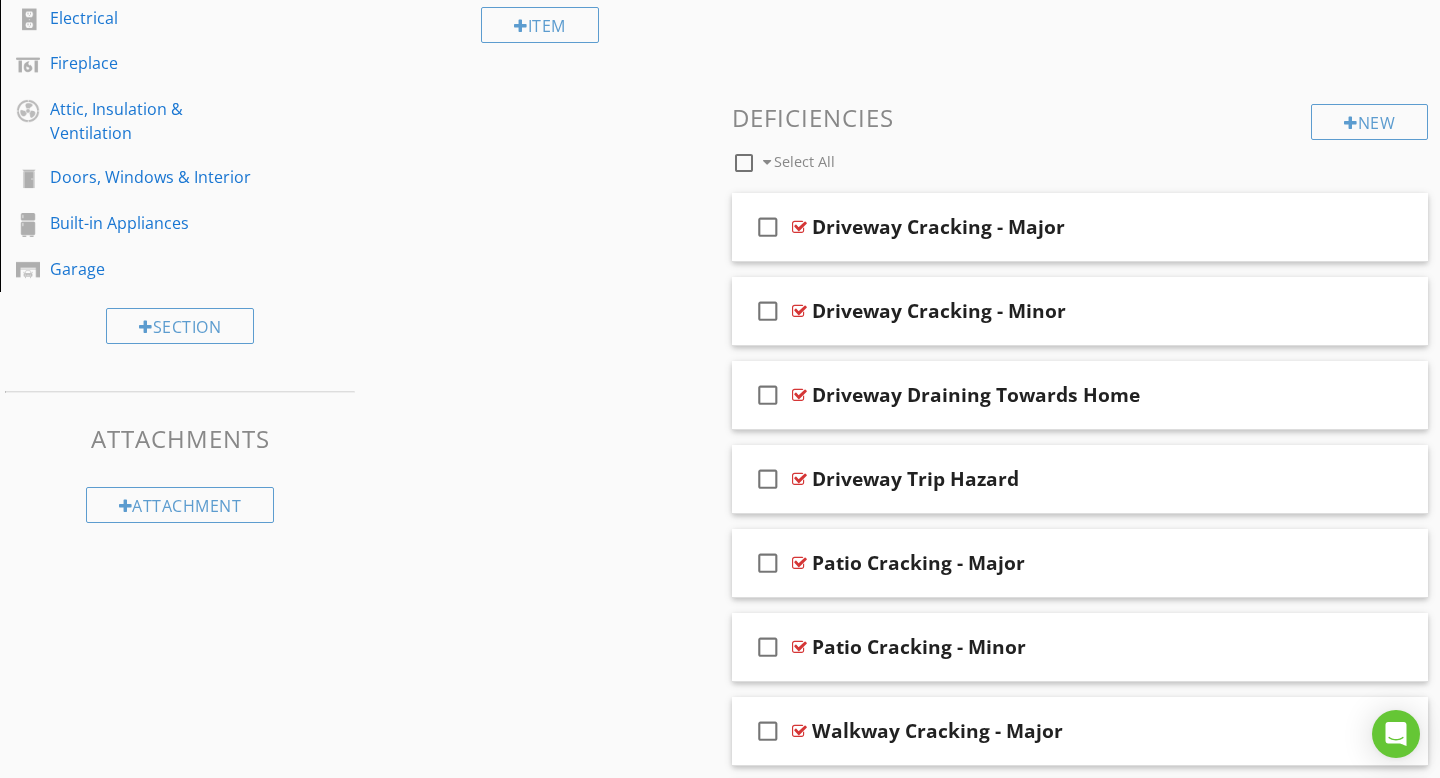 scroll, scrollTop: 621, scrollLeft: 0, axis: vertical 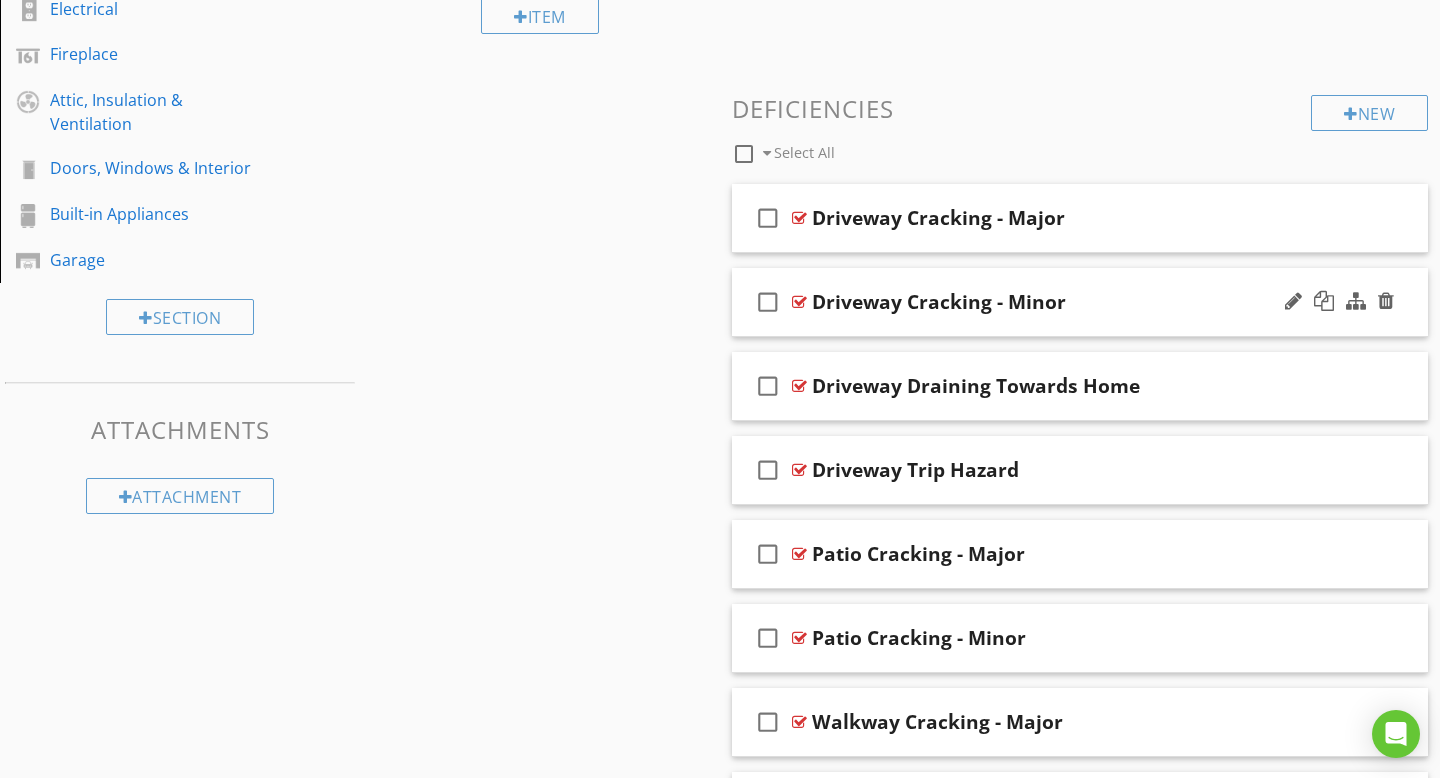 click at bounding box center [799, 302] 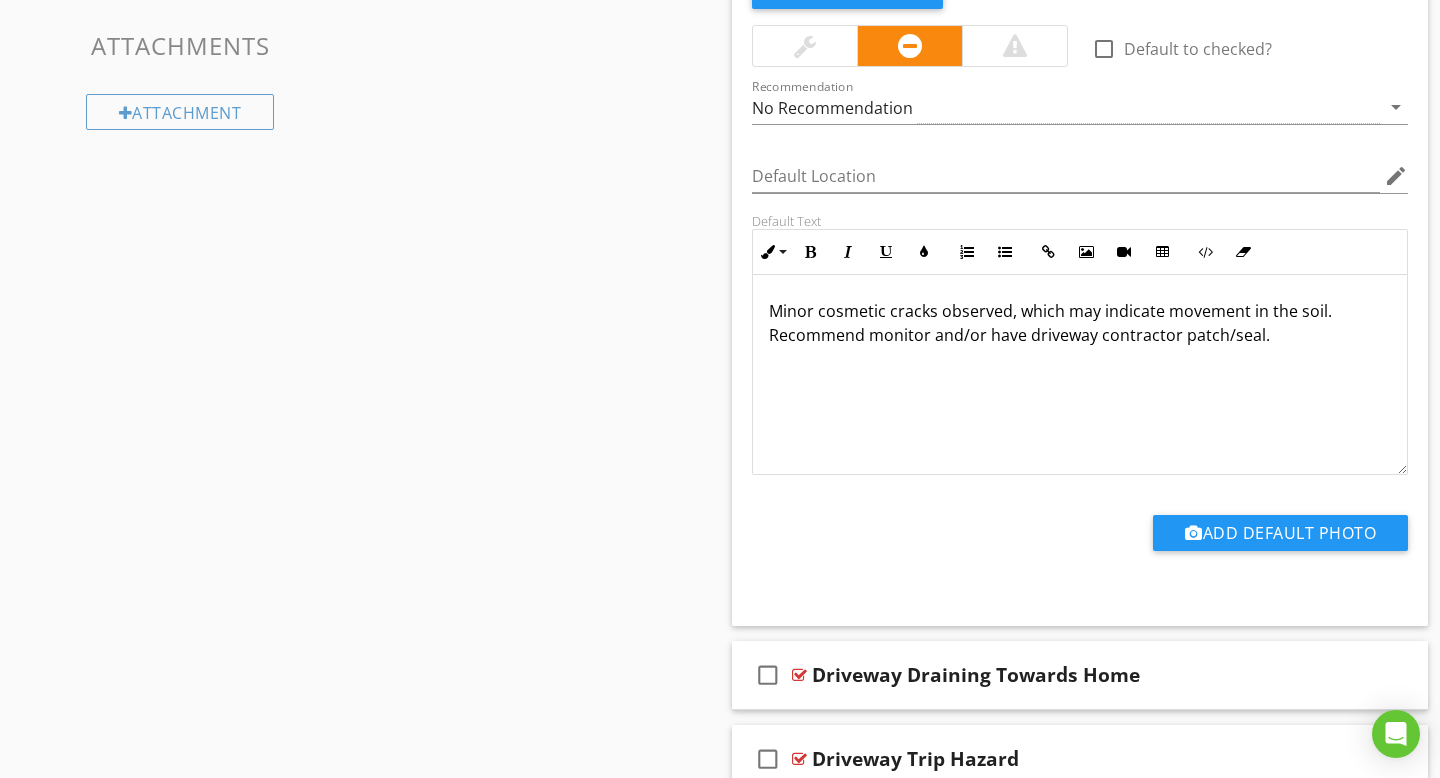 scroll, scrollTop: 1006, scrollLeft: 0, axis: vertical 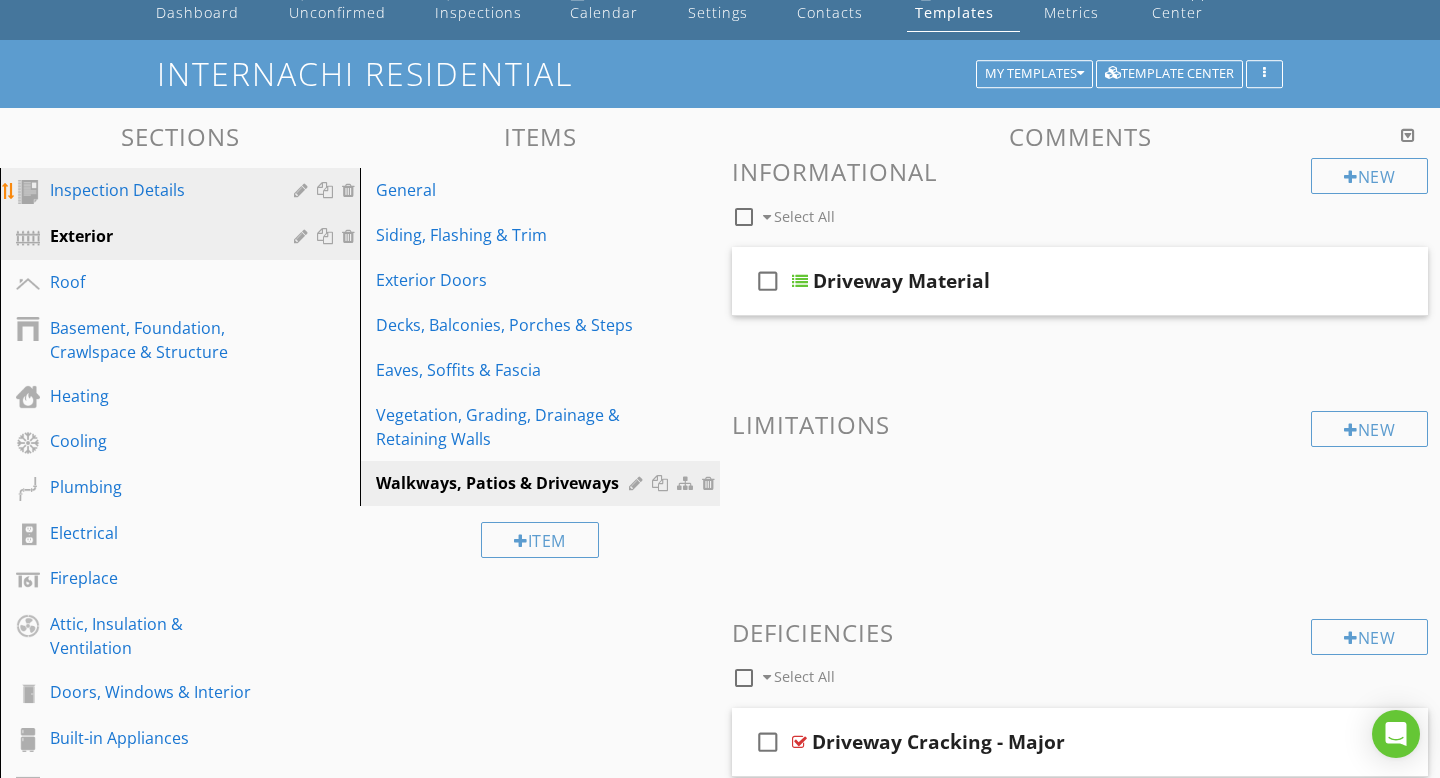 click on "Inspection Details" at bounding box center [157, 190] 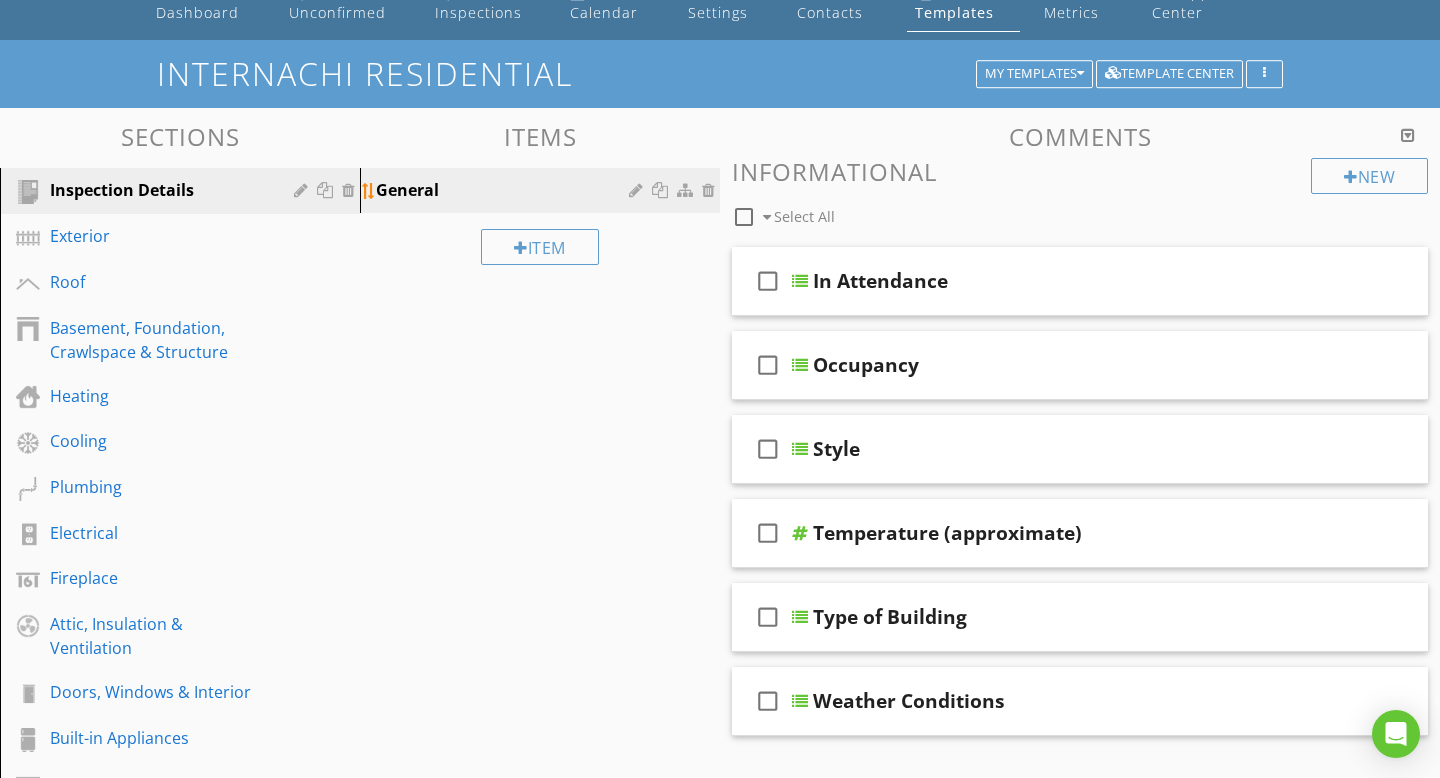 click on "General" at bounding box center [505, 190] 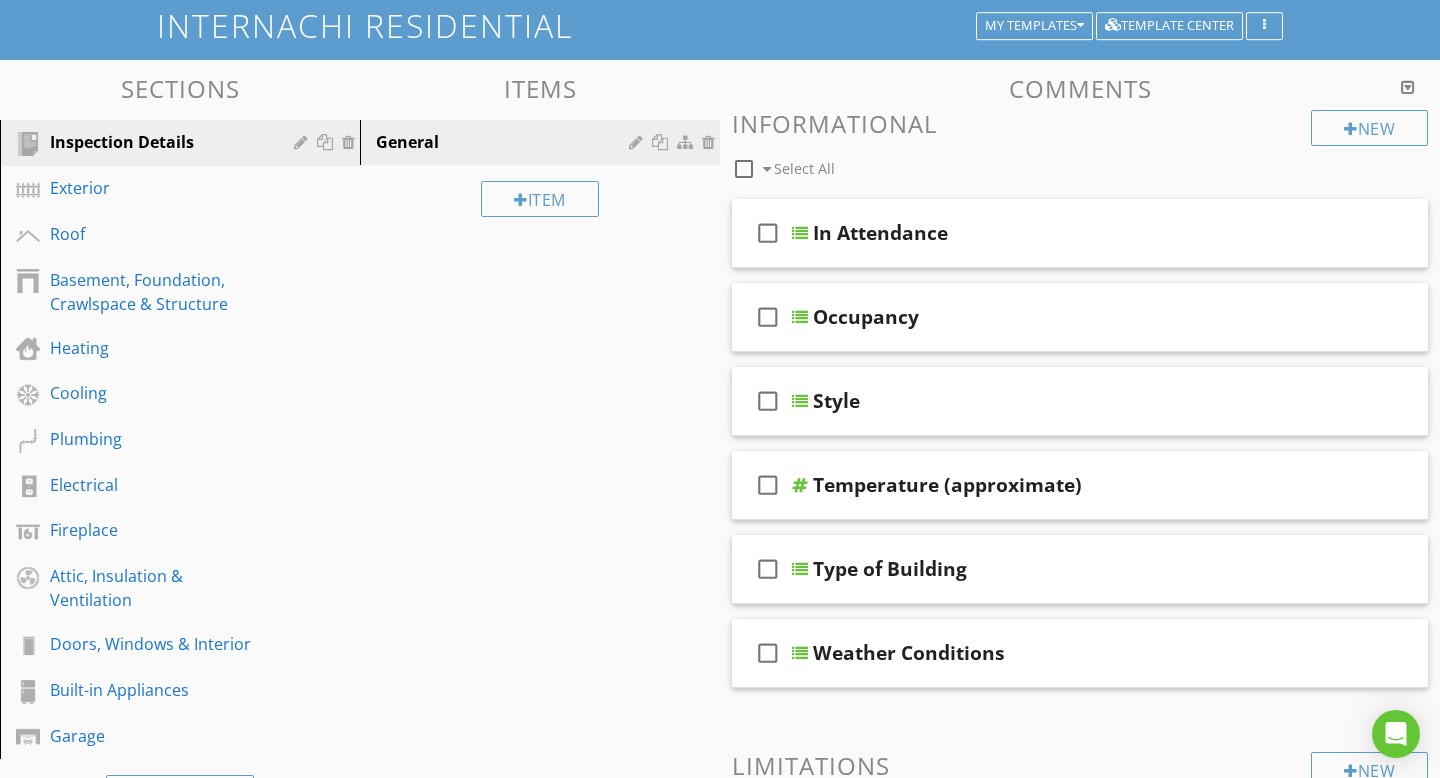 scroll, scrollTop: 0, scrollLeft: 0, axis: both 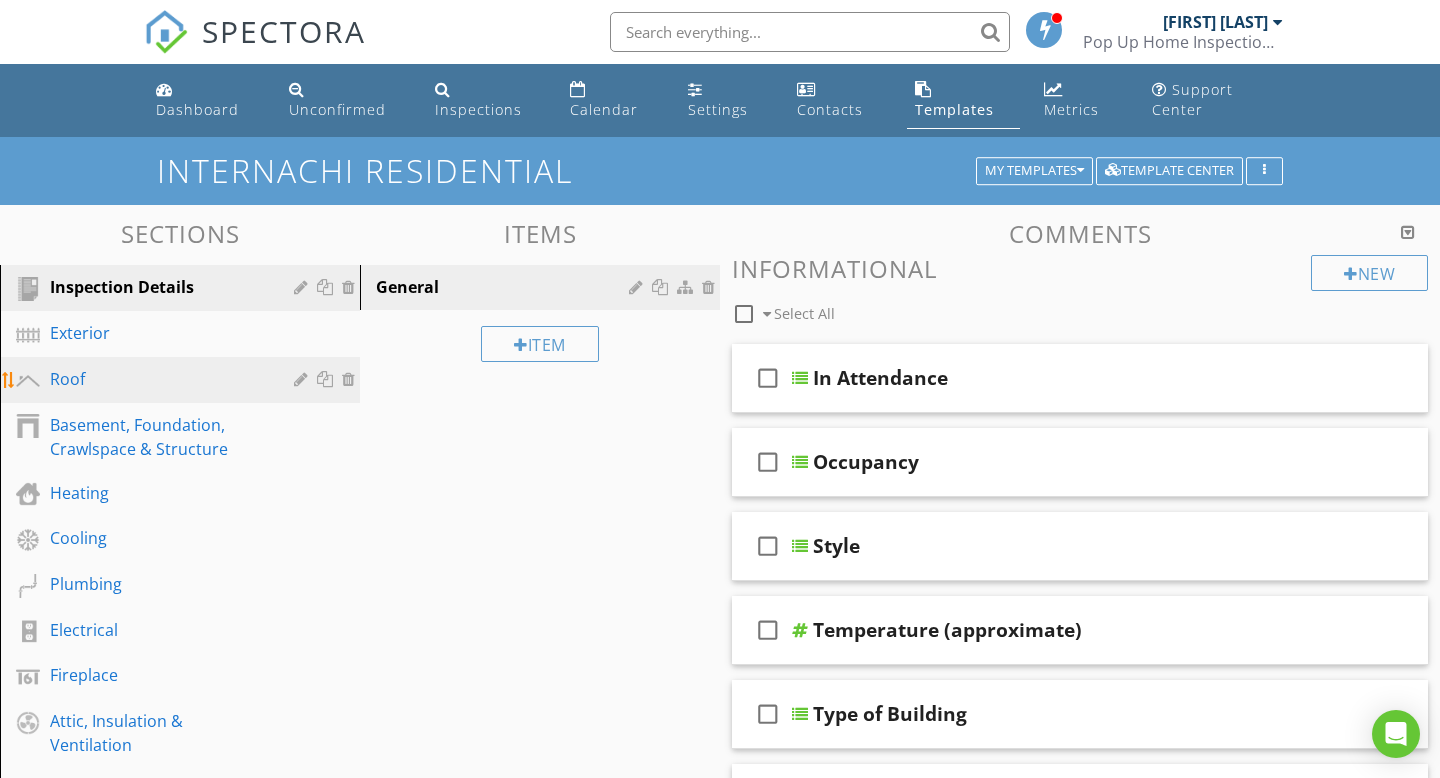 click on "Roof" at bounding box center (157, 379) 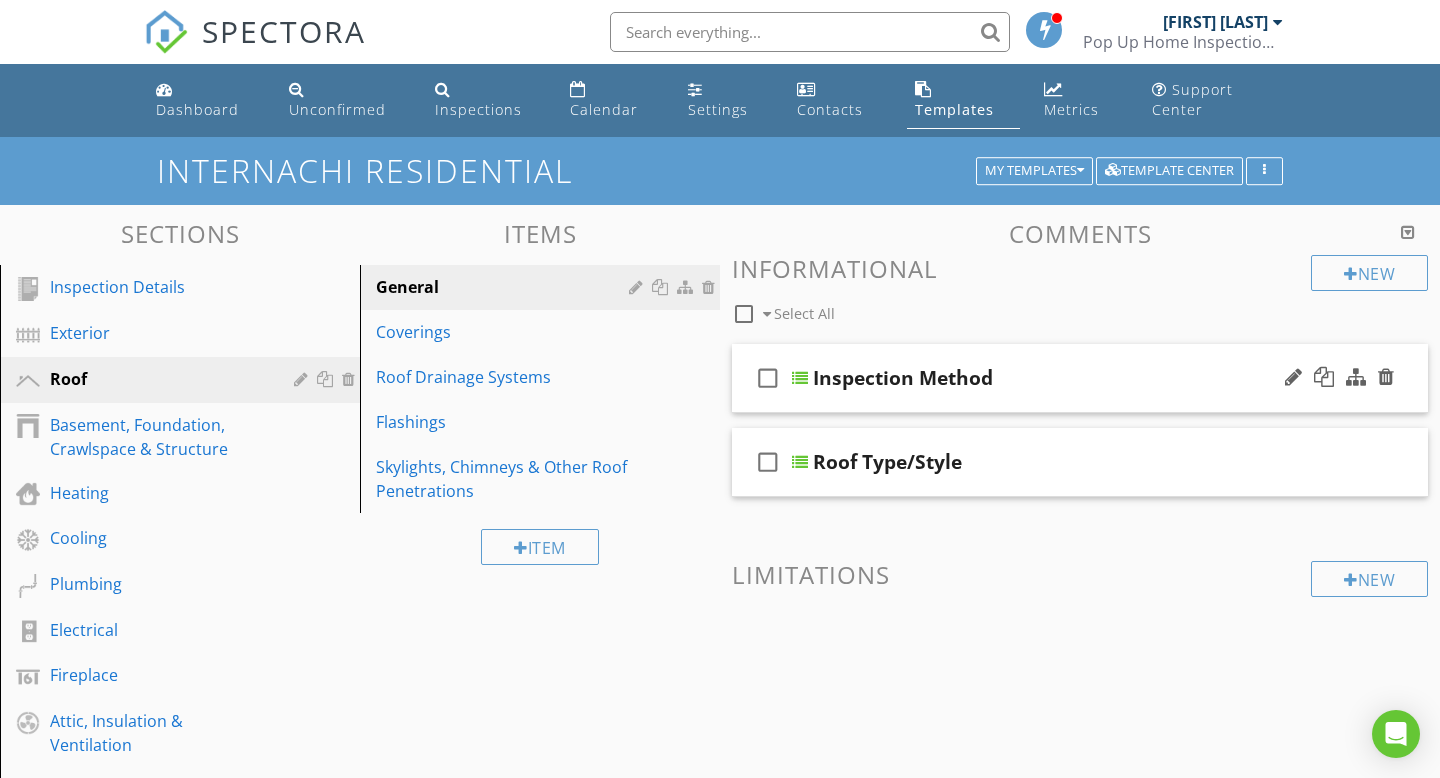 click at bounding box center [800, 378] 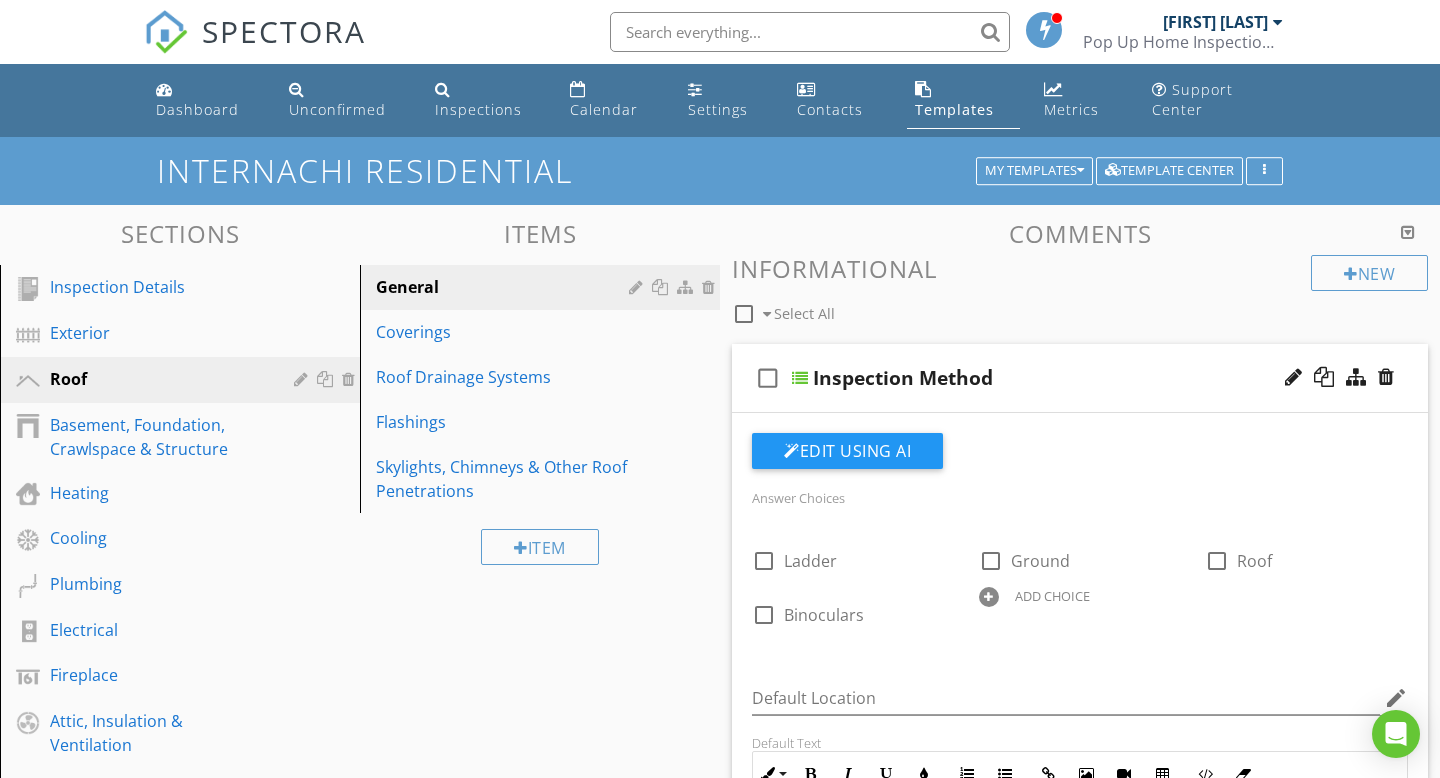 click at bounding box center [800, 378] 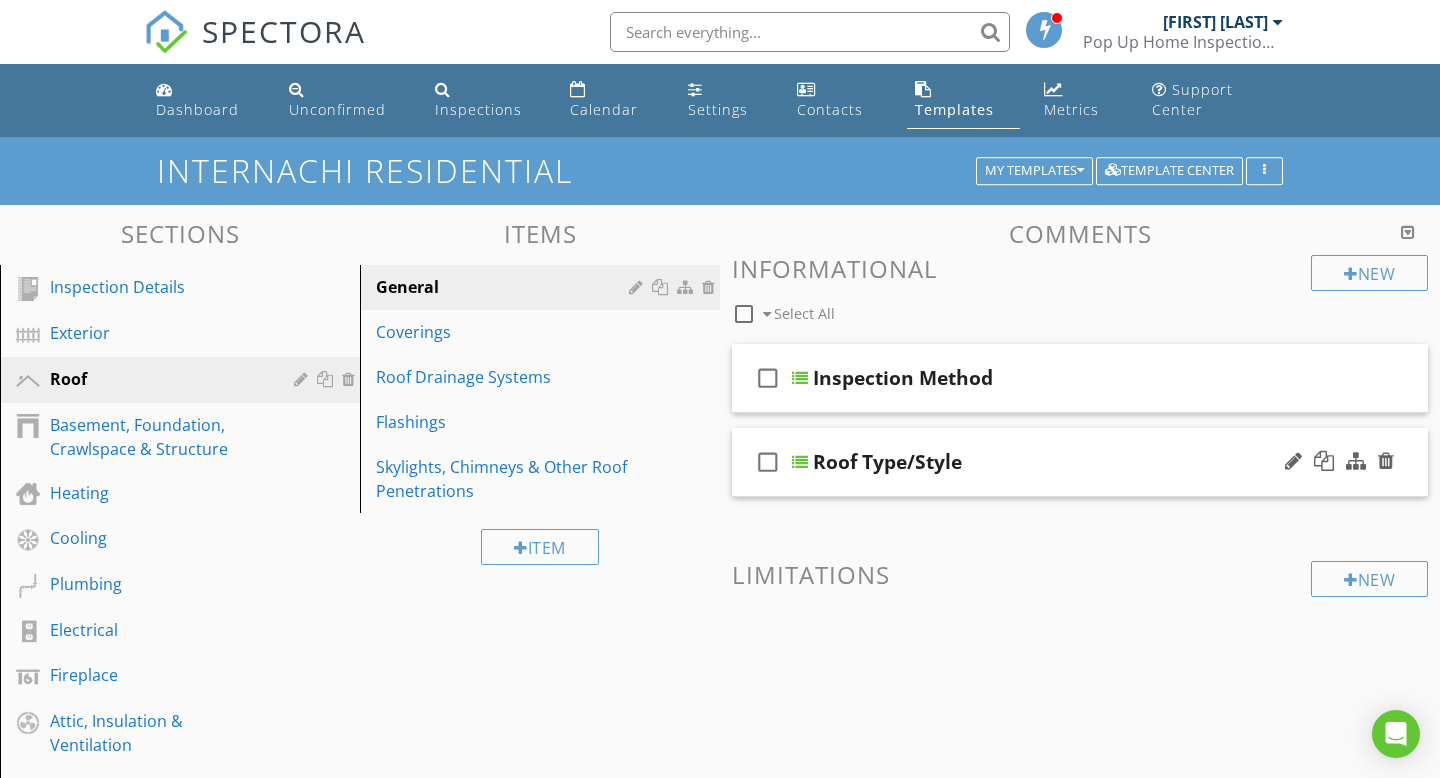 click at bounding box center (800, 462) 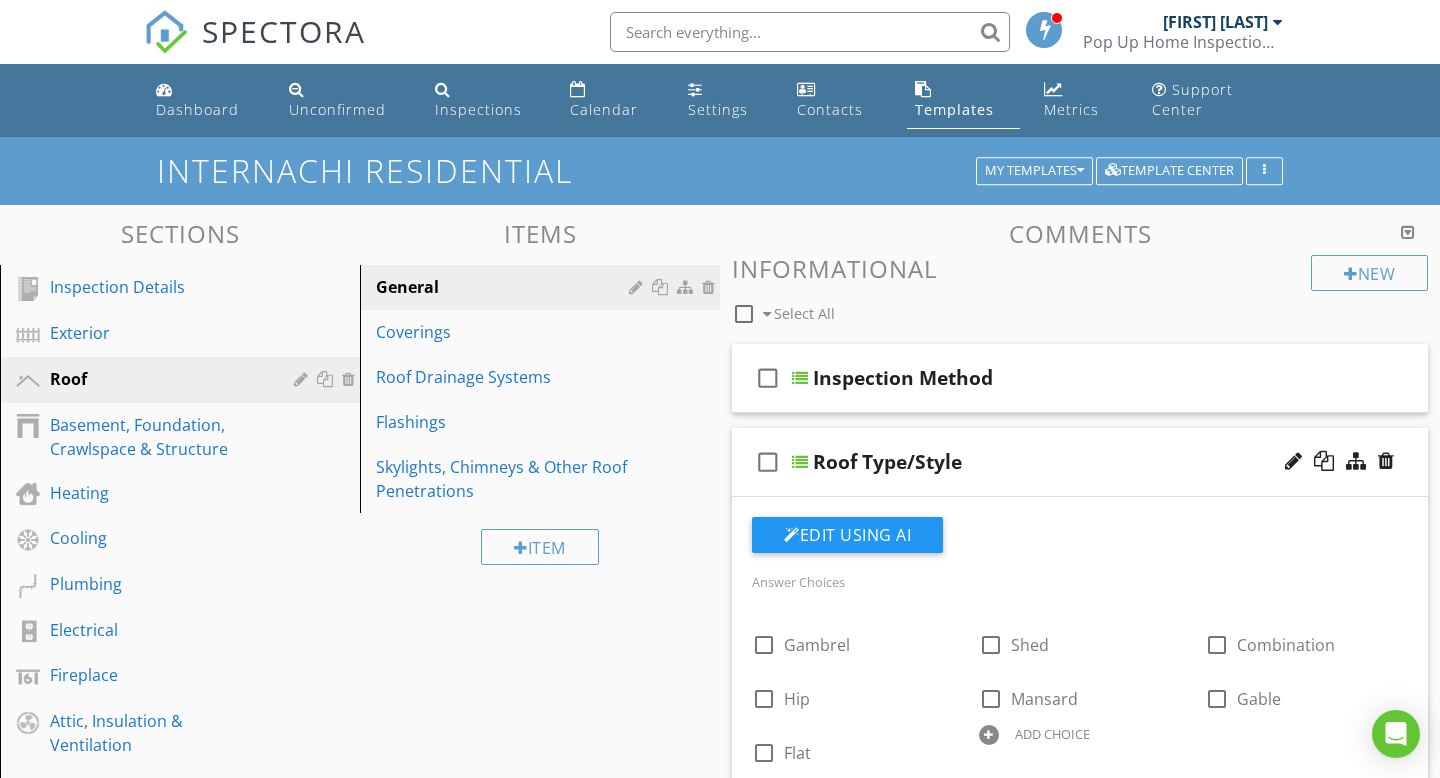 click at bounding box center [800, 462] 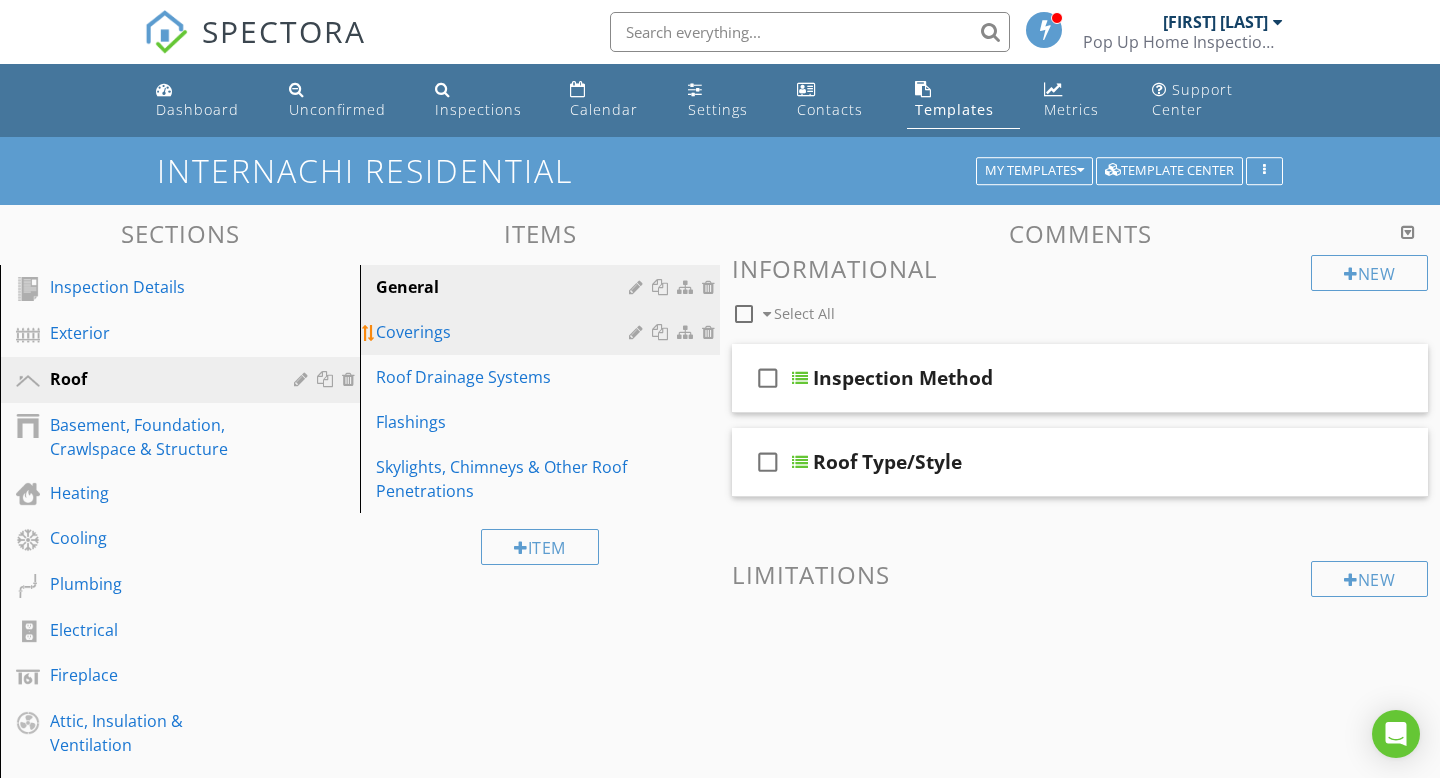 click on "Coverings" at bounding box center [543, 332] 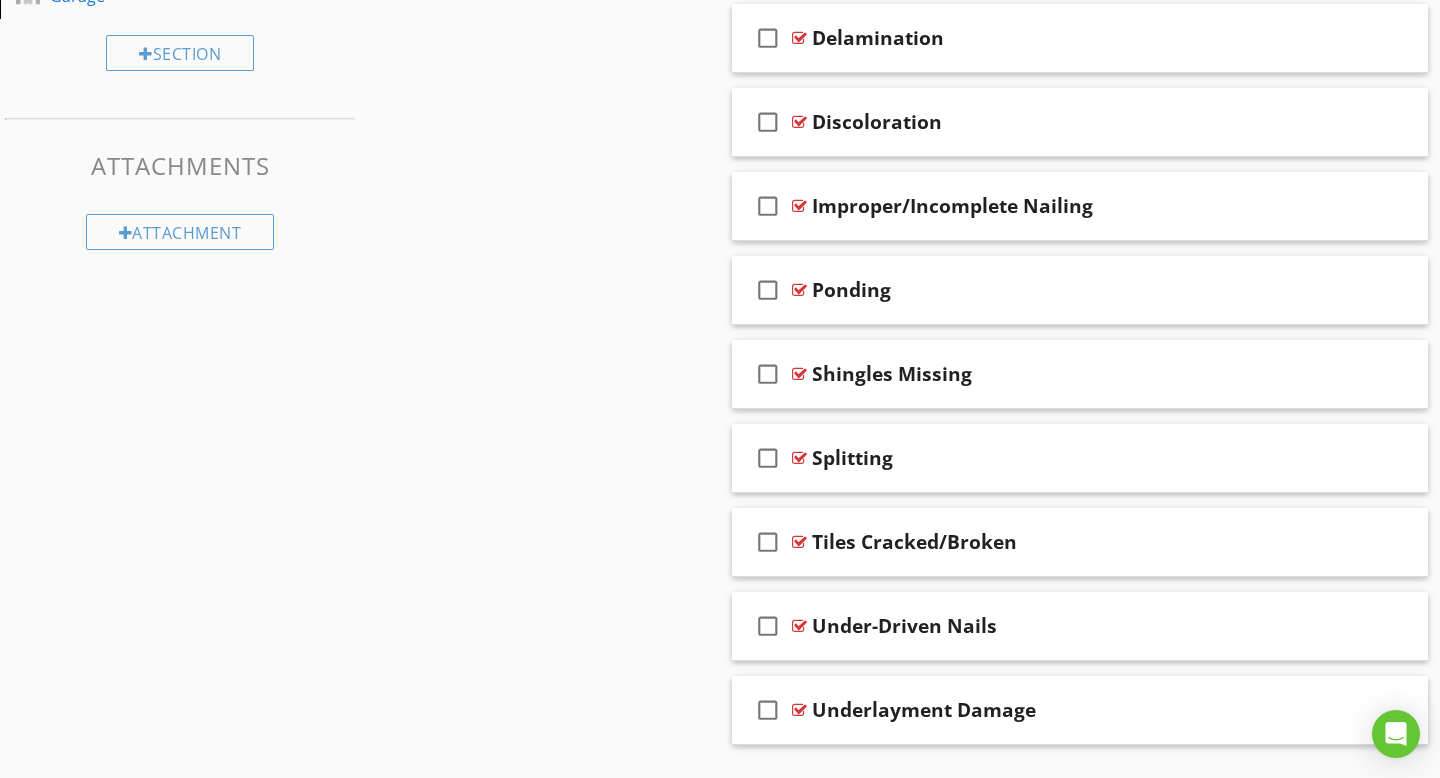 scroll, scrollTop: 936, scrollLeft: 0, axis: vertical 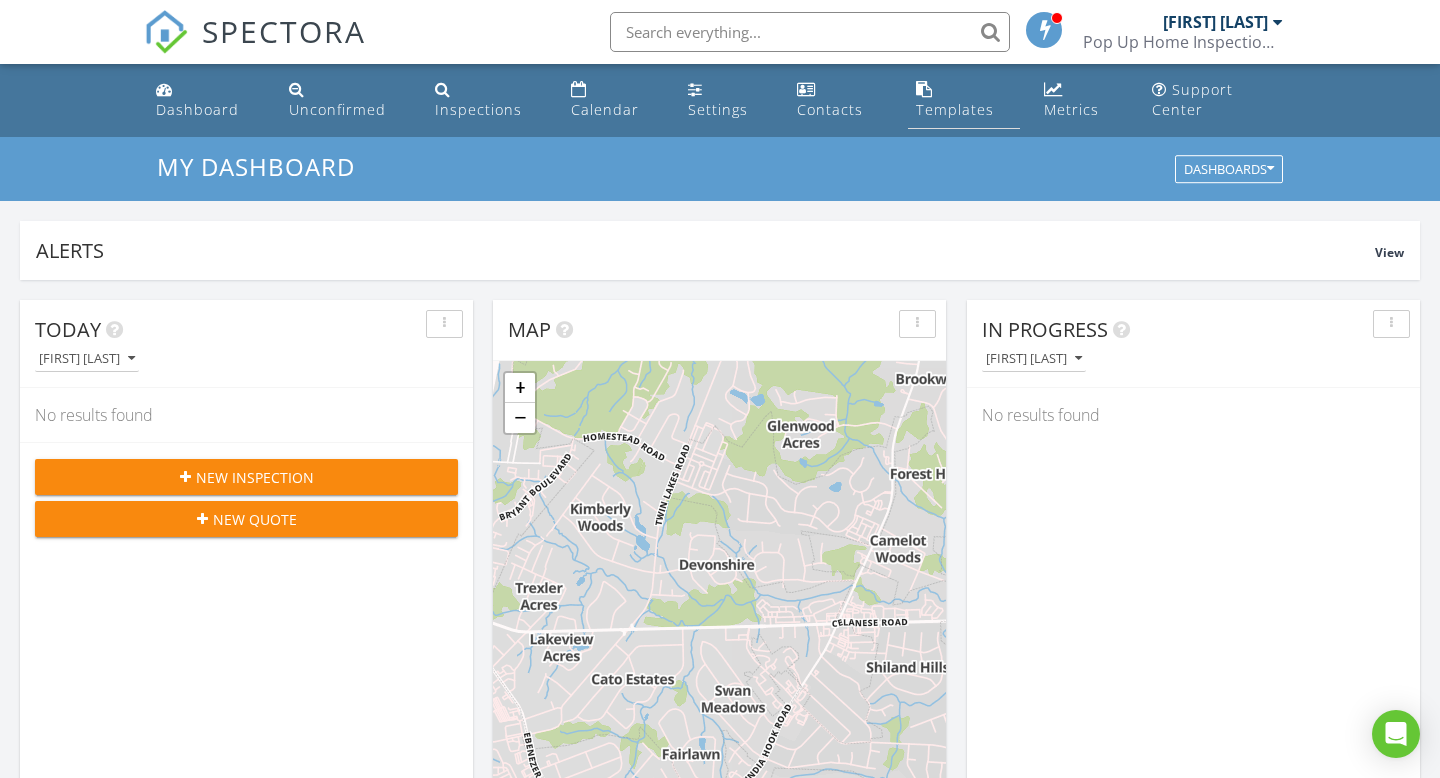 click on "Templates" at bounding box center (955, 109) 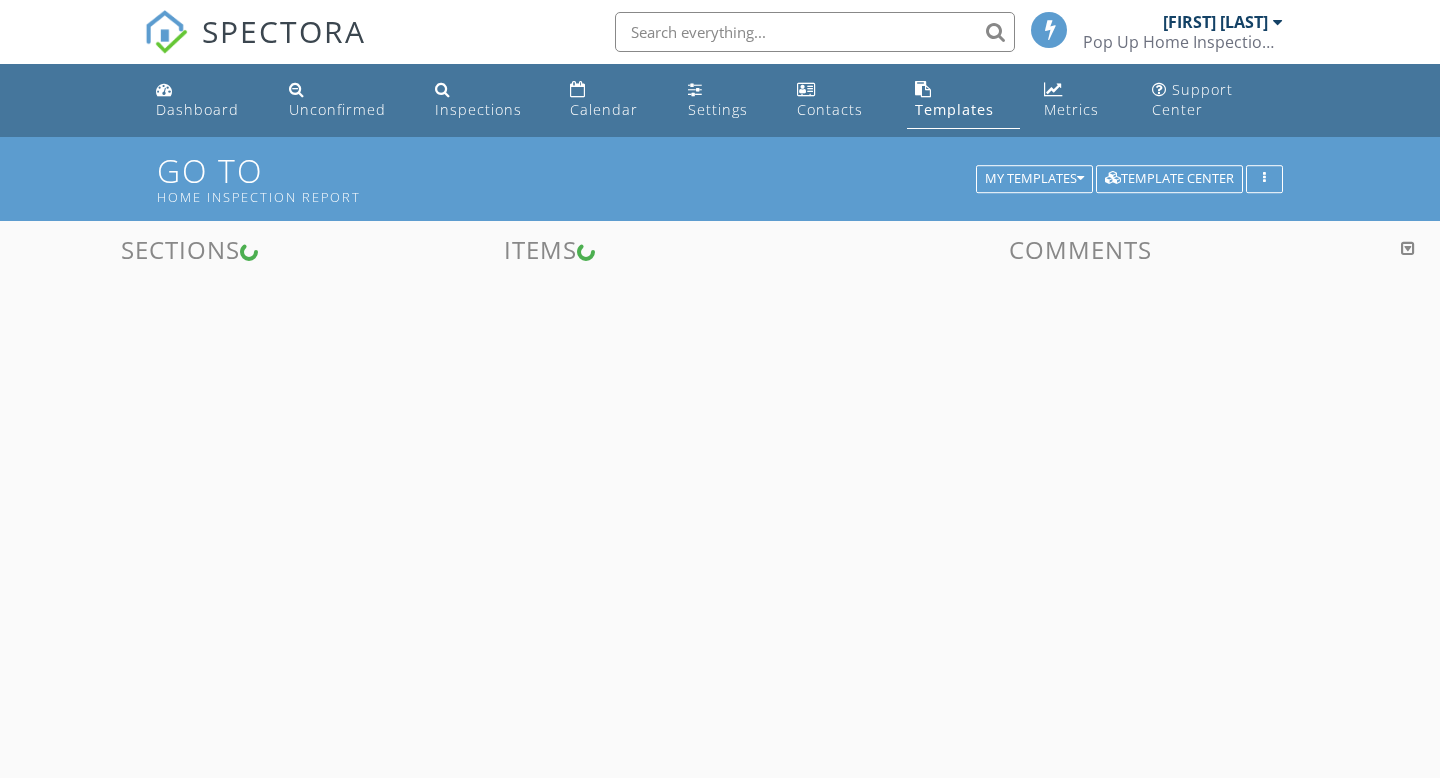 scroll, scrollTop: 0, scrollLeft: 0, axis: both 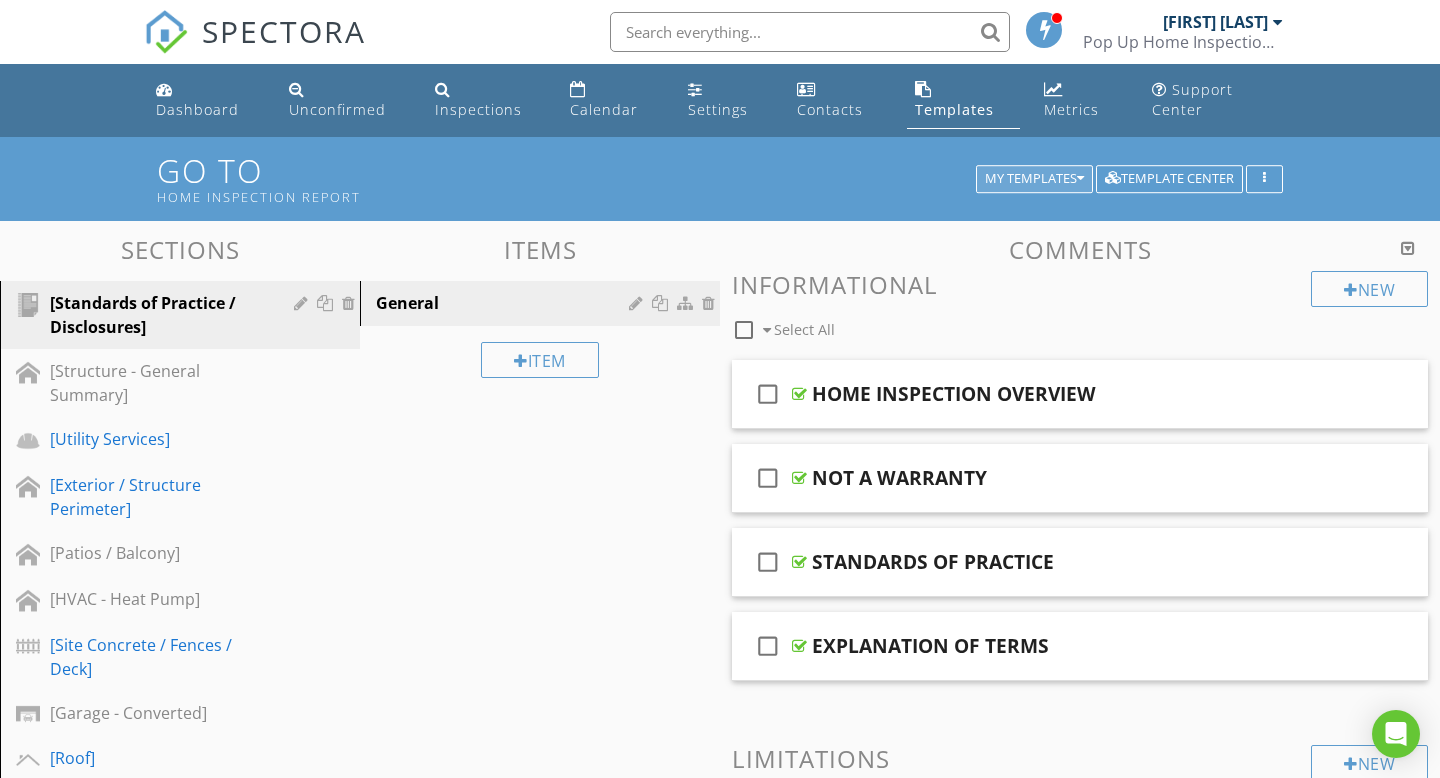 click on "My Templates" at bounding box center [1034, 179] 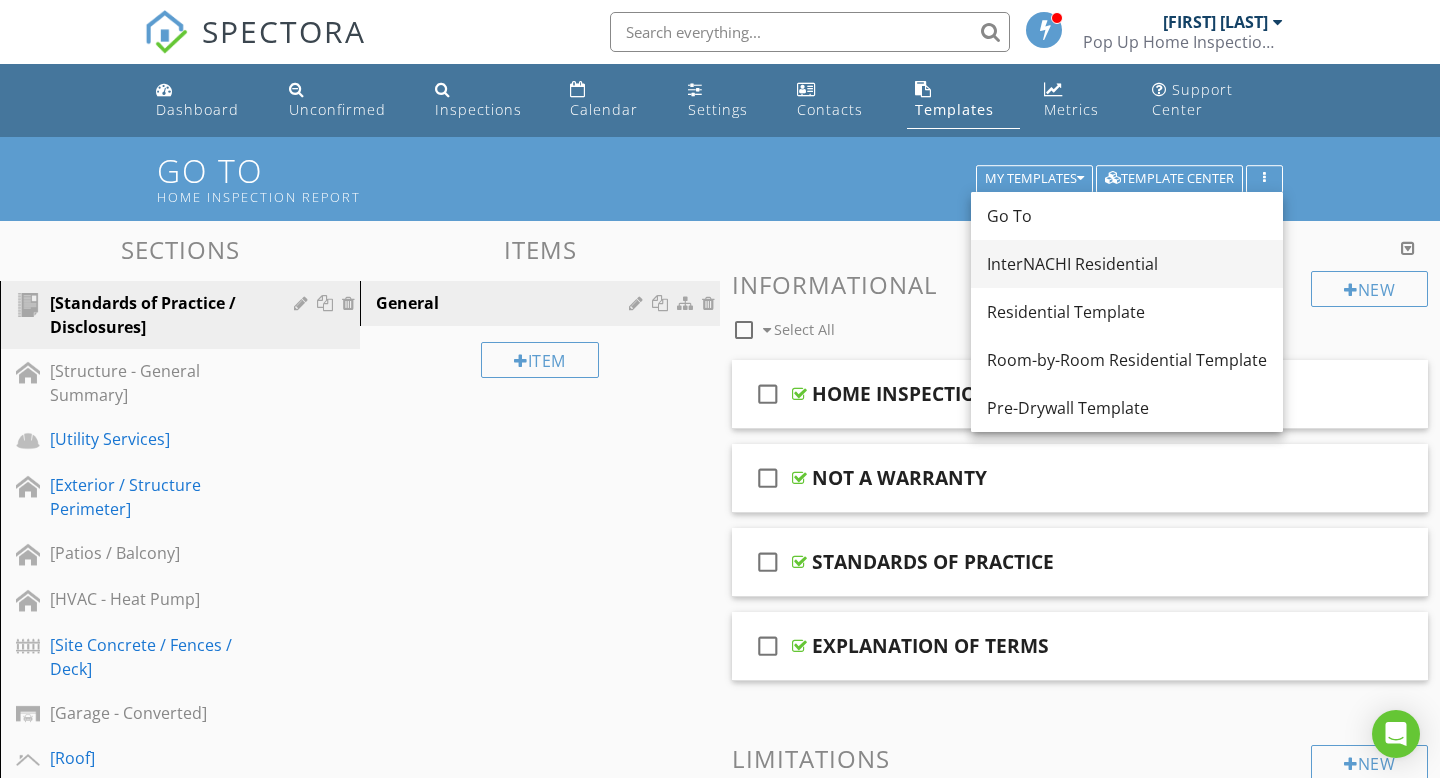 click on "InterNACHI Residential" at bounding box center (1127, 264) 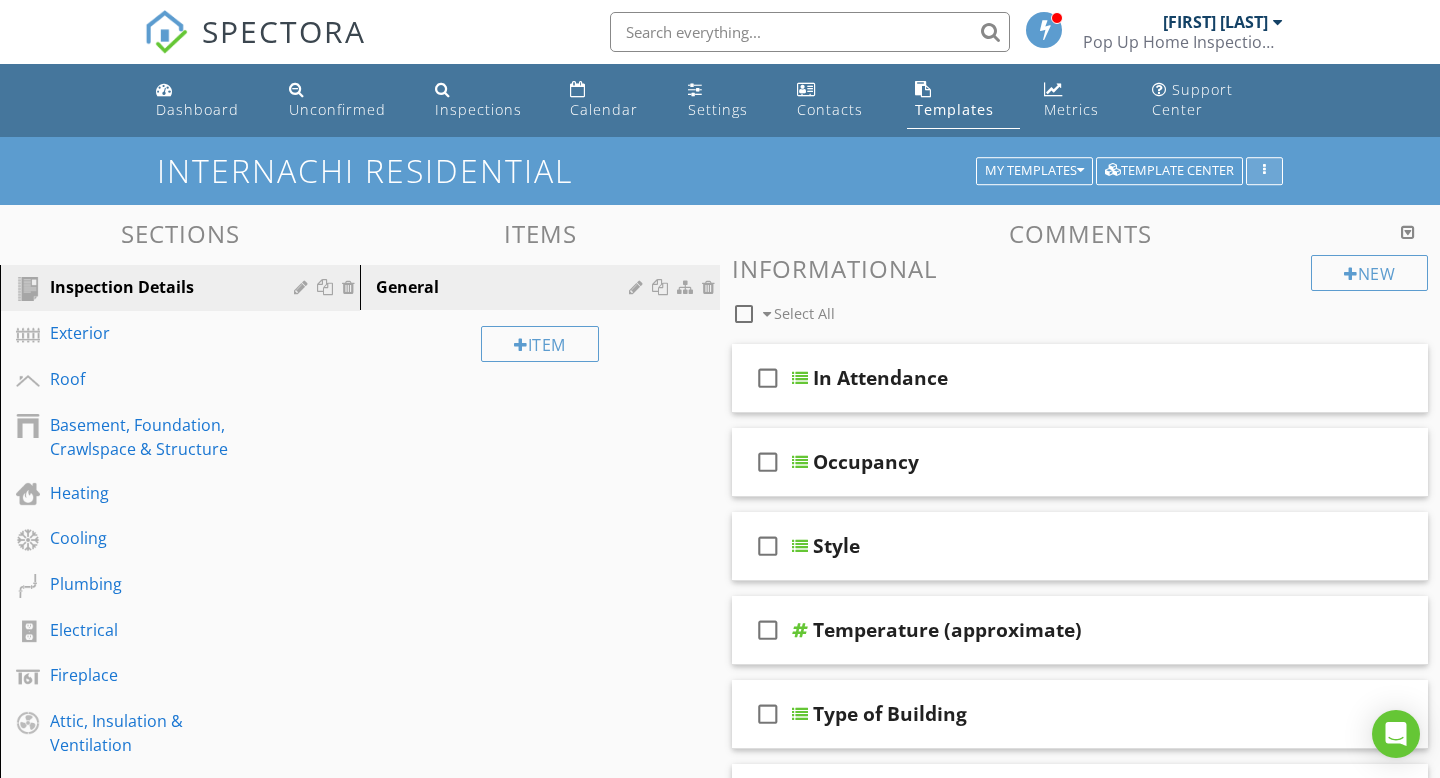 click at bounding box center (1264, 171) 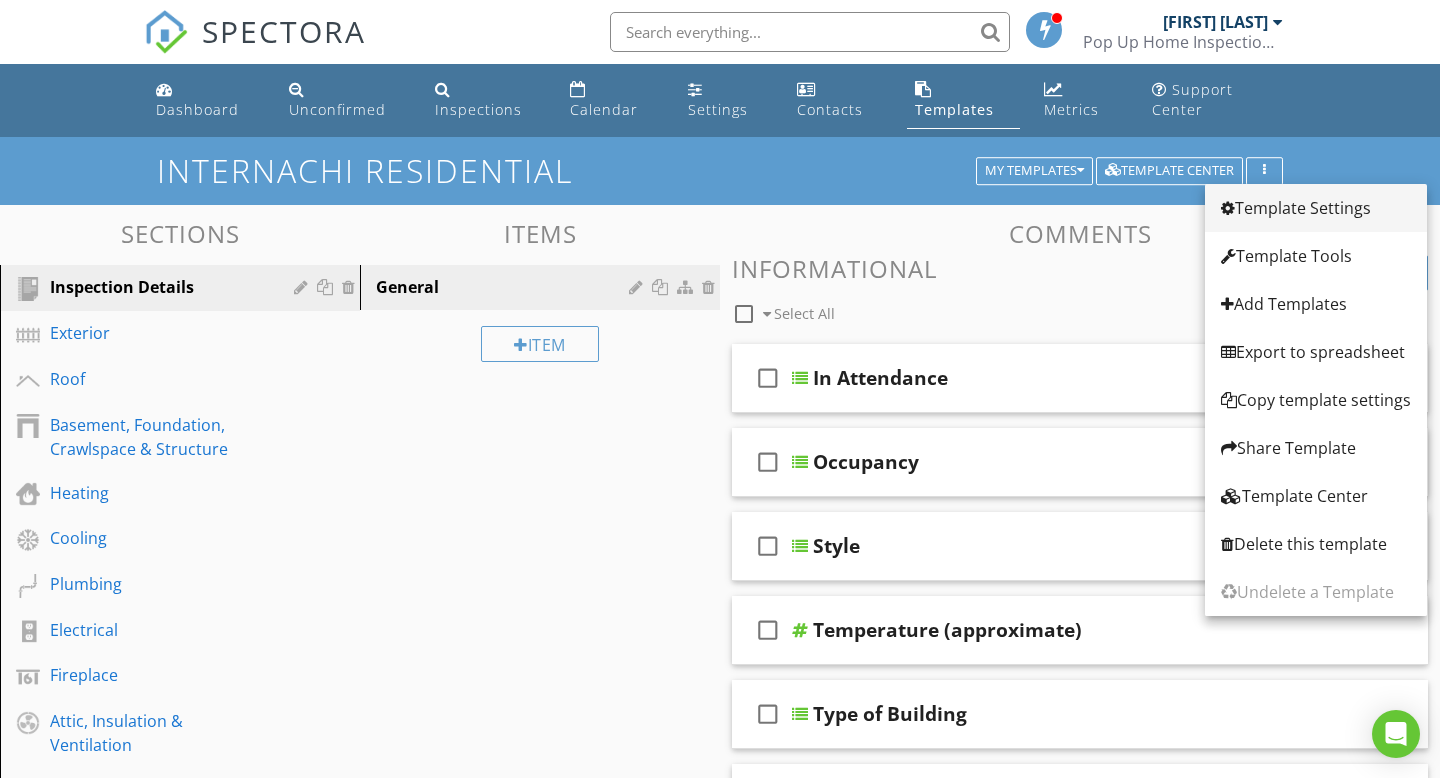 click on "Template Settings" at bounding box center (1316, 208) 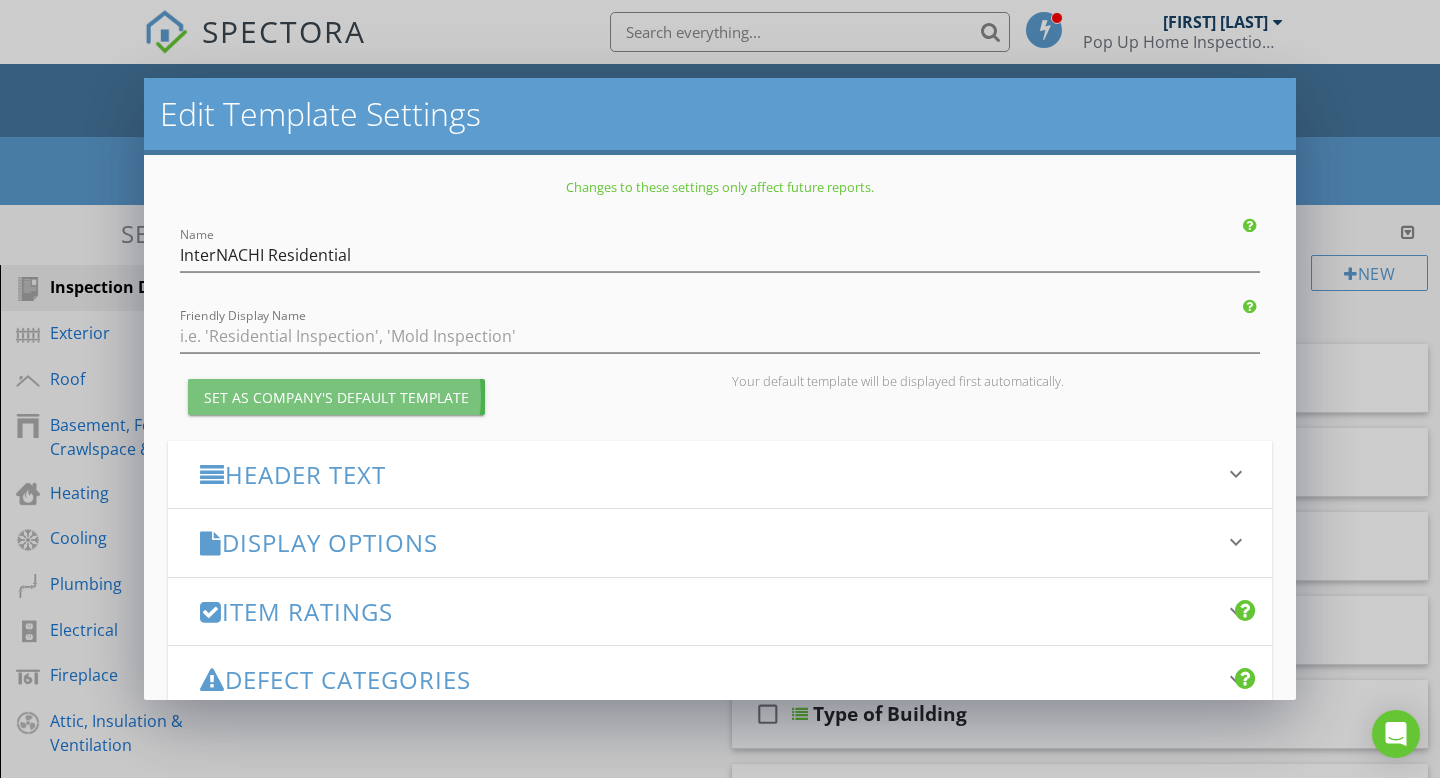click on "Set as Company's Default Template" at bounding box center [336, 397] 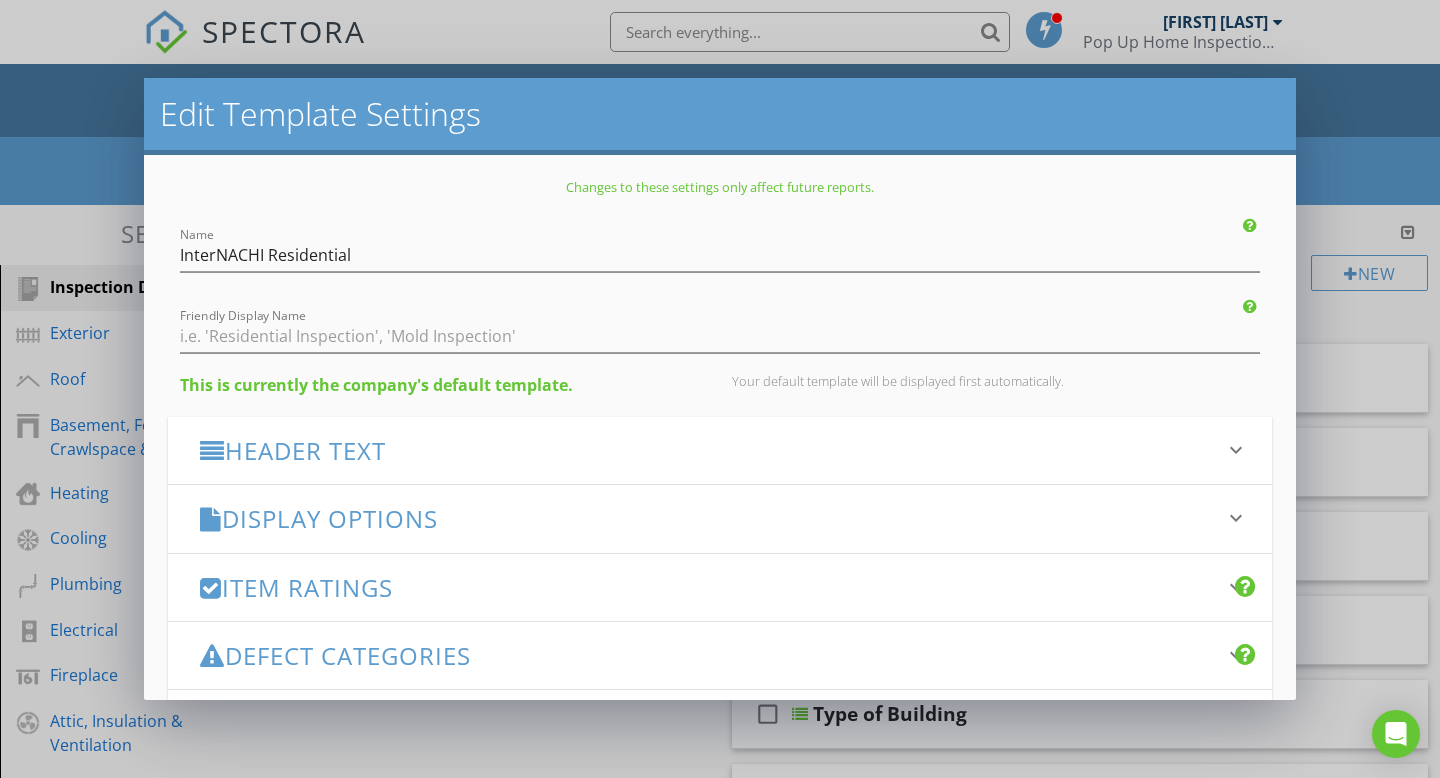 click on "Display Options
keyboard_arrow_down" at bounding box center (720, 518) 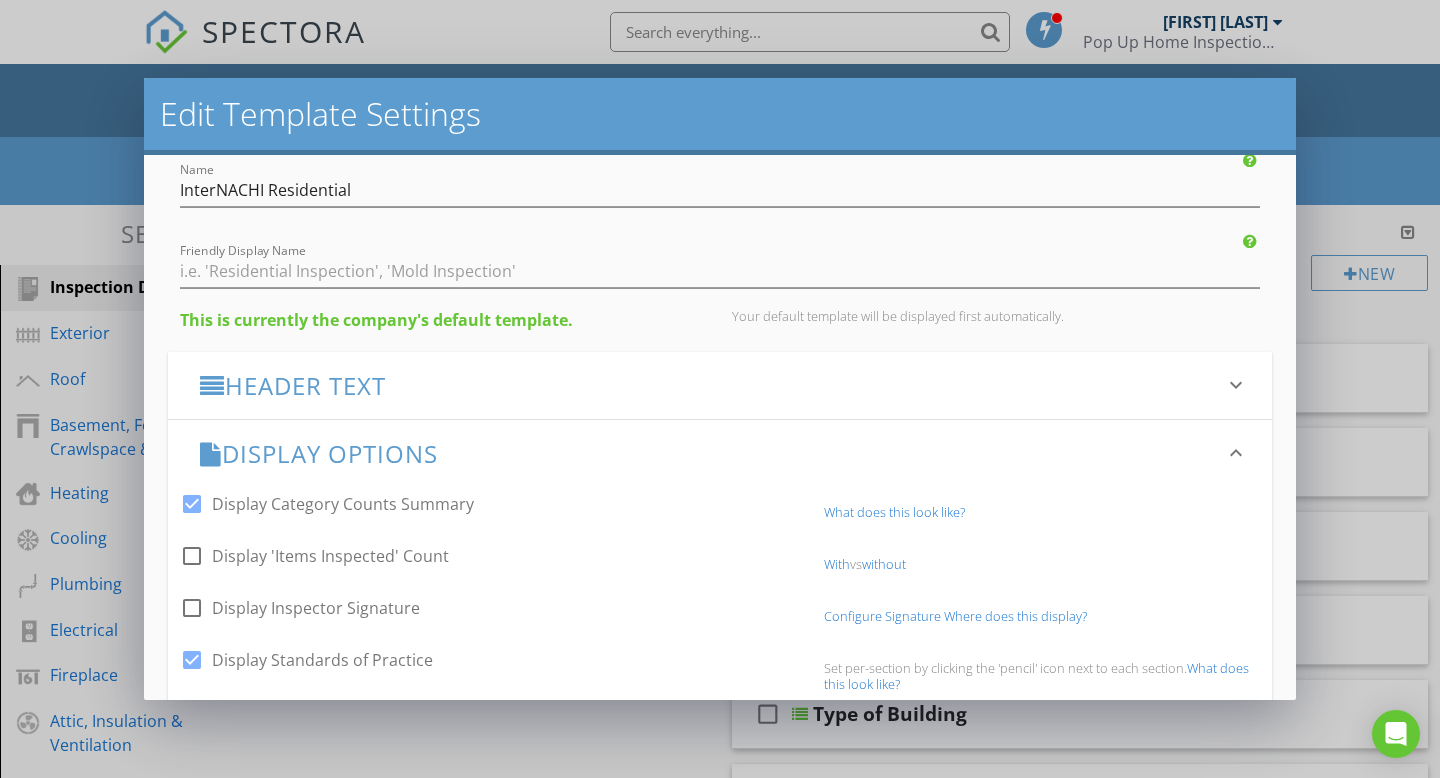scroll, scrollTop: 67, scrollLeft: 0, axis: vertical 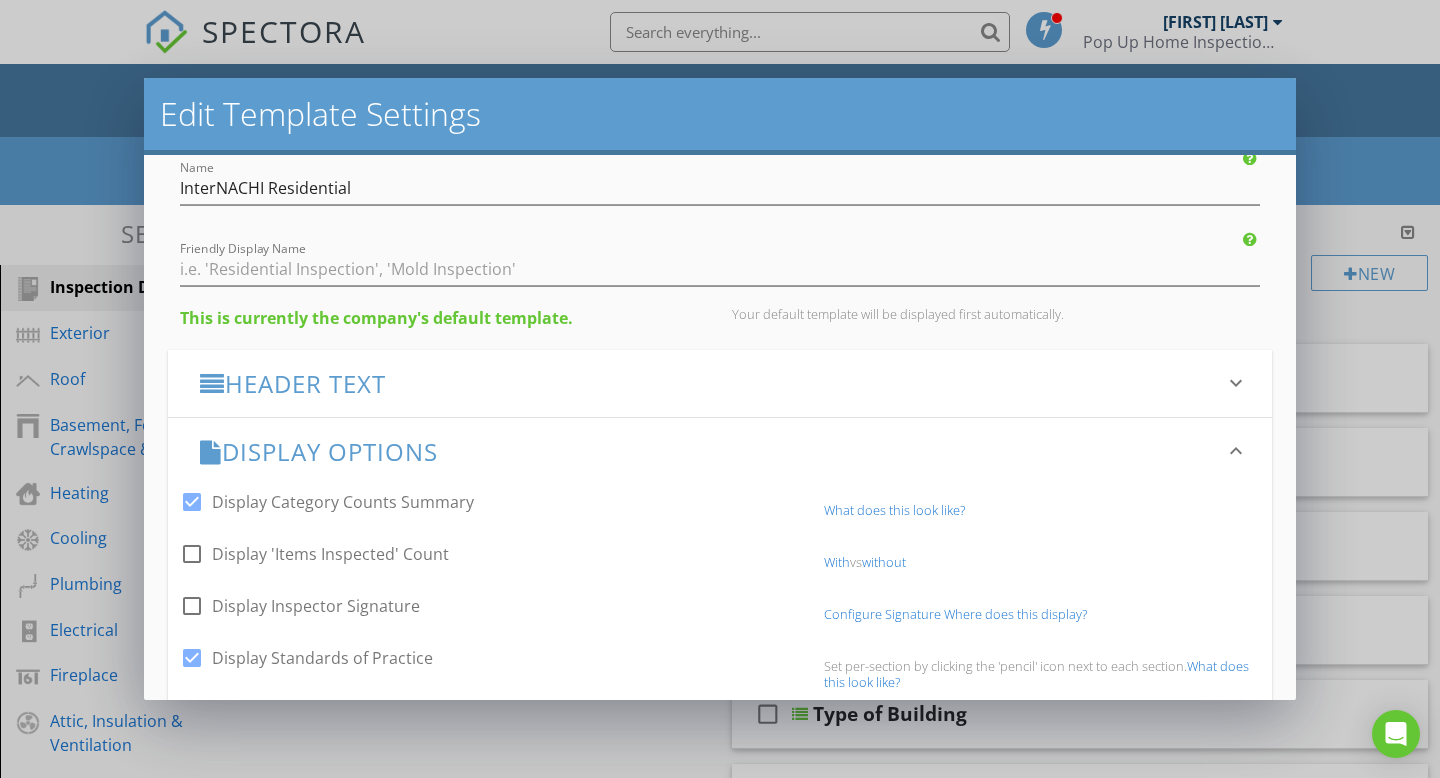 click on "Display Options
keyboard_arrow_down" at bounding box center (720, 451) 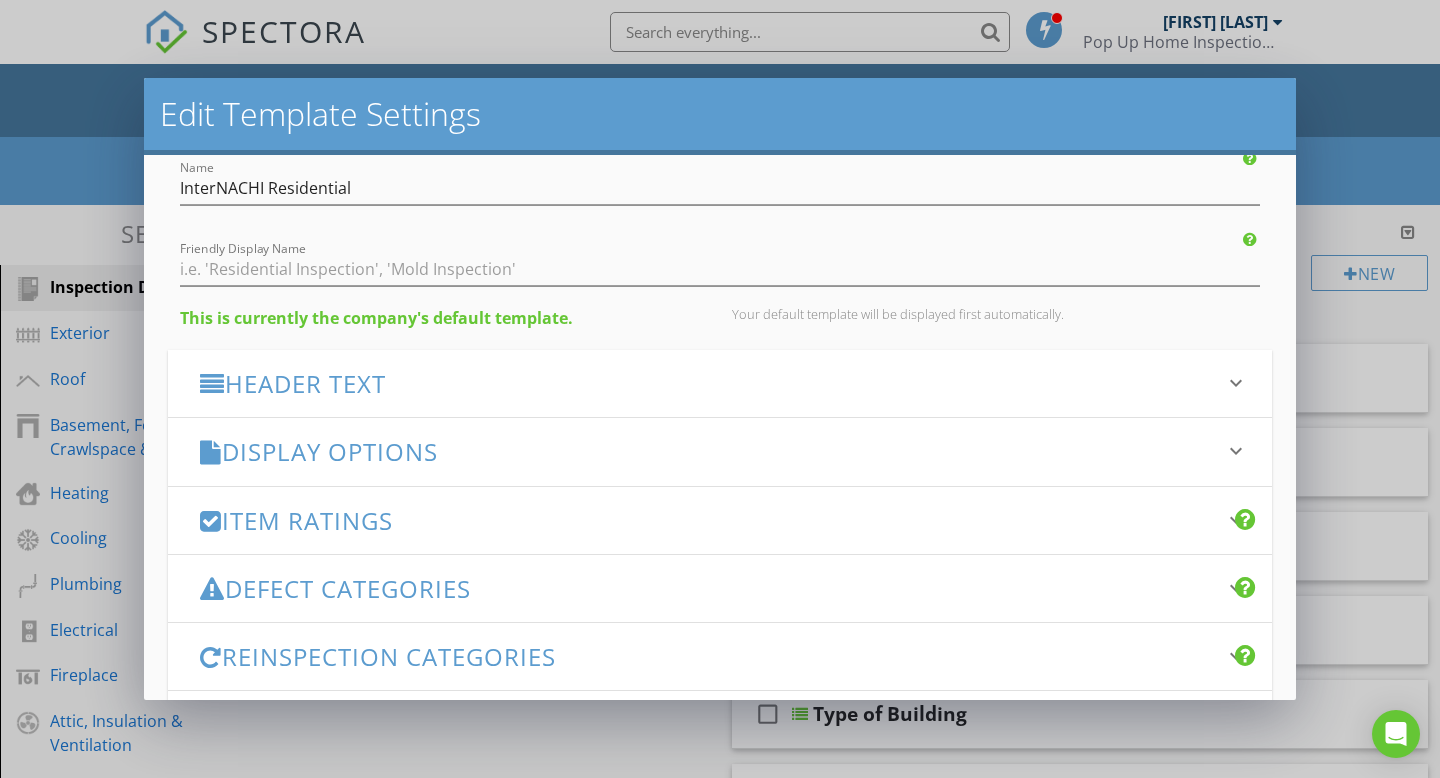 click on "Item Ratings" at bounding box center [708, 520] 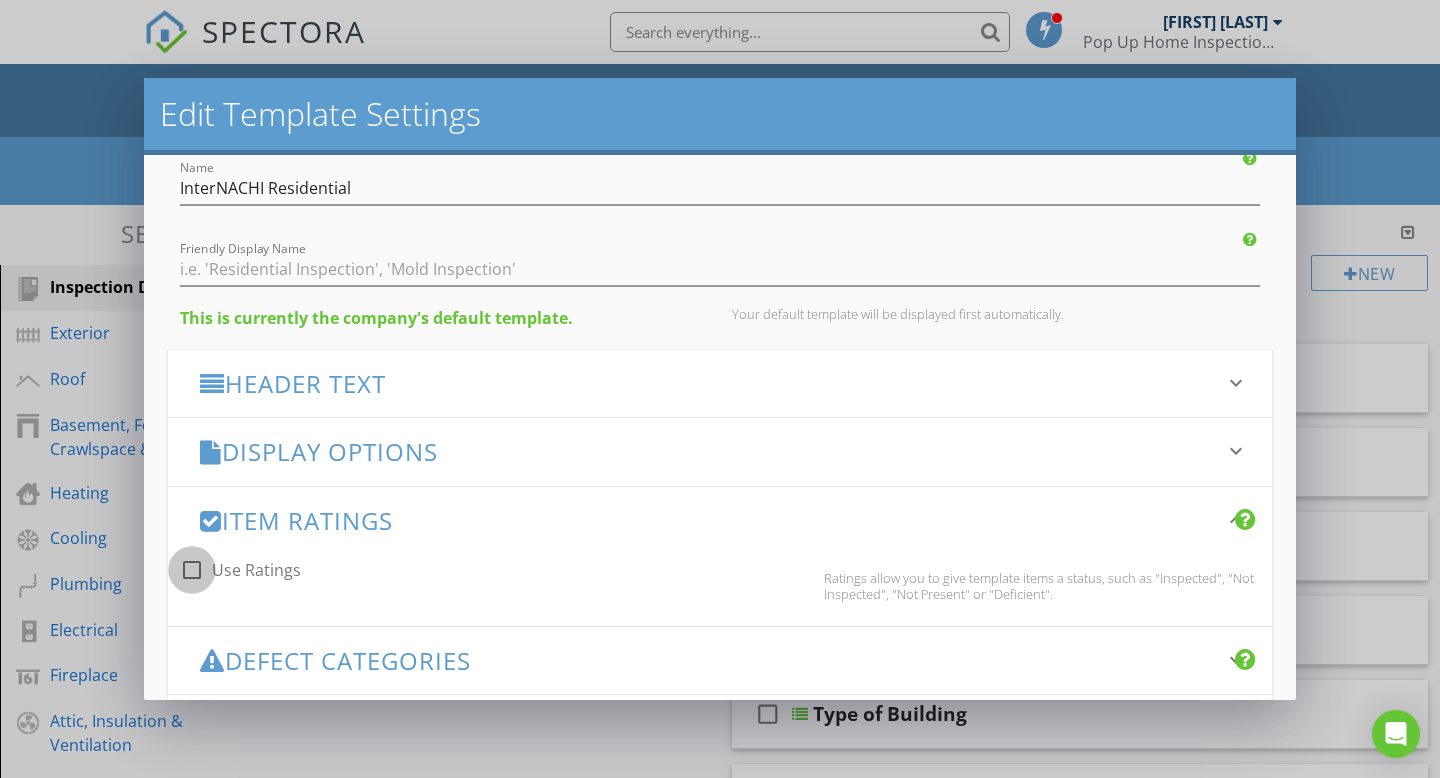 click at bounding box center (192, 570) 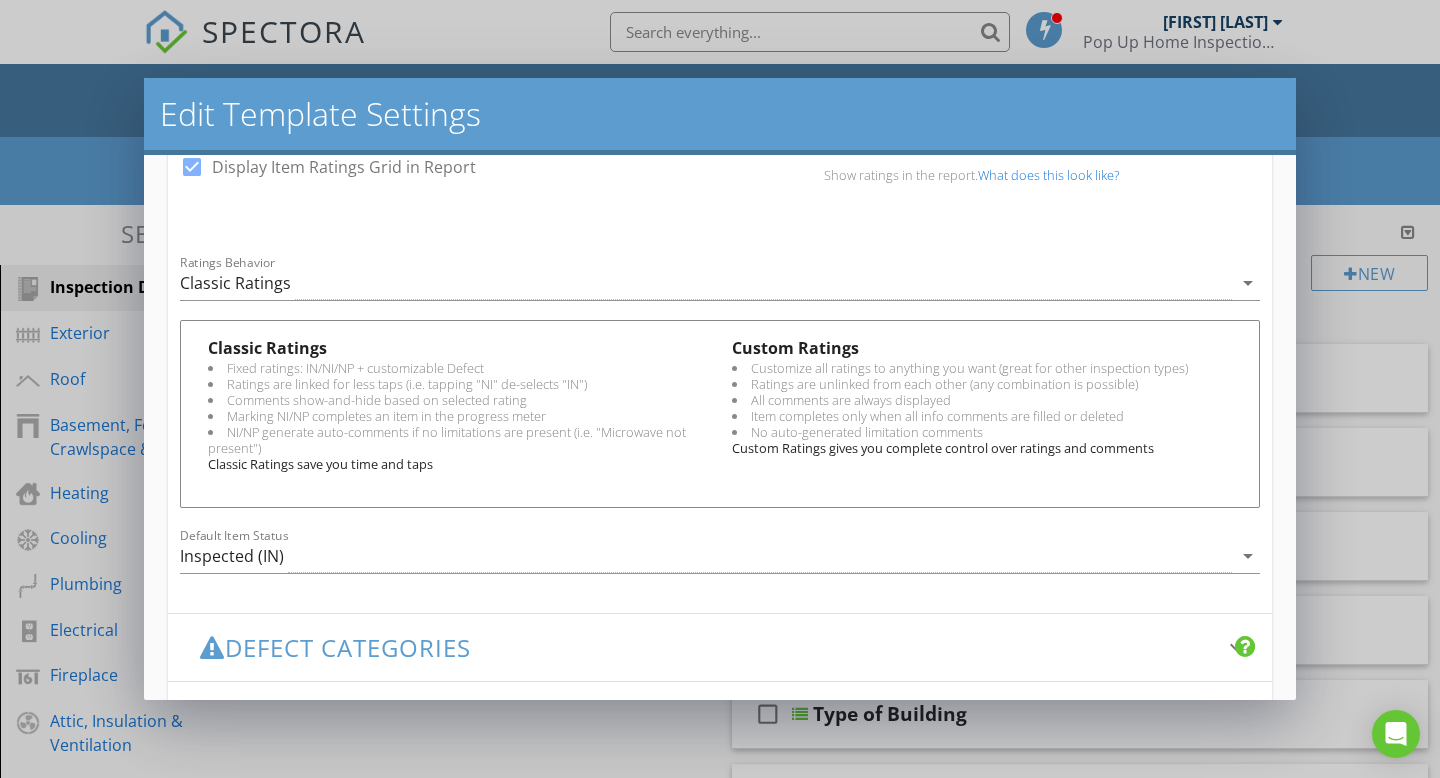 scroll, scrollTop: 591, scrollLeft: 0, axis: vertical 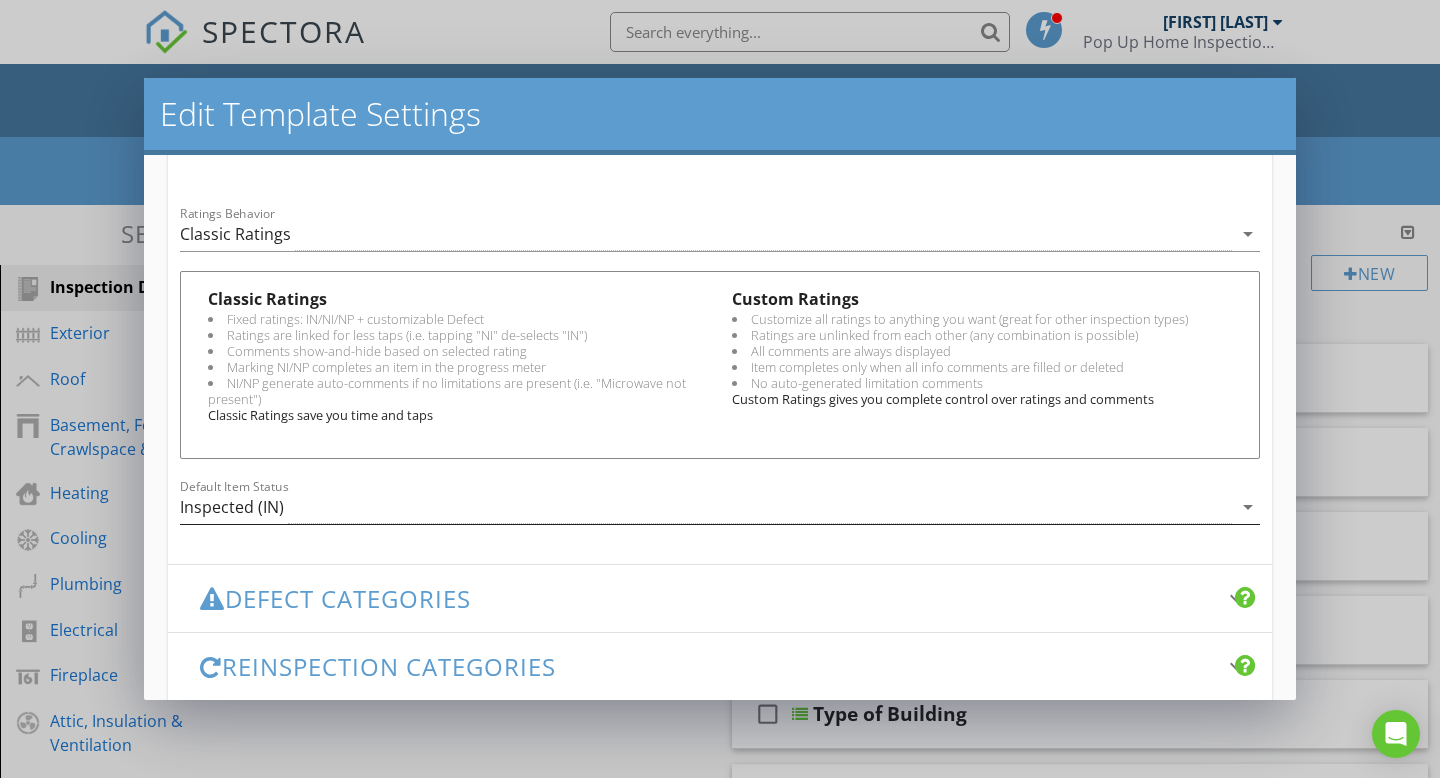 click on "Inspected (IN)" at bounding box center (706, 507) 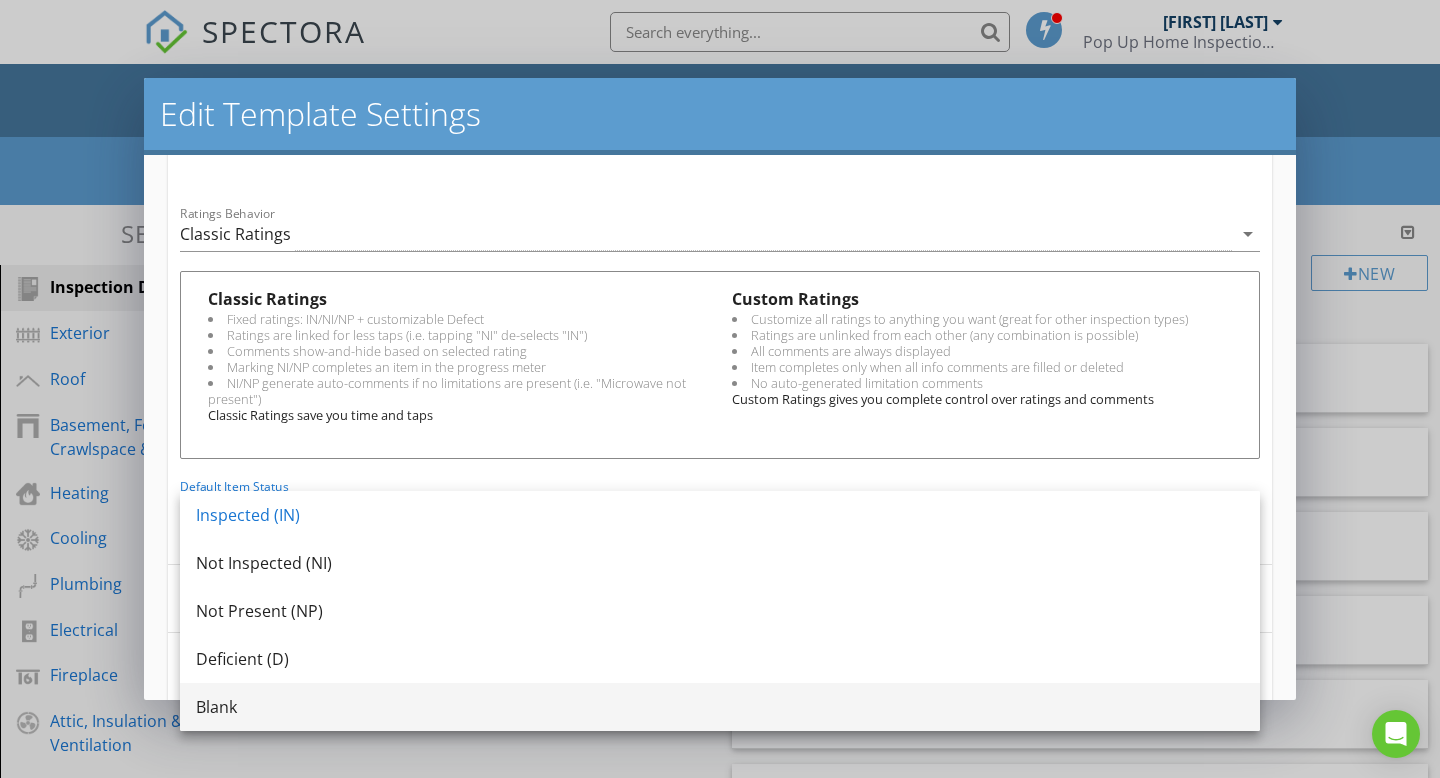 click on "Blank" at bounding box center (720, 707) 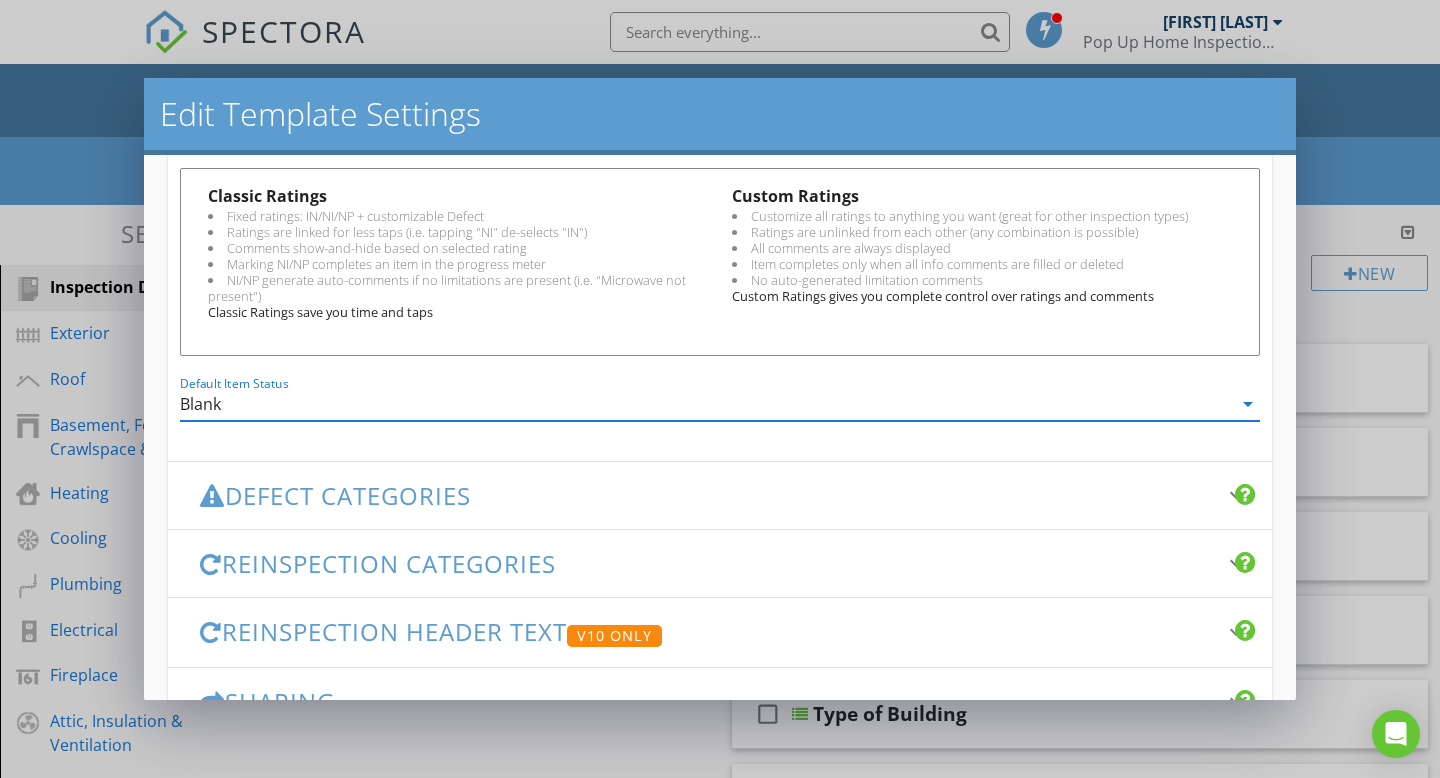 scroll, scrollTop: 708, scrollLeft: 0, axis: vertical 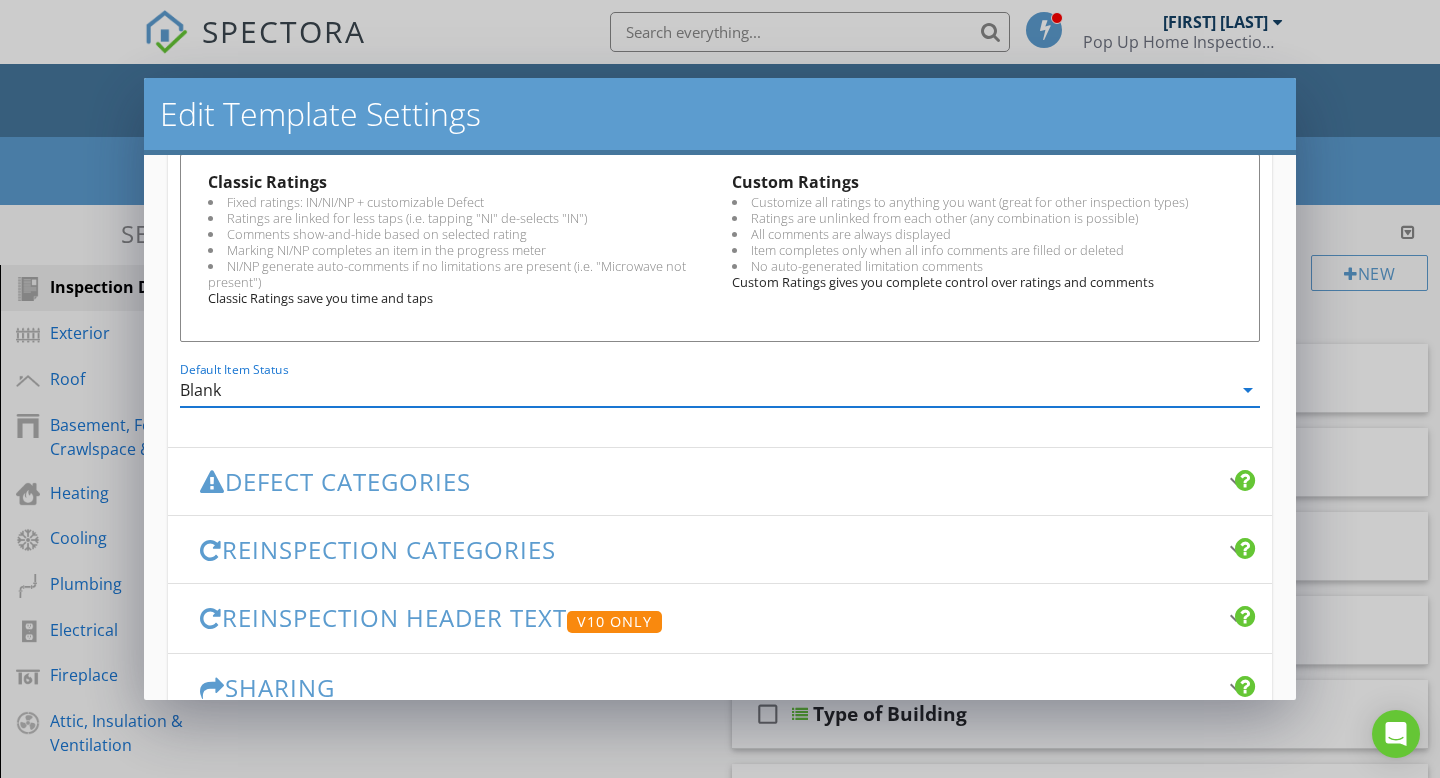 click on "Defect Categories" at bounding box center (708, 481) 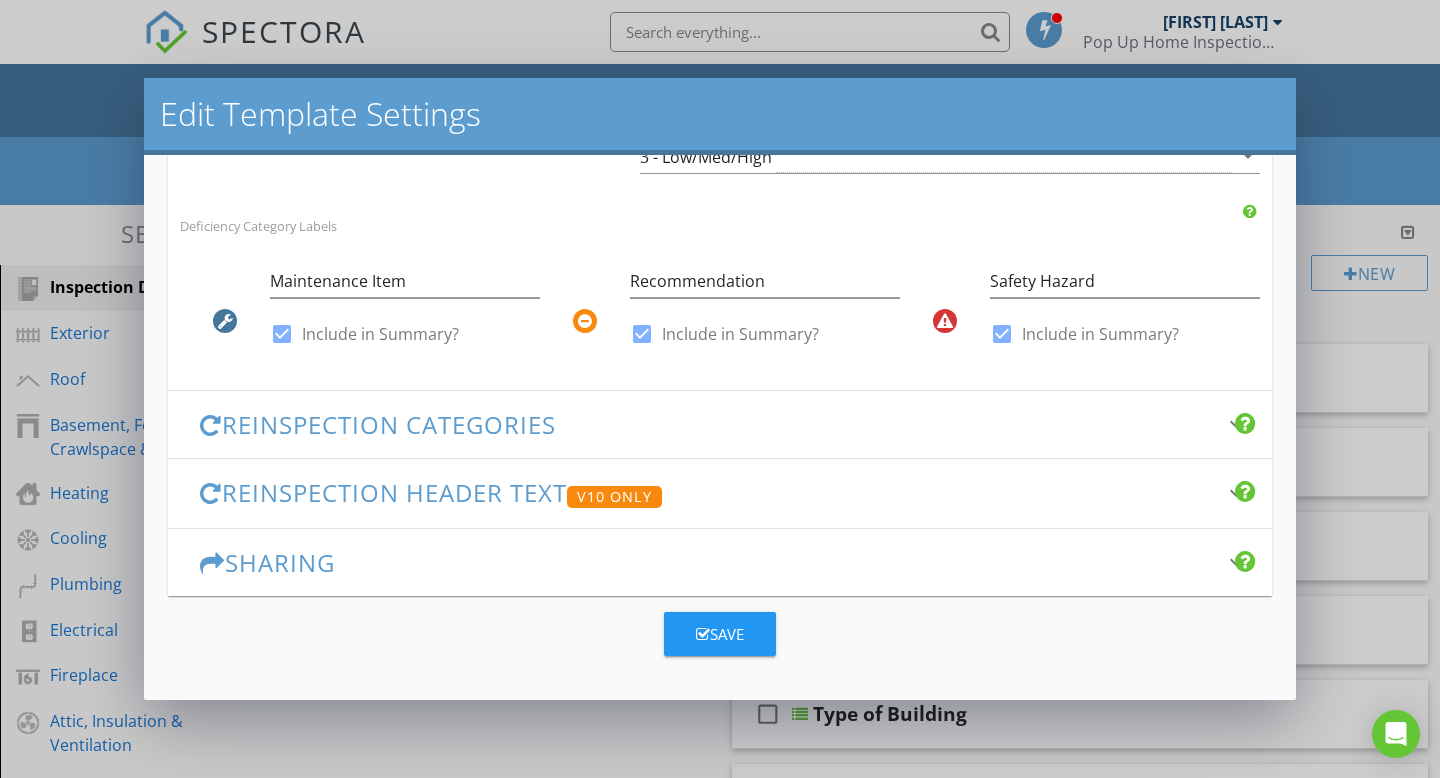 scroll, scrollTop: 476, scrollLeft: 0, axis: vertical 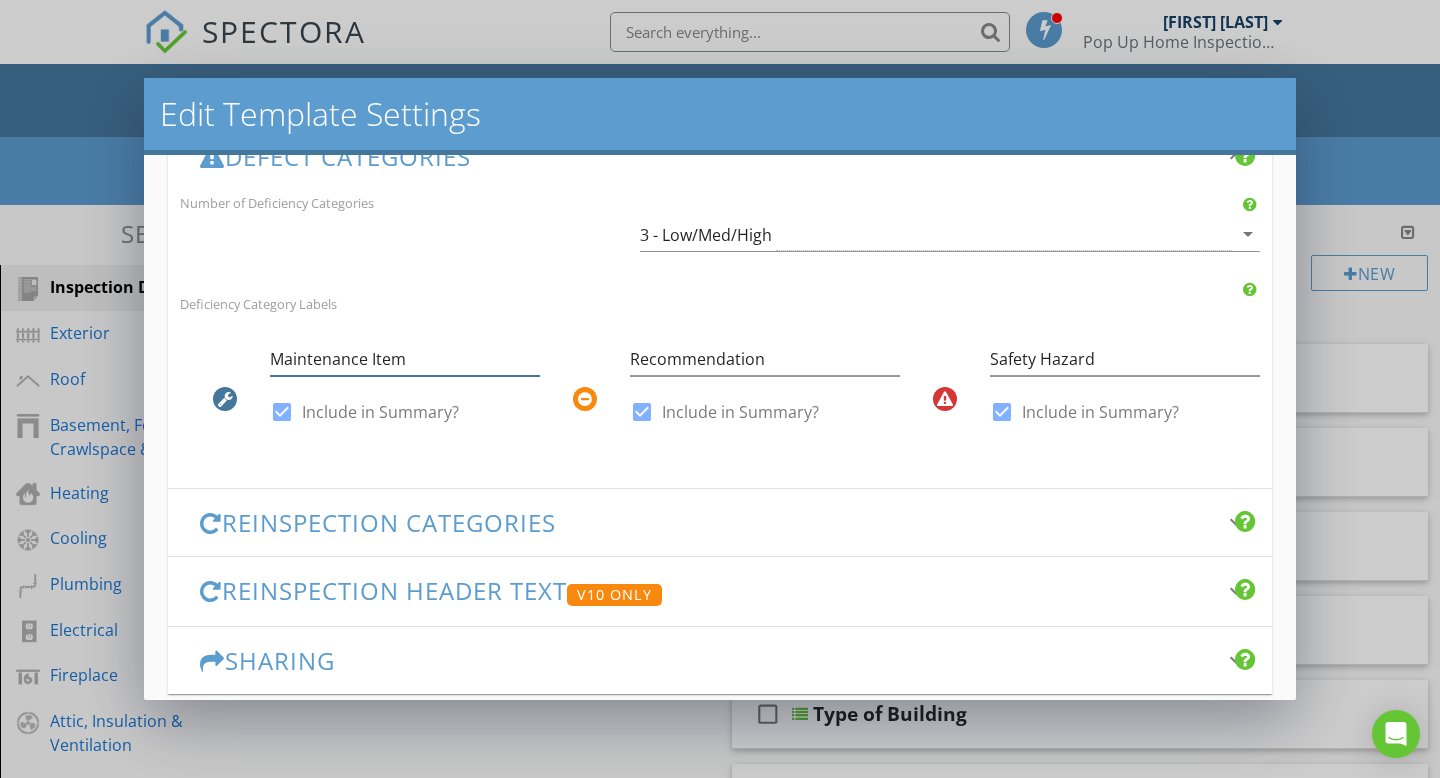 click on "Maintenance Item" at bounding box center [405, 359] 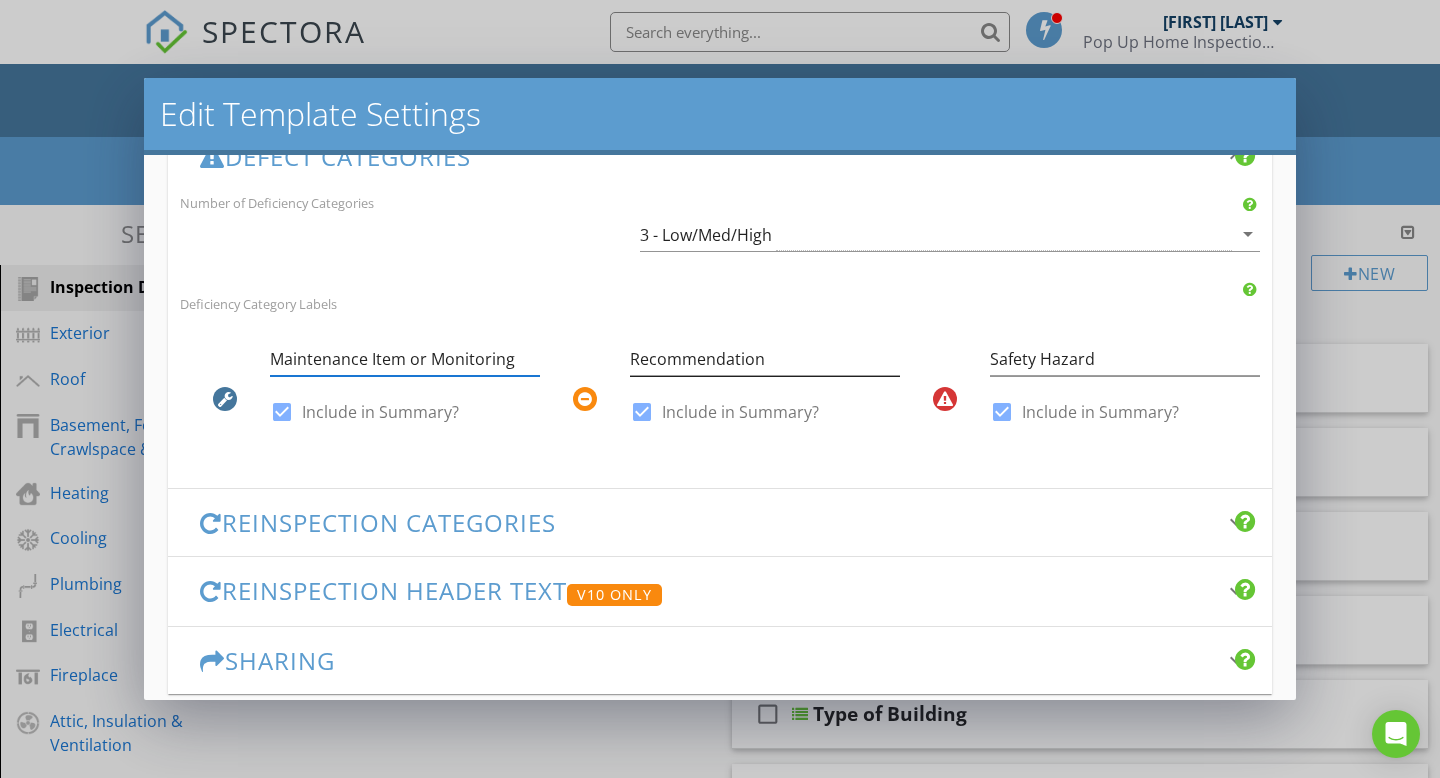 type on "Maintenance Item or Monitoring" 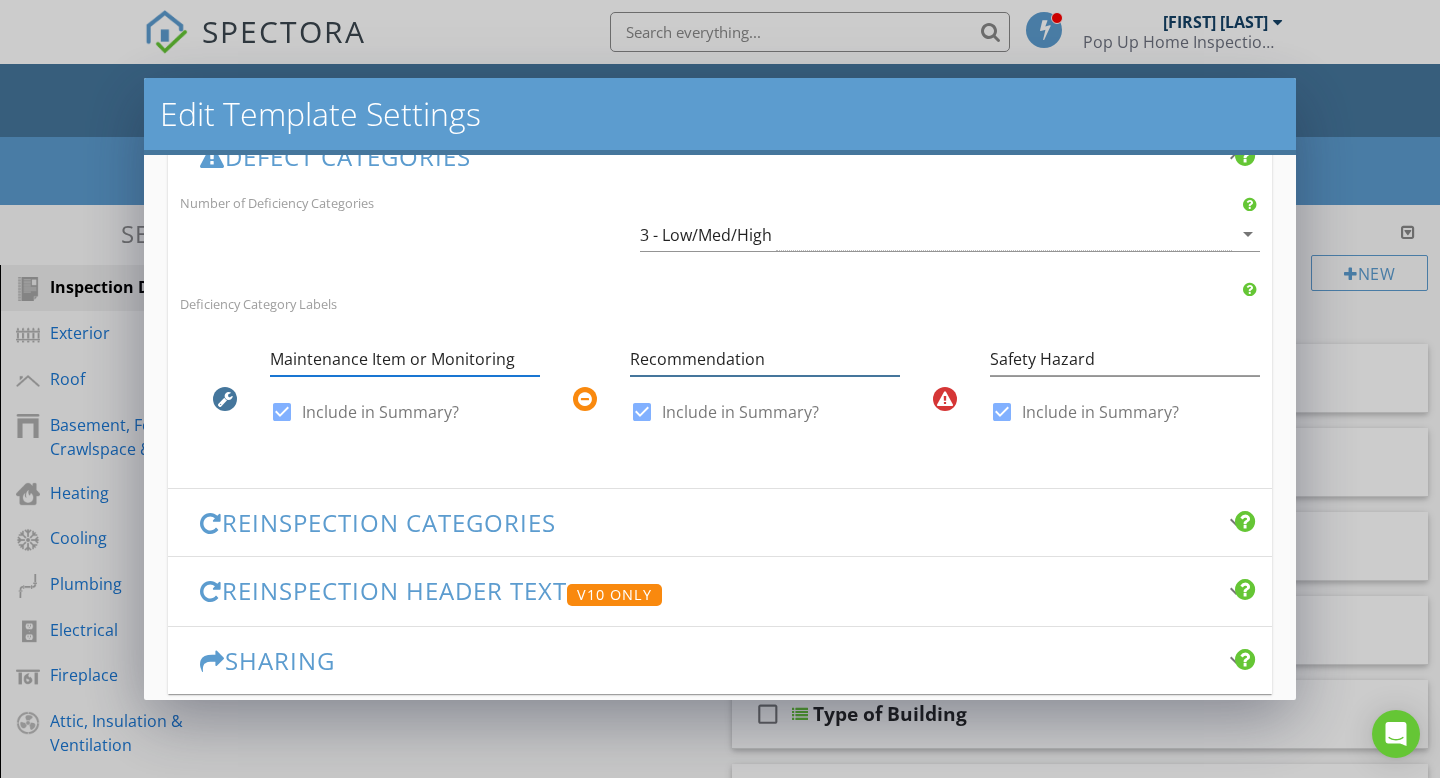 click on "Recommendation" at bounding box center [765, 359] 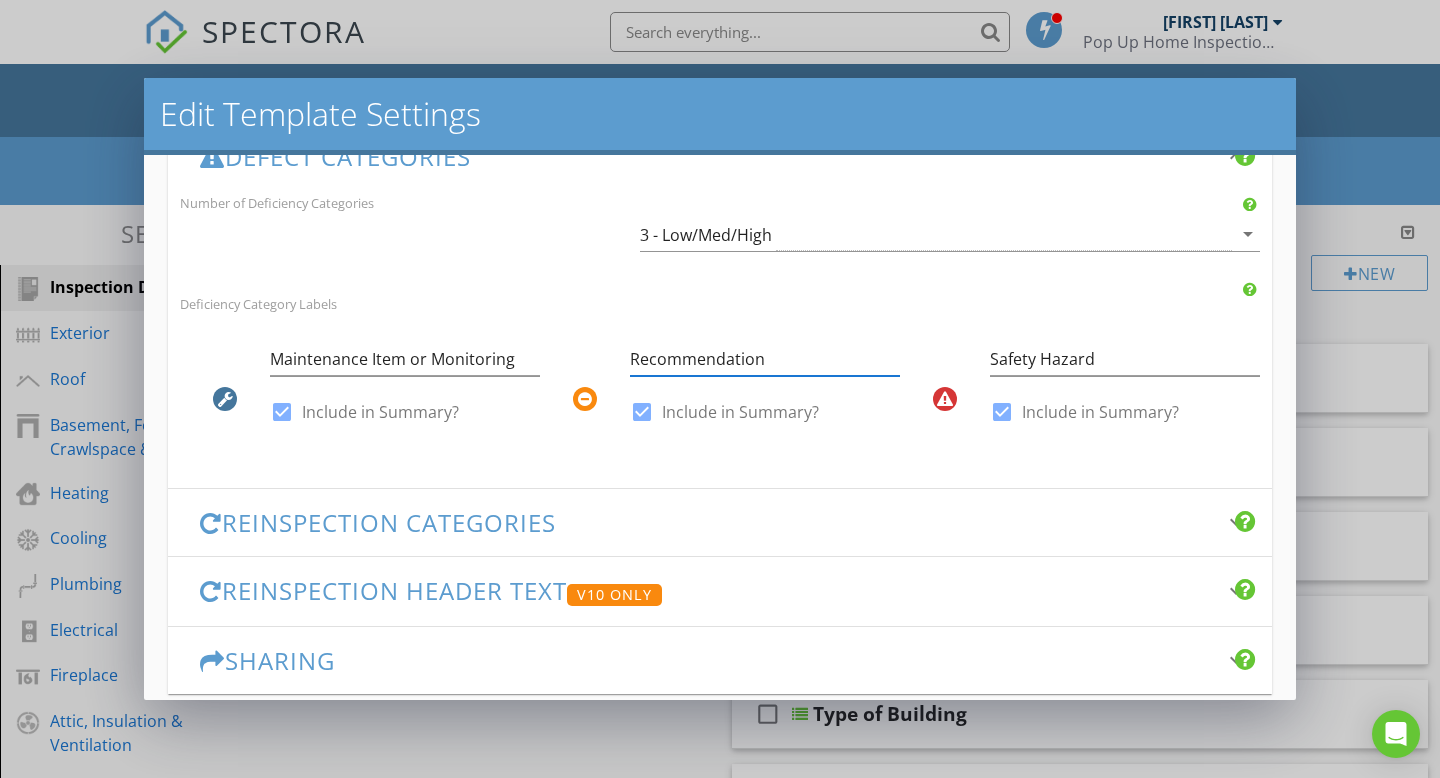 click on "Recommendation" at bounding box center (765, 359) 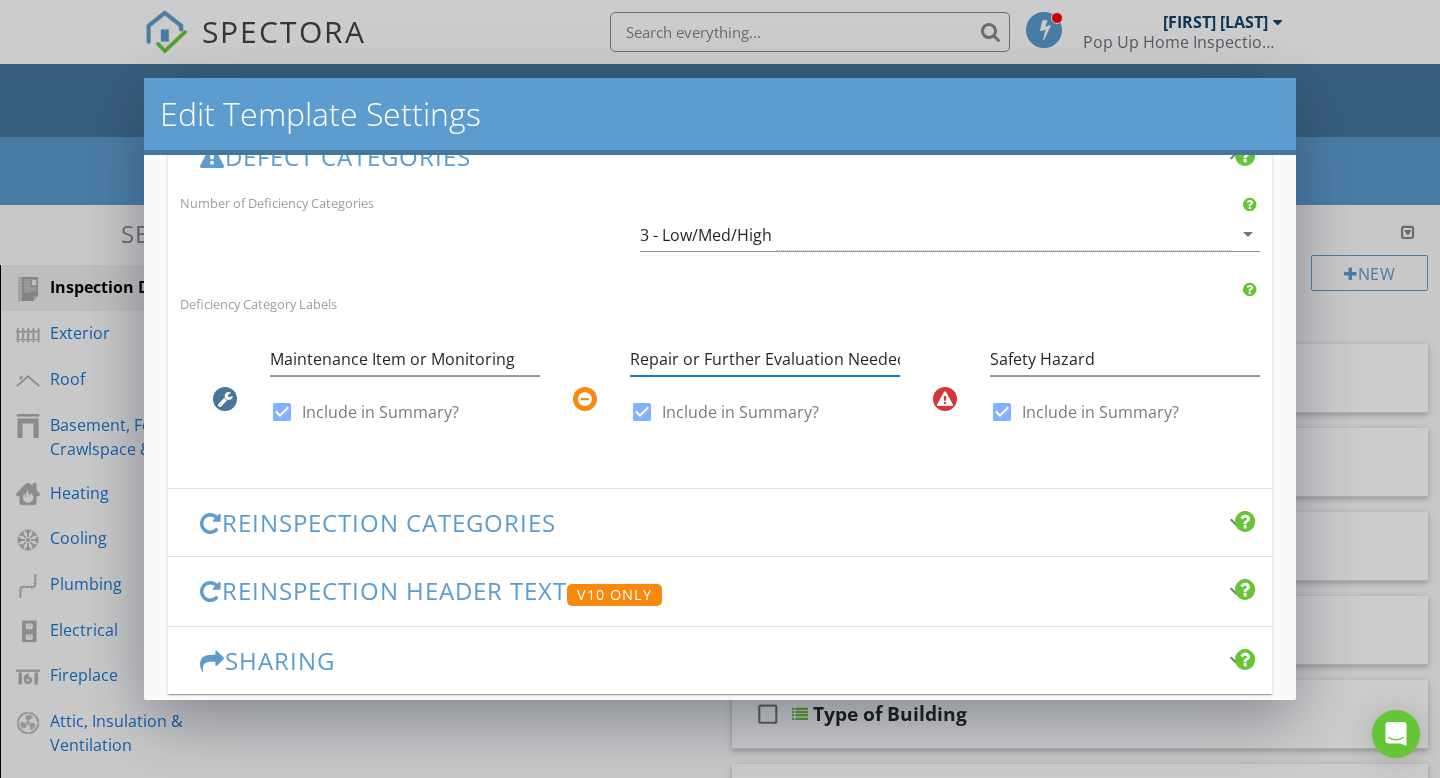 scroll, scrollTop: 0, scrollLeft: 2, axis: horizontal 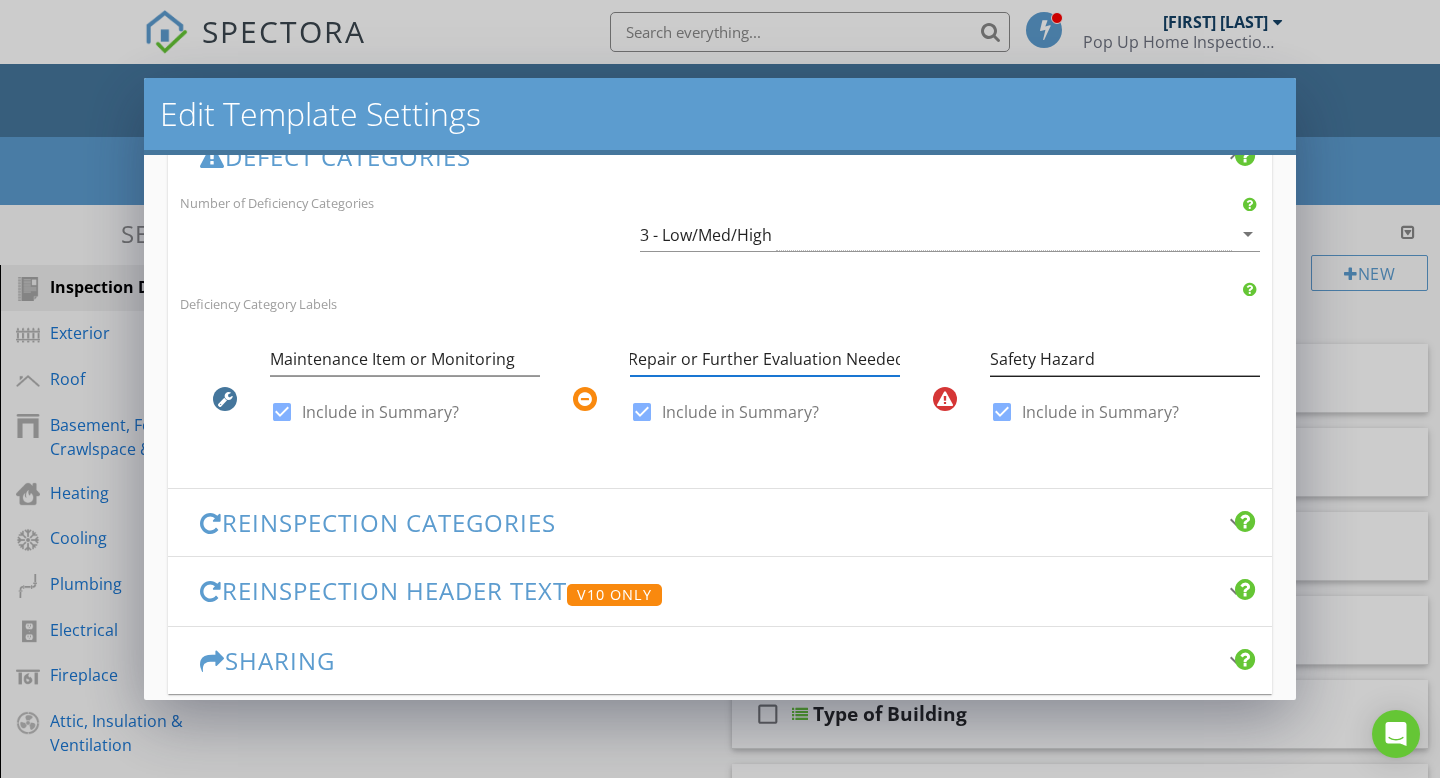 type on "Repair or Further Evaluation Needed" 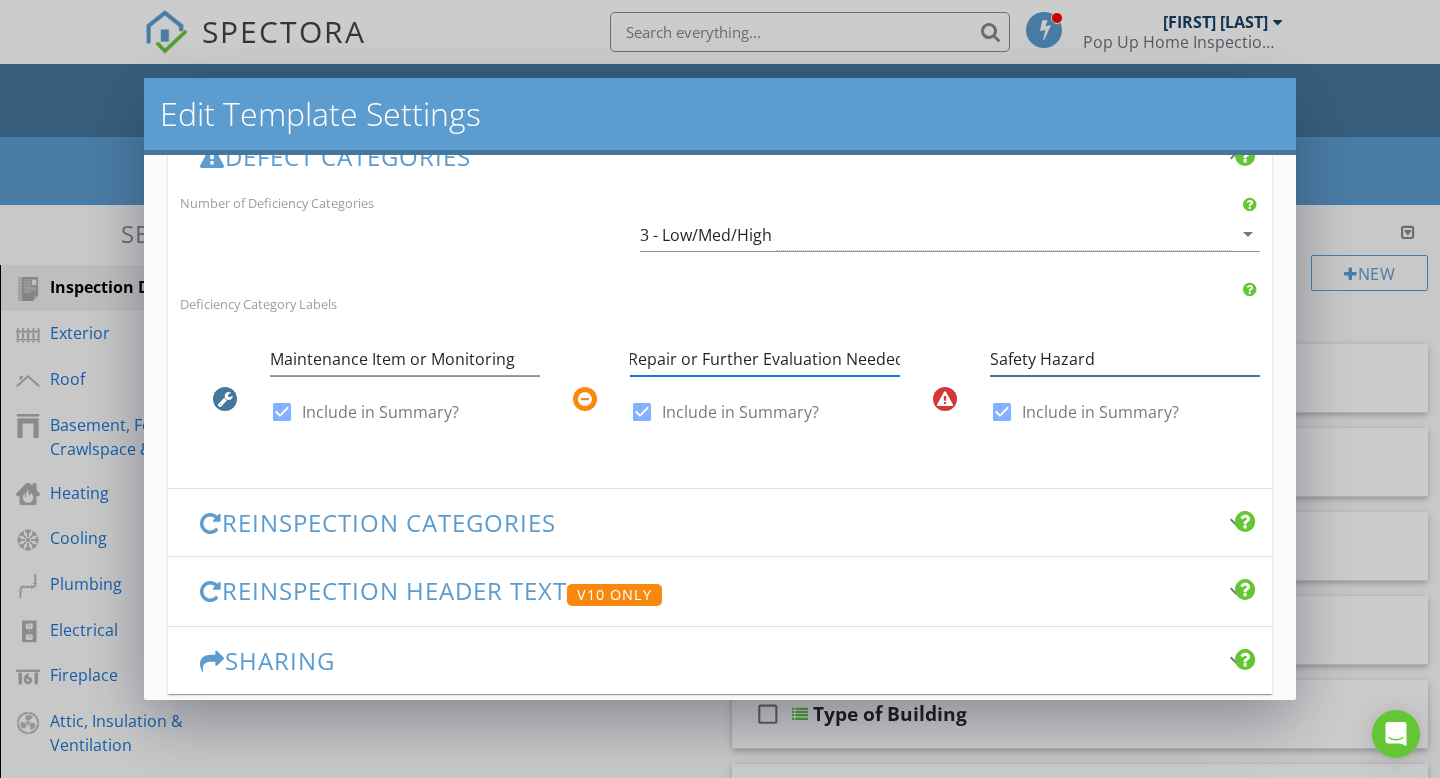 scroll, scrollTop: 0, scrollLeft: 0, axis: both 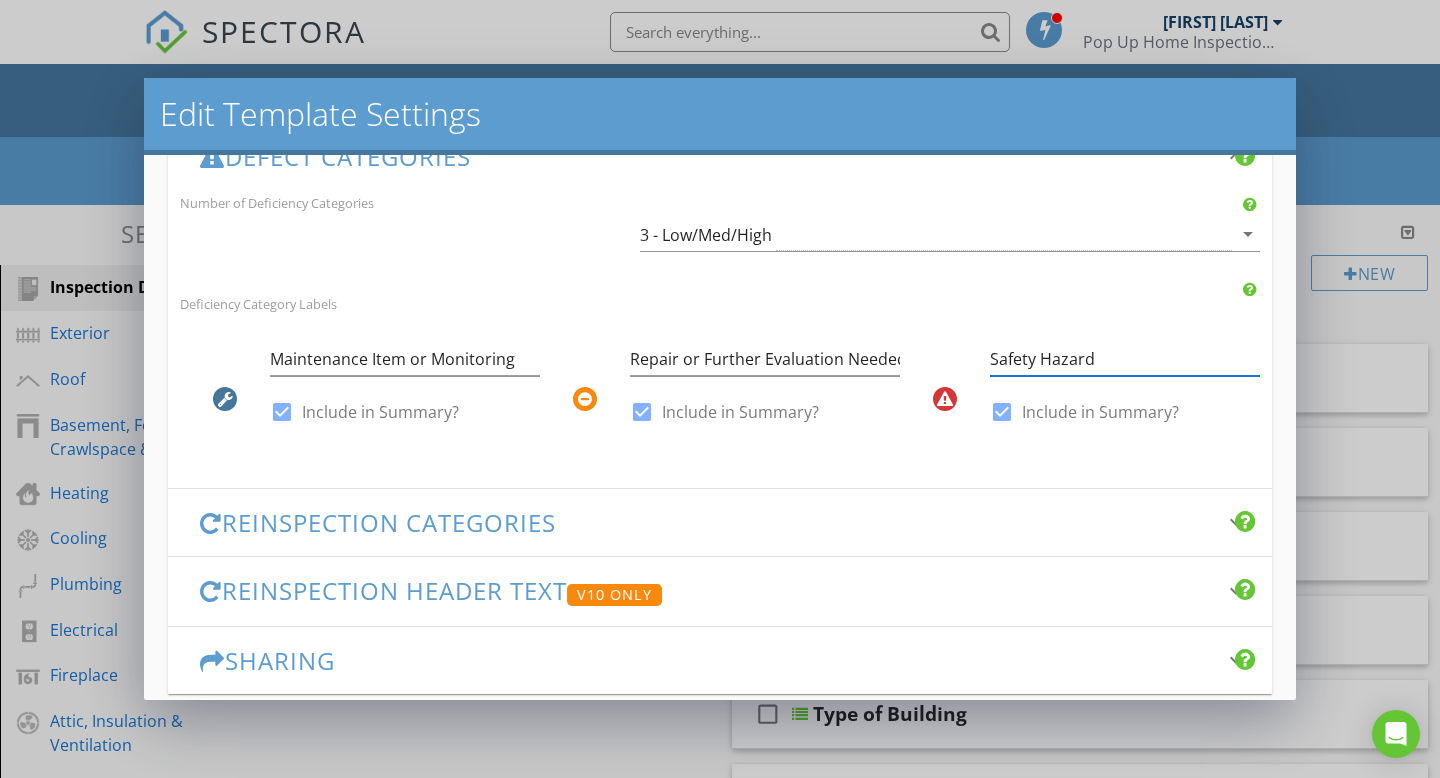 click on "Safety Hazard" at bounding box center (1125, 359) 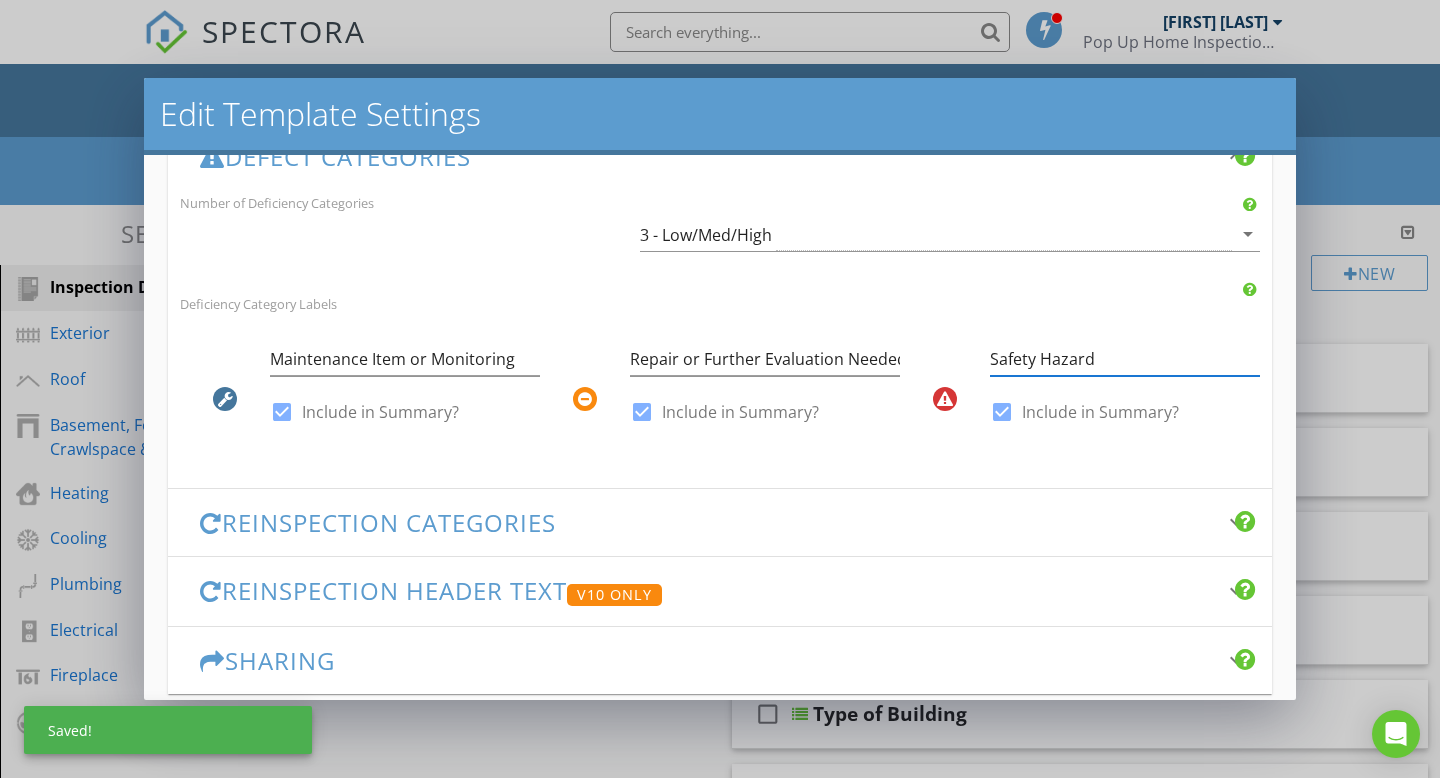 click on "Safety Hazard" at bounding box center (1125, 359) 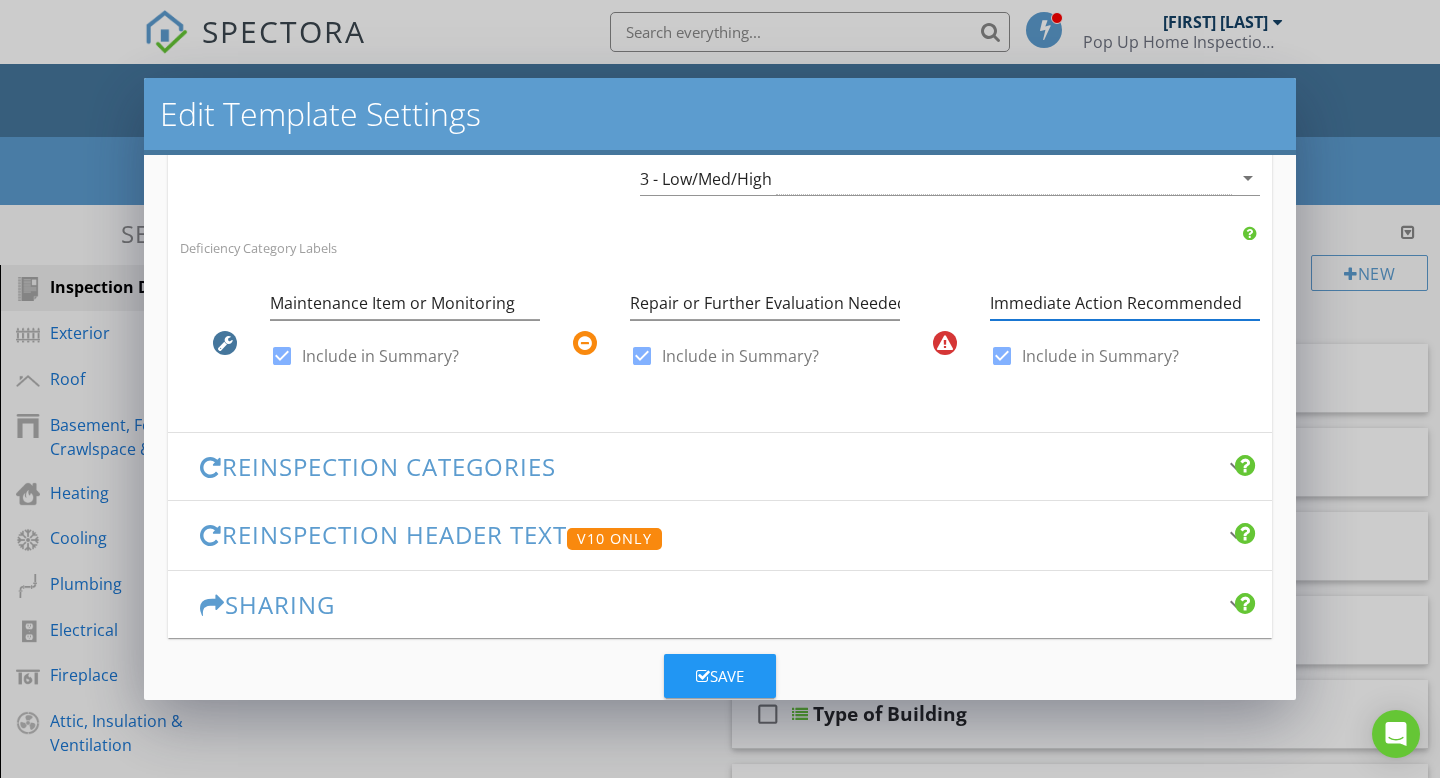scroll, scrollTop: 557, scrollLeft: 0, axis: vertical 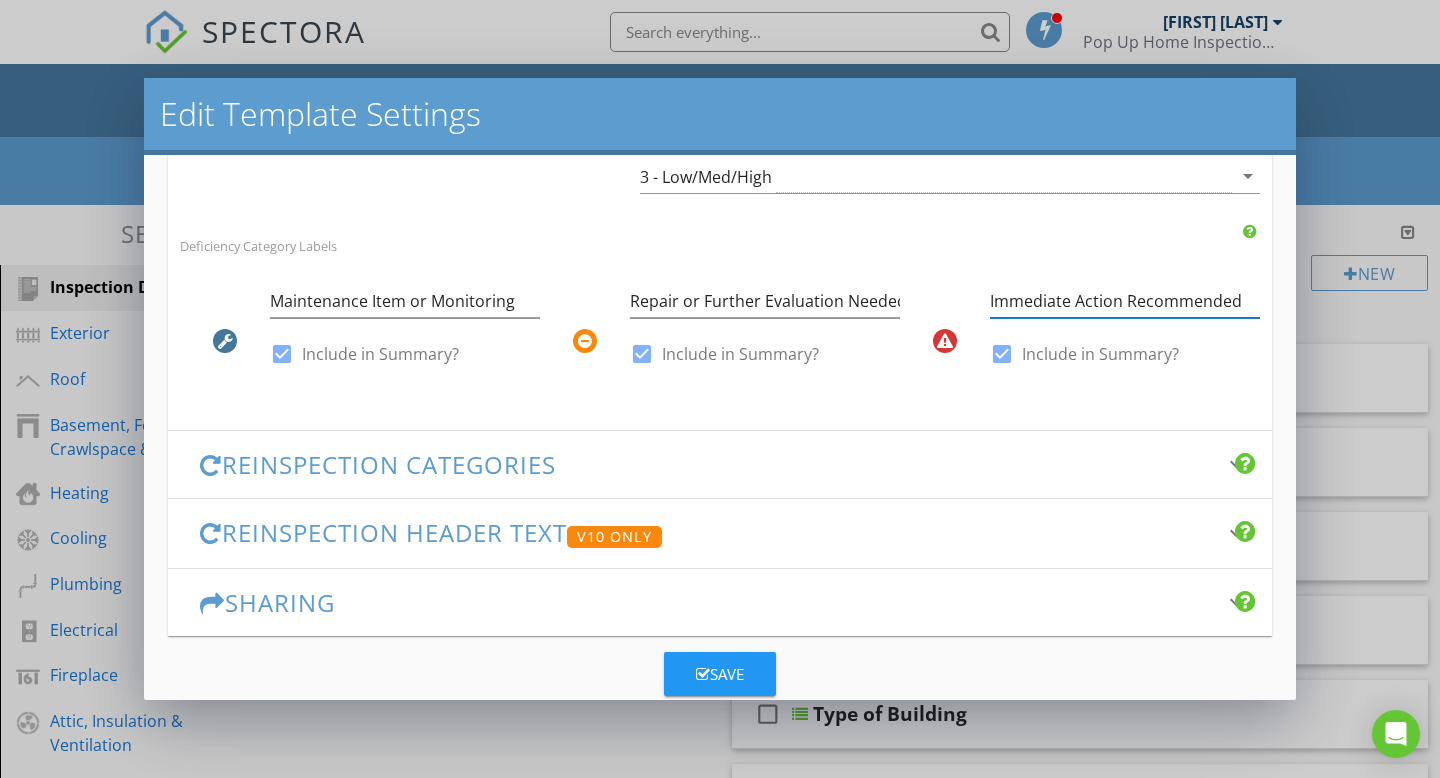 type on "Immediate Action Recommended" 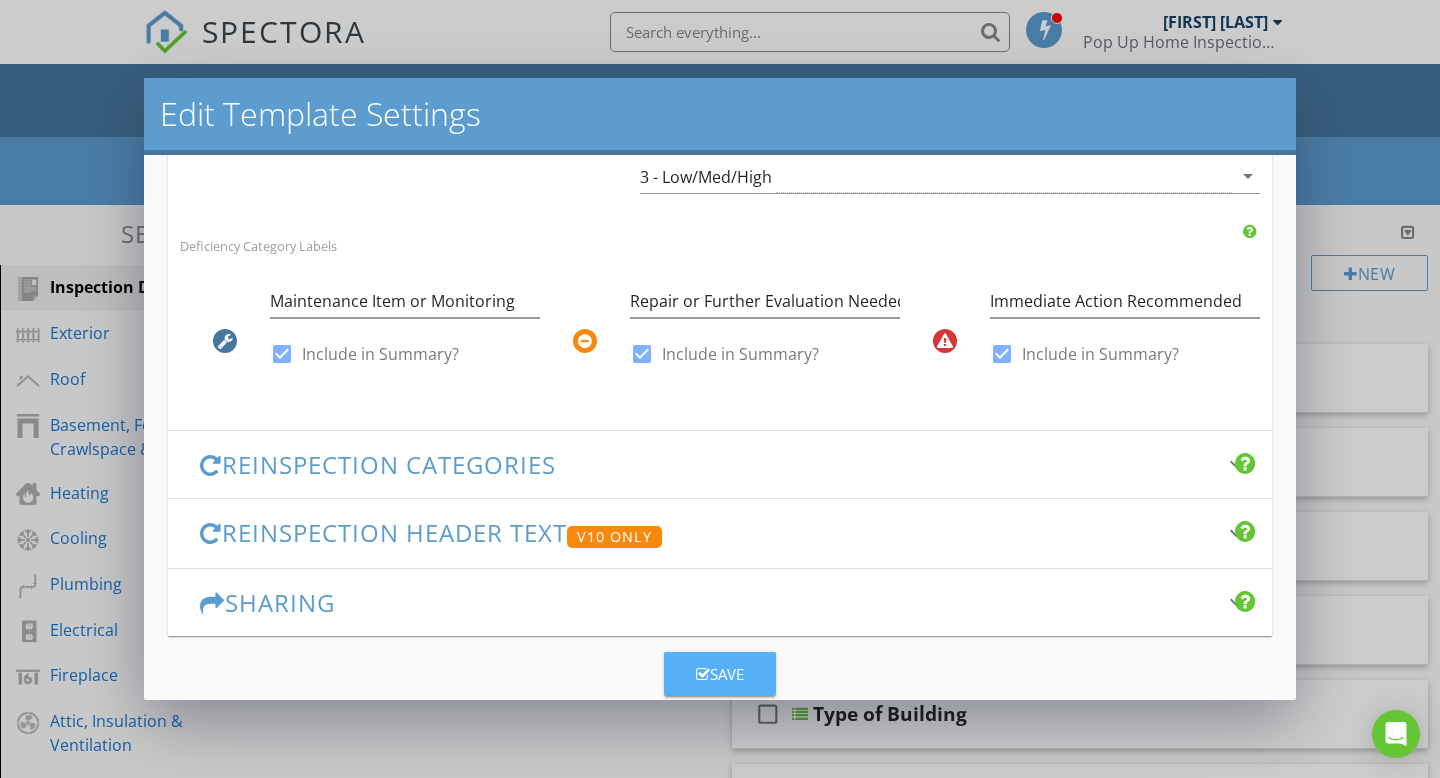 click on "Save" at bounding box center (720, 674) 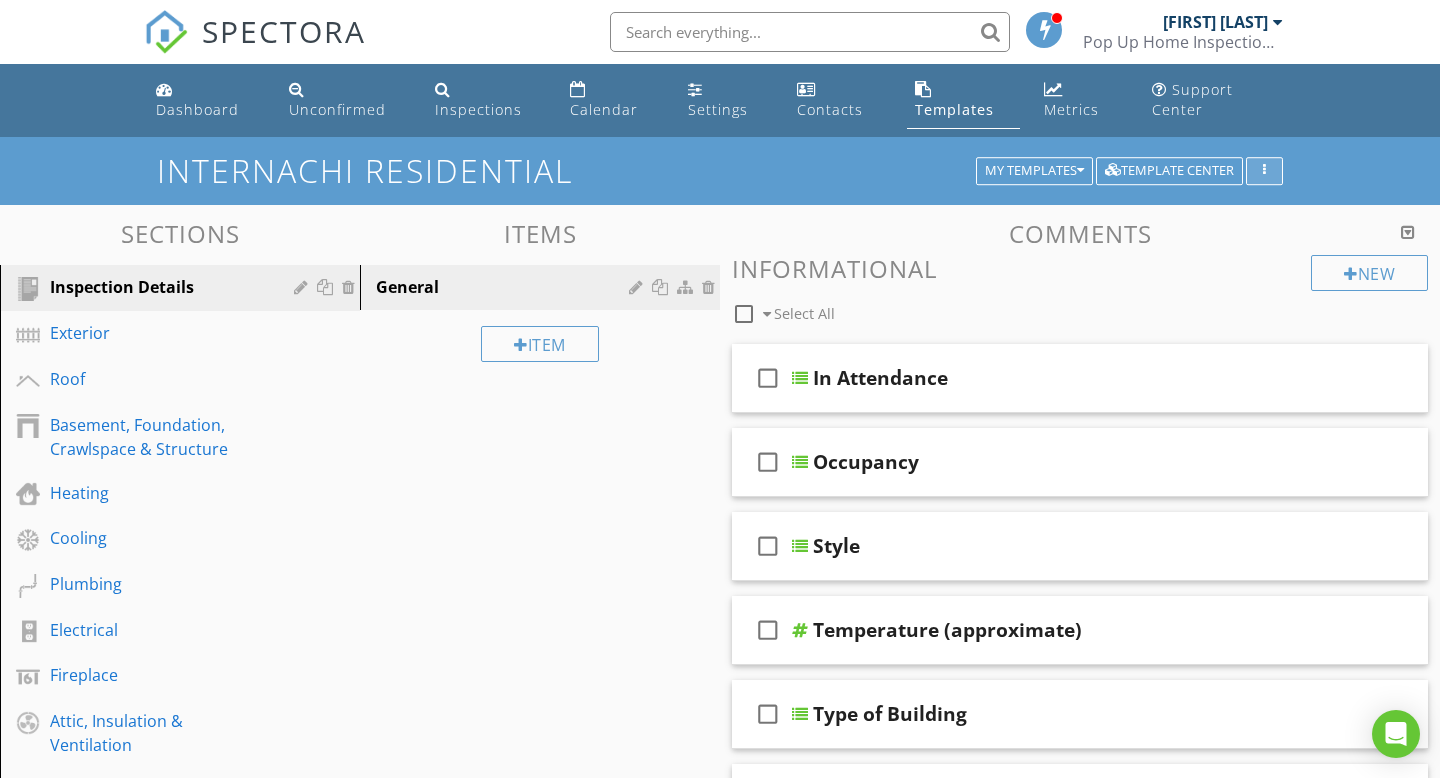 click at bounding box center (1264, 171) 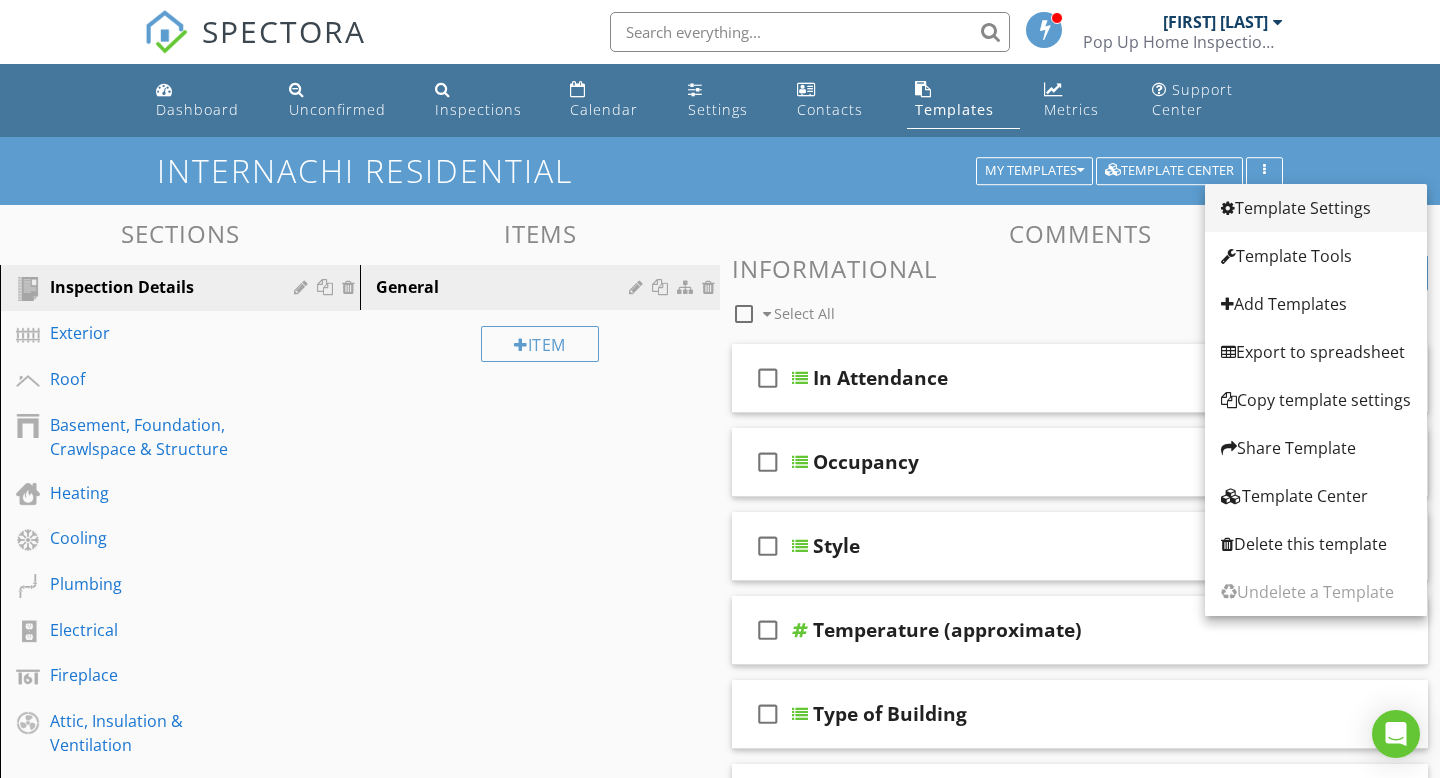 click on "Template Settings" at bounding box center (1316, 208) 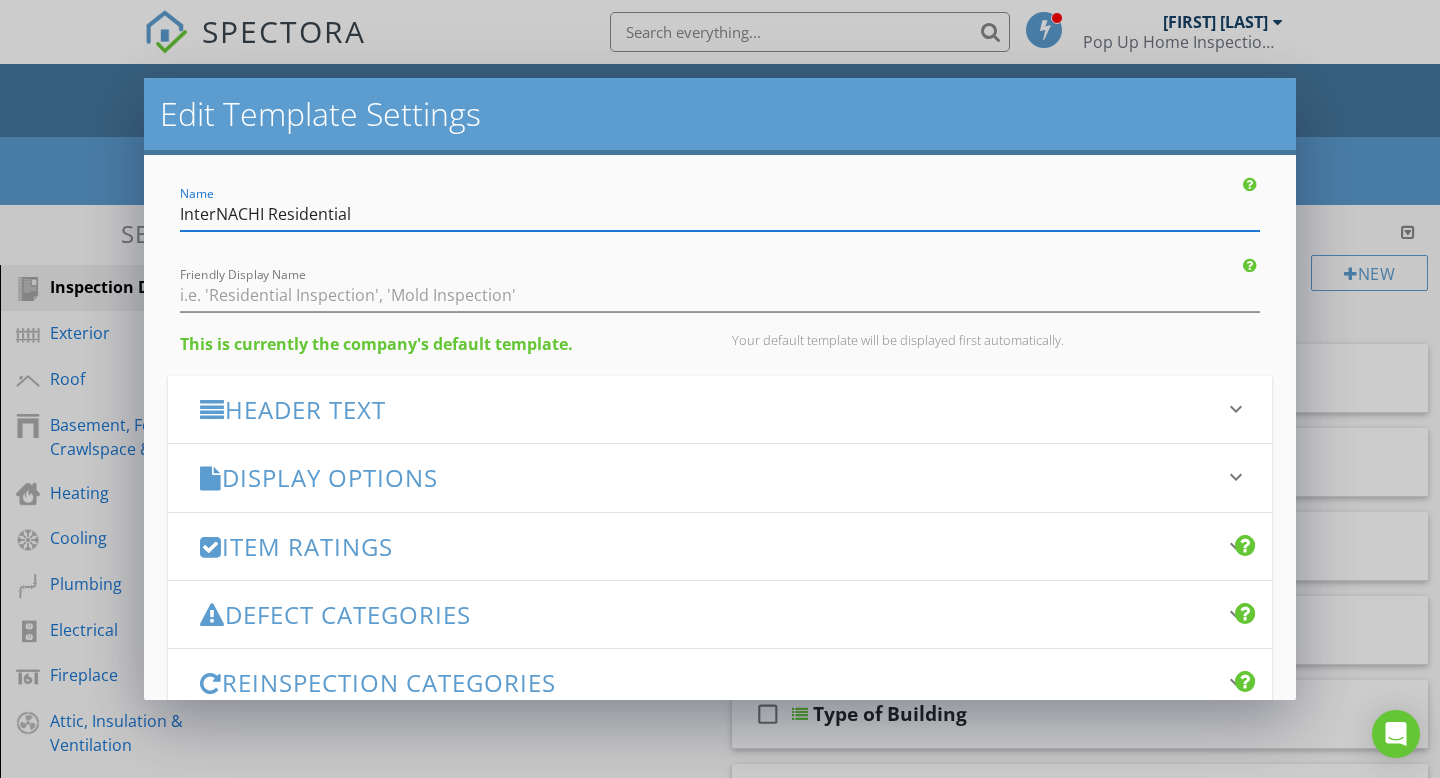 scroll, scrollTop: 43, scrollLeft: 0, axis: vertical 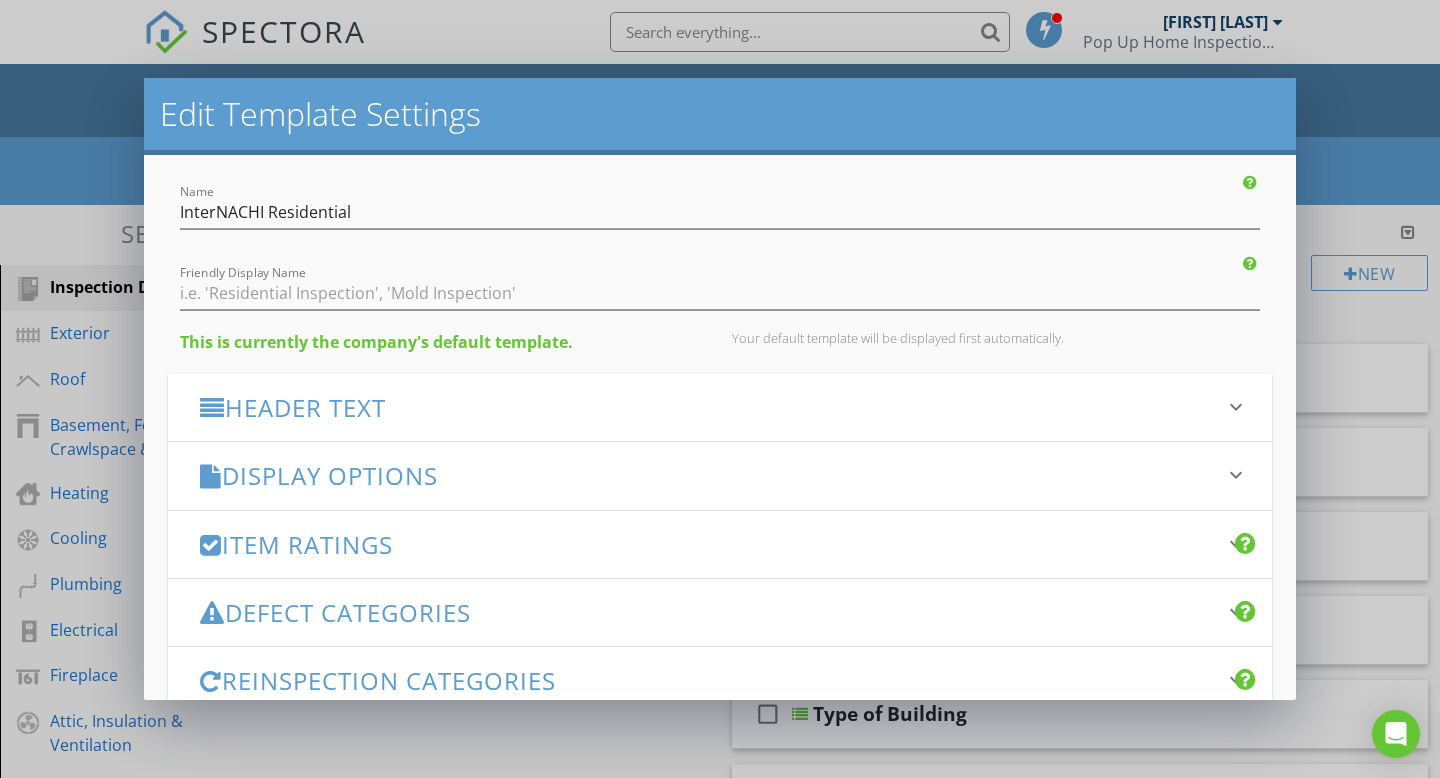 click on "Header Text" at bounding box center (708, 407) 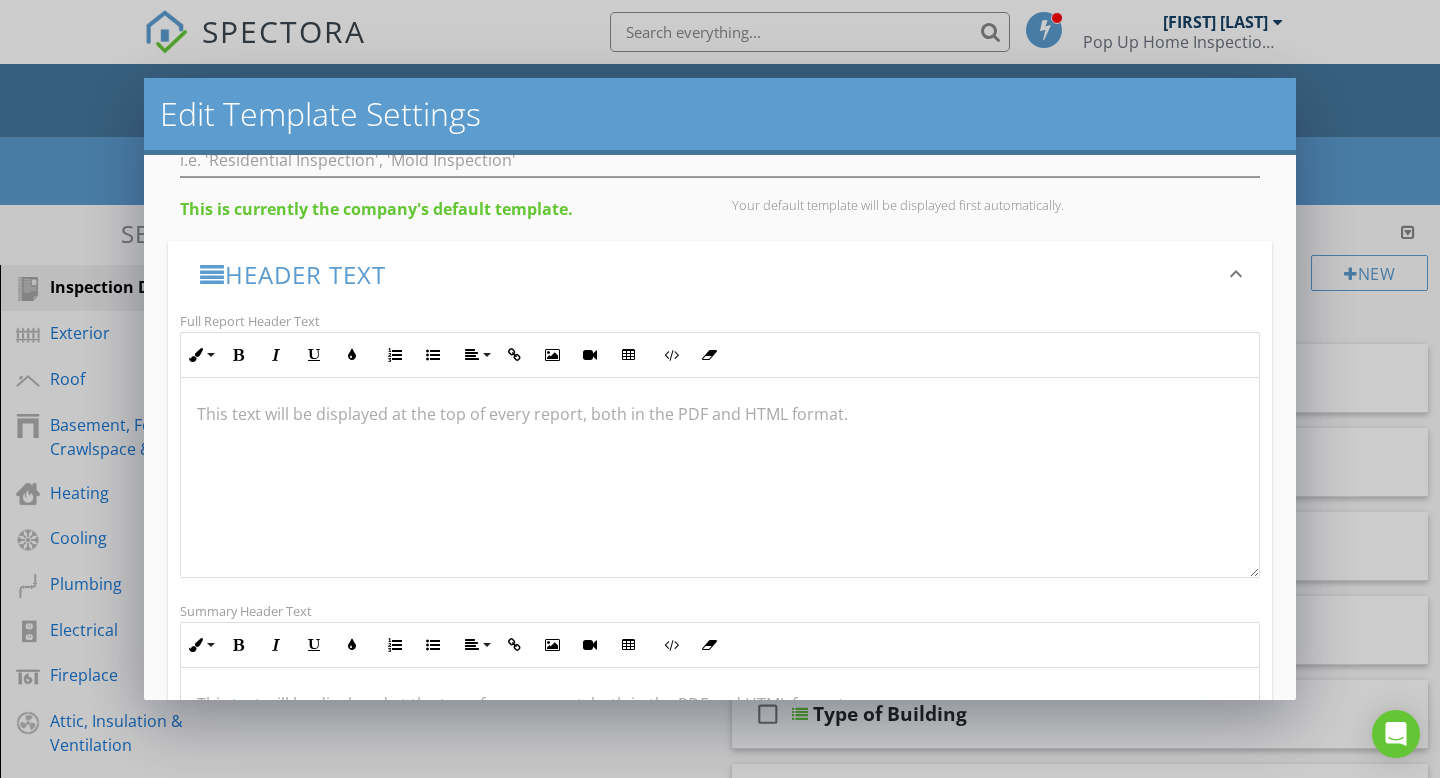 scroll, scrollTop: 178, scrollLeft: 0, axis: vertical 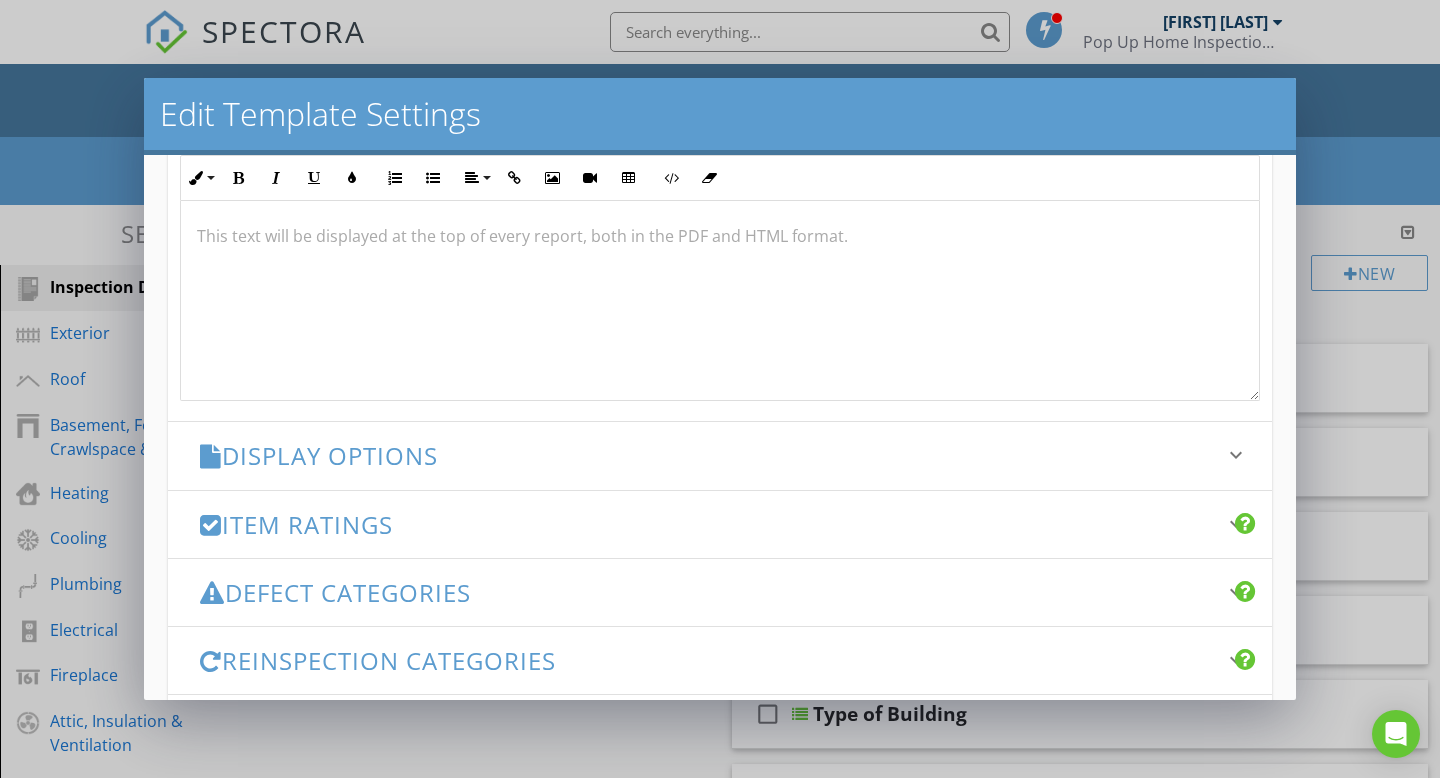 click on "Display Options
keyboard_arrow_down" at bounding box center (720, 455) 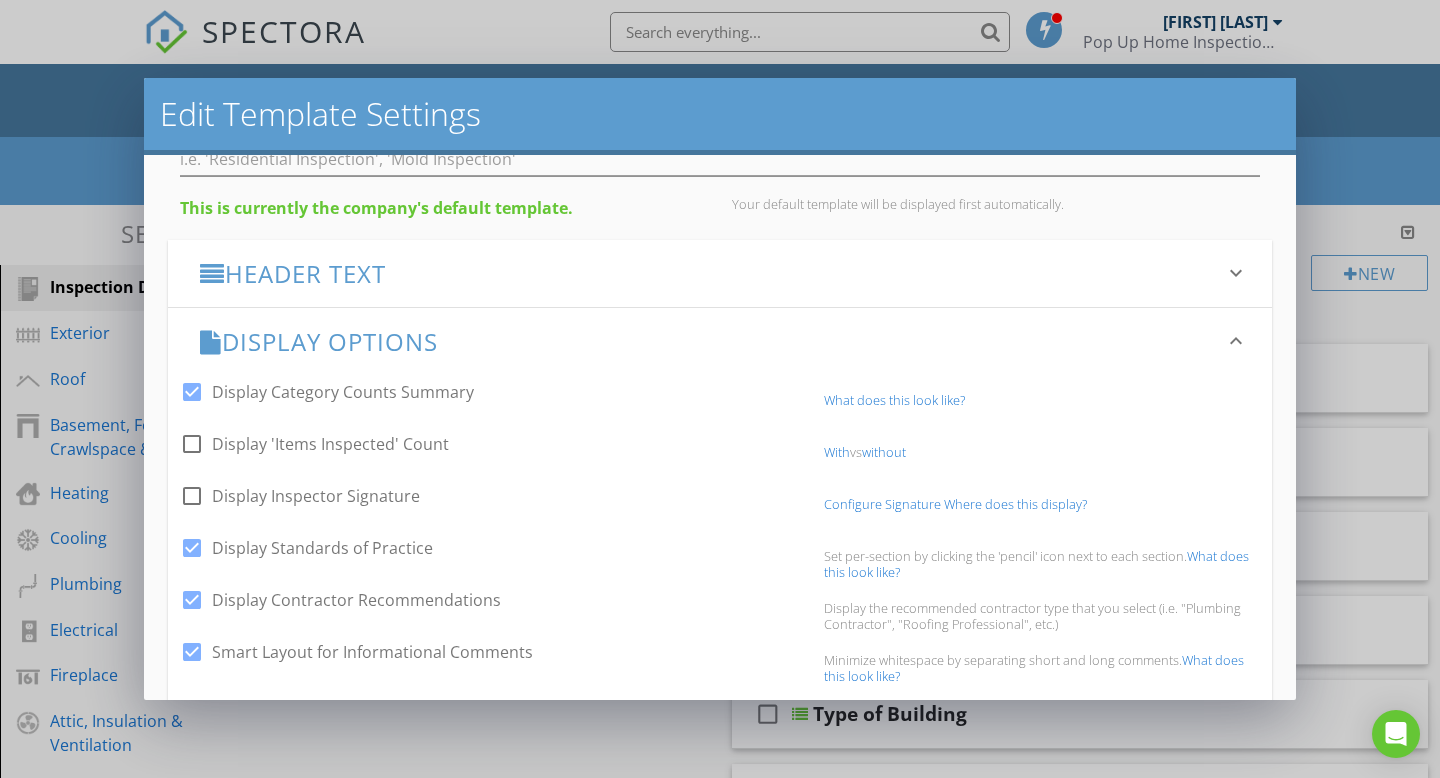 scroll, scrollTop: 182, scrollLeft: 0, axis: vertical 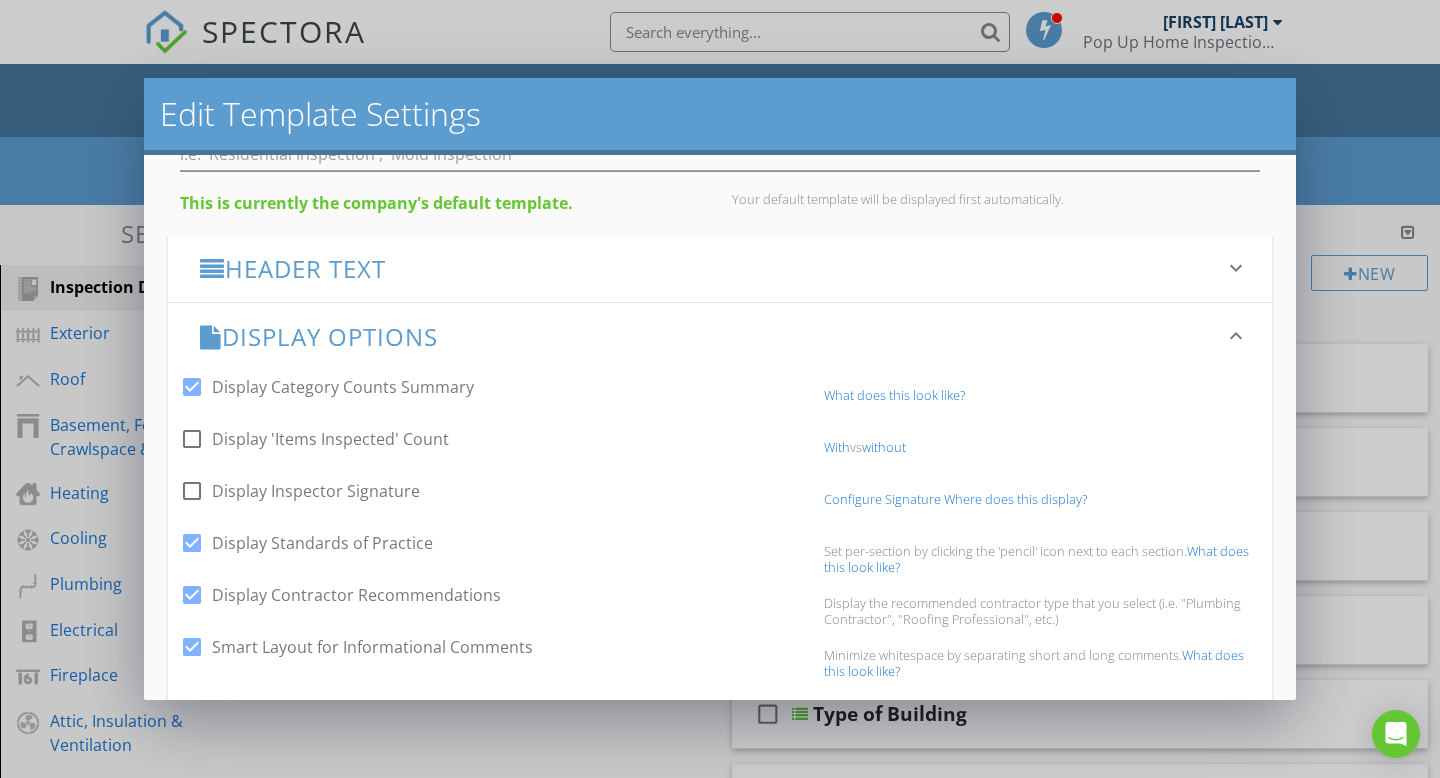 click on "What does this look like?" at bounding box center [894, 395] 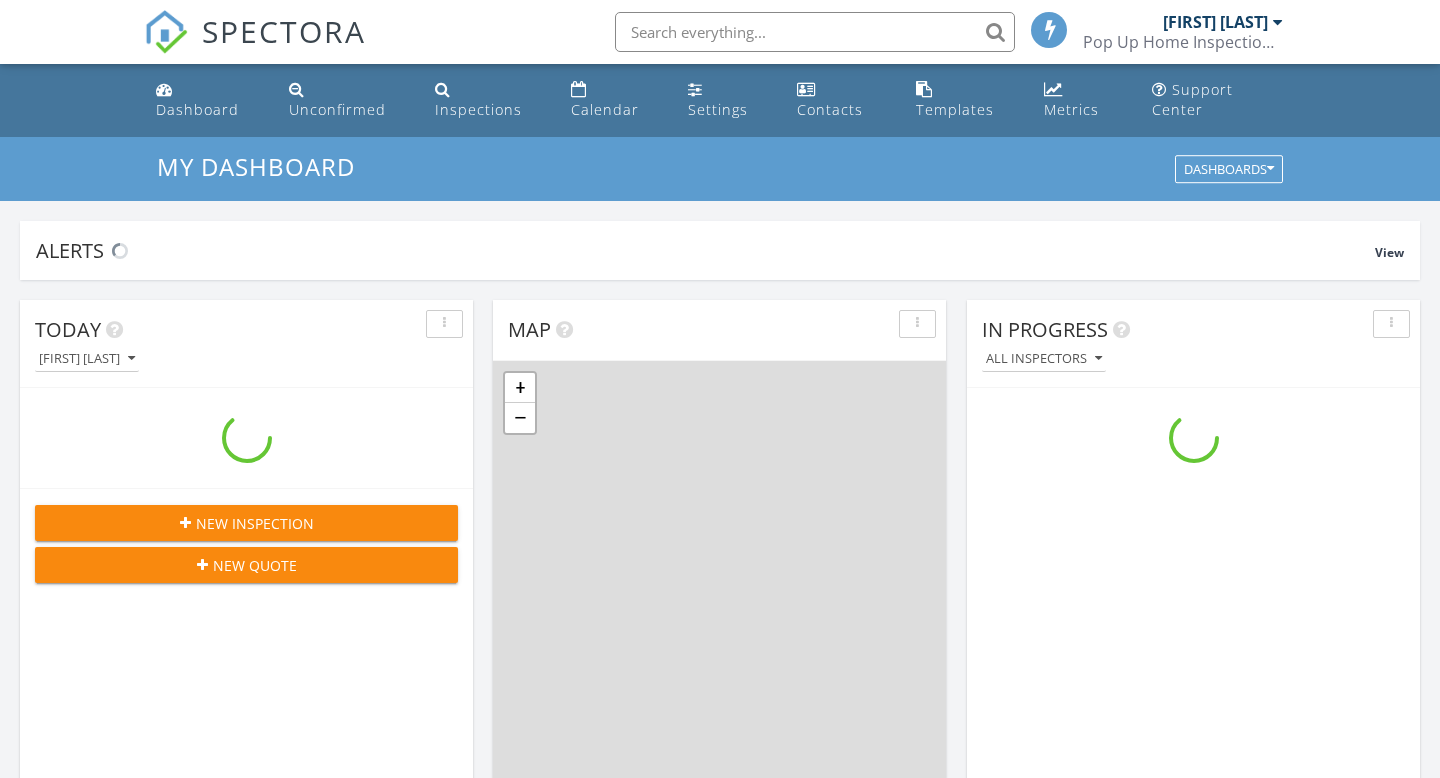 scroll, scrollTop: 0, scrollLeft: 0, axis: both 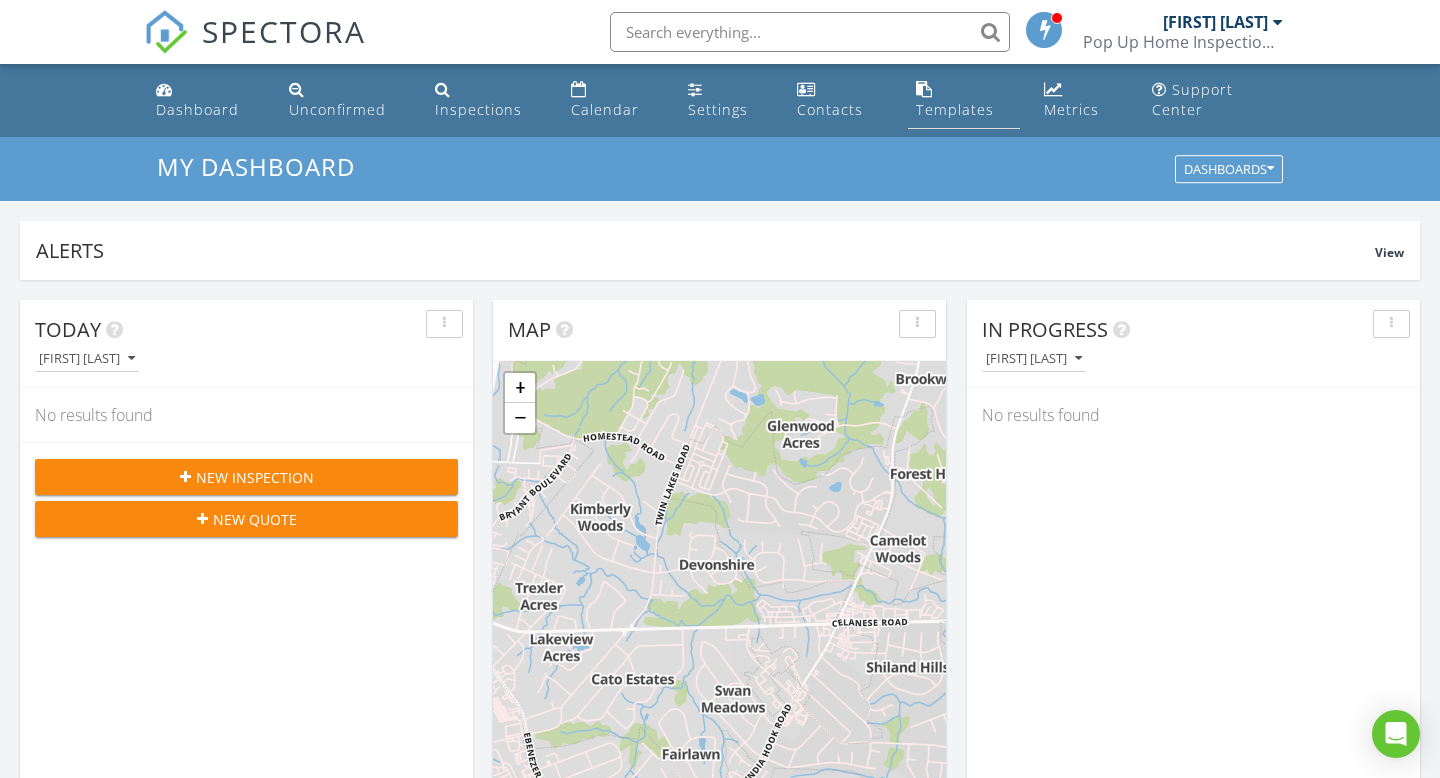 click on "Templates" at bounding box center [964, 100] 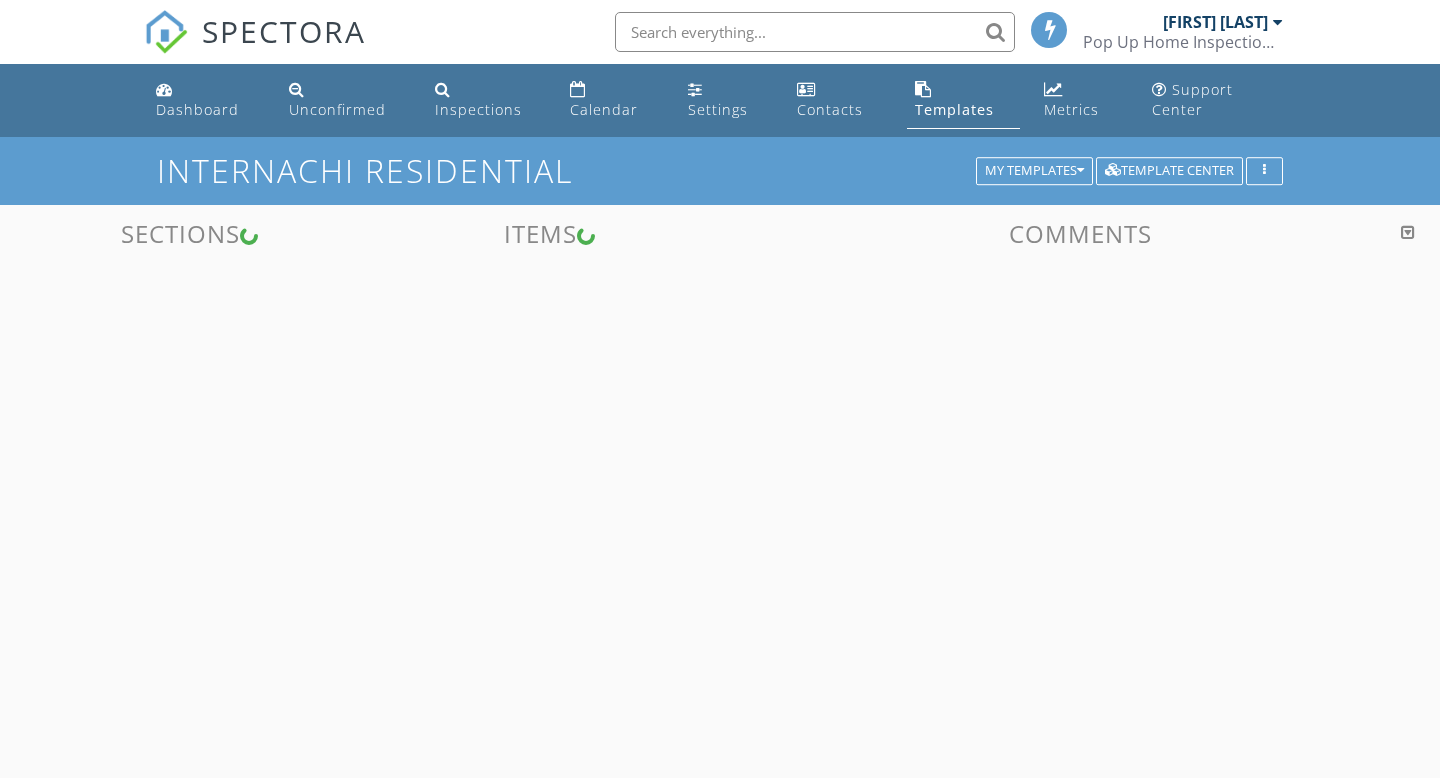 scroll, scrollTop: 0, scrollLeft: 0, axis: both 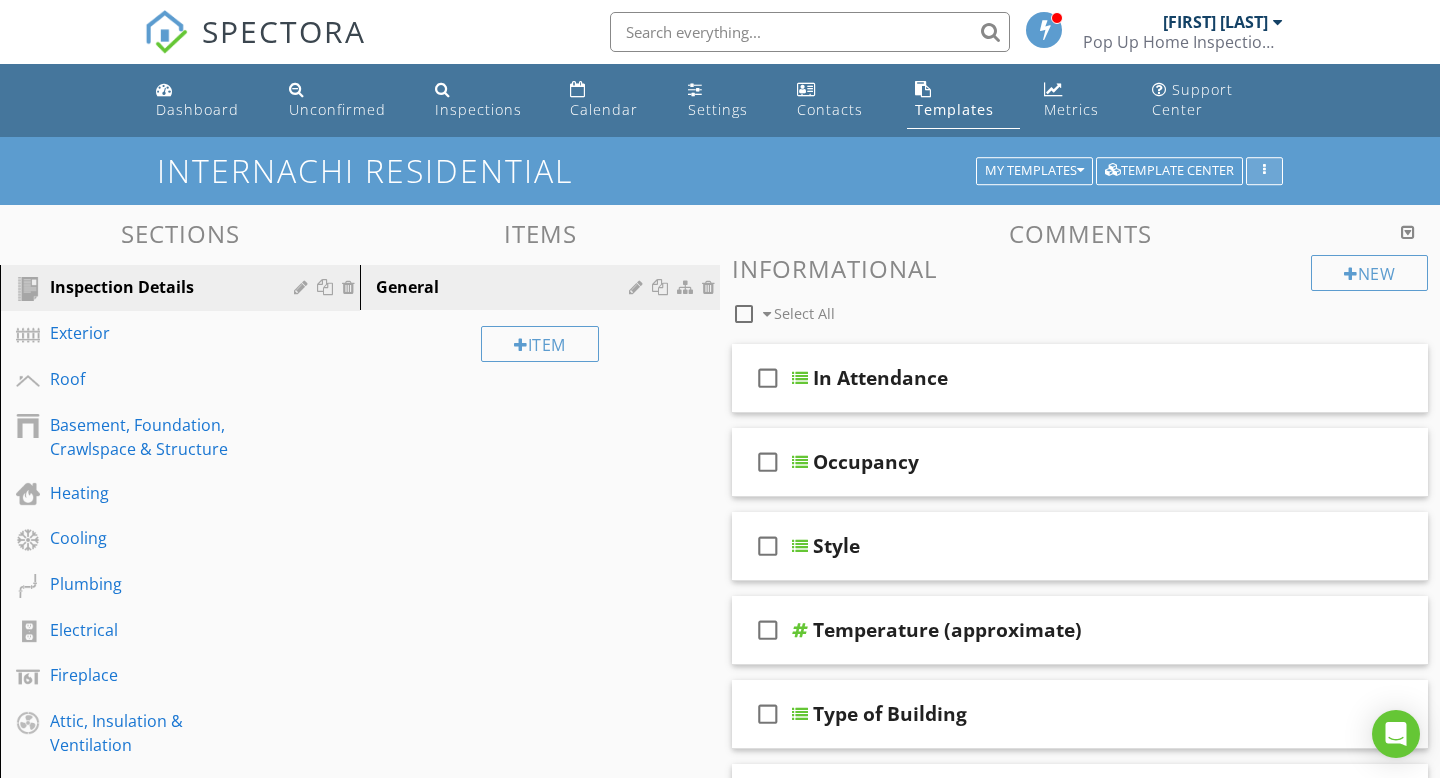 click at bounding box center [1264, 171] 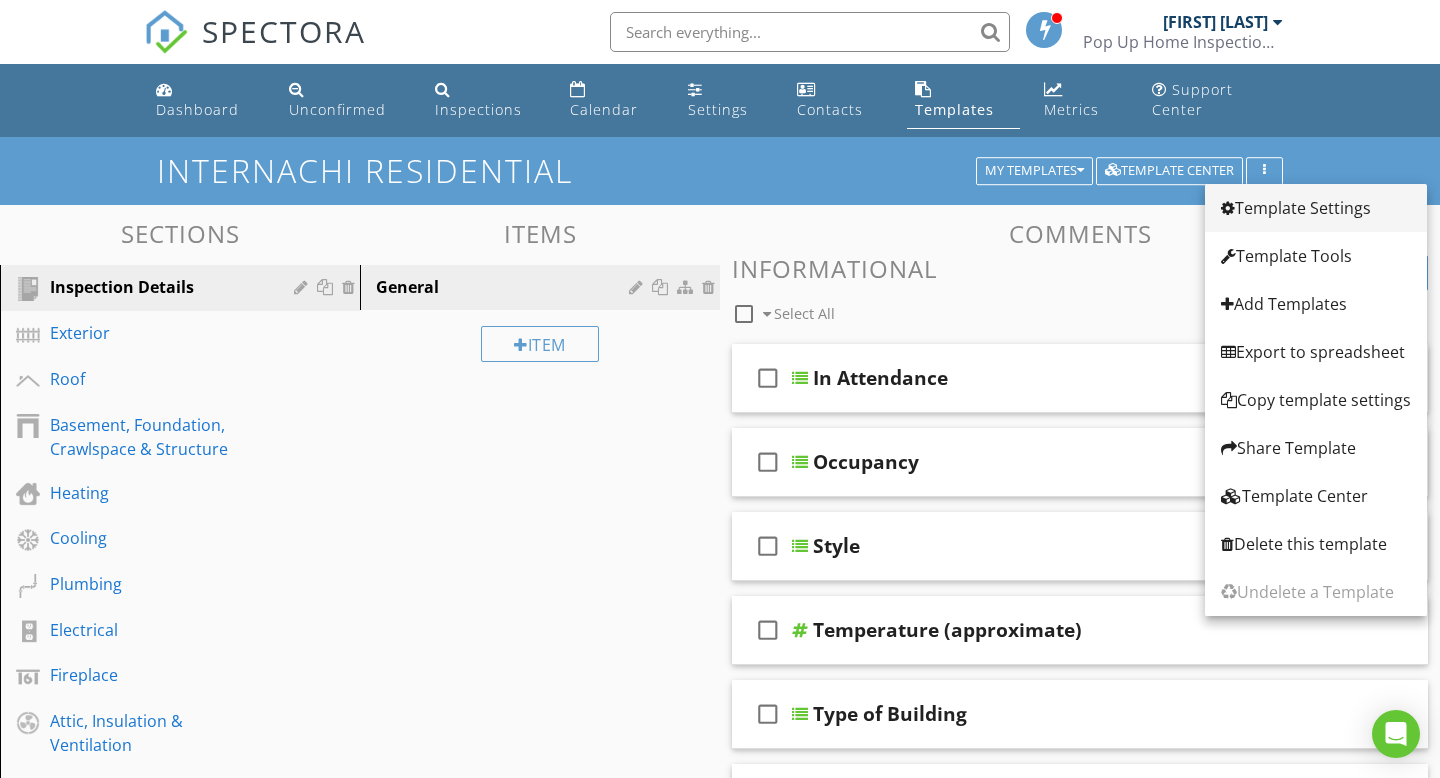 click on "Template Settings" at bounding box center [1316, 208] 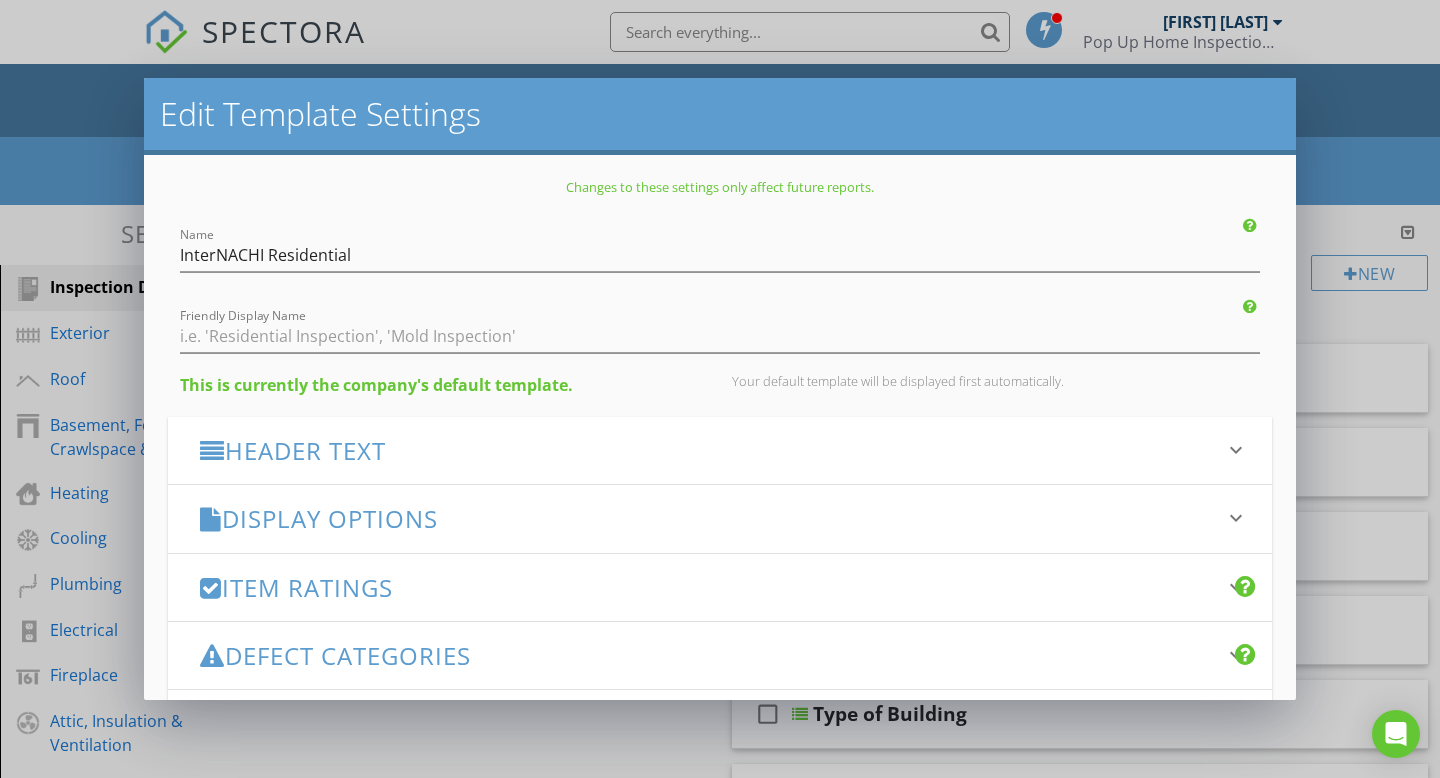 click on "Display Options
keyboard_arrow_down" at bounding box center [720, 518] 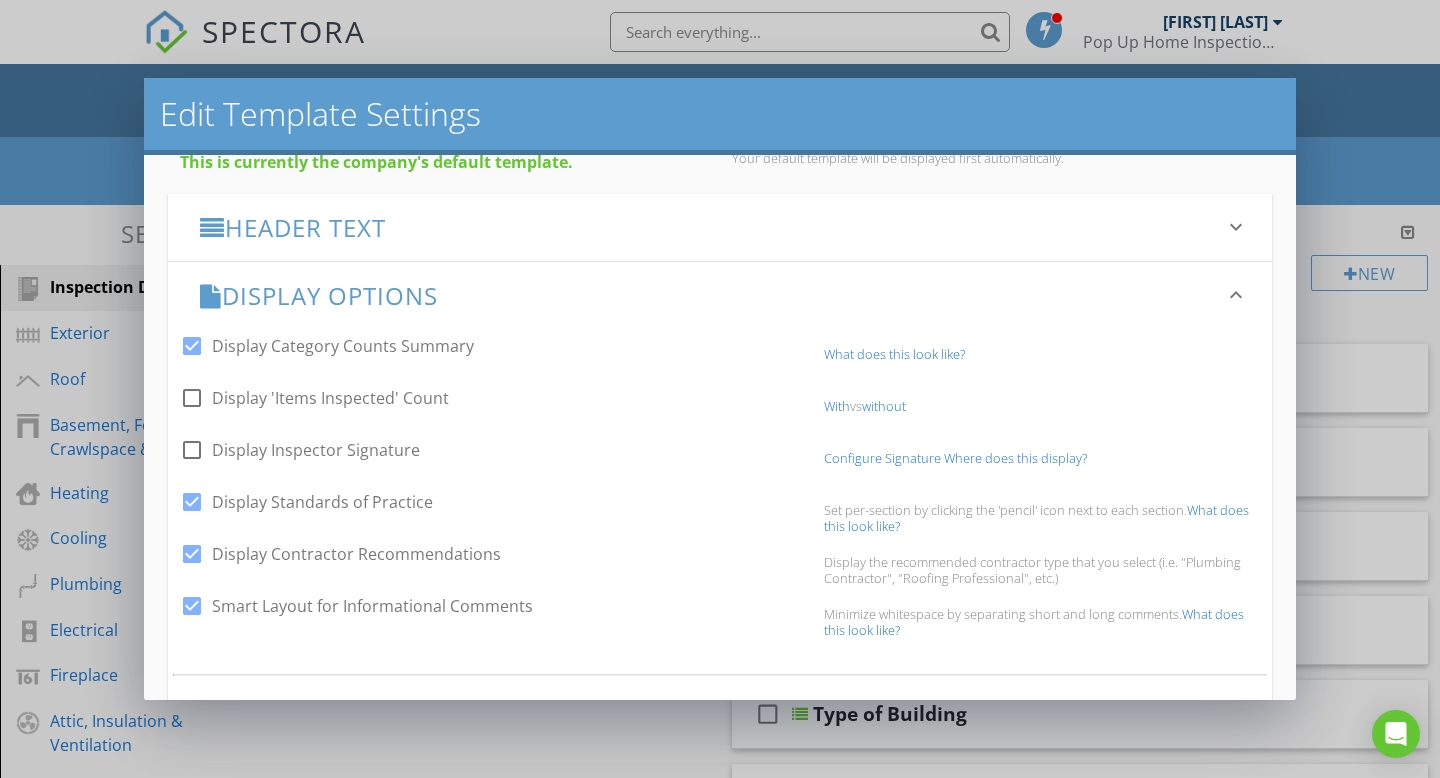 scroll, scrollTop: 236, scrollLeft: 0, axis: vertical 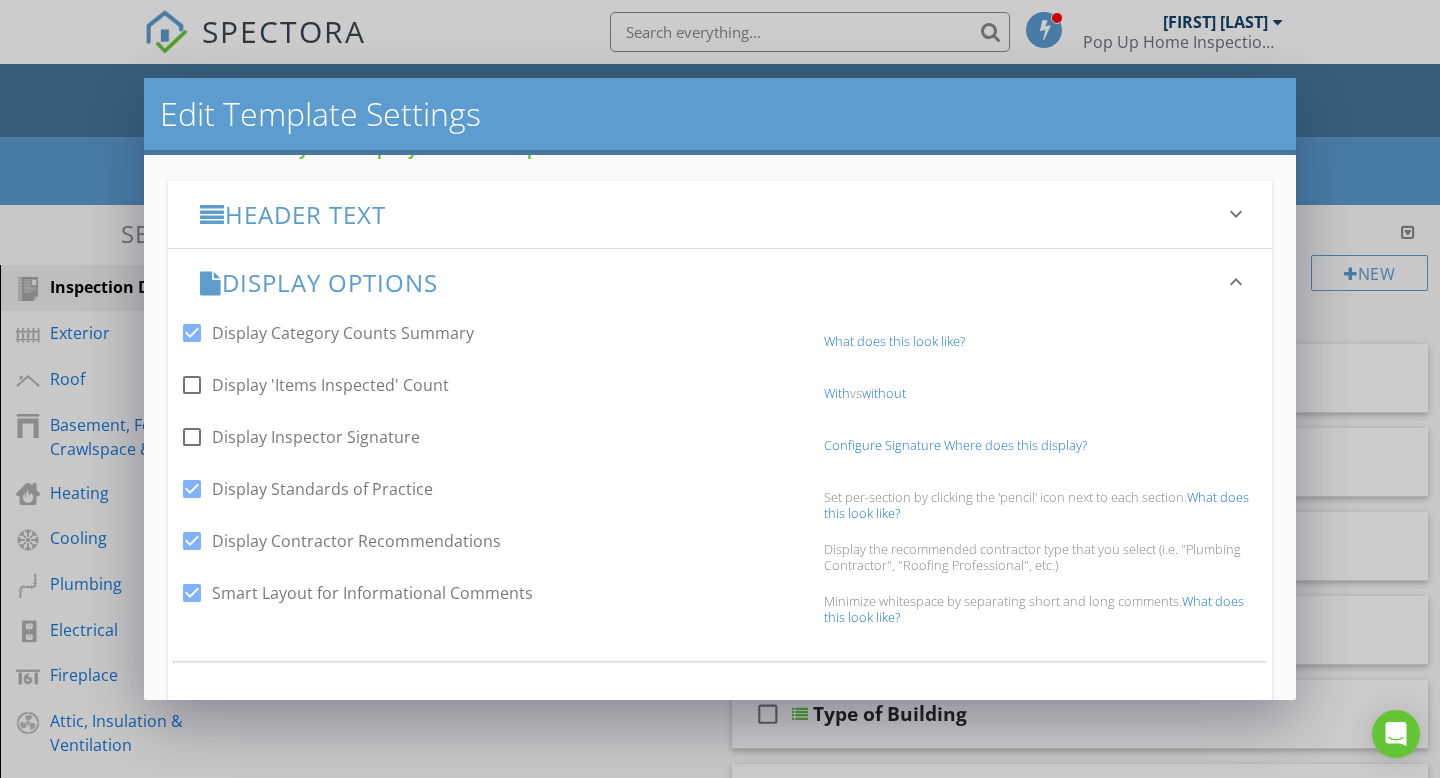 click on "What does this look like?" at bounding box center [1036, 505] 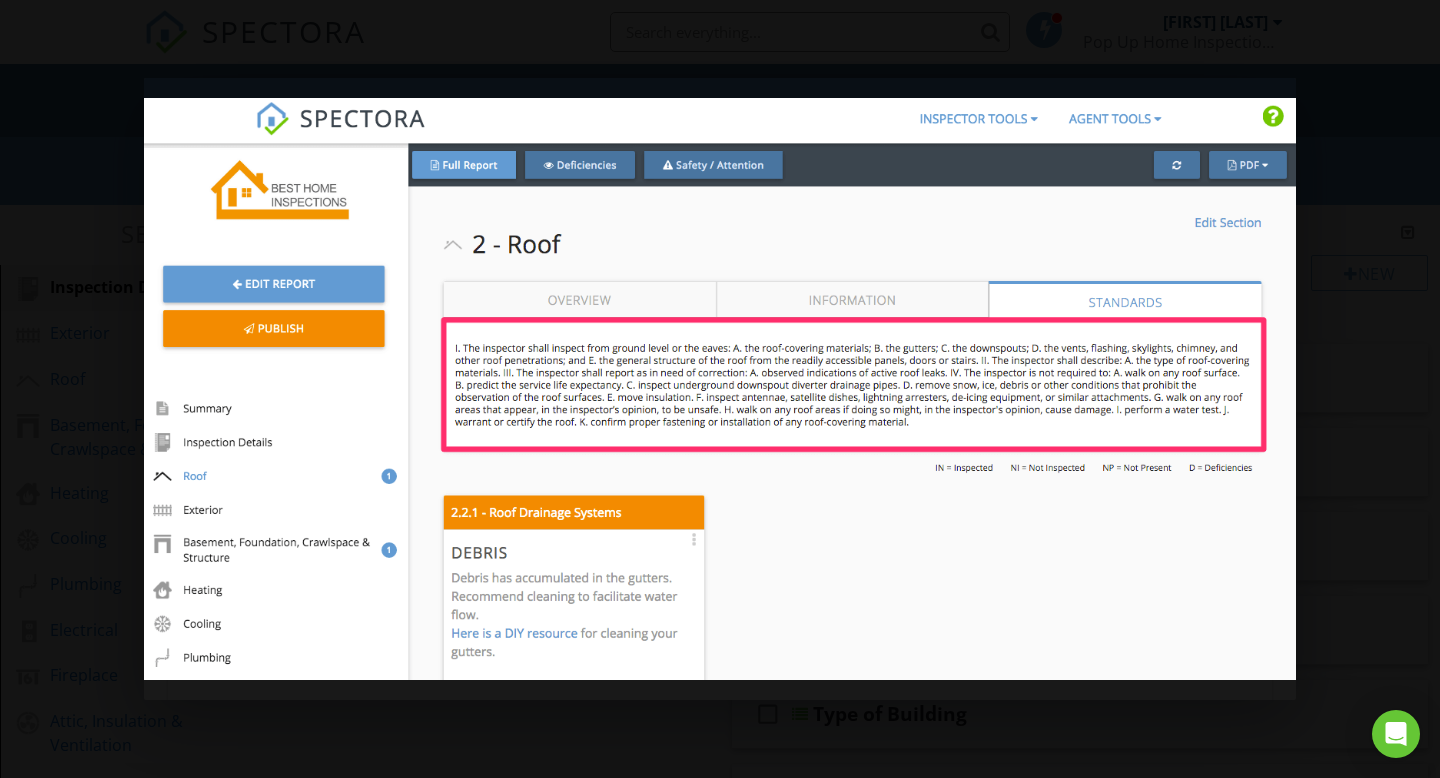 click at bounding box center [720, 389] 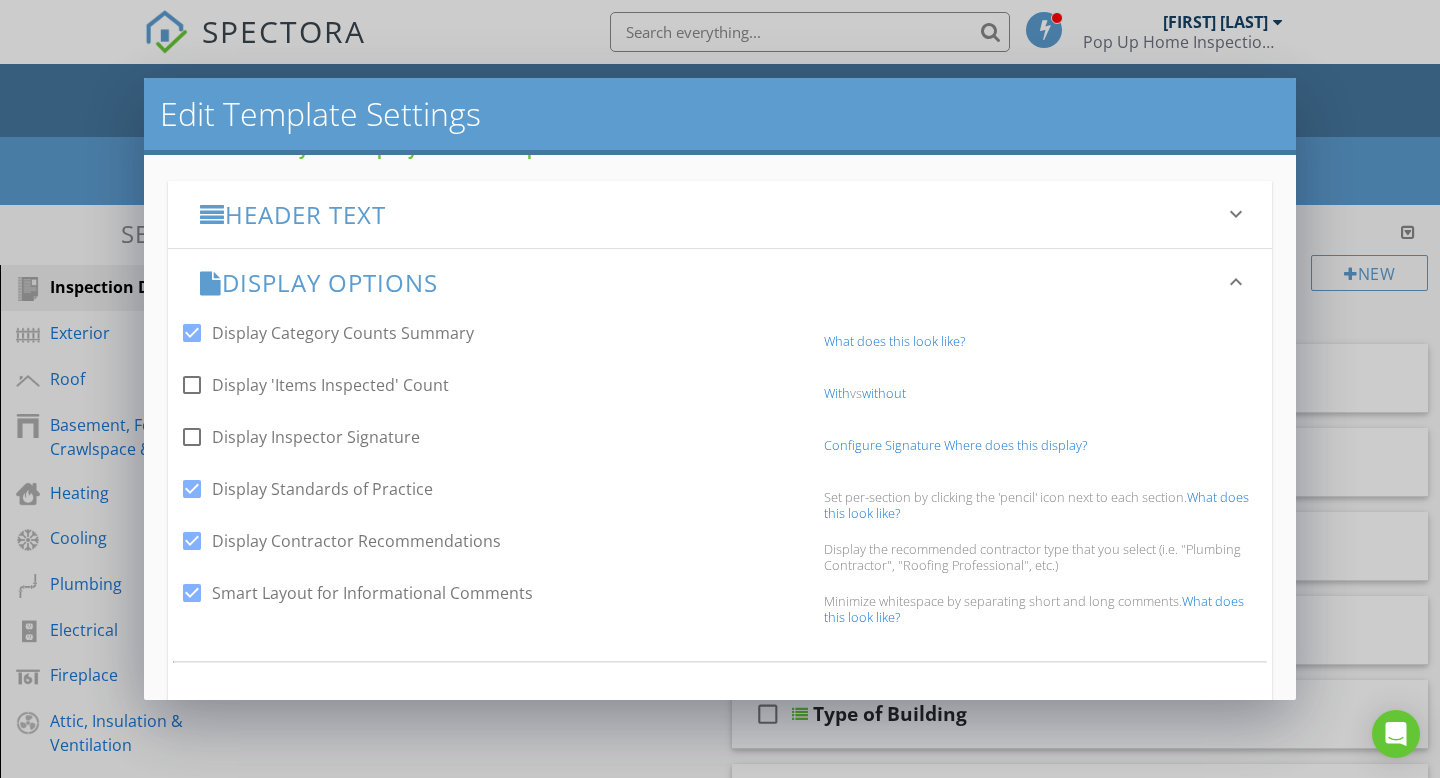 click at bounding box center [192, 489] 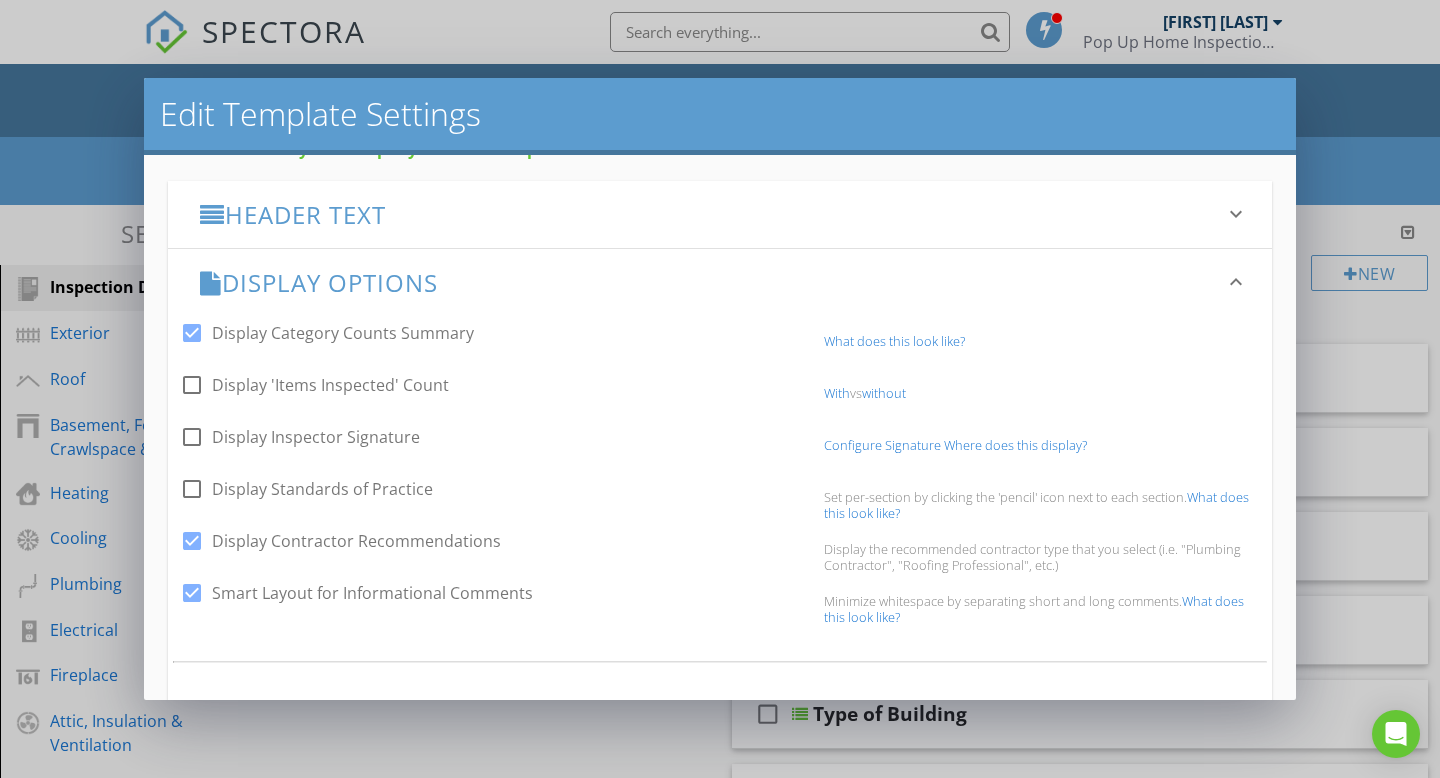 click on "What does this look like?" at bounding box center [1034, 609] 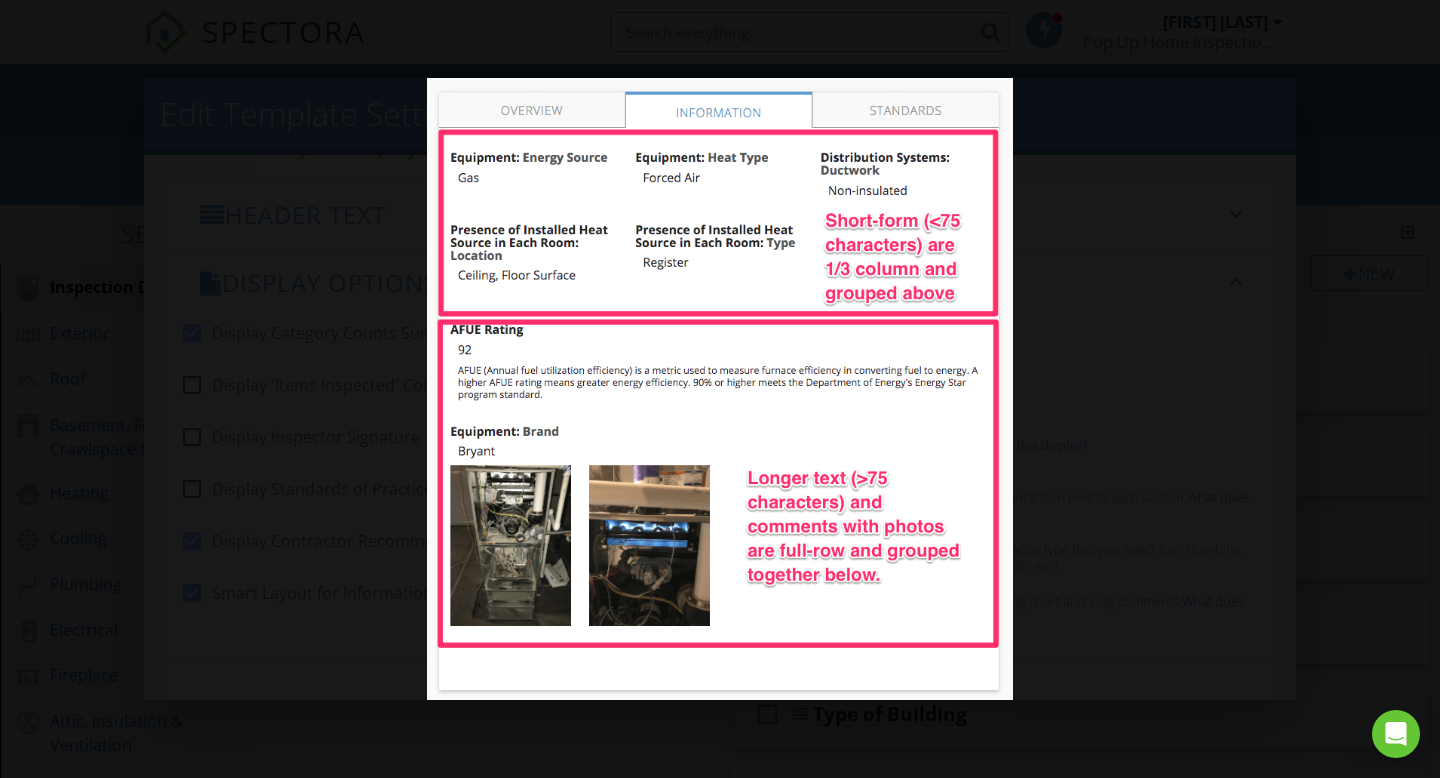 click at bounding box center (720, 389) 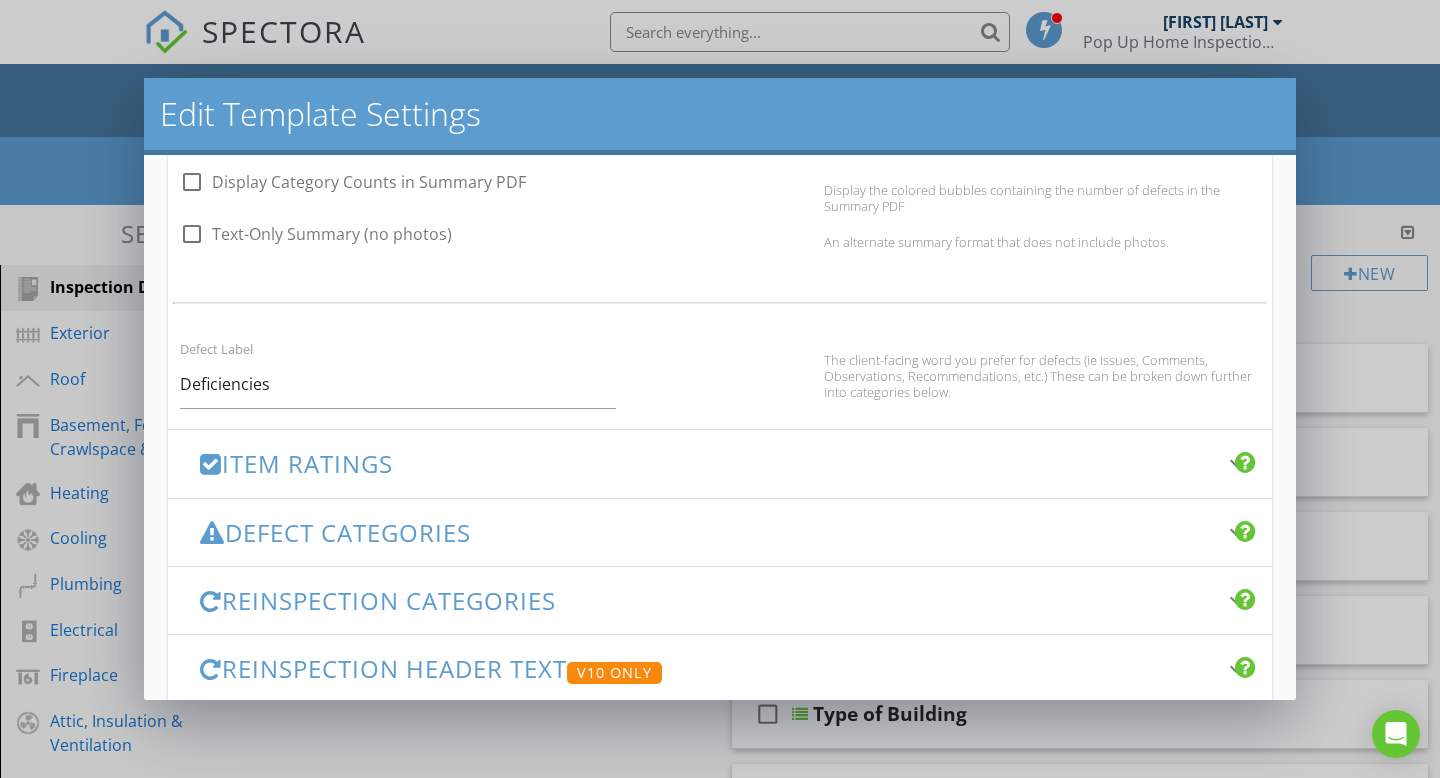 scroll, scrollTop: 1241, scrollLeft: 0, axis: vertical 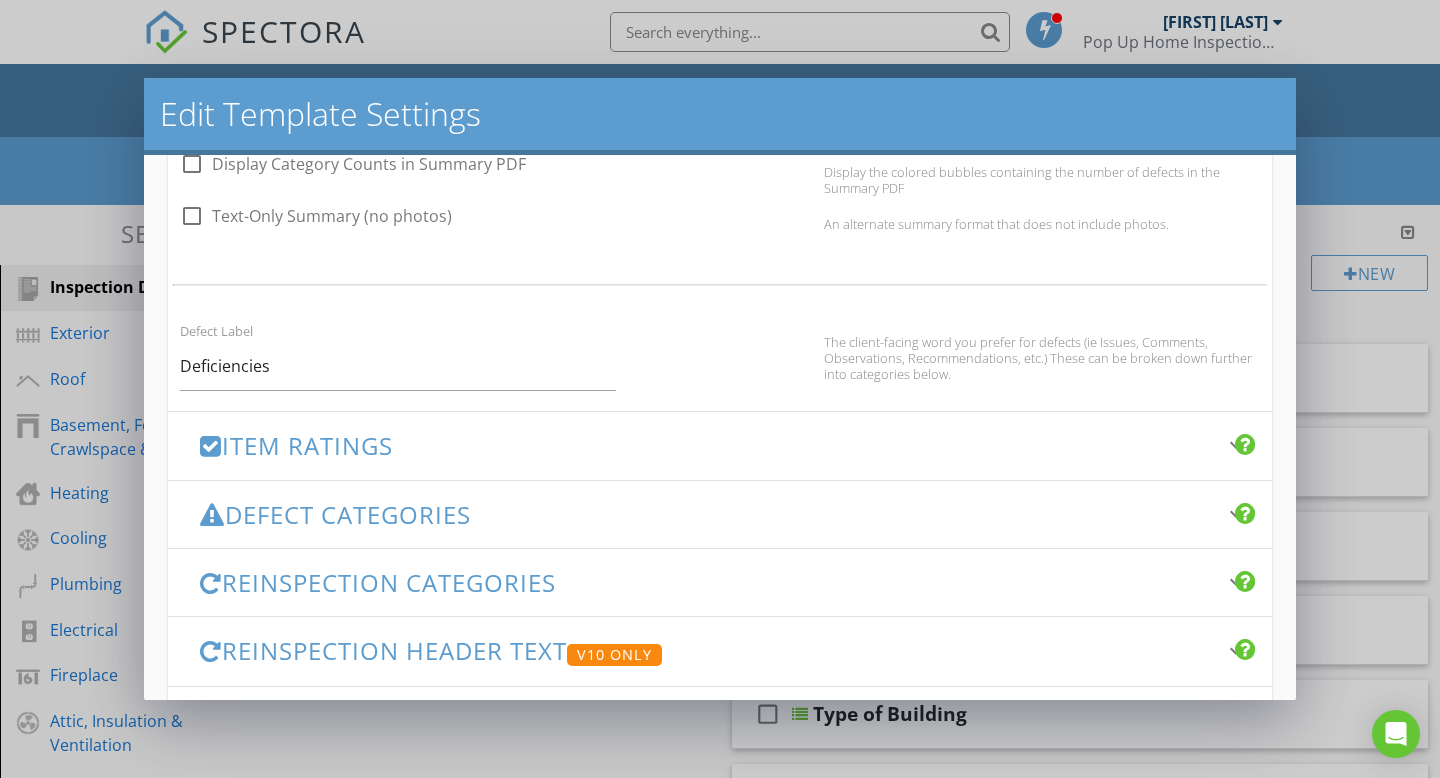 click on "Reinspection Categories" at bounding box center (708, 582) 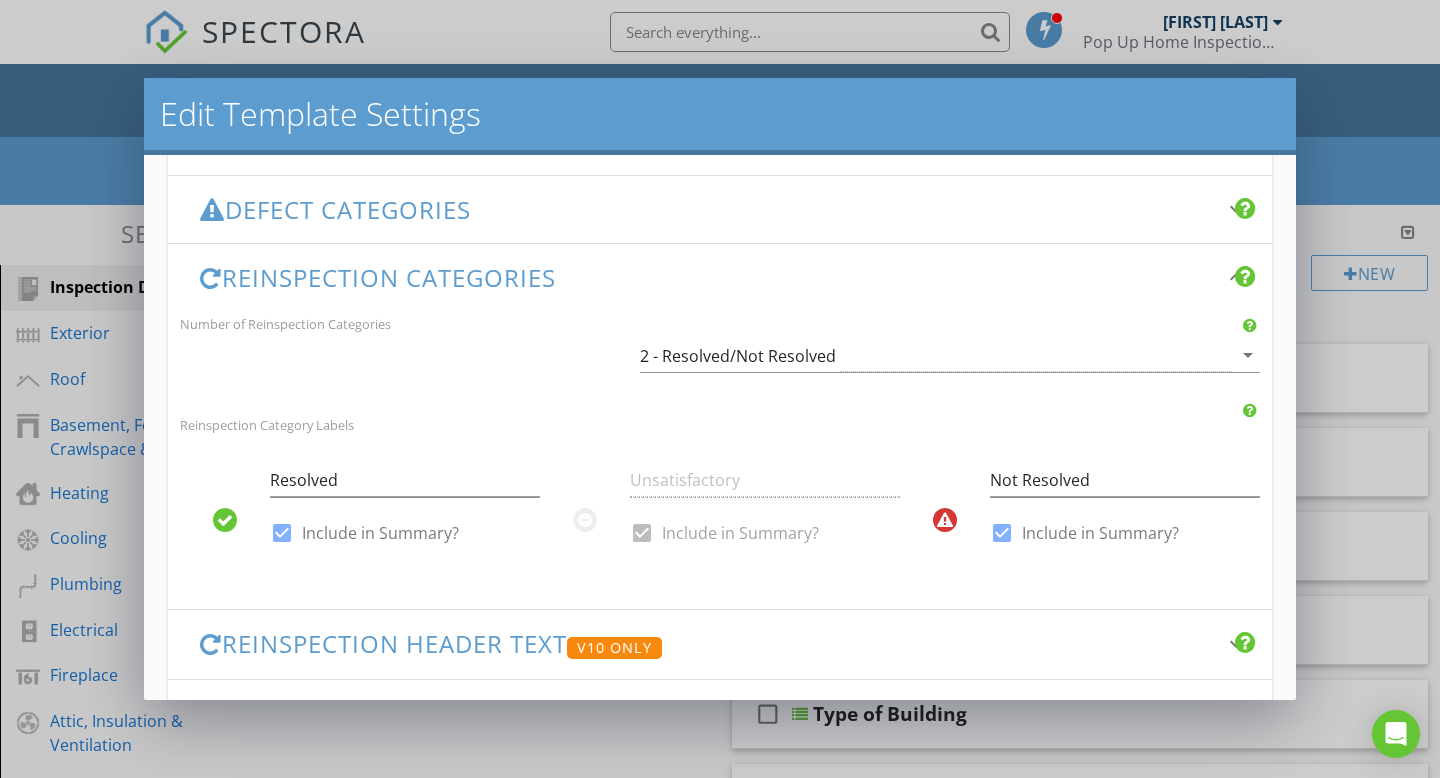 scroll, scrollTop: 444, scrollLeft: 0, axis: vertical 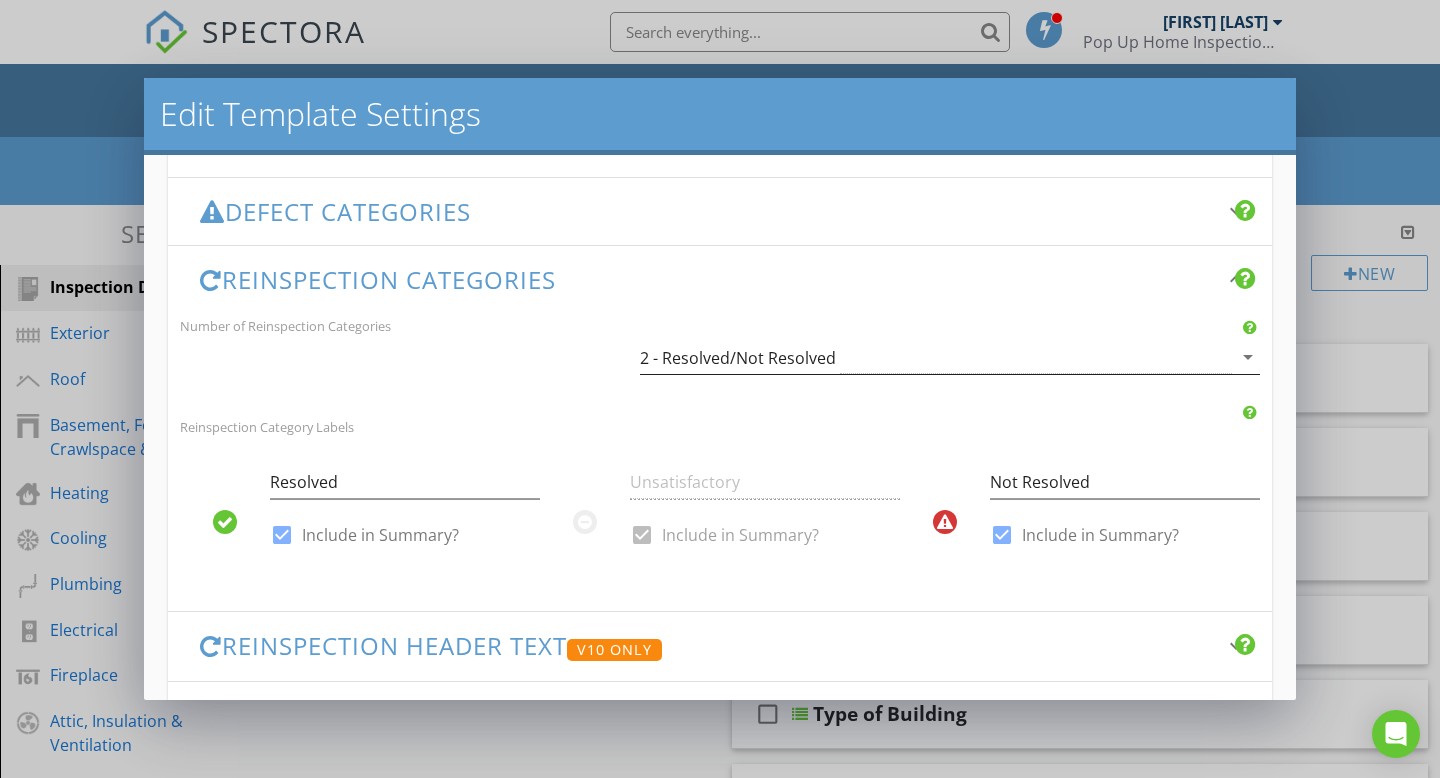 click on "2 - Resolved/Not Resolved" at bounding box center [936, 357] 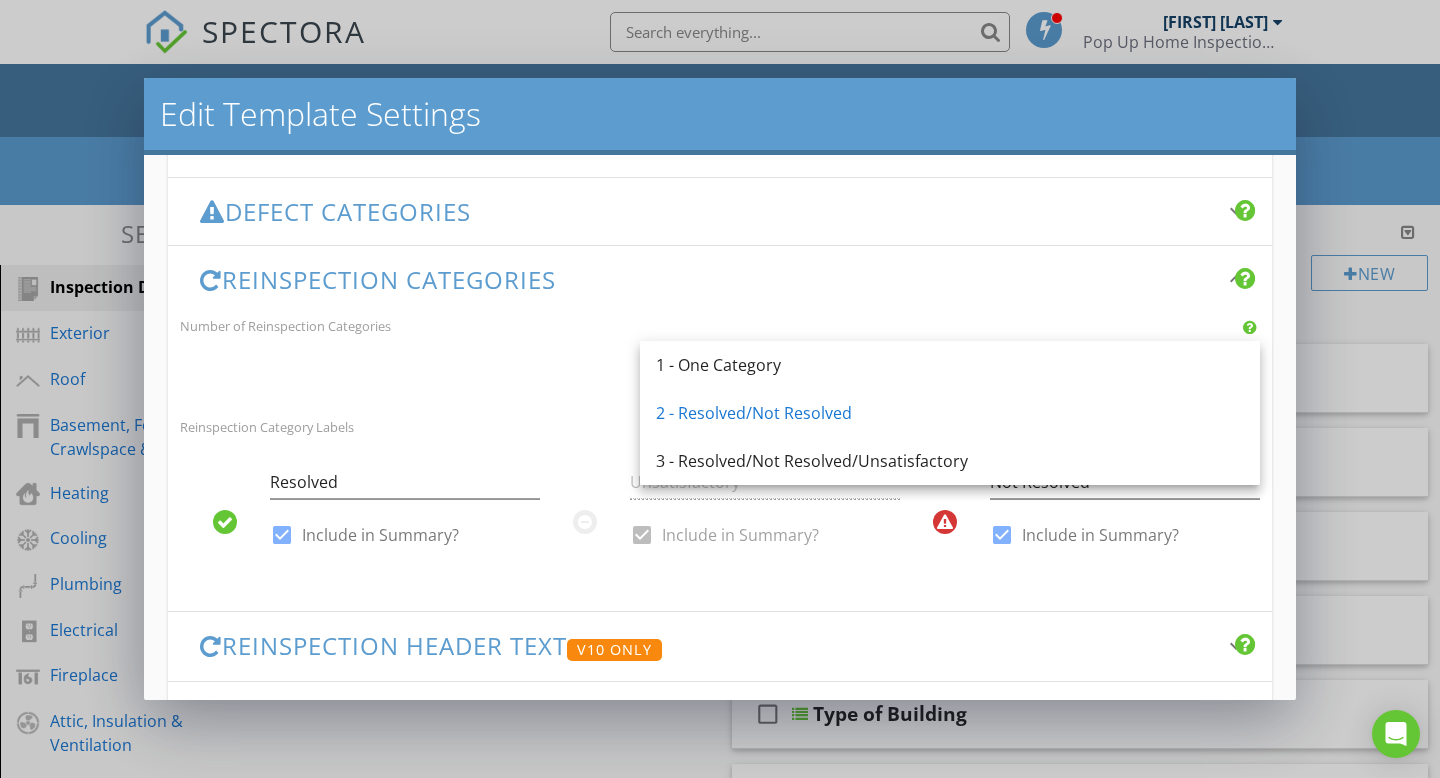click on "Number of Reinspection Categories
2 - Resolved/Not Resolved arrow_drop_down" at bounding box center [720, 353] 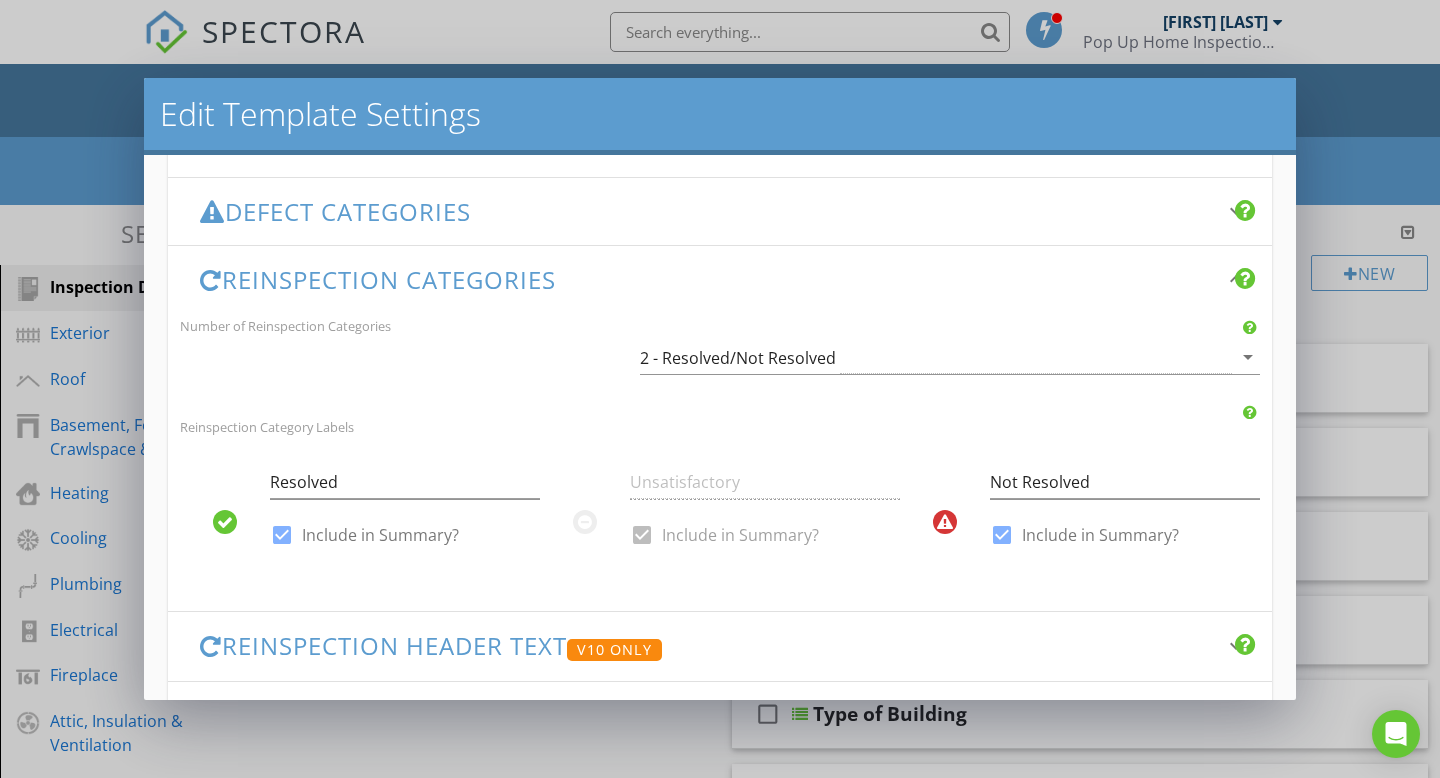 scroll, scrollTop: 503, scrollLeft: 0, axis: vertical 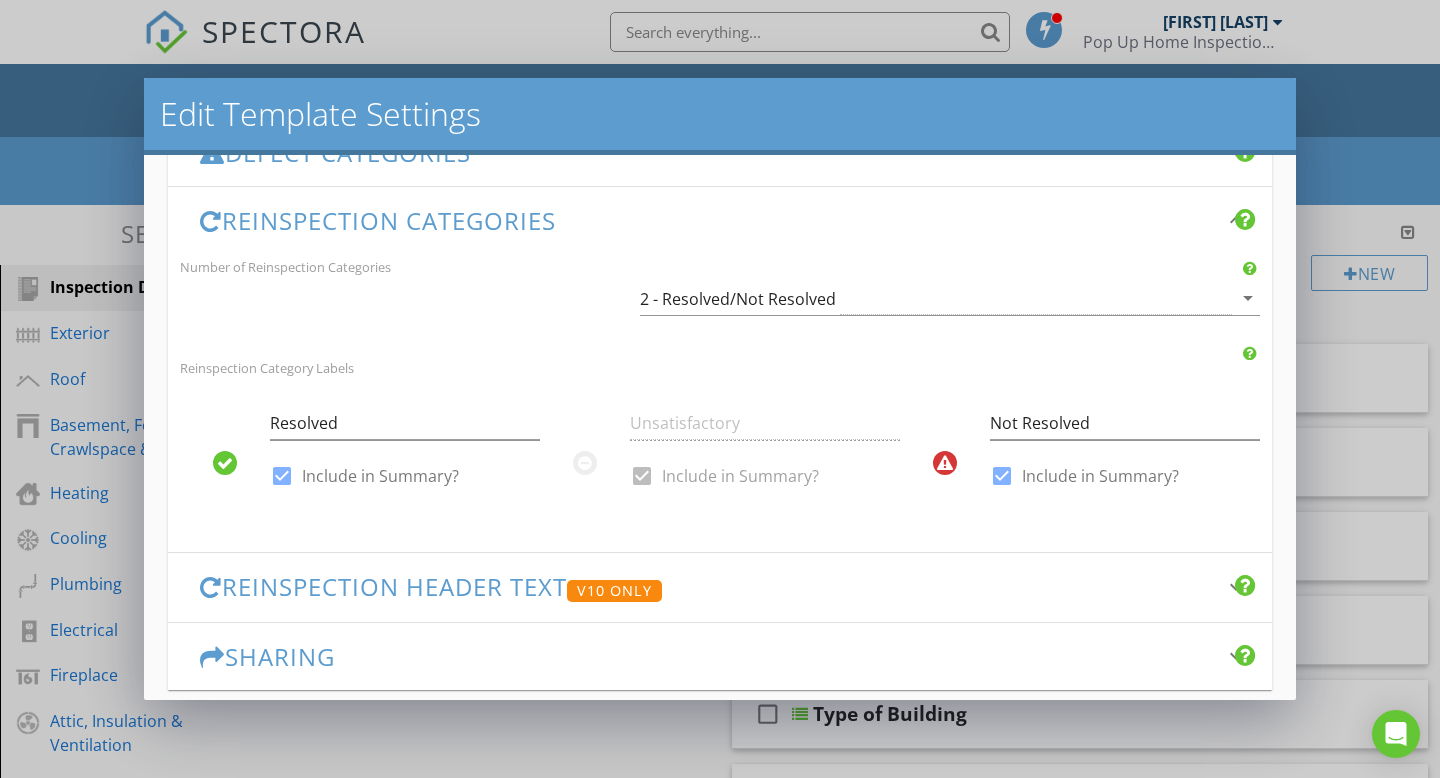 click on "Reinspection Header Text
V10 Only" at bounding box center [708, 587] 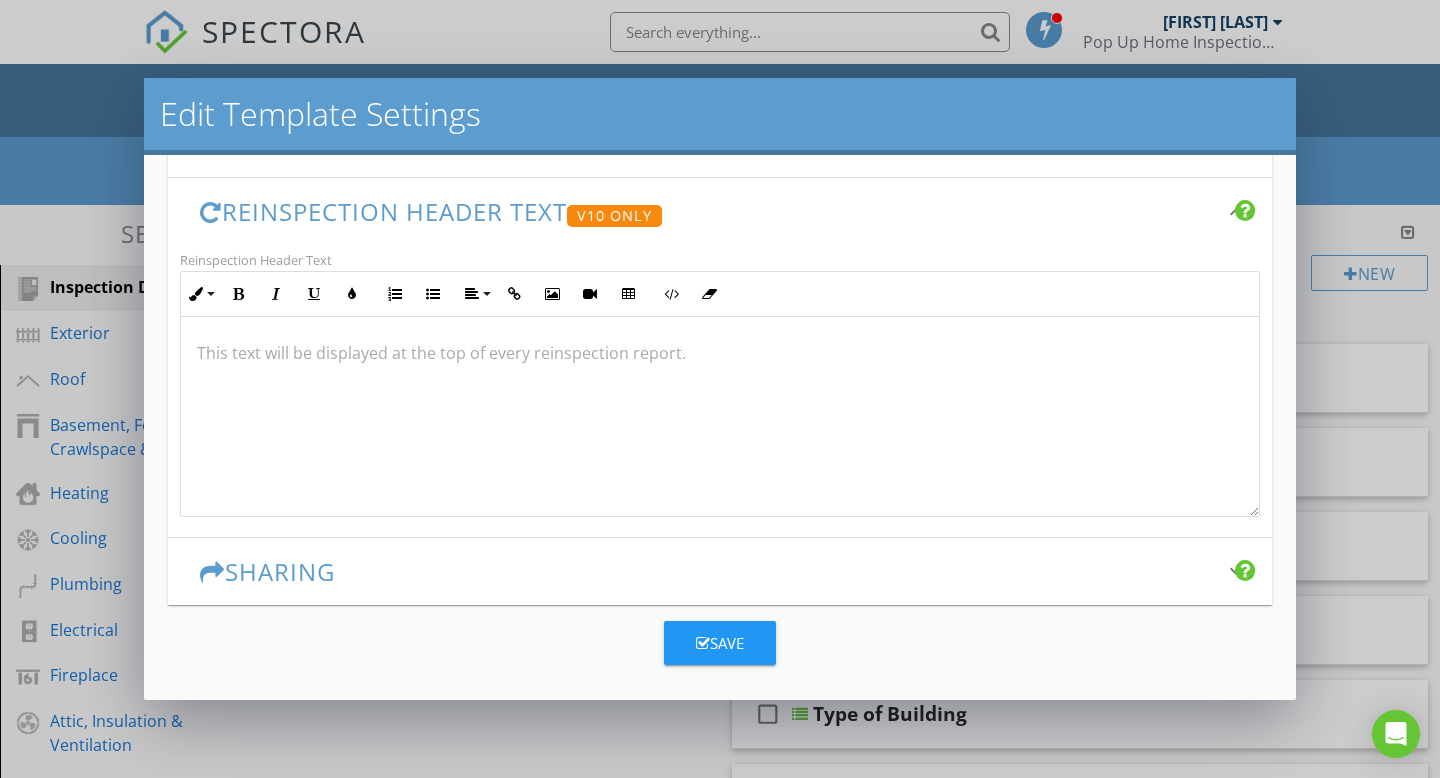 scroll, scrollTop: 588, scrollLeft: 0, axis: vertical 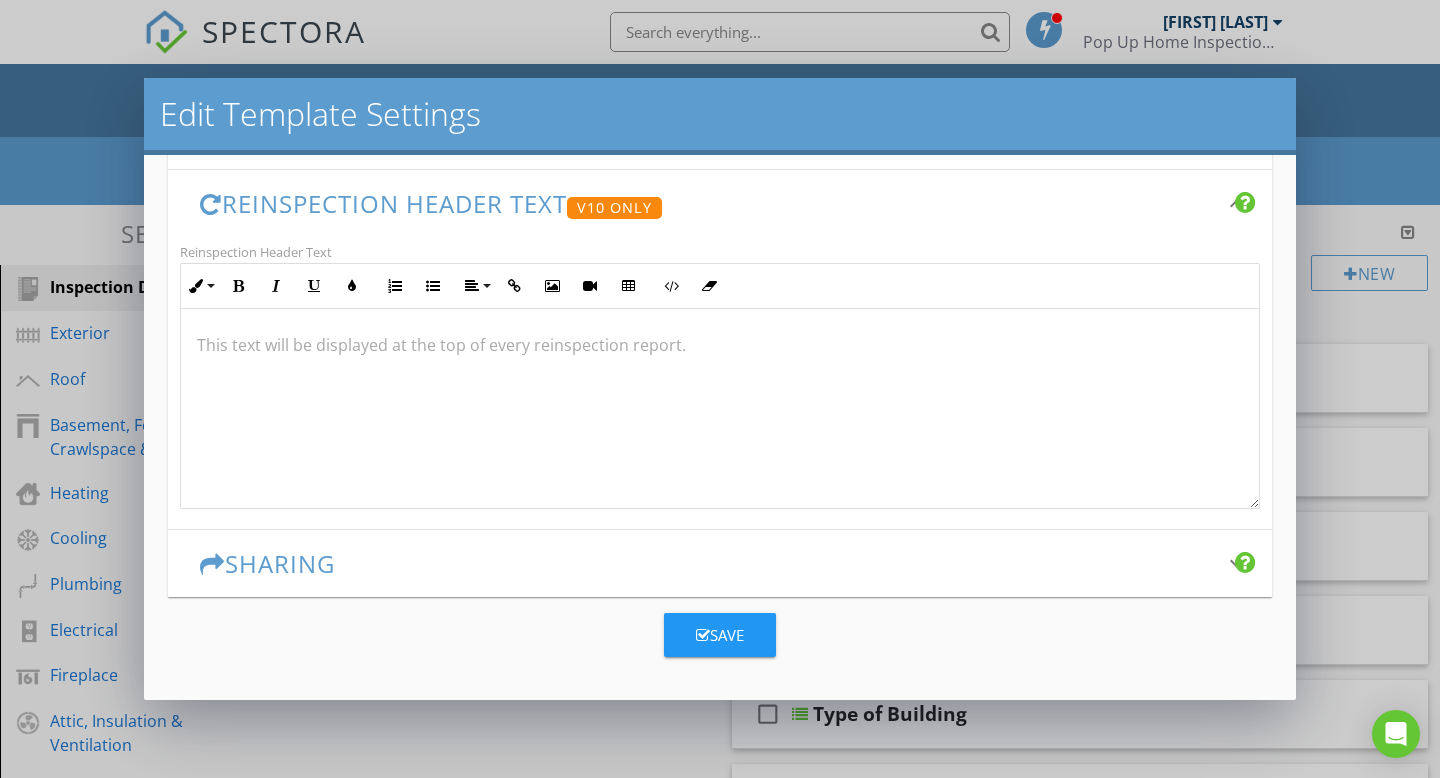 click on "Sharing
keyboard_arrow_down" at bounding box center [720, 563] 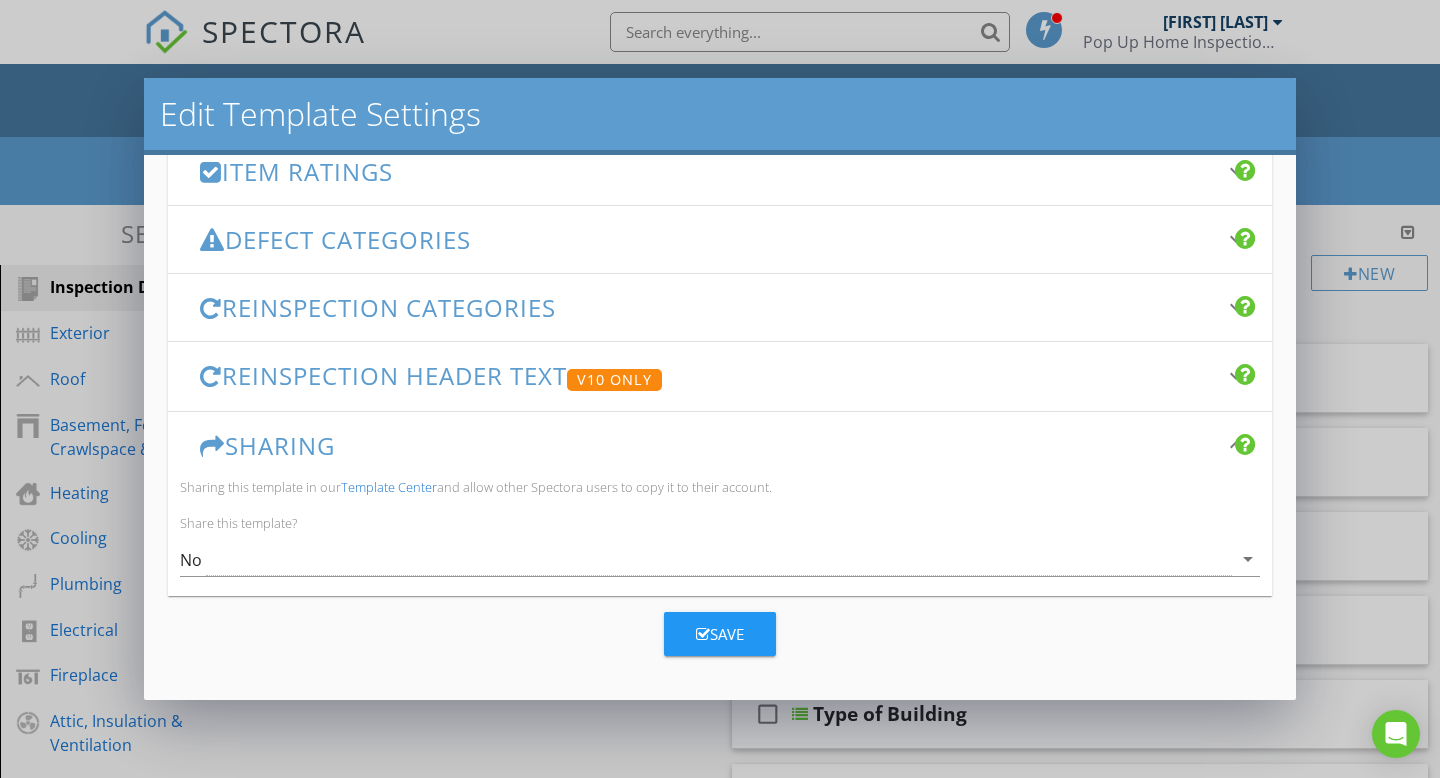 scroll, scrollTop: 435, scrollLeft: 0, axis: vertical 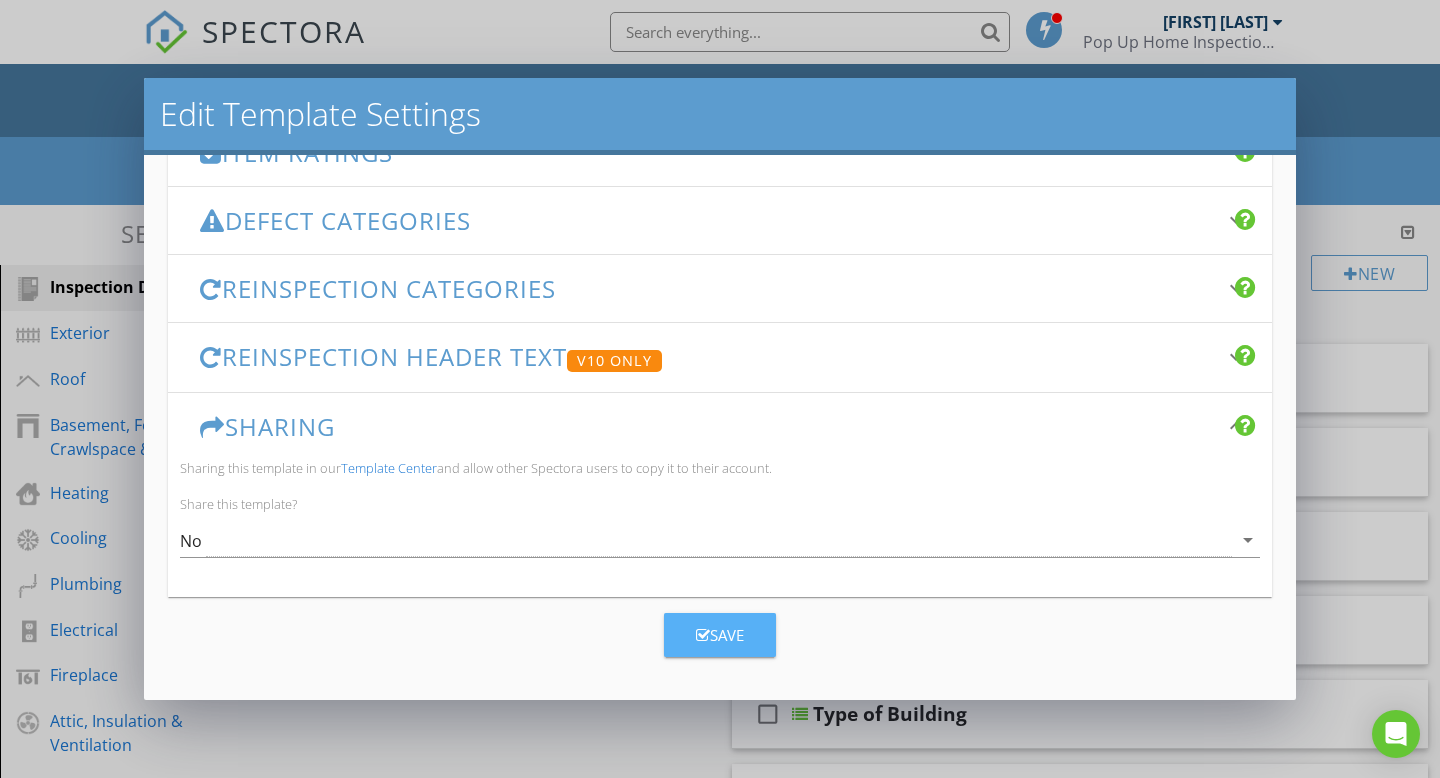 click on "Save" at bounding box center [720, 635] 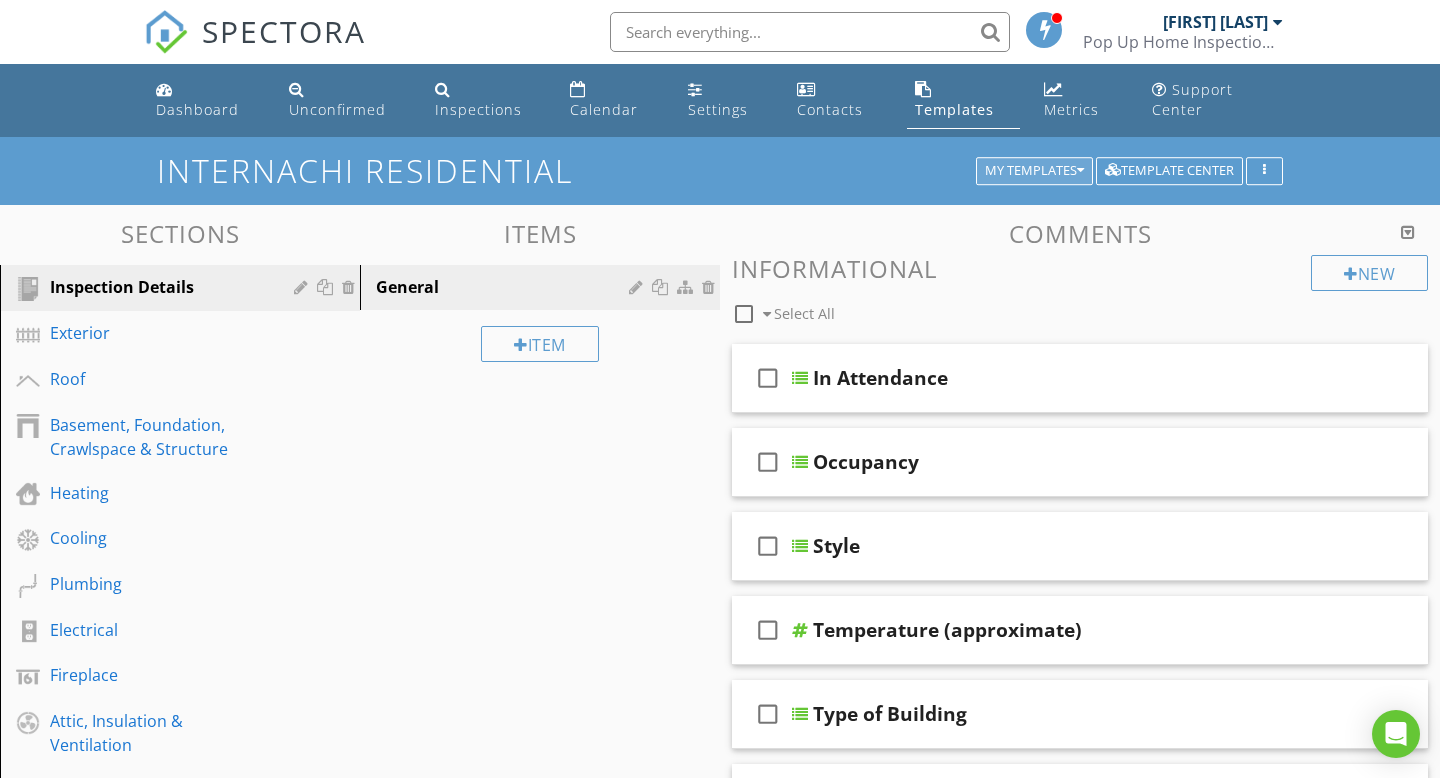 click on "My Templates" at bounding box center (1034, 171) 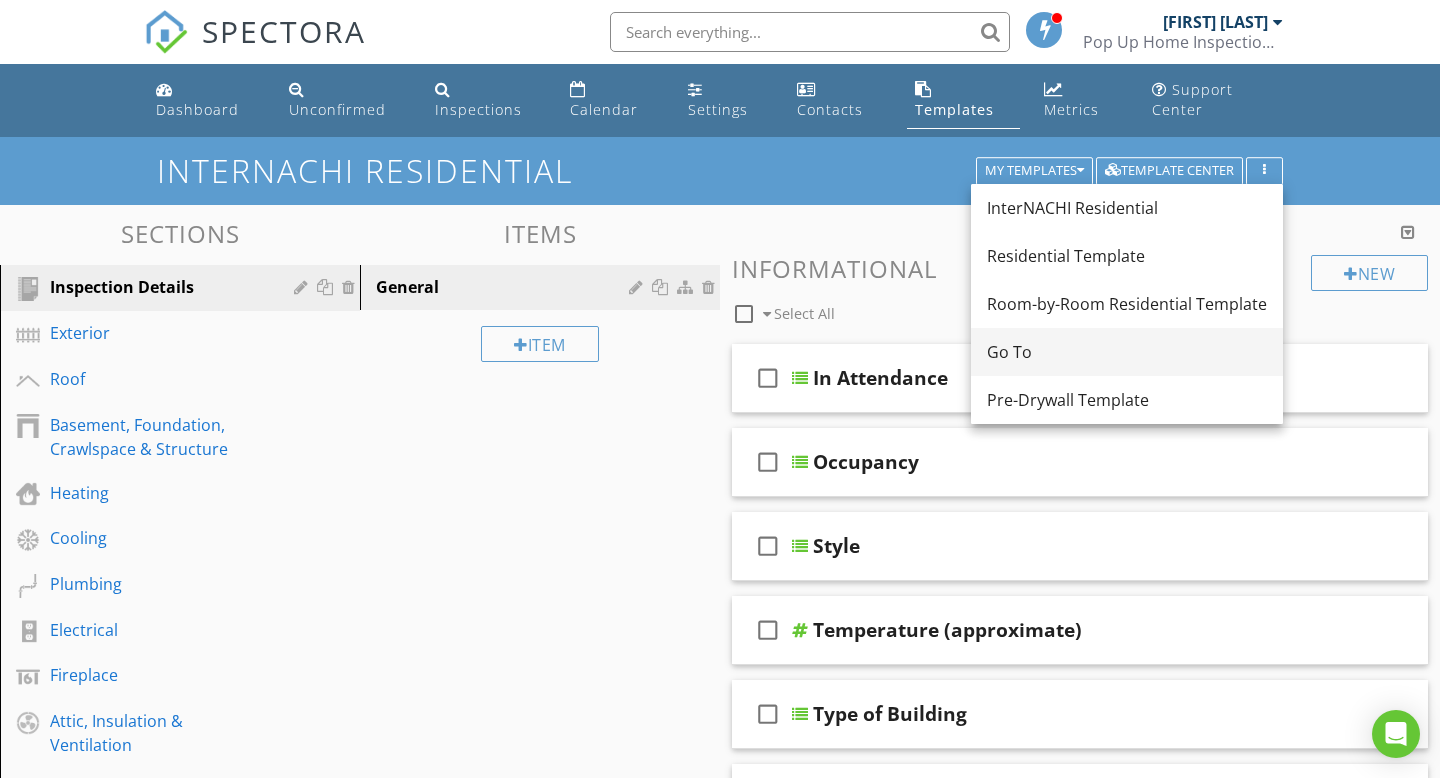 click on "Go To" at bounding box center (1127, 352) 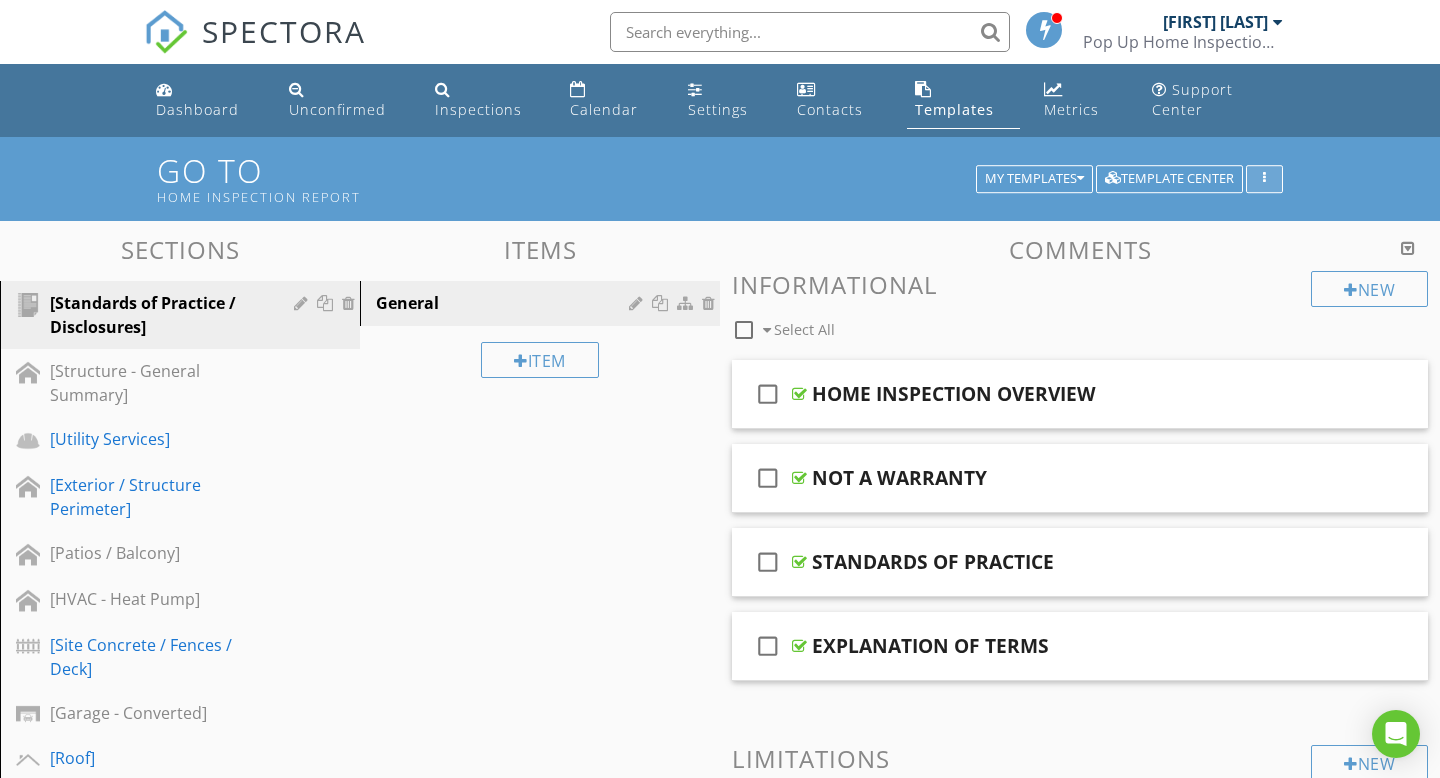 click at bounding box center (1264, 179) 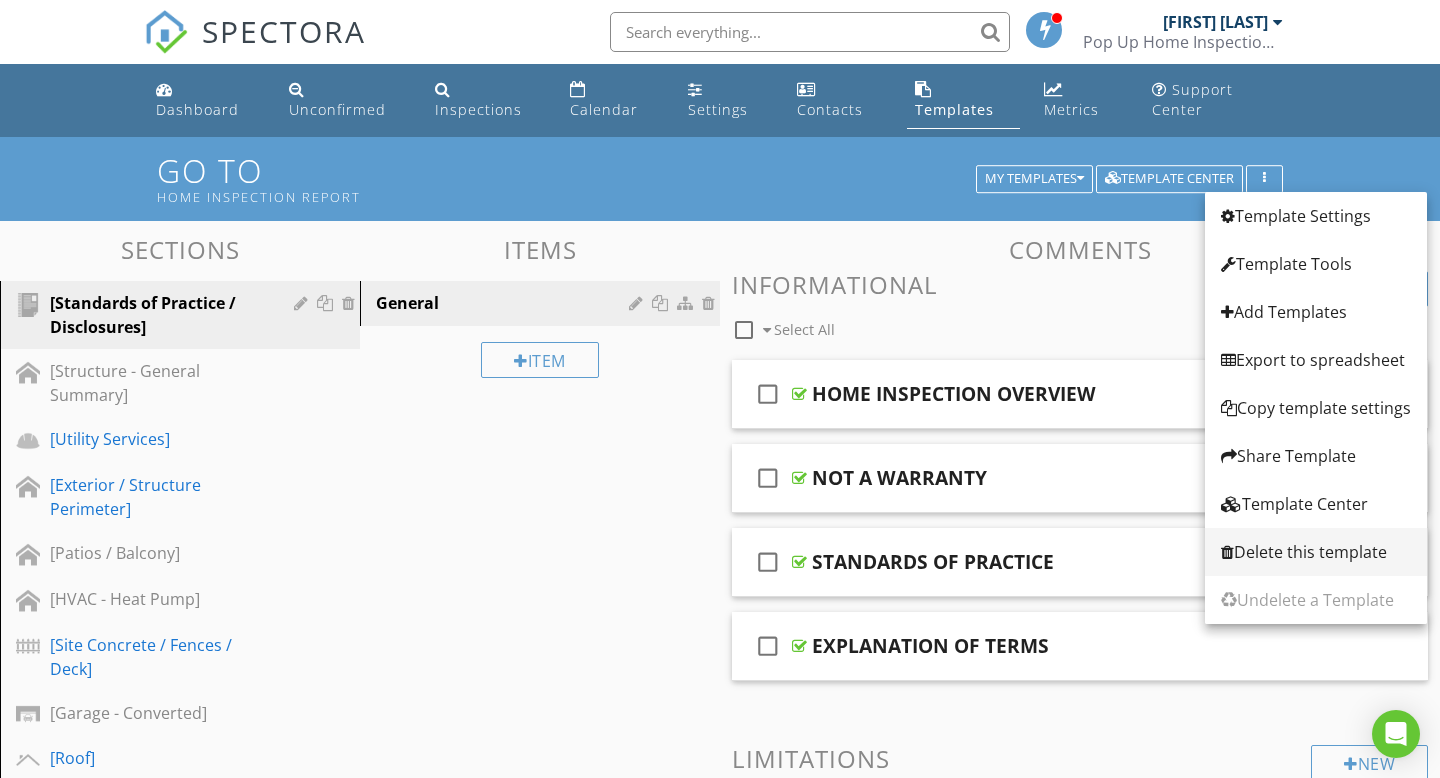 click on "Delete this template" at bounding box center (1316, 552) 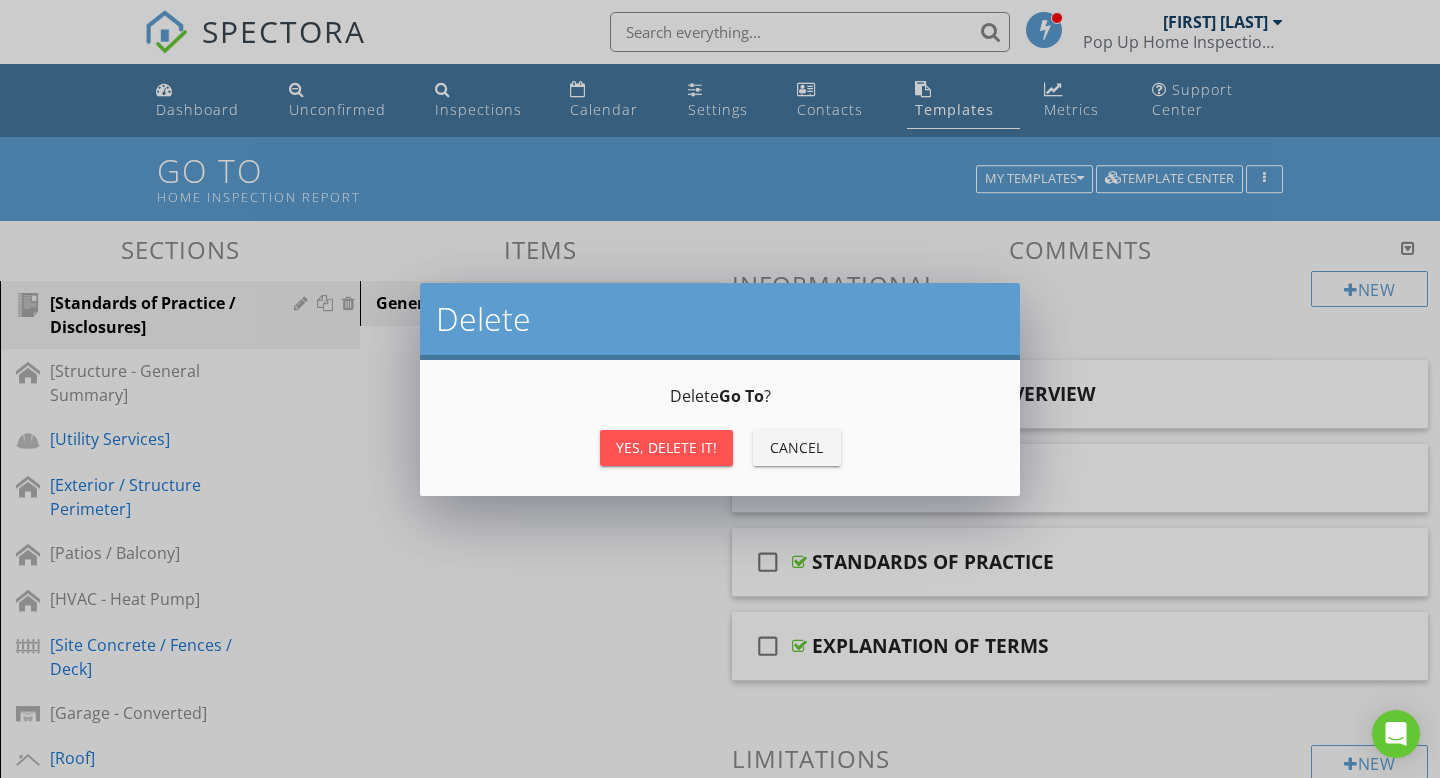 click on "Yes, Delete it!" at bounding box center (666, 447) 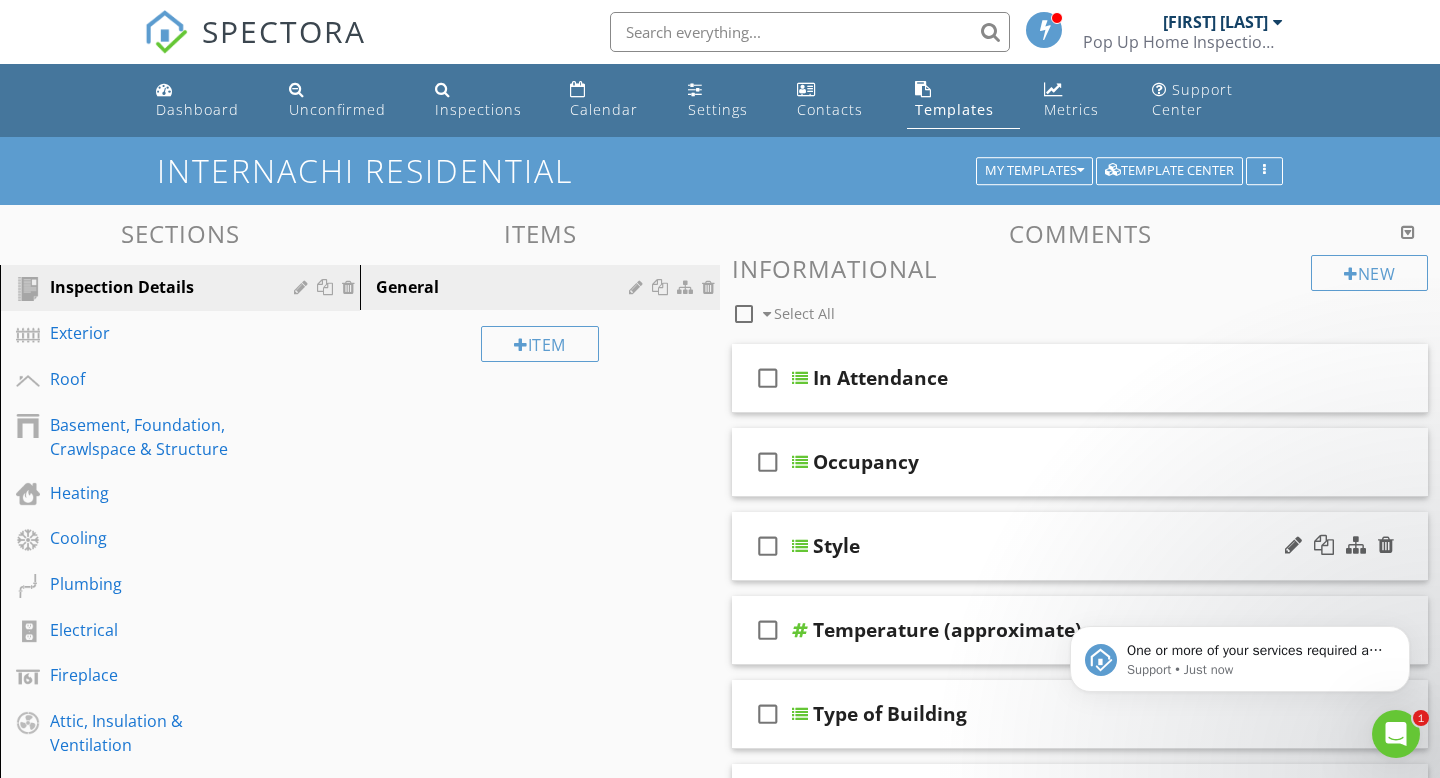 scroll, scrollTop: 0, scrollLeft: 0, axis: both 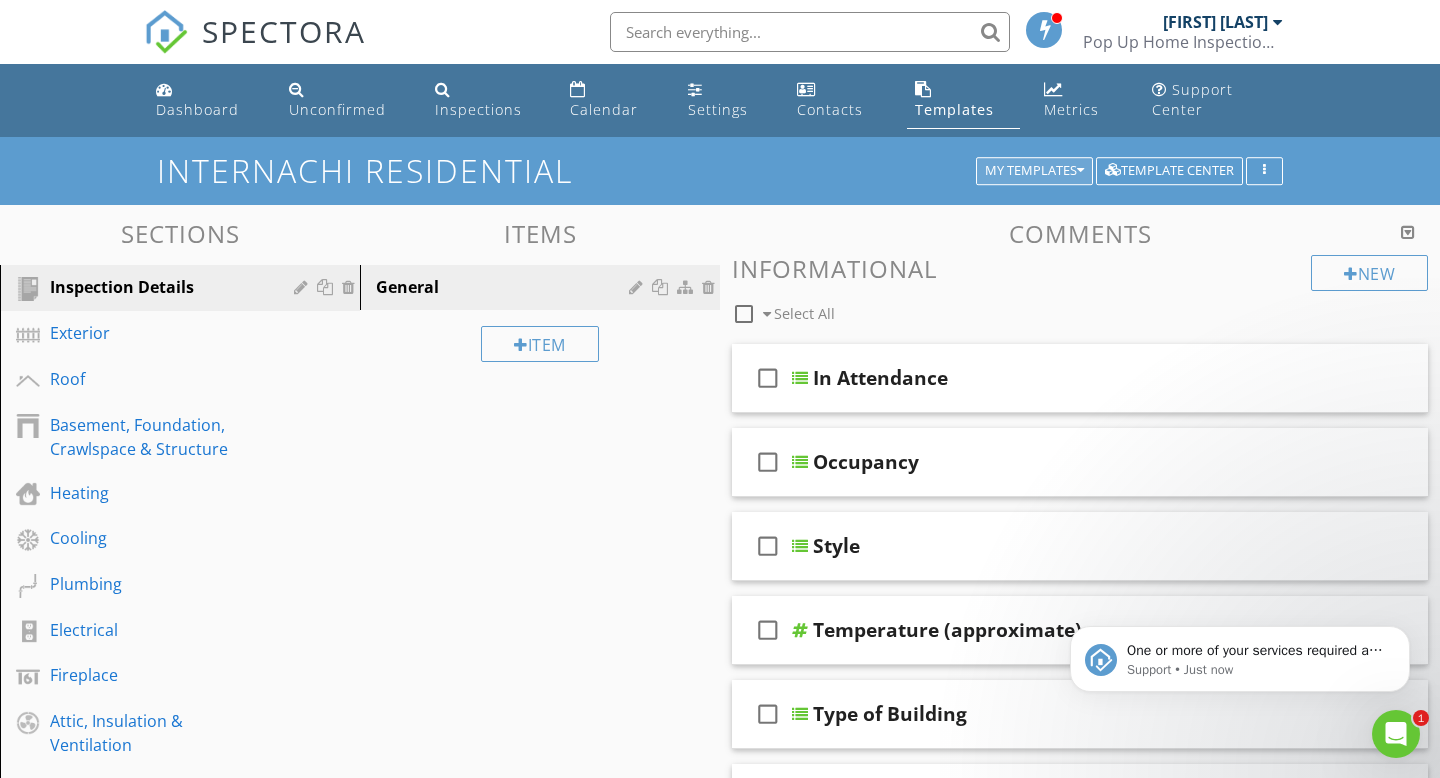 click on "My Templates" at bounding box center (1034, 171) 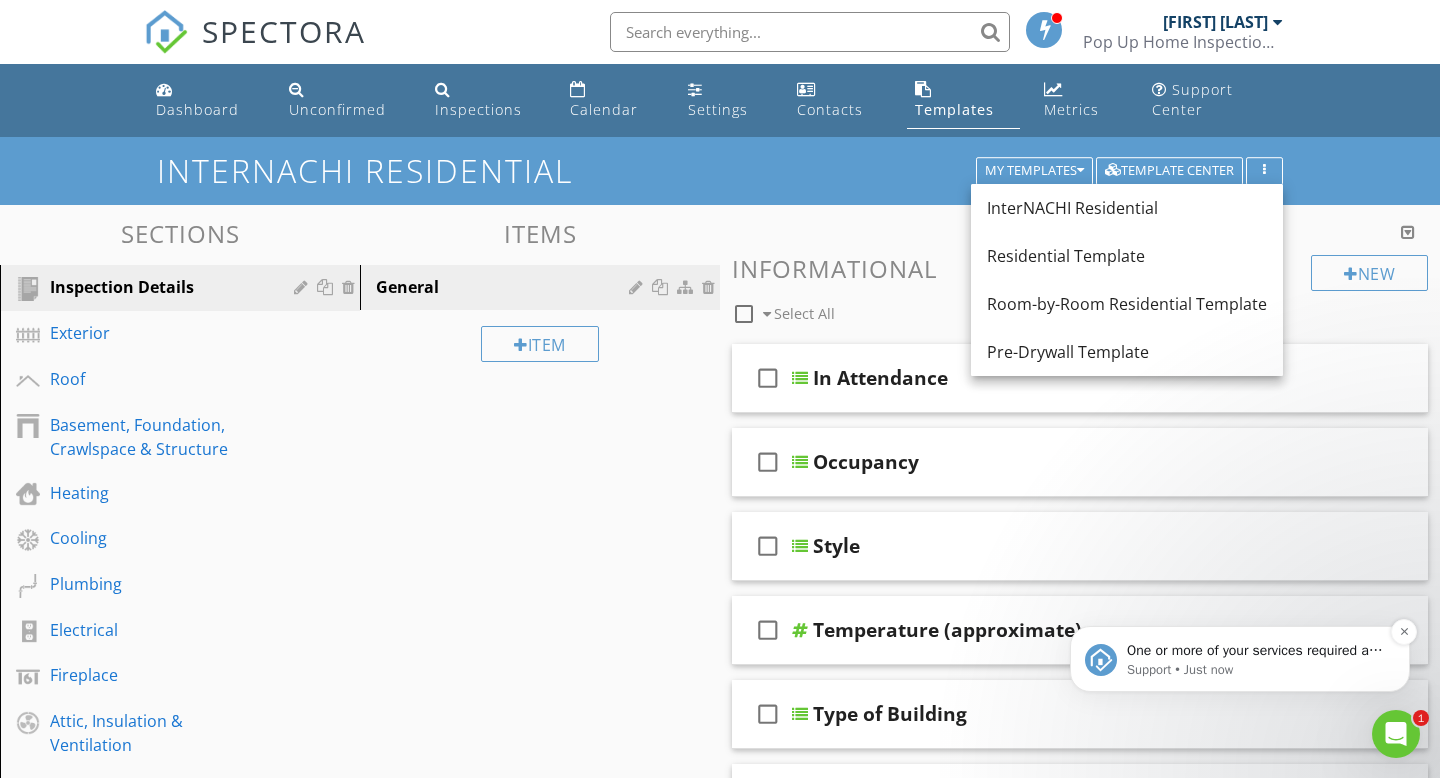 click on "Support • Just now" at bounding box center (1256, 670) 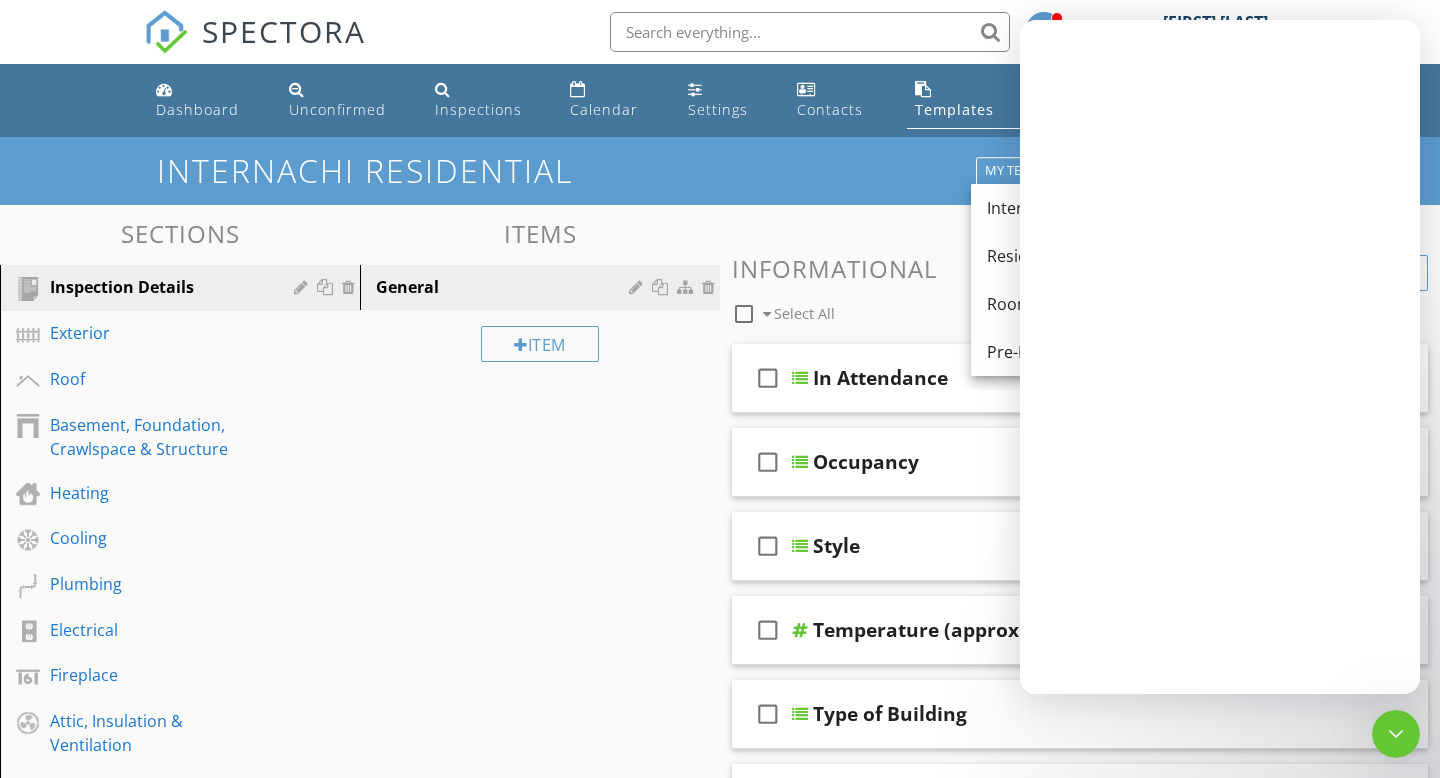 scroll, scrollTop: 0, scrollLeft: 0, axis: both 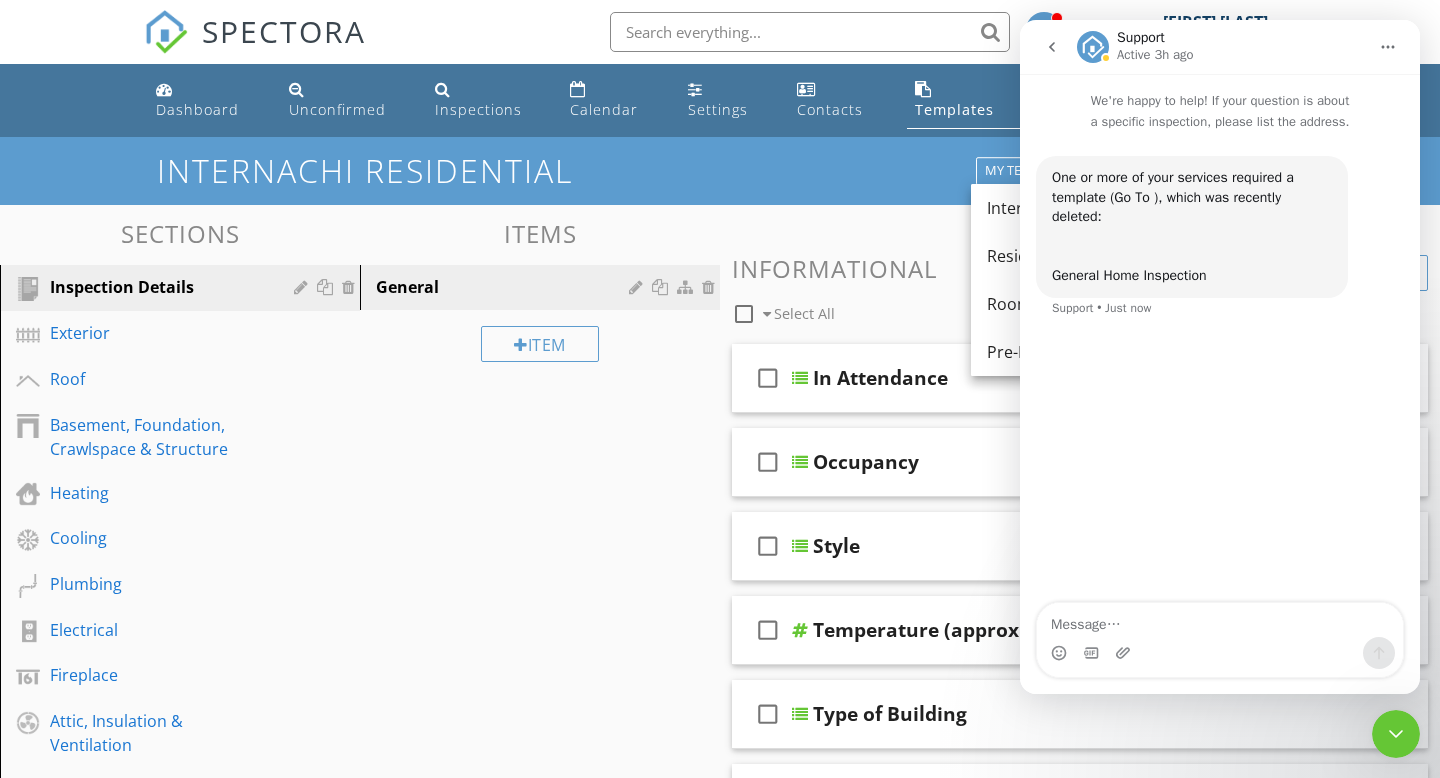 click at bounding box center (1052, 47) 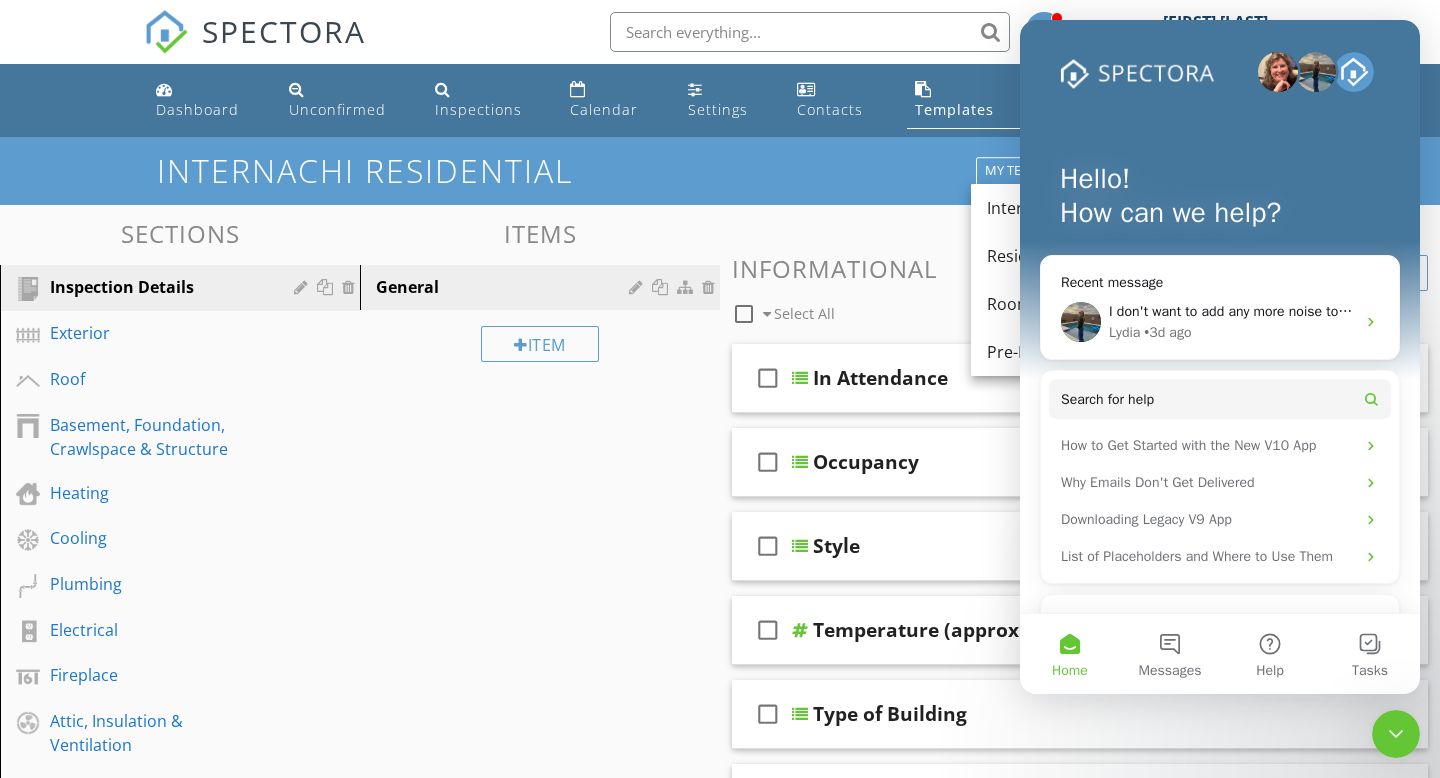 click at bounding box center (1396, 734) 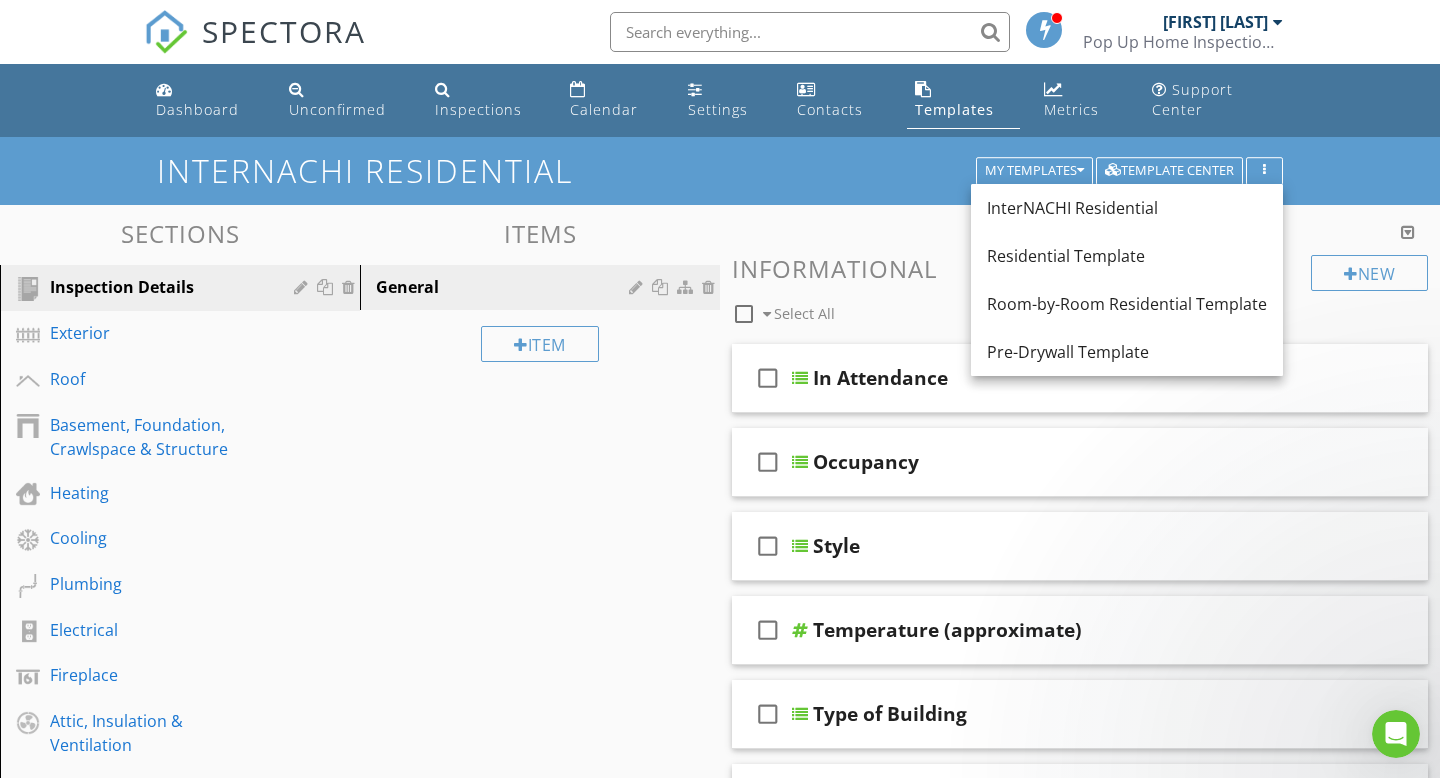scroll, scrollTop: 0, scrollLeft: 0, axis: both 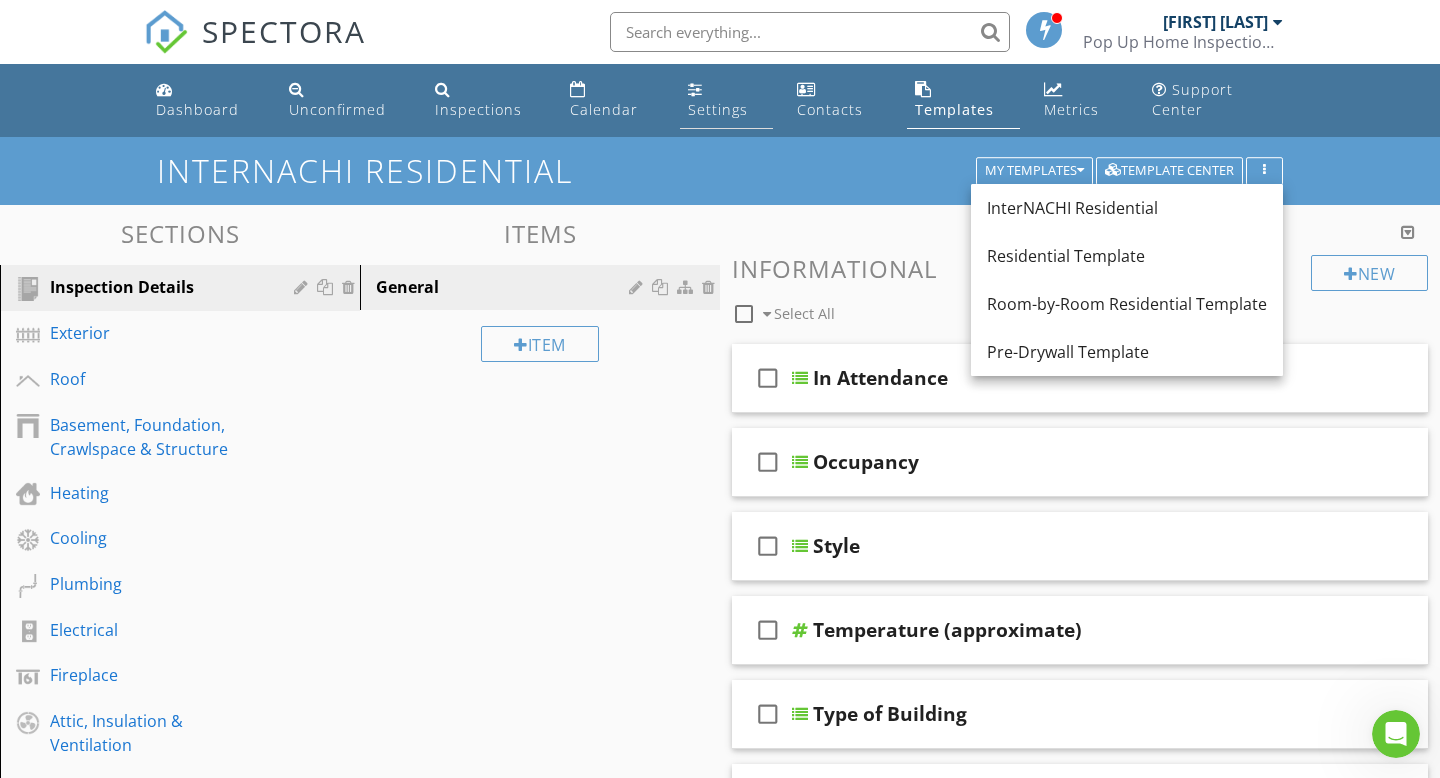 click at bounding box center (695, 89) 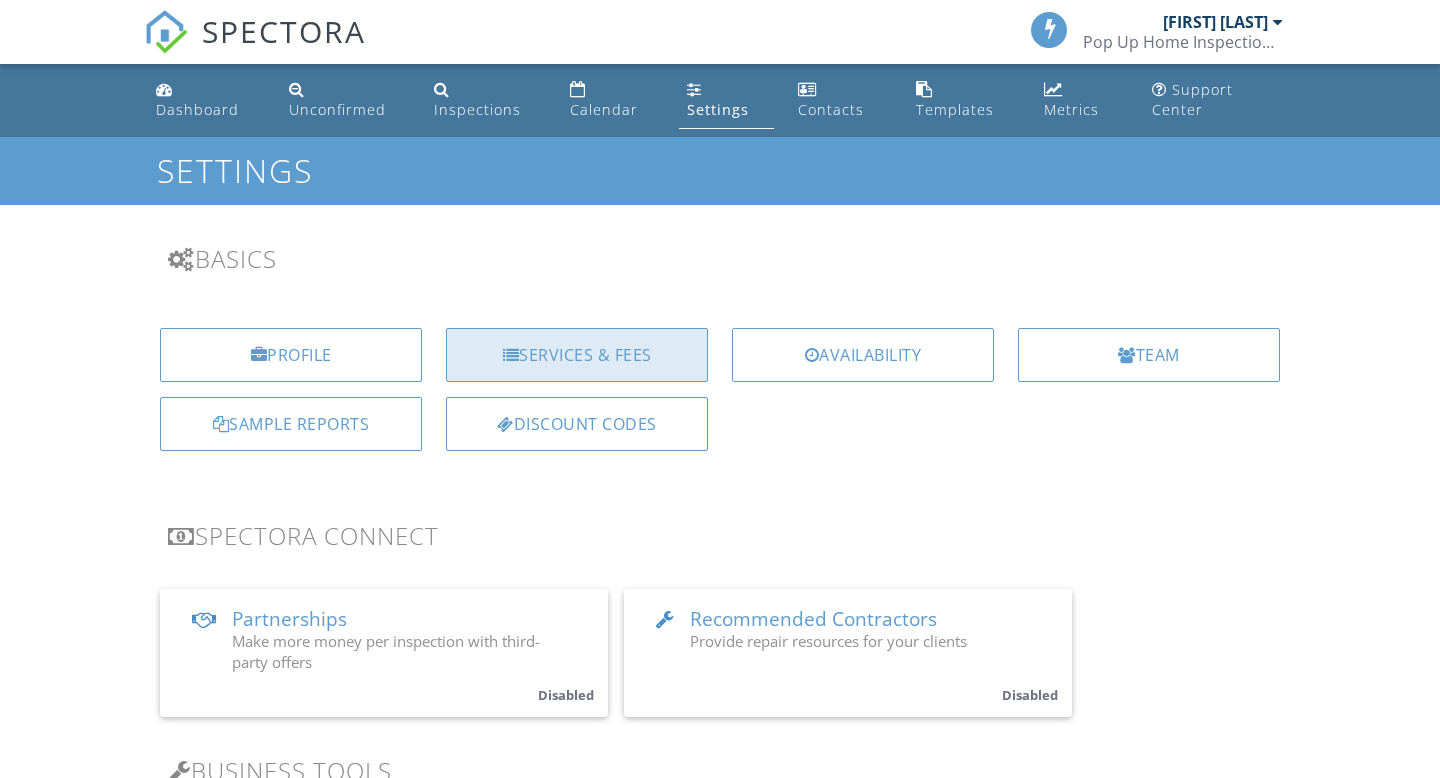 scroll, scrollTop: 0, scrollLeft: 0, axis: both 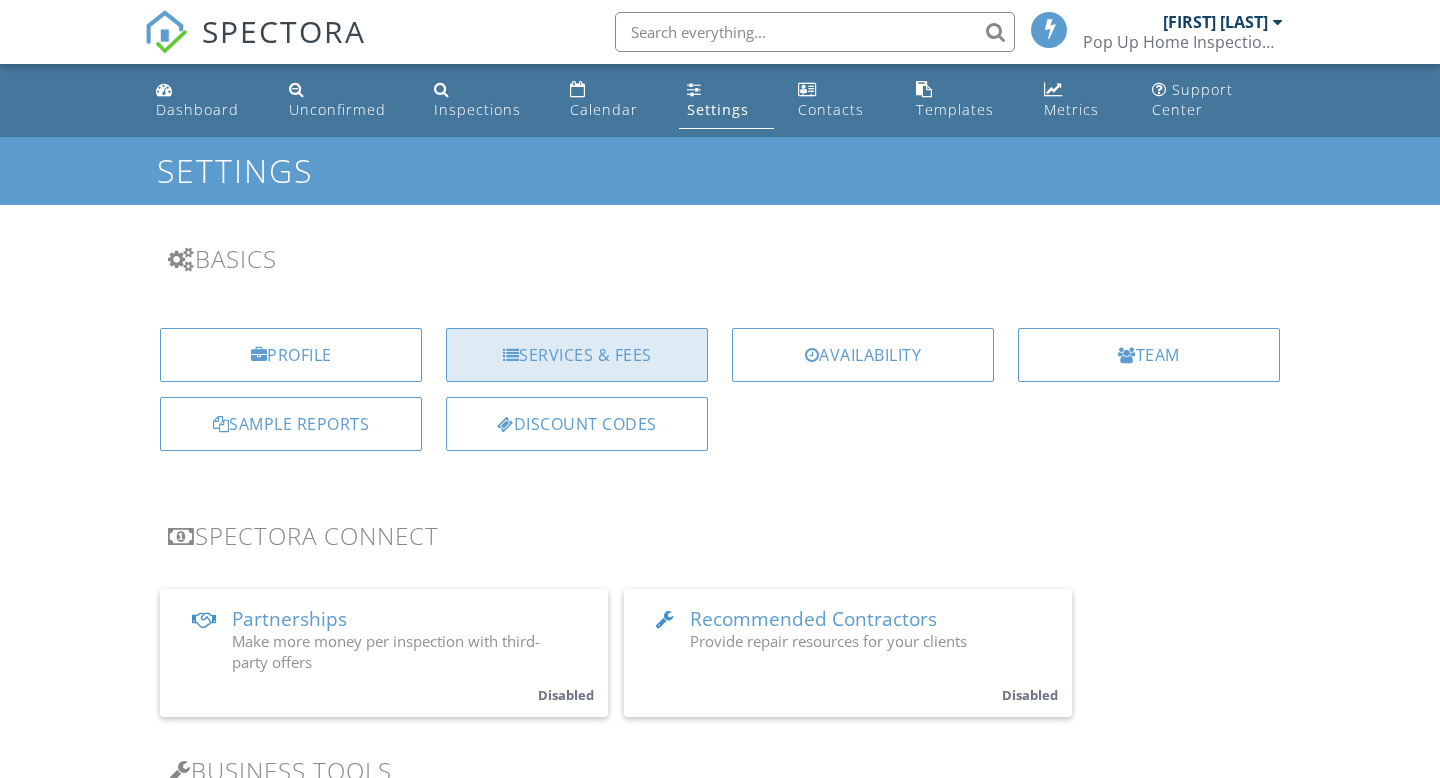 click on "Services & Fees" at bounding box center (577, 355) 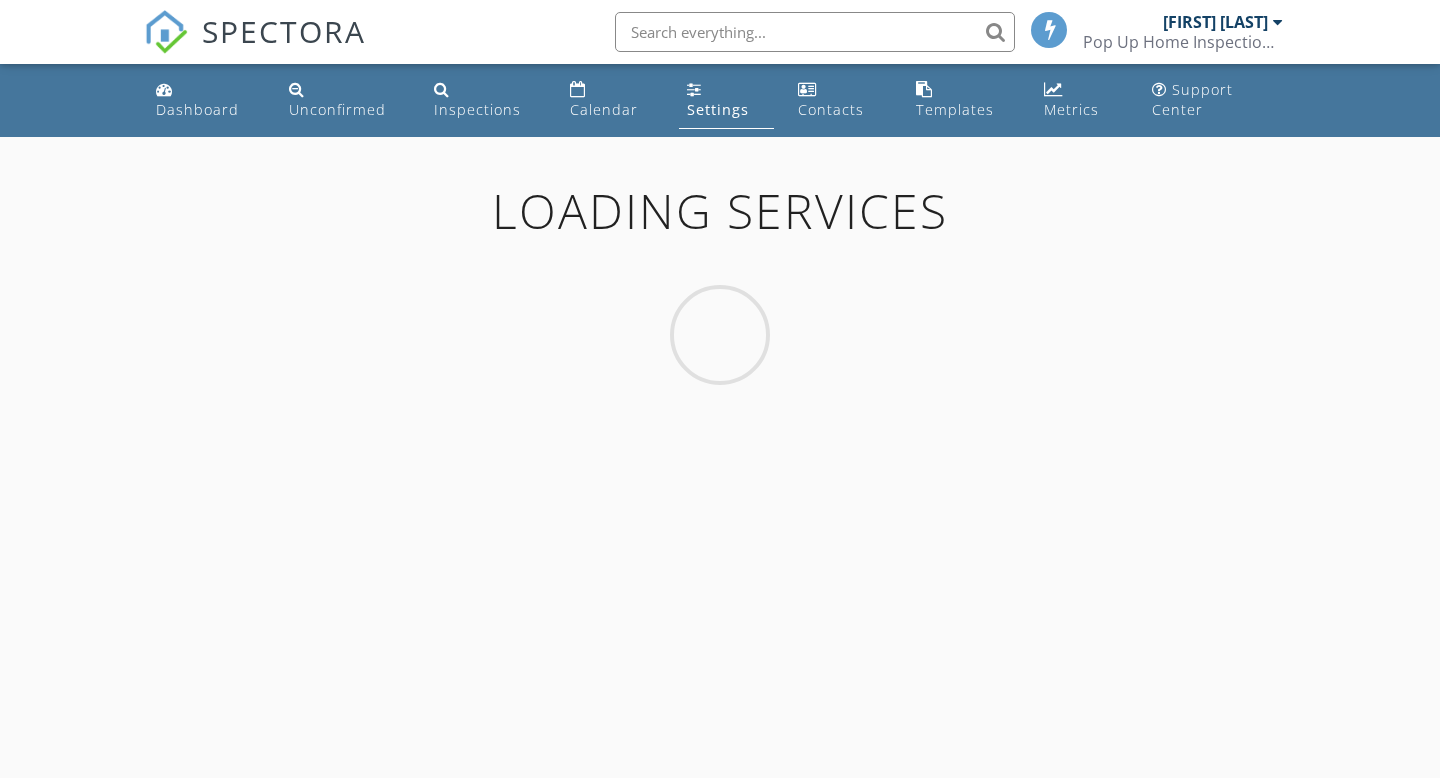 scroll, scrollTop: 0, scrollLeft: 0, axis: both 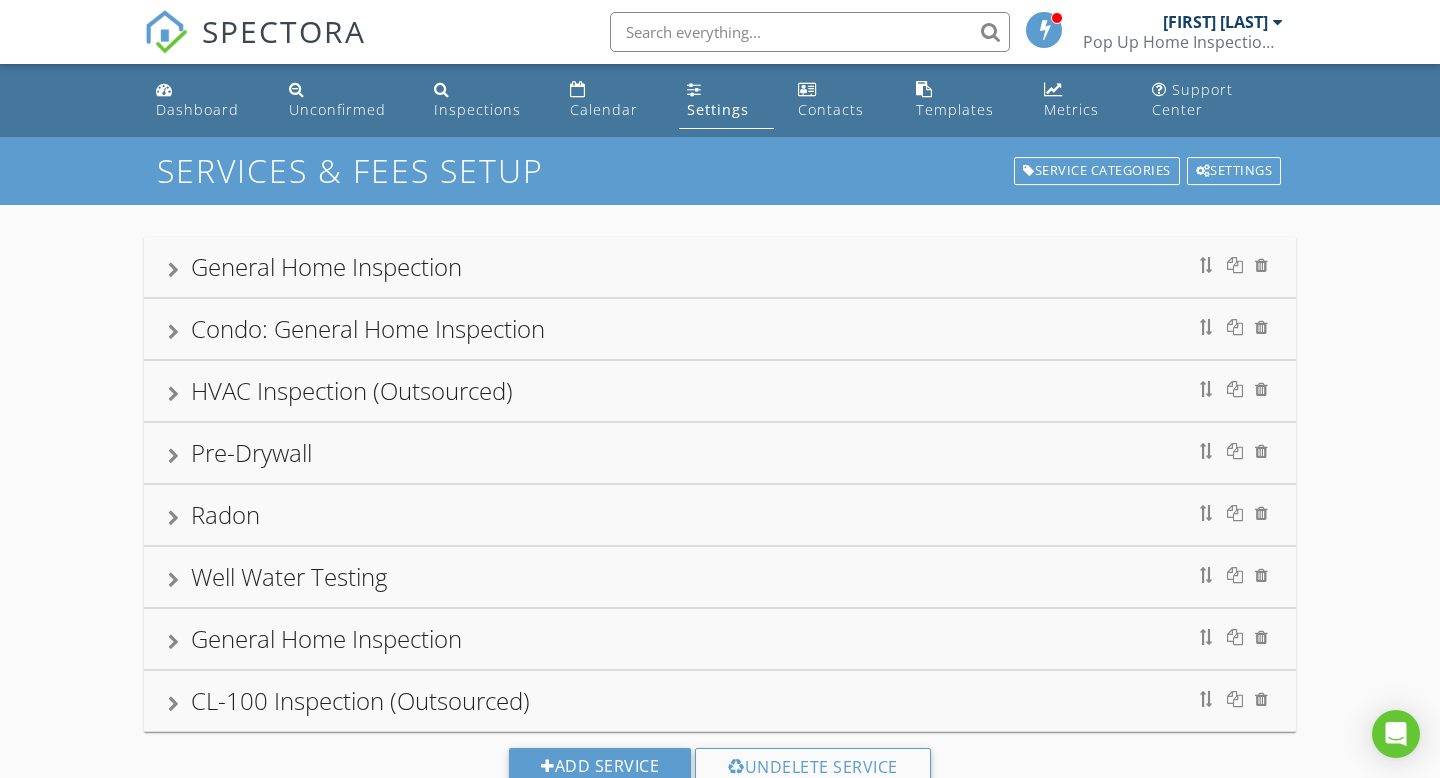 click on "General Home Inspection" at bounding box center [720, 267] 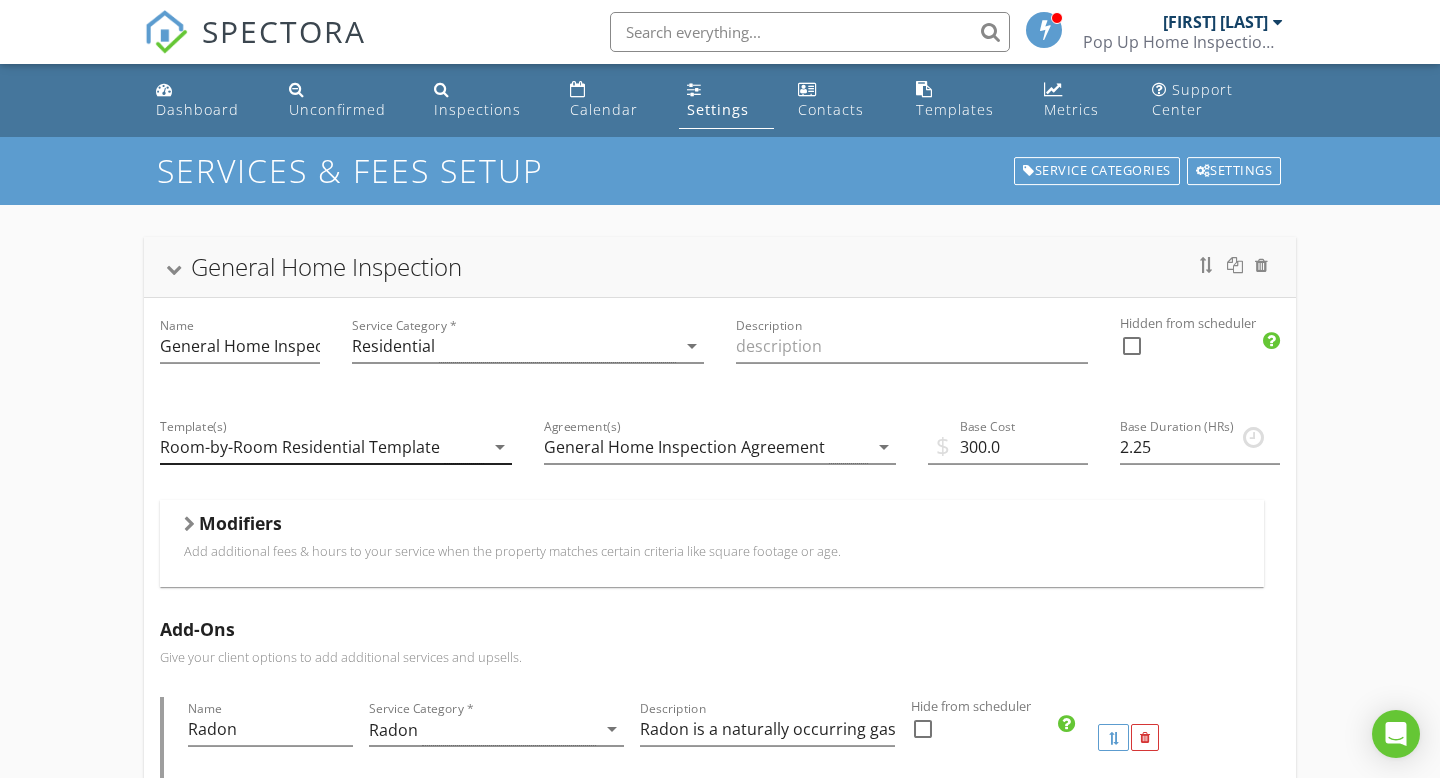 click on "arrow_drop_down" at bounding box center [498, 447] 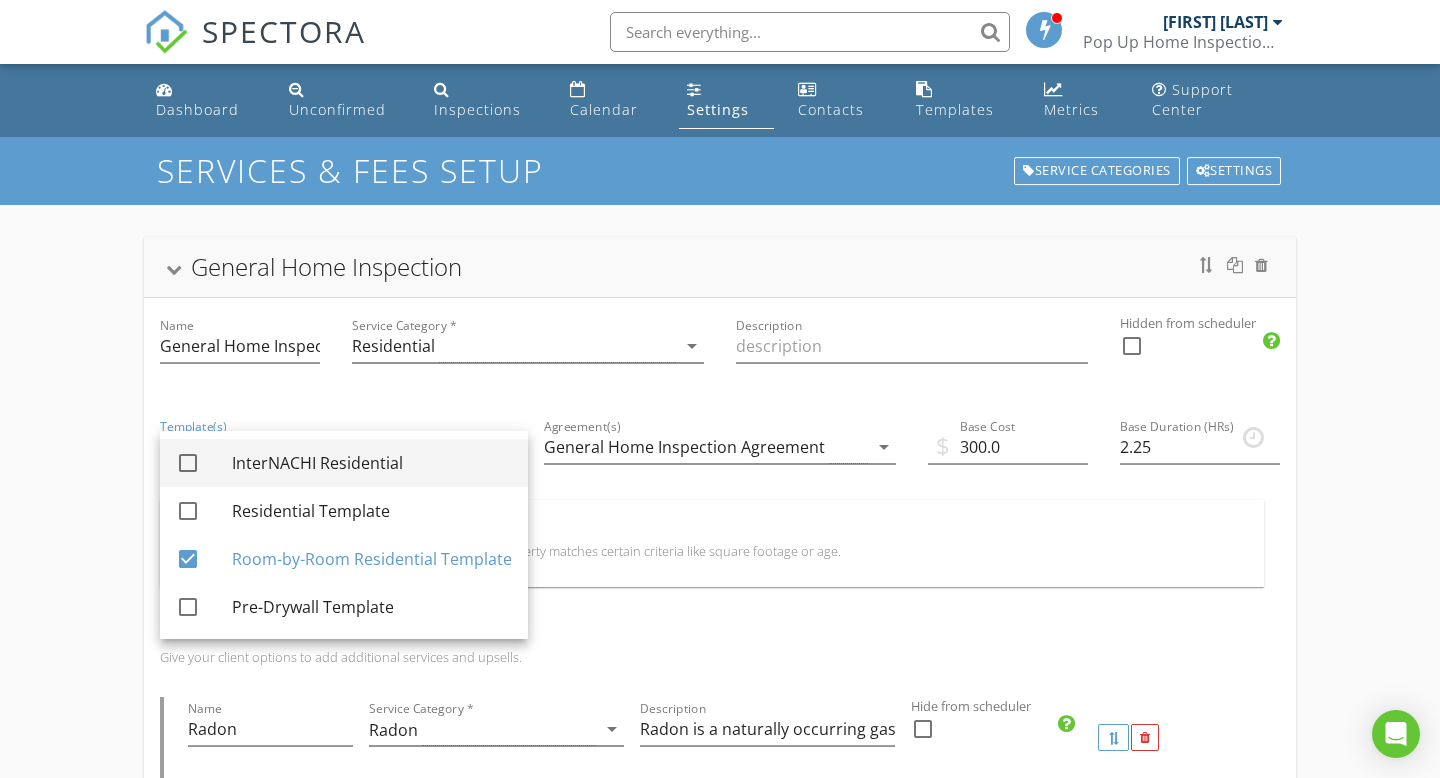click on "InterNACHI Residential" at bounding box center [372, 463] 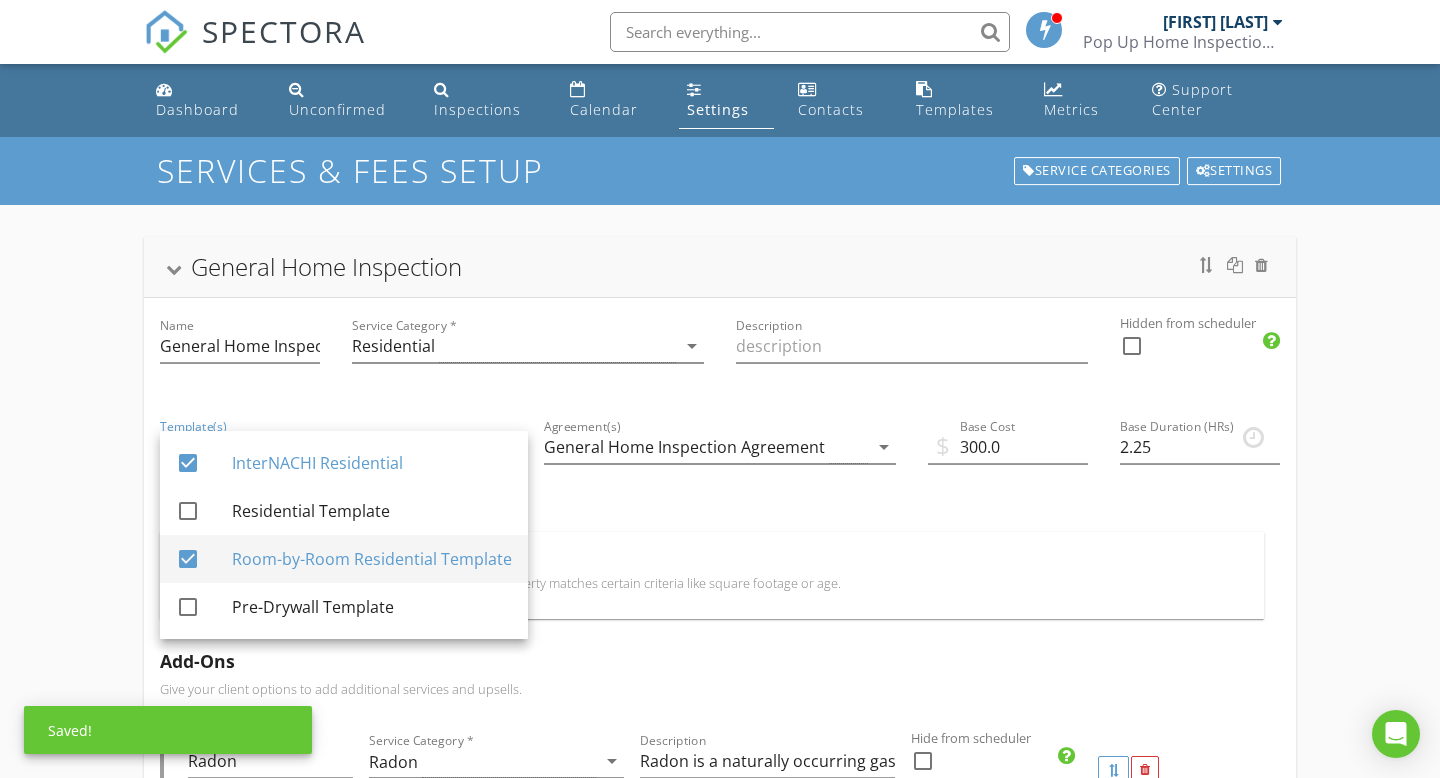 click on "Room-by-Room Residential Template" at bounding box center (372, 559) 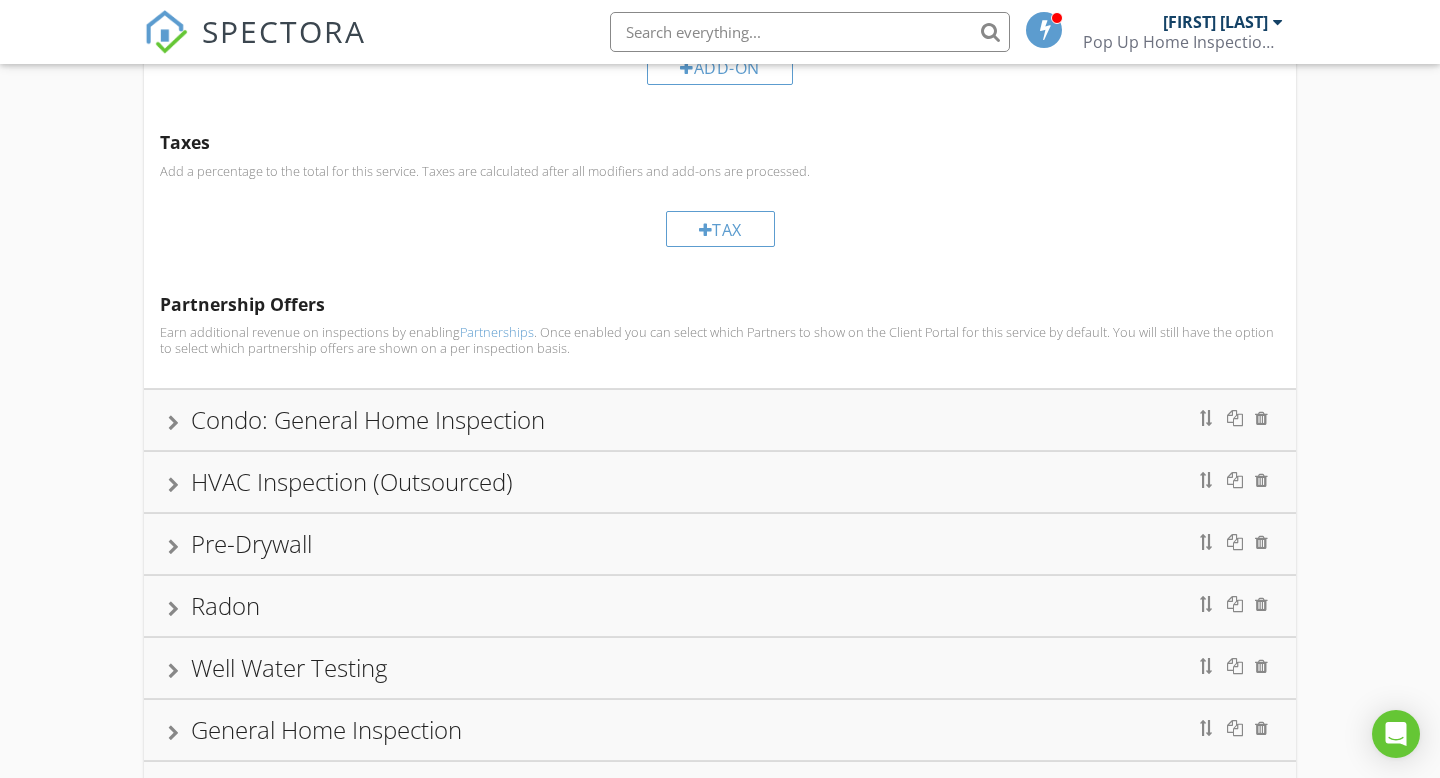 scroll, scrollTop: 1229, scrollLeft: 0, axis: vertical 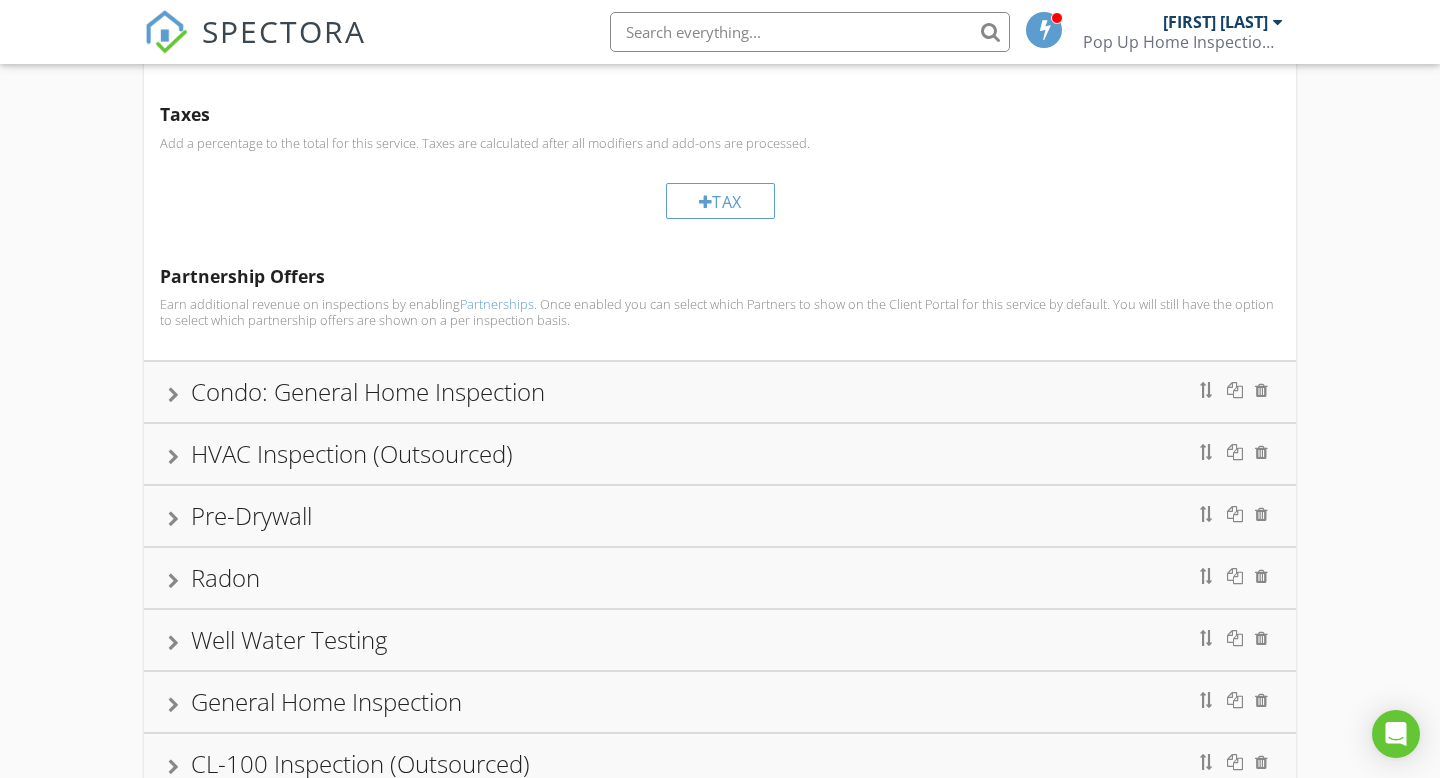 click on "Condo: General Home Inspection" at bounding box center [720, 392] 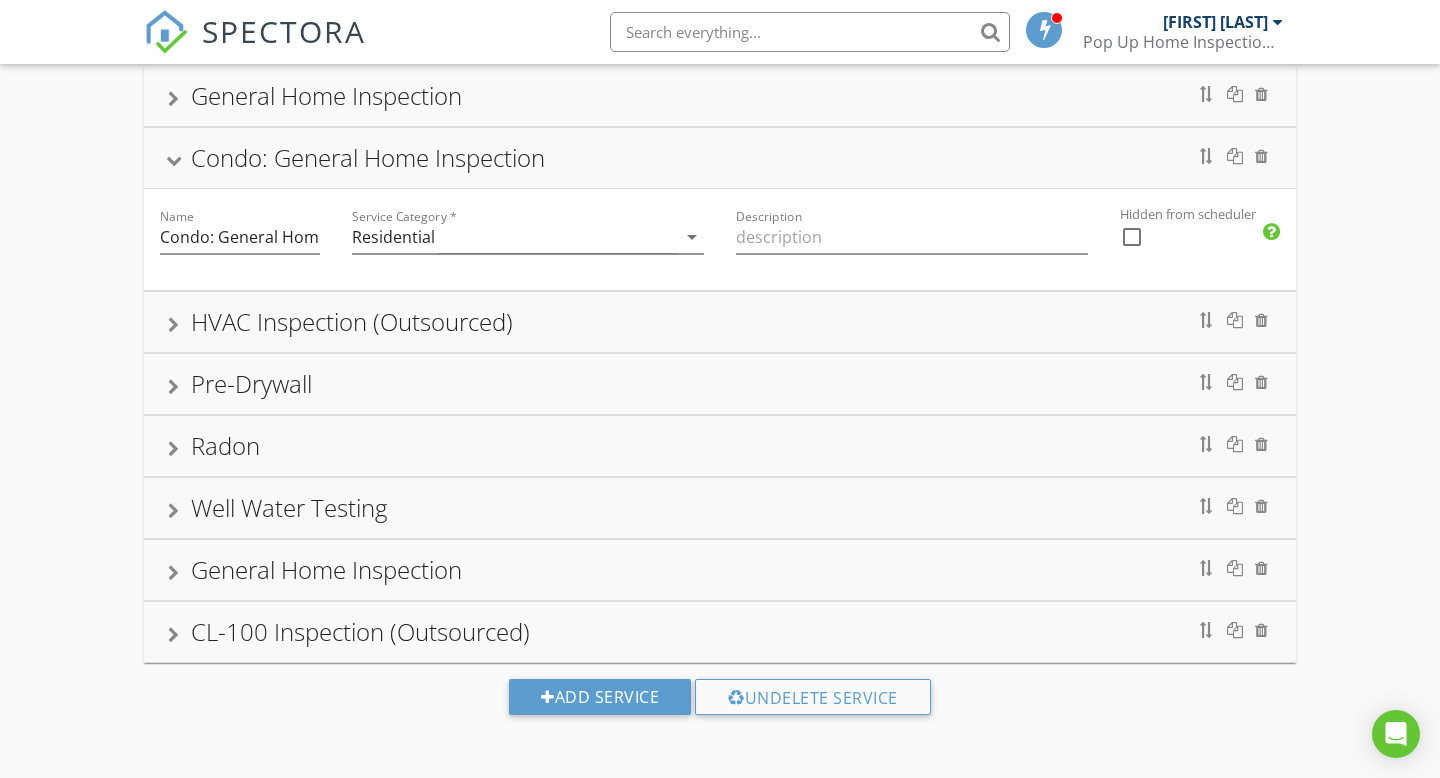 scroll, scrollTop: 280, scrollLeft: 0, axis: vertical 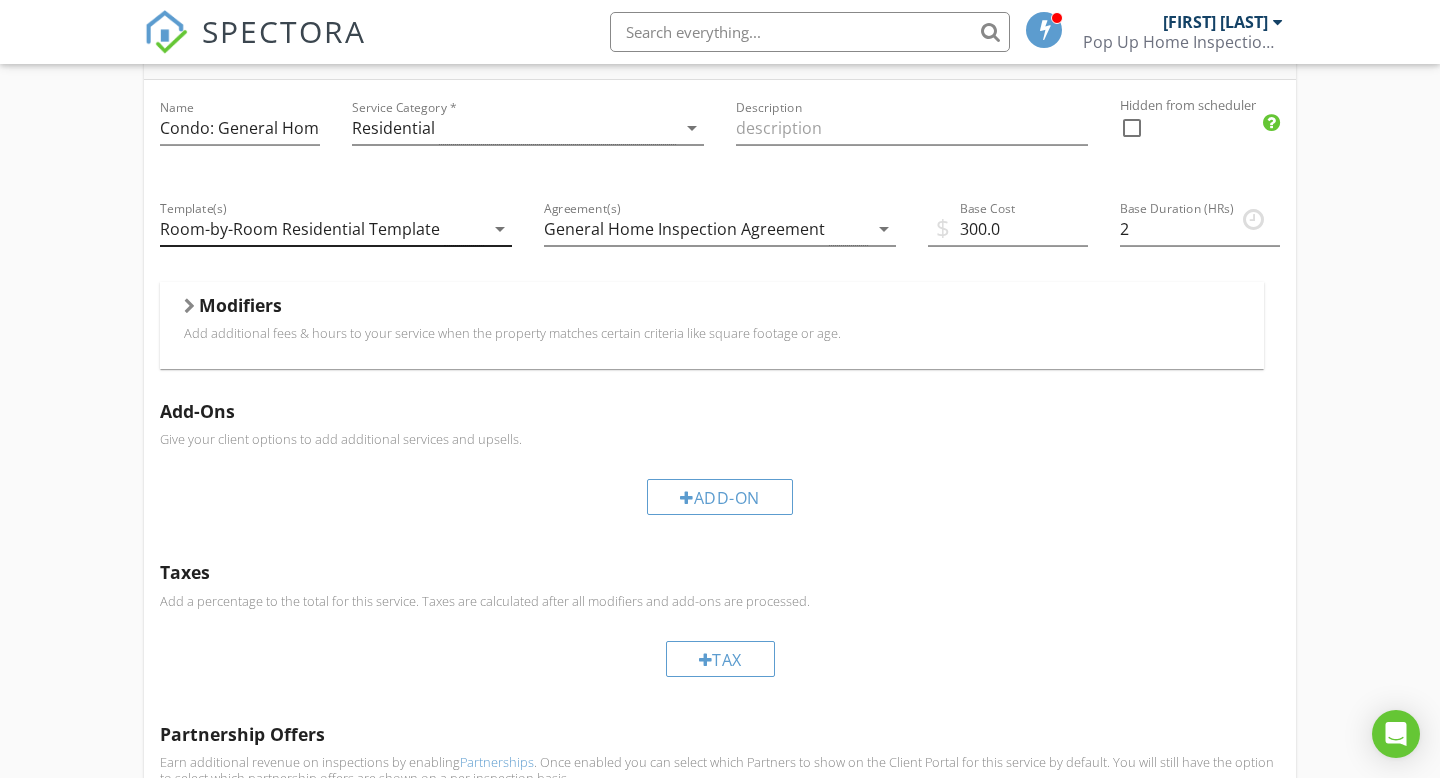 click on "Room-by-Room Residential Template" at bounding box center [322, 229] 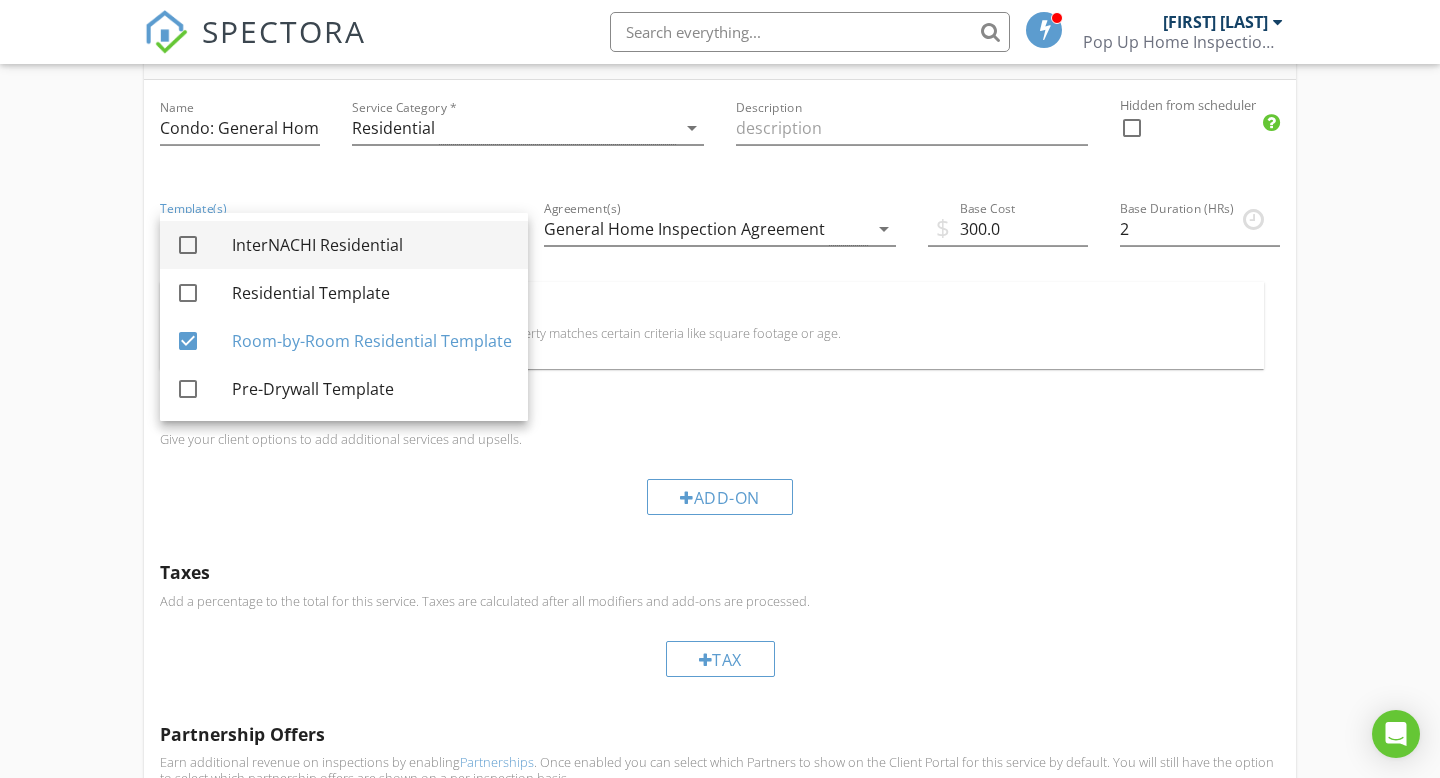 click on "InterNACHI Residential" at bounding box center [372, 245] 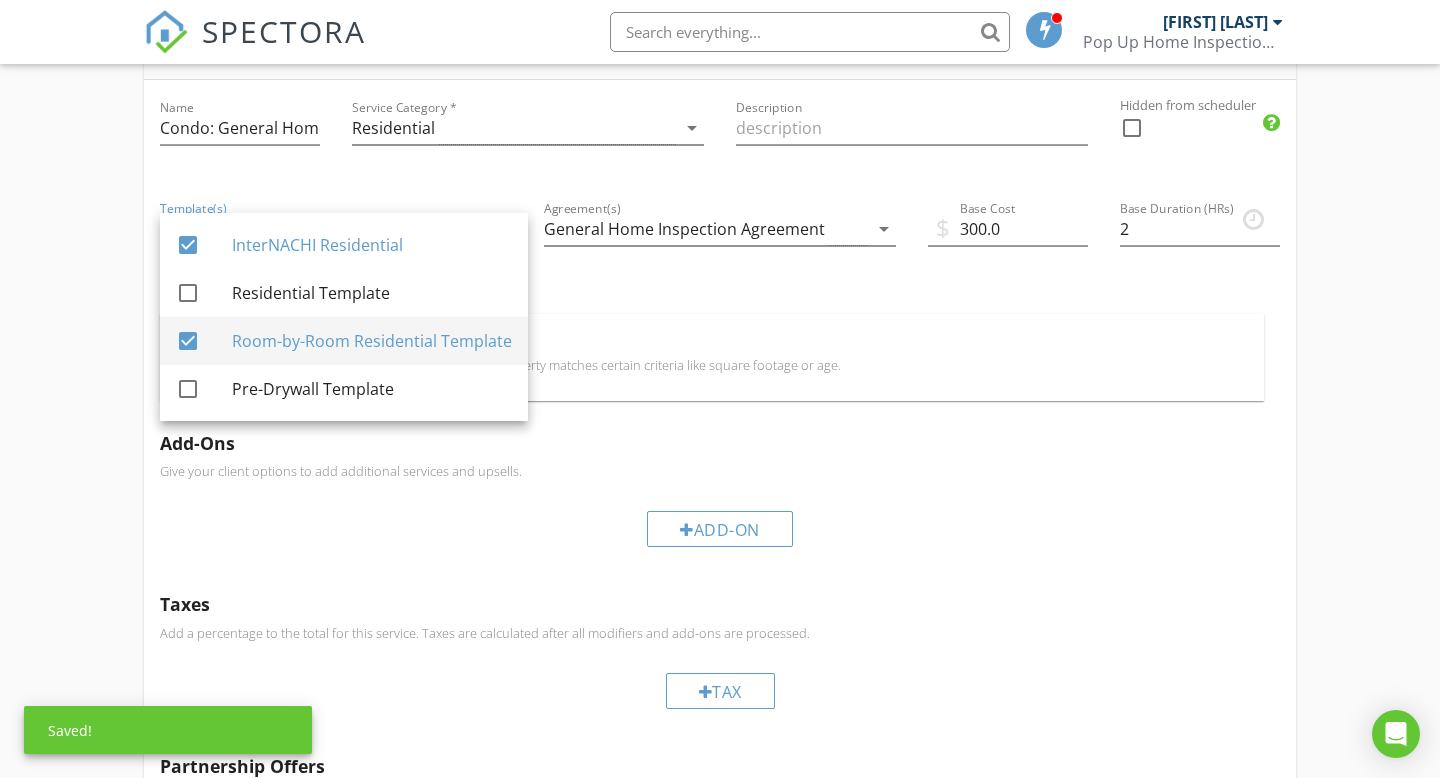 click on "Room-by-Room Residential Template" at bounding box center [372, 341] 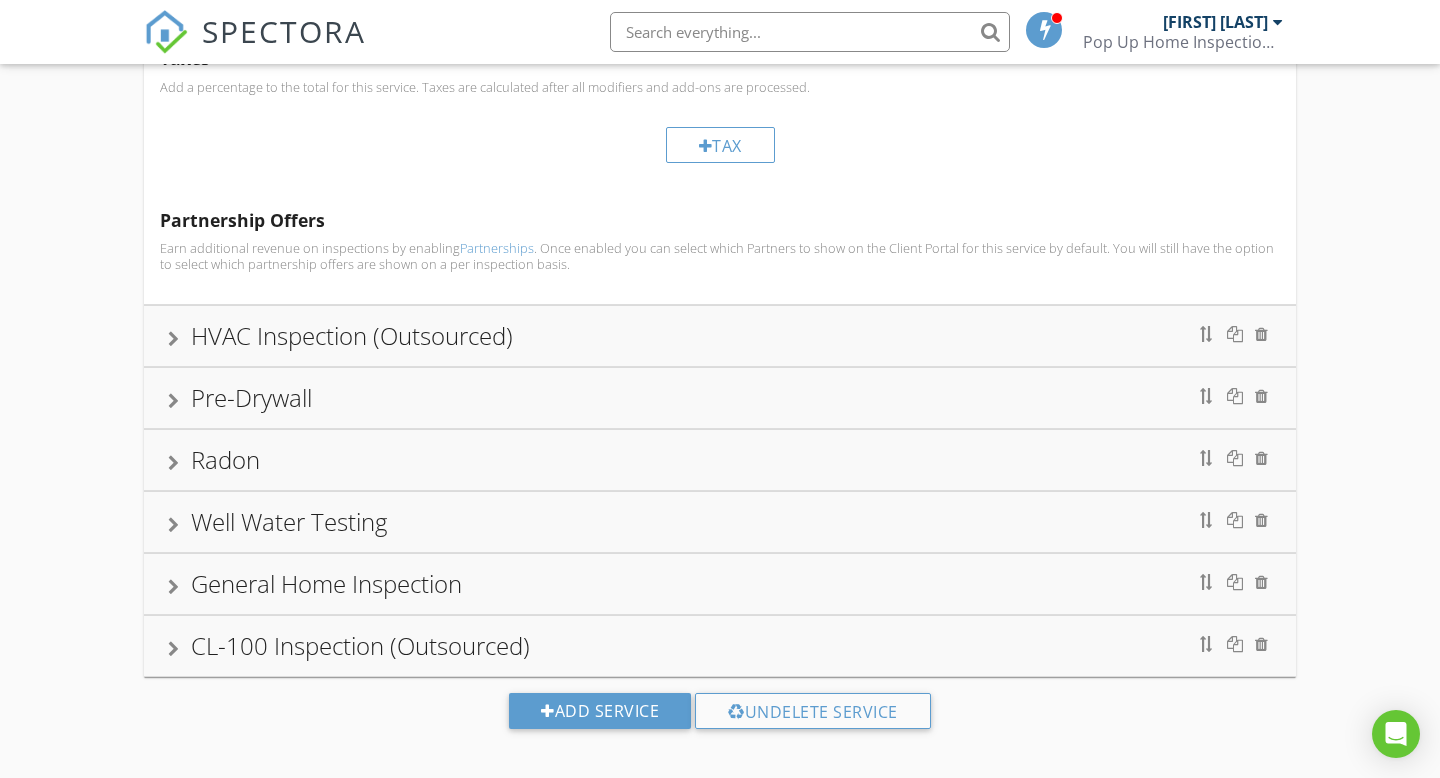 scroll, scrollTop: 808, scrollLeft: 0, axis: vertical 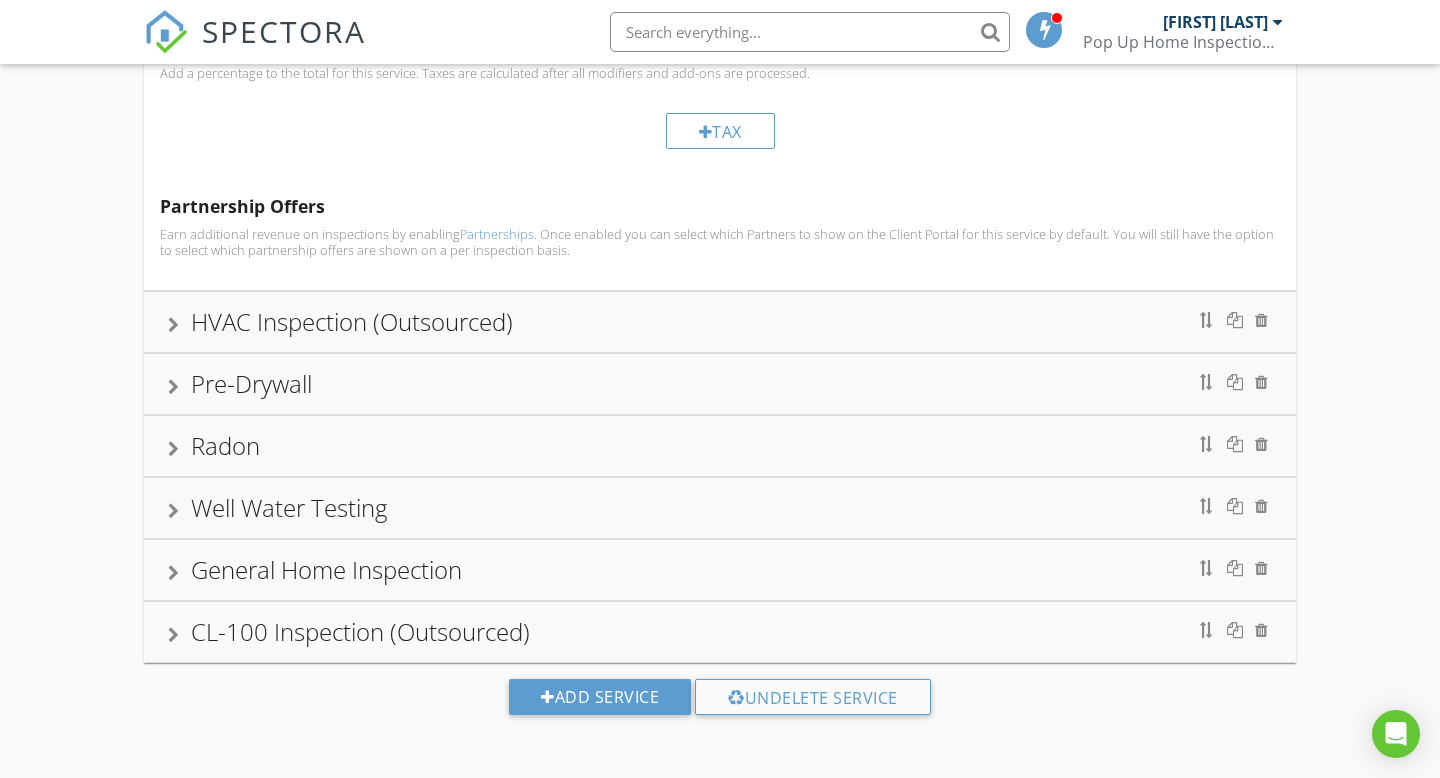 click on "General Home Inspection" at bounding box center (720, 570) 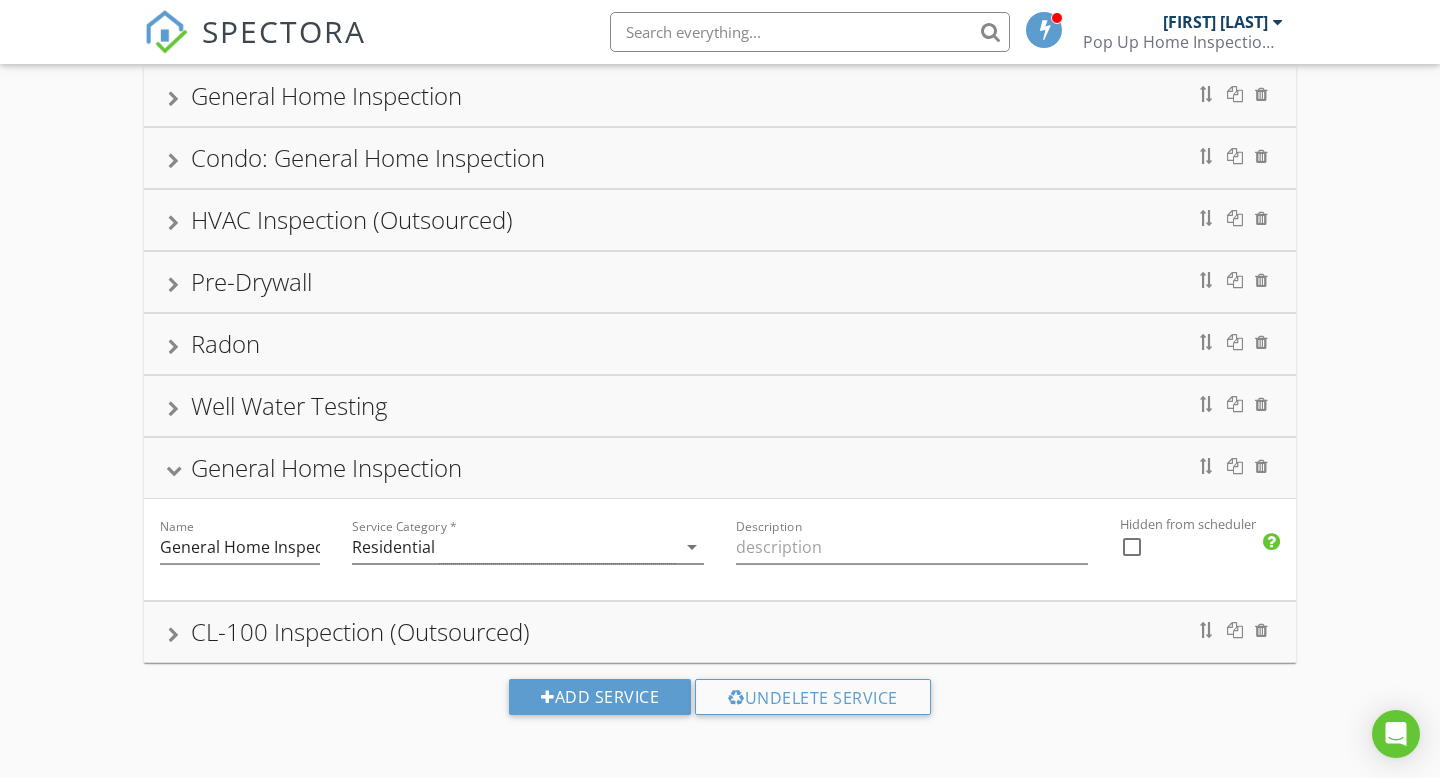 scroll, scrollTop: 347, scrollLeft: 0, axis: vertical 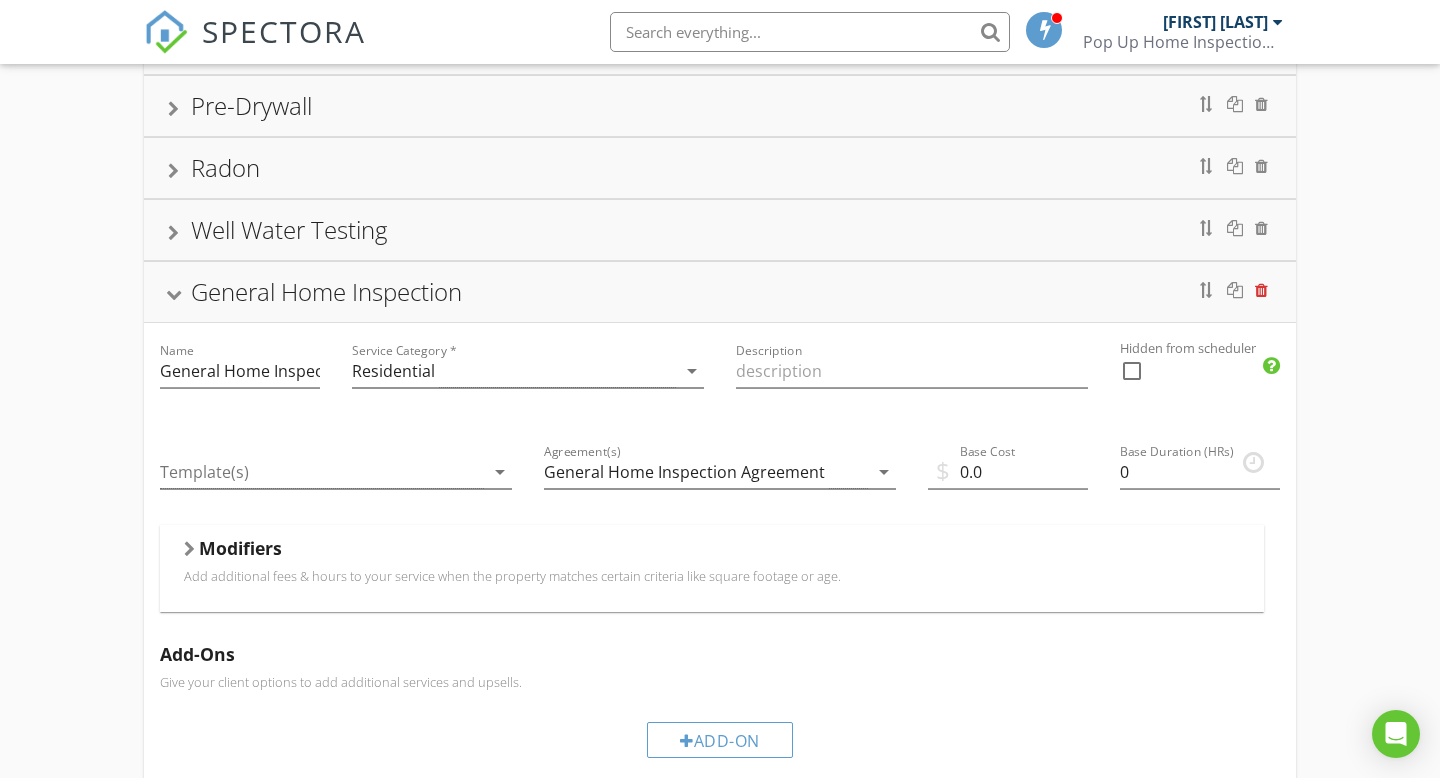 click at bounding box center [1261, 290] 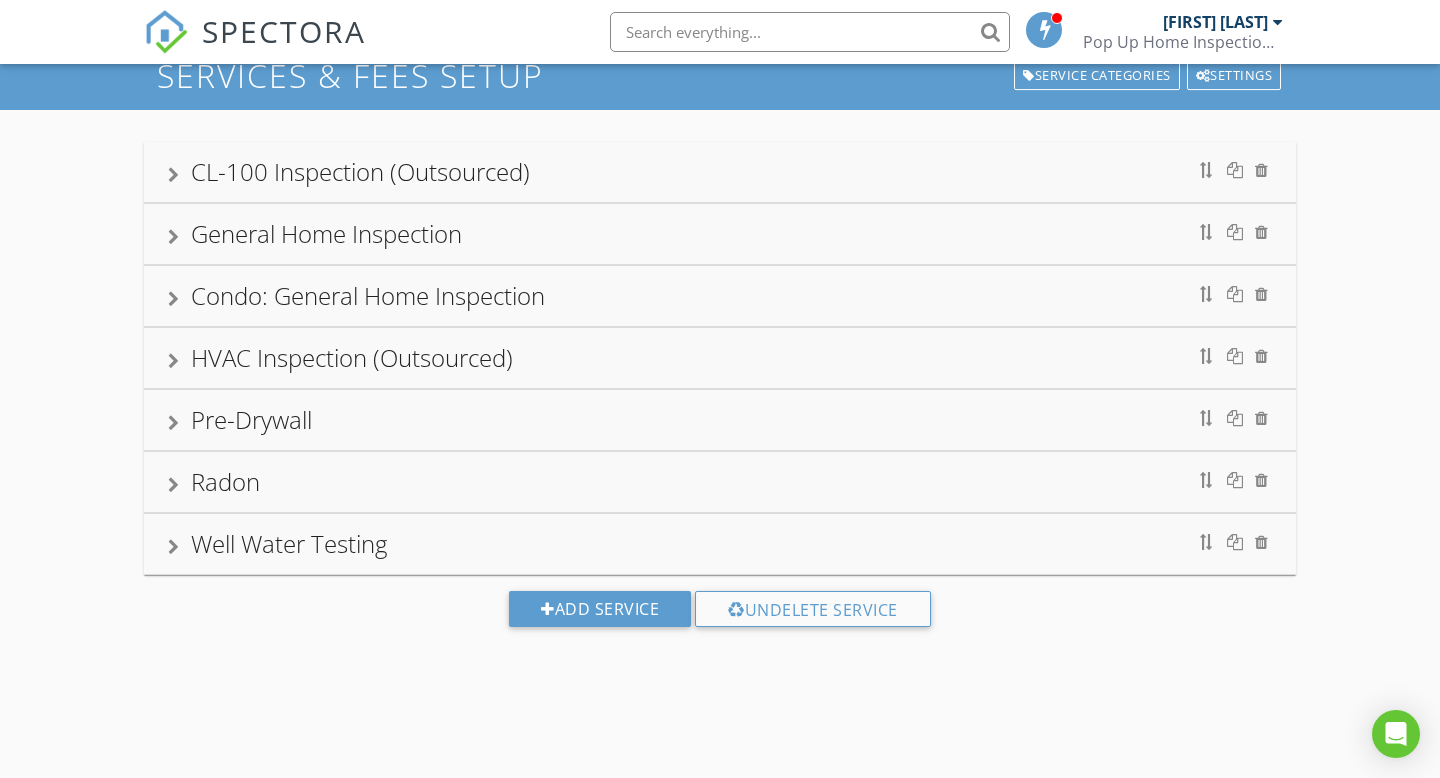 scroll, scrollTop: 0, scrollLeft: 0, axis: both 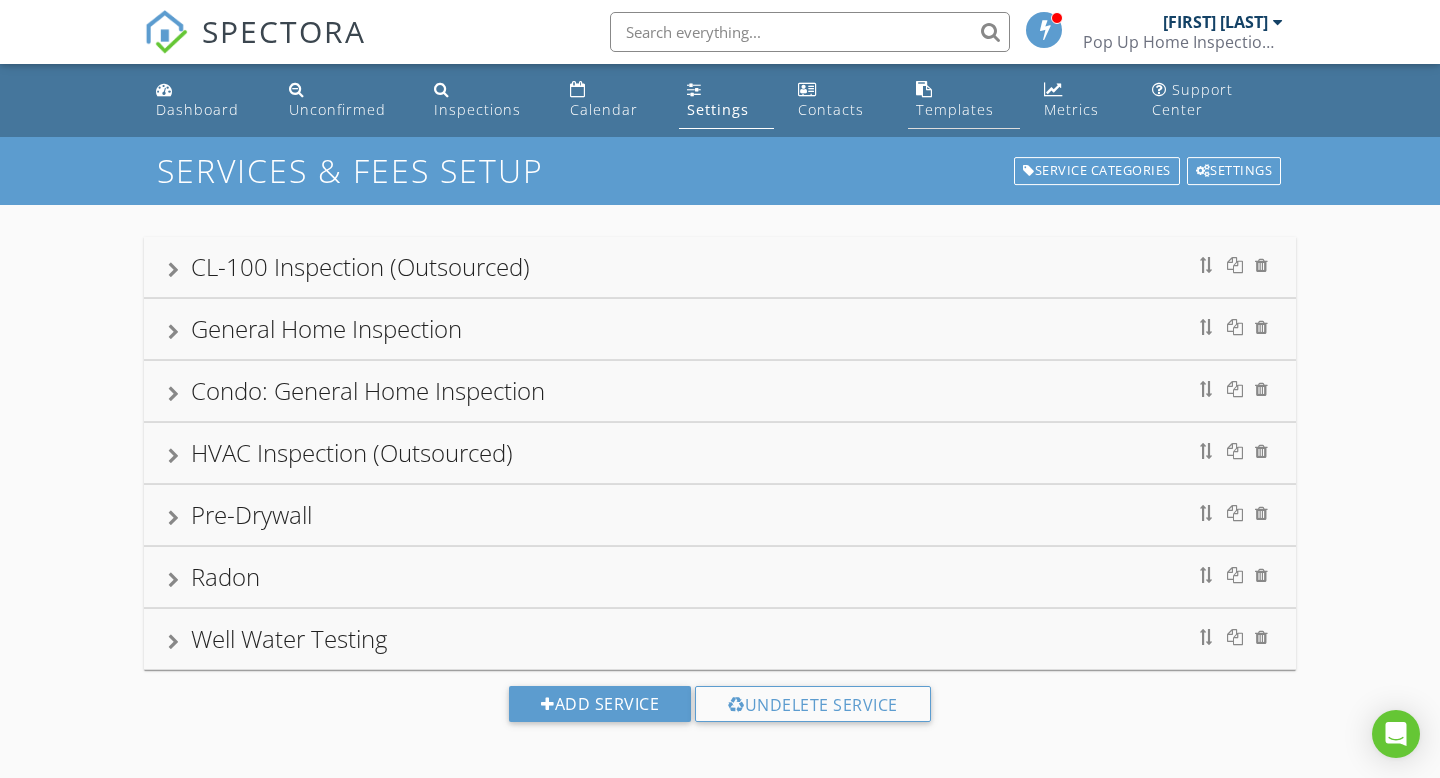click on "Templates" at bounding box center [955, 109] 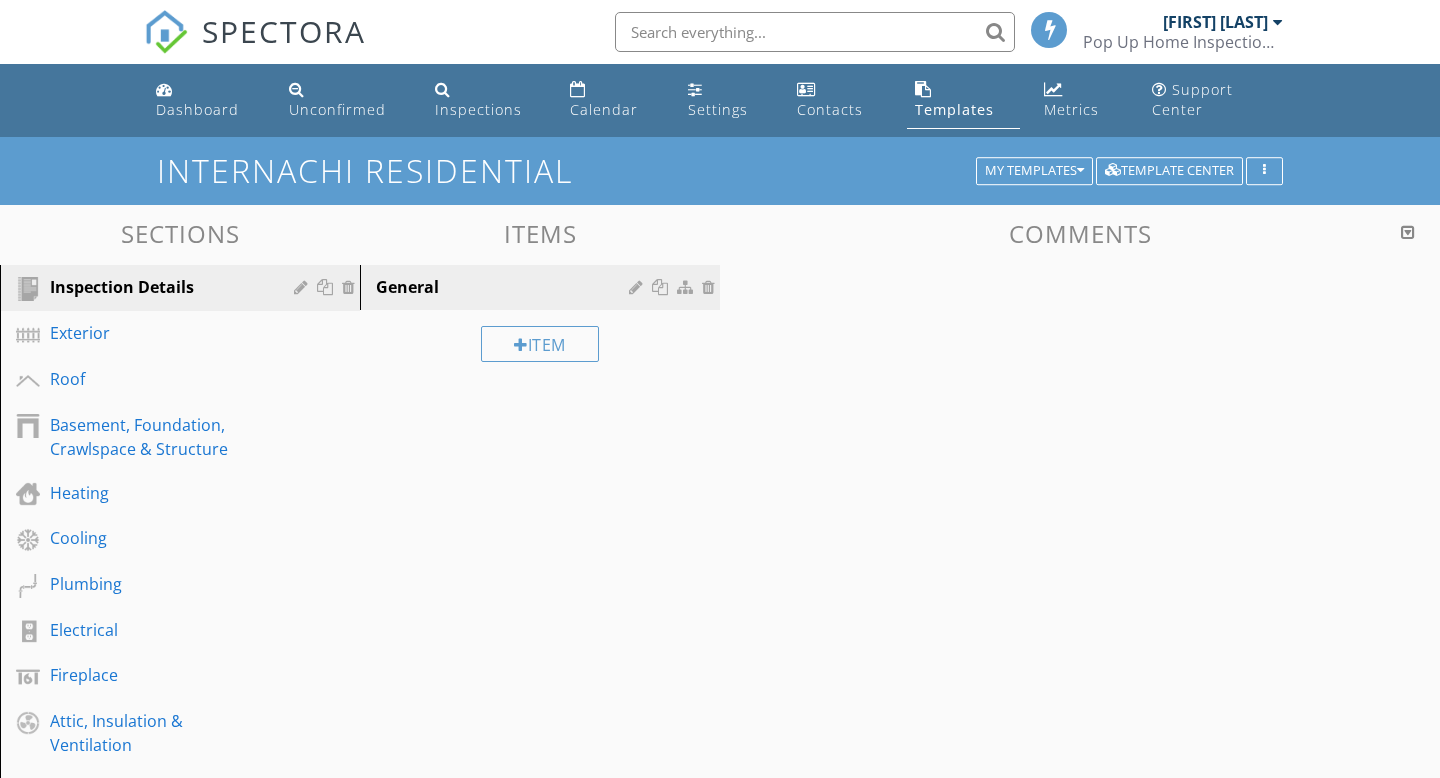 scroll, scrollTop: 0, scrollLeft: 0, axis: both 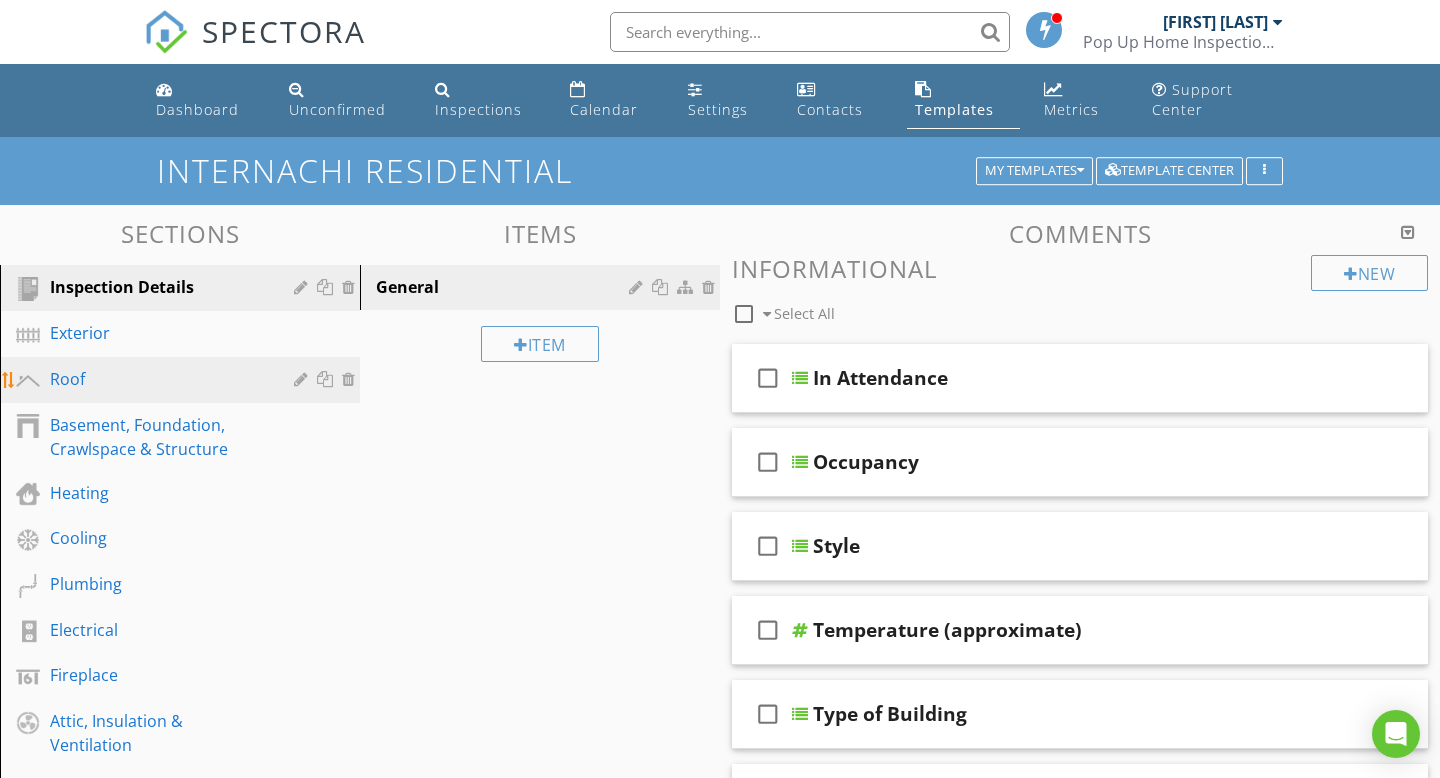 click on "Roof" at bounding box center [157, 379] 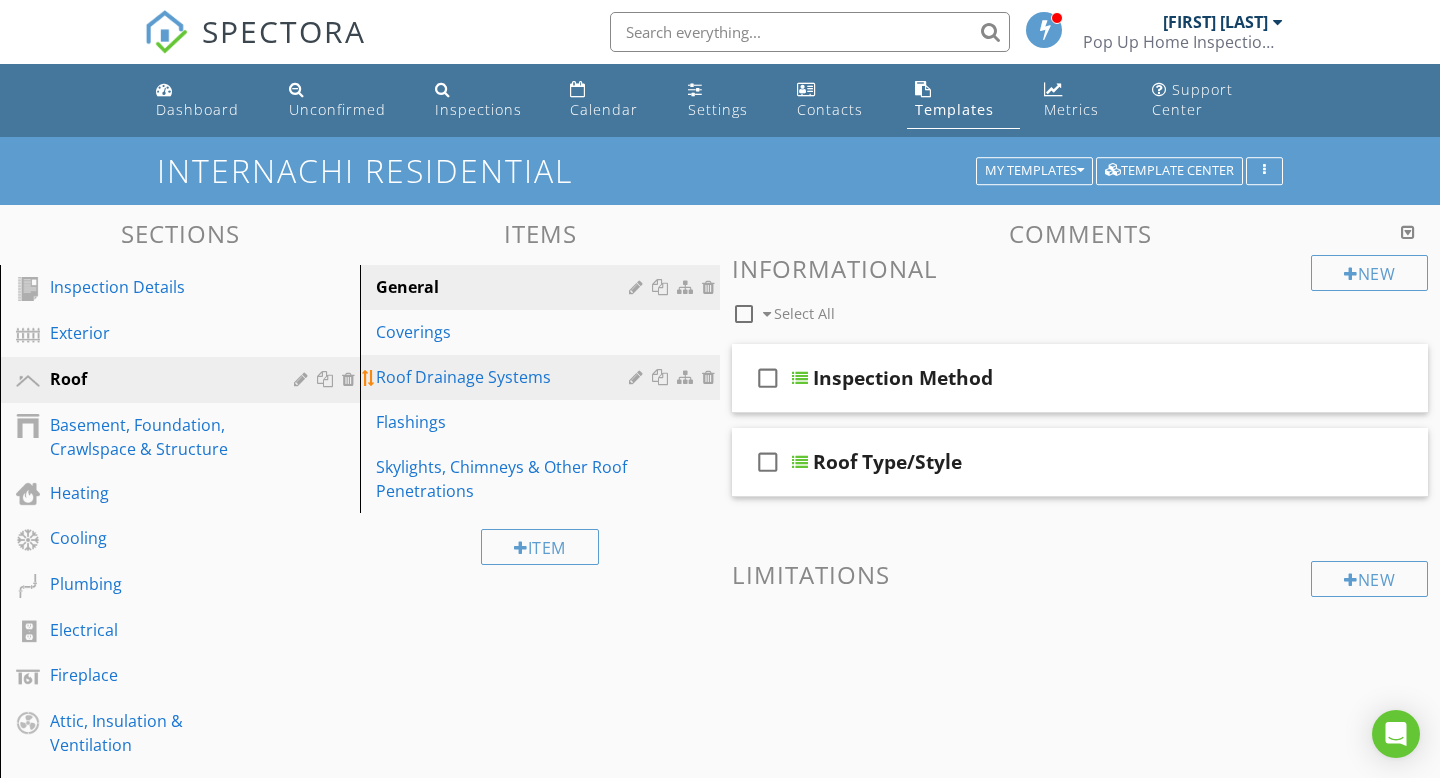 click at bounding box center (638, 377) 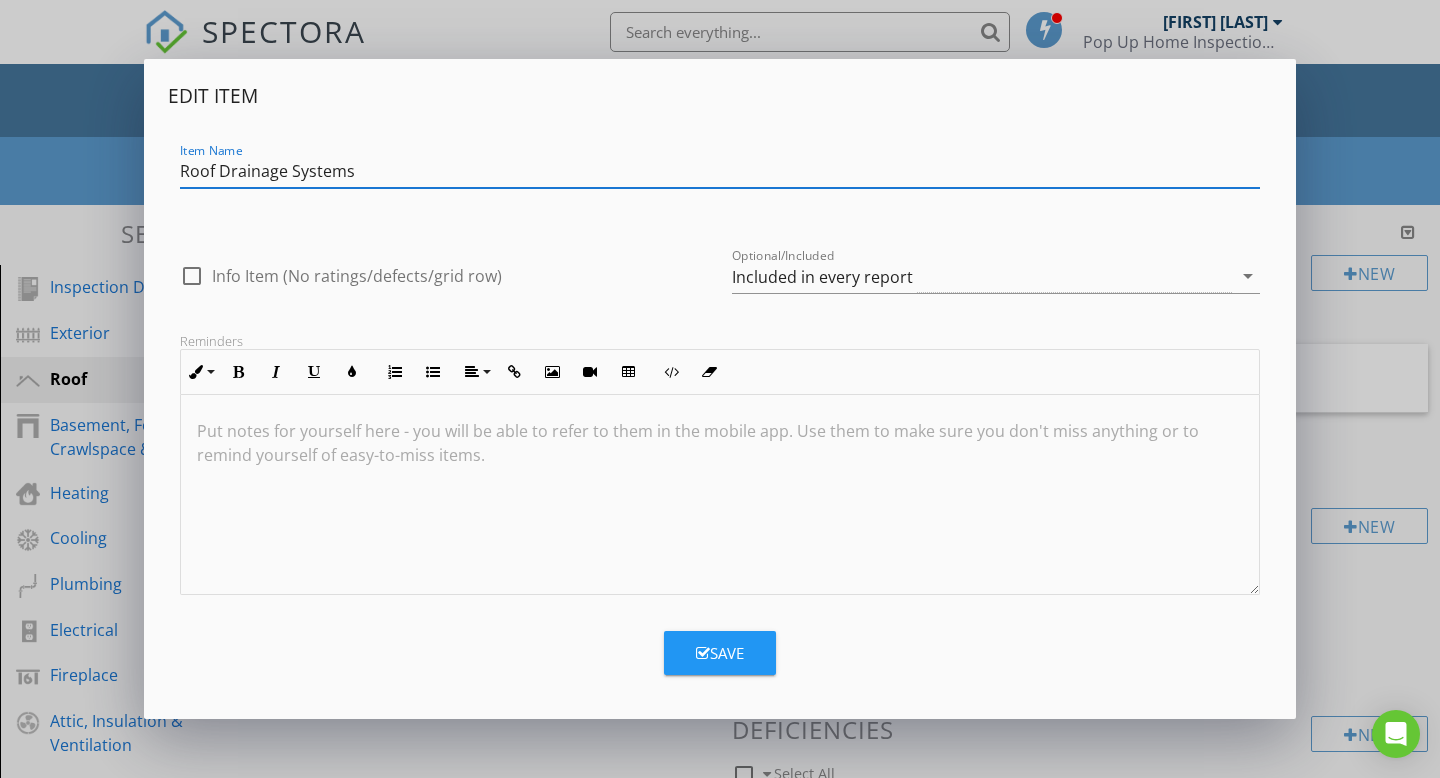 click on "Roof Drainage Systems" at bounding box center (720, 171) 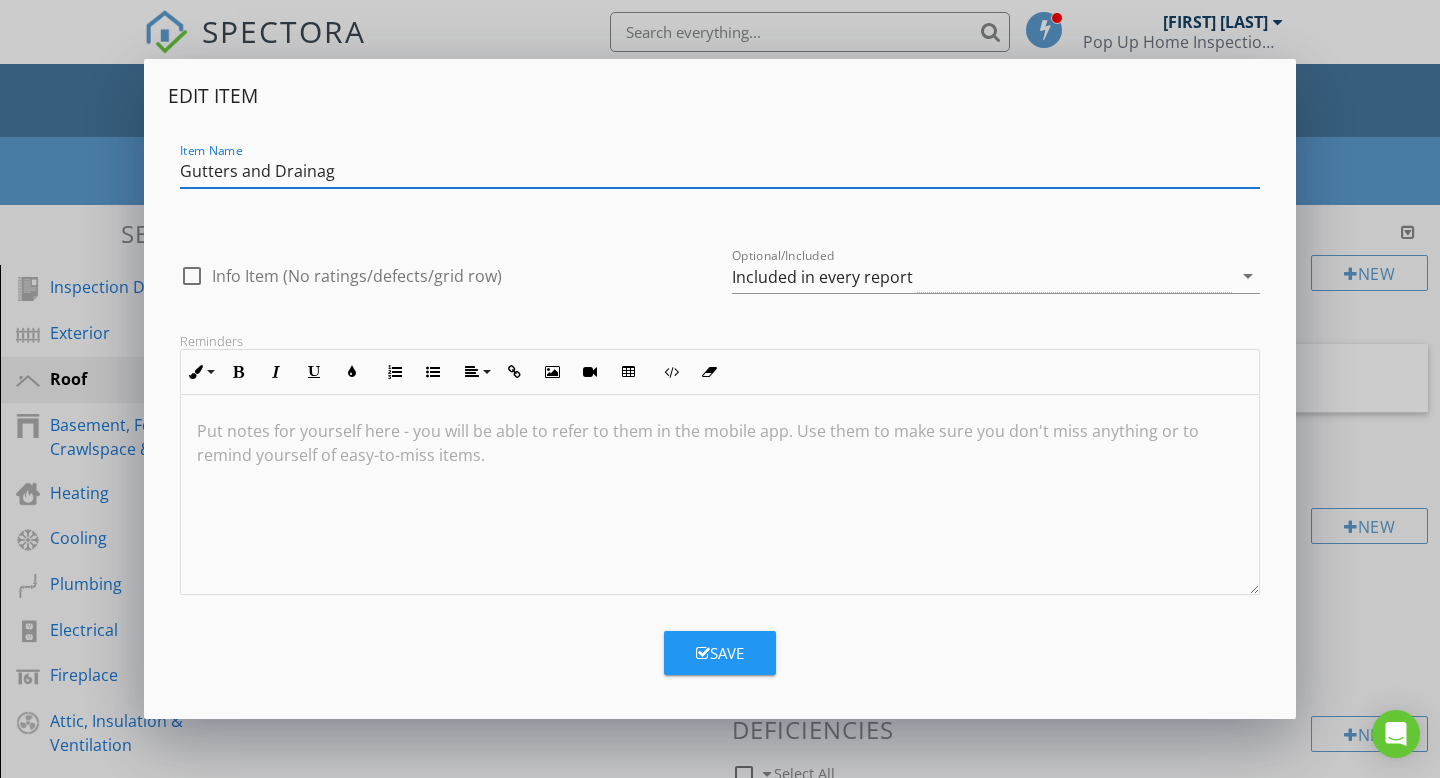type on "Gutters and Drainage" 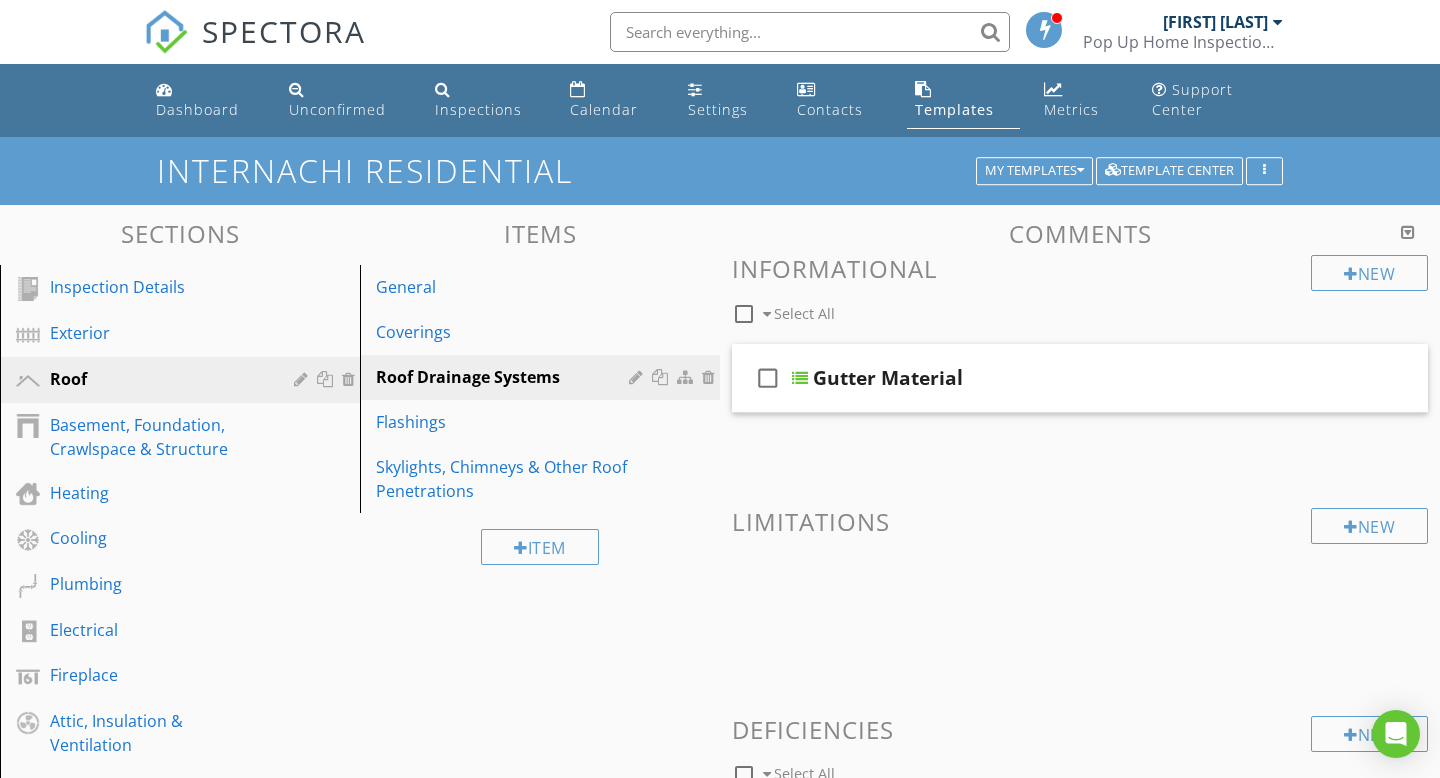 click at bounding box center [720, 389] 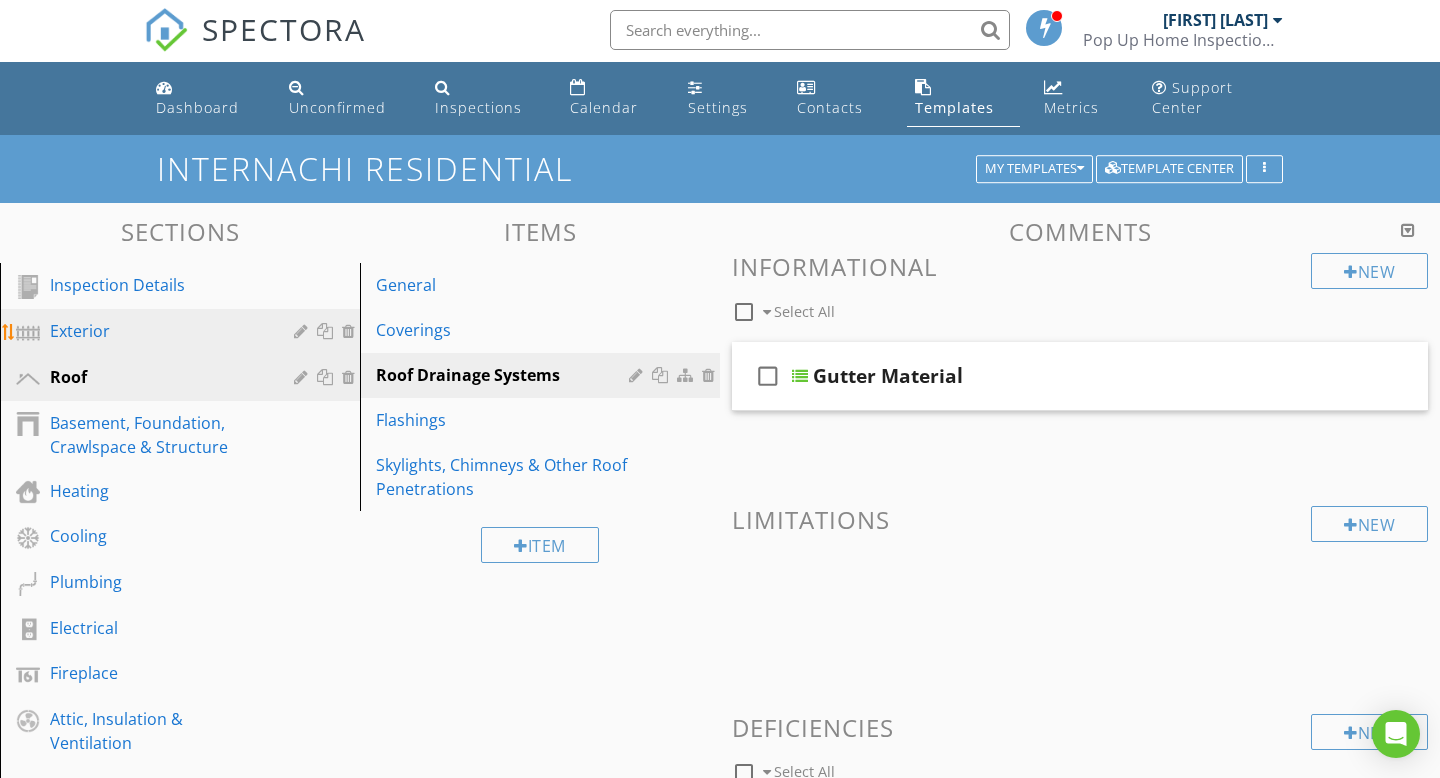 click on "Exterior" at bounding box center [157, 331] 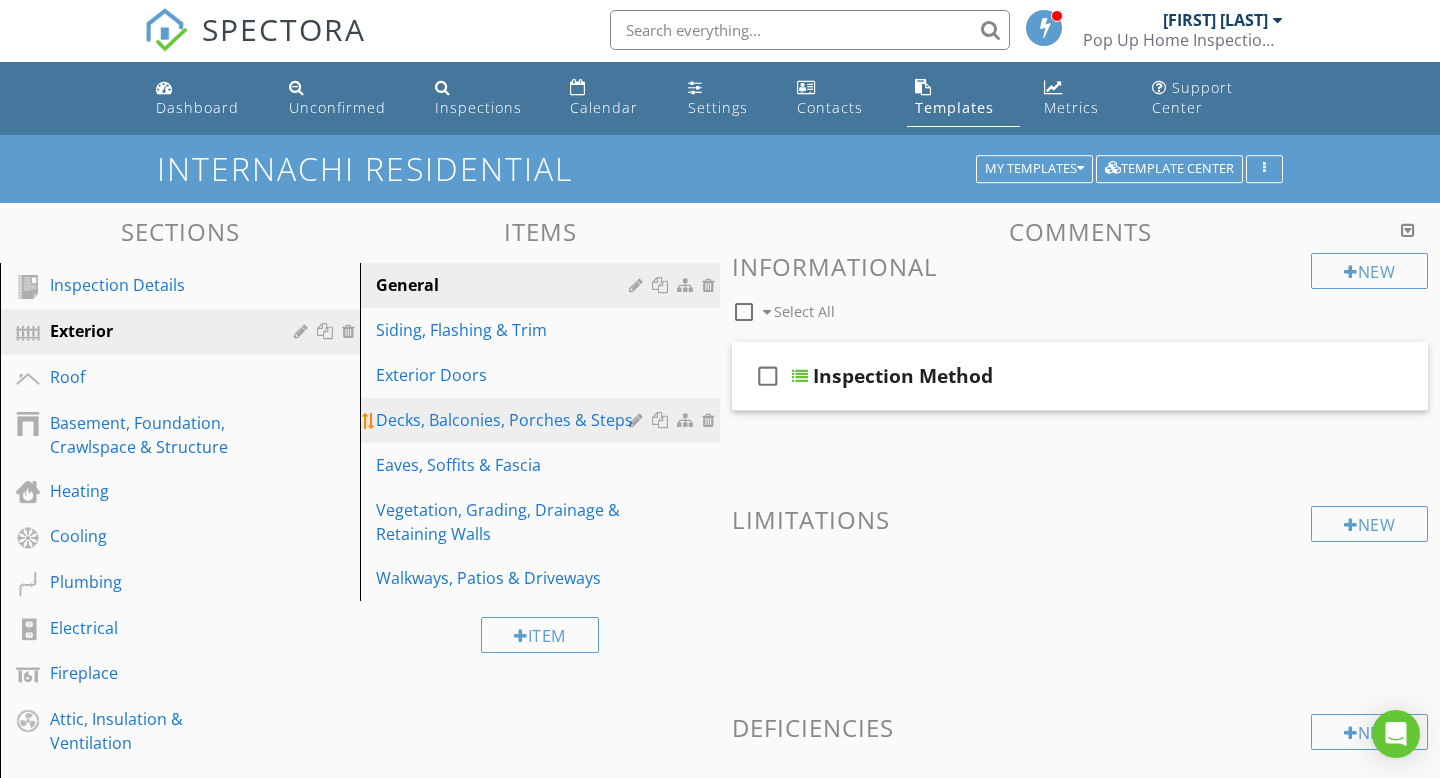 scroll, scrollTop: 9, scrollLeft: 0, axis: vertical 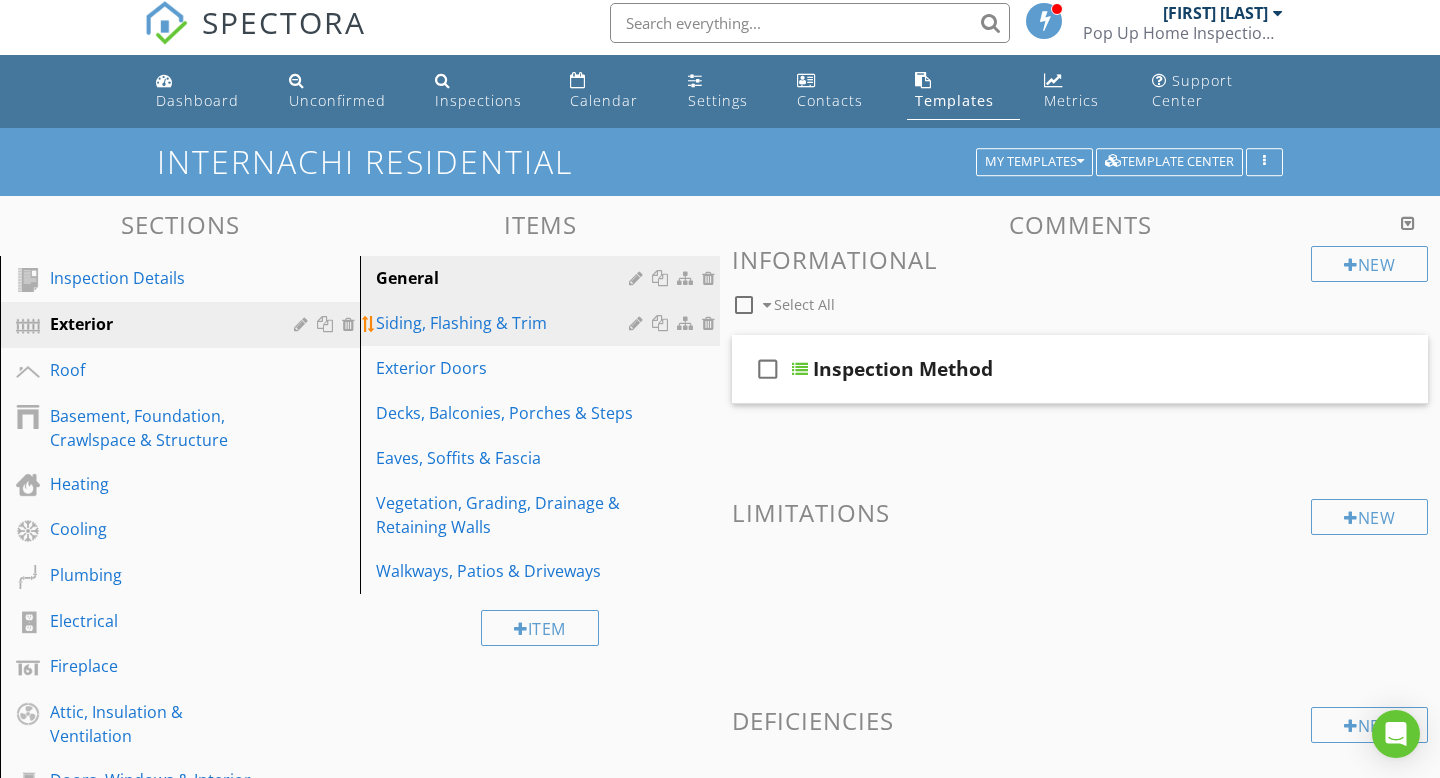 click on "Siding, Flashing & Trim" at bounding box center [543, 323] 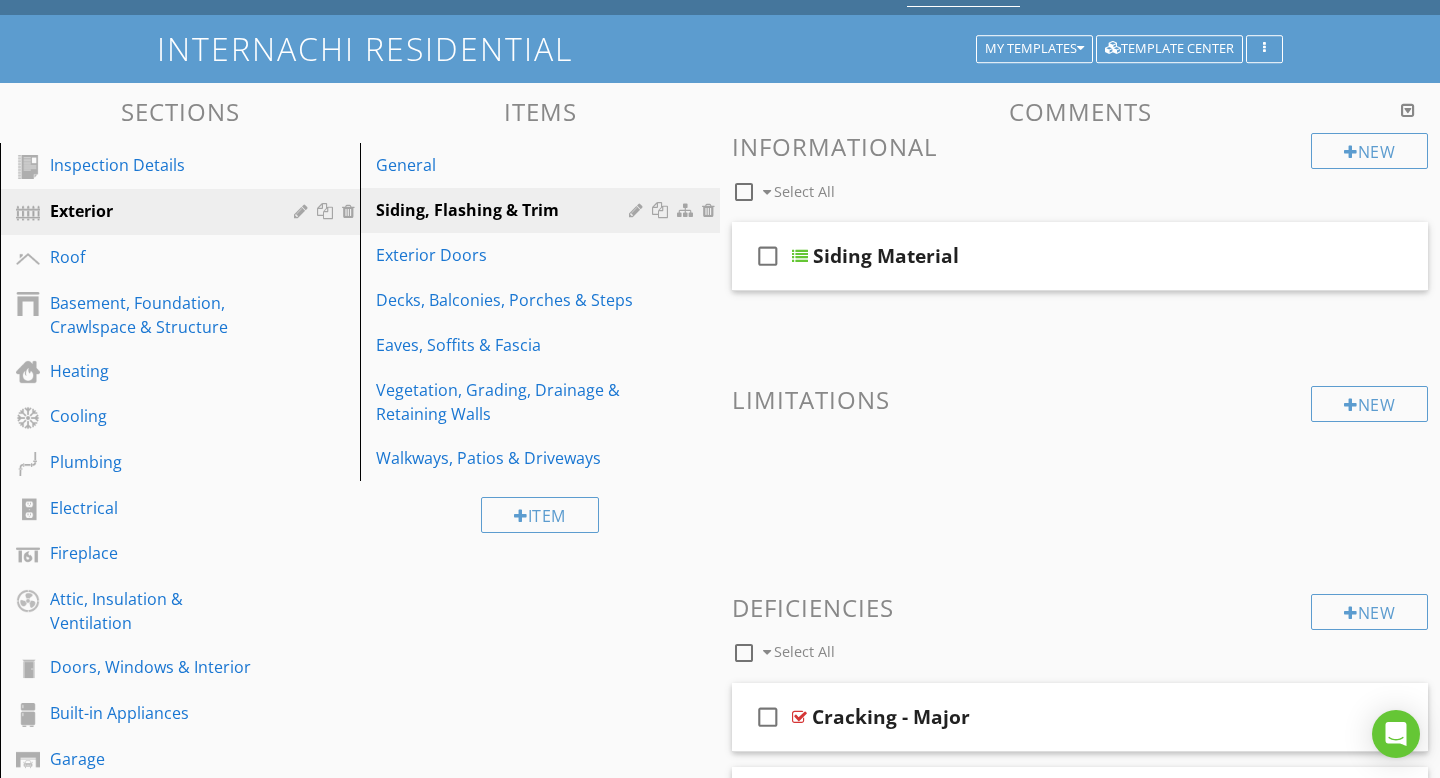 scroll, scrollTop: 124, scrollLeft: 0, axis: vertical 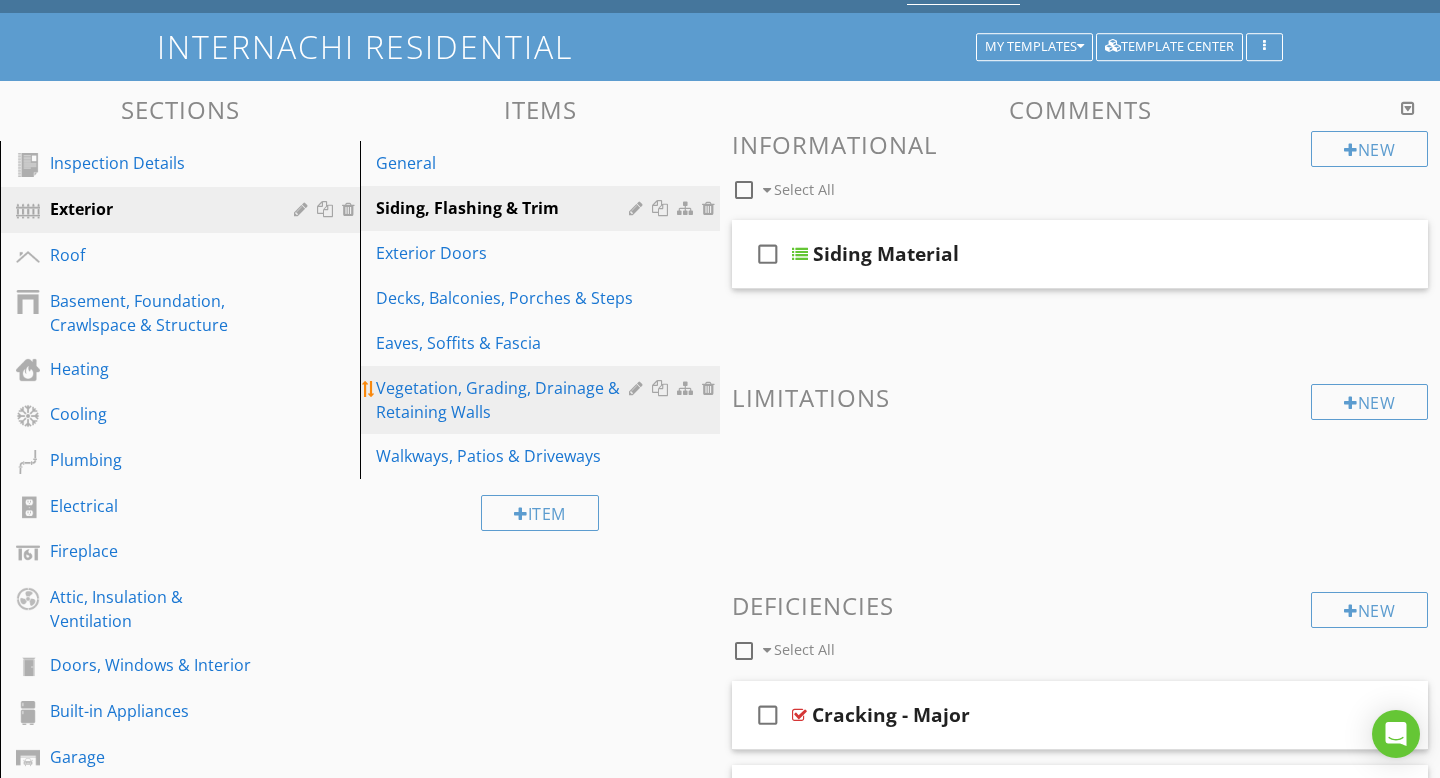 click on "Vegetation, Grading, Drainage & Retaining Walls" at bounding box center [505, 400] 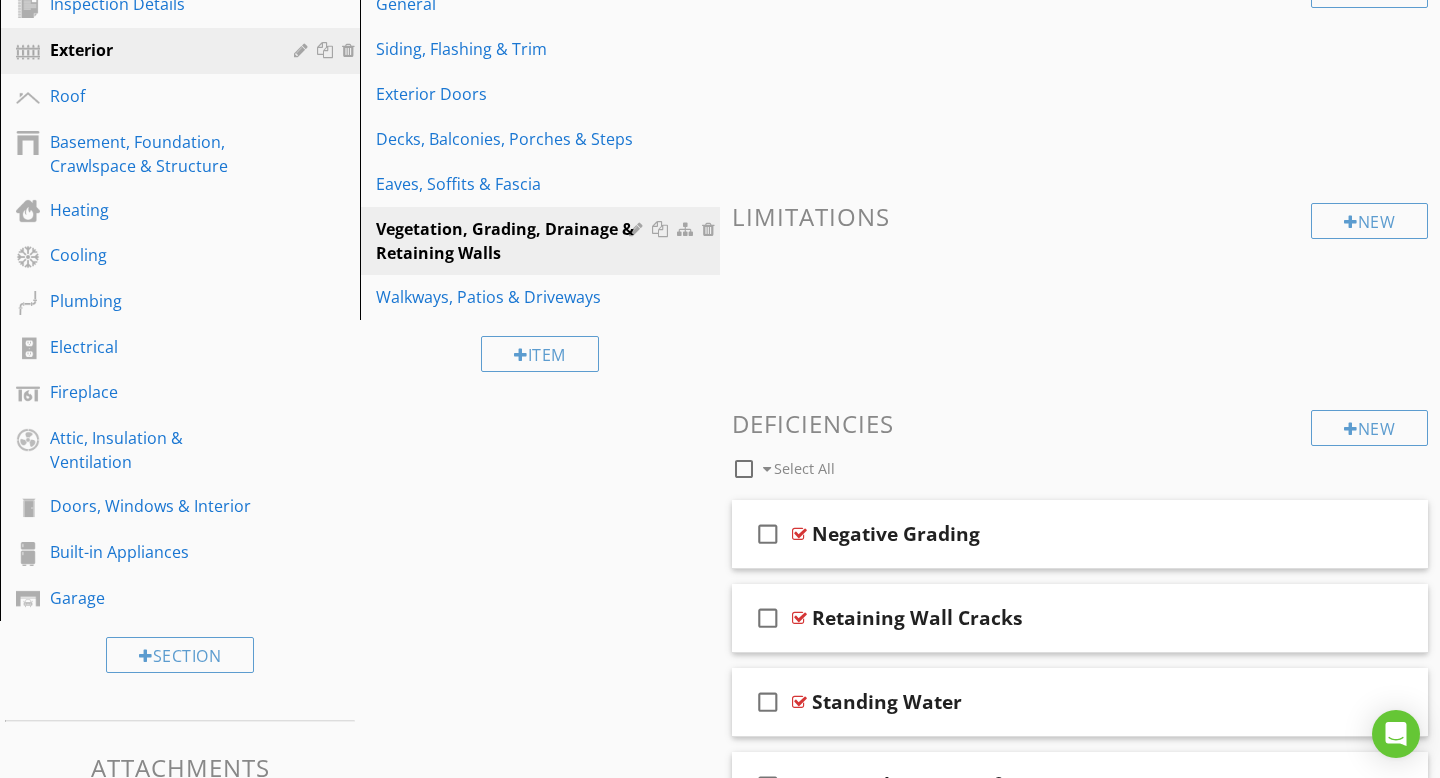 scroll, scrollTop: 279, scrollLeft: 0, axis: vertical 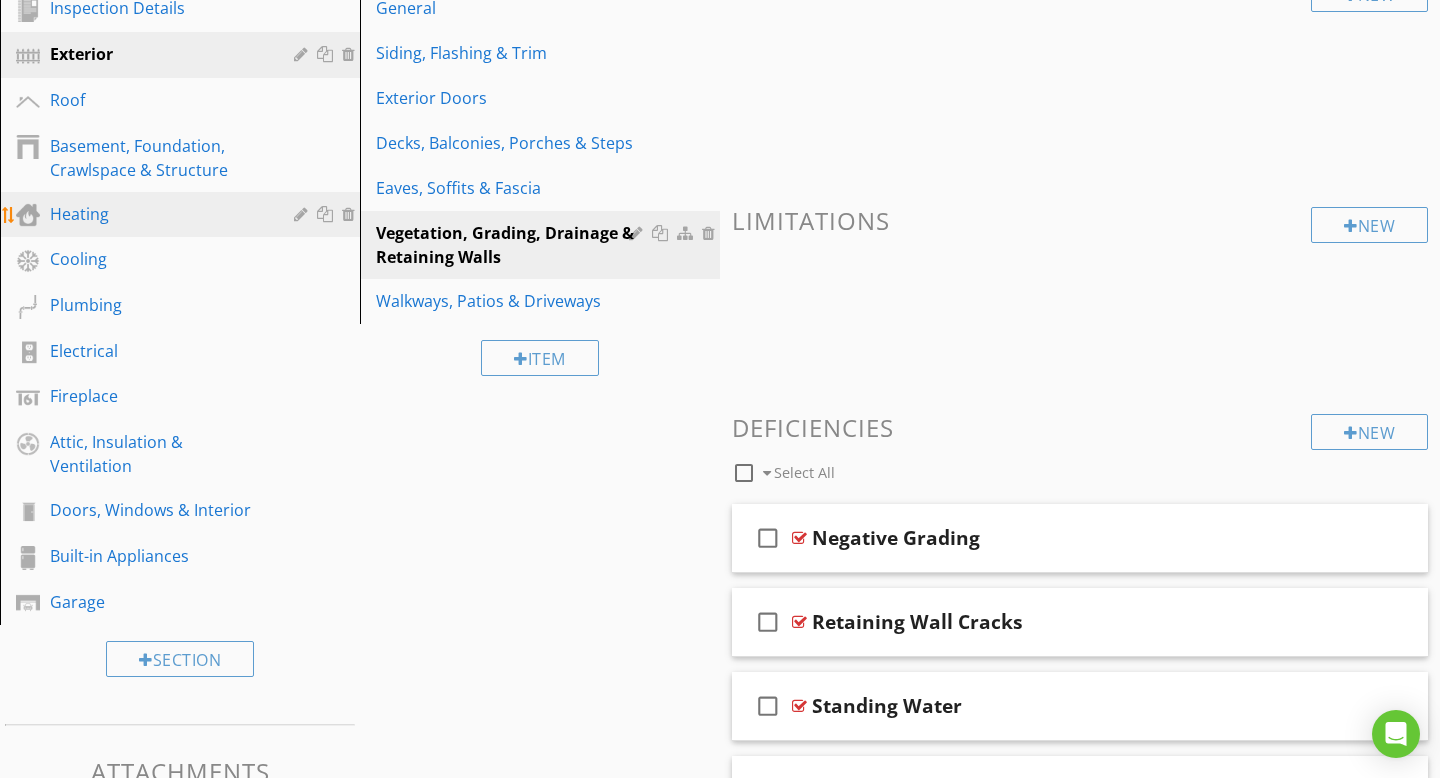 click on "Heating" at bounding box center (157, 214) 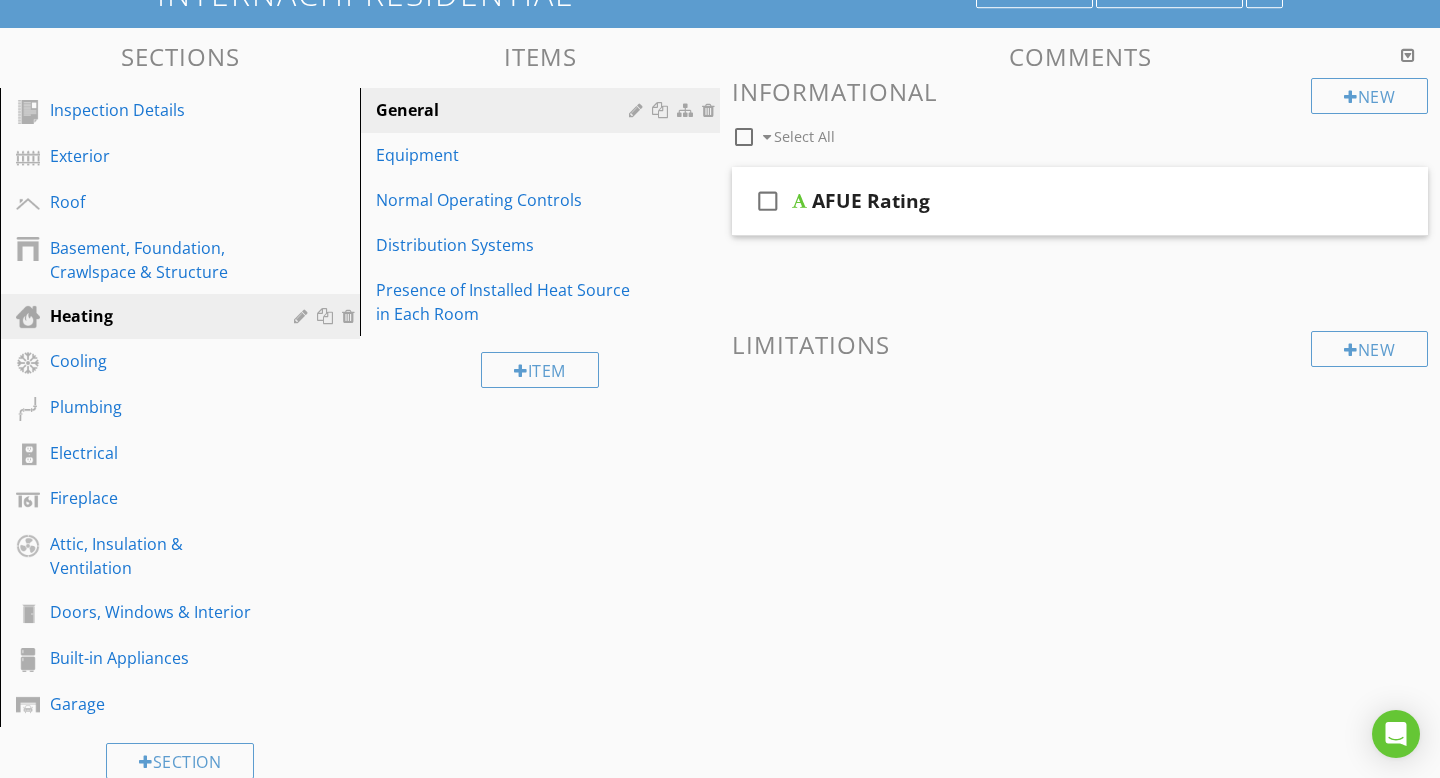 scroll, scrollTop: 172, scrollLeft: 0, axis: vertical 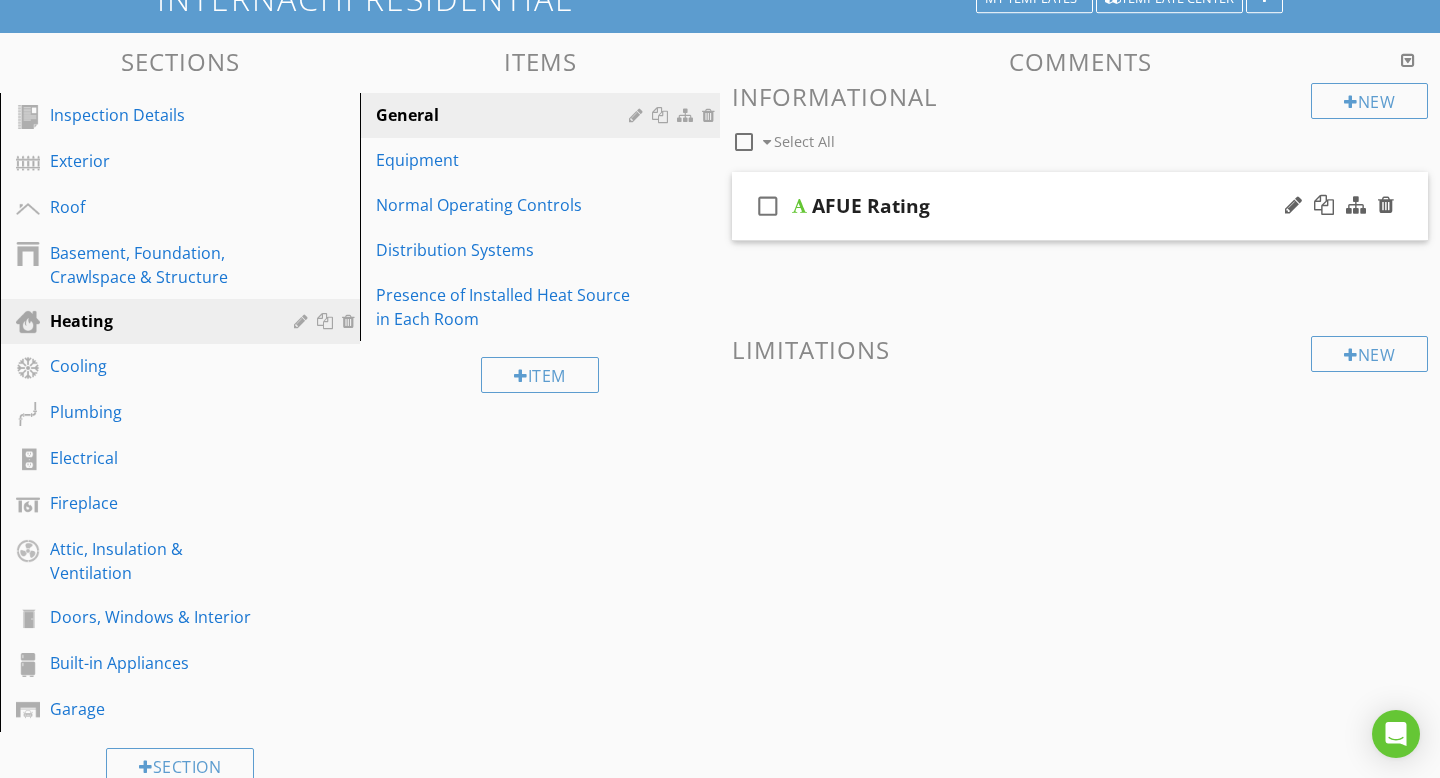 click at bounding box center [799, 206] 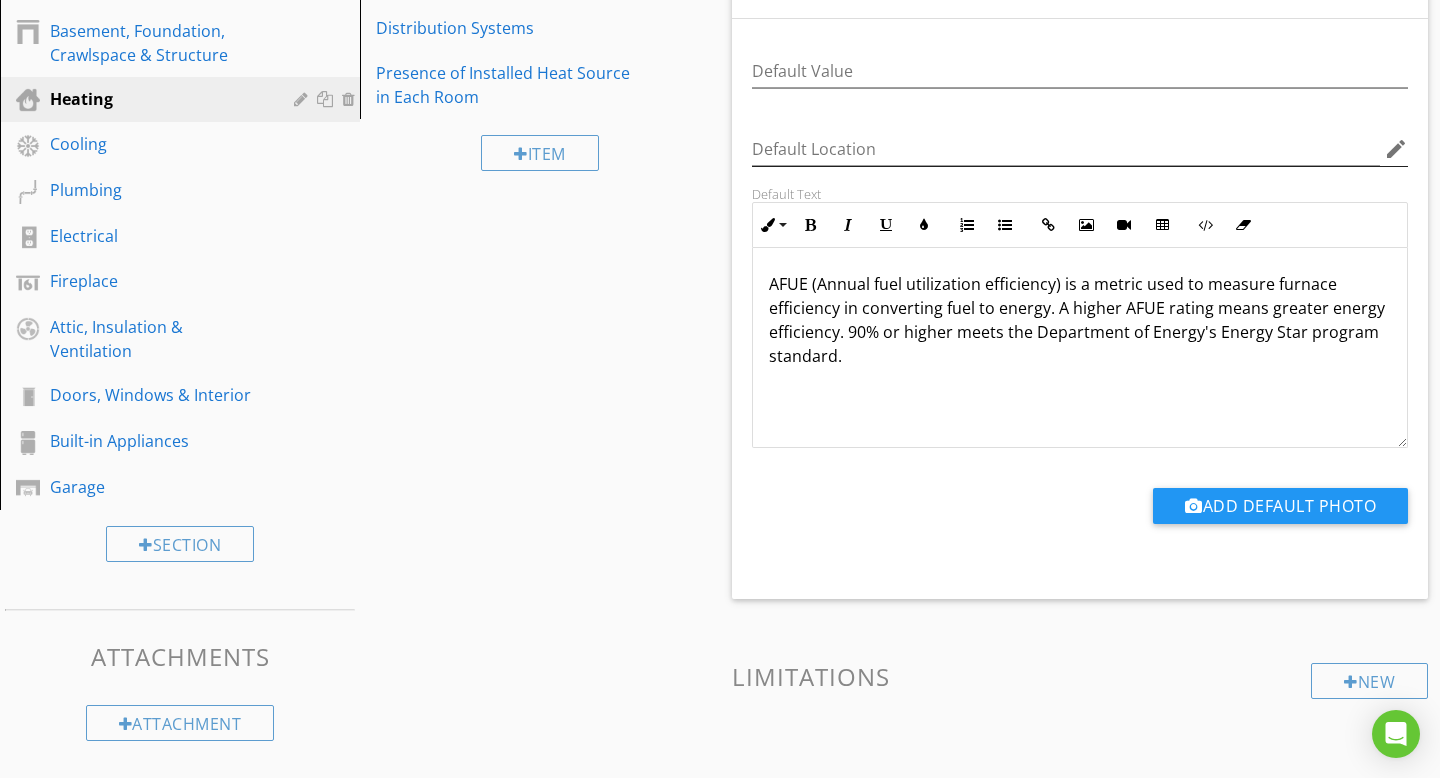 scroll, scrollTop: 435, scrollLeft: 0, axis: vertical 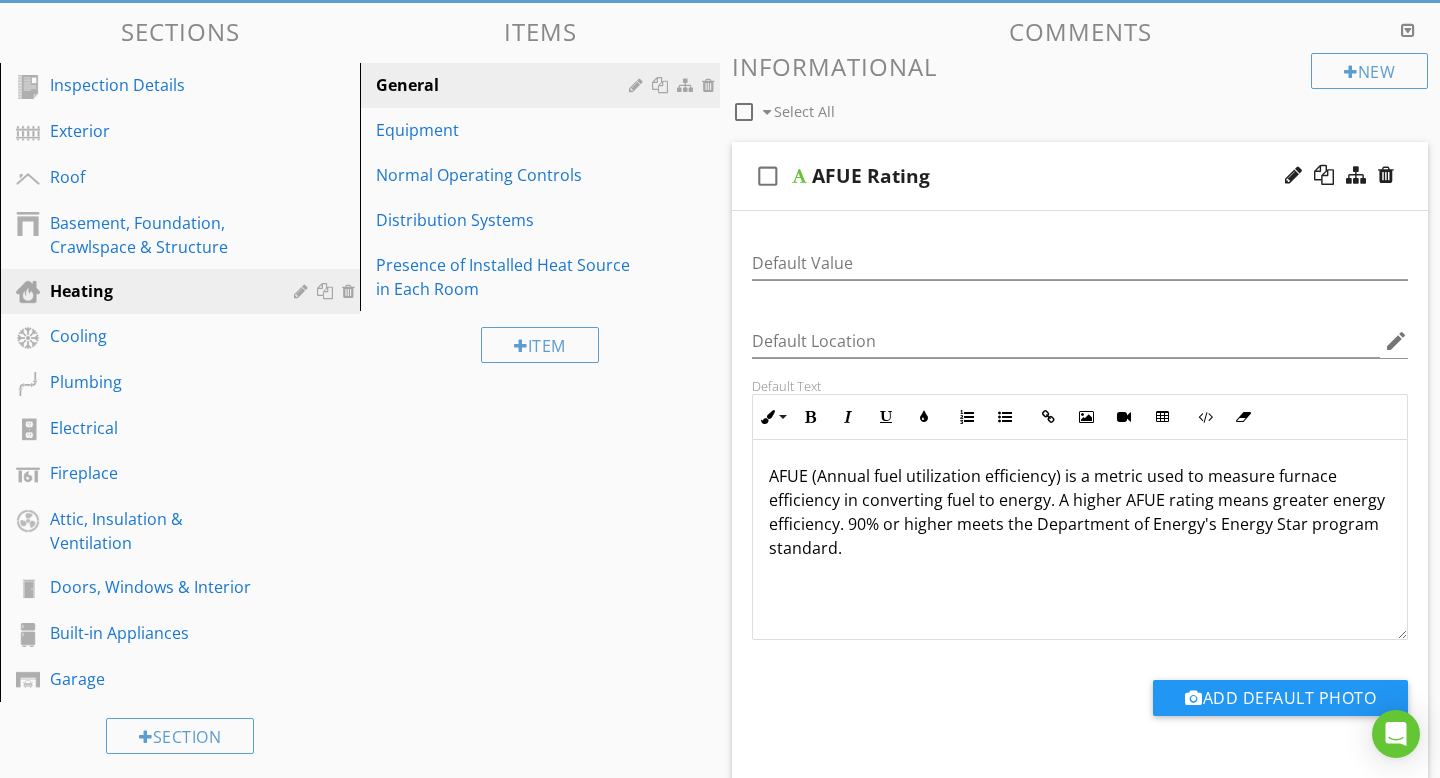 click on "Sections
Inspection Details           Exterior           Roof           Basement, Foundation, Crawlspace & Structure           Heating           Cooling           Plumbing           Electrical           Fireplace           Attic, Insulation & Ventilation           Doors, Windows & Interior           Built-in Appliances           Garage
Section
Attachments
Attachment
Items
General           Equipment           Normal Operating Controls           Distribution Systems           Presence of Installed Heat Source in Each Room
Item
Comments
New
Informational   check_box_outline_blank     Select All       check_box_outline_blank
AFUE Rating
Default Value         Default Location edit       Default Text   Inline Style XLarge Large Normal Bold" at bounding box center [720, 533] 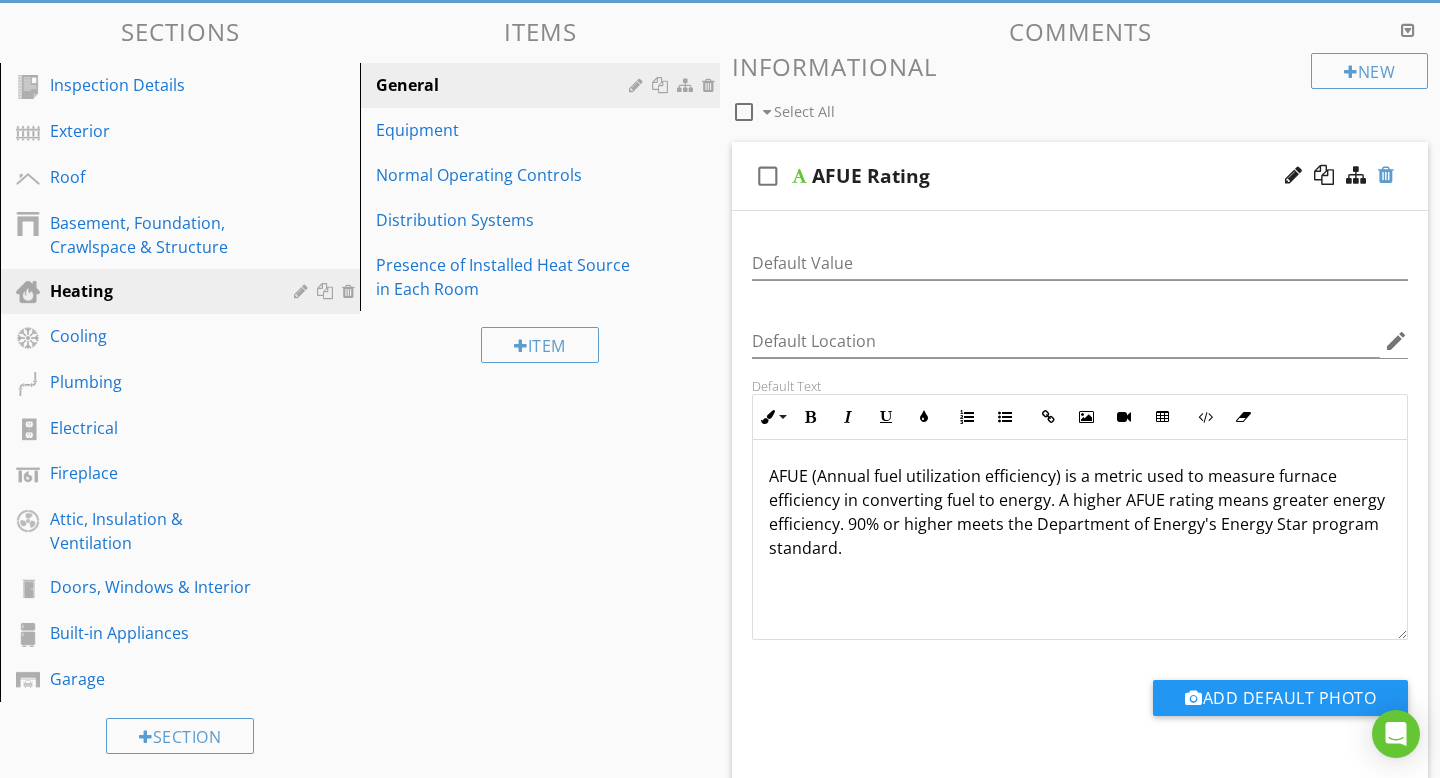 click at bounding box center (1386, 175) 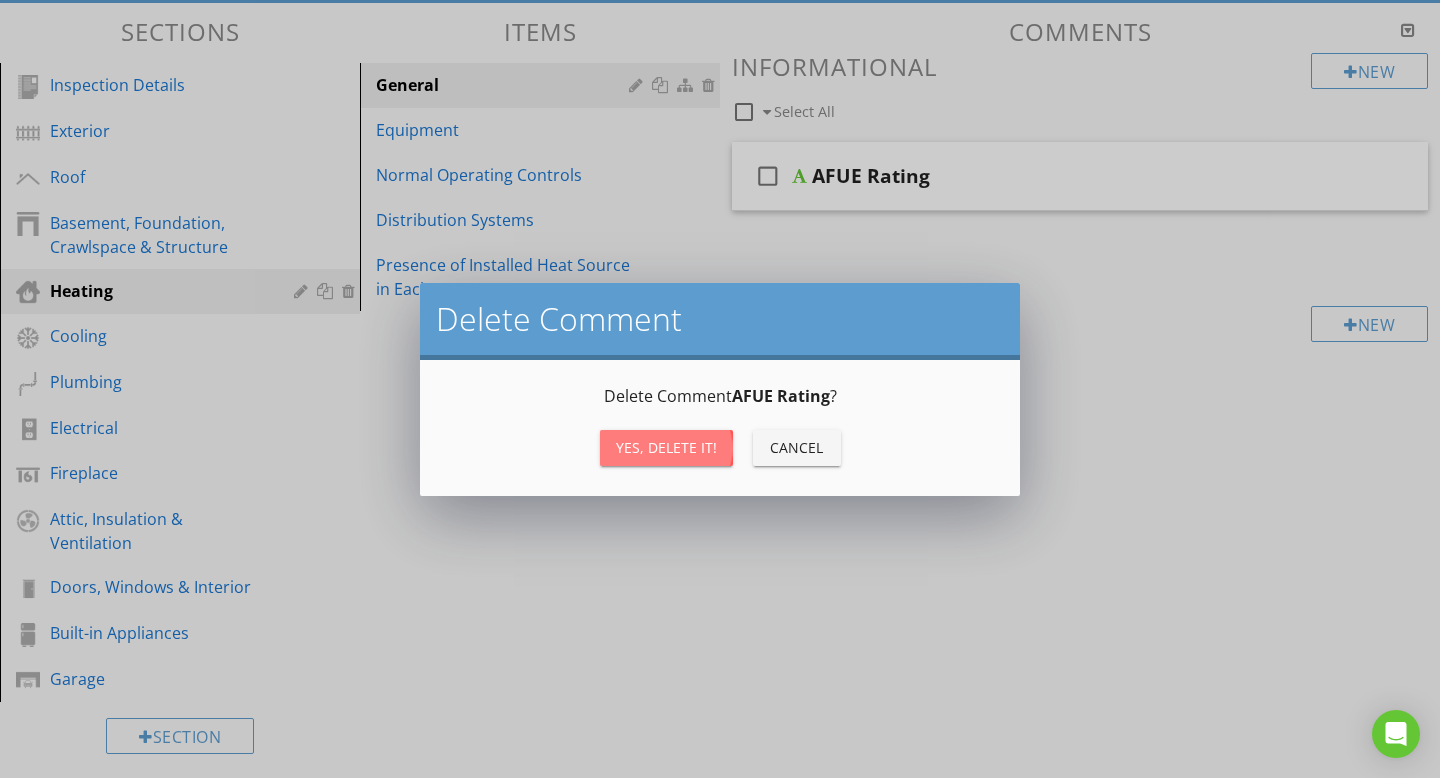 click on "Yes, Delete it!" at bounding box center (666, 447) 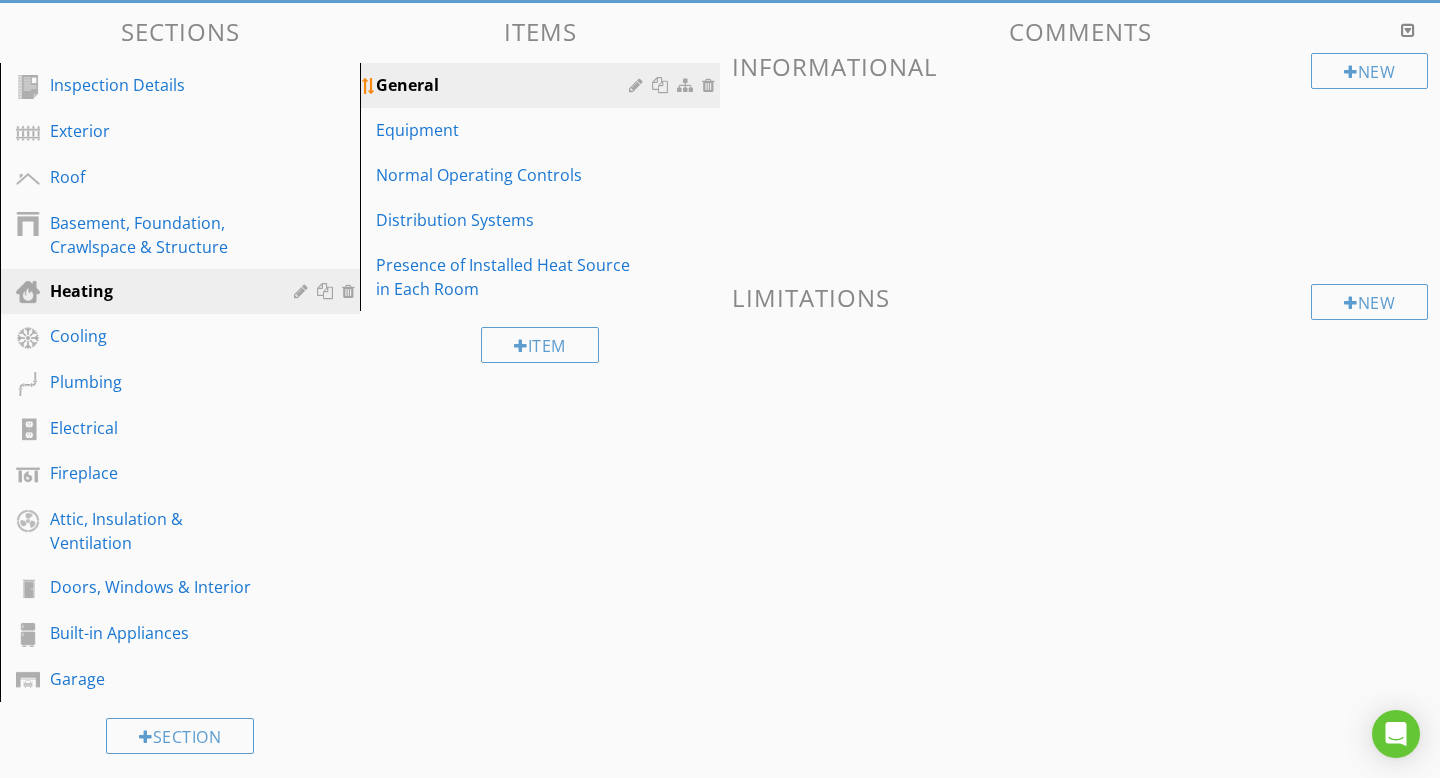 click at bounding box center [711, 85] 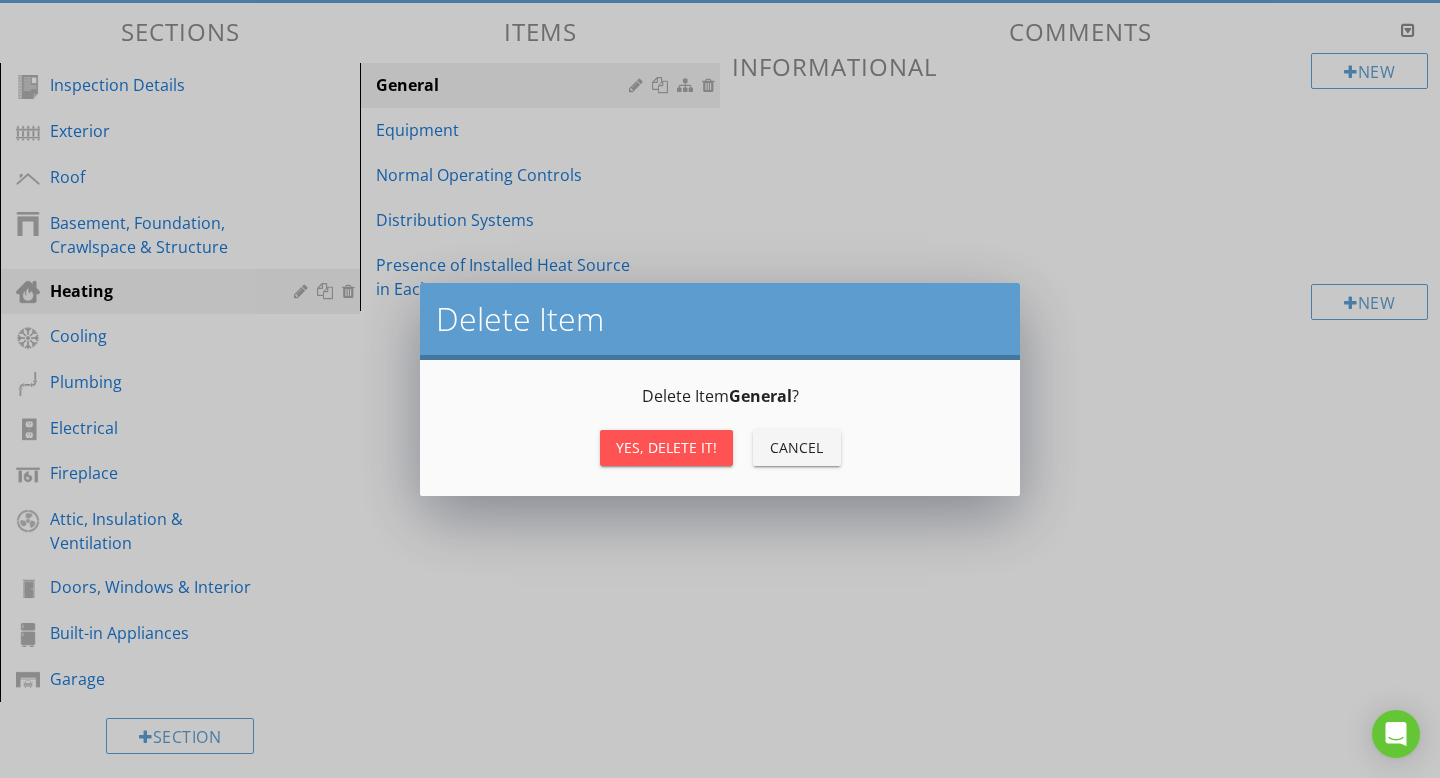 click on "Yes, Delete it!" at bounding box center (666, 447) 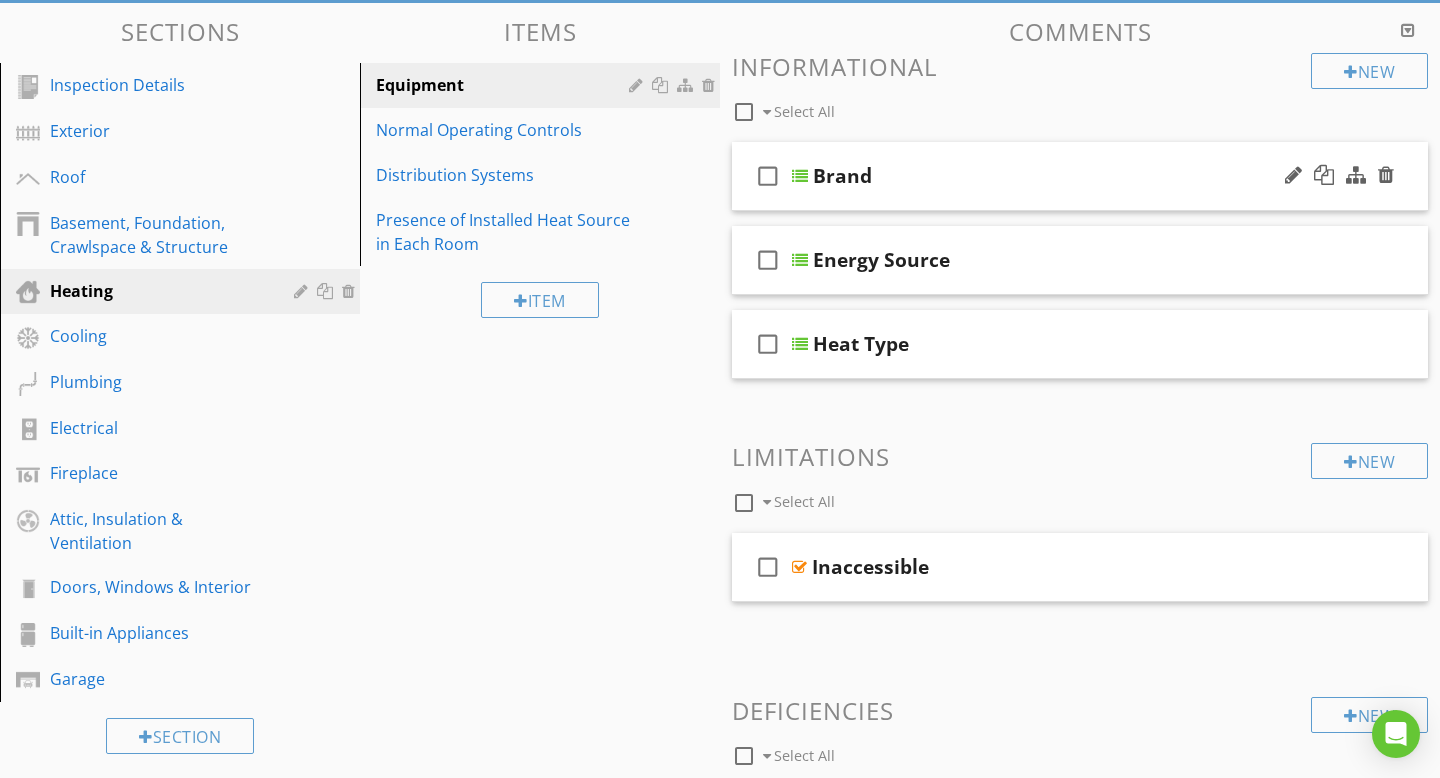 click at bounding box center [800, 176] 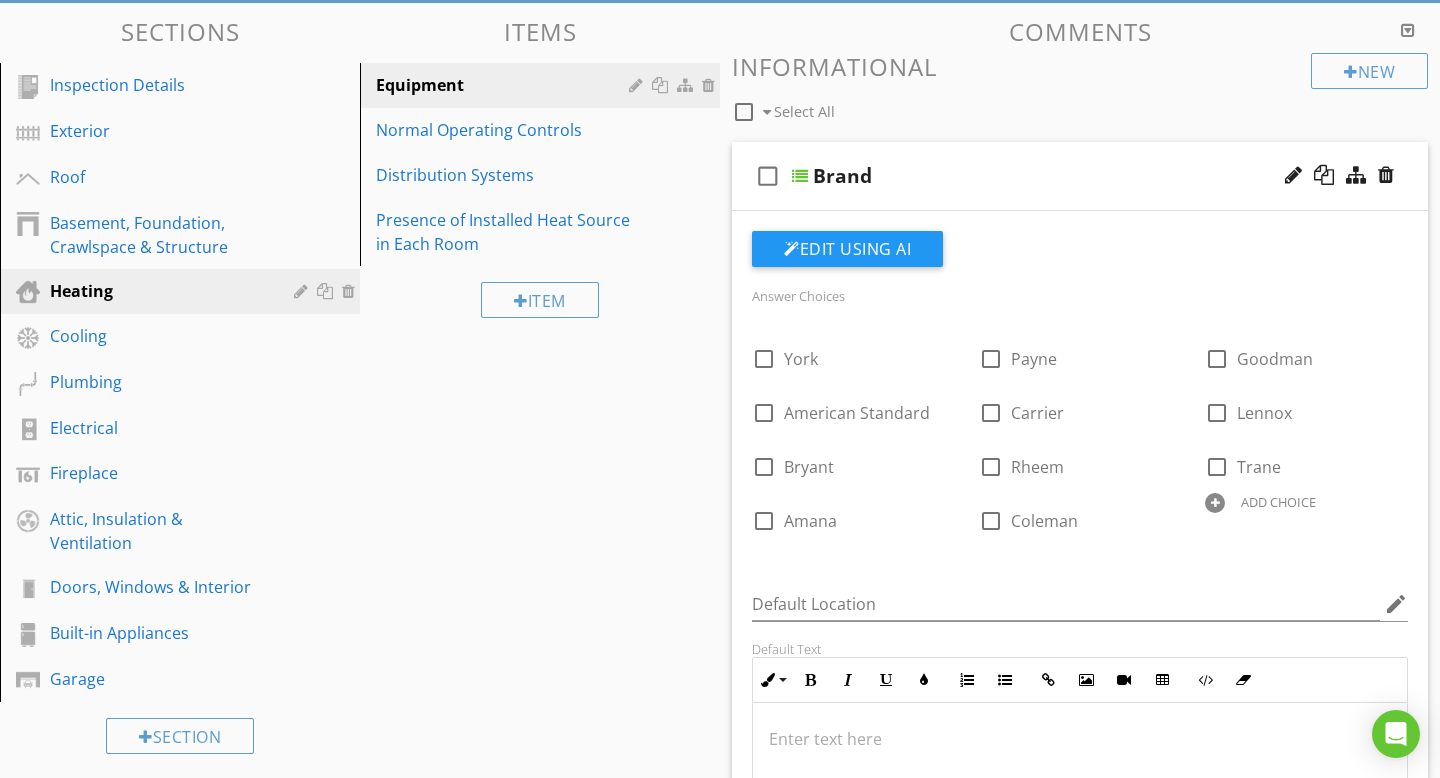 click at bounding box center (800, 176) 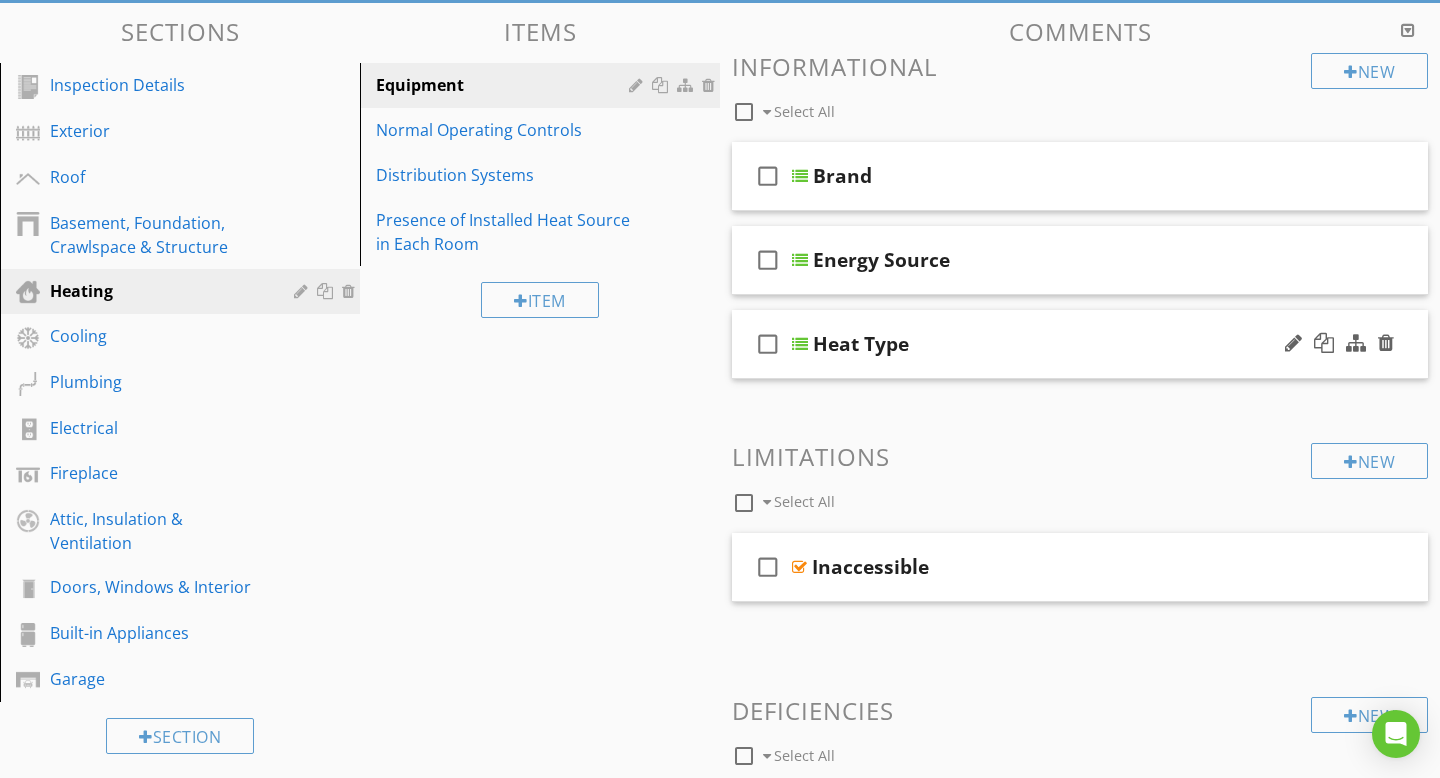 click at bounding box center (800, 344) 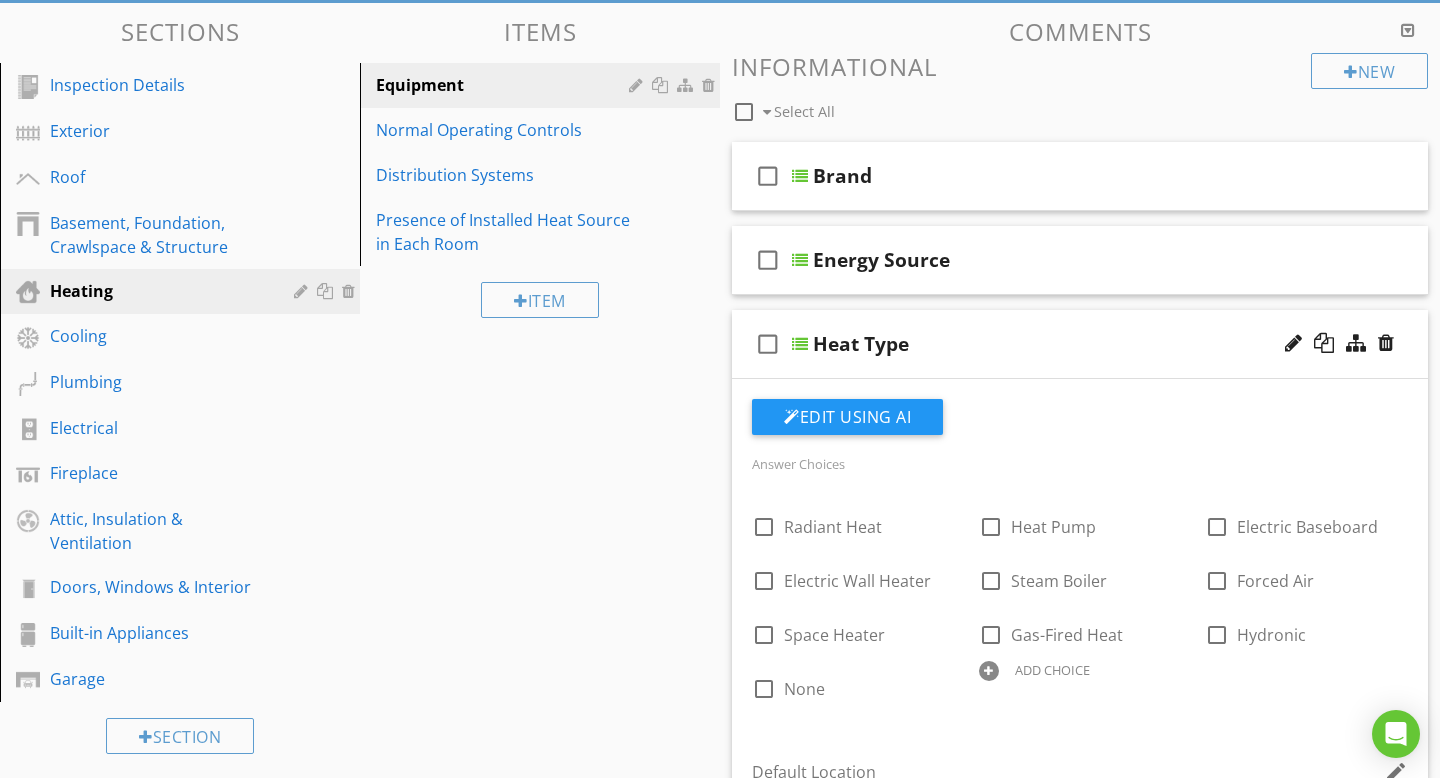 click at bounding box center [800, 344] 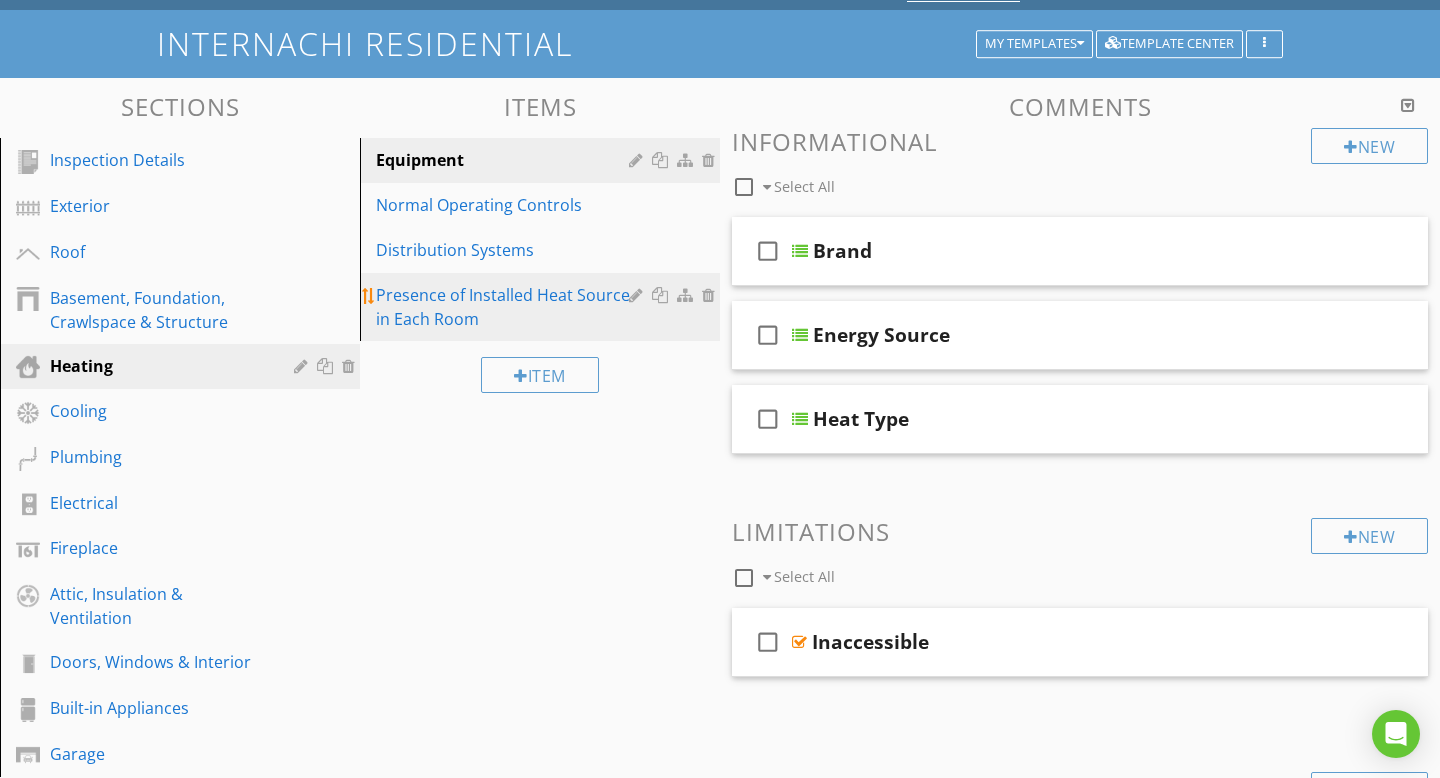 scroll, scrollTop: 122, scrollLeft: 0, axis: vertical 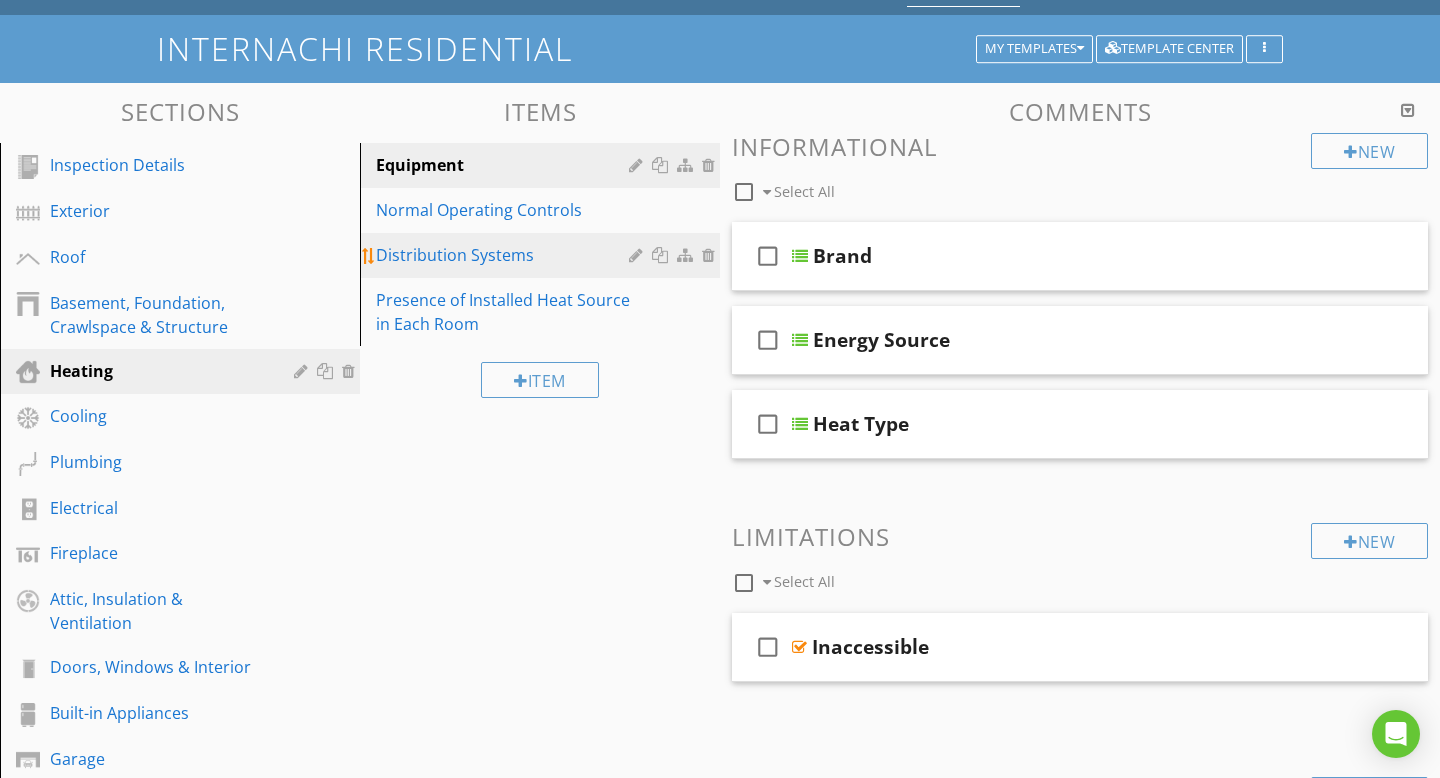 click on "Distribution Systems" at bounding box center [505, 255] 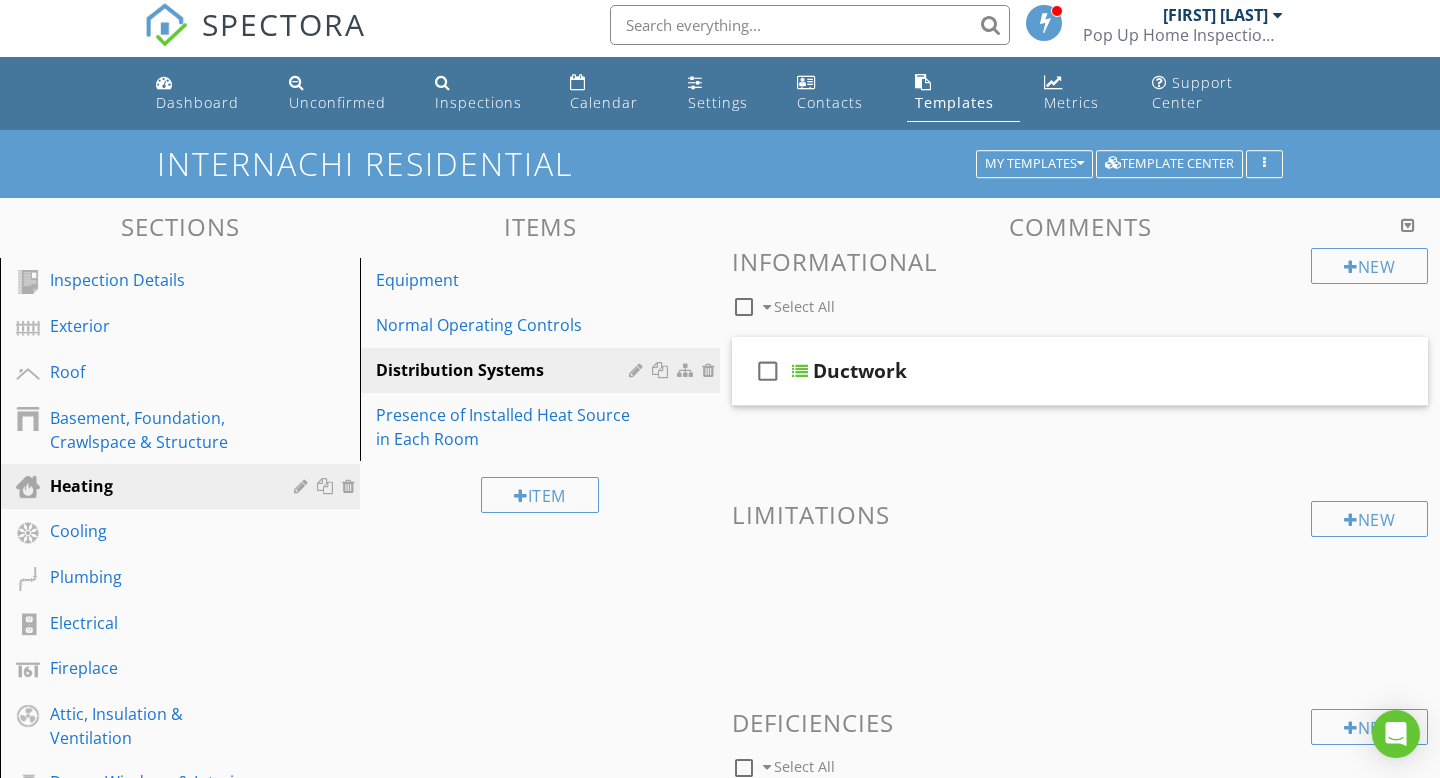 scroll, scrollTop: 0, scrollLeft: 0, axis: both 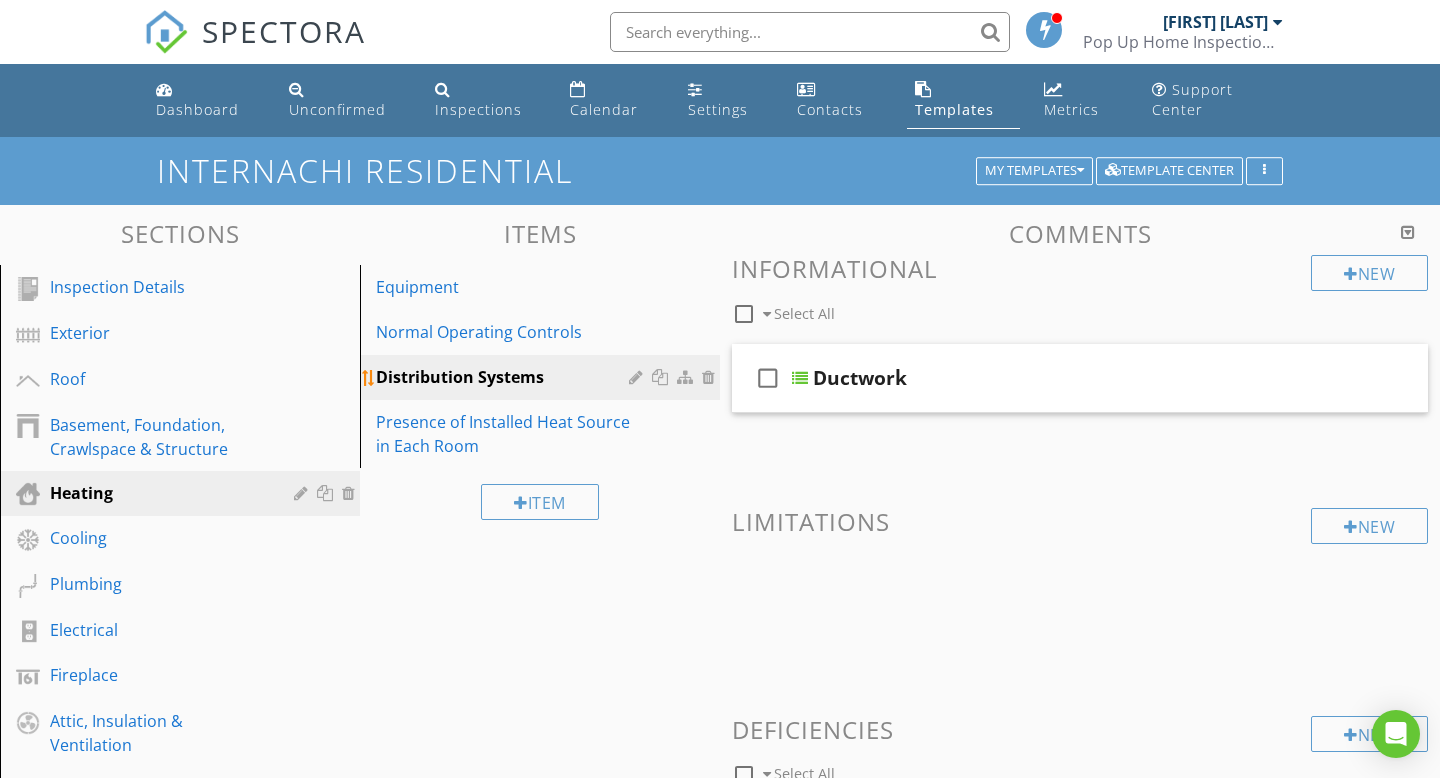 click on "Distribution Systems" at bounding box center [505, 377] 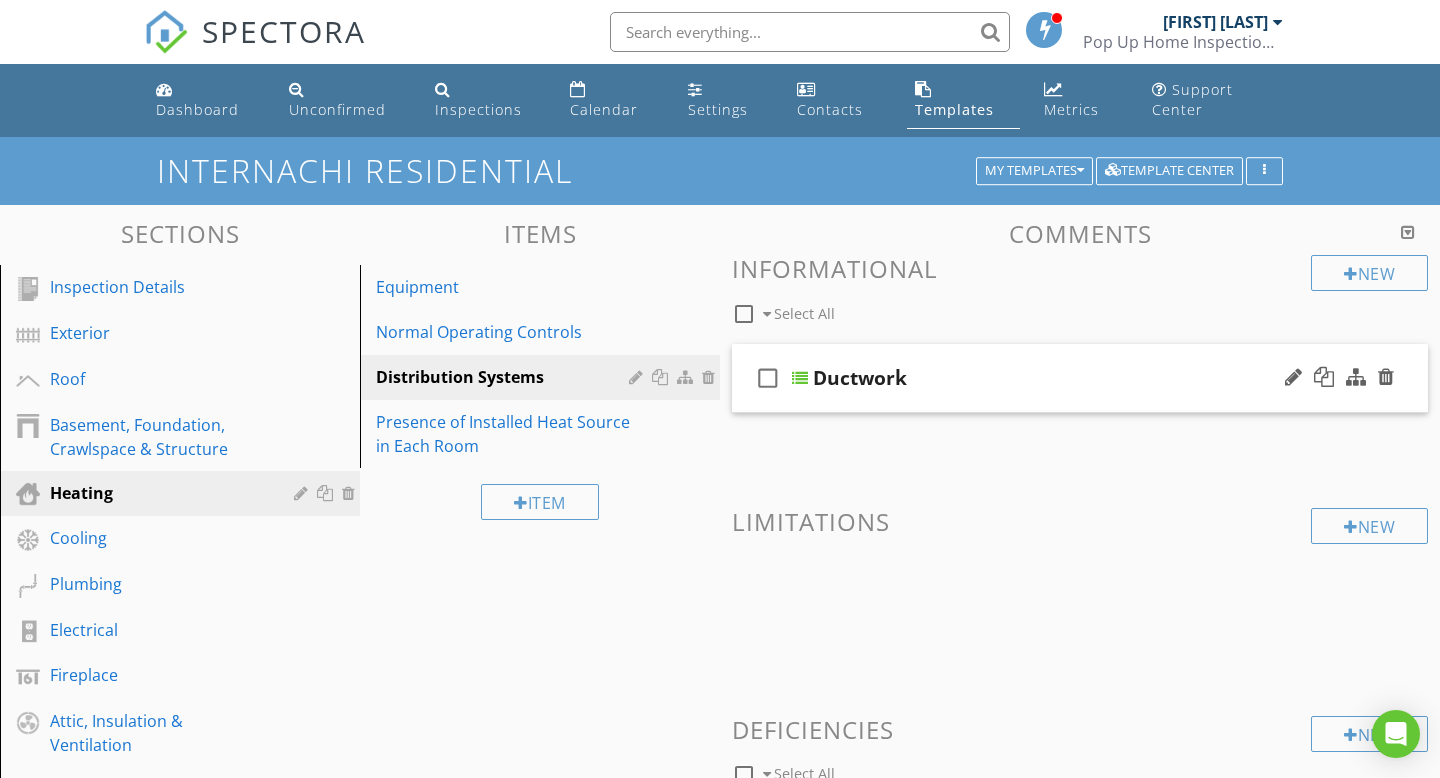 click on "check_box_outline_blank
Ductwork" at bounding box center (1080, 378) 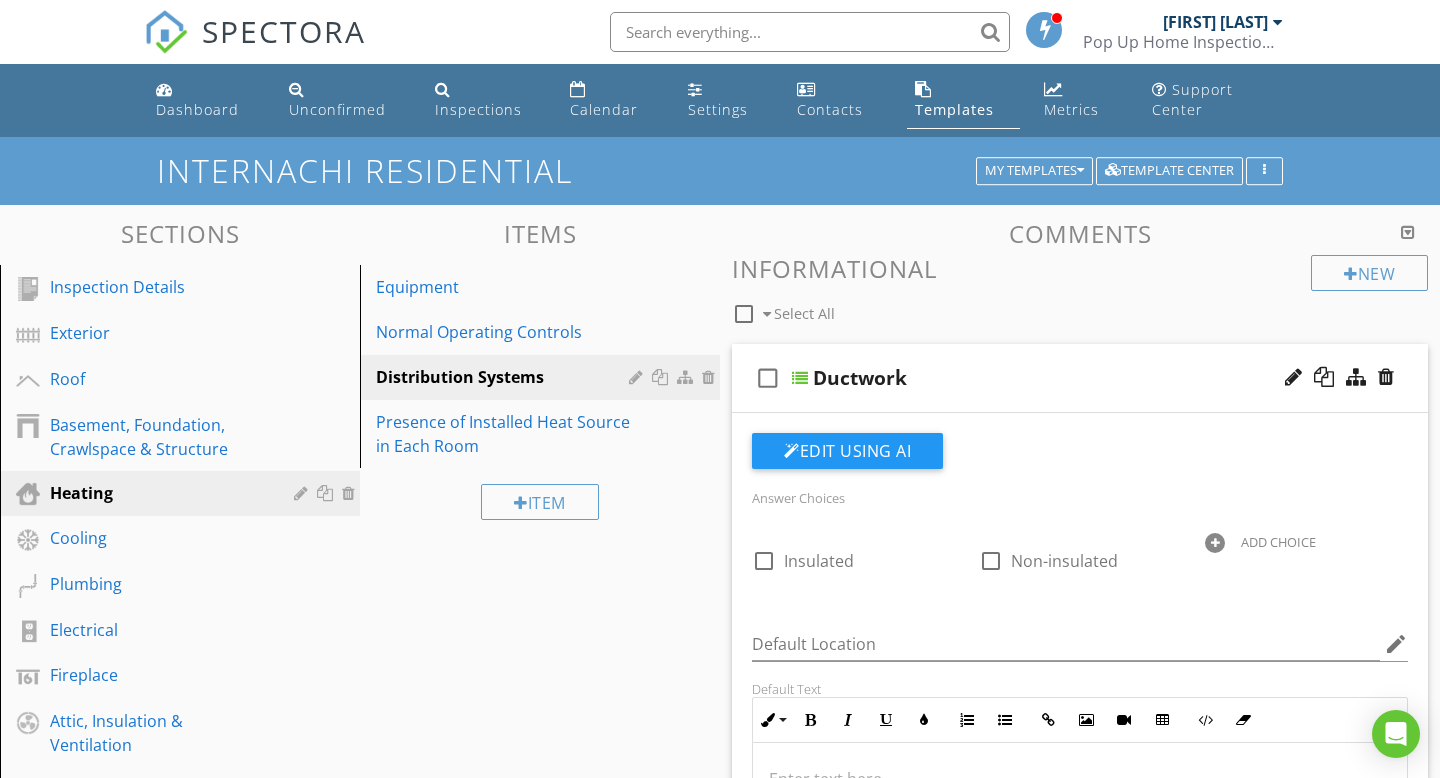 click on "check_box_outline_blank
Ductwork" at bounding box center [1080, 378] 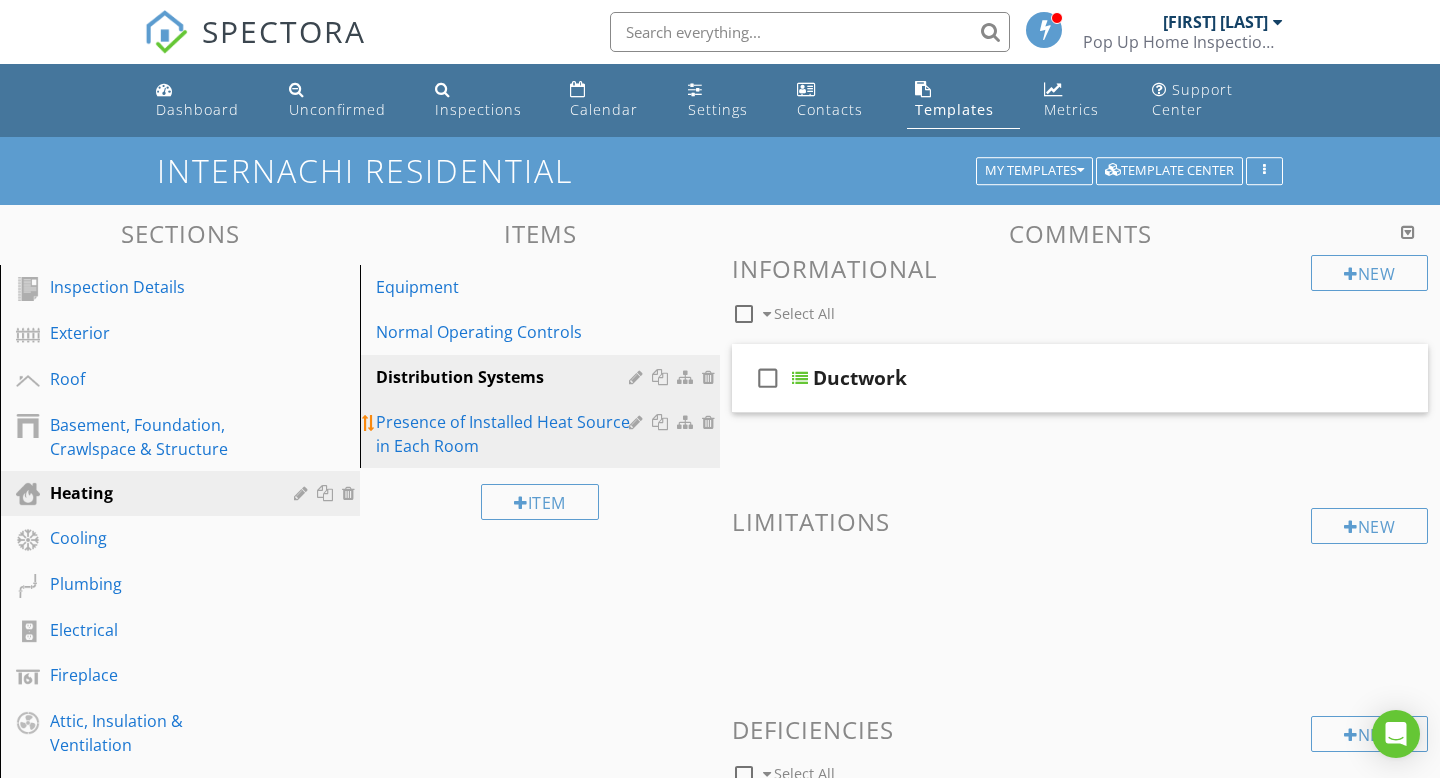 click on "Presence of Installed Heat Source in Each Room" at bounding box center (505, 434) 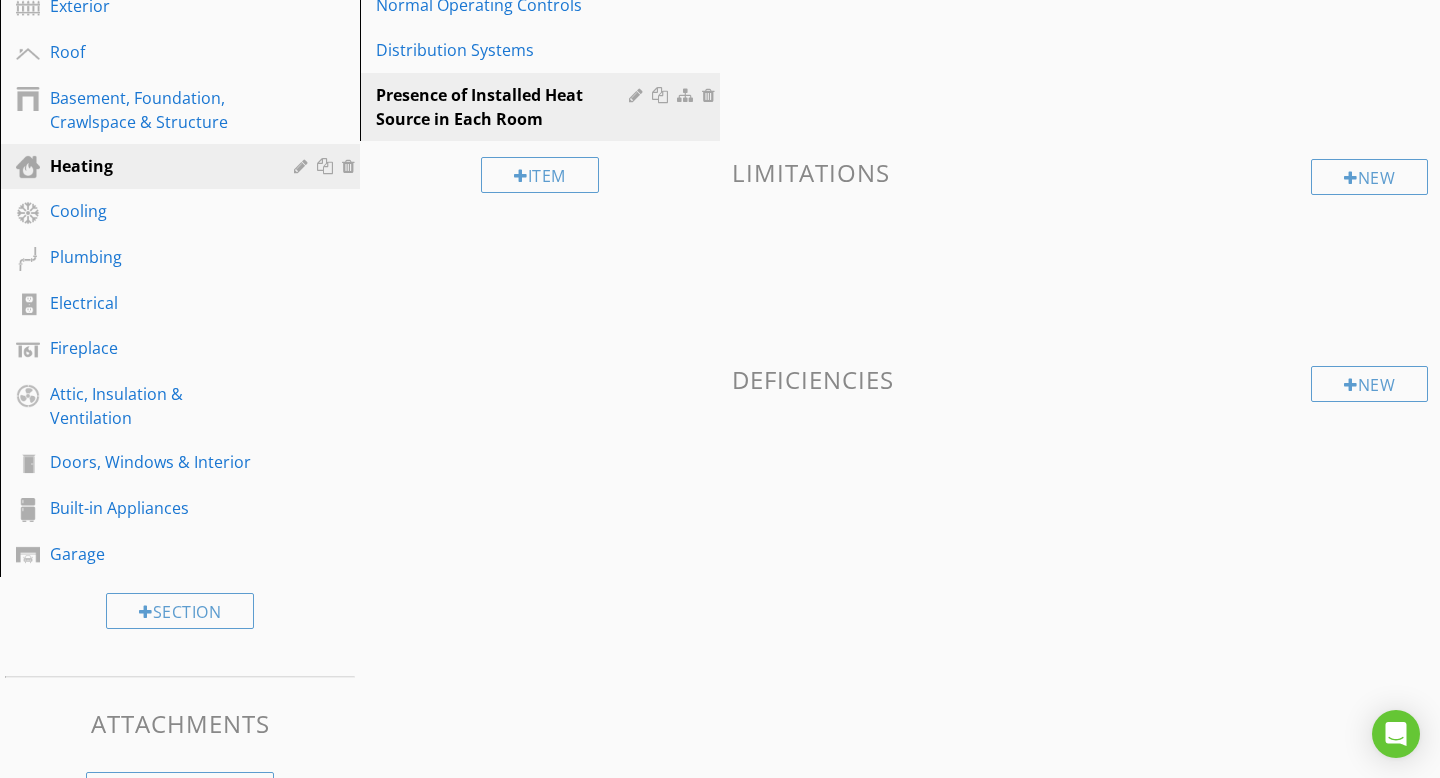 scroll, scrollTop: 392, scrollLeft: 0, axis: vertical 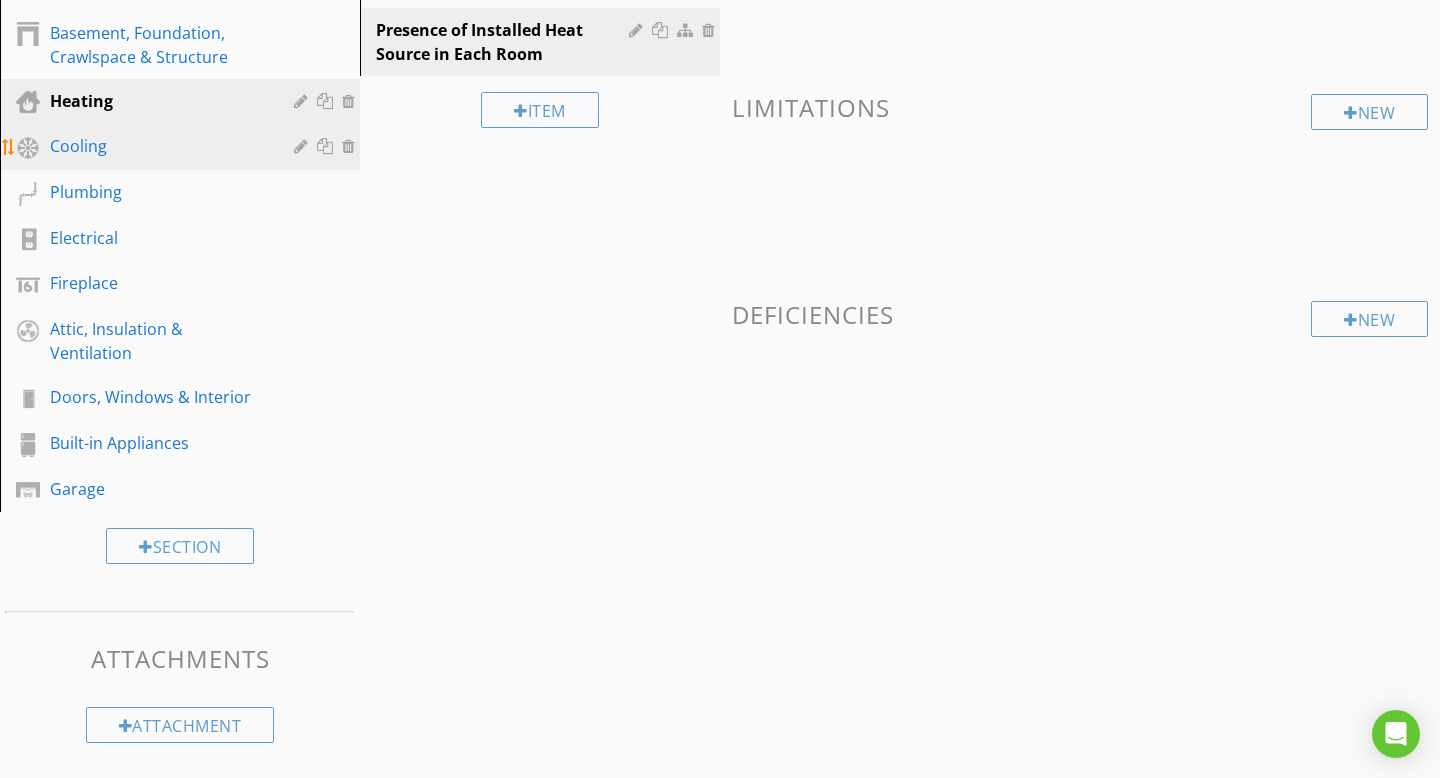 click on "Cooling" at bounding box center (157, 146) 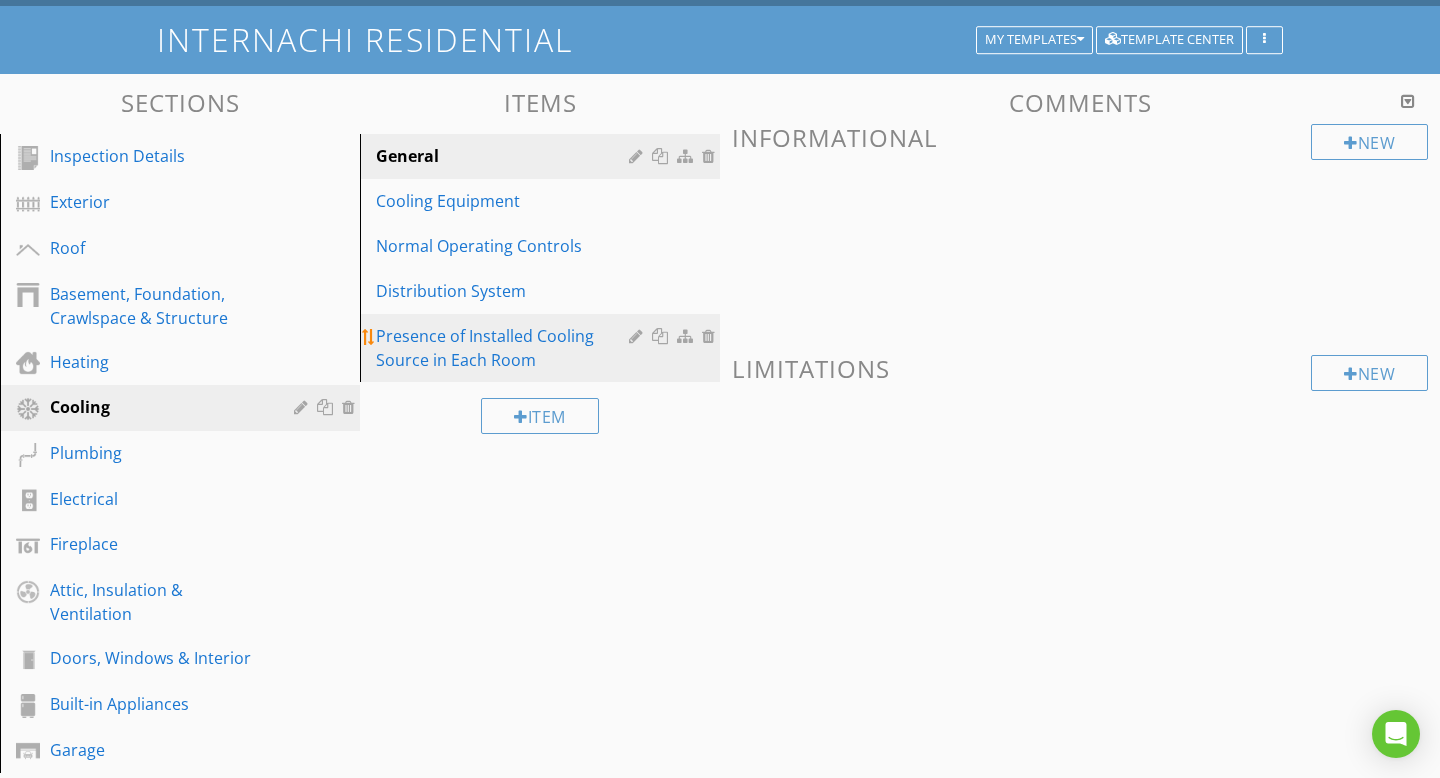 scroll, scrollTop: 90, scrollLeft: 0, axis: vertical 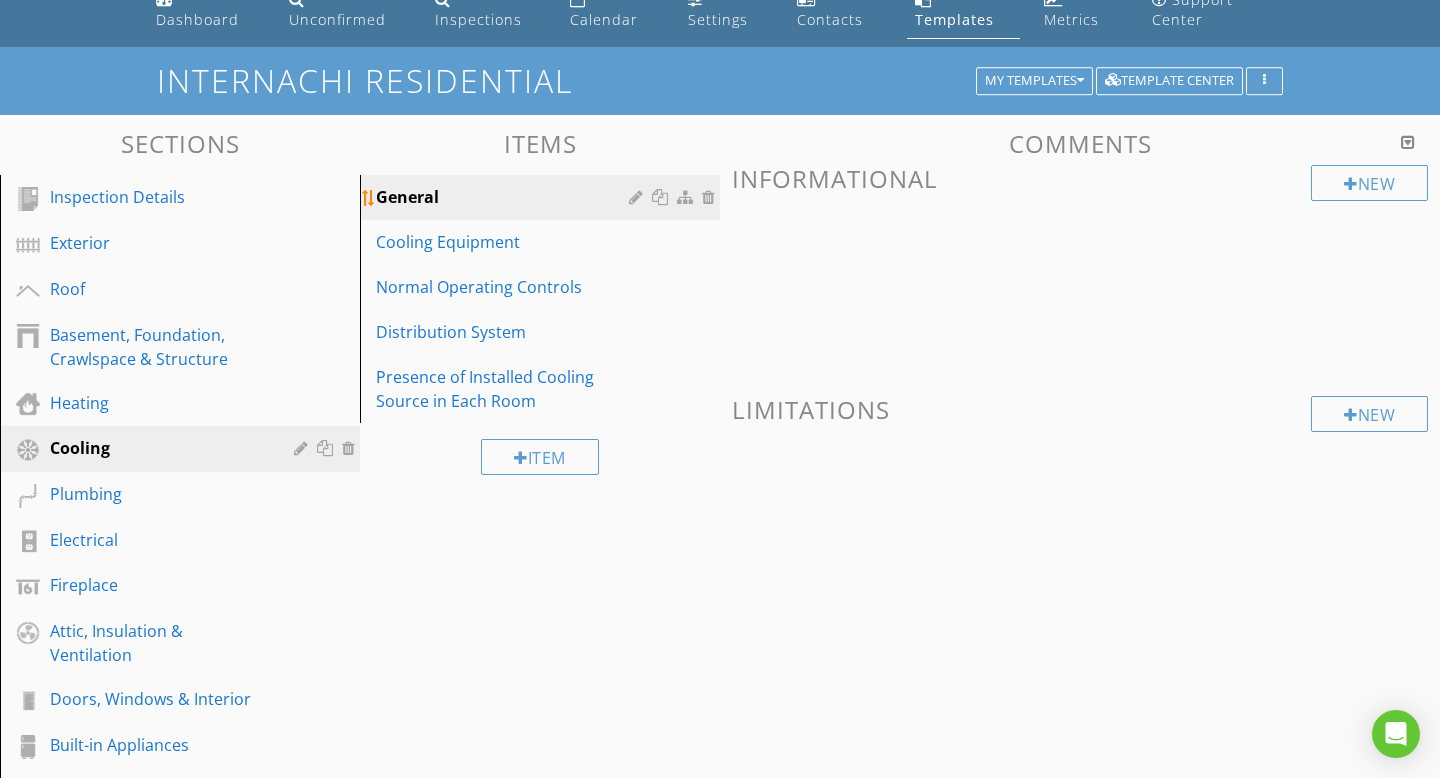 click on "General" at bounding box center [505, 197] 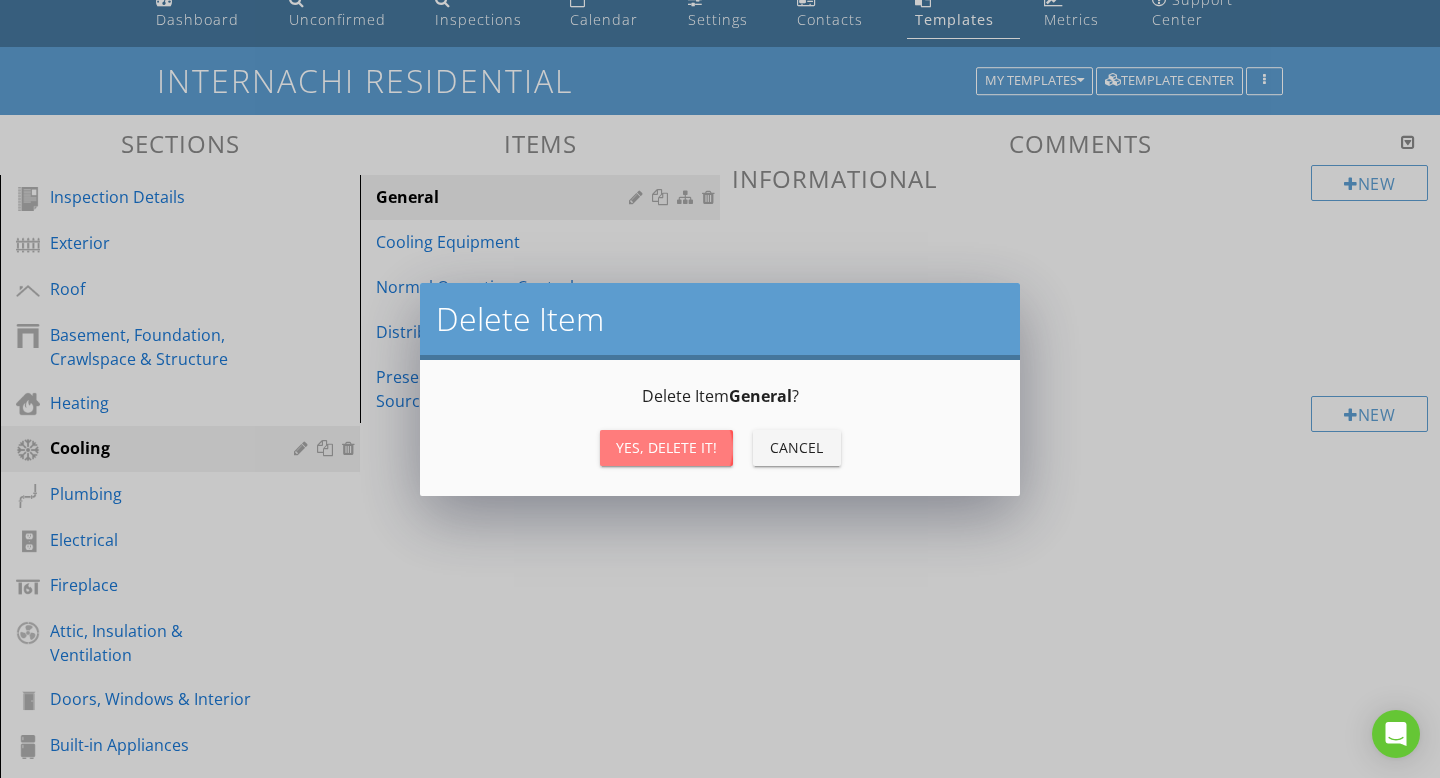 click on "Yes, Delete it!" at bounding box center (666, 447) 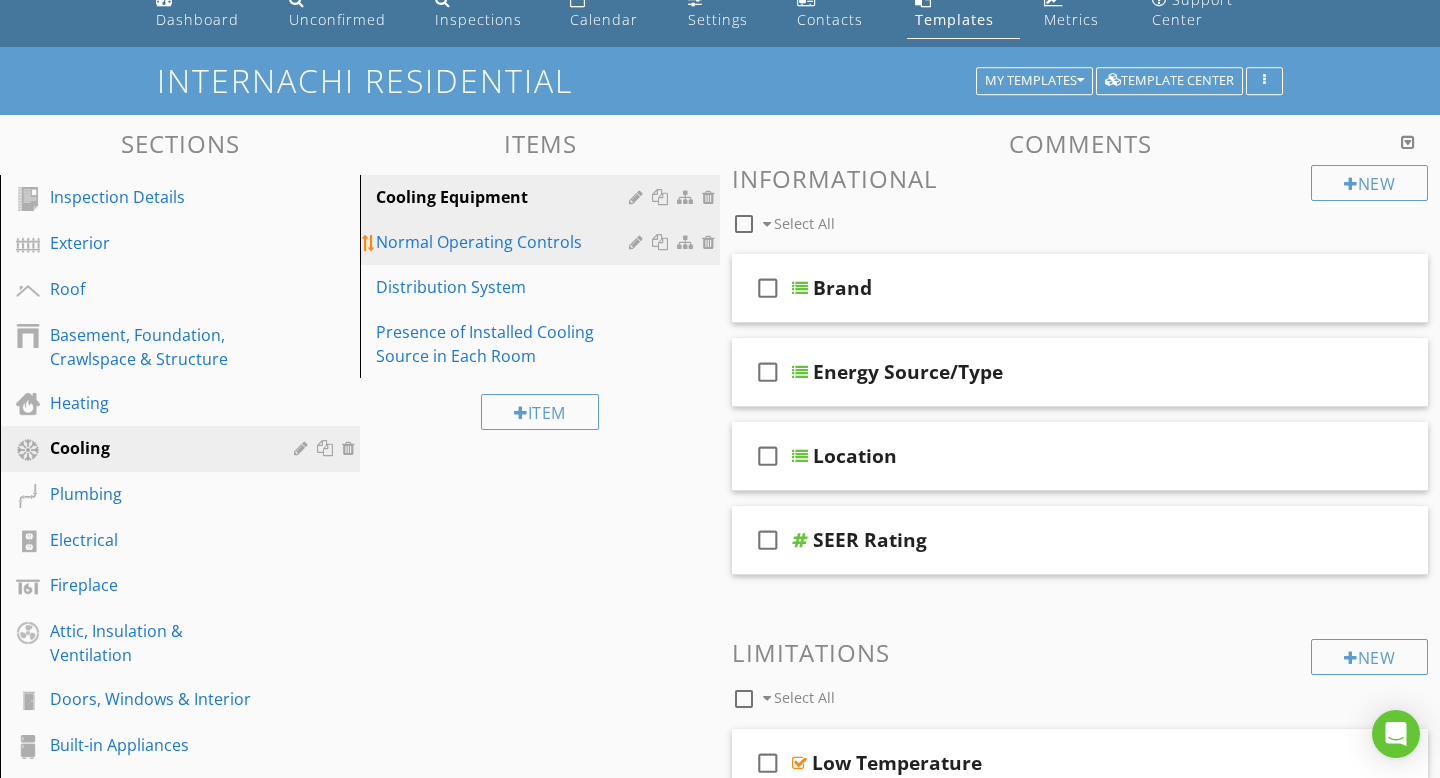 click on "Normal Operating Controls" at bounding box center [543, 242] 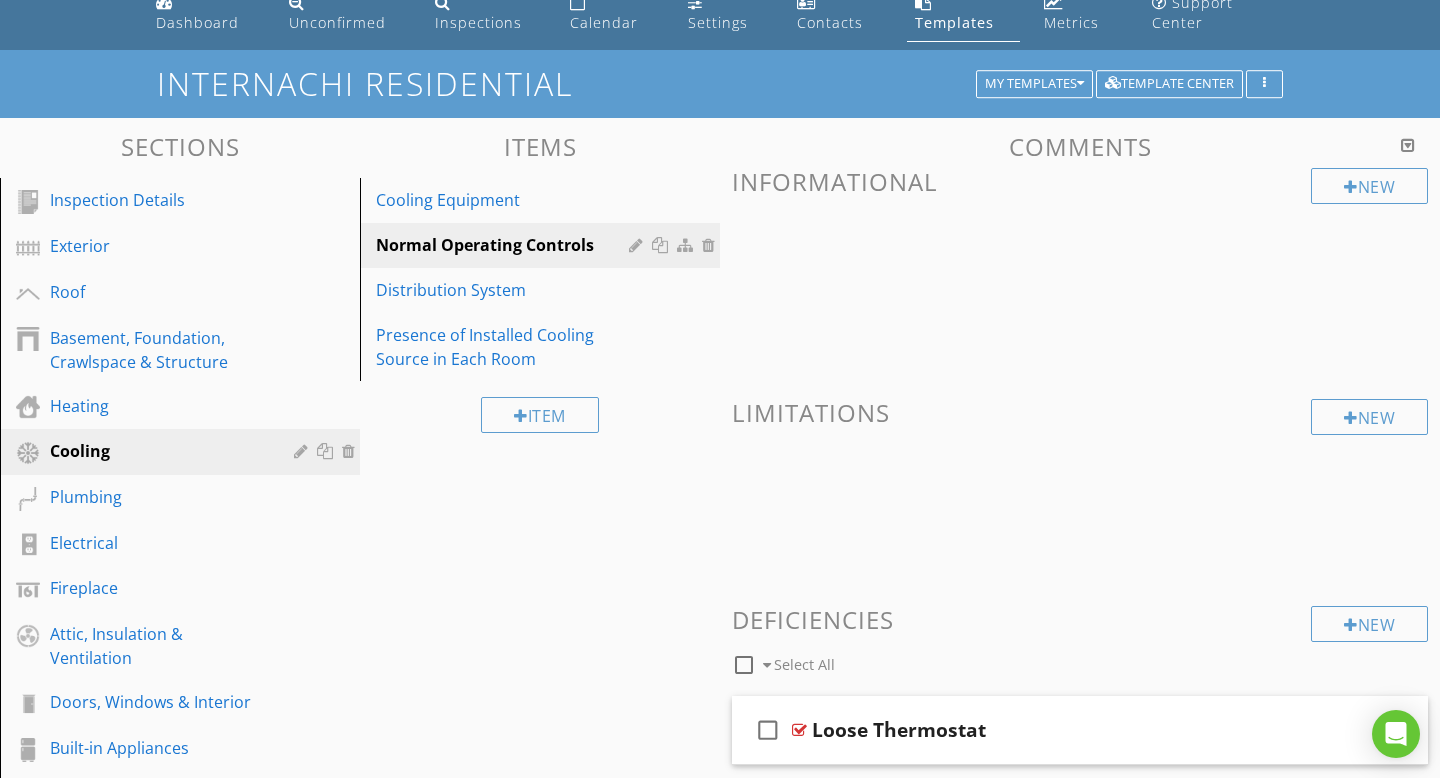 scroll, scrollTop: 85, scrollLeft: 0, axis: vertical 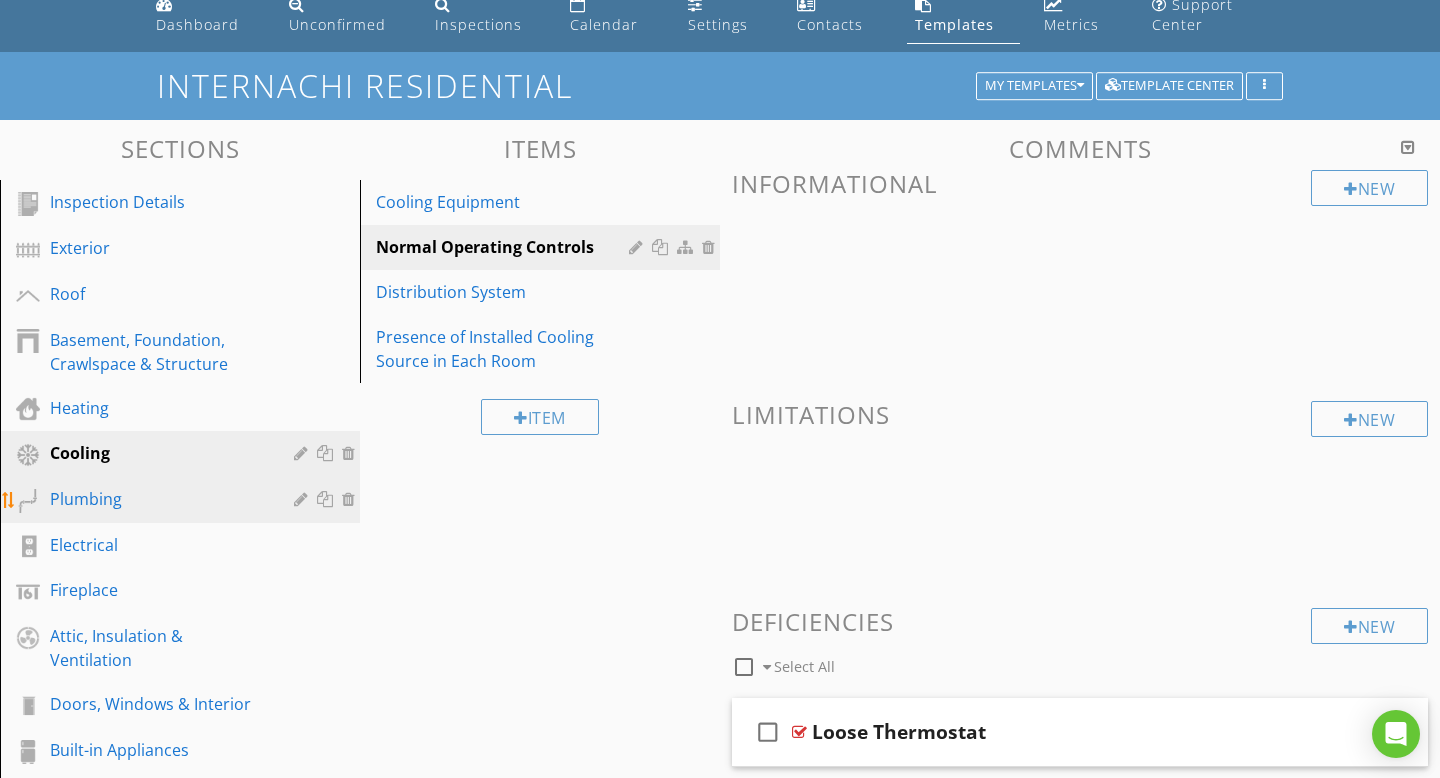 click on "Plumbing" at bounding box center [157, 499] 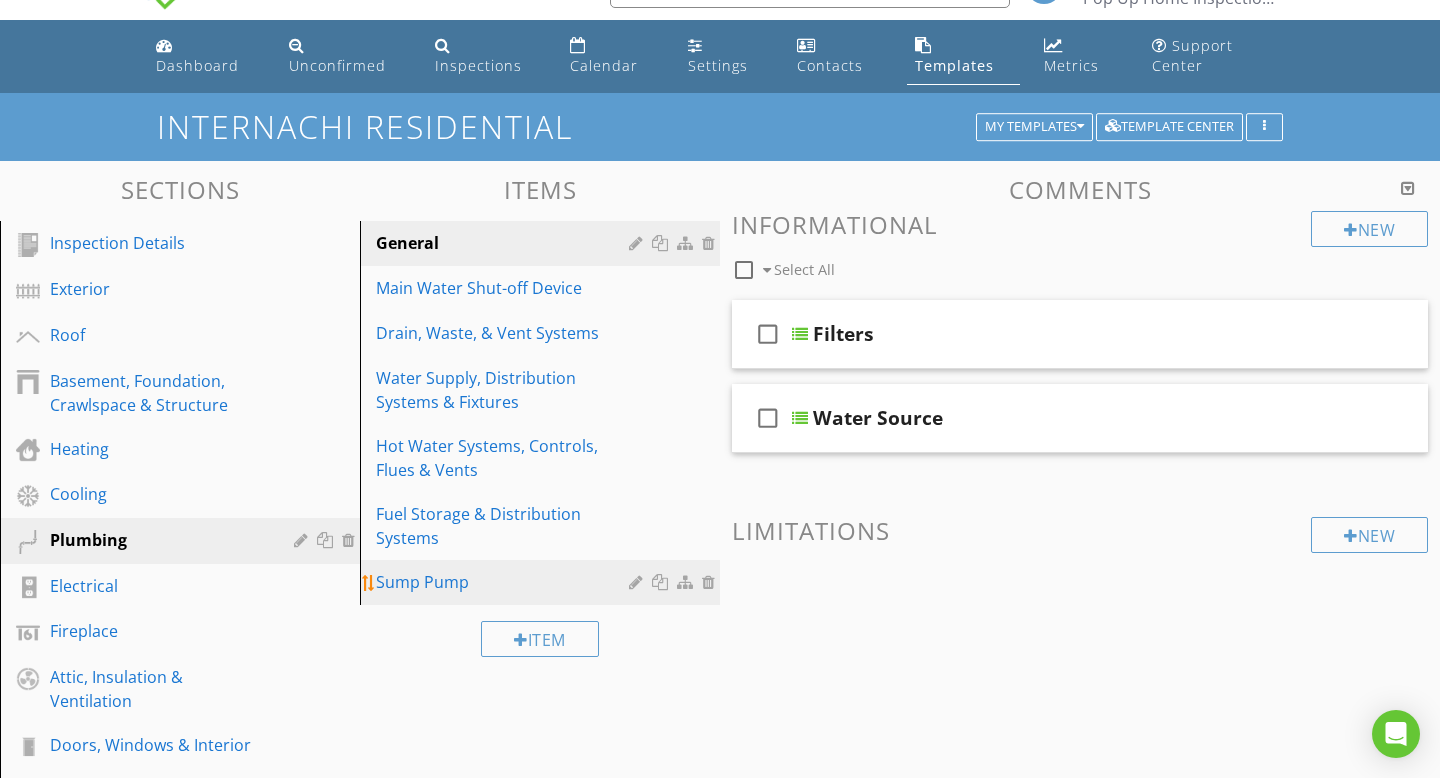 scroll, scrollTop: 43, scrollLeft: 0, axis: vertical 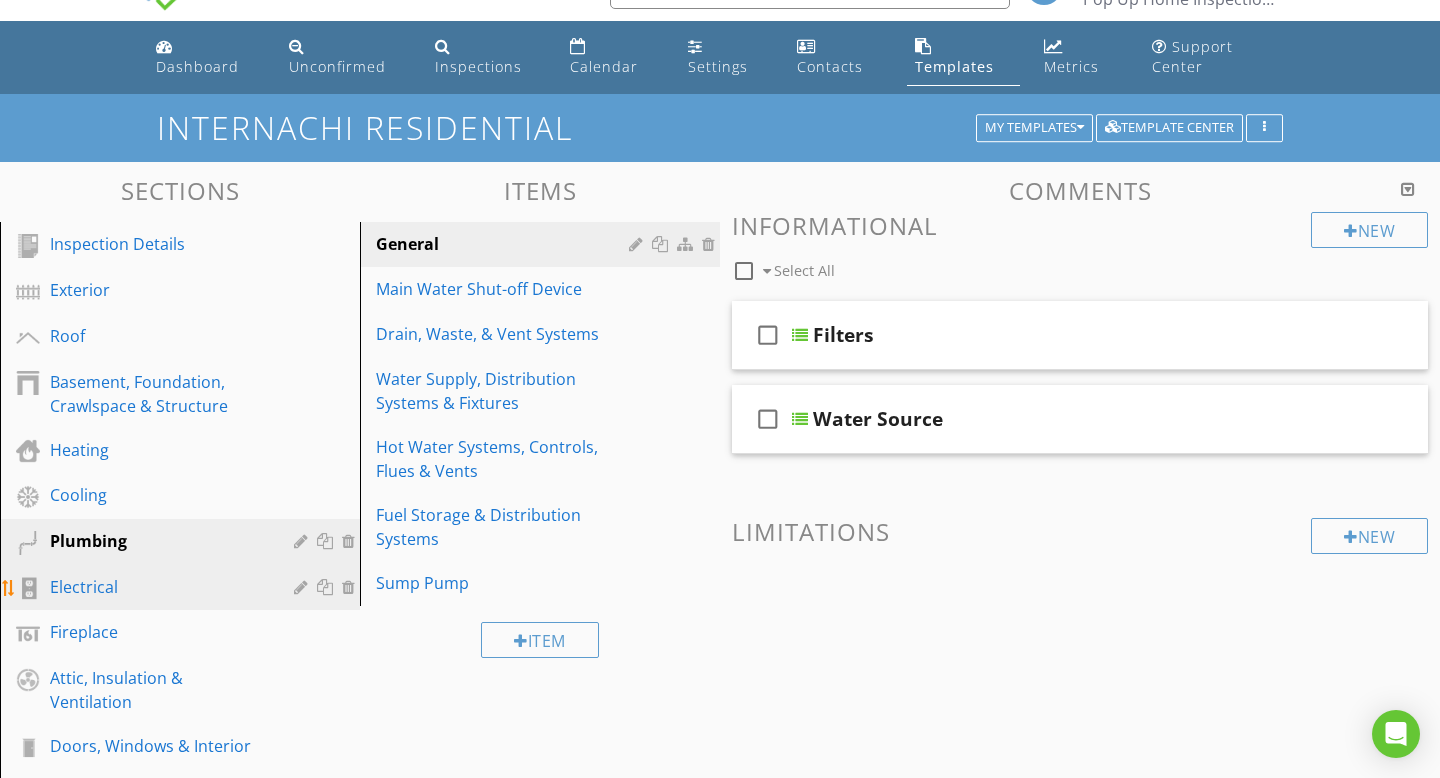 click on "Electrical" at bounding box center (157, 587) 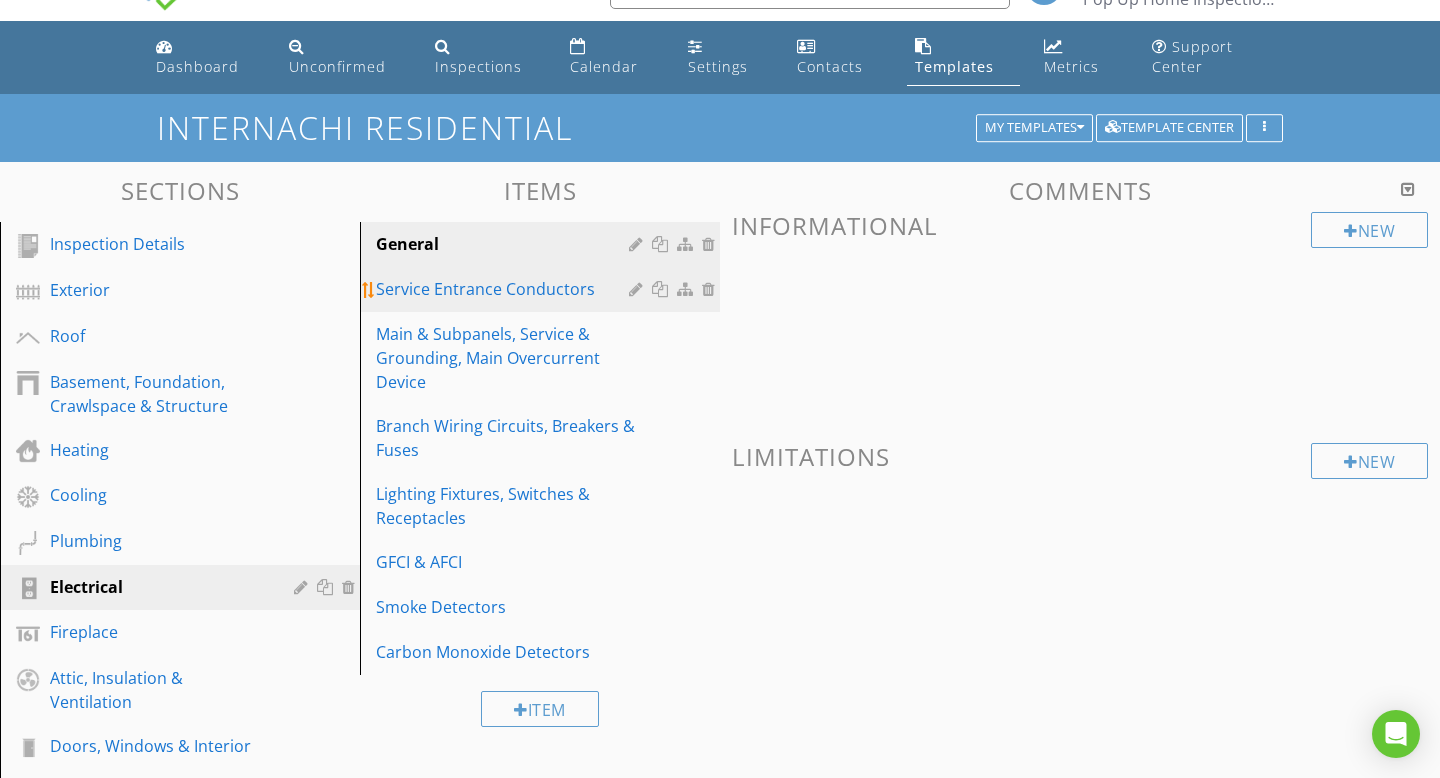click on "Service Entrance Conductors" at bounding box center (505, 289) 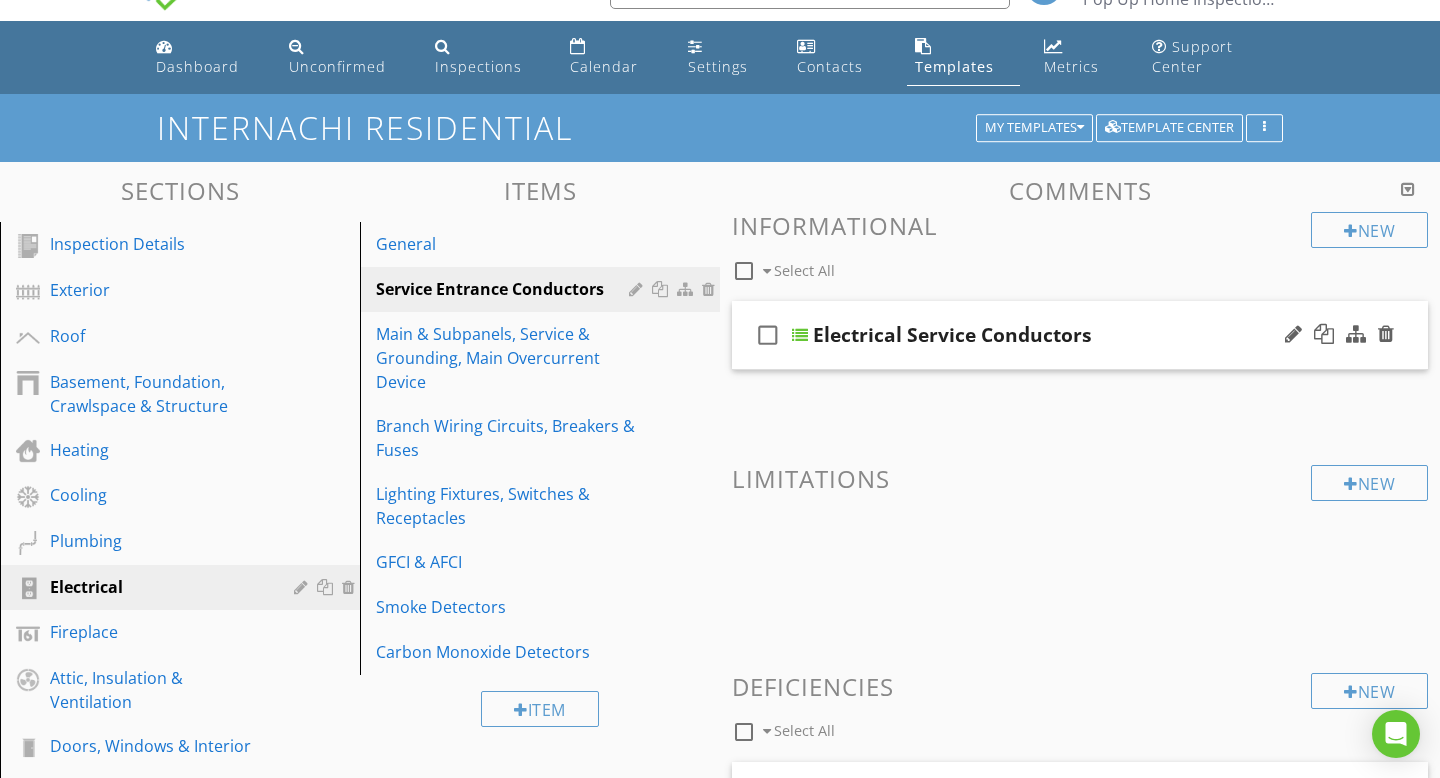 click at bounding box center (800, 335) 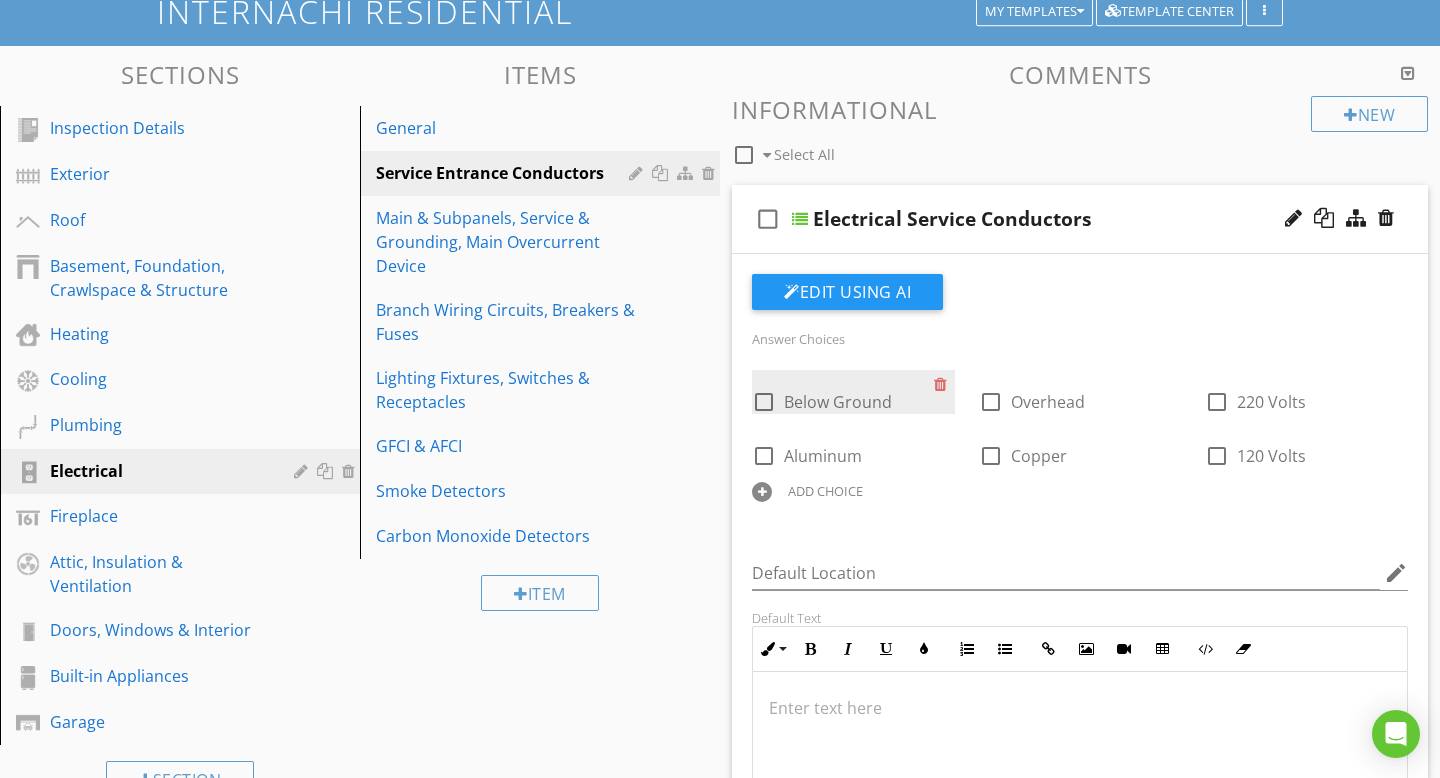 scroll, scrollTop: 163, scrollLeft: 0, axis: vertical 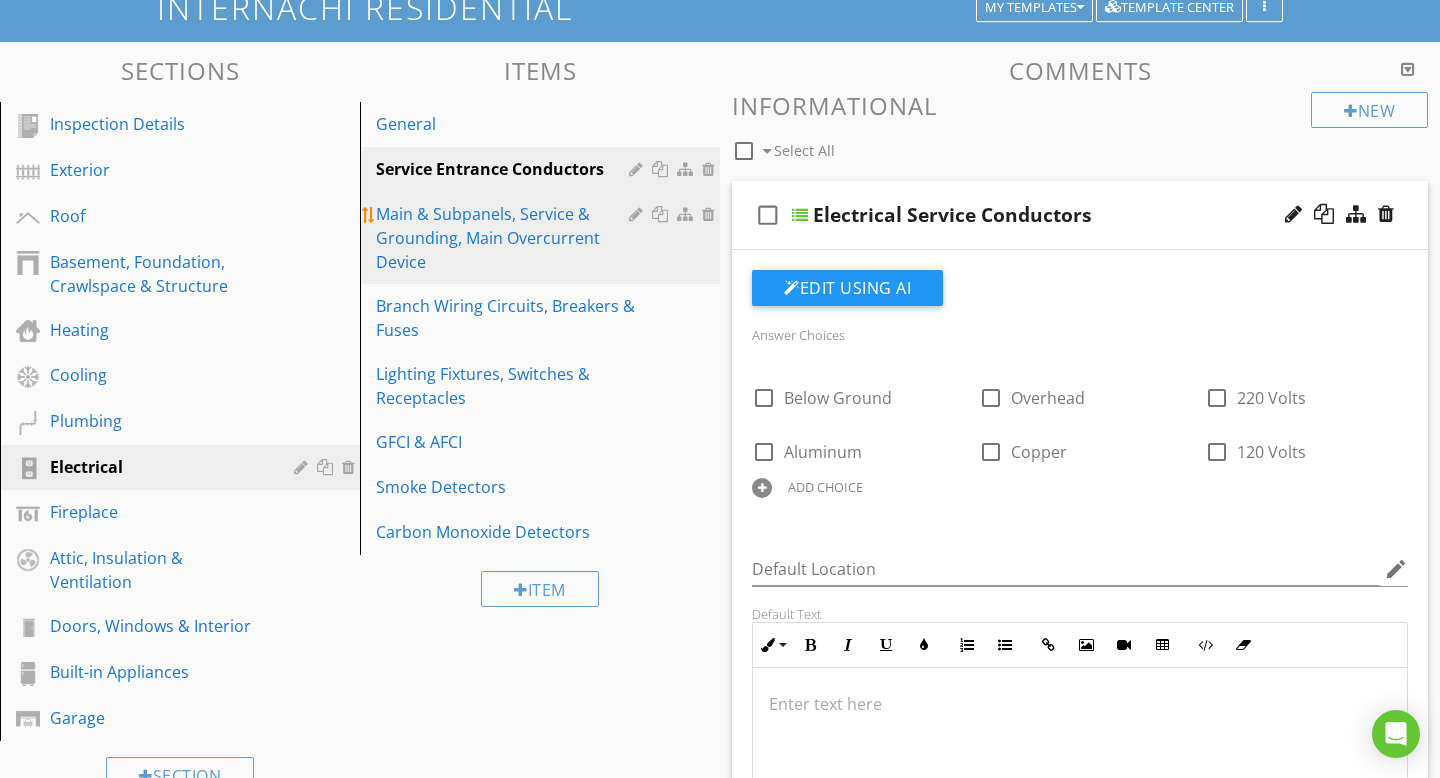 click on "Main & Subpanels, Service & Grounding, Main Overcurrent Device" at bounding box center [505, 238] 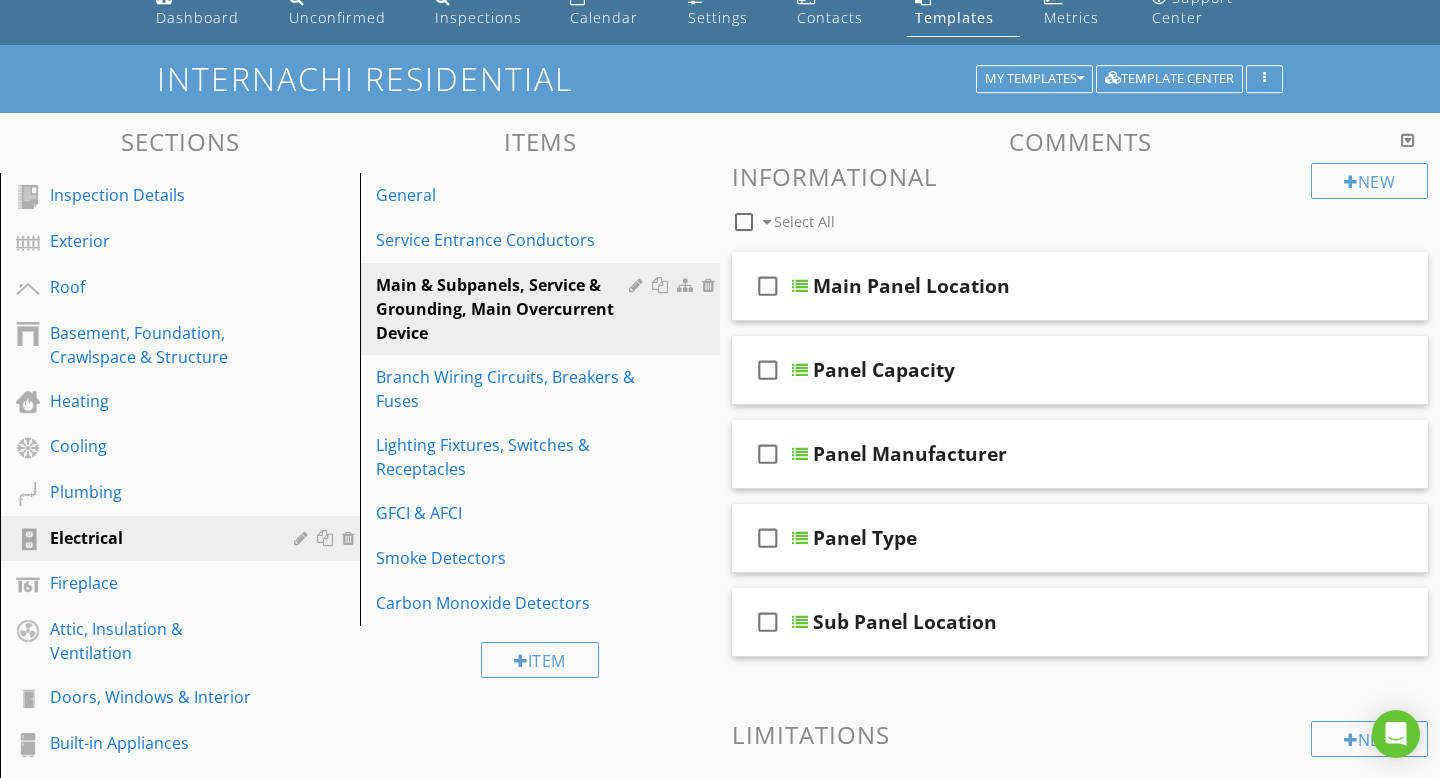 scroll, scrollTop: 0, scrollLeft: 0, axis: both 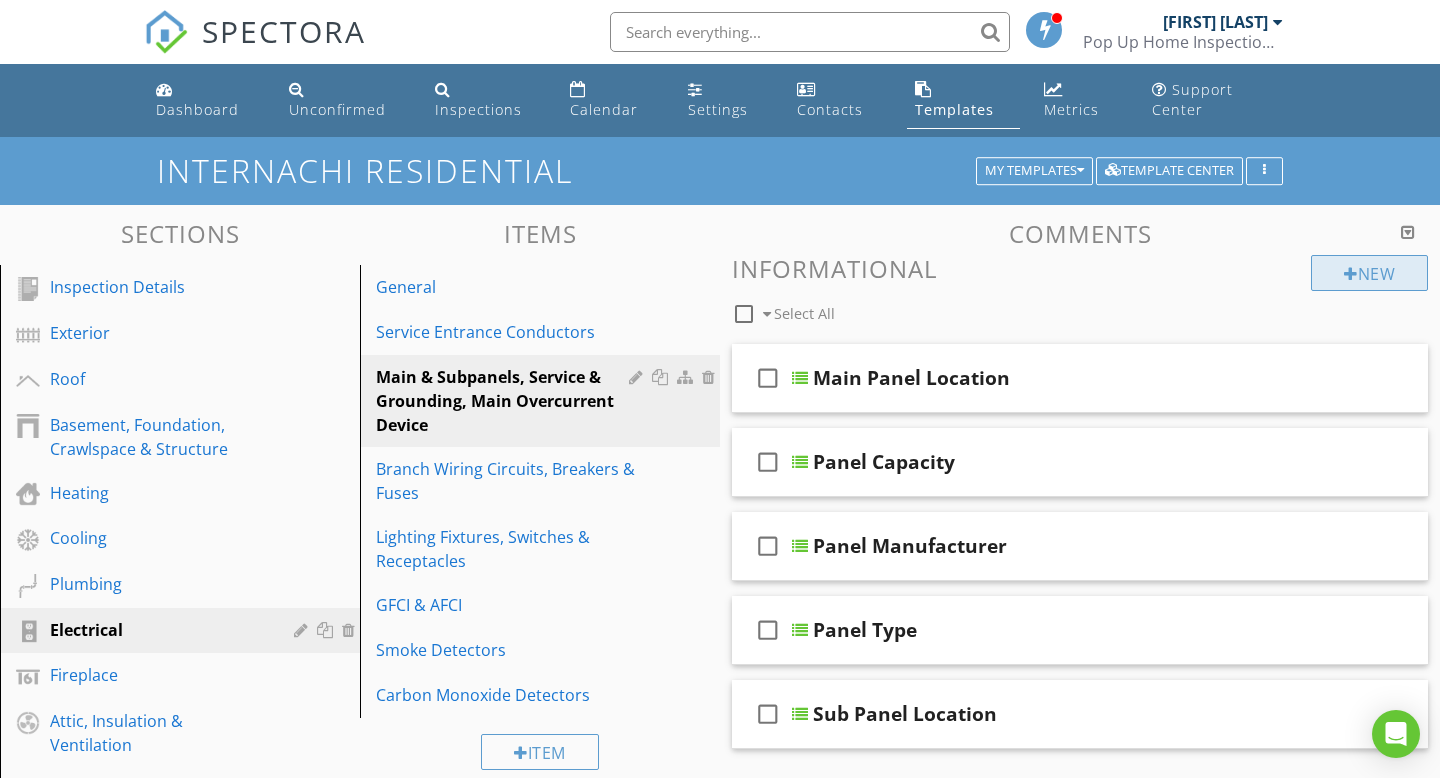 click on "New" at bounding box center (1369, 273) 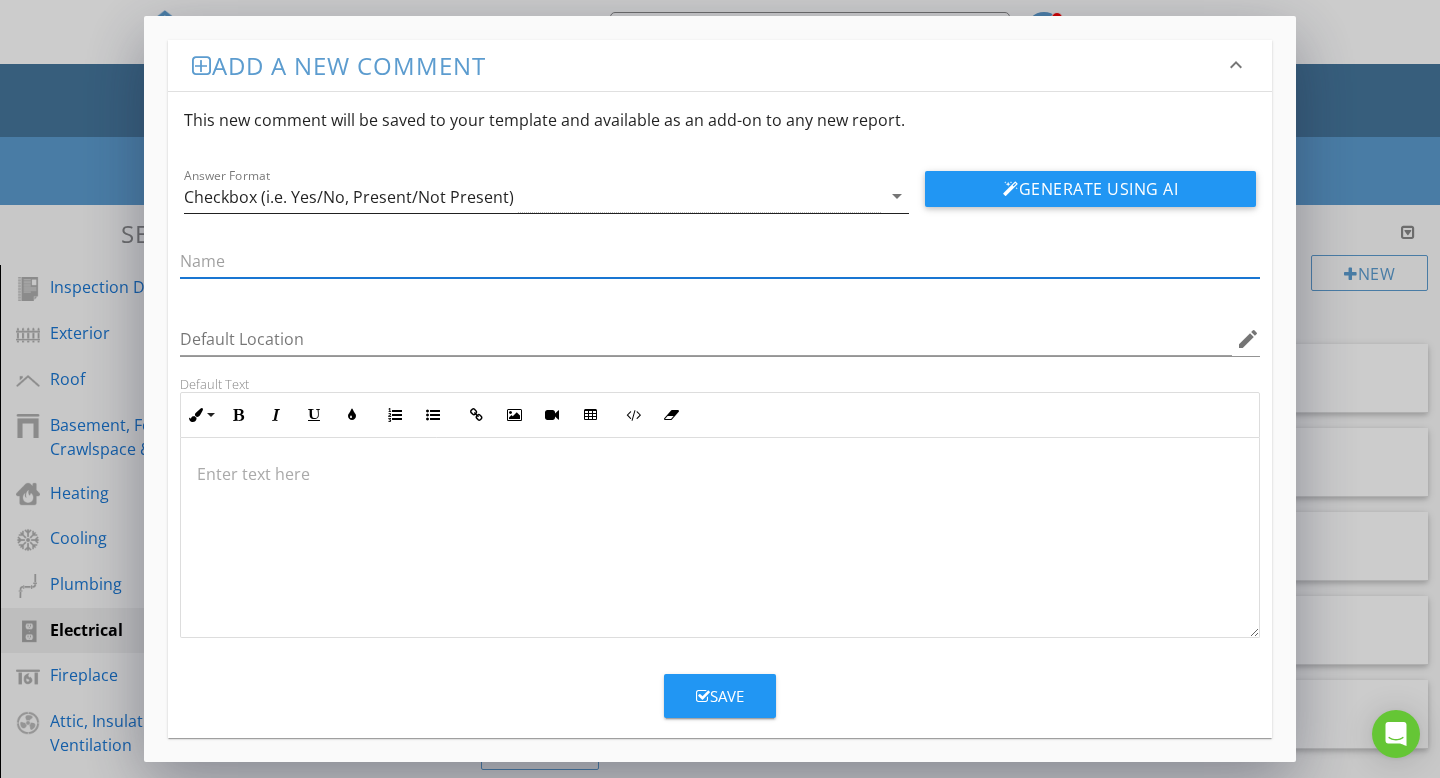 click on "Checkbox (i.e. Yes/No, Present/Not Present)" at bounding box center (532, 196) 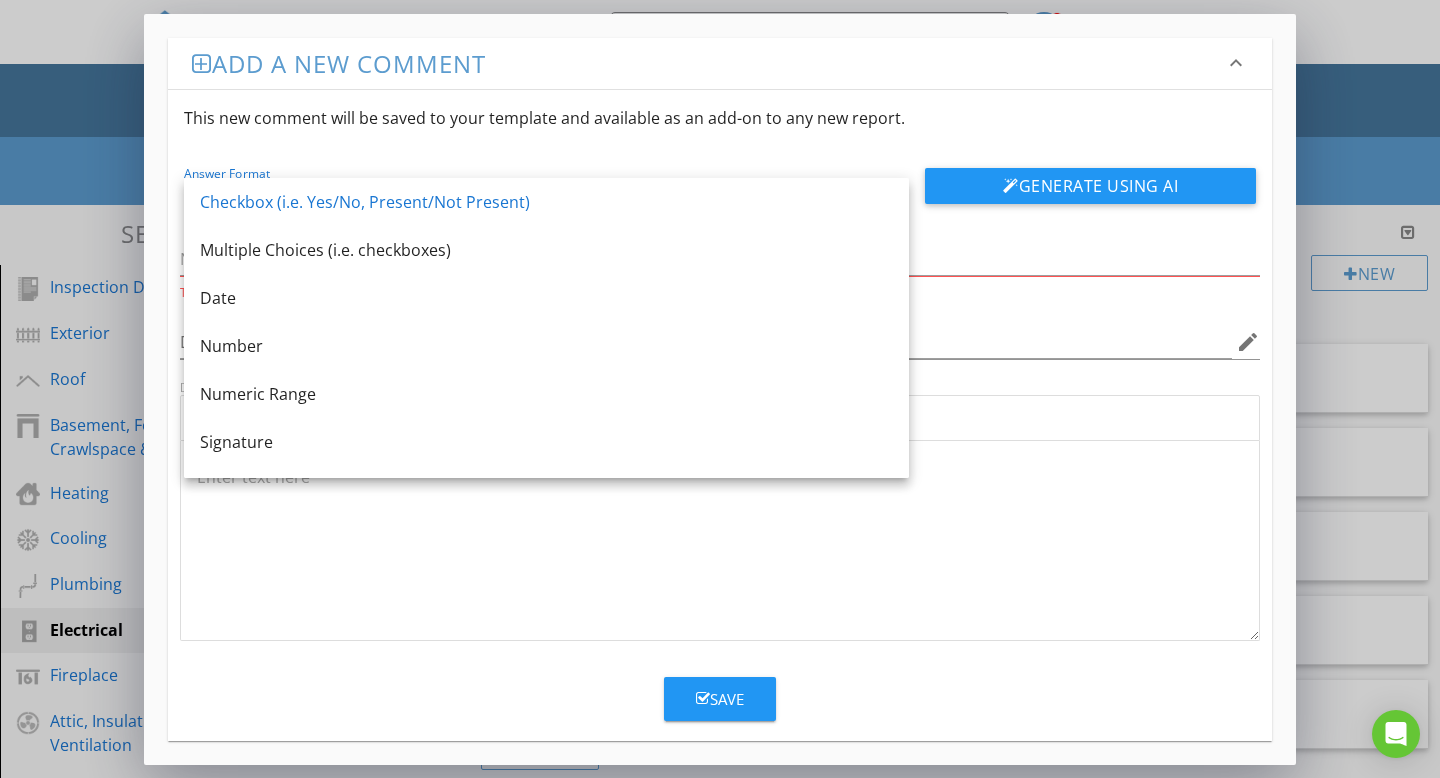 click on "This new comment will be saved to your template and available as an
add-on to any new report." at bounding box center (720, 118) 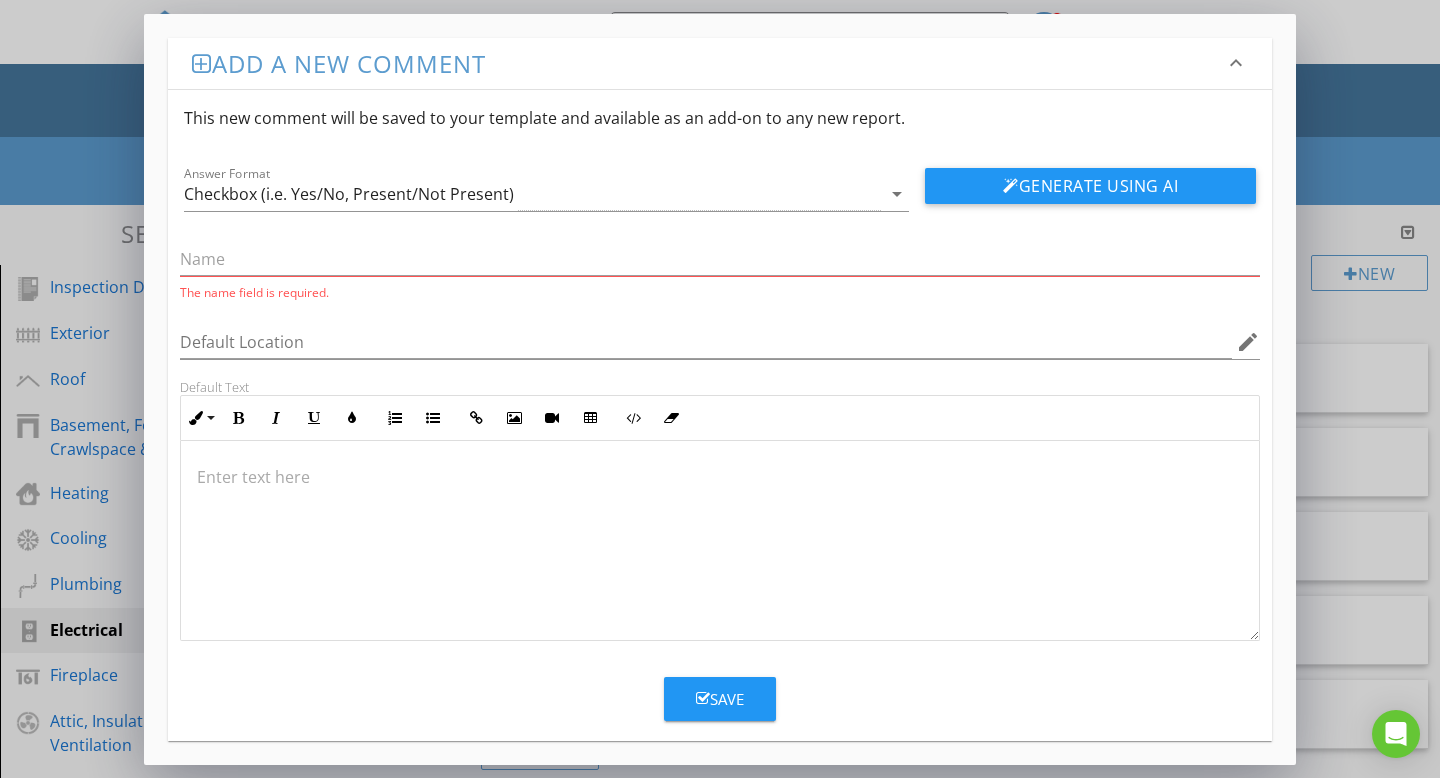 click on "Add a new comment
keyboard_arrow_down
This new comment will be saved to your template and available as an
add-on to any new report.
Answer Format Checkbox (i.e. Yes/No, Present/Not Present) arrow_drop_down
Generate Using AI
The name field is required.             Default Location edit       Default Text   Inline Style XLarge Large Normal Small Light Small/Light Bold Italic Underline Colors Ordered List Unordered List Insert Link Insert Image Insert Video Insert Table Code View Clear Formatting Enter text here
Save" at bounding box center (720, 389) 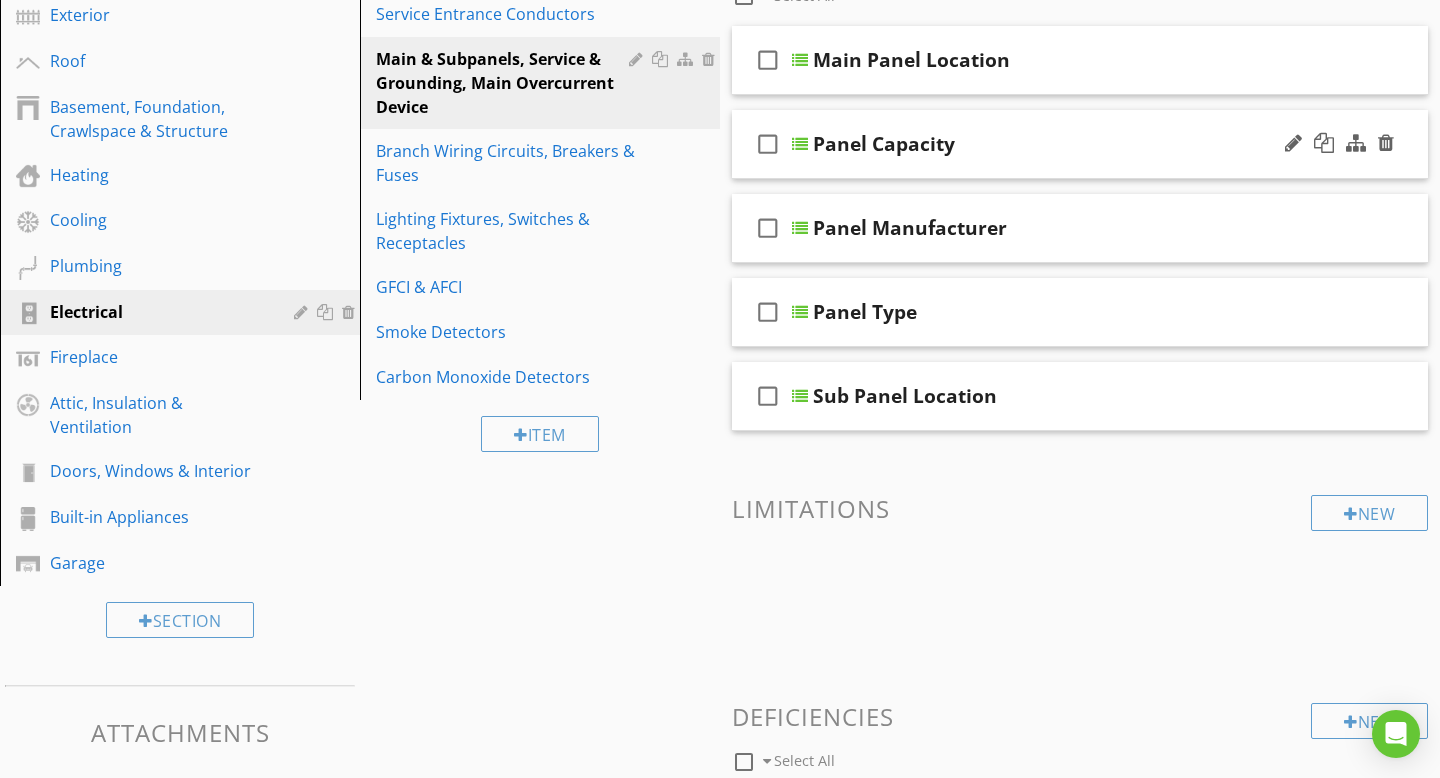 scroll, scrollTop: 325, scrollLeft: 0, axis: vertical 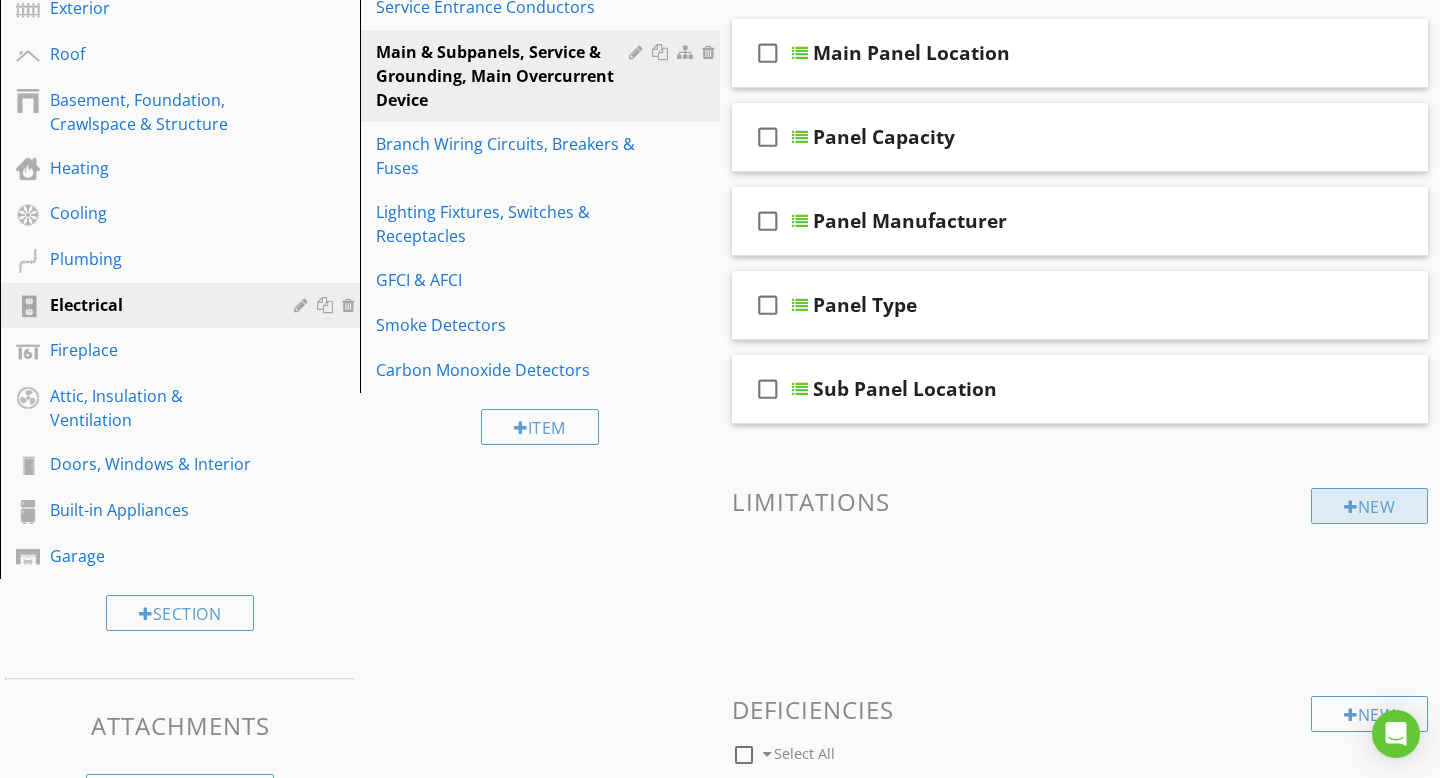 click on "New" at bounding box center (1369, 506) 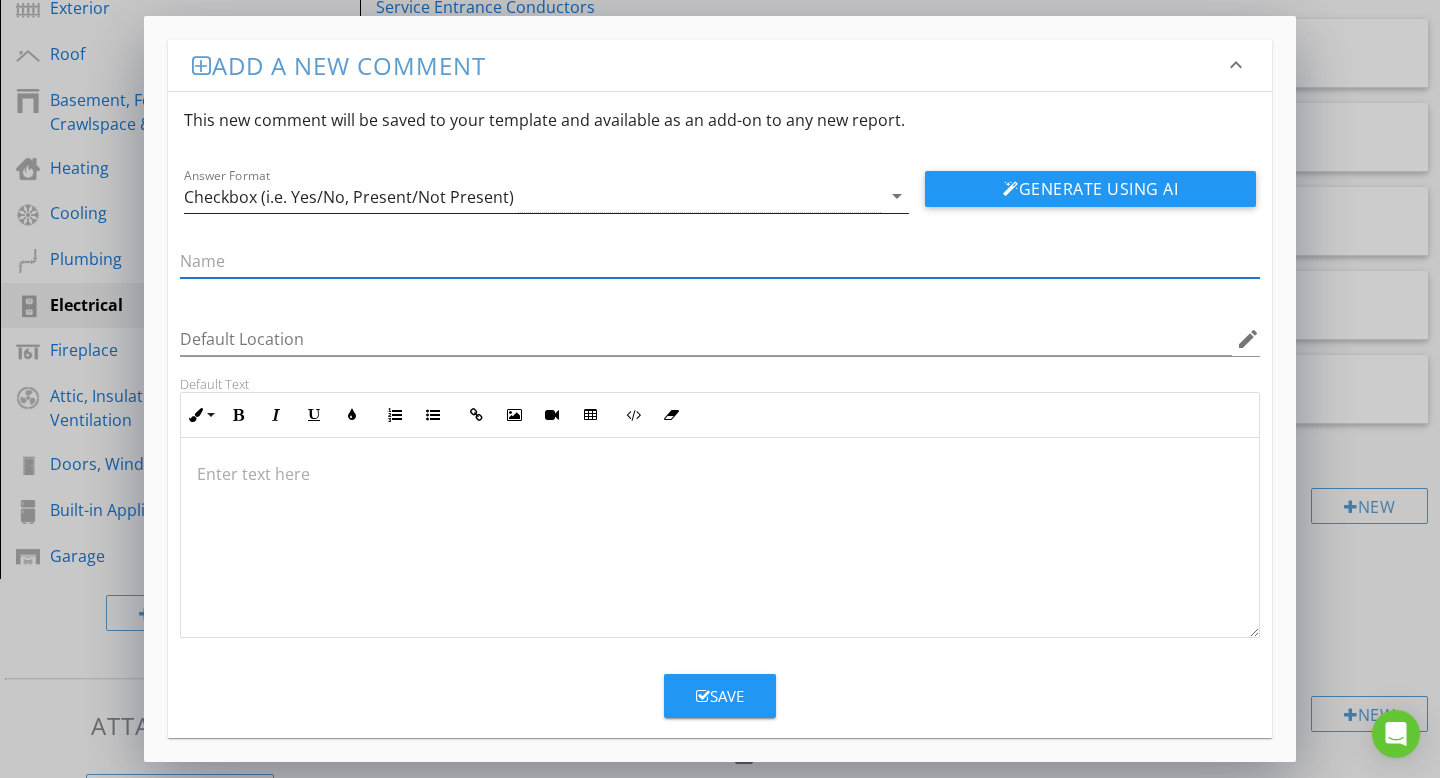 click on "Checkbox (i.e. Yes/No, Present/Not Present)" at bounding box center (532, 196) 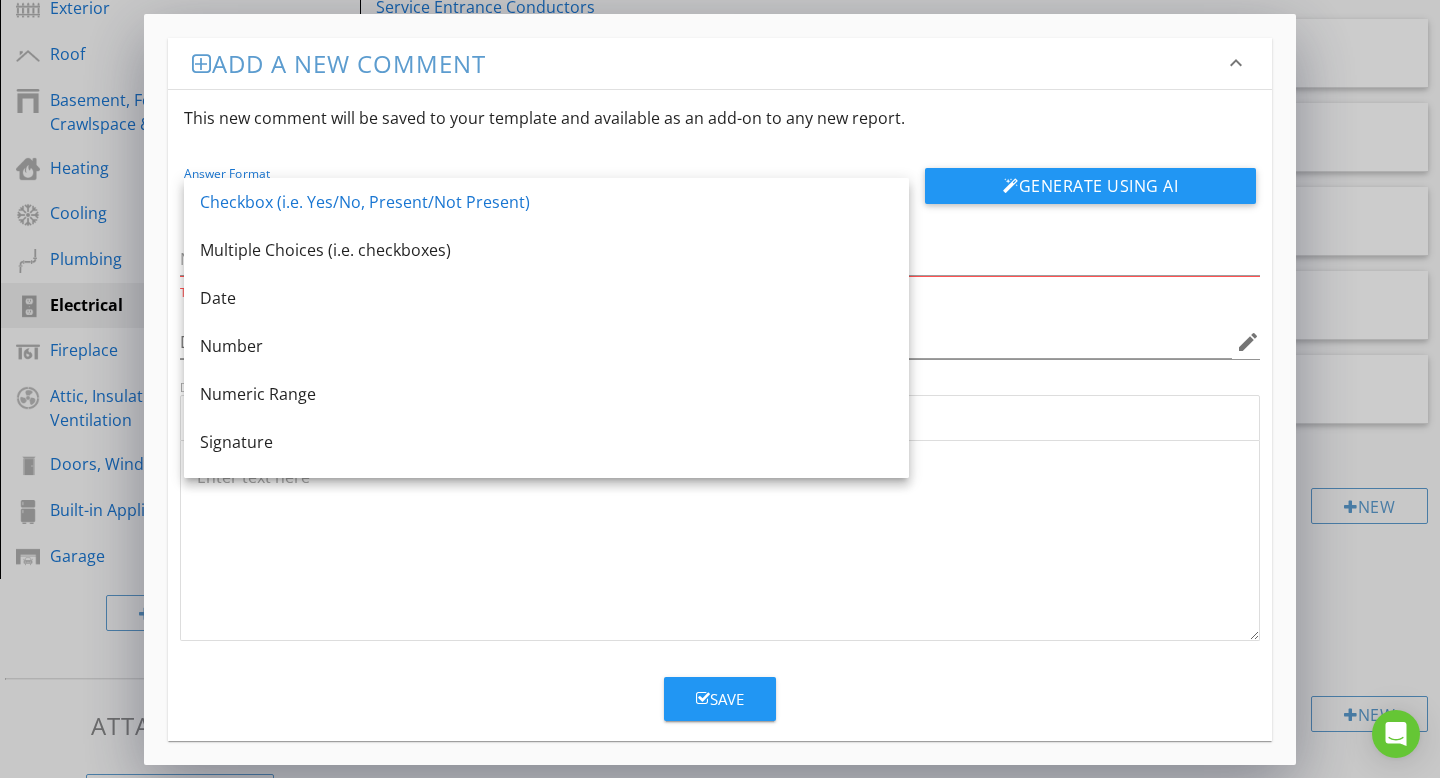 click on "Add a new comment
keyboard_arrow_down" at bounding box center (720, 63) 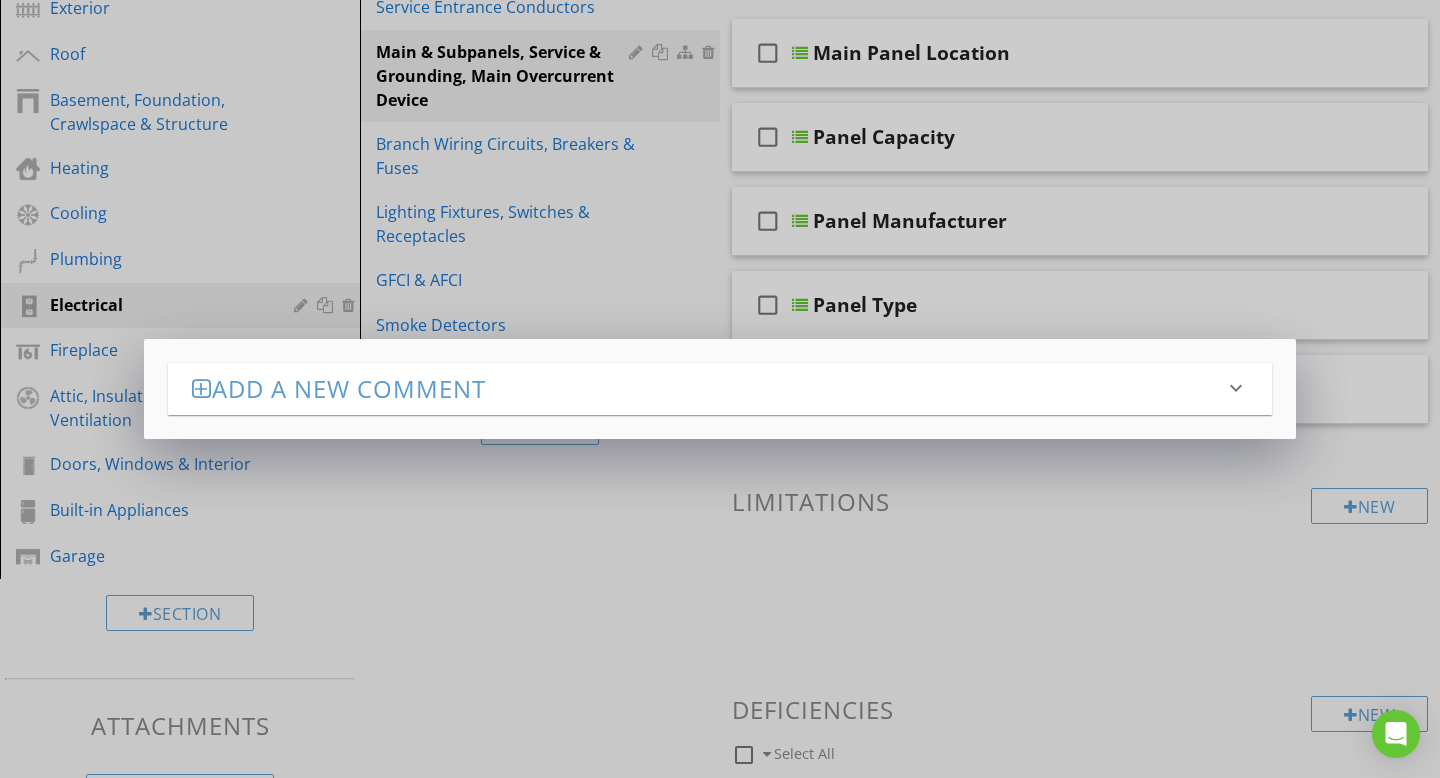 click on "Add a new comment
keyboard_arrow_down
This new comment will be saved to your template and available as an
add-on to any new report.
Answer Format Checkbox (i.e. Yes/No, Present/Not Present) arrow_drop_down
Generate Using AI
The name field is required.             Default Location edit       Default Text   Inline Style XLarge Large Normal Small Light Small/Light Bold Italic Underline Colors Ordered List Unordered List Insert Link Insert Image Insert Video Insert Table Code View Clear Formatting Enter text here
Save" at bounding box center (720, 389) 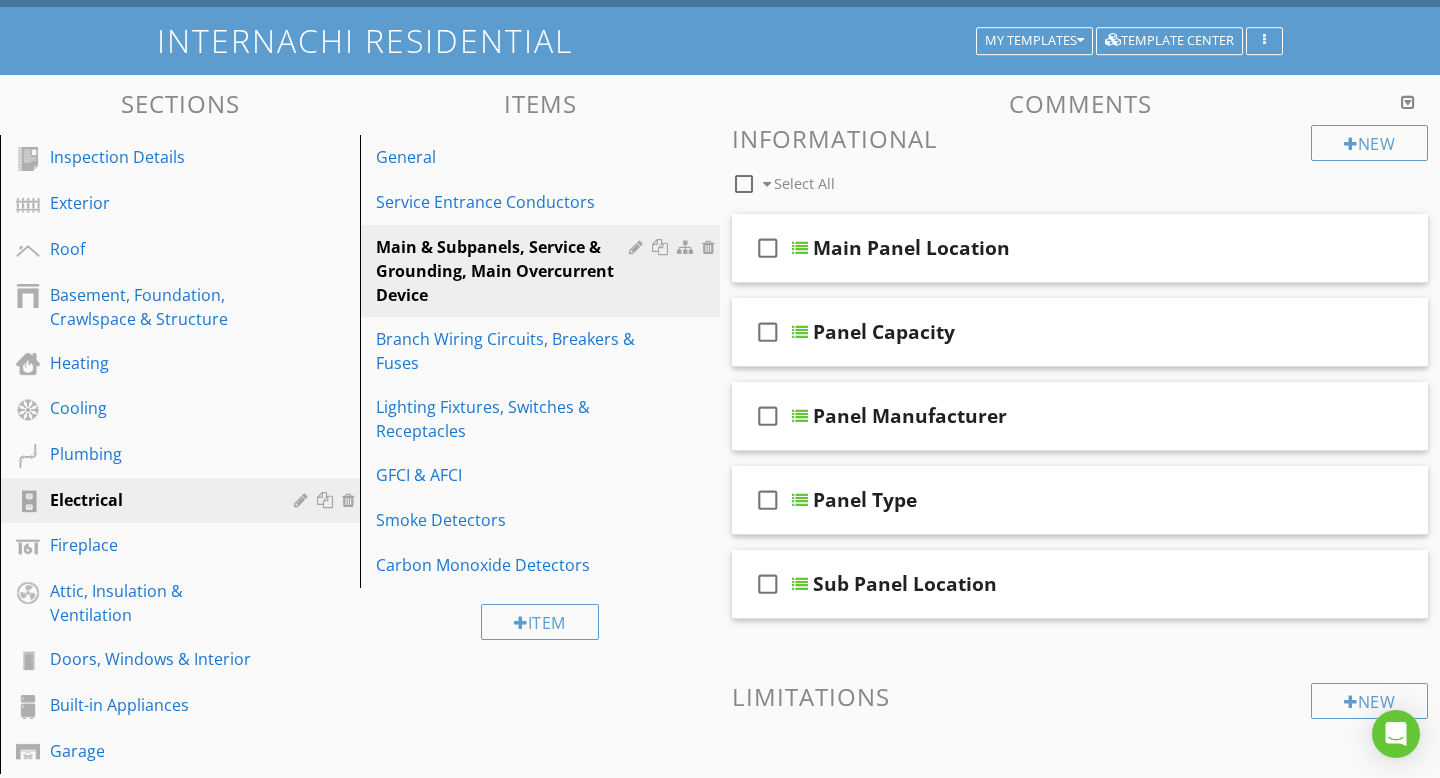 scroll, scrollTop: 132, scrollLeft: 0, axis: vertical 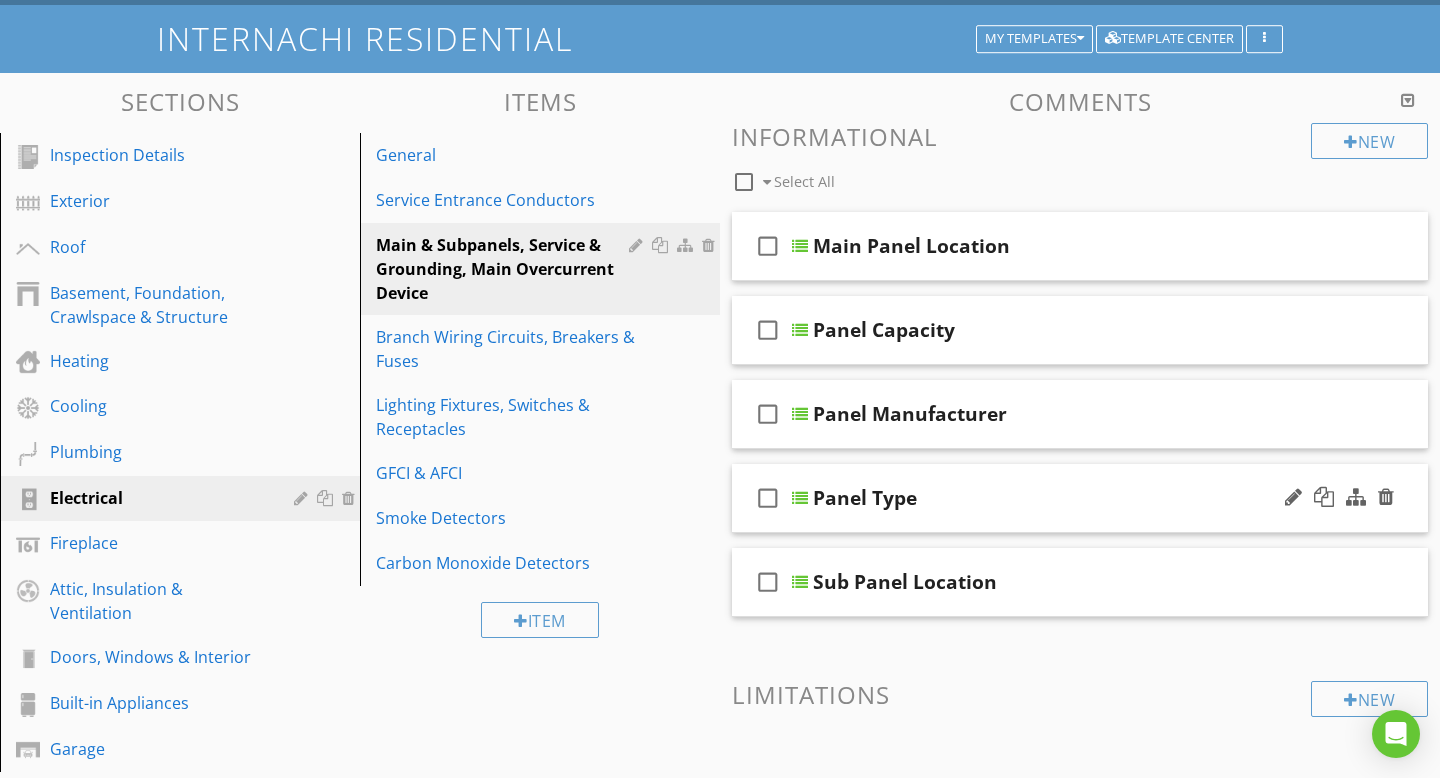click at bounding box center (800, 498) 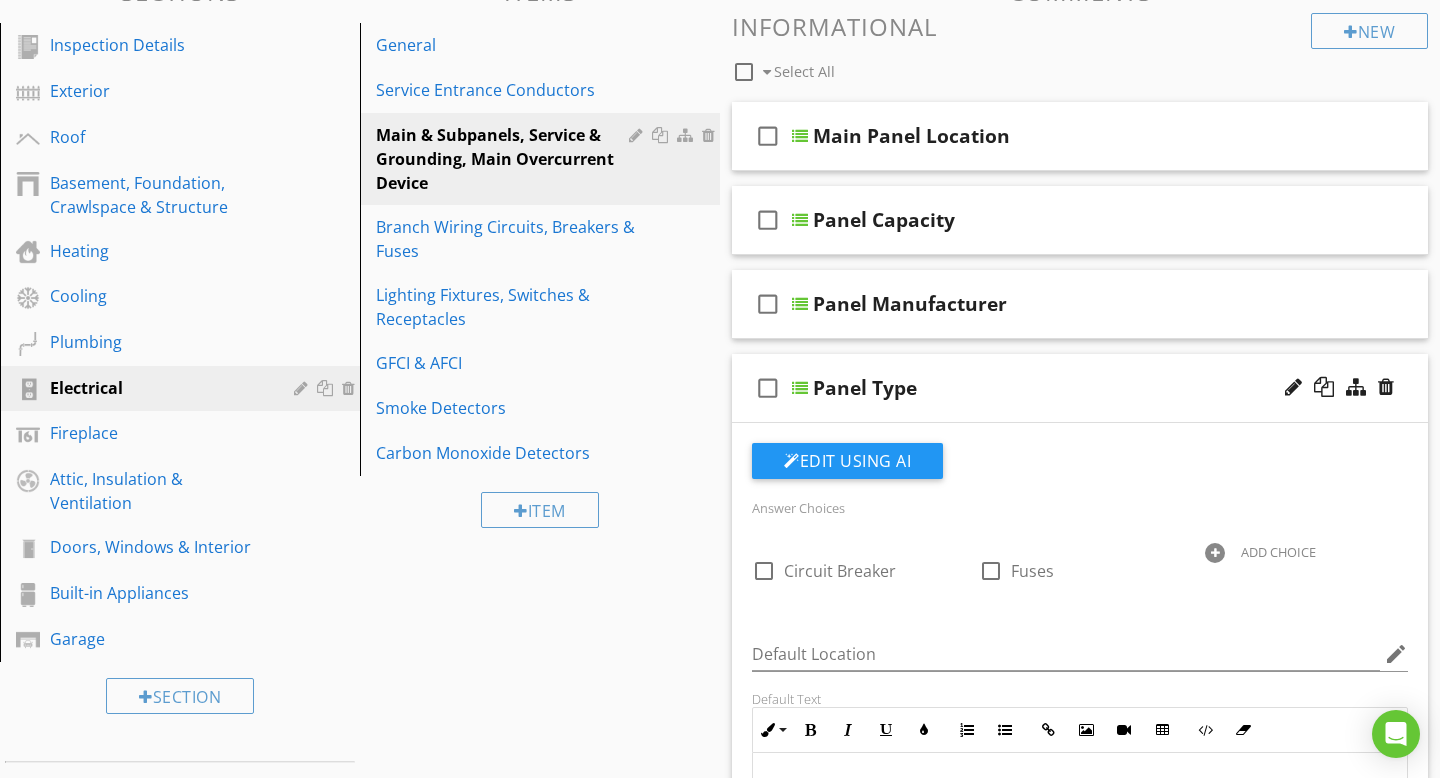 scroll, scrollTop: 0, scrollLeft: 0, axis: both 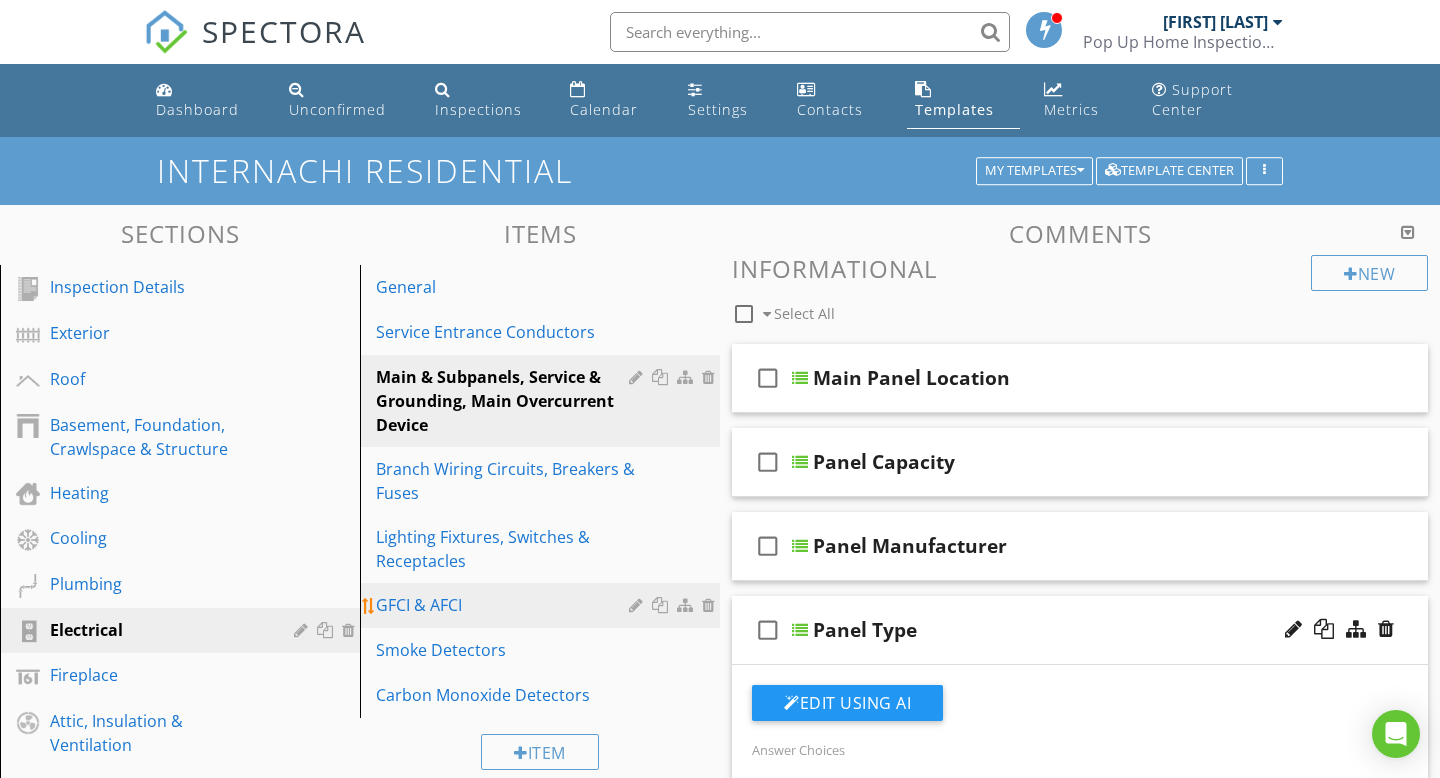 click on "GFCI & AFCI" at bounding box center [505, 605] 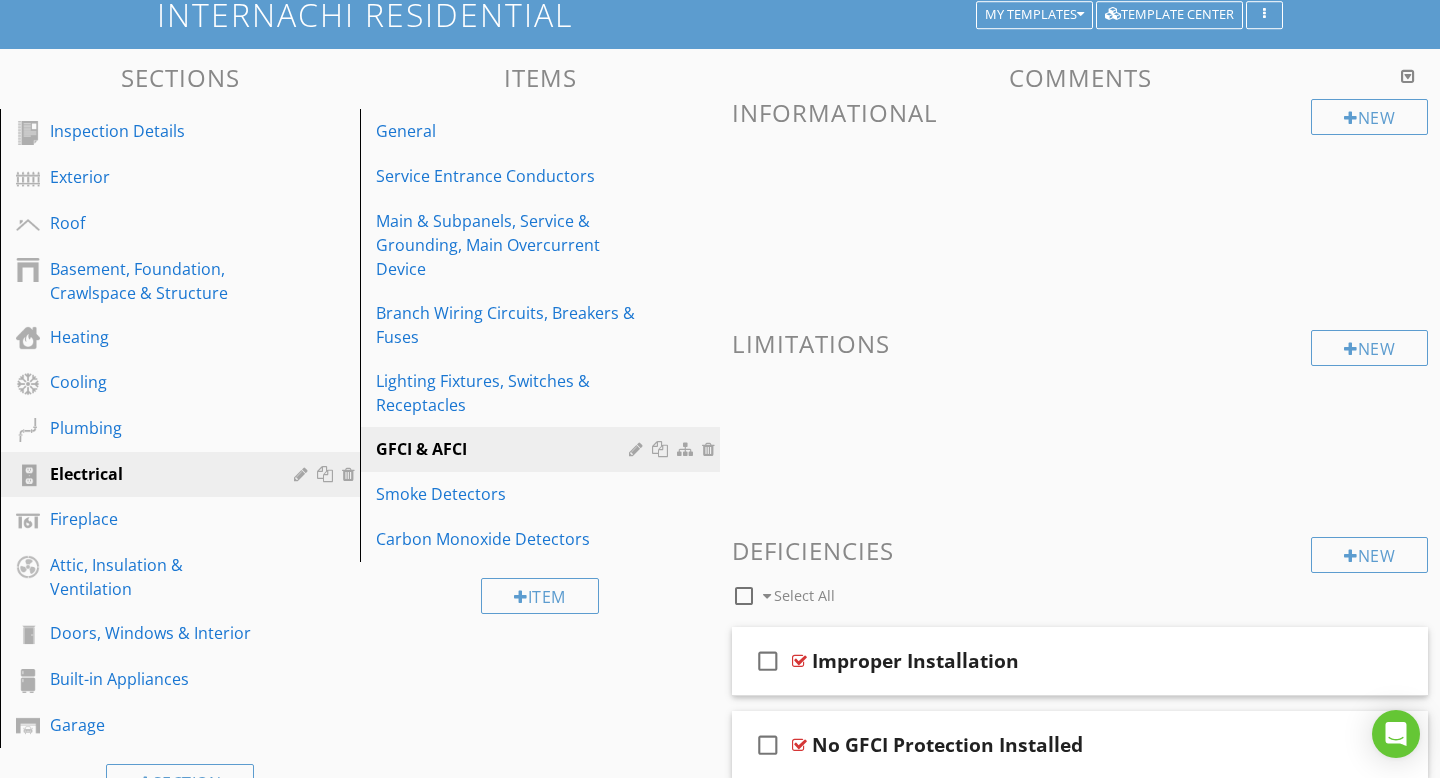 scroll, scrollTop: 392, scrollLeft: 0, axis: vertical 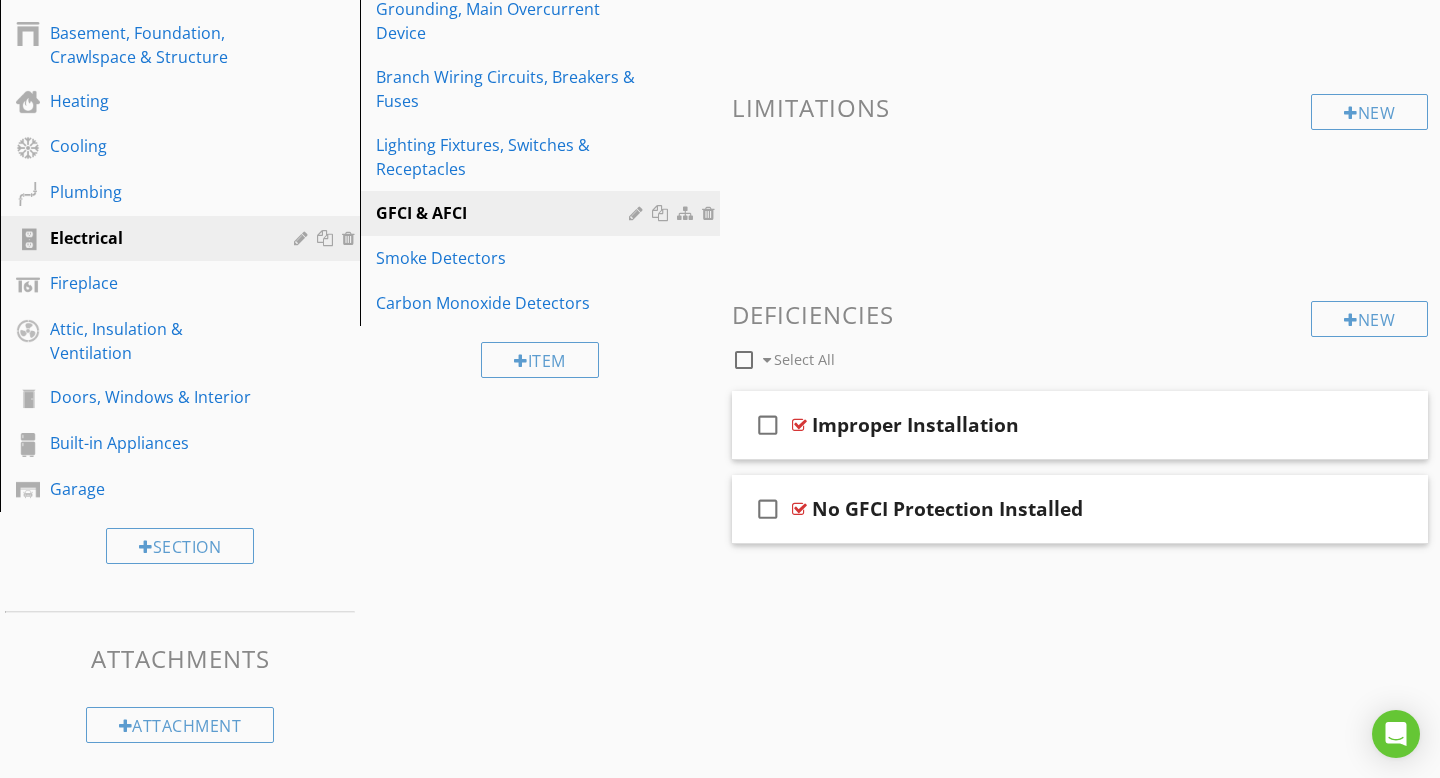 click on "check_box_outline_blank
No GFCI Protection Installed" at bounding box center (1080, 509) 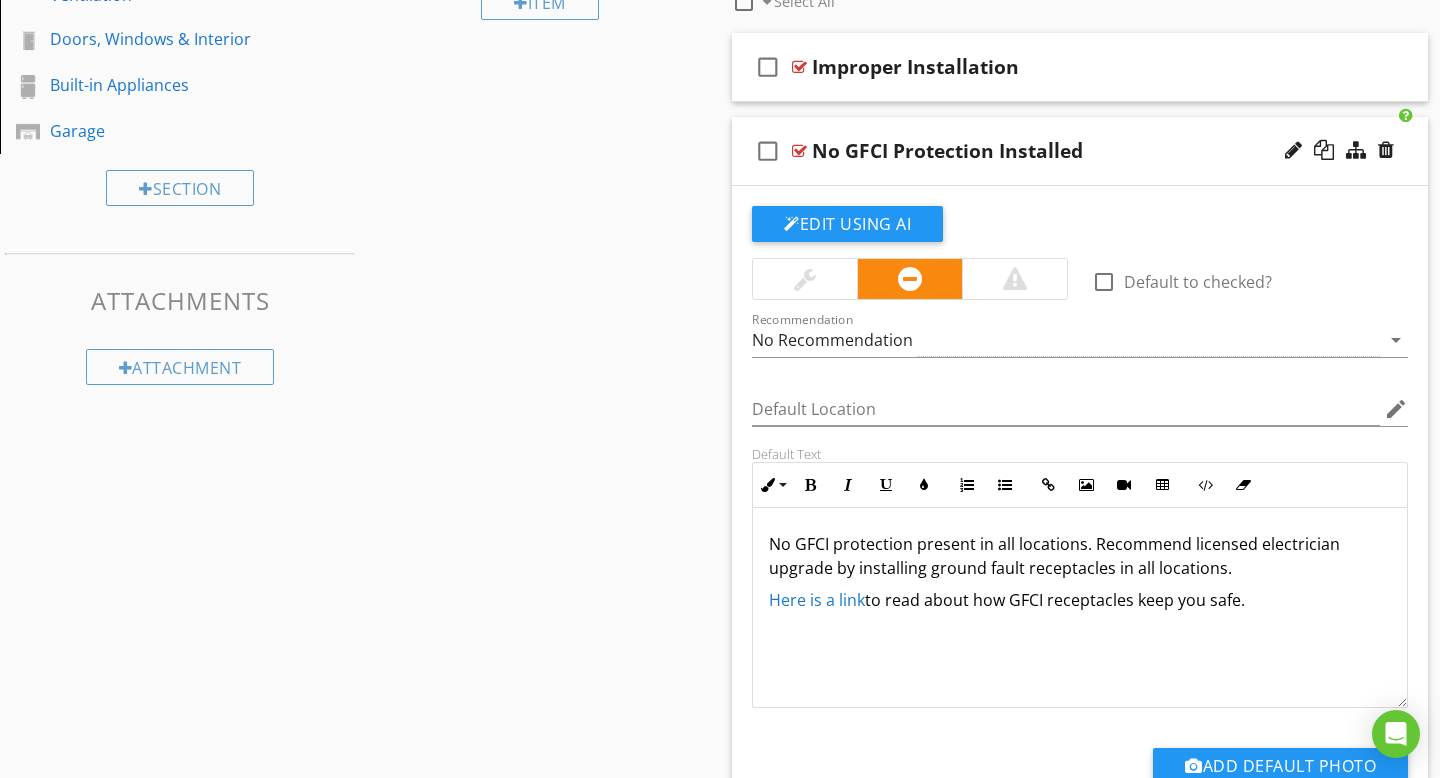 scroll, scrollTop: 757, scrollLeft: 0, axis: vertical 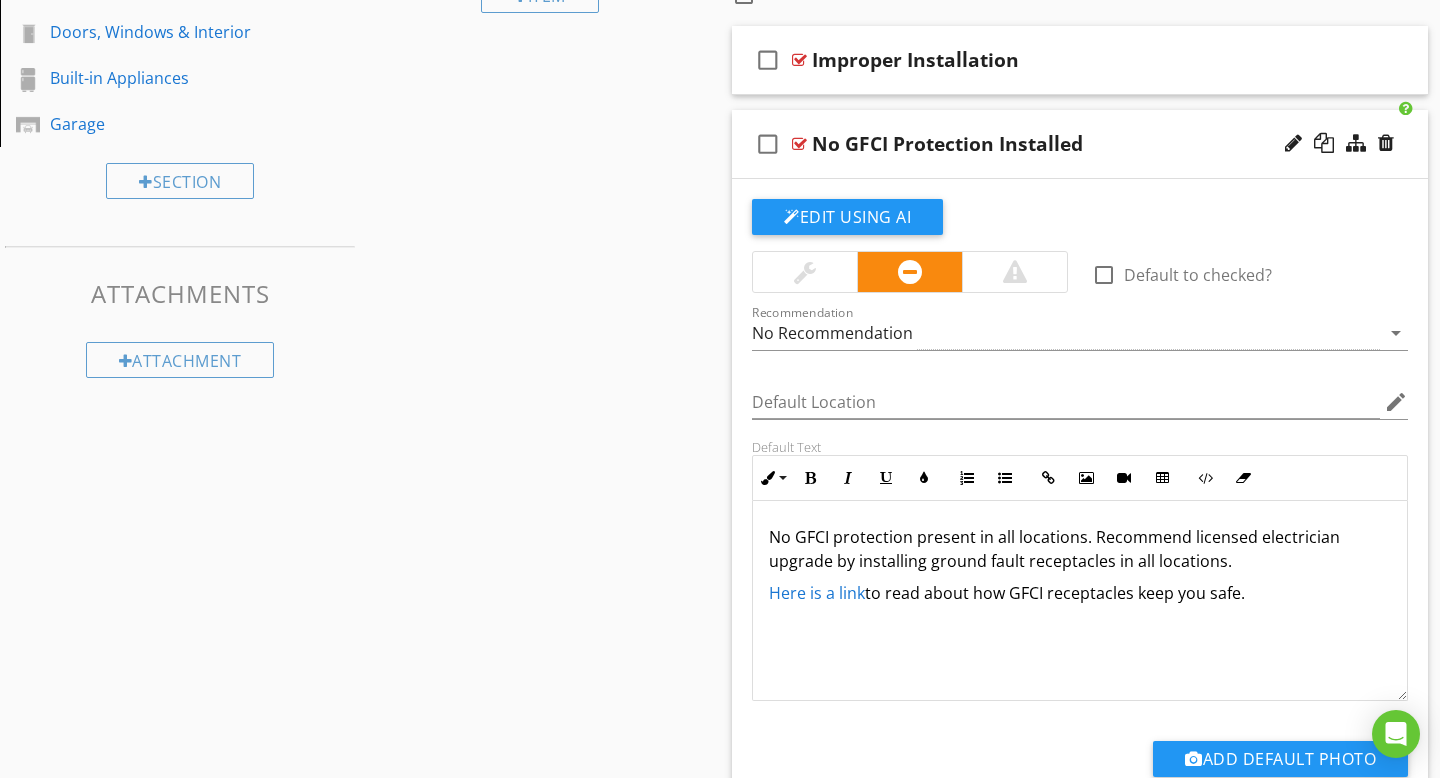 click on "Sections
Inspection Details           Exterior           Roof           Basement, Foundation, Crawlspace & Structure           Heating           Cooling           Plumbing           Electrical           Fireplace           Attic, Insulation & Ventilation           Doors, Windows & Interior           Built-in Appliances           Garage
Section
Attachments
Attachment
Items
General           Service Entrance Conductors           Main & Subpanels, Service & Grounding, Main Overcurrent Device           Branch Wiring Circuits, Breakers & Fuses           Lighting Fixtures, Switches & Receptacles           GFCI & AFCI           Smoke Detectors           Carbon Monoxide Detectors
Item
Comments
New
Informational
New
Limitations
New
Deficiencies" at bounding box center (720, 182) 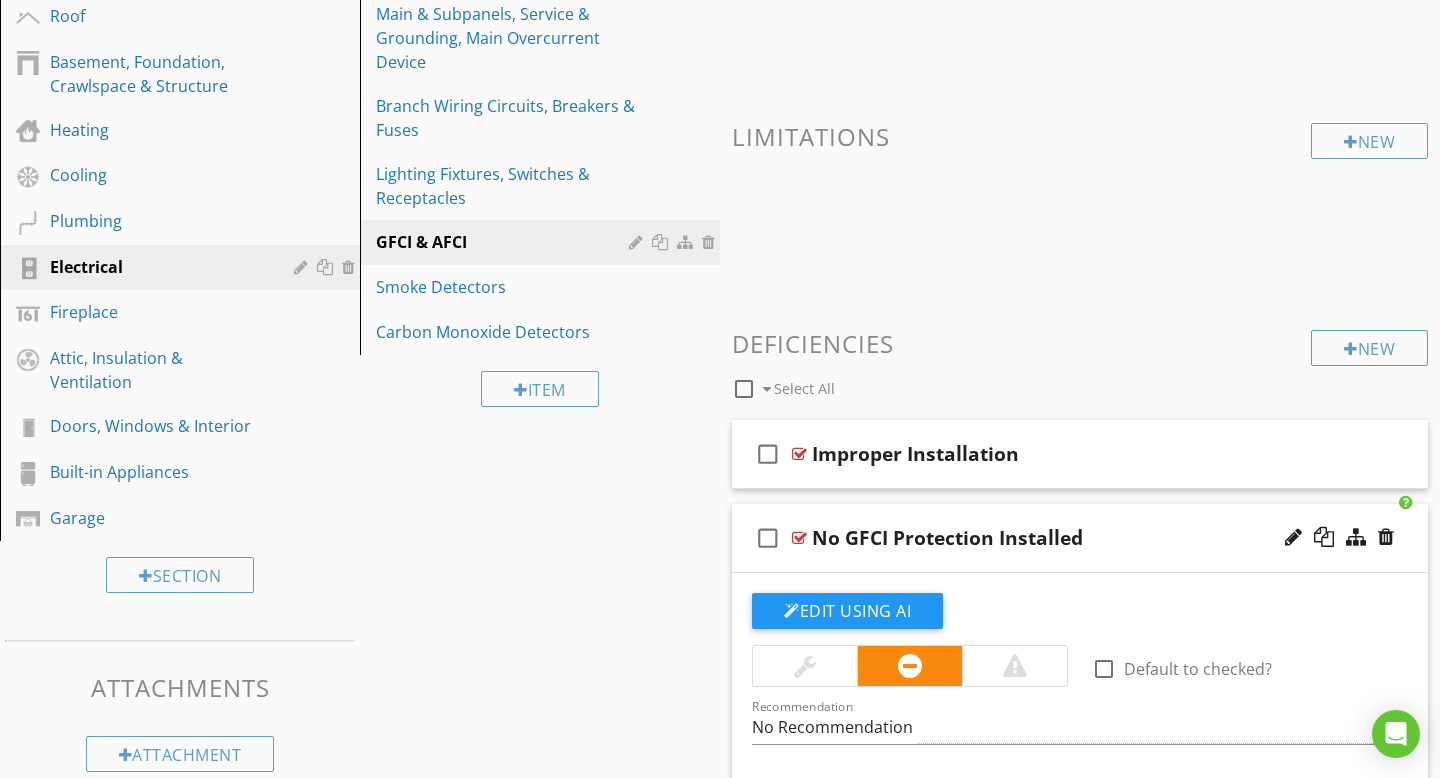 scroll, scrollTop: 364, scrollLeft: 0, axis: vertical 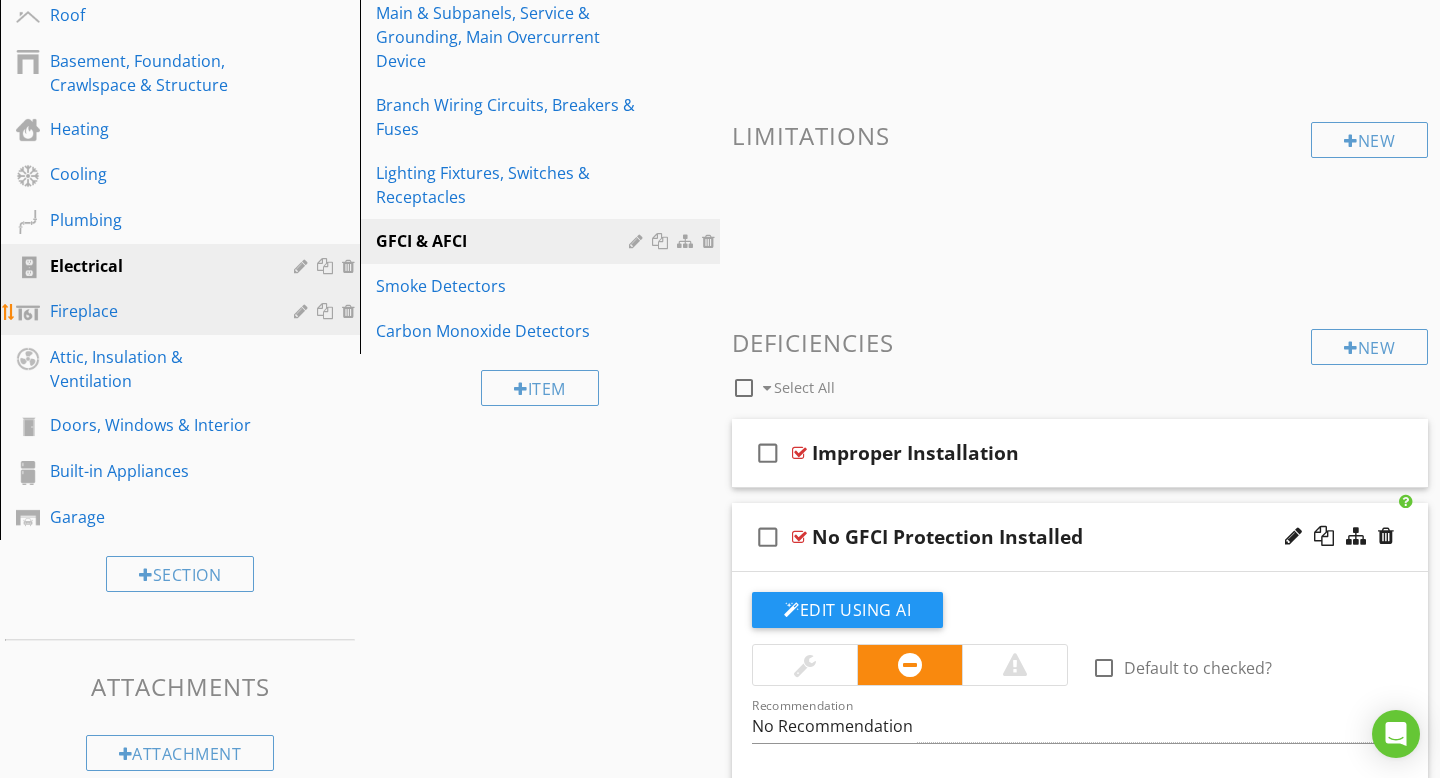 click on "Fireplace" at bounding box center [157, 311] 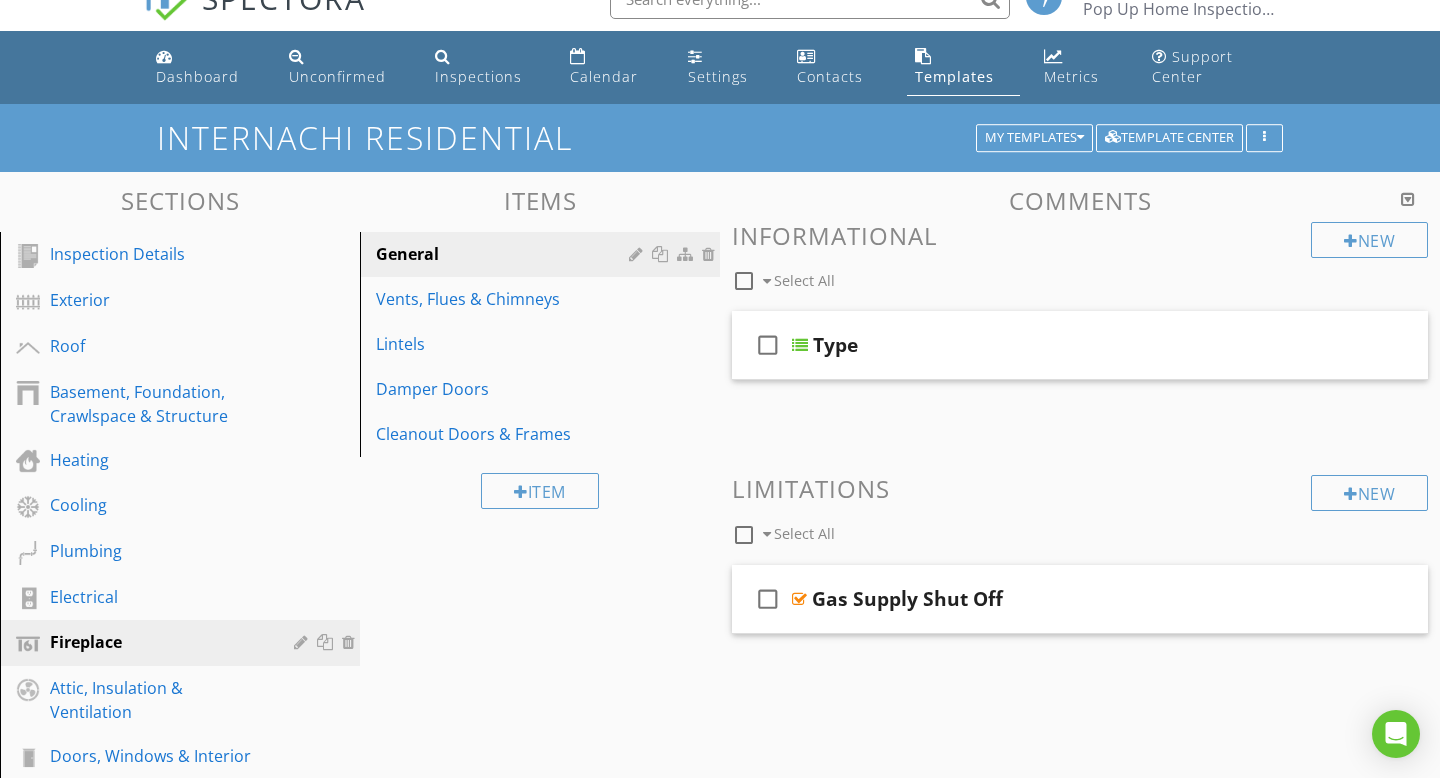 scroll, scrollTop: 22, scrollLeft: 0, axis: vertical 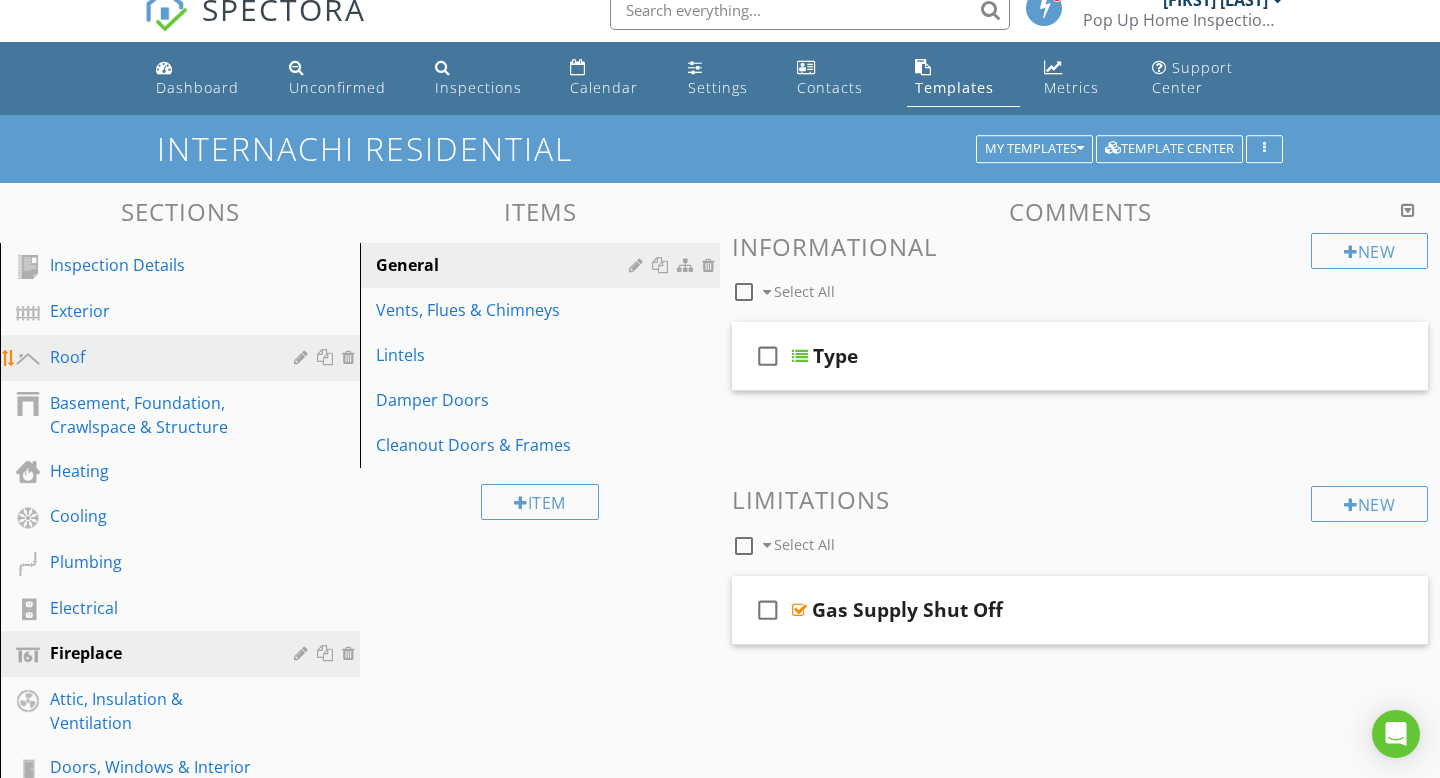 click on "Roof" at bounding box center [157, 357] 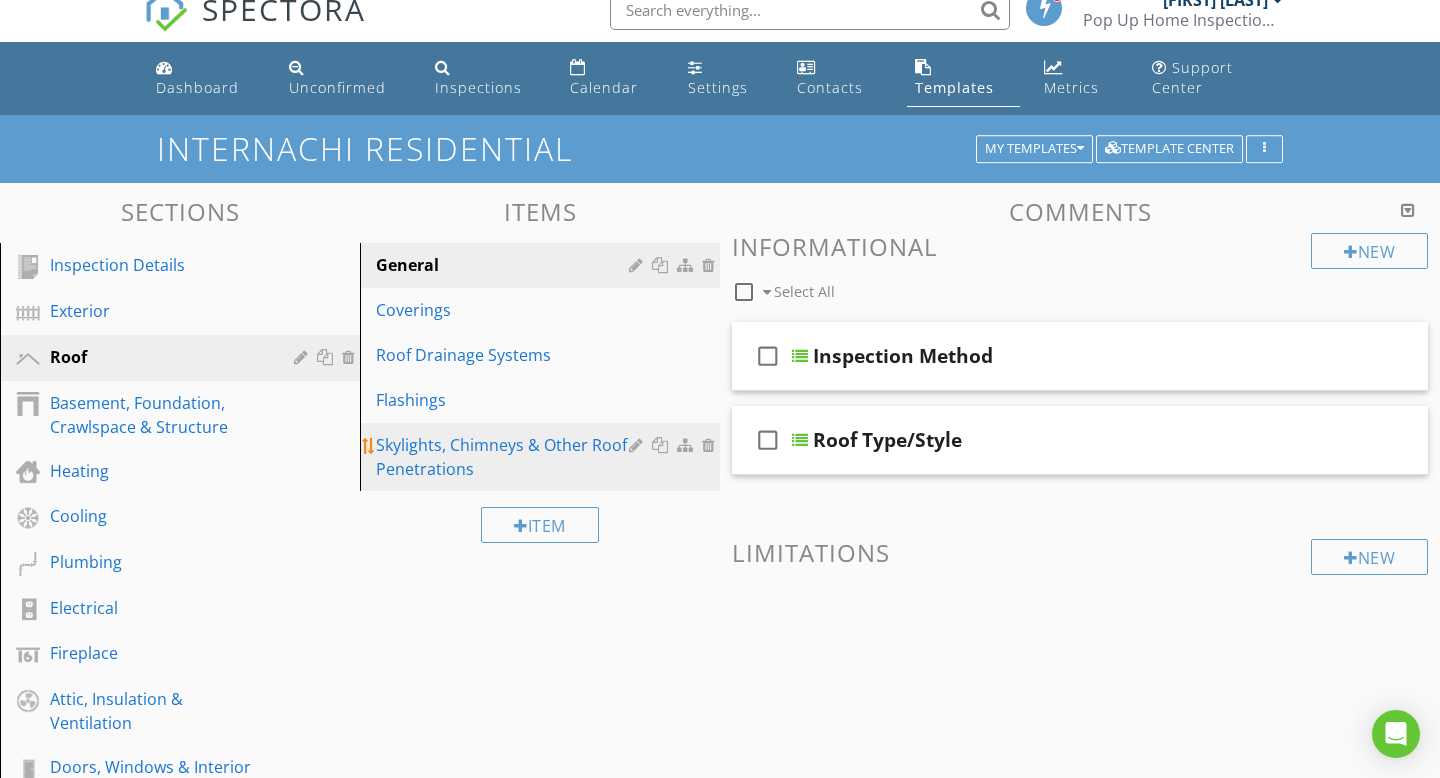 click at bounding box center (674, 445) 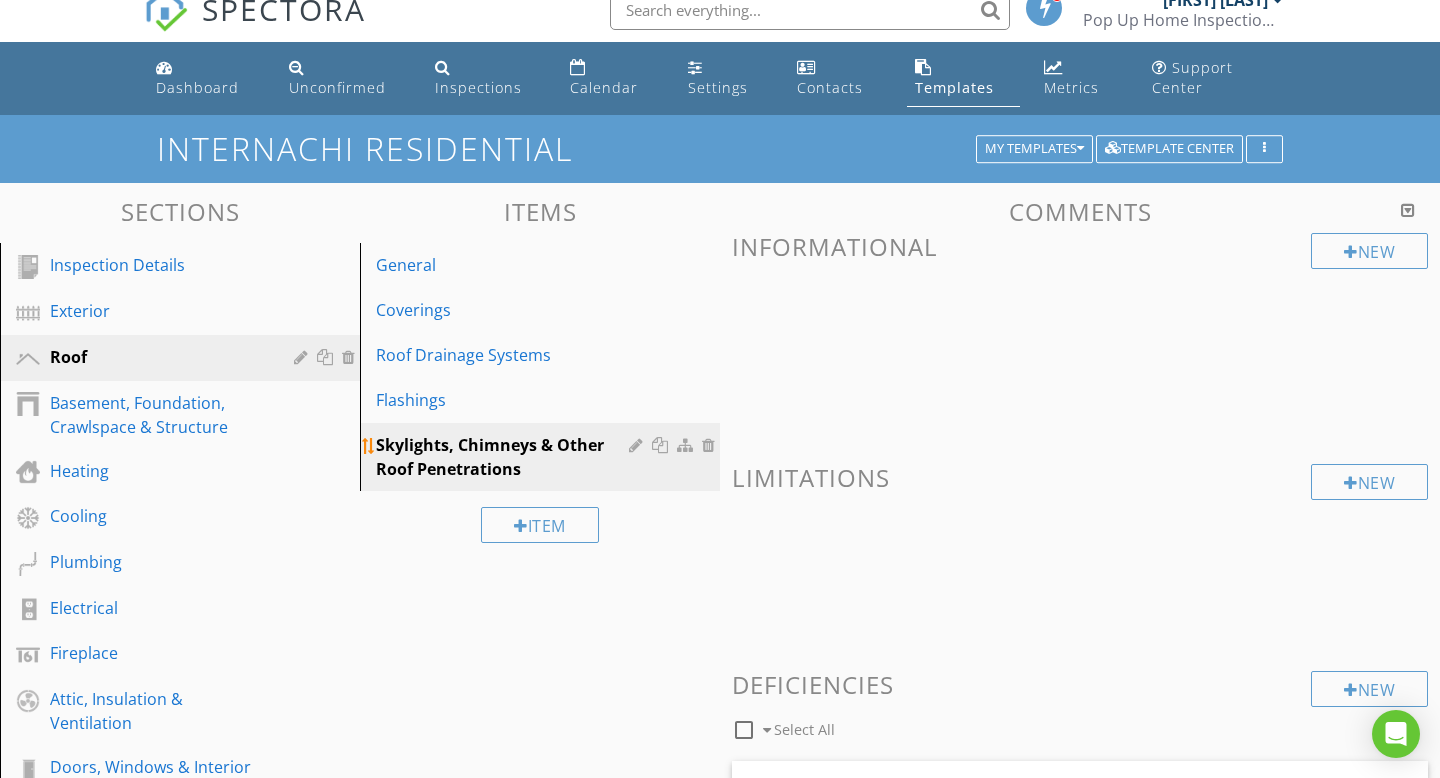 click at bounding box center (638, 445) 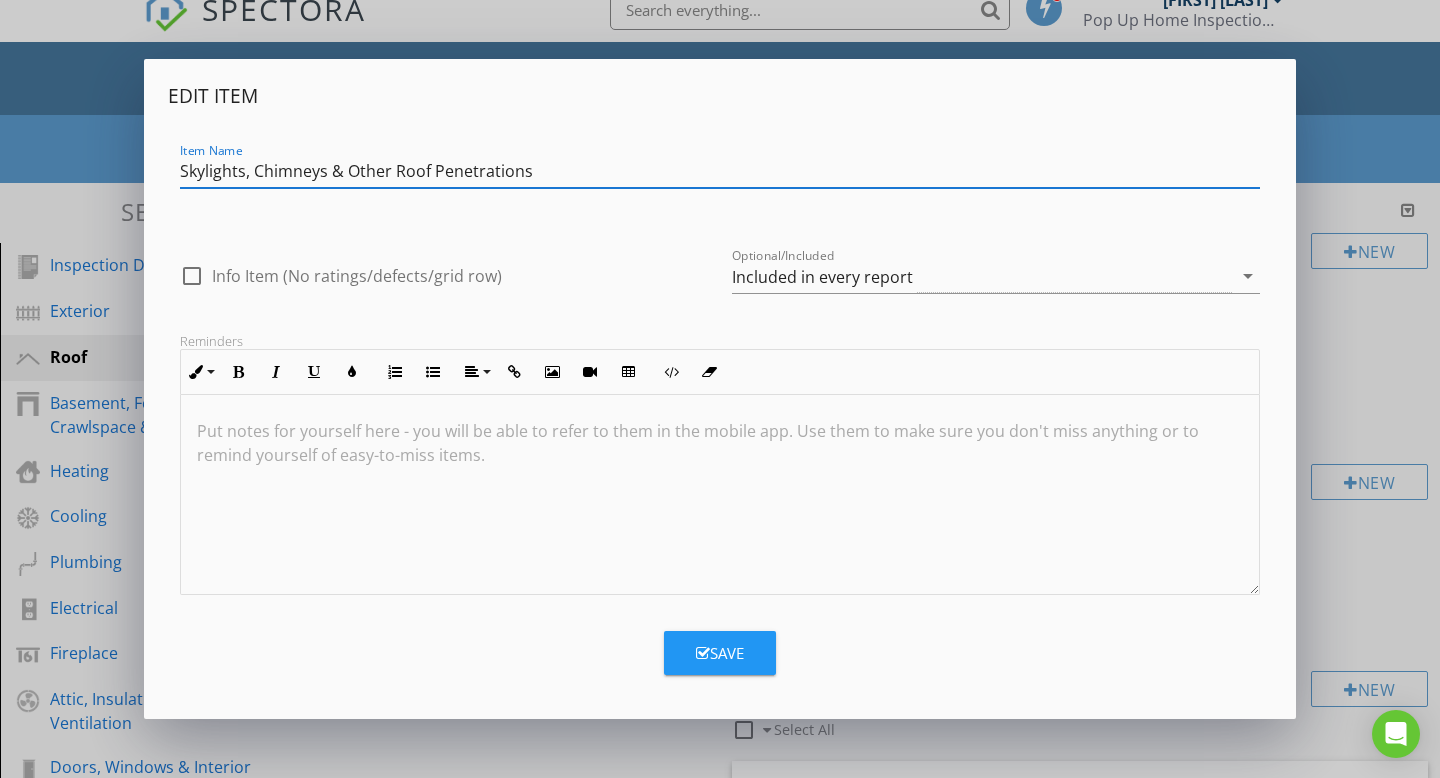 drag, startPoint x: 399, startPoint y: 169, endPoint x: 114, endPoint y: 158, distance: 285.2122 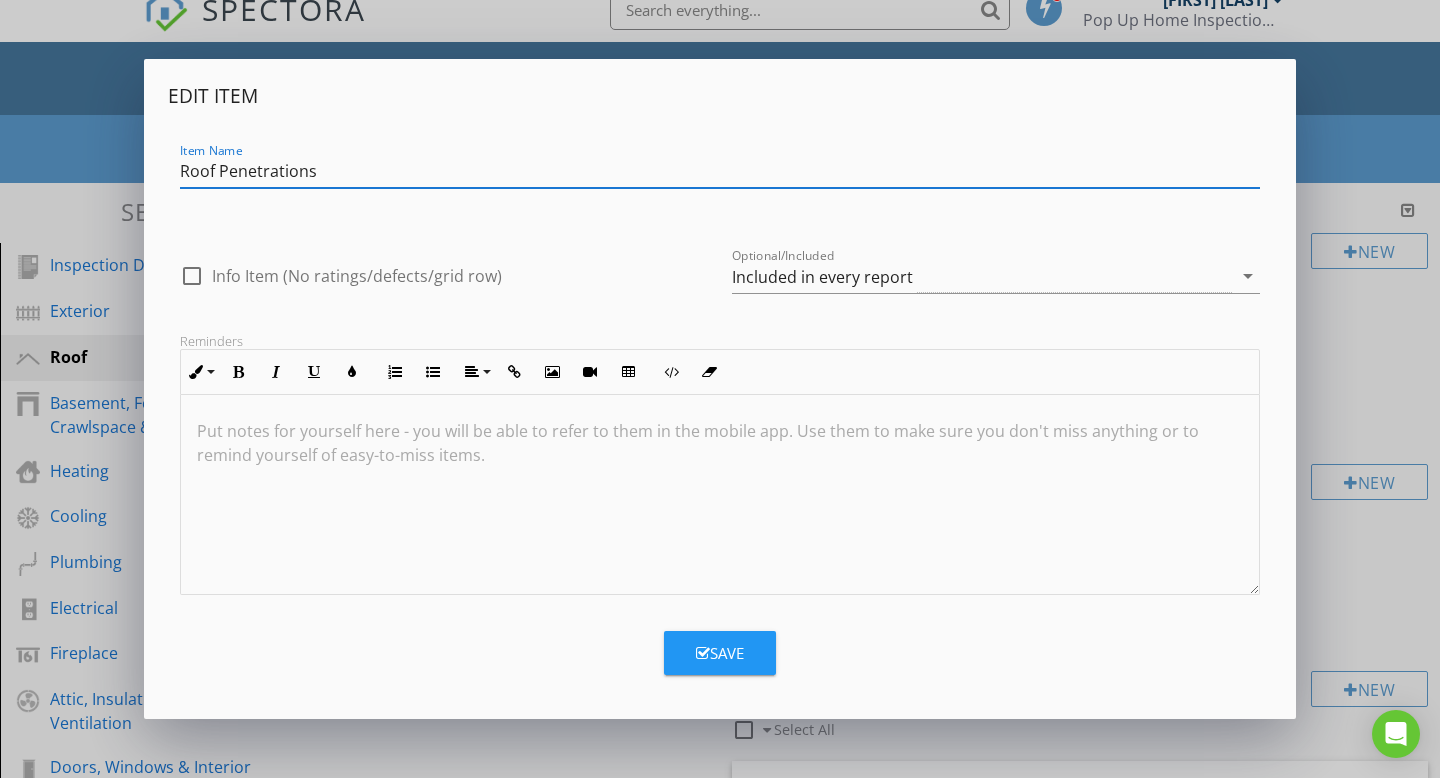 type on "Roof Penetrations" 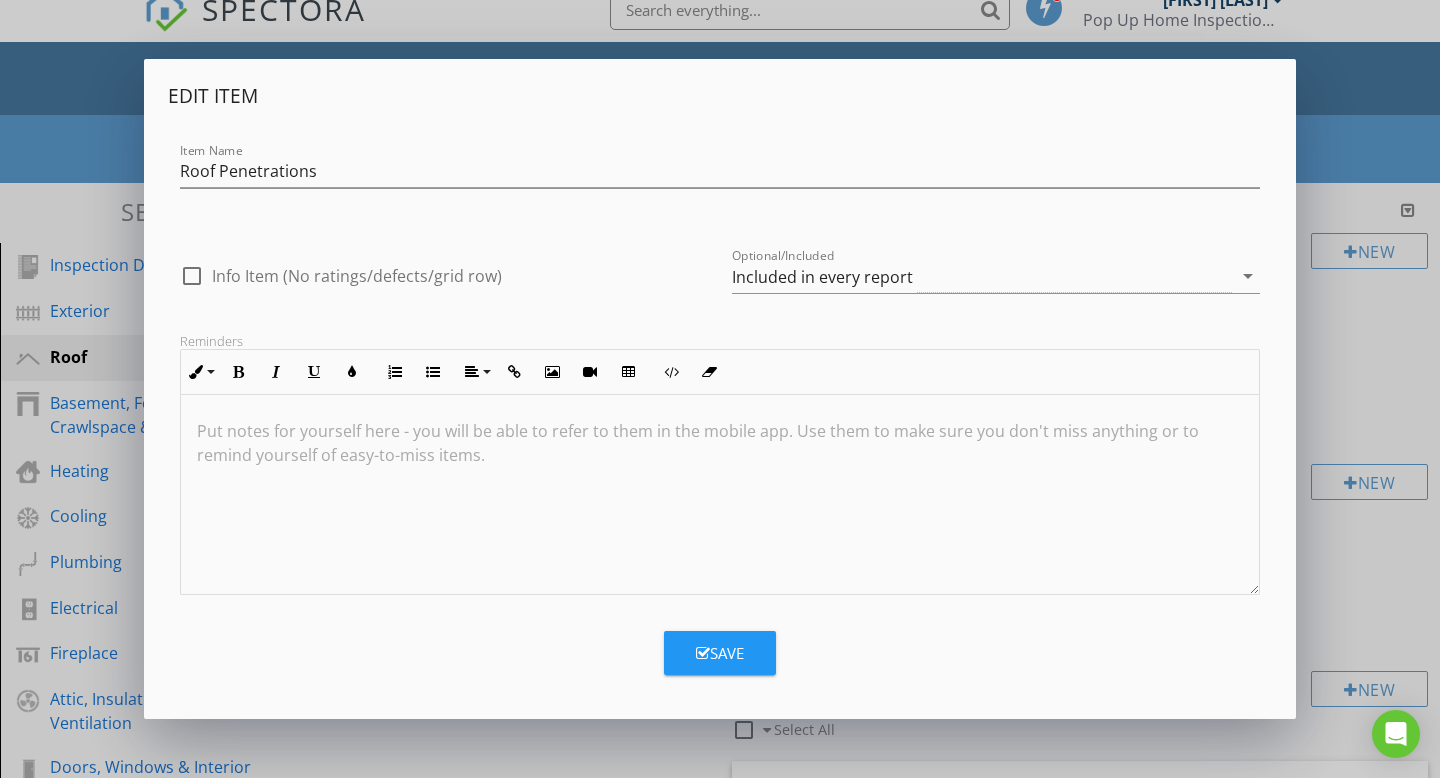 click on "Save" at bounding box center [720, 645] 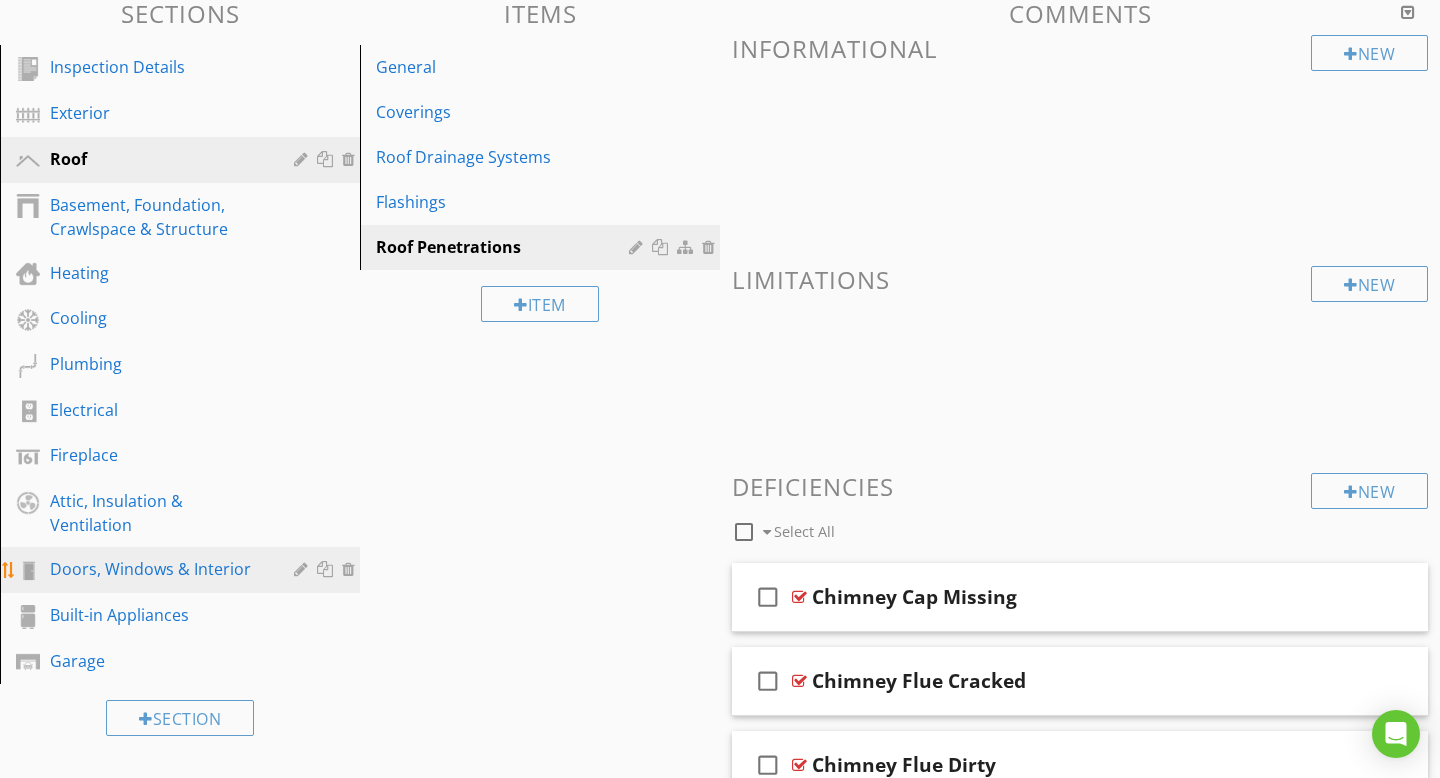 scroll, scrollTop: 248, scrollLeft: 0, axis: vertical 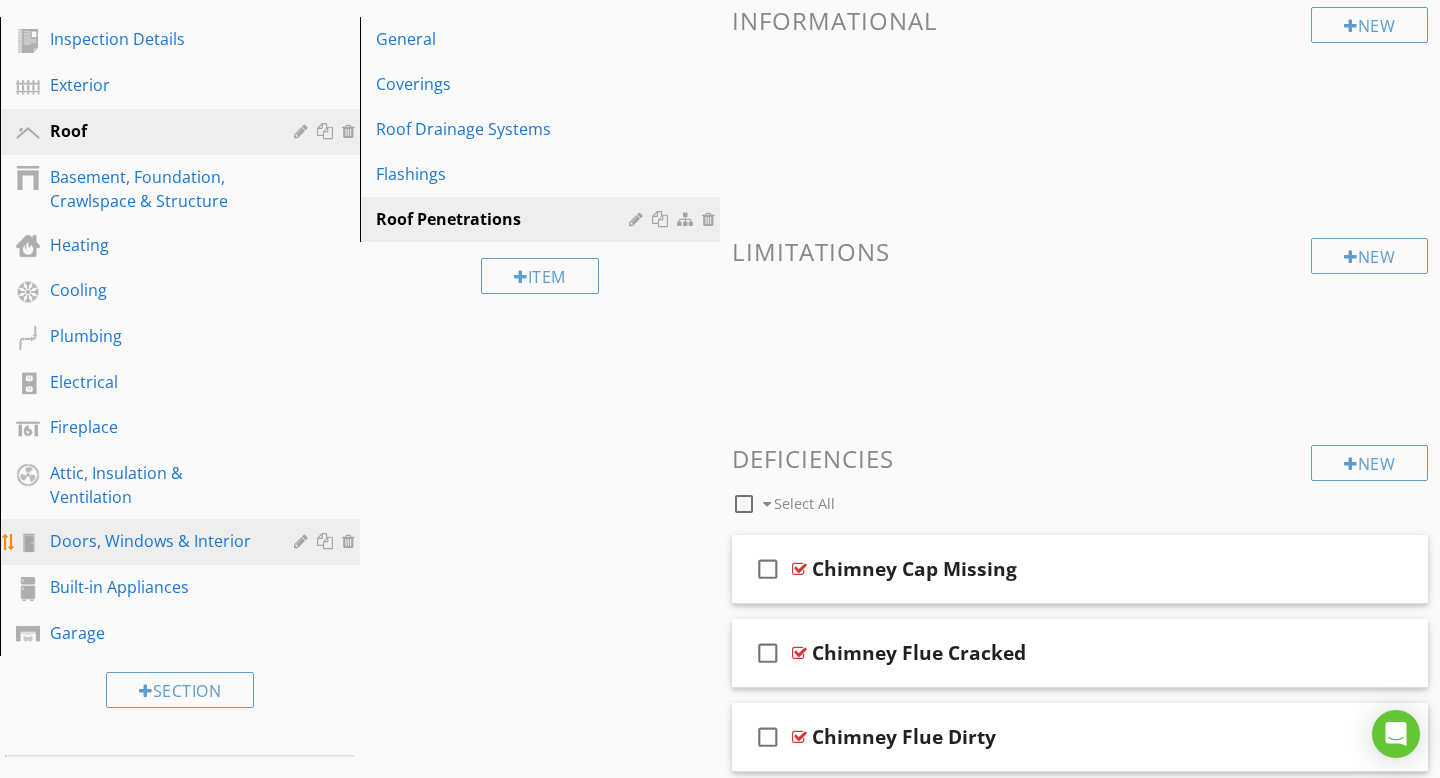click on "Doors, Windows & Interior" at bounding box center (157, 541) 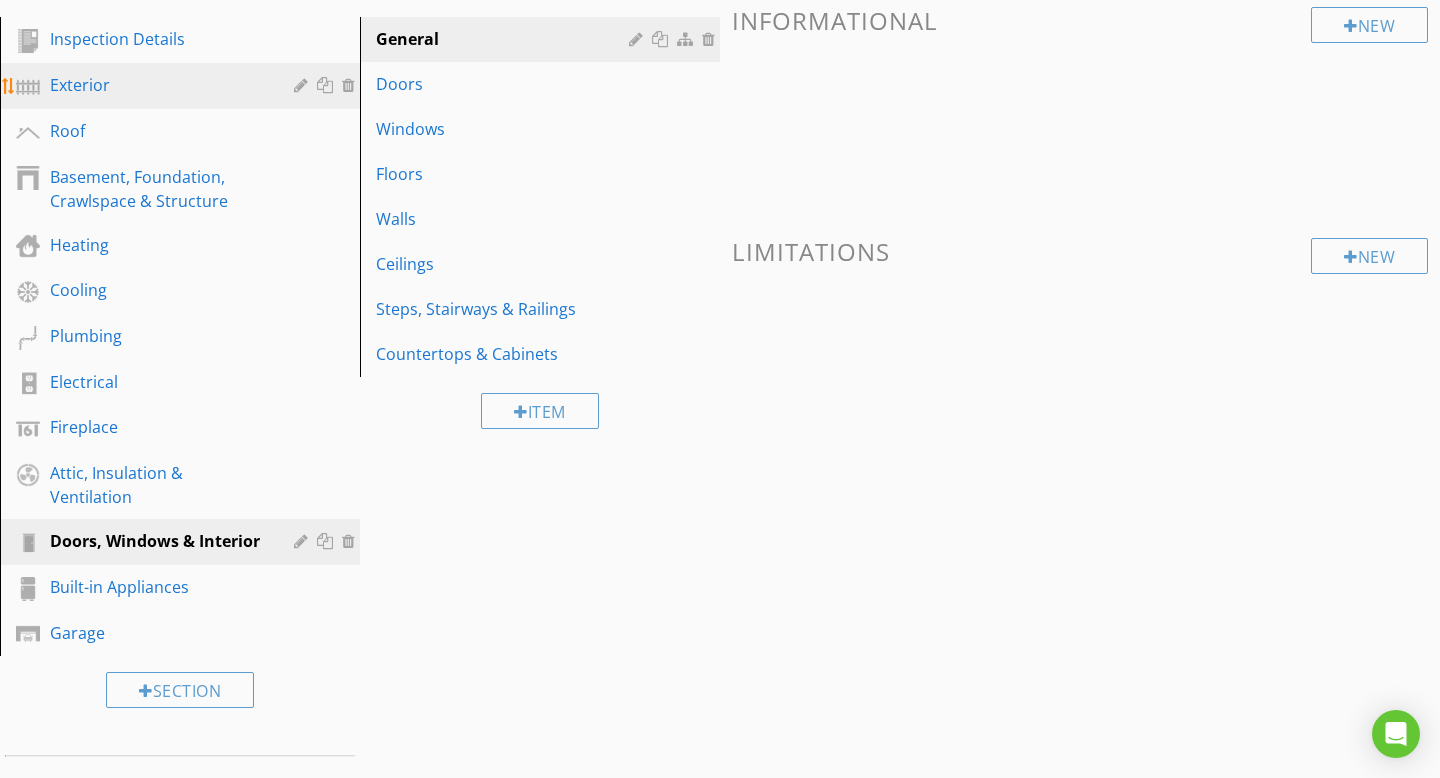 click on "Exterior" at bounding box center (183, 86) 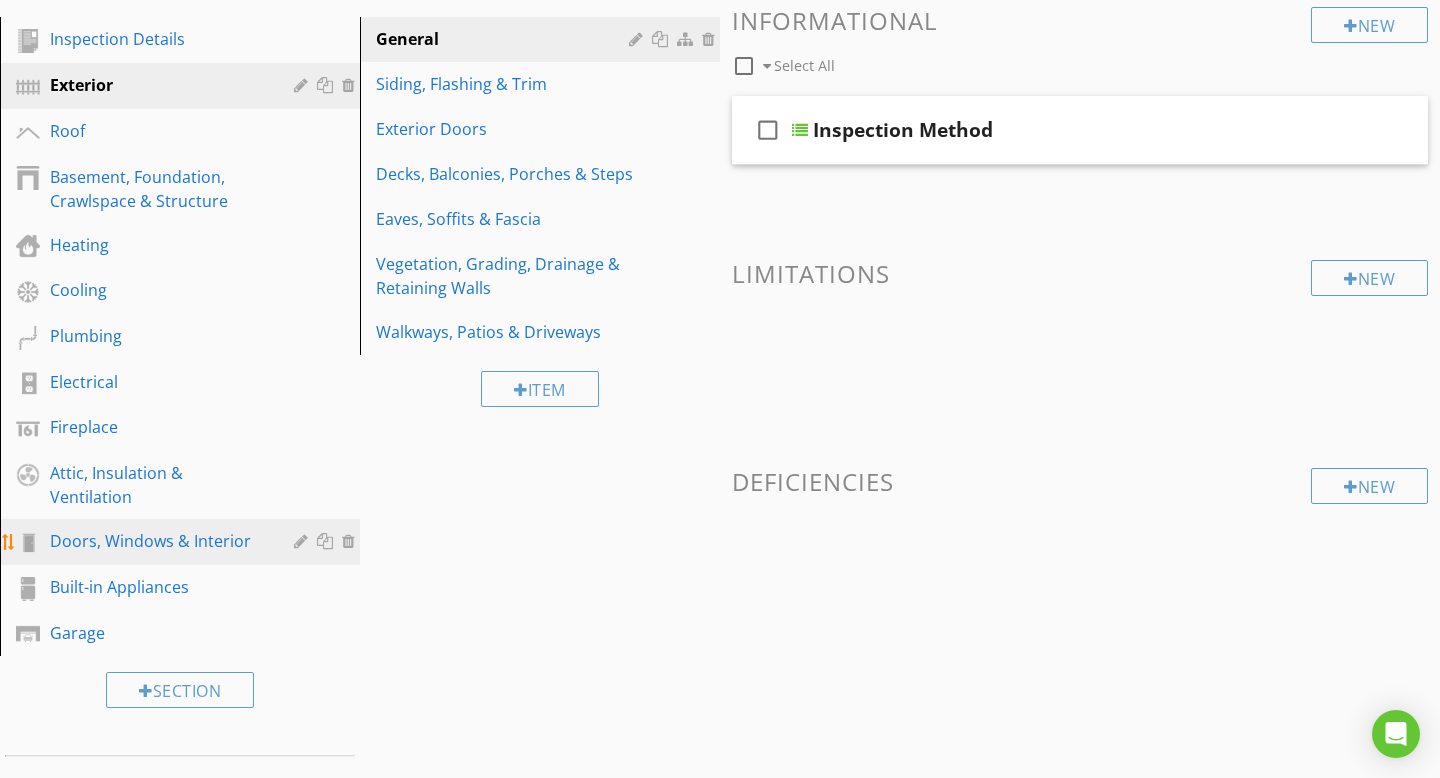 click on "Doors, Windows & Interior" at bounding box center [195, 542] 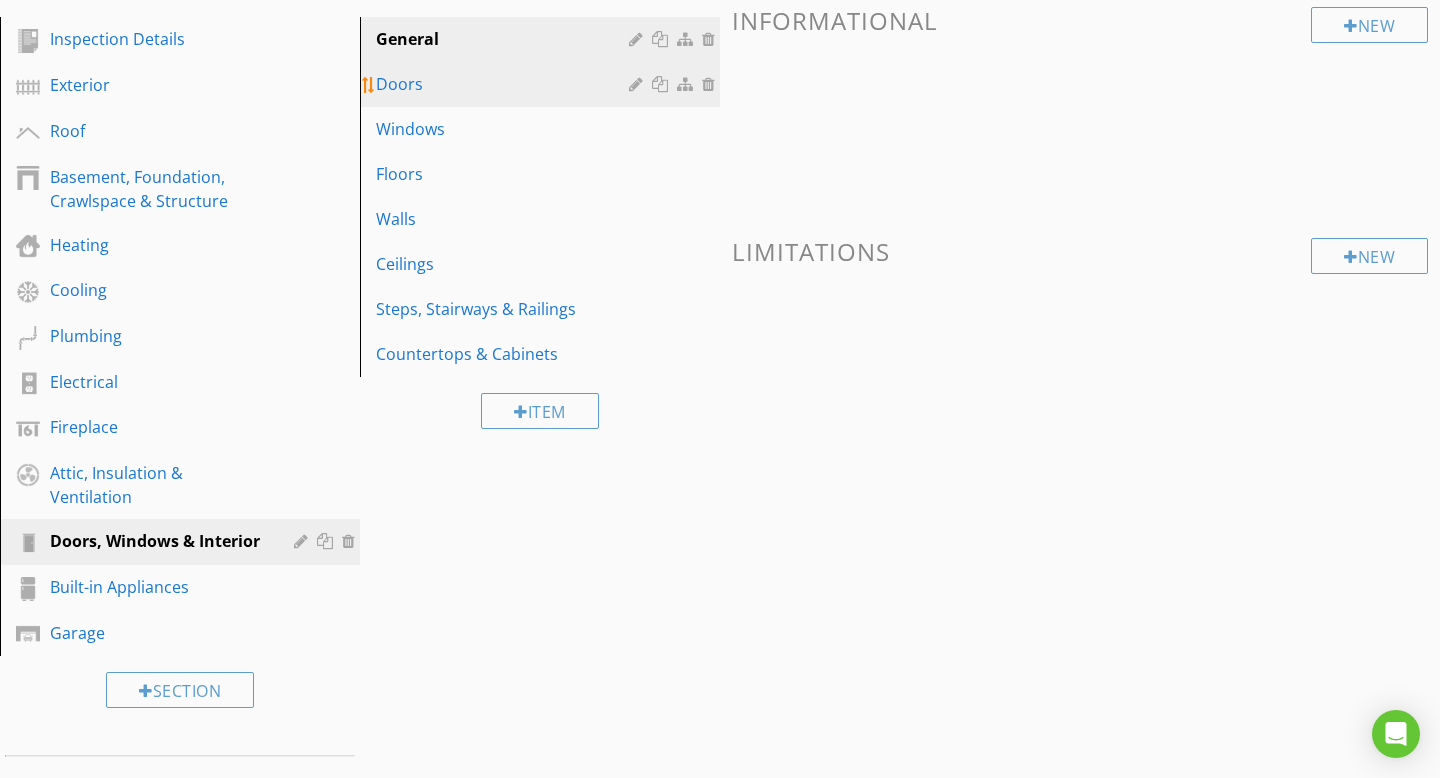 click on "Doors" at bounding box center (505, 84) 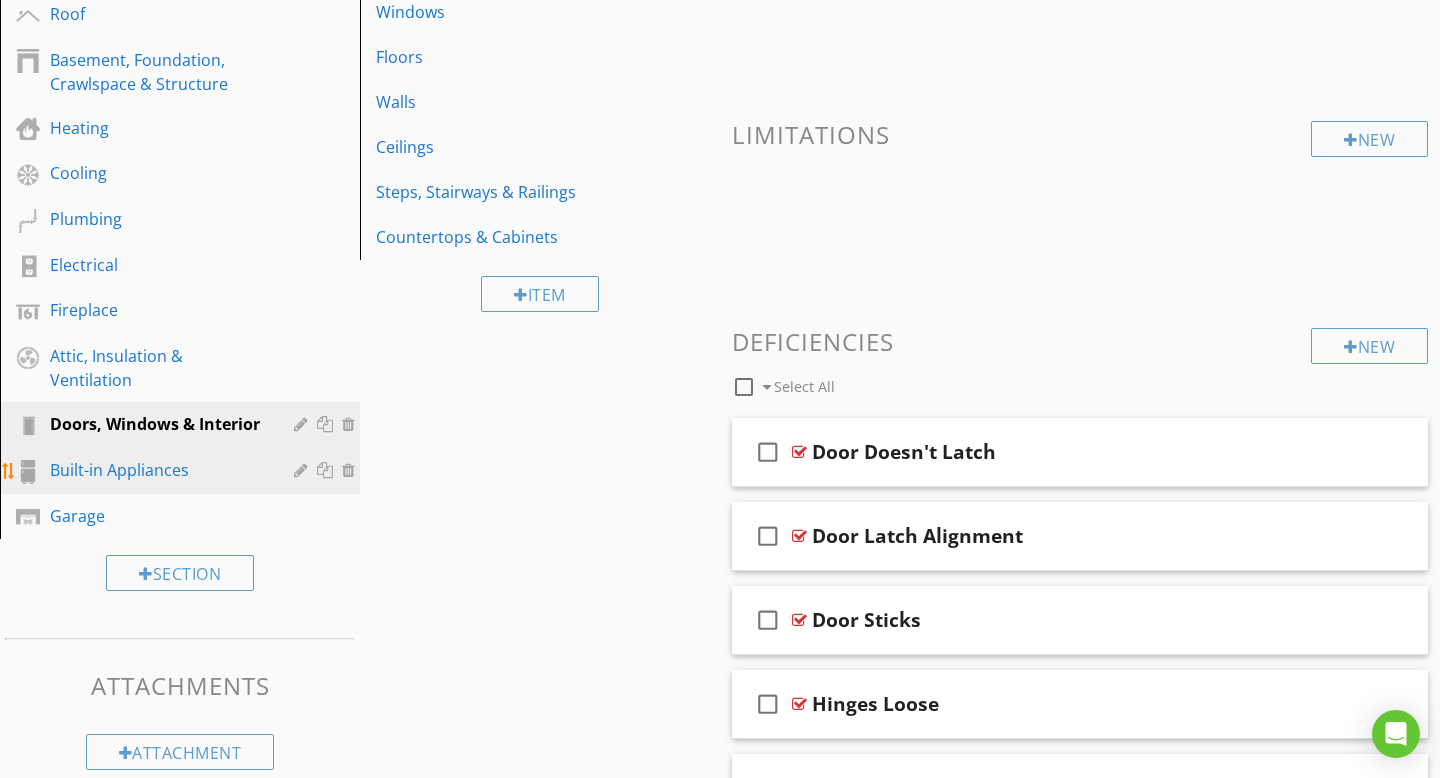 scroll, scrollTop: 398, scrollLeft: 0, axis: vertical 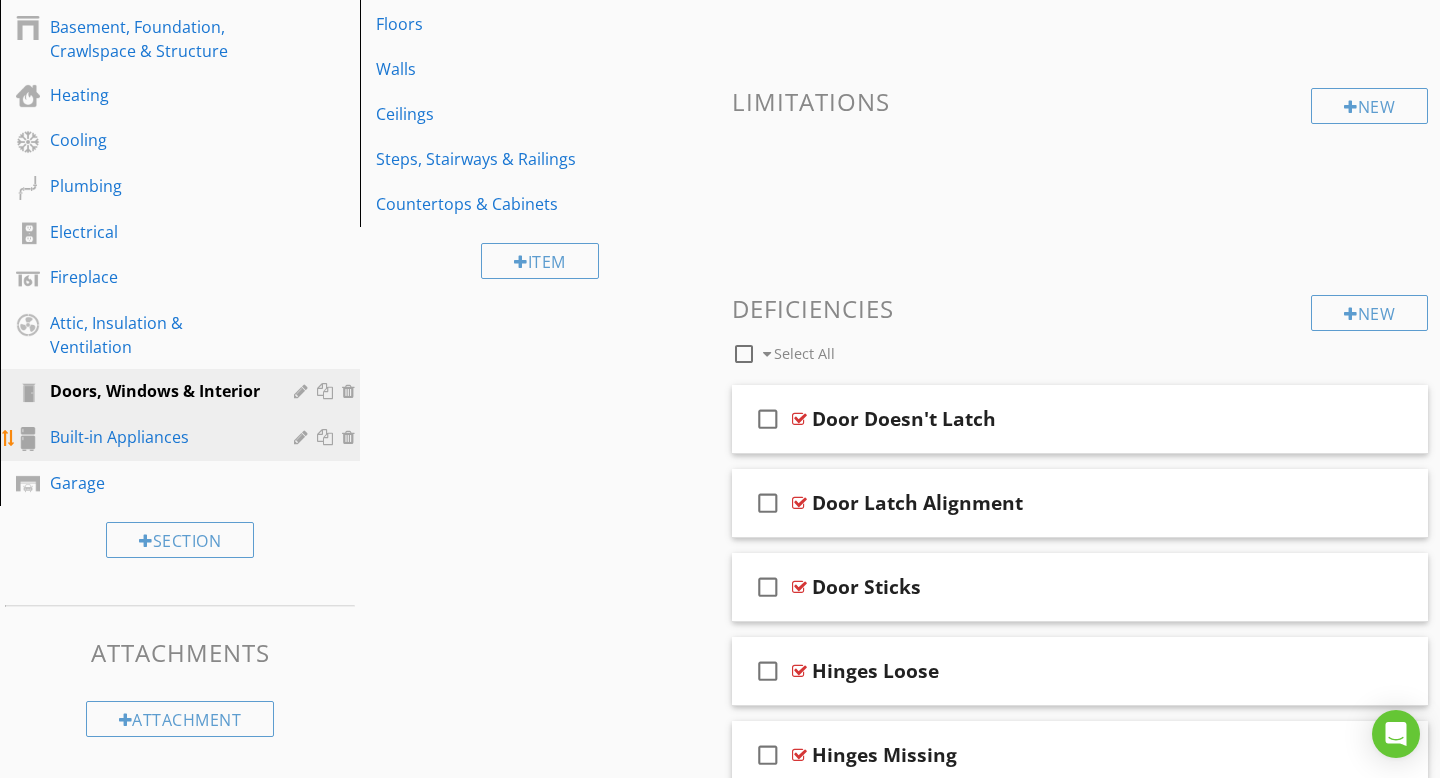 click on "Built-in Appliances" at bounding box center (195, 438) 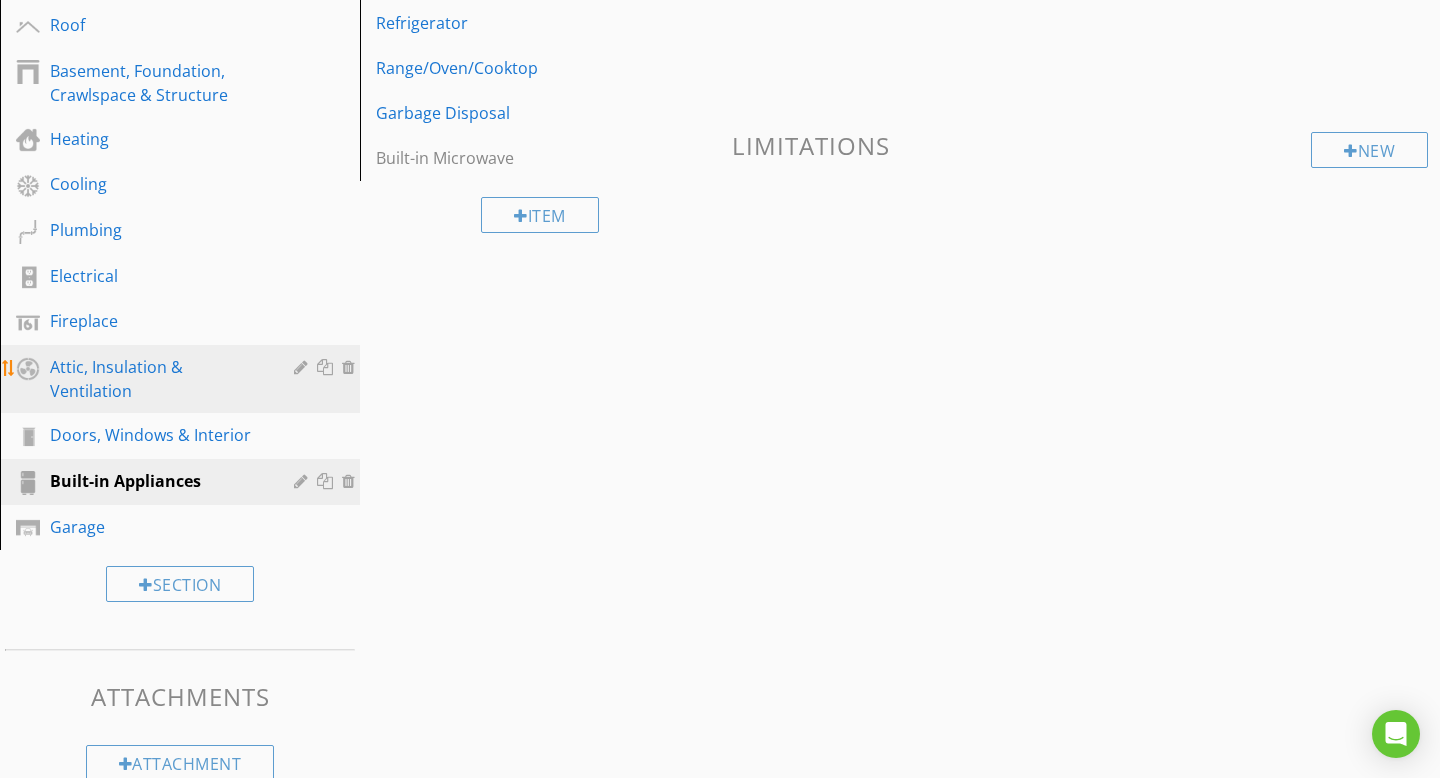 scroll, scrollTop: 343, scrollLeft: 0, axis: vertical 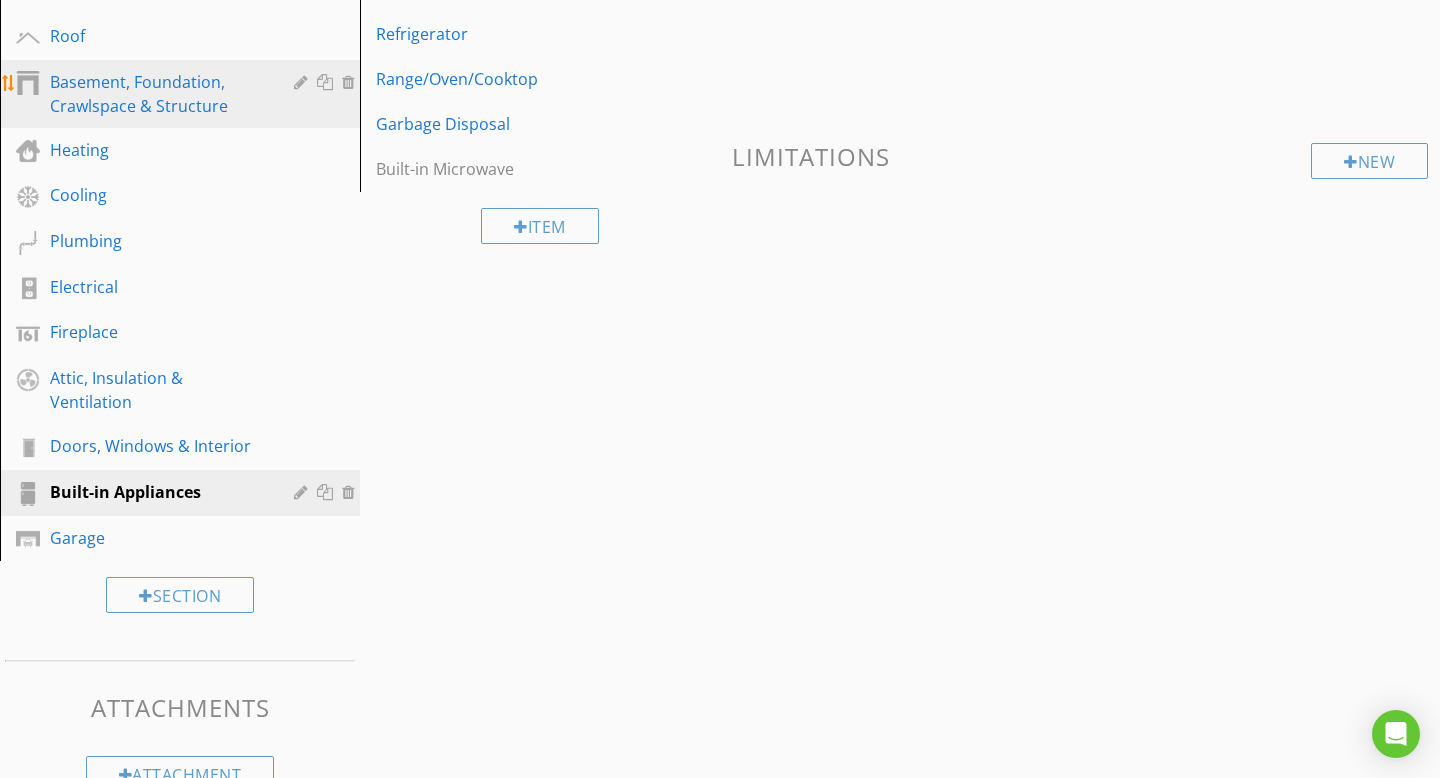click on "Basement, Foundation, Crawlspace & Structure" at bounding box center (157, 94) 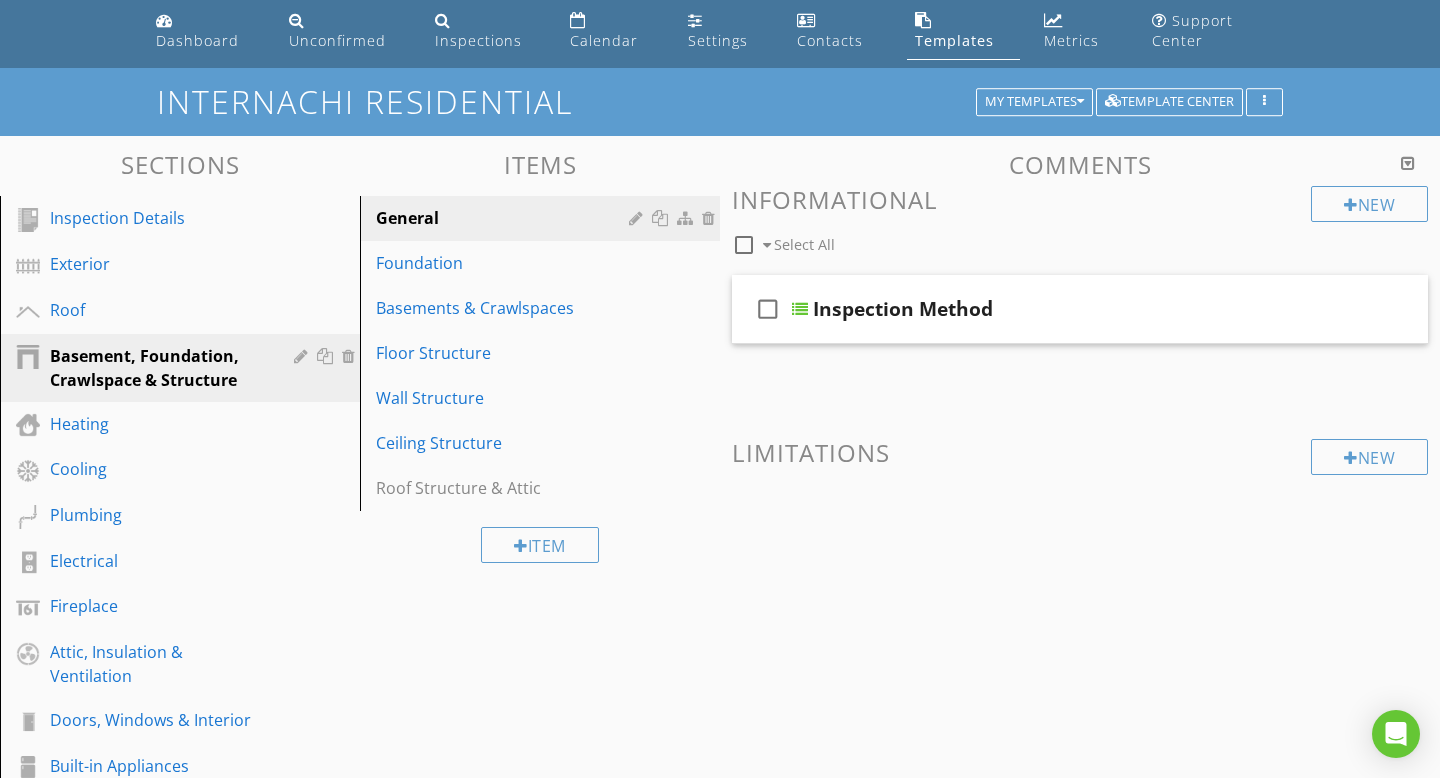 scroll, scrollTop: 0, scrollLeft: 0, axis: both 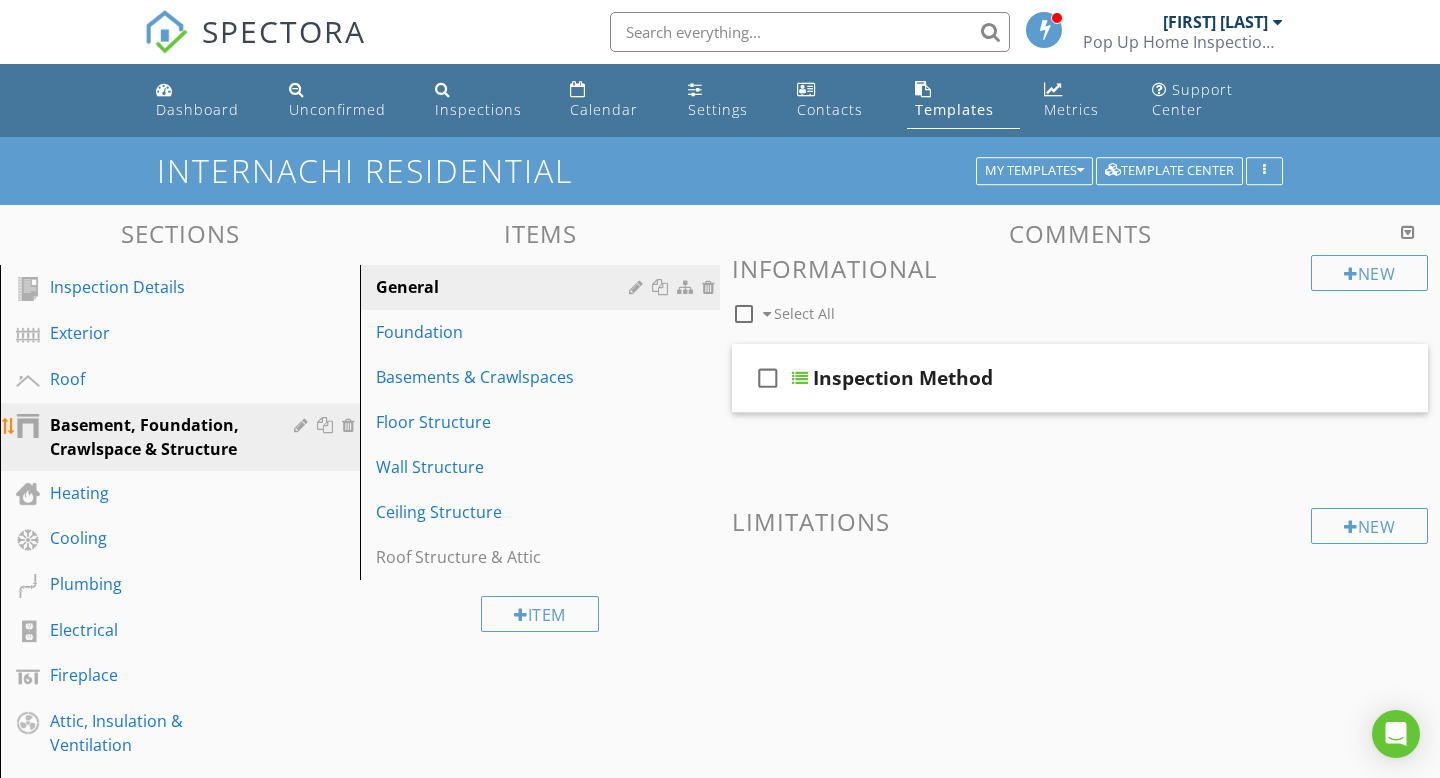 click at bounding box center (303, 425) 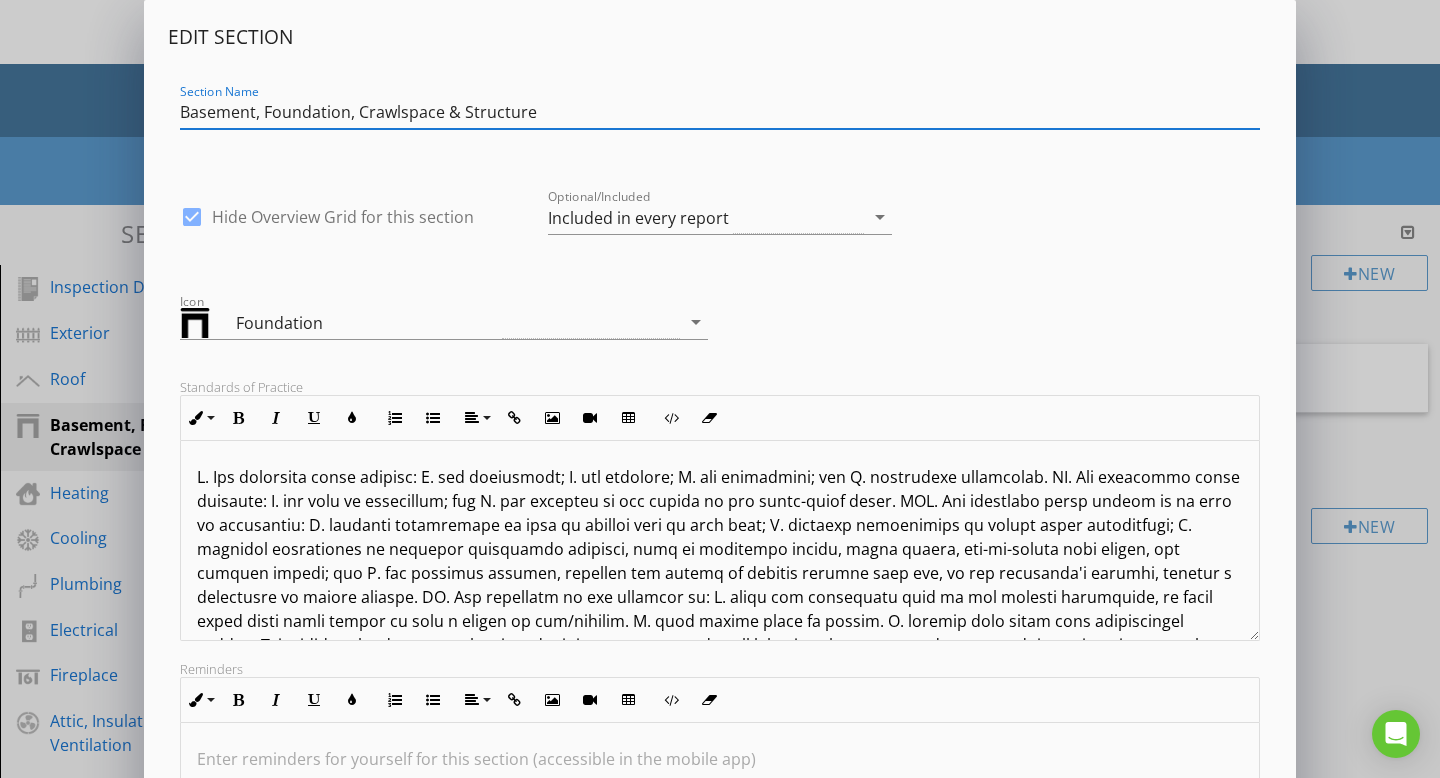 drag, startPoint x: 264, startPoint y: 114, endPoint x: 75, endPoint y: 119, distance: 189.06613 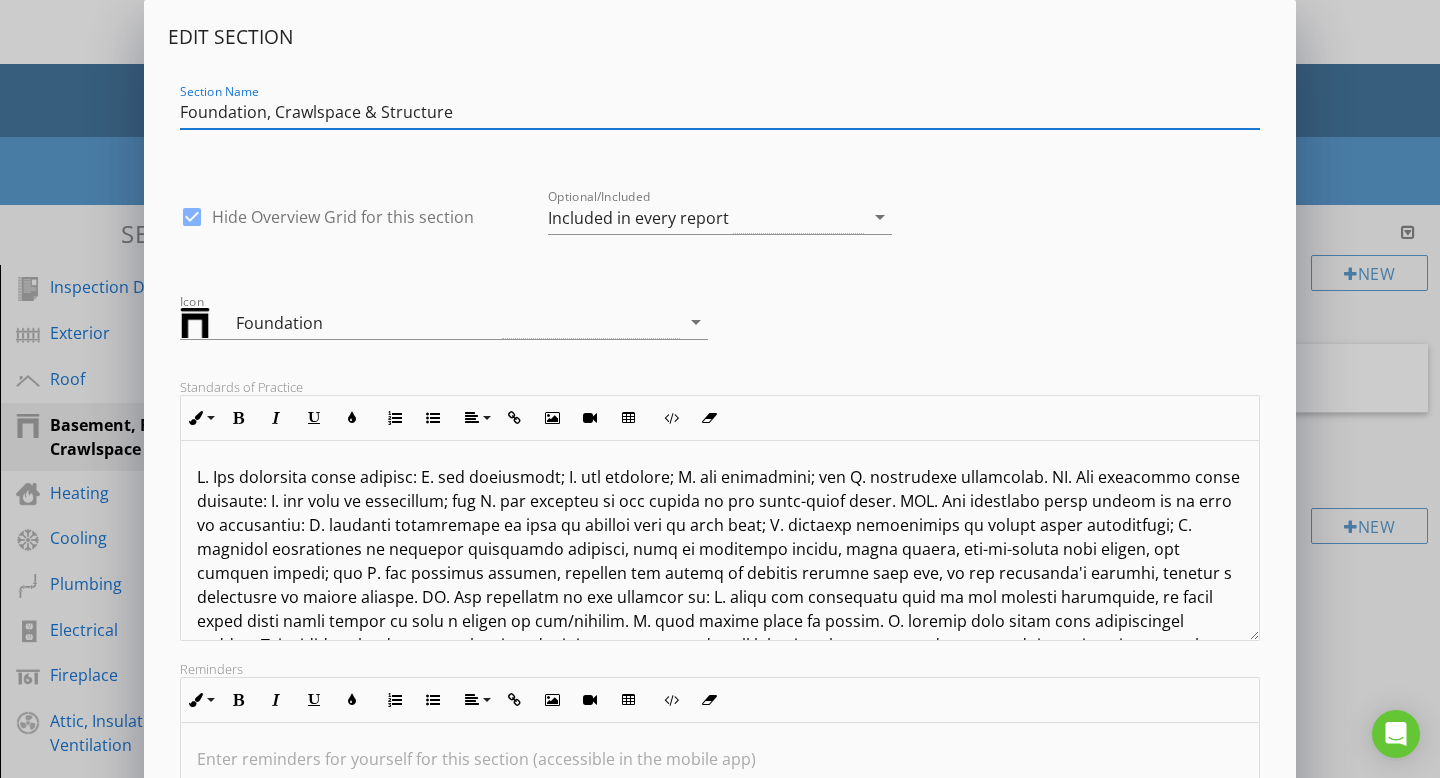click on "Foundation, Crawlspace & Structure" at bounding box center (720, 112) 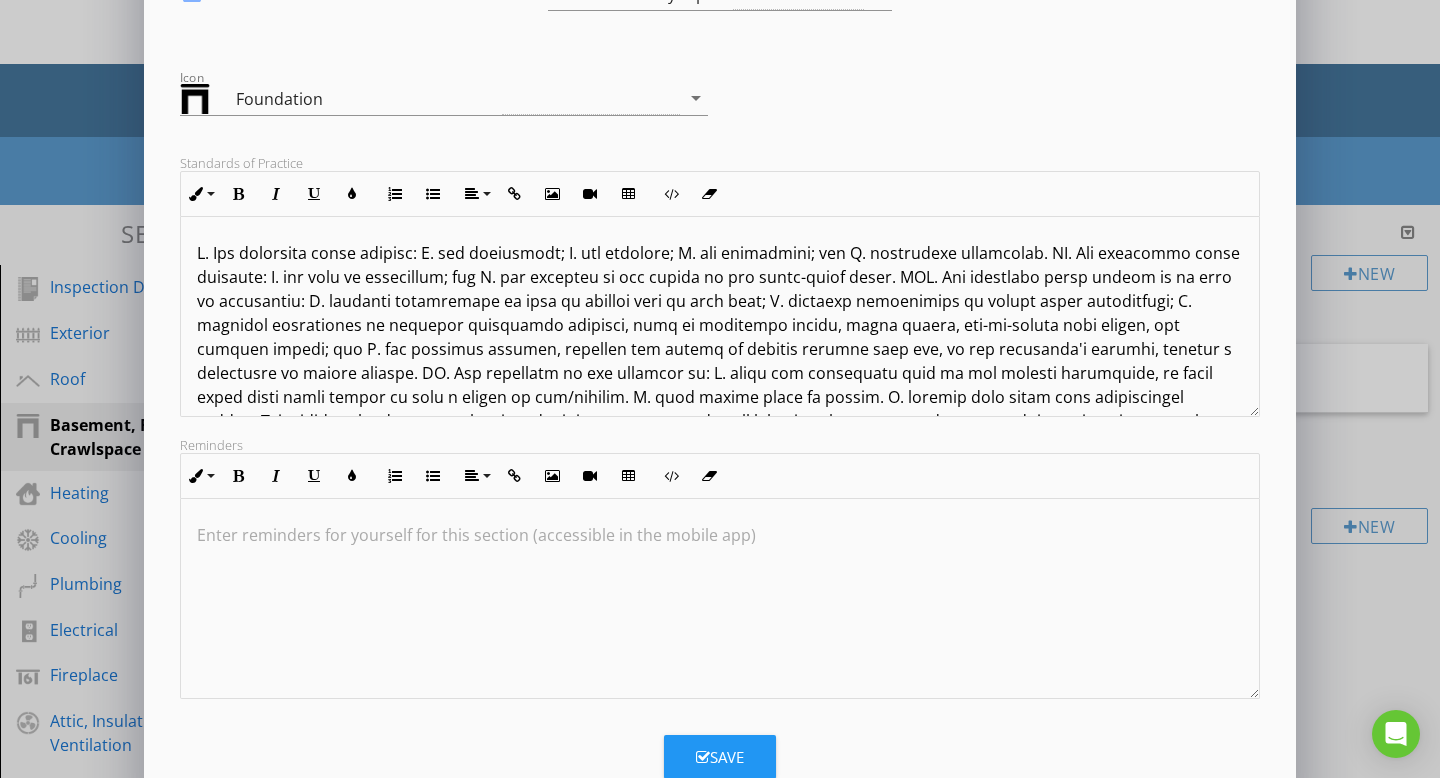 scroll, scrollTop: 234, scrollLeft: 0, axis: vertical 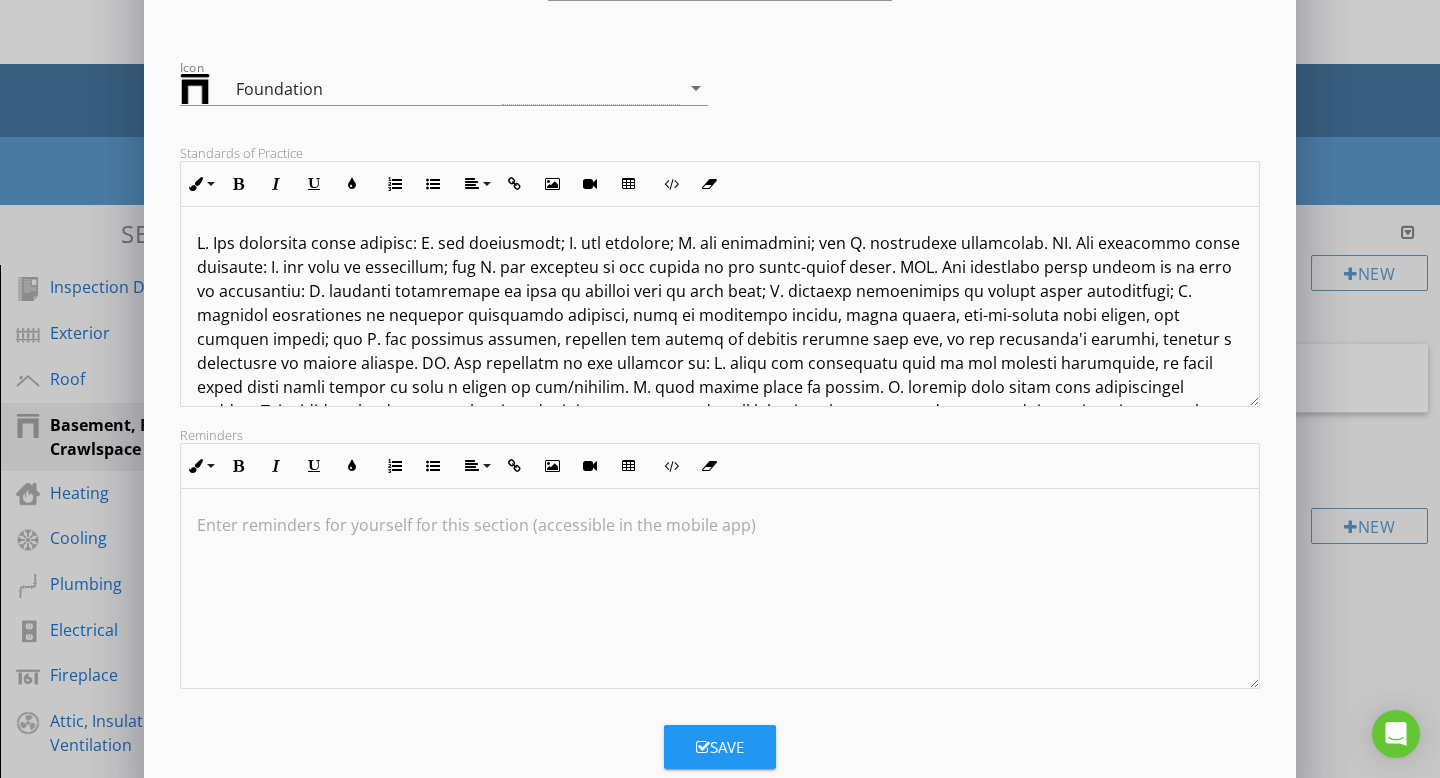 type on "Foundation, Crawlspace, & Structure" 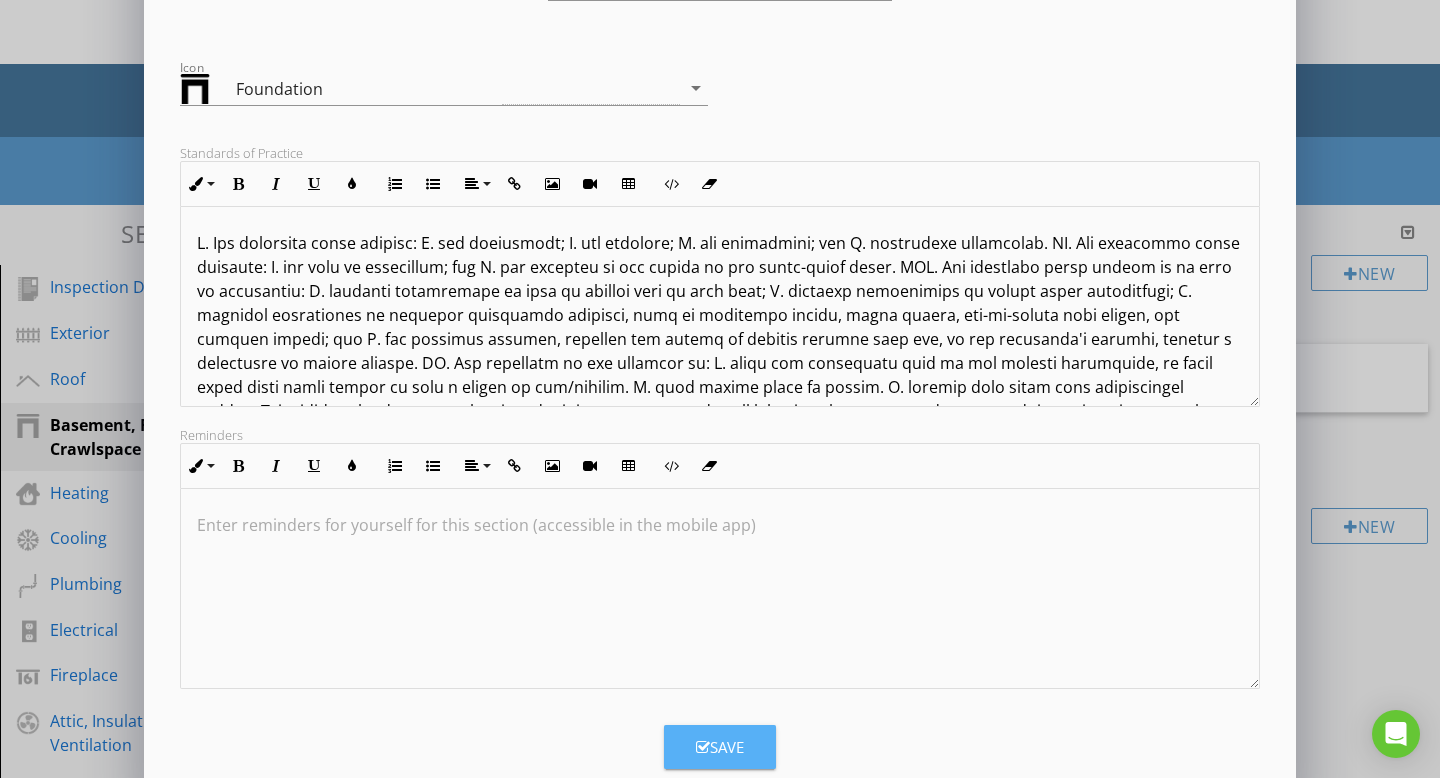 click on "Save" at bounding box center [720, 747] 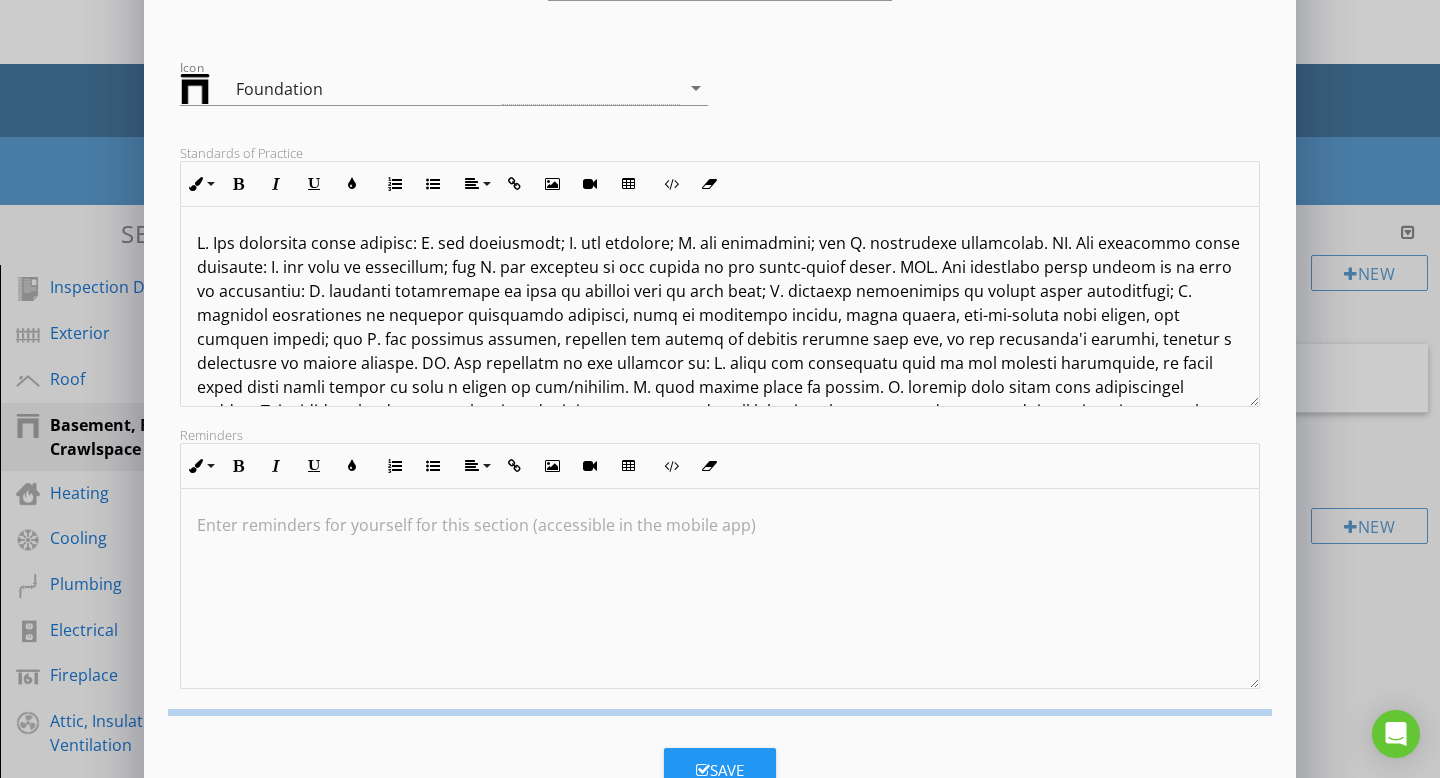 scroll, scrollTop: 64, scrollLeft: 0, axis: vertical 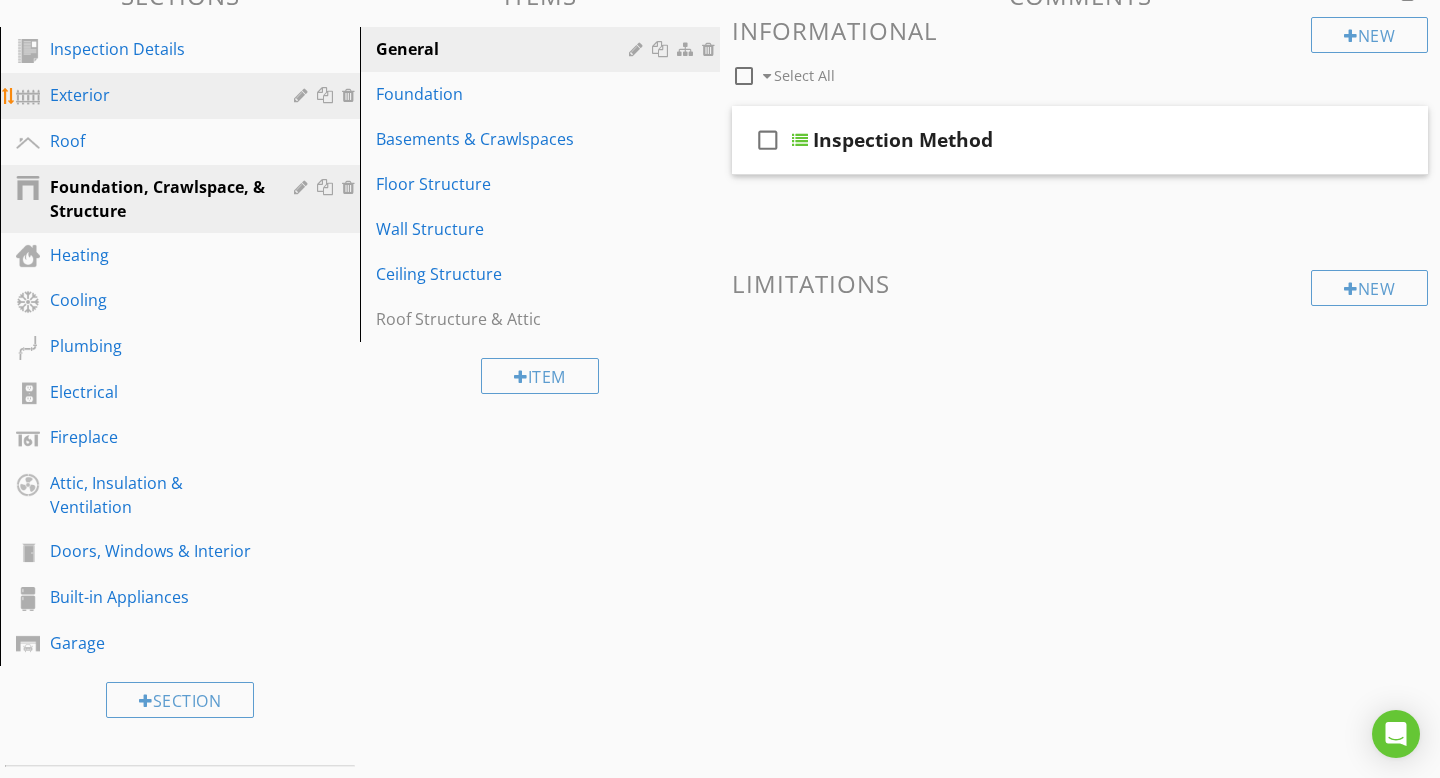 click on "Exterior" at bounding box center [183, 96] 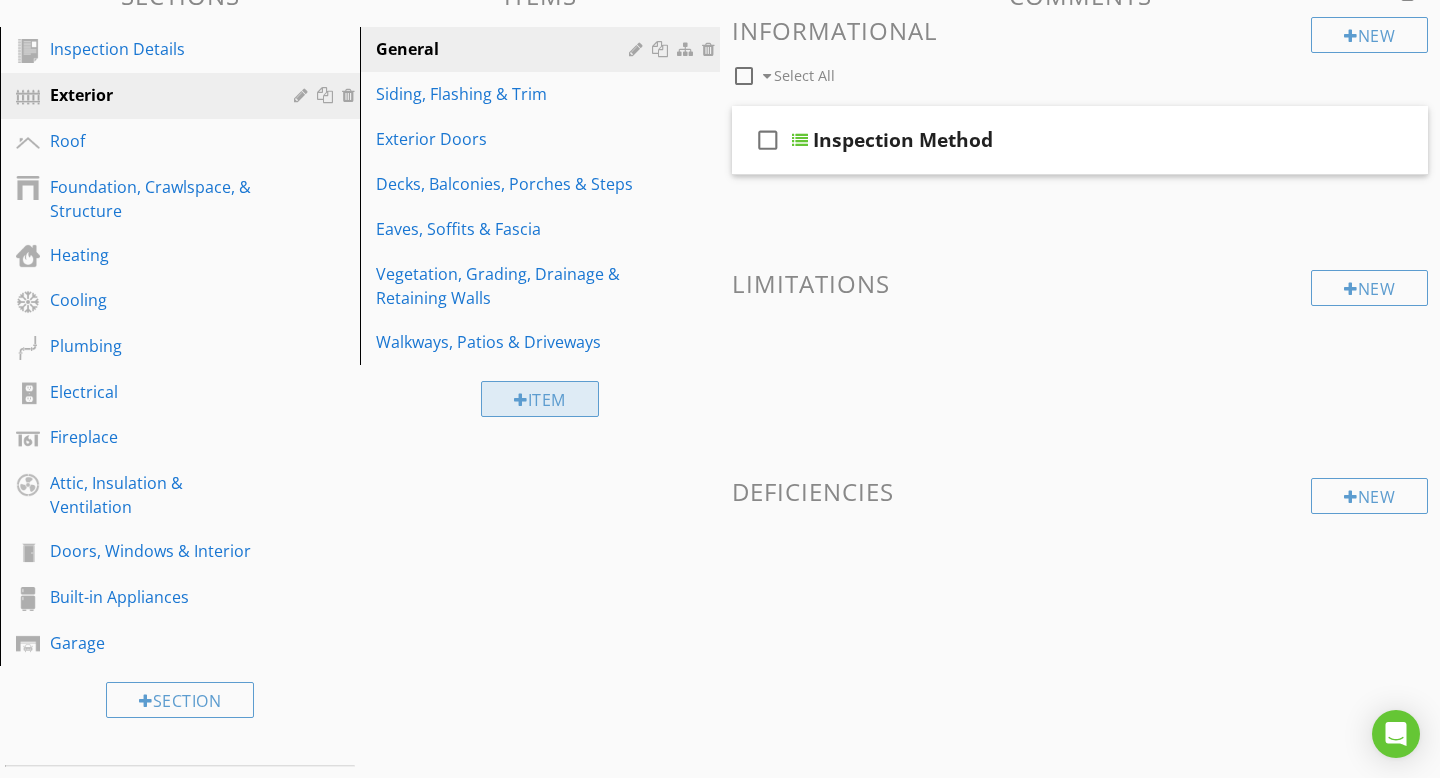 click on "Item" at bounding box center (540, 399) 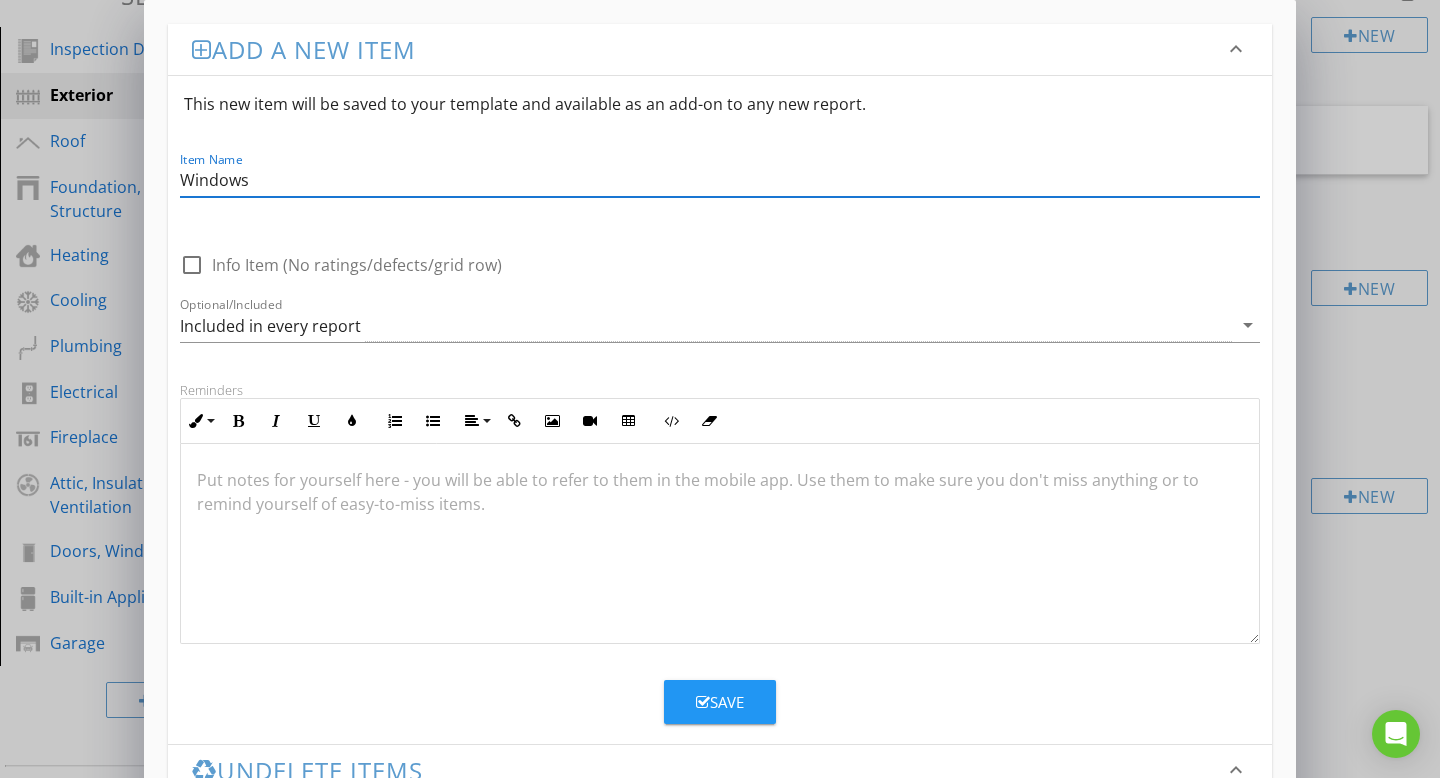 type on "Windows" 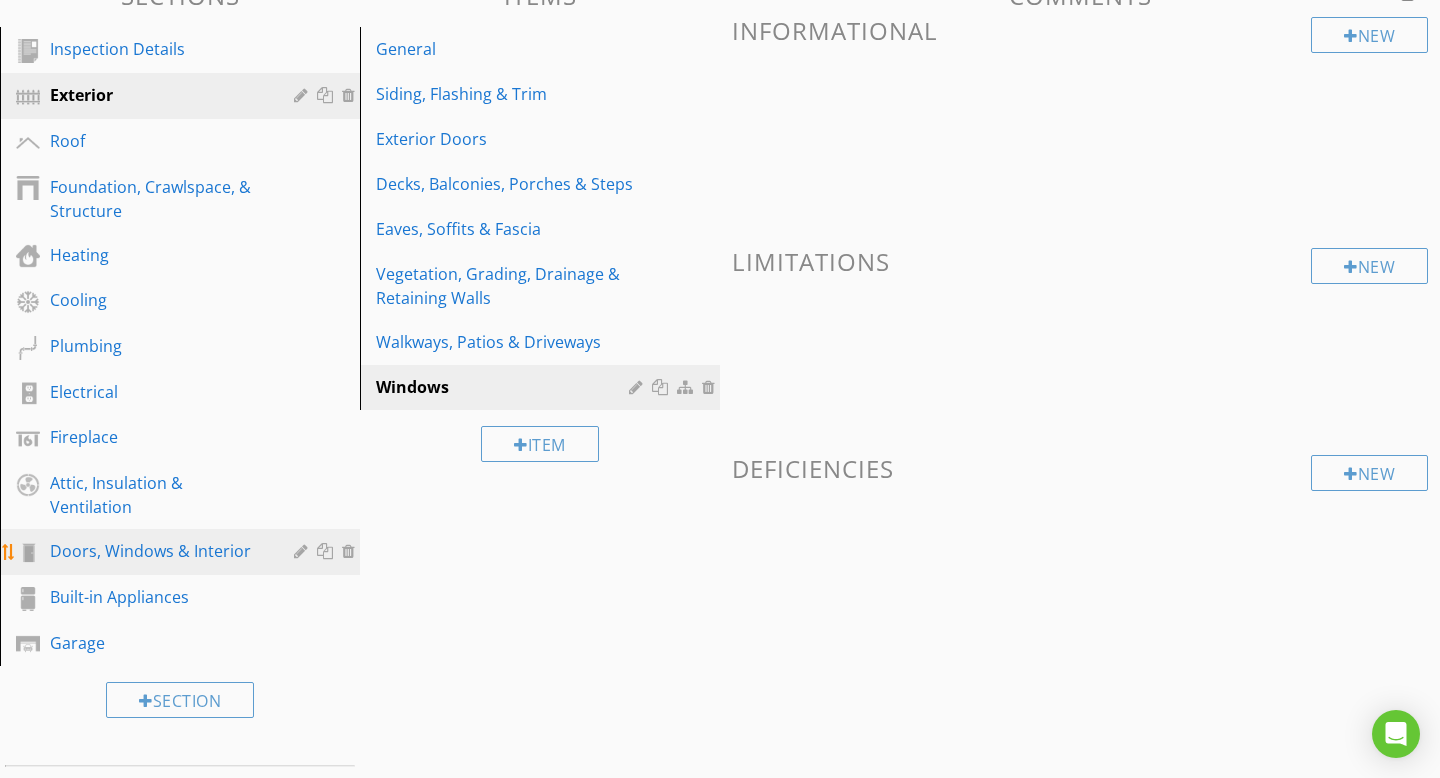 click on "Doors, Windows & Interior" at bounding box center (157, 551) 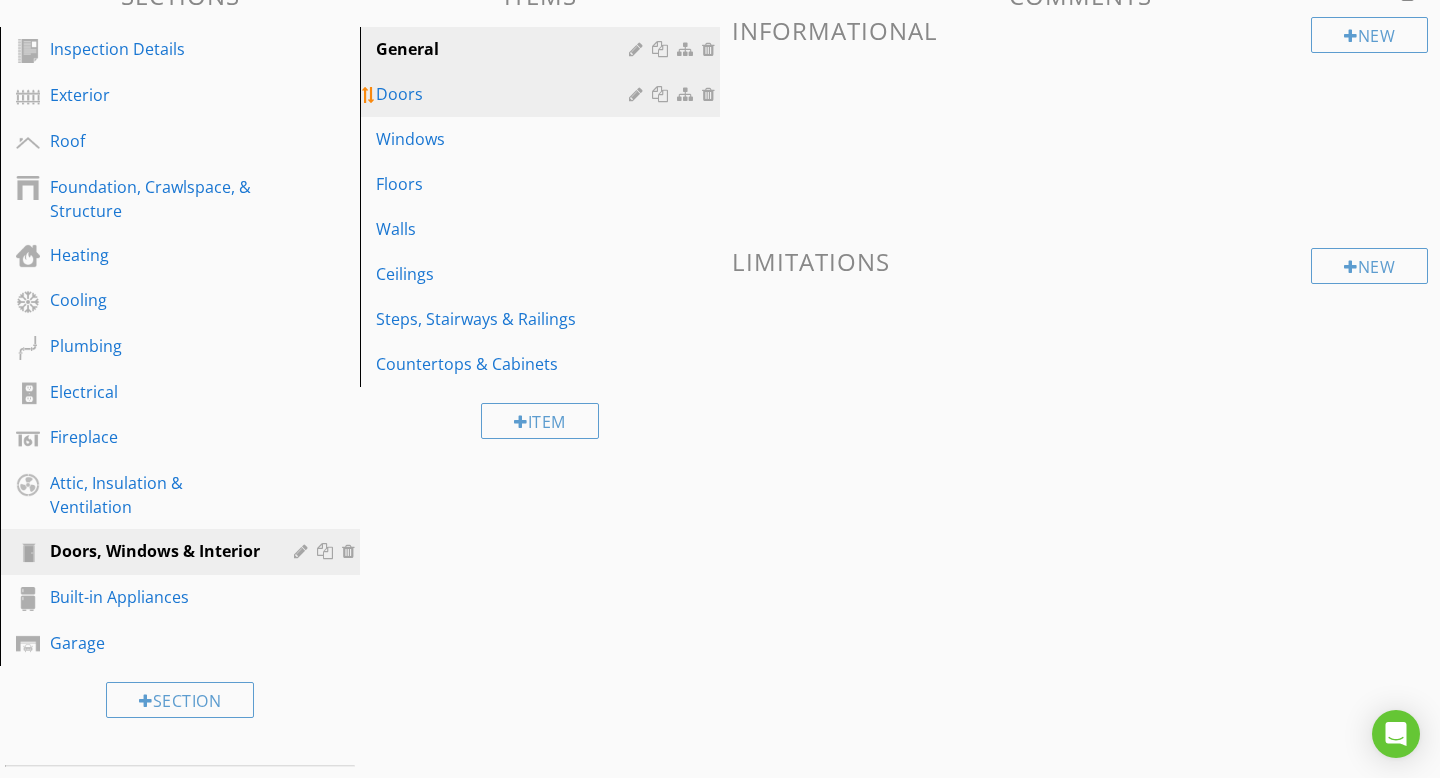 click at bounding box center [638, 94] 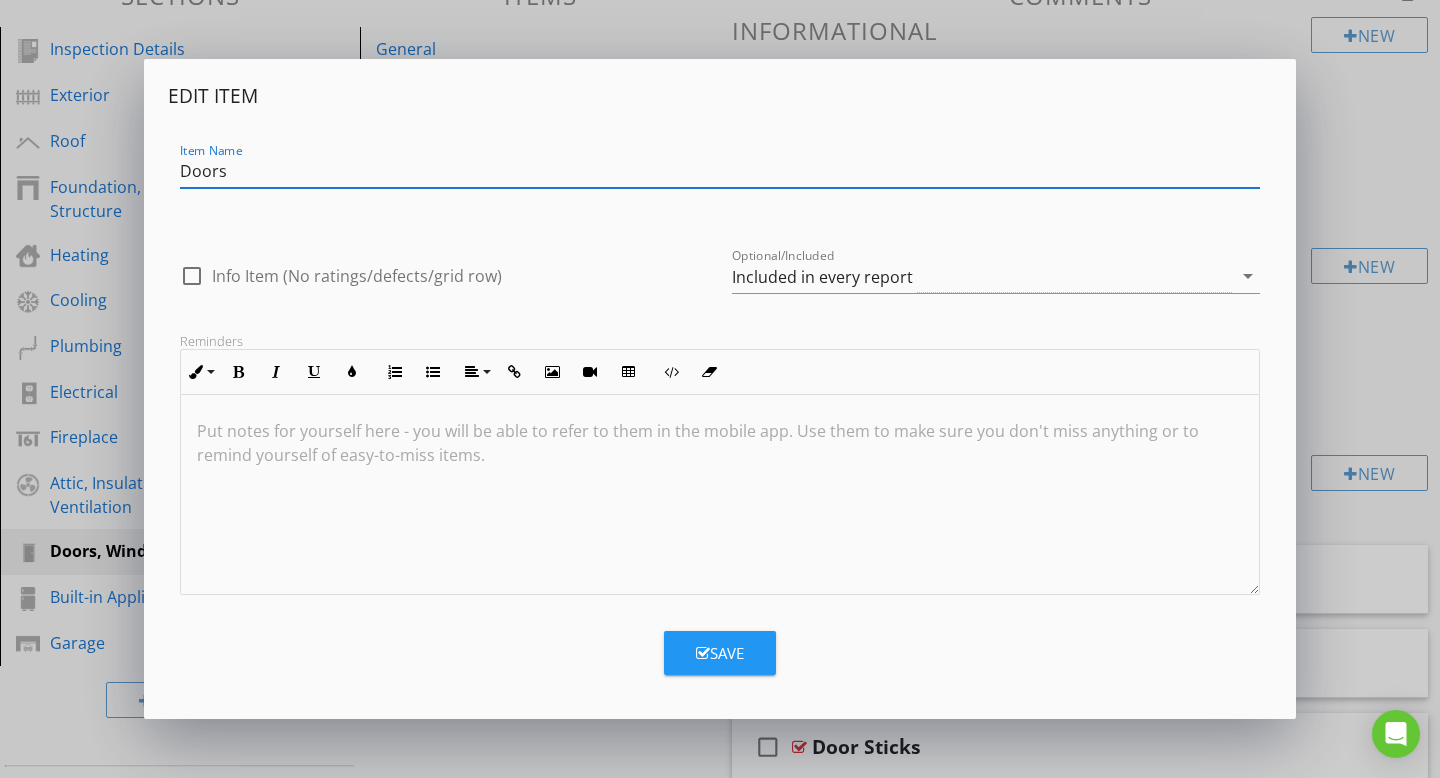 click on "Doors" at bounding box center (720, 171) 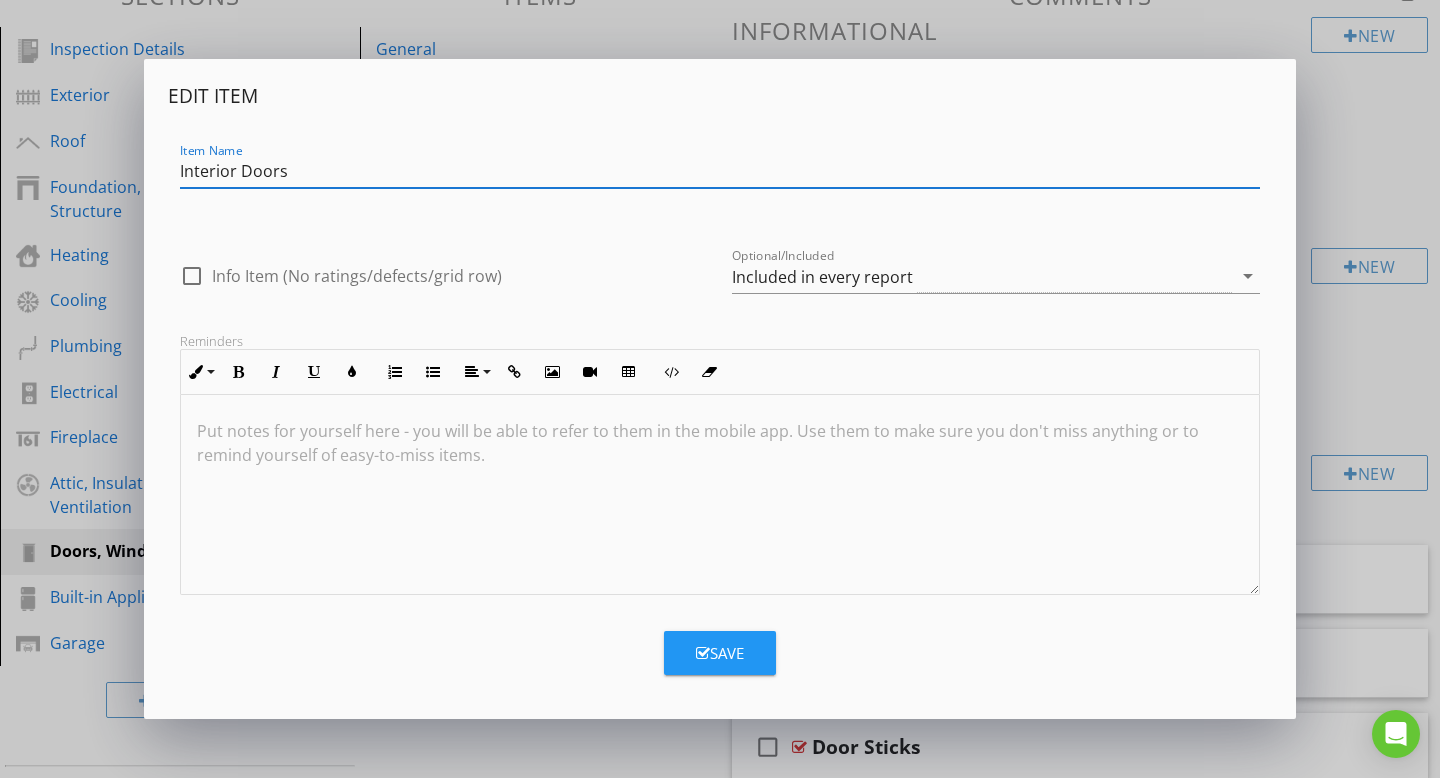 type on "Interior Doors" 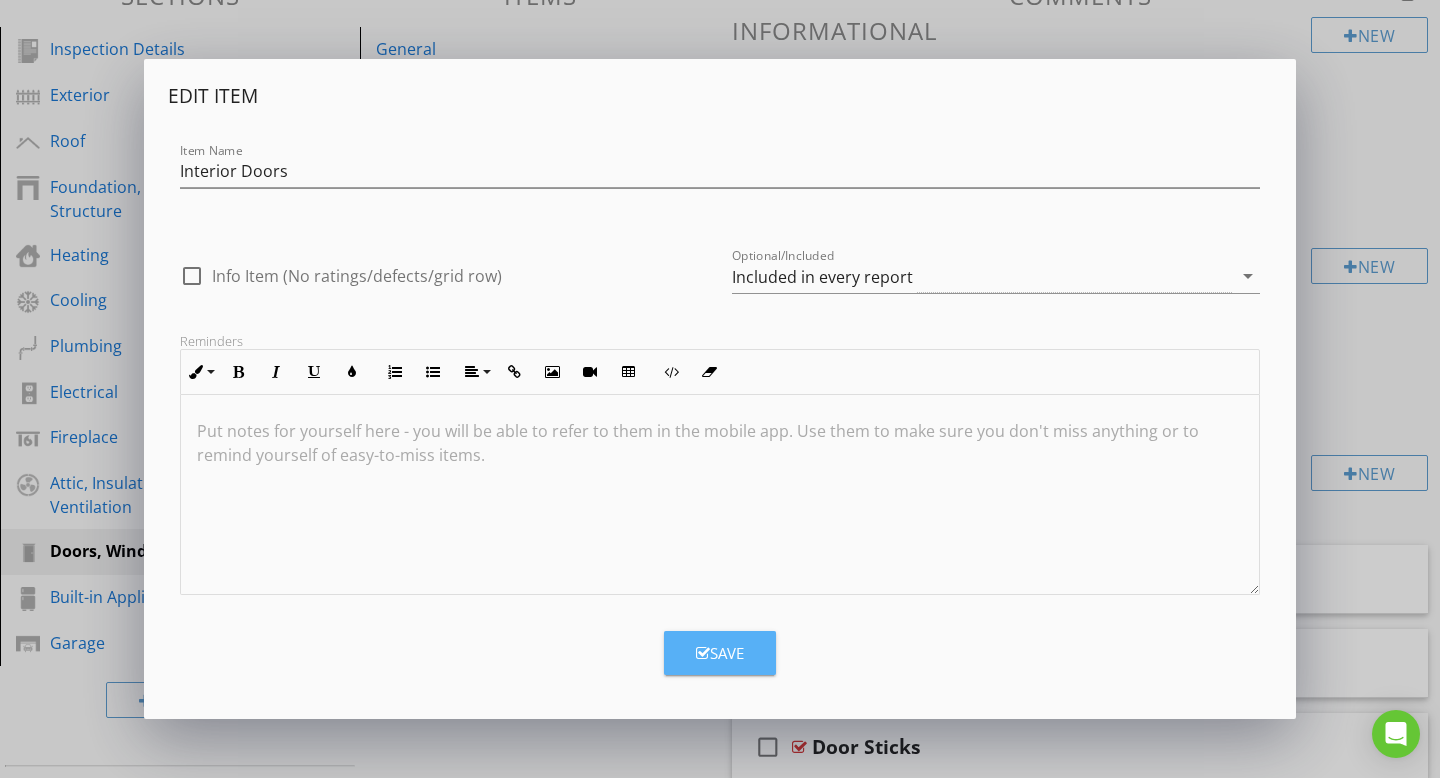 click on "Save" at bounding box center (720, 653) 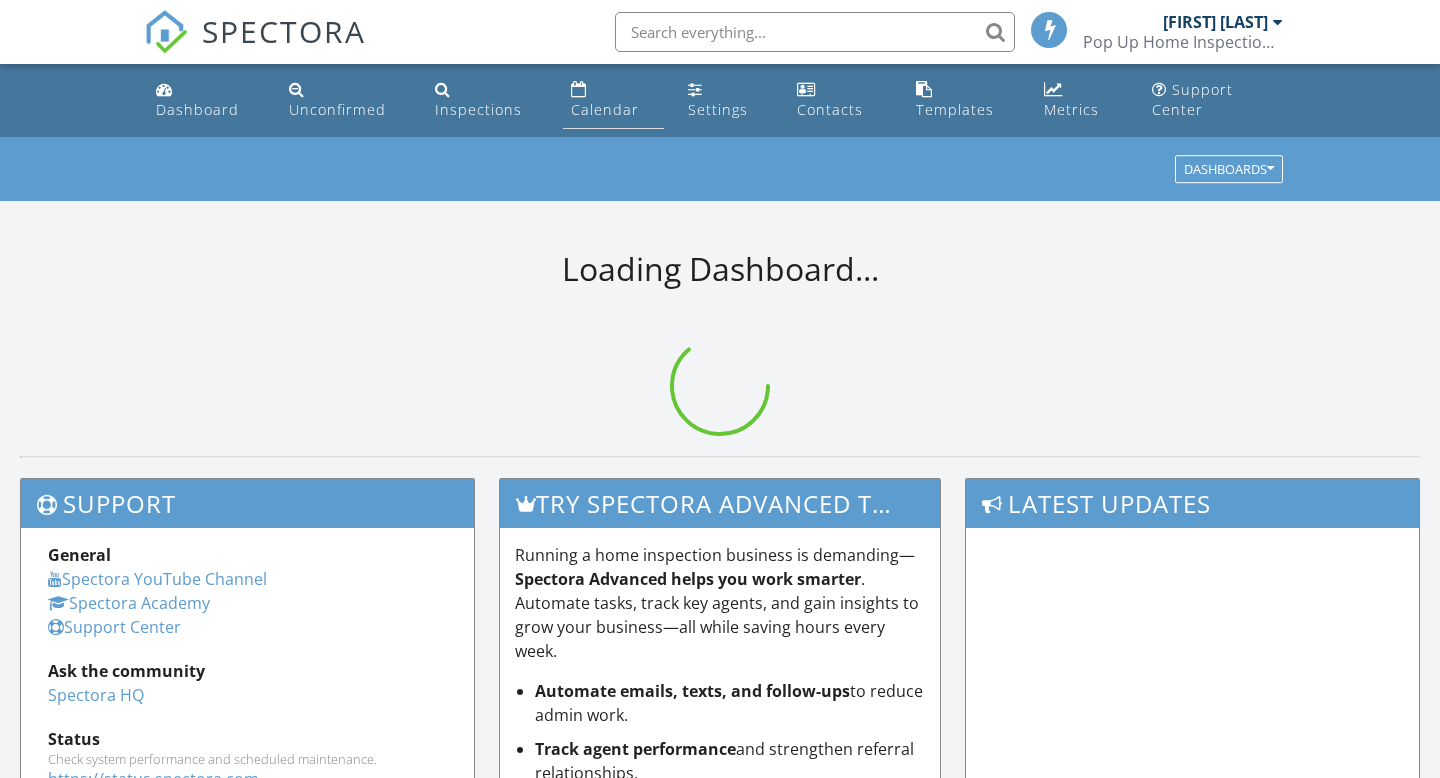scroll, scrollTop: 0, scrollLeft: 0, axis: both 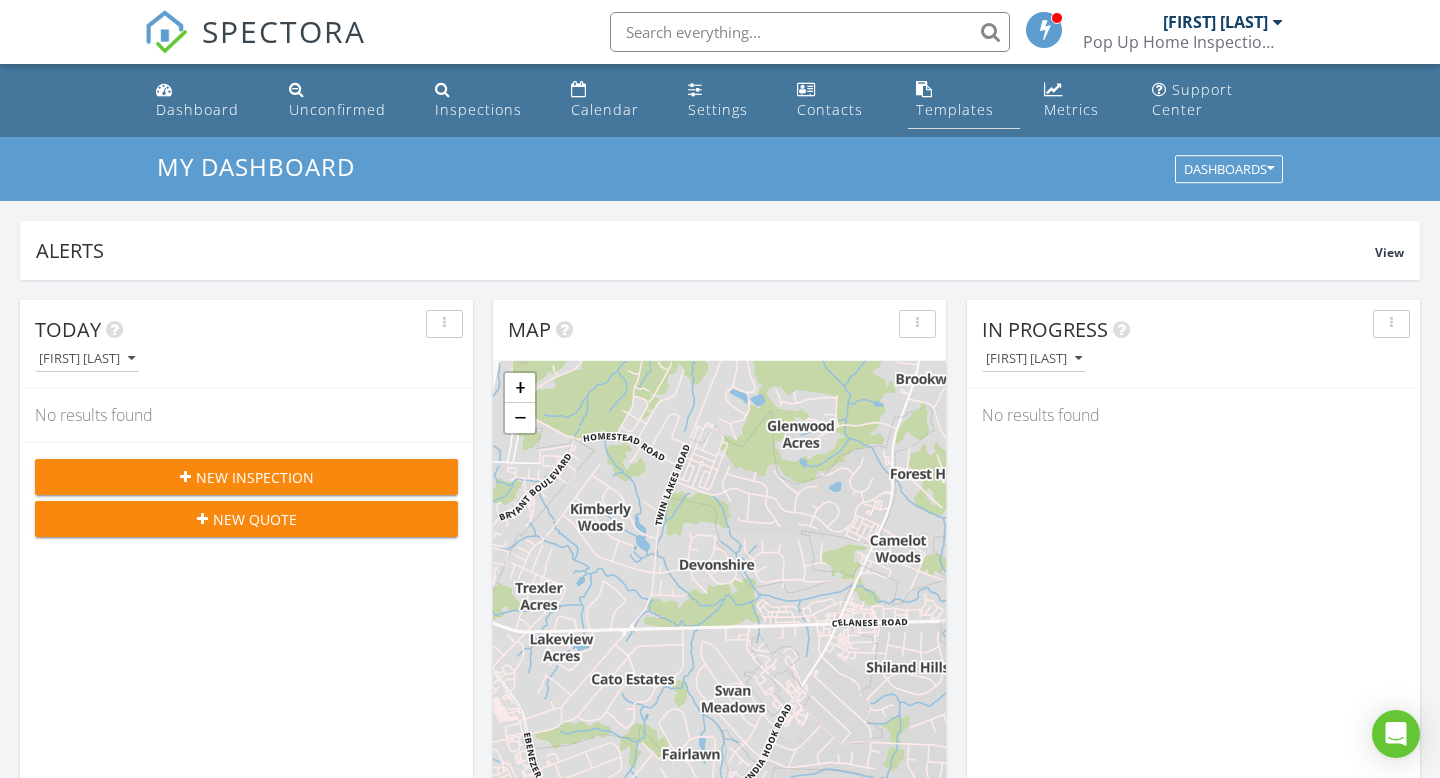 click on "Templates" at bounding box center [964, 100] 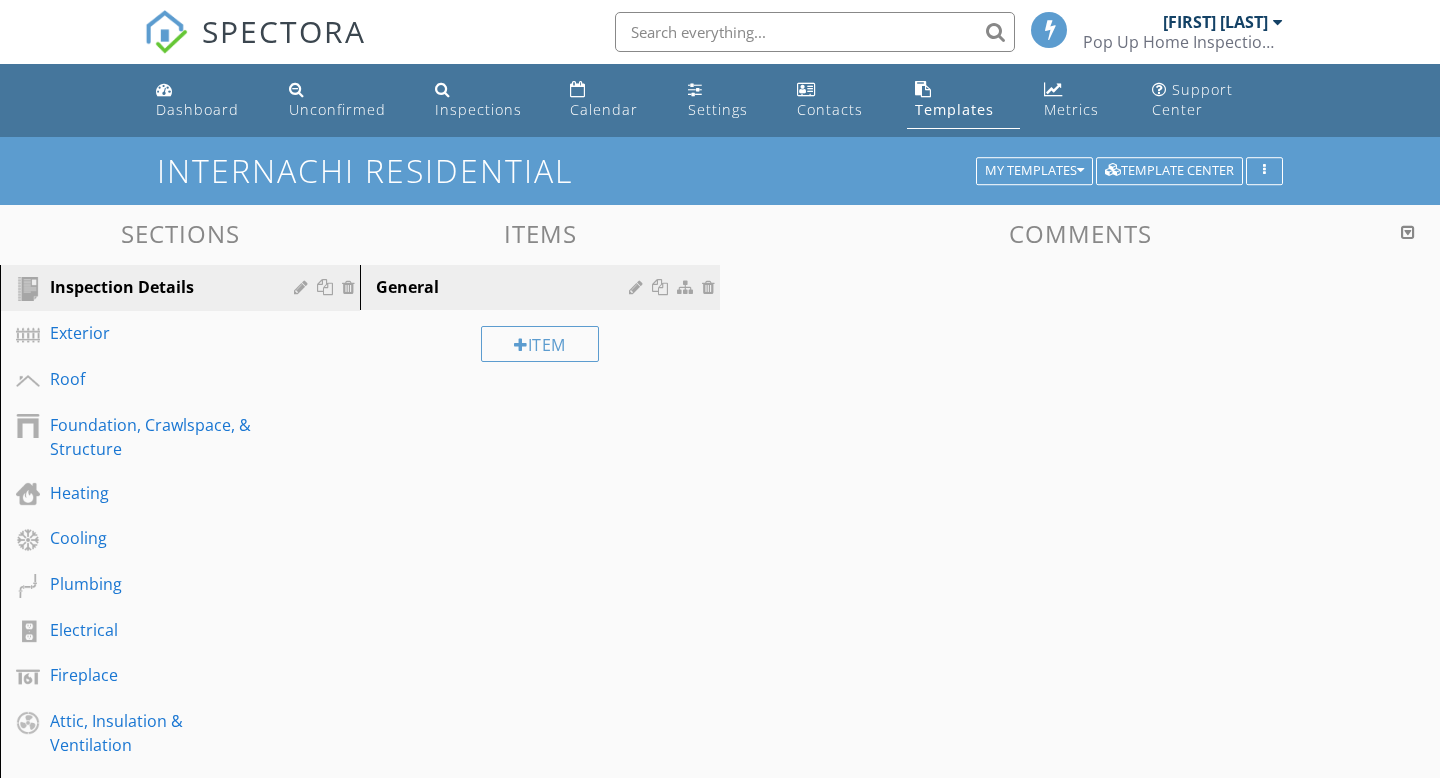 scroll, scrollTop: 0, scrollLeft: 0, axis: both 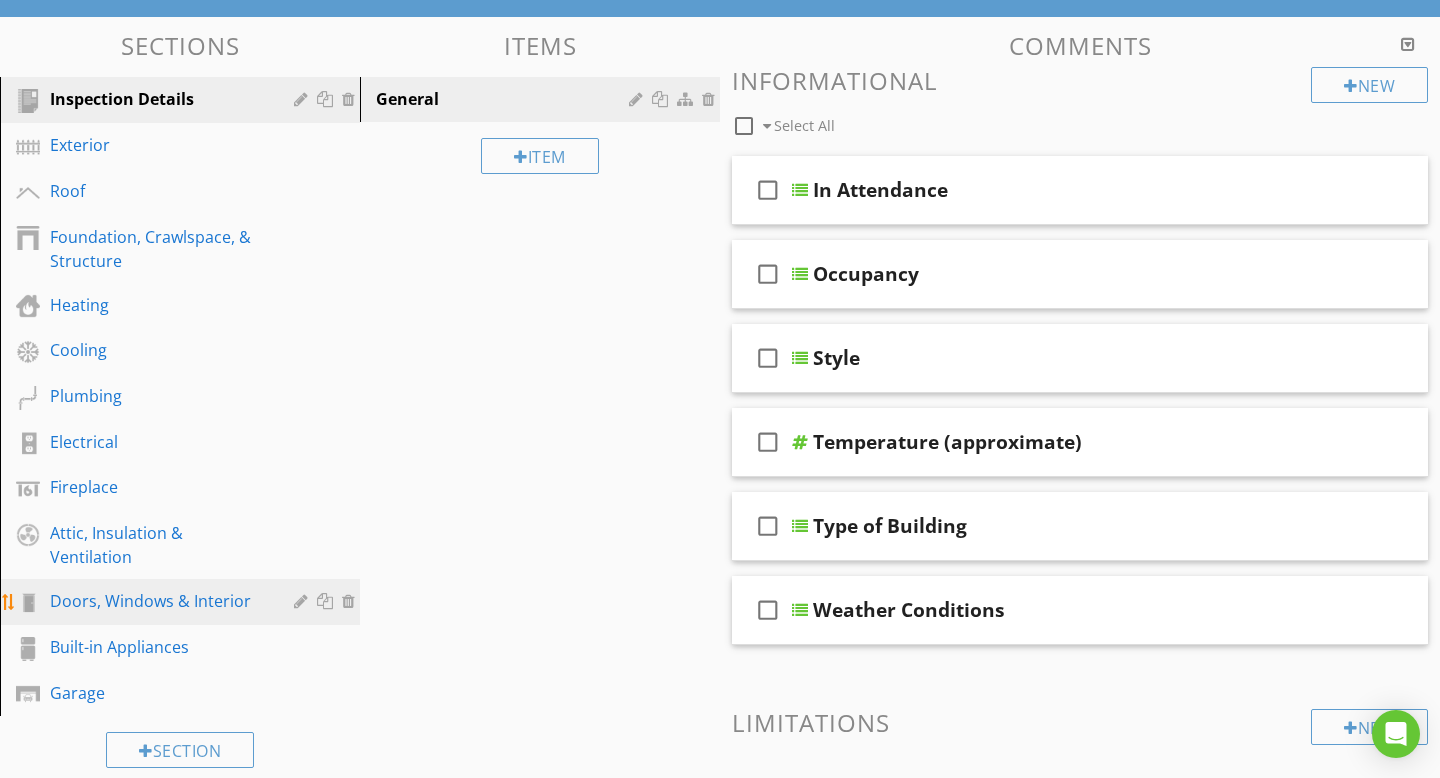 click on "Doors, Windows & Interior" at bounding box center [183, 602] 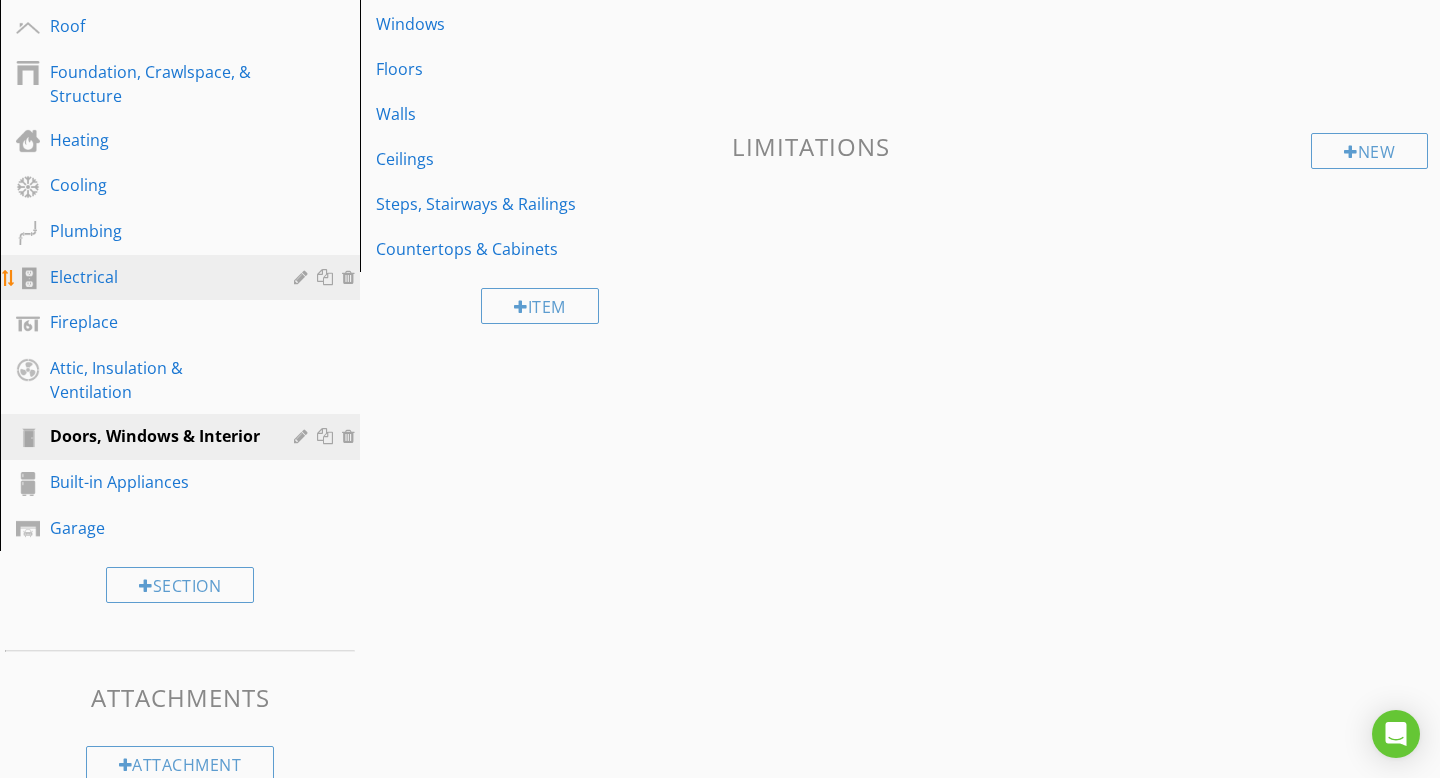 scroll, scrollTop: 392, scrollLeft: 0, axis: vertical 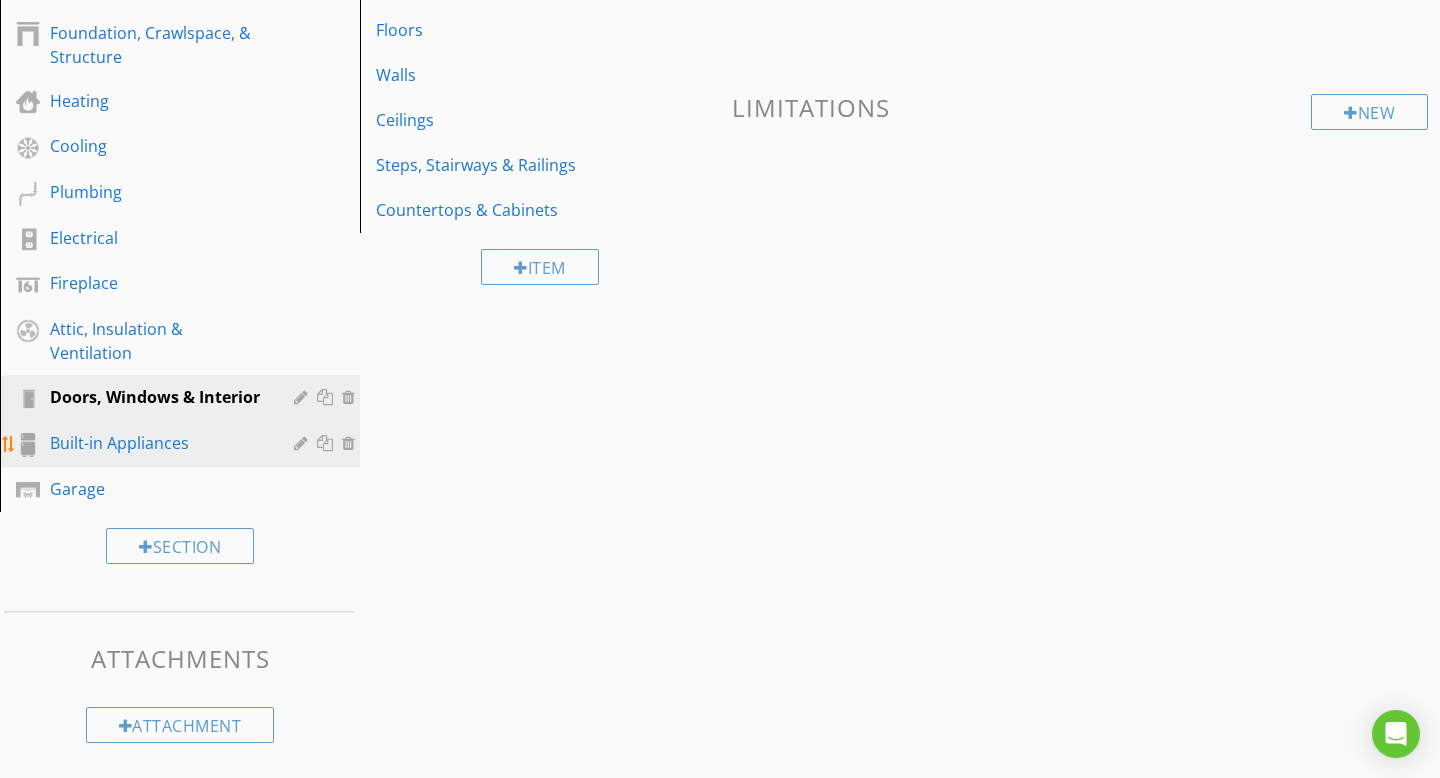 click on "Built-in Appliances" at bounding box center [157, 443] 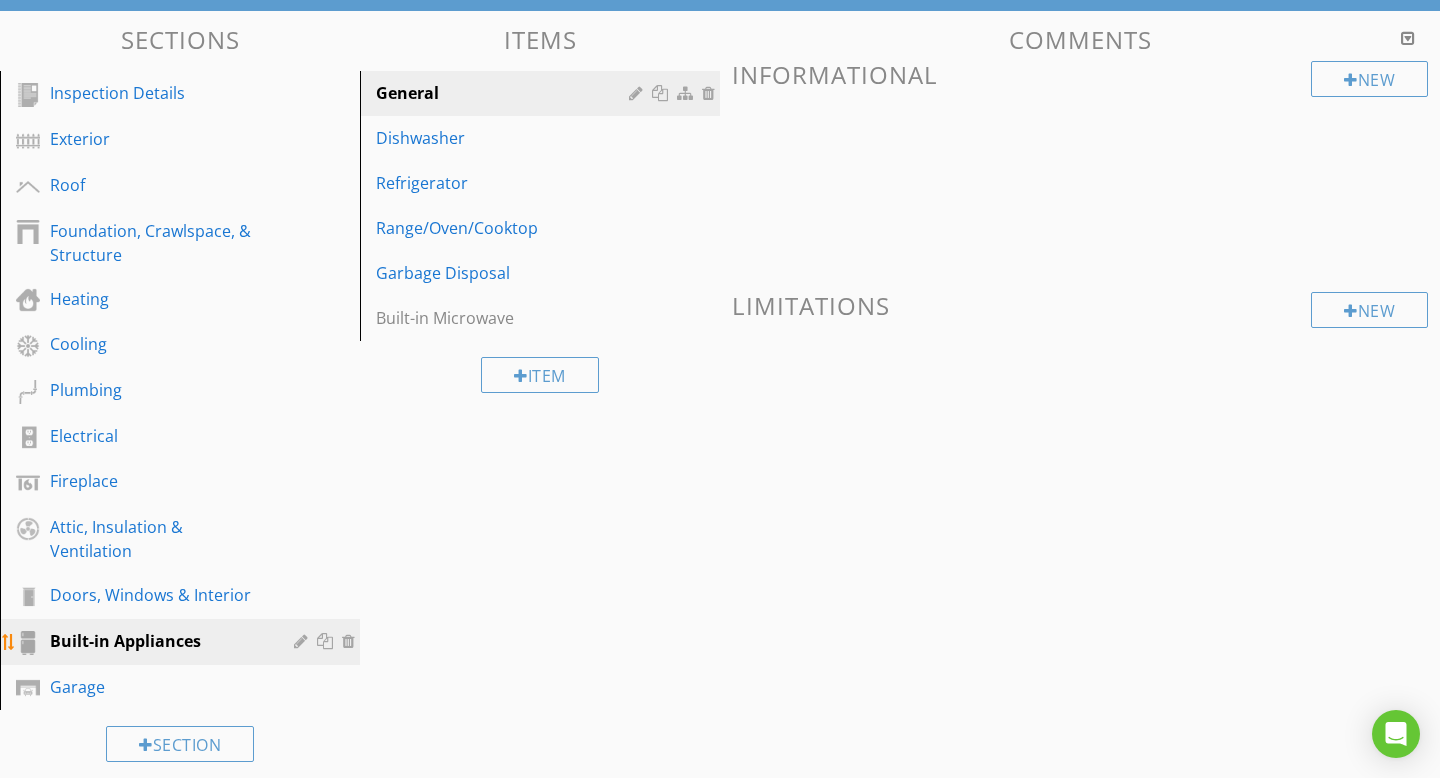 scroll, scrollTop: 211, scrollLeft: 0, axis: vertical 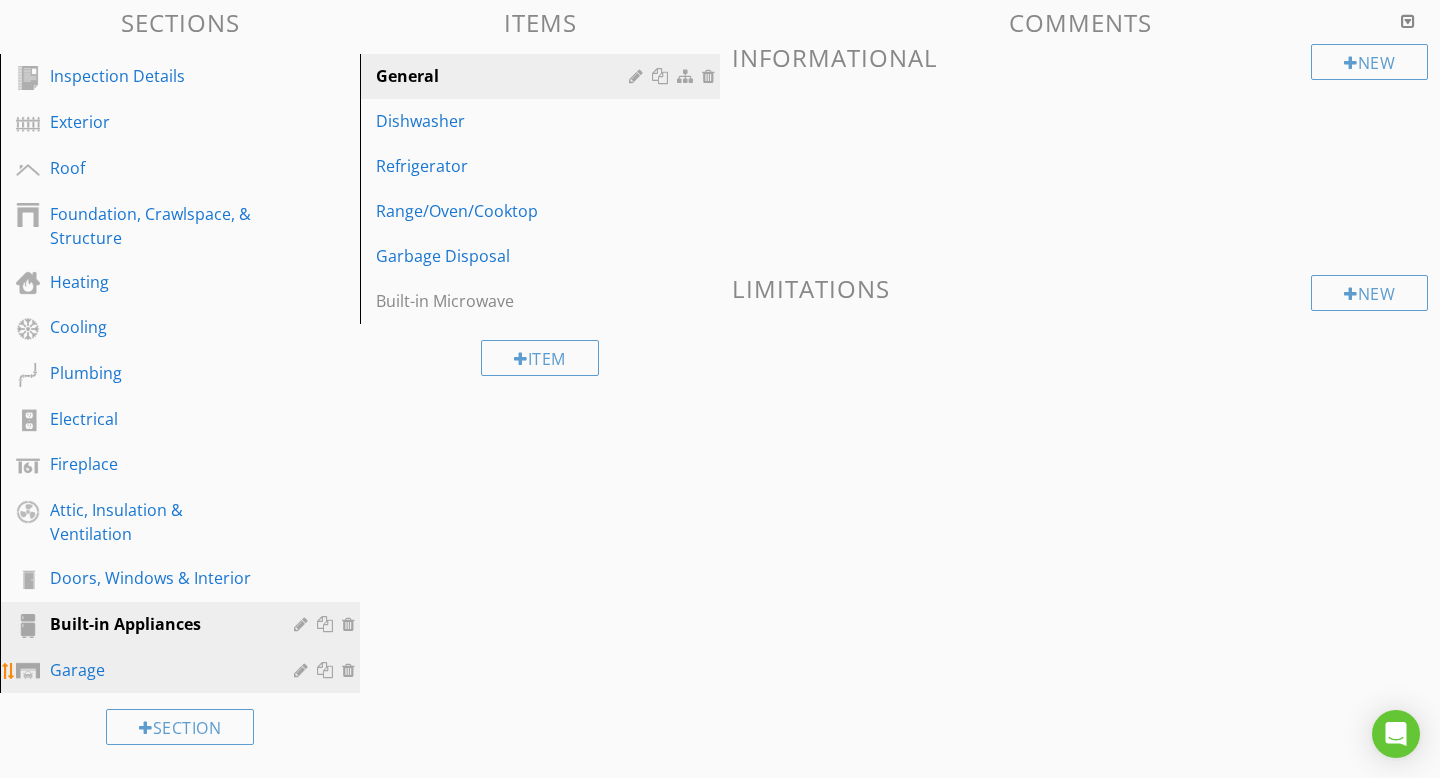 click on "Garage" at bounding box center (183, 671) 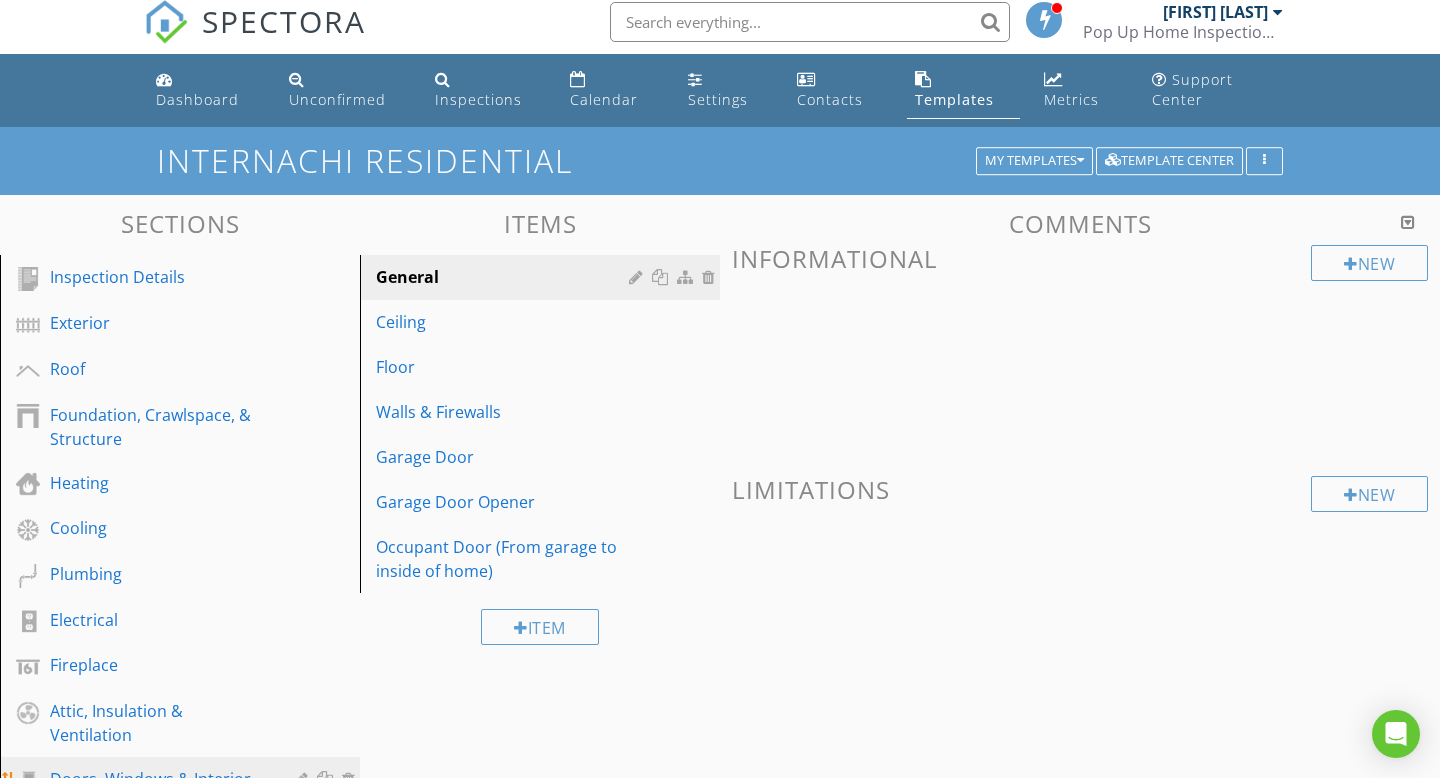 scroll, scrollTop: 0, scrollLeft: 0, axis: both 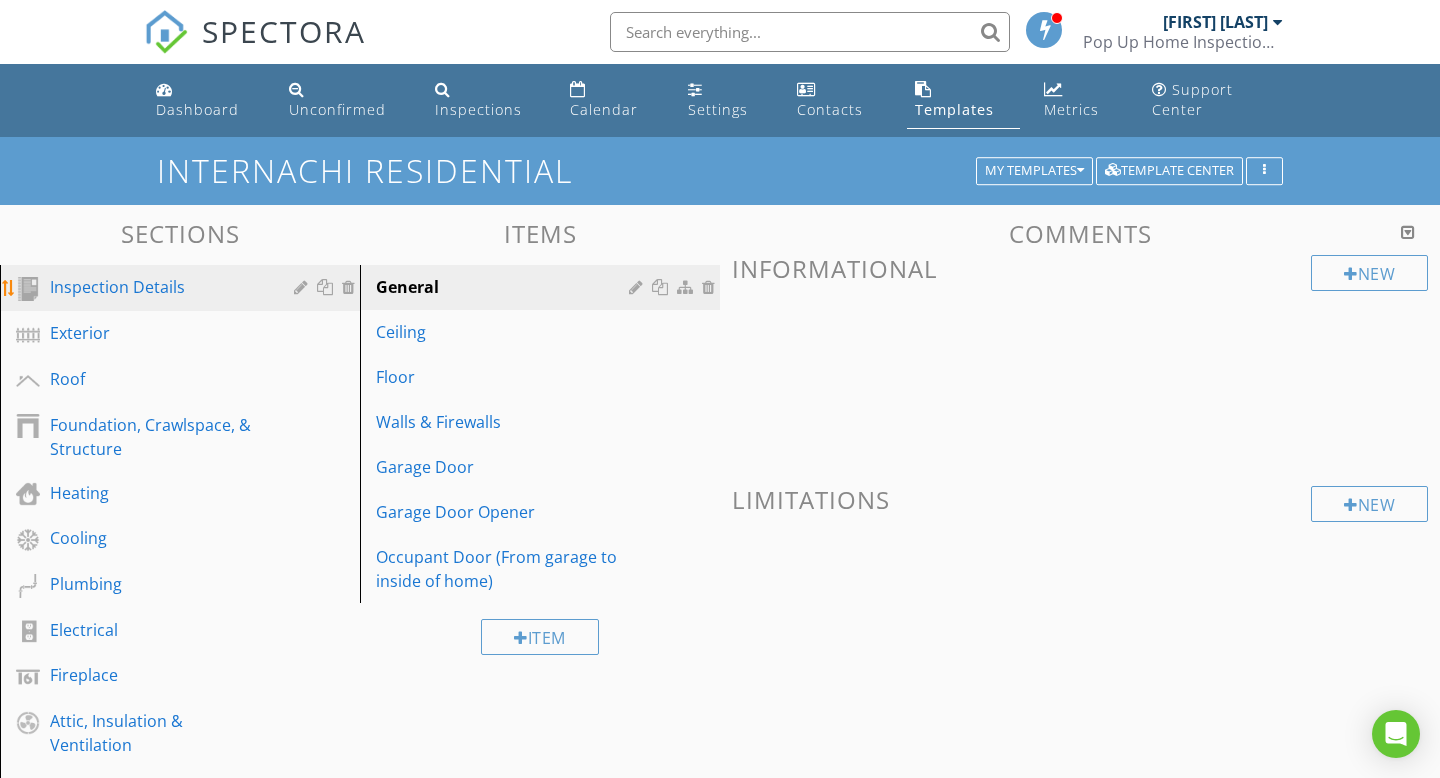 click on "Inspection Details" at bounding box center (183, 288) 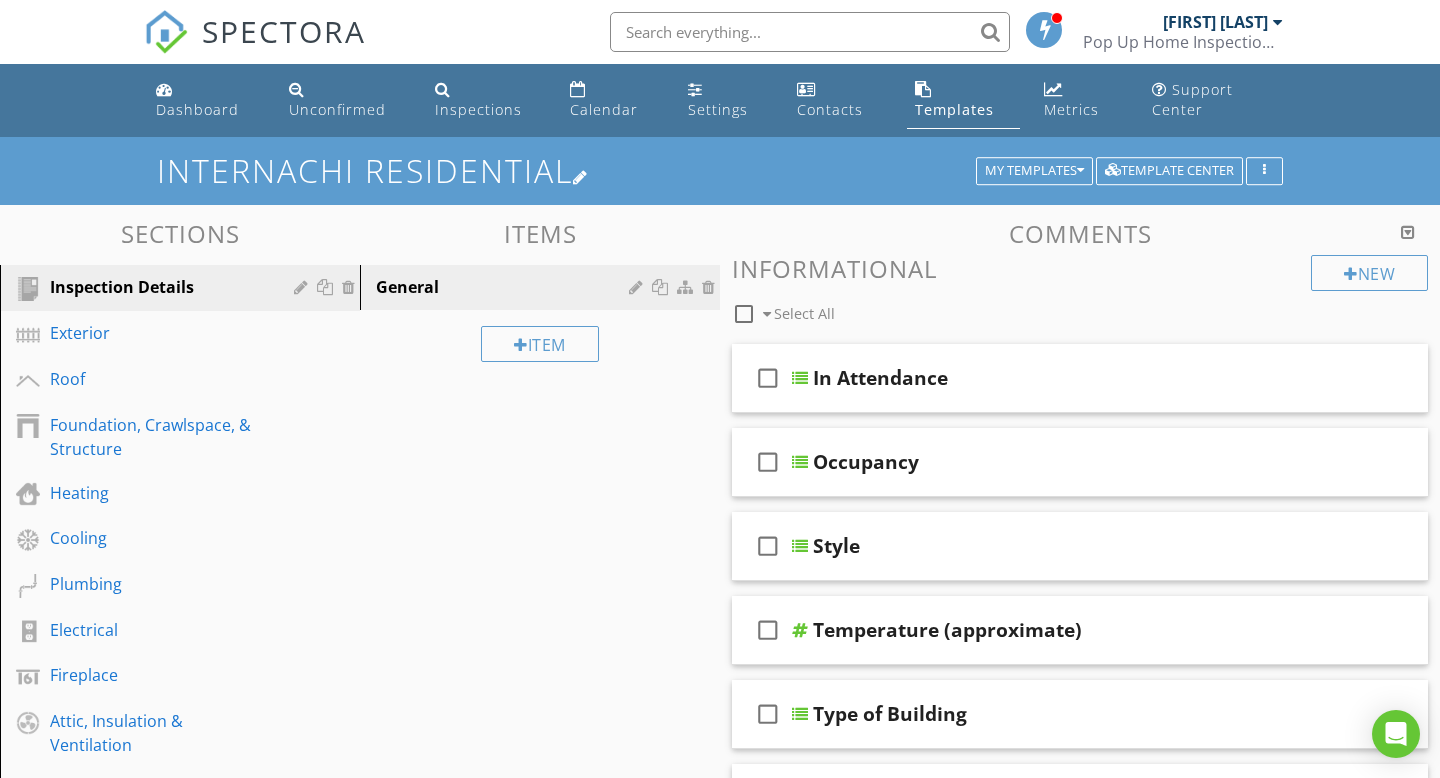 click on "InterNACHI Residential" at bounding box center (720, 170) 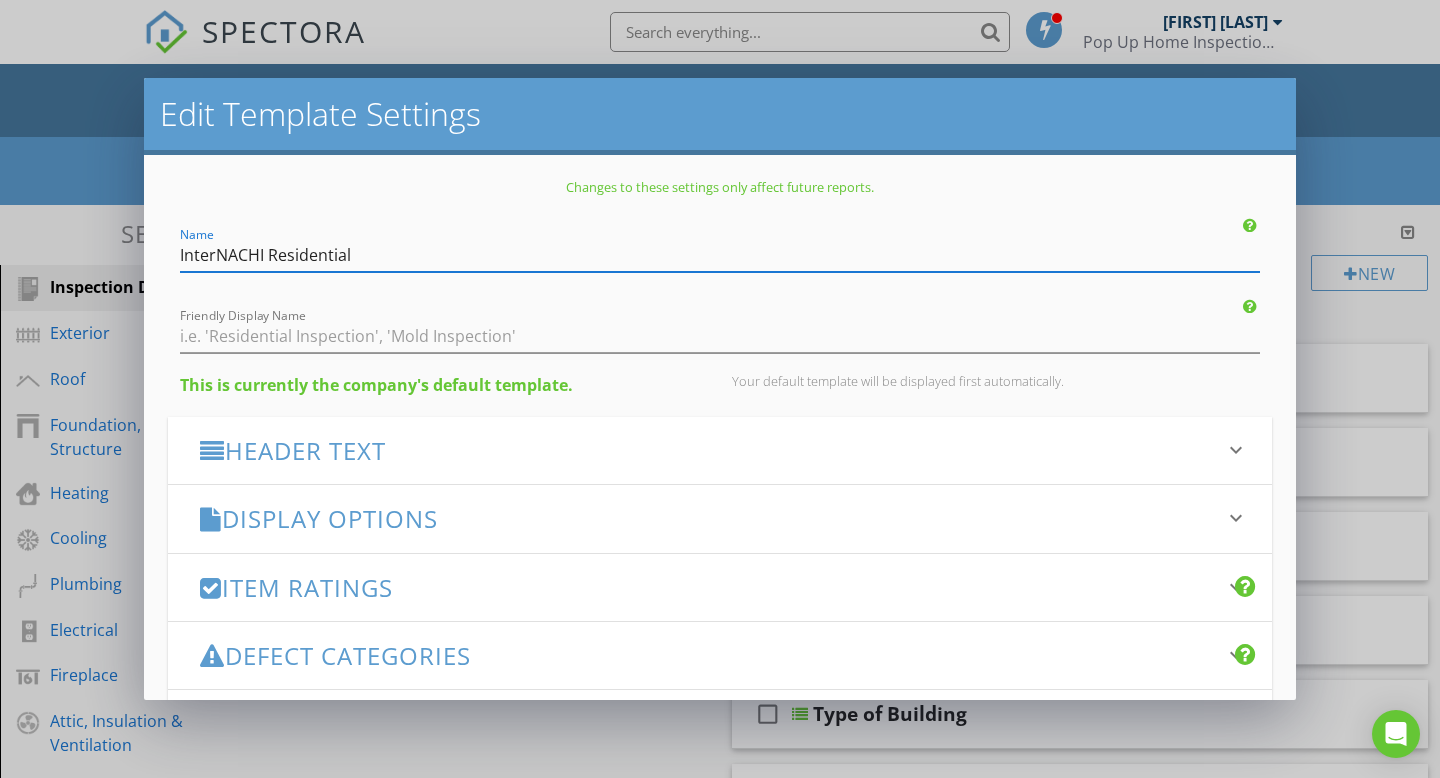 click on "Edit Template Settings   Changes to these settings only affect future reports.     Name InterNACHI Residential     Friendly Display Name
This is currently the company's default template.
Your default template will be displayed first
automatically.
Header Text
keyboard_arrow_down   Full Report Header Text     Summary Header Text
Display Options
keyboard_arrow_down     check_box Display Category Counts Summary
What does this look like?
check_box_outline_blank Display 'Items Inspected' Count
With
vs
without
check_box_outline_blank Display Inspector Signature   Configure Signature
Where does this display?
check_box_outline_blank Display Standards of Practice
Set per-section by clicking the 'pencil' icon next to each
section.
What does this look like?
check_box" at bounding box center [720, 389] 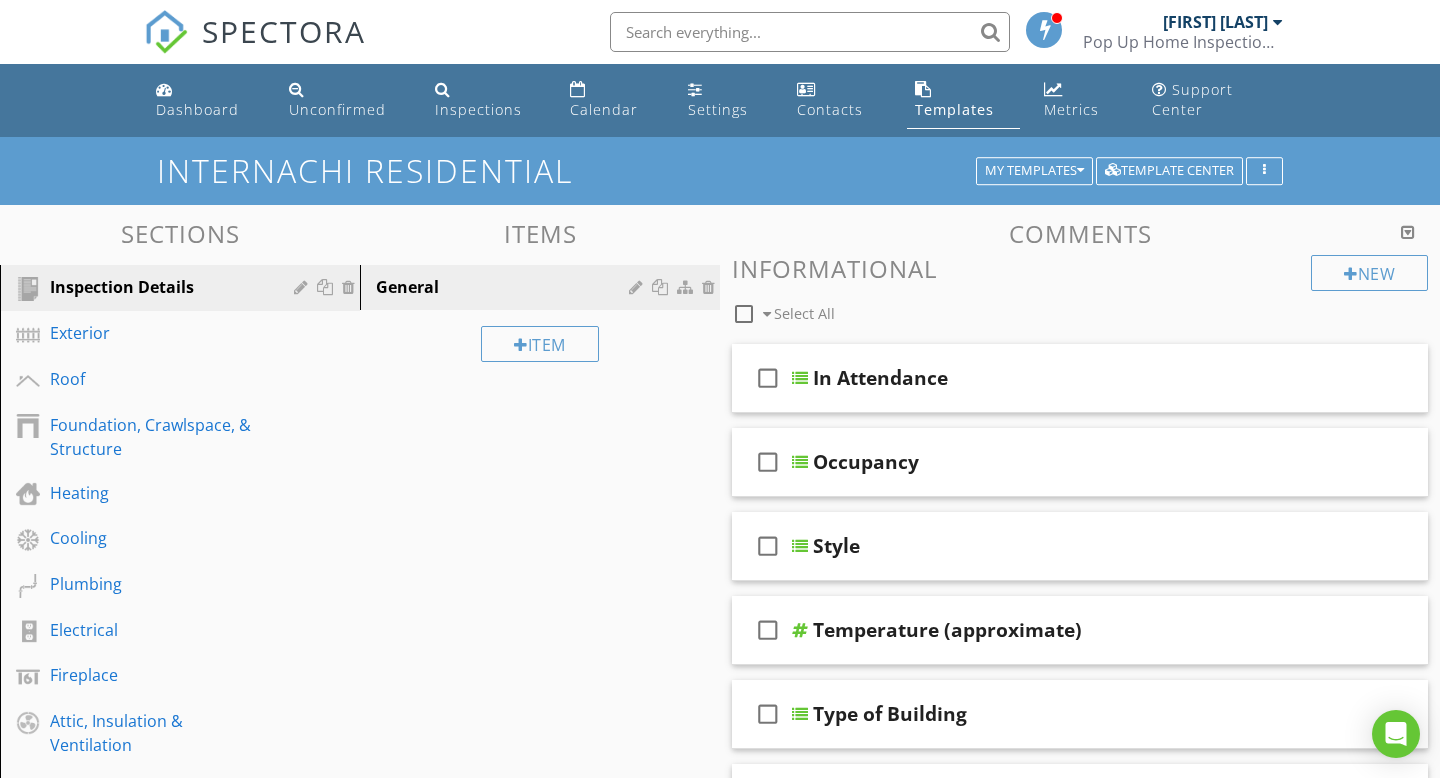 click on "Pop Up Home Inspections, LLC" at bounding box center [1183, 42] 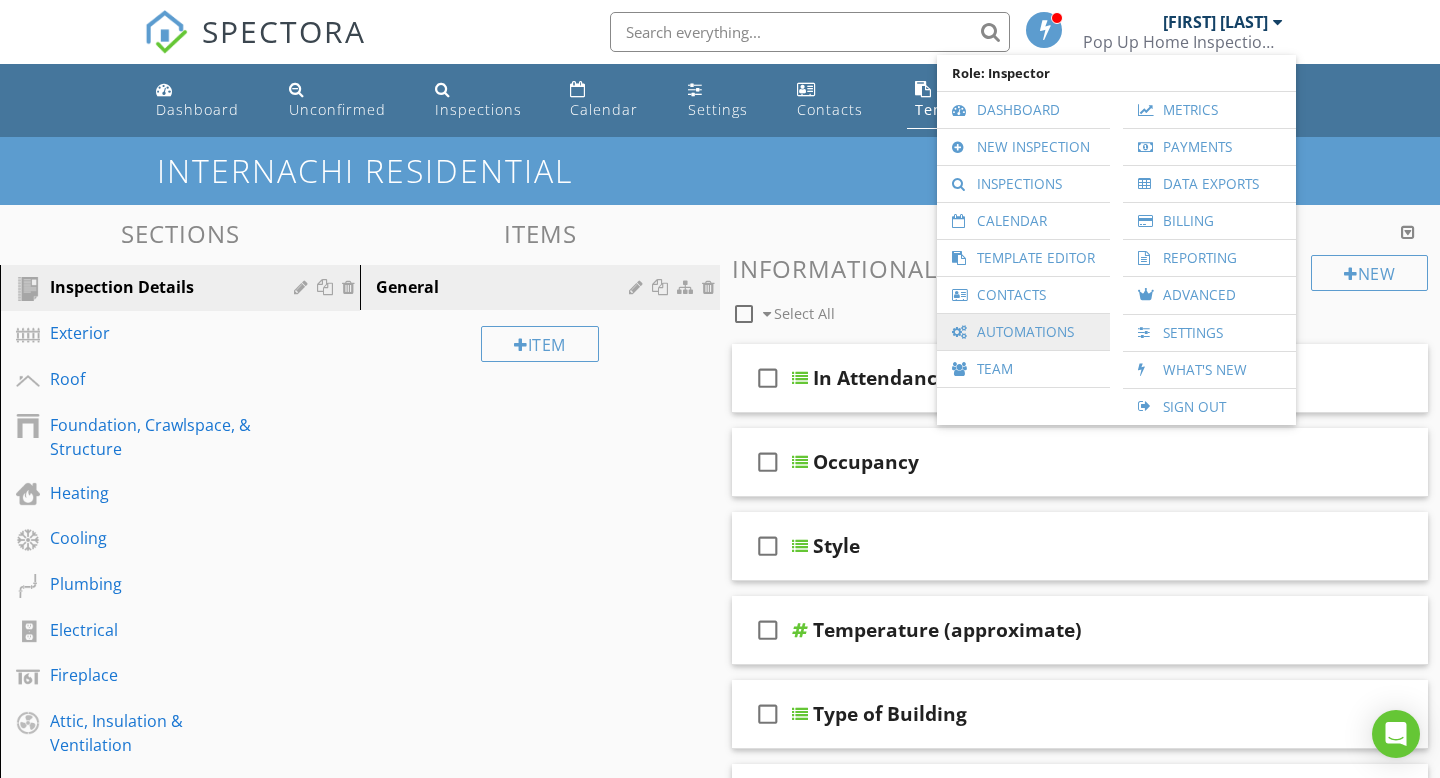 click on "Automations" at bounding box center (1023, 332) 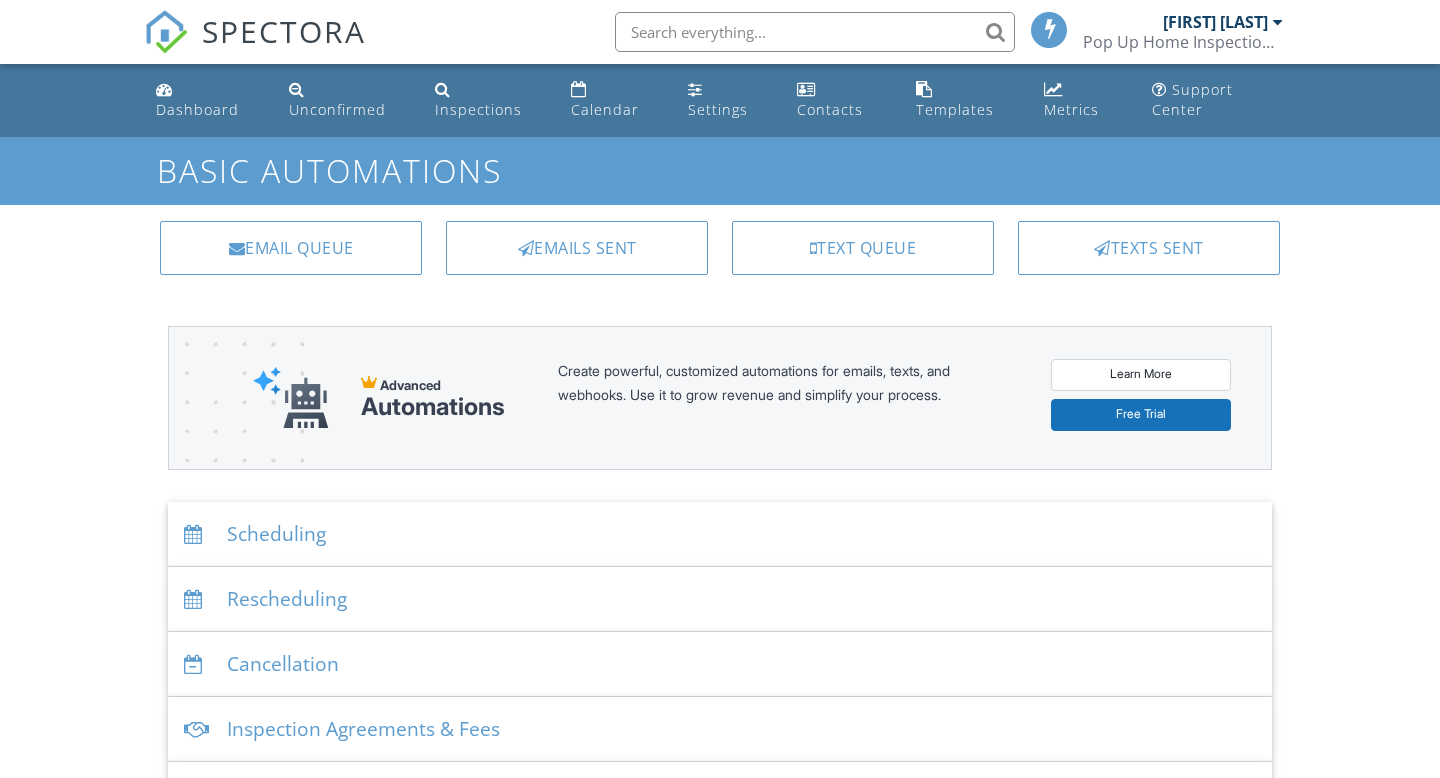 scroll, scrollTop: 0, scrollLeft: 0, axis: both 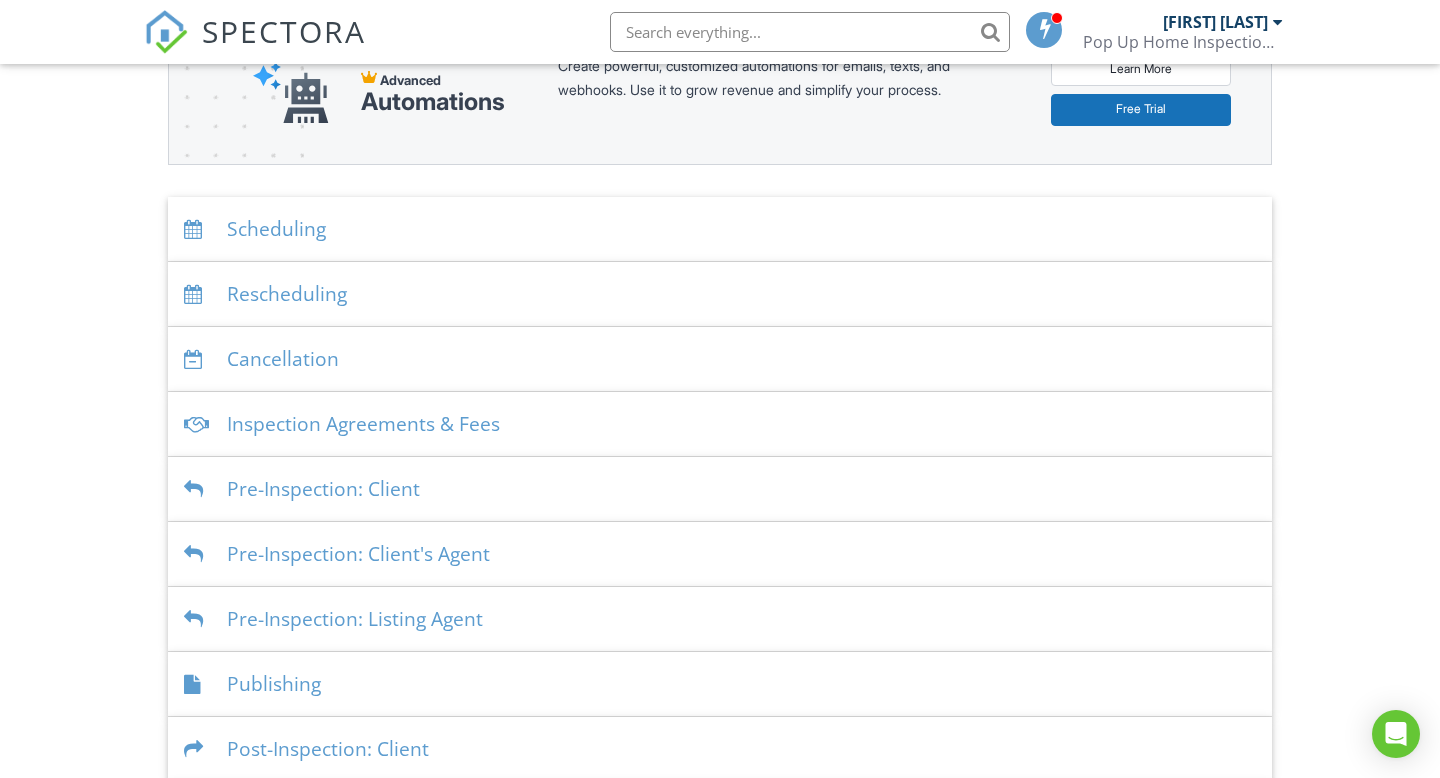 click on "Scheduling" at bounding box center [720, 229] 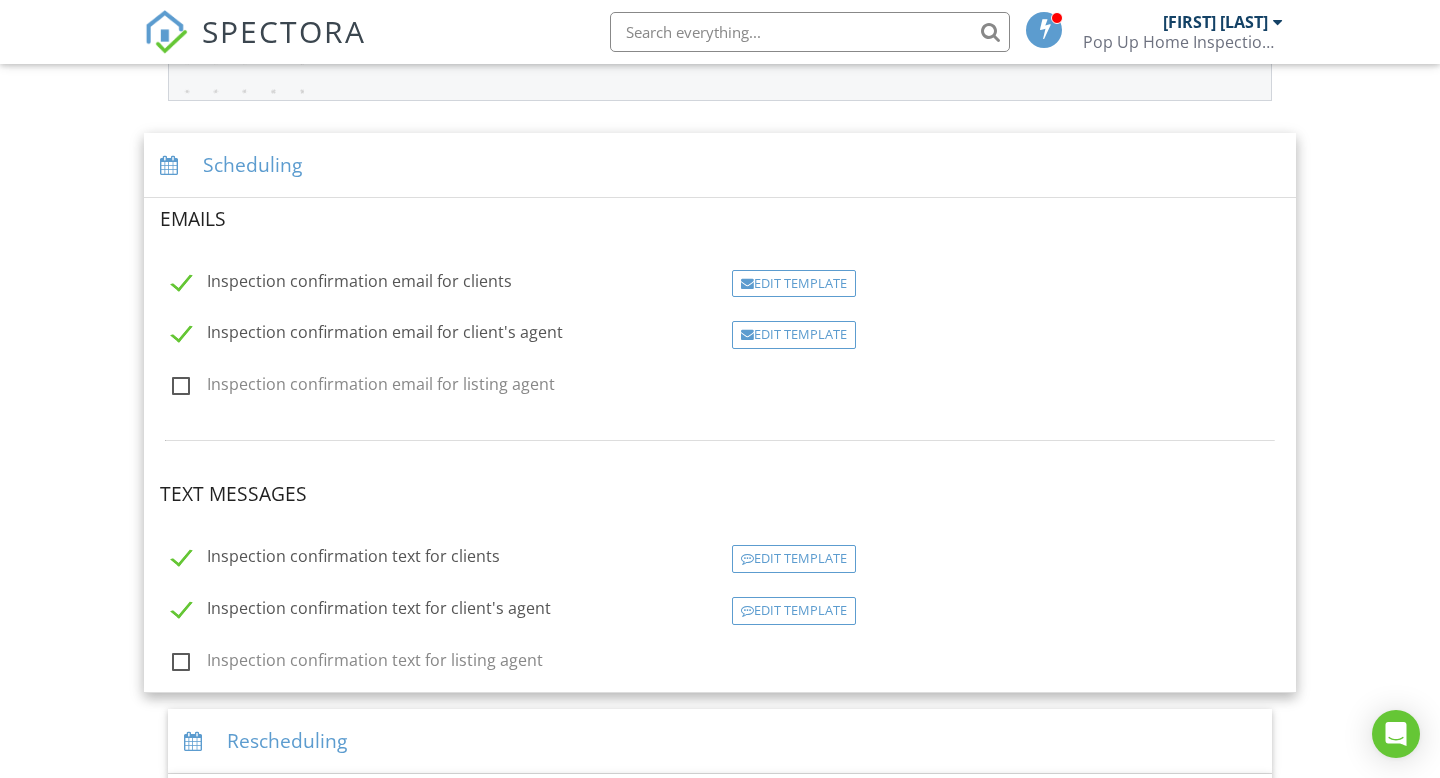 scroll, scrollTop: 373, scrollLeft: 0, axis: vertical 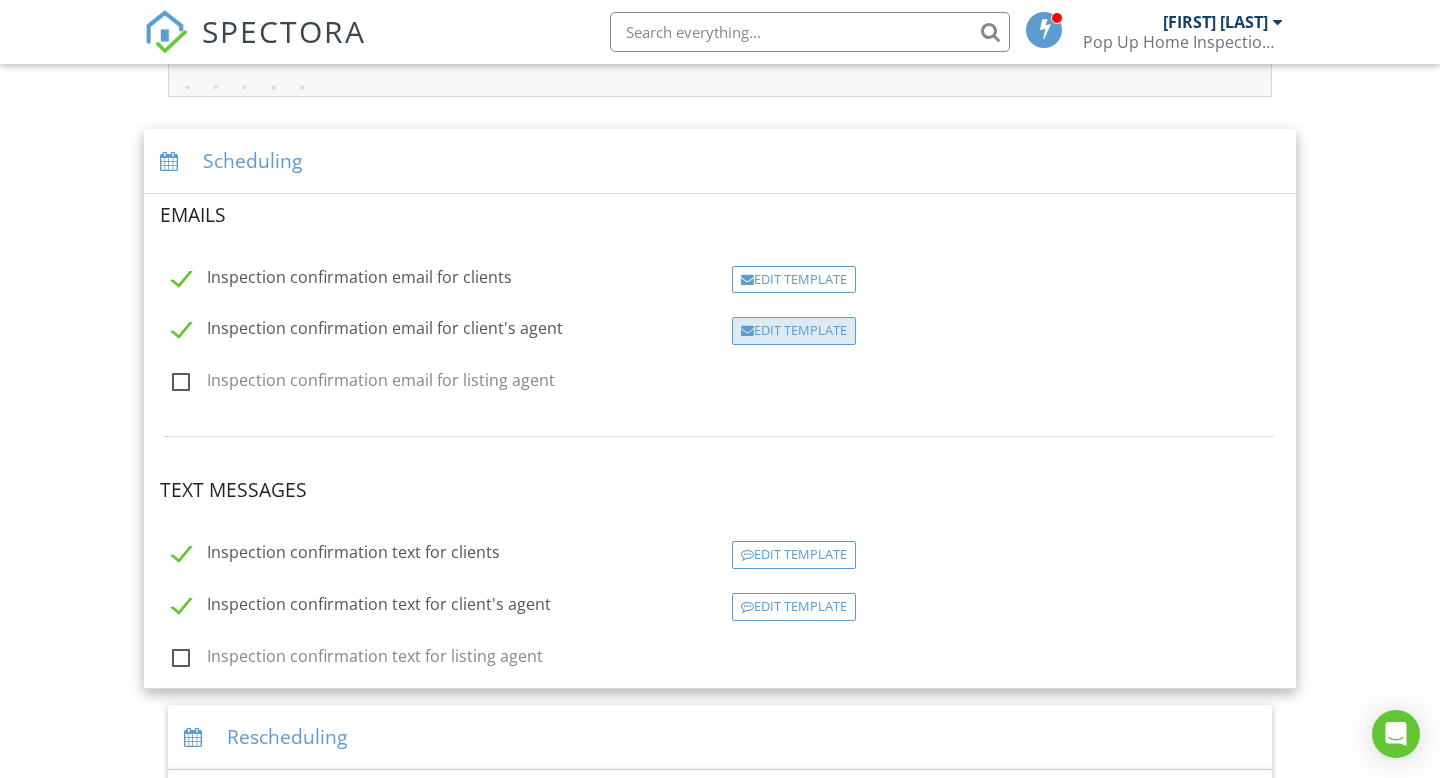 click on "Edit Template" at bounding box center (794, 331) 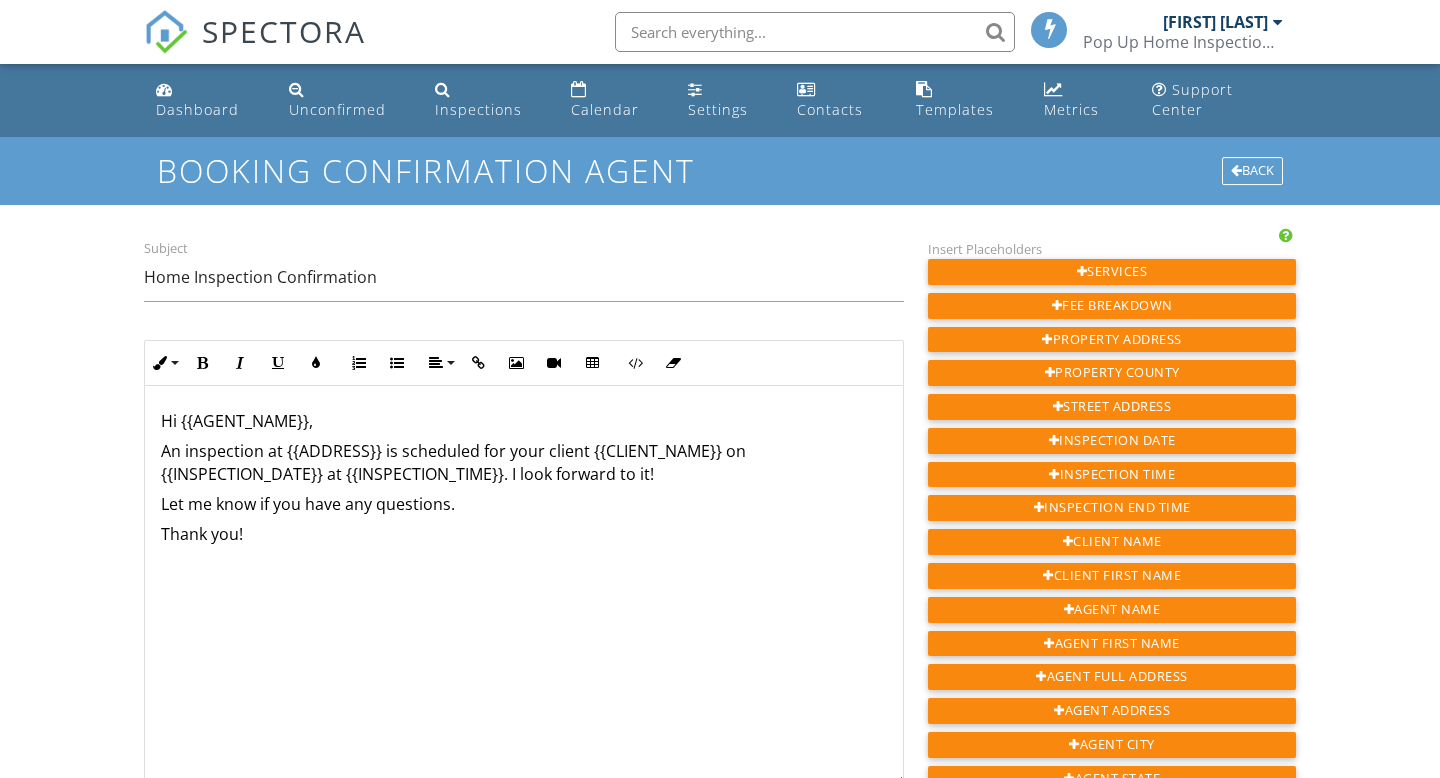 scroll, scrollTop: 0, scrollLeft: 0, axis: both 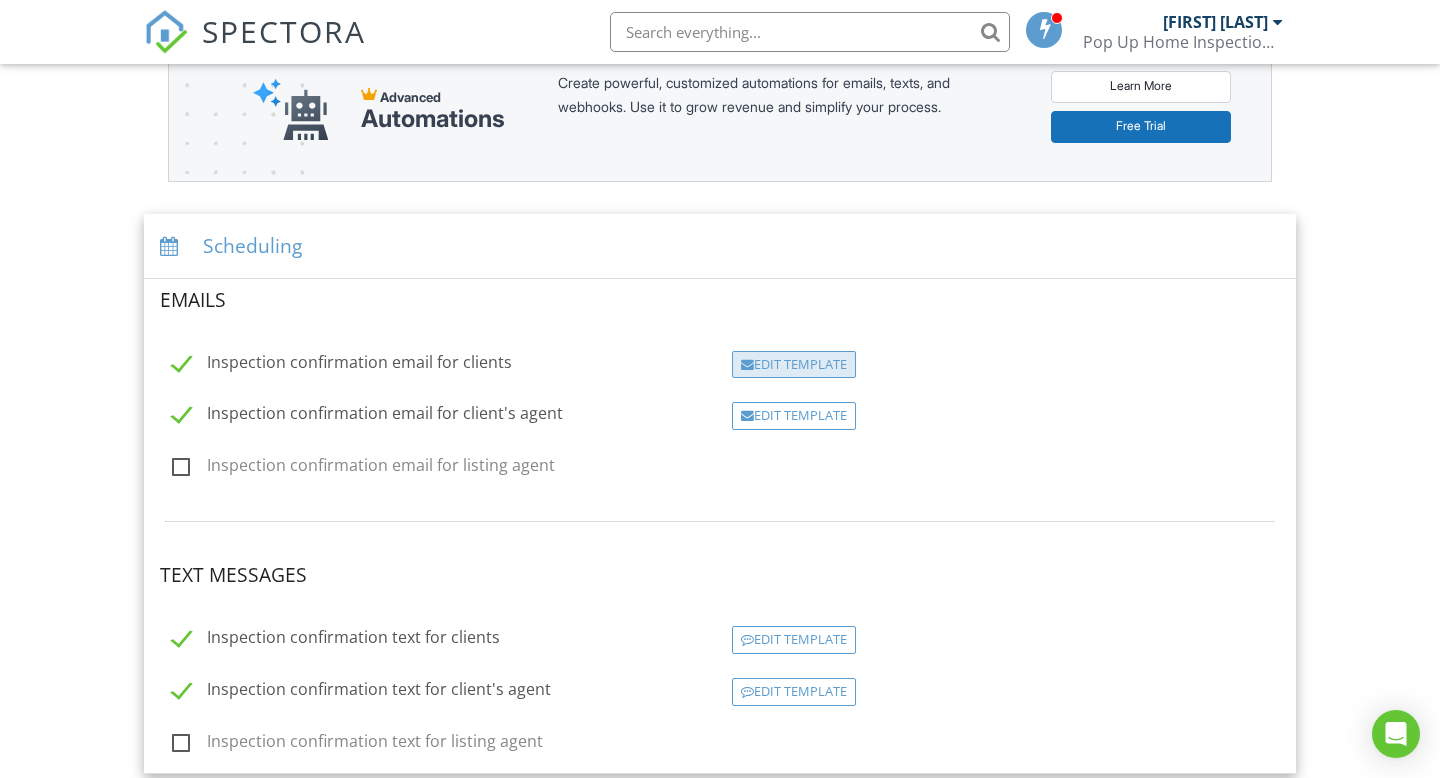 click at bounding box center [747, 365] 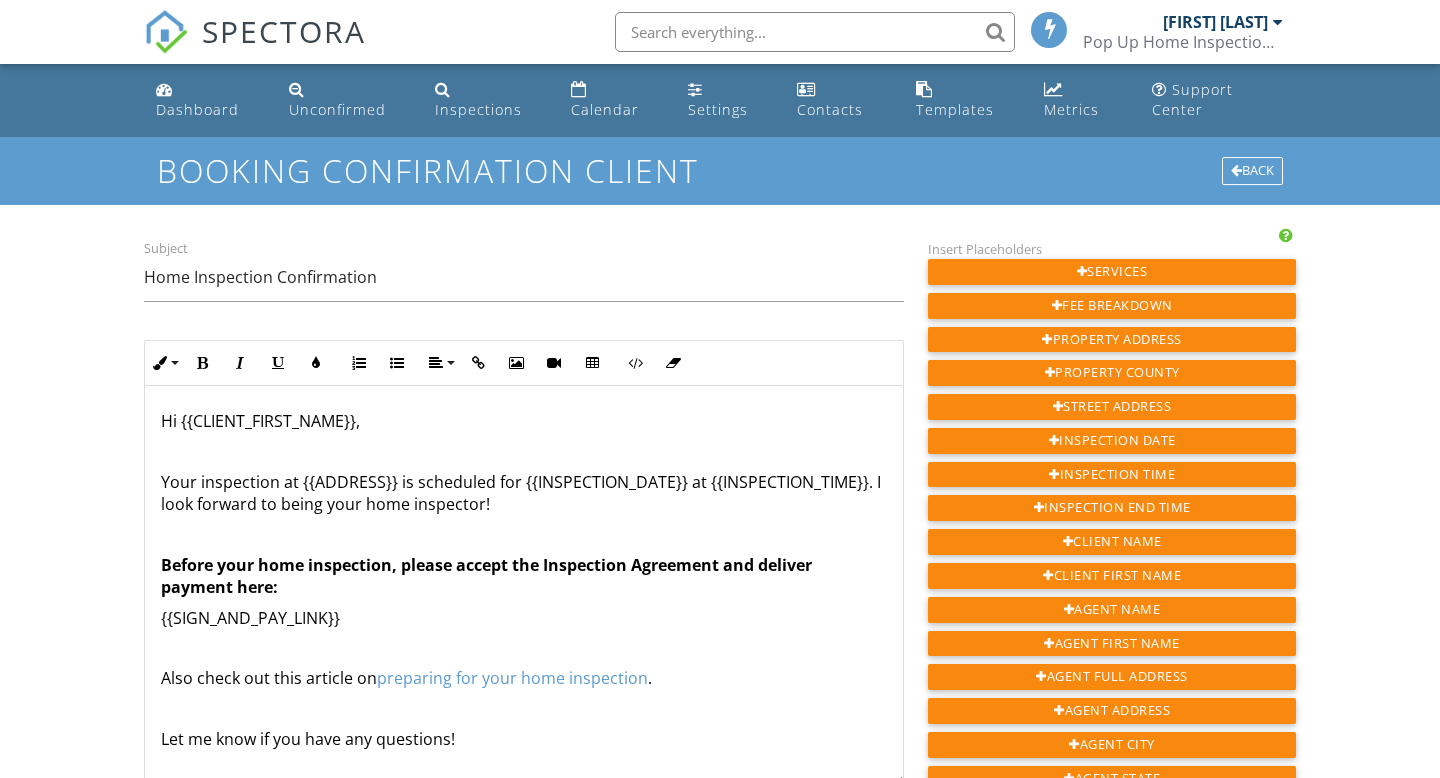 scroll, scrollTop: 0, scrollLeft: 0, axis: both 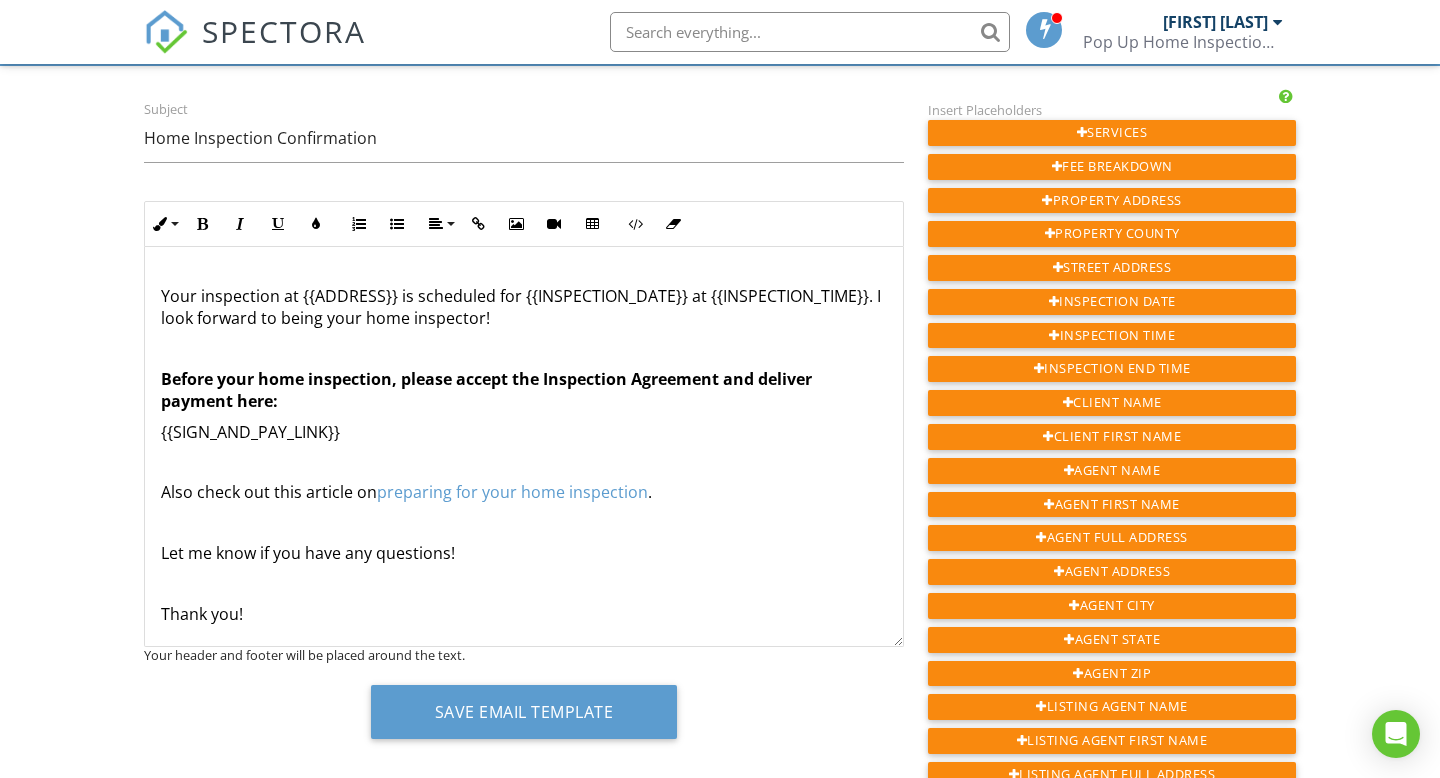 click at bounding box center [1046, 32] 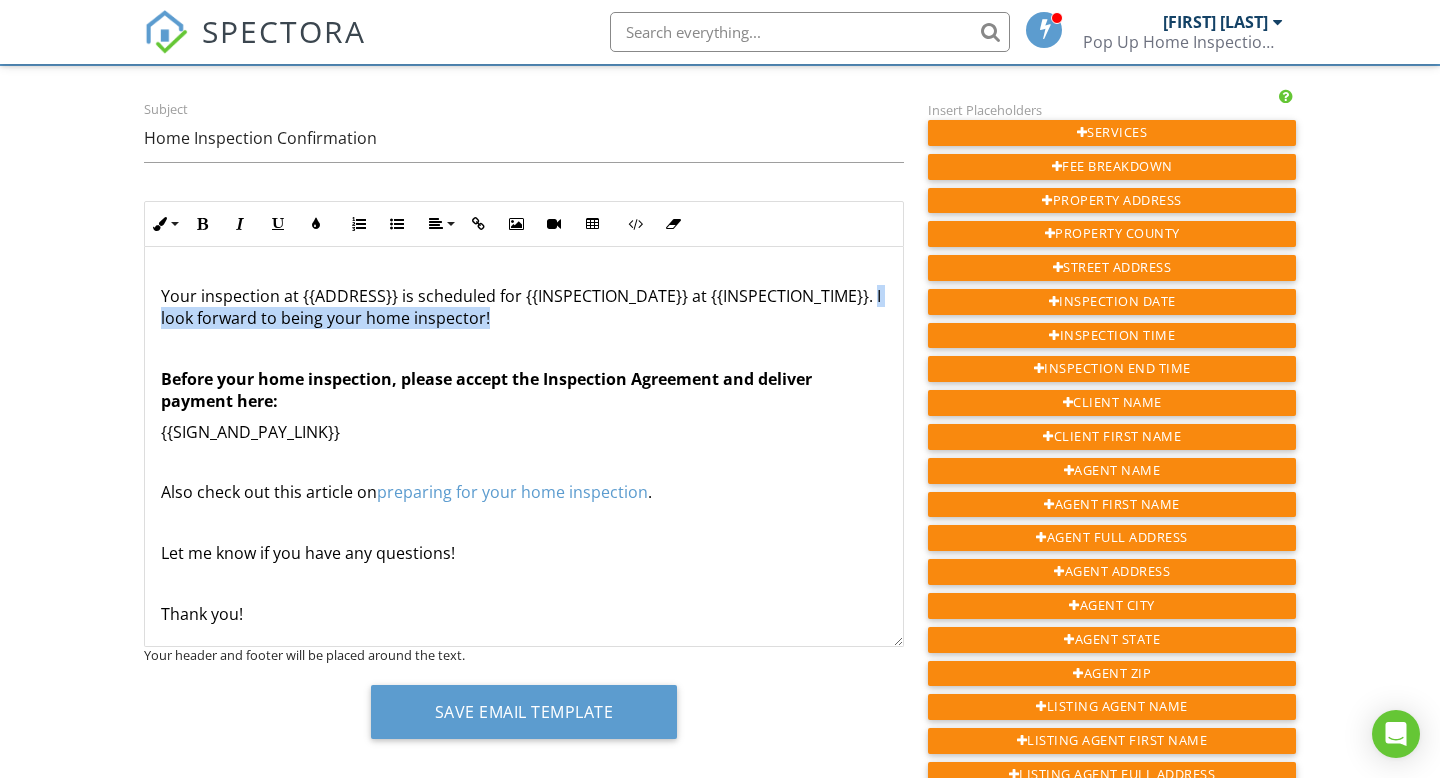 drag, startPoint x: 874, startPoint y: 294, endPoint x: 886, endPoint y: 319, distance: 27.730848 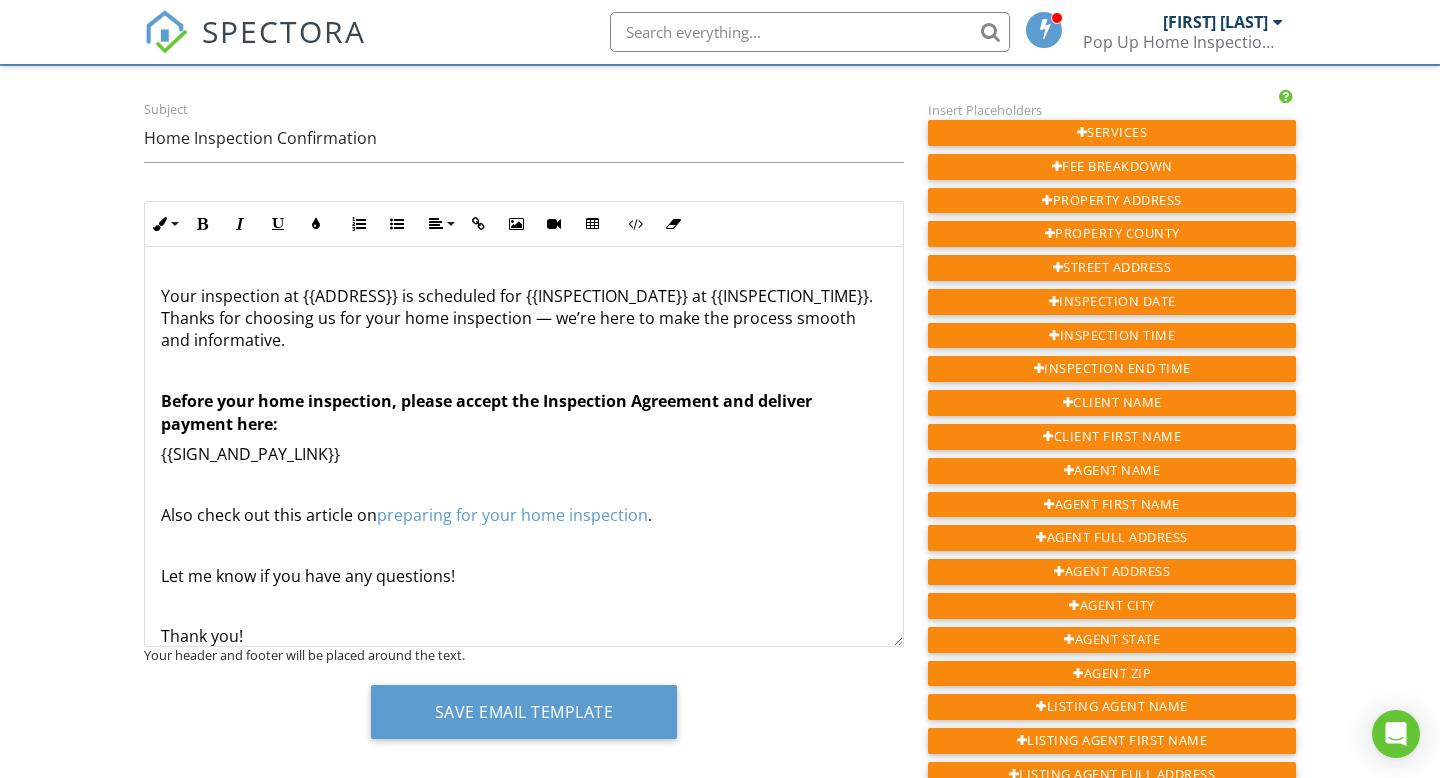click on "Your inspection at {{ADDRESS}} is scheduled for {{INSPECTION_DATE}} at {{INSPECTION_TIME}}. Thanks for choosing us for your home inspection — we’re here to make the process smooth and informative." at bounding box center [524, 318] 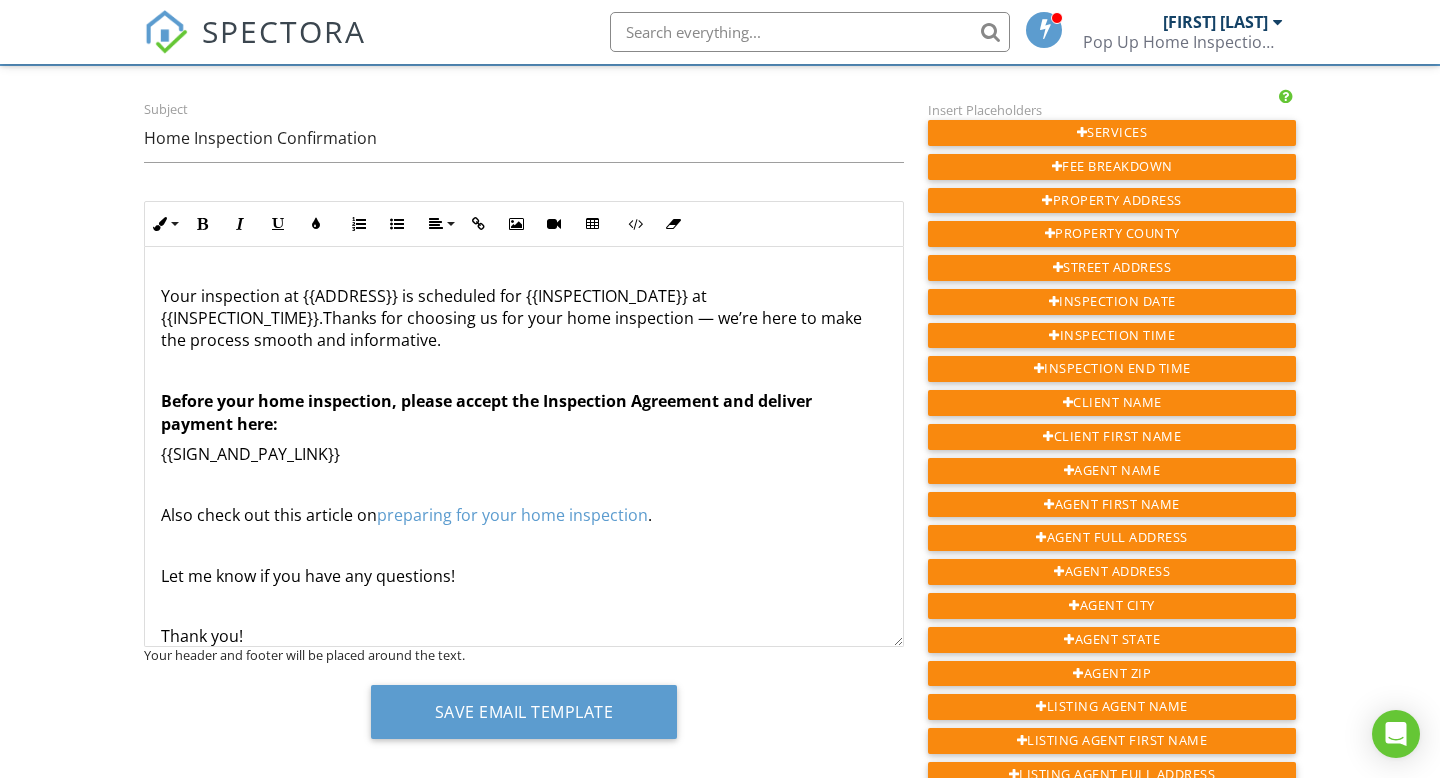 type 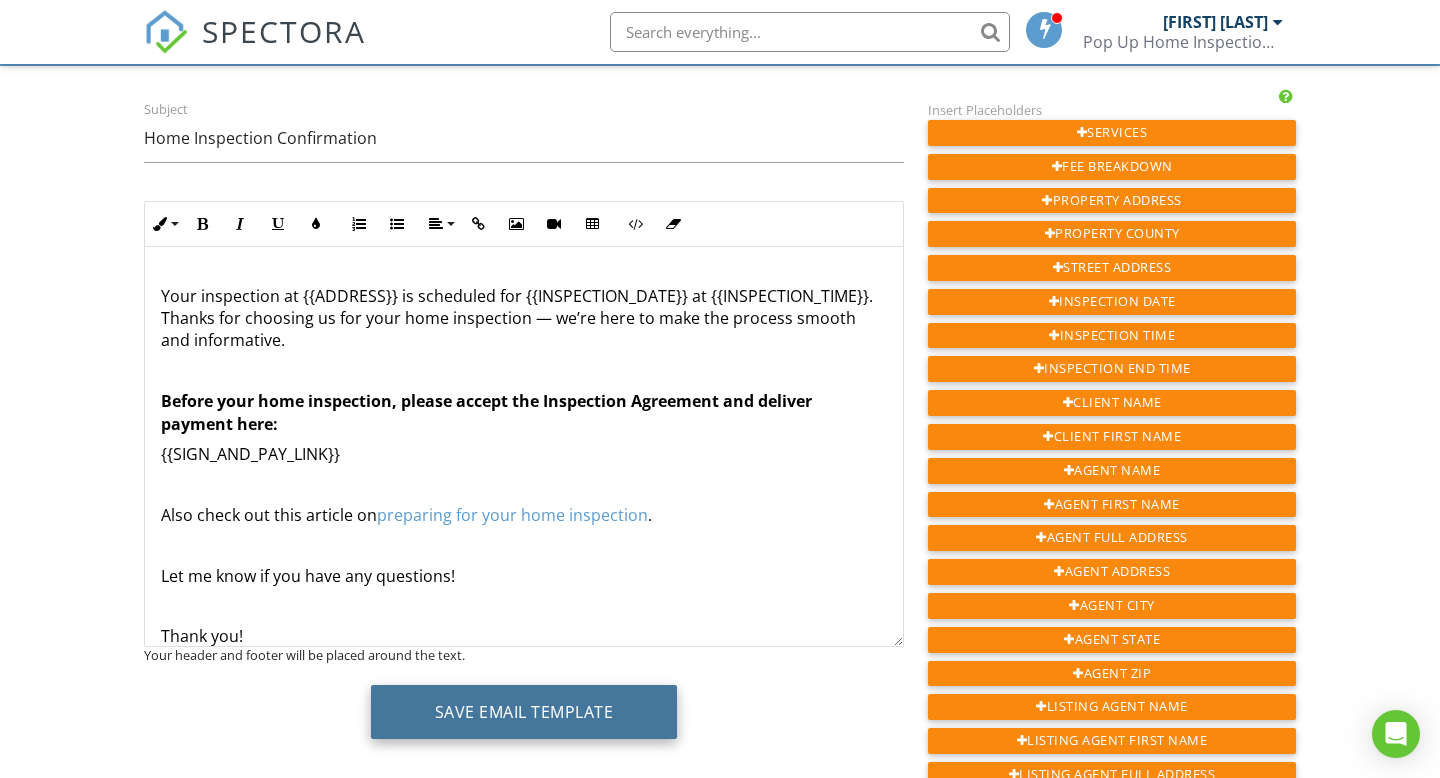click on "Save Email Template" at bounding box center [524, 712] 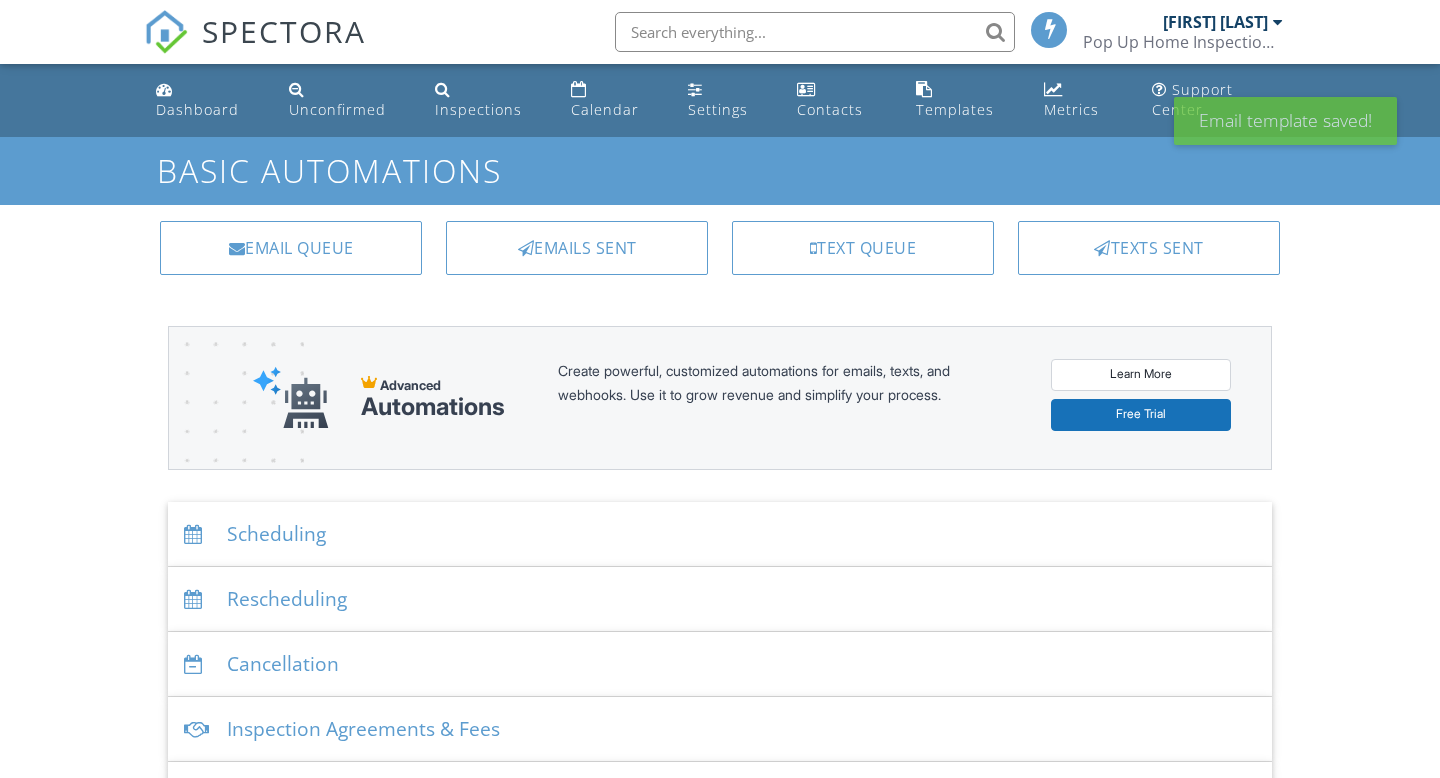 scroll, scrollTop: 0, scrollLeft: 0, axis: both 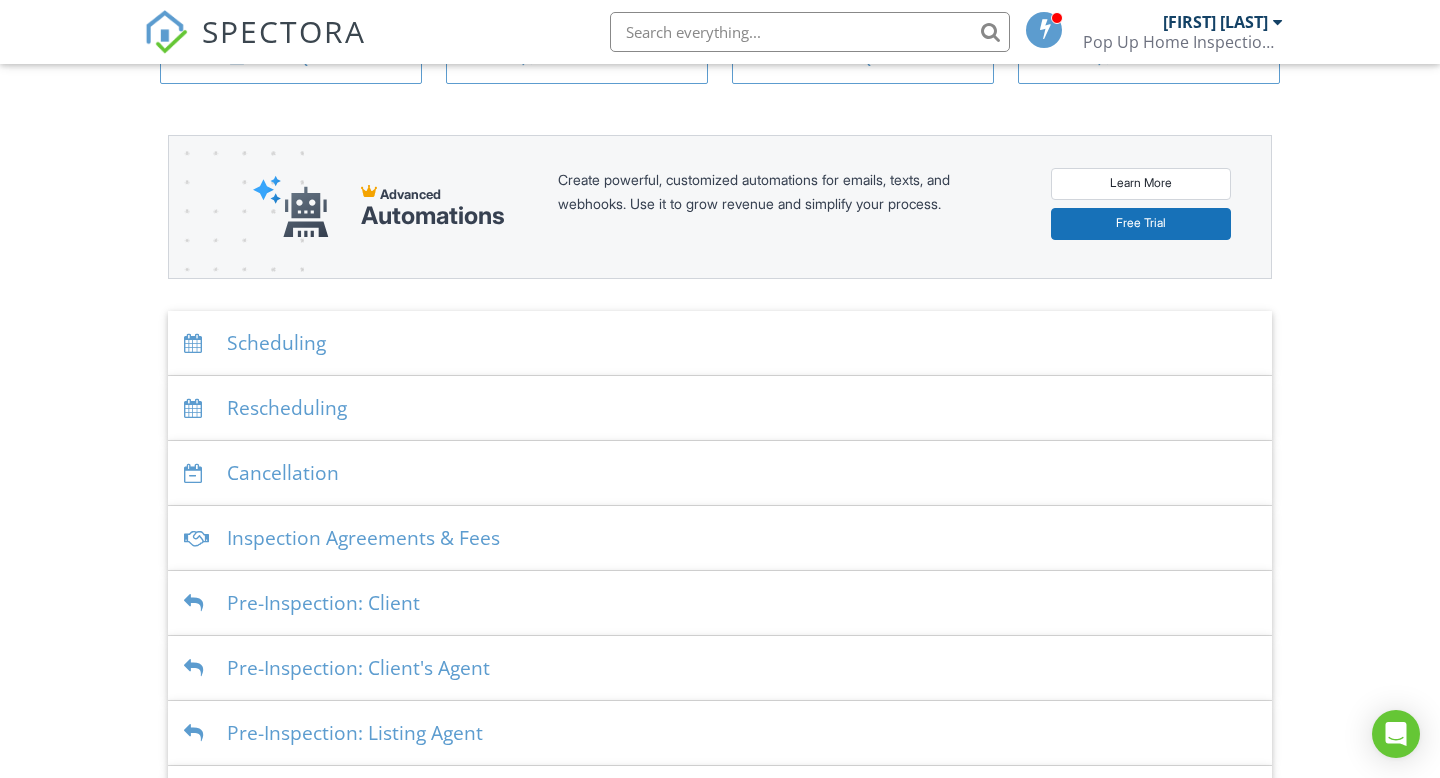 click on "Scheduling" at bounding box center [720, 343] 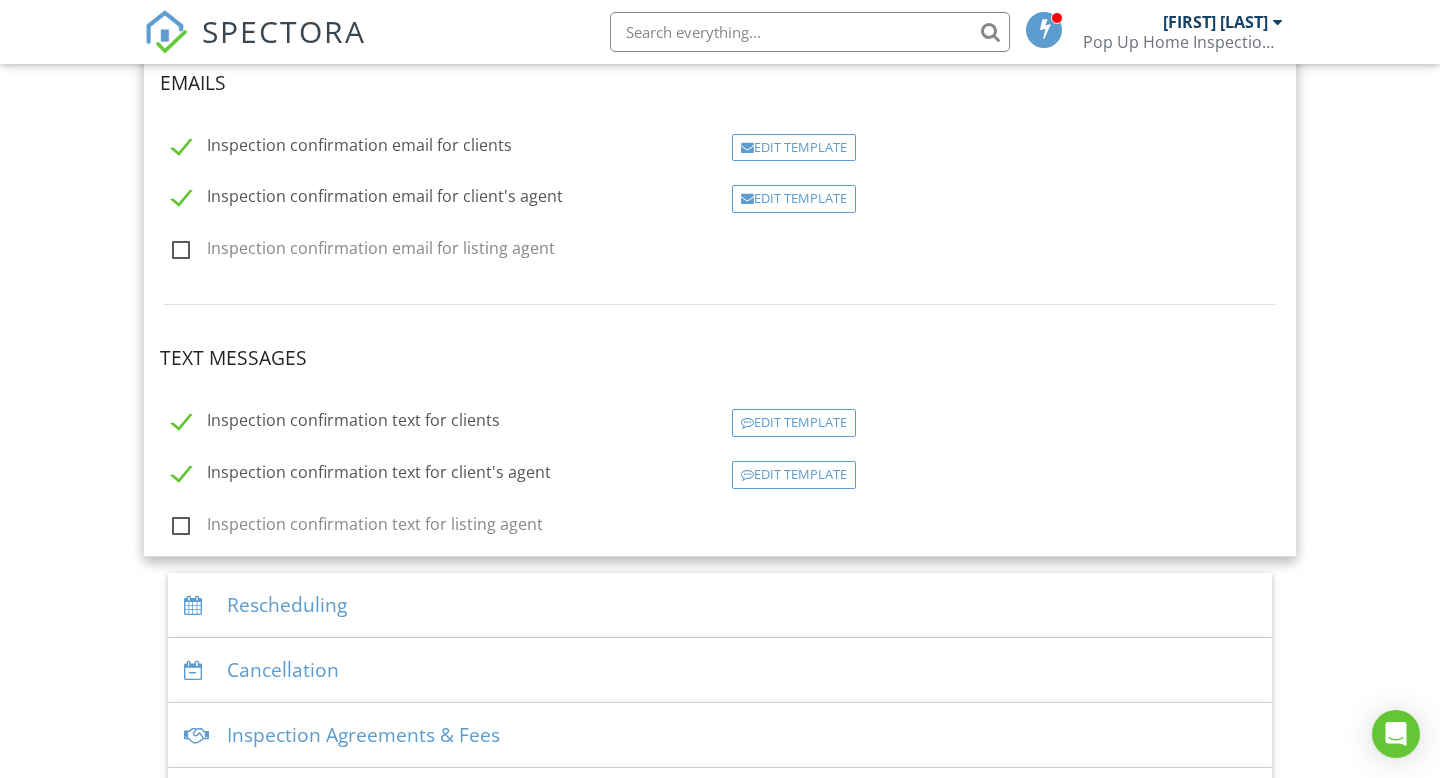 scroll, scrollTop: 507, scrollLeft: 0, axis: vertical 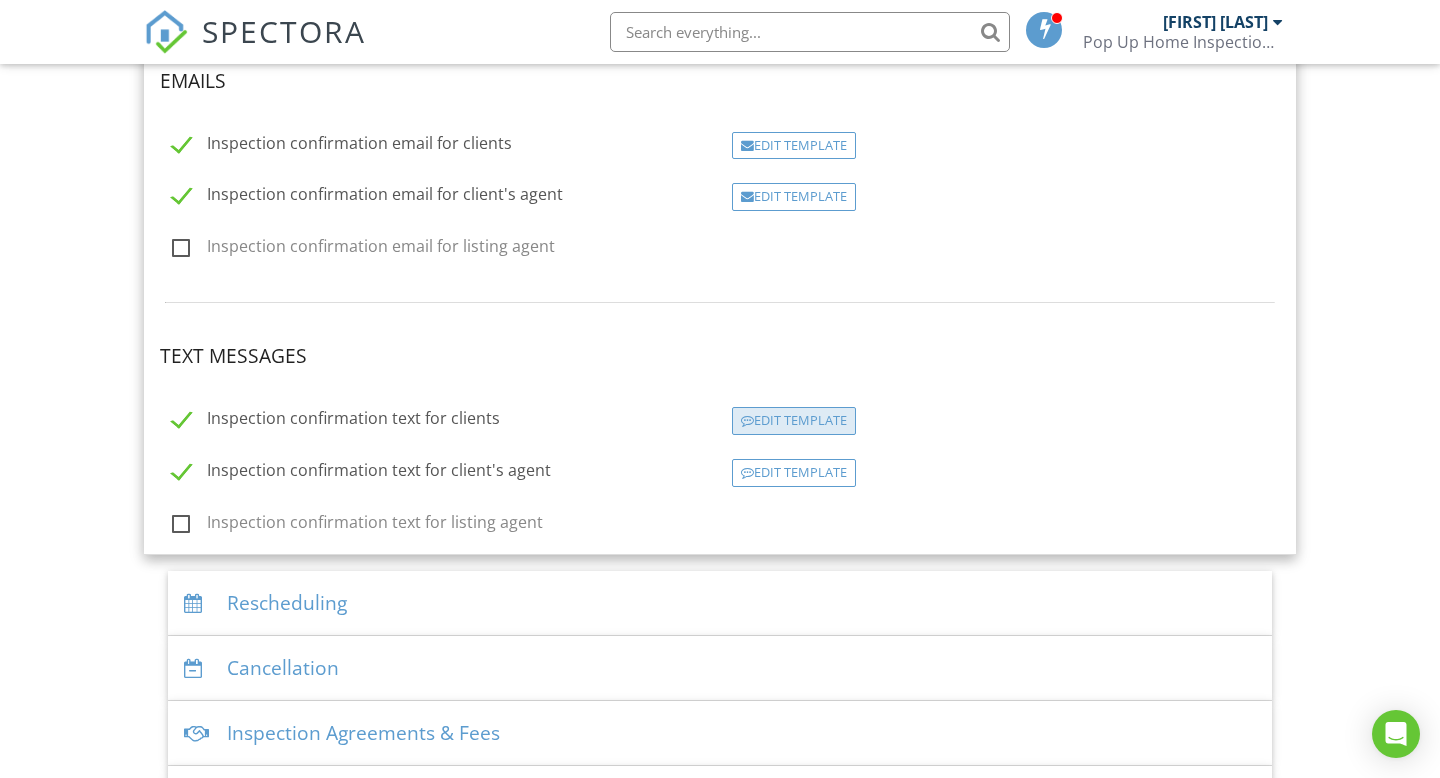 click on "Edit Template" at bounding box center [794, 421] 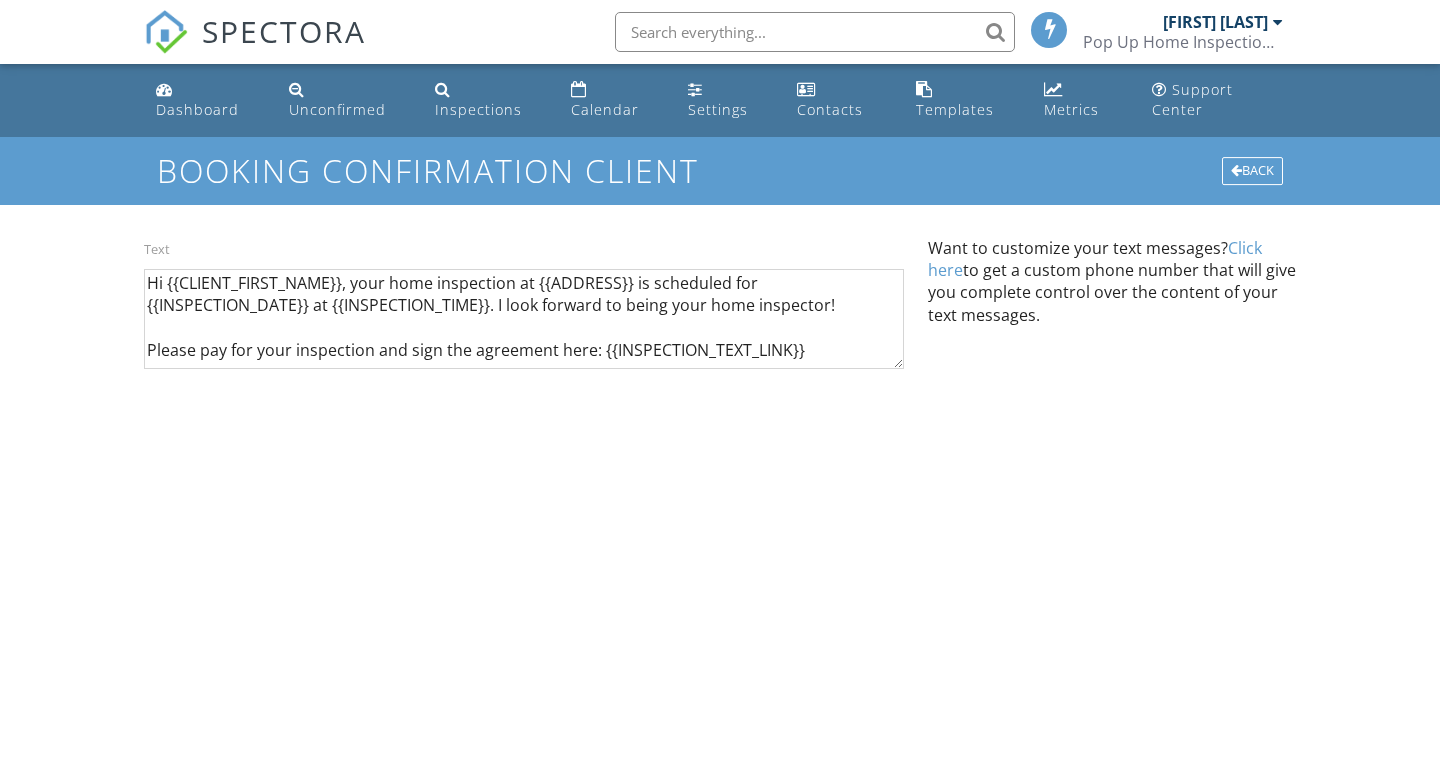 scroll, scrollTop: 0, scrollLeft: 0, axis: both 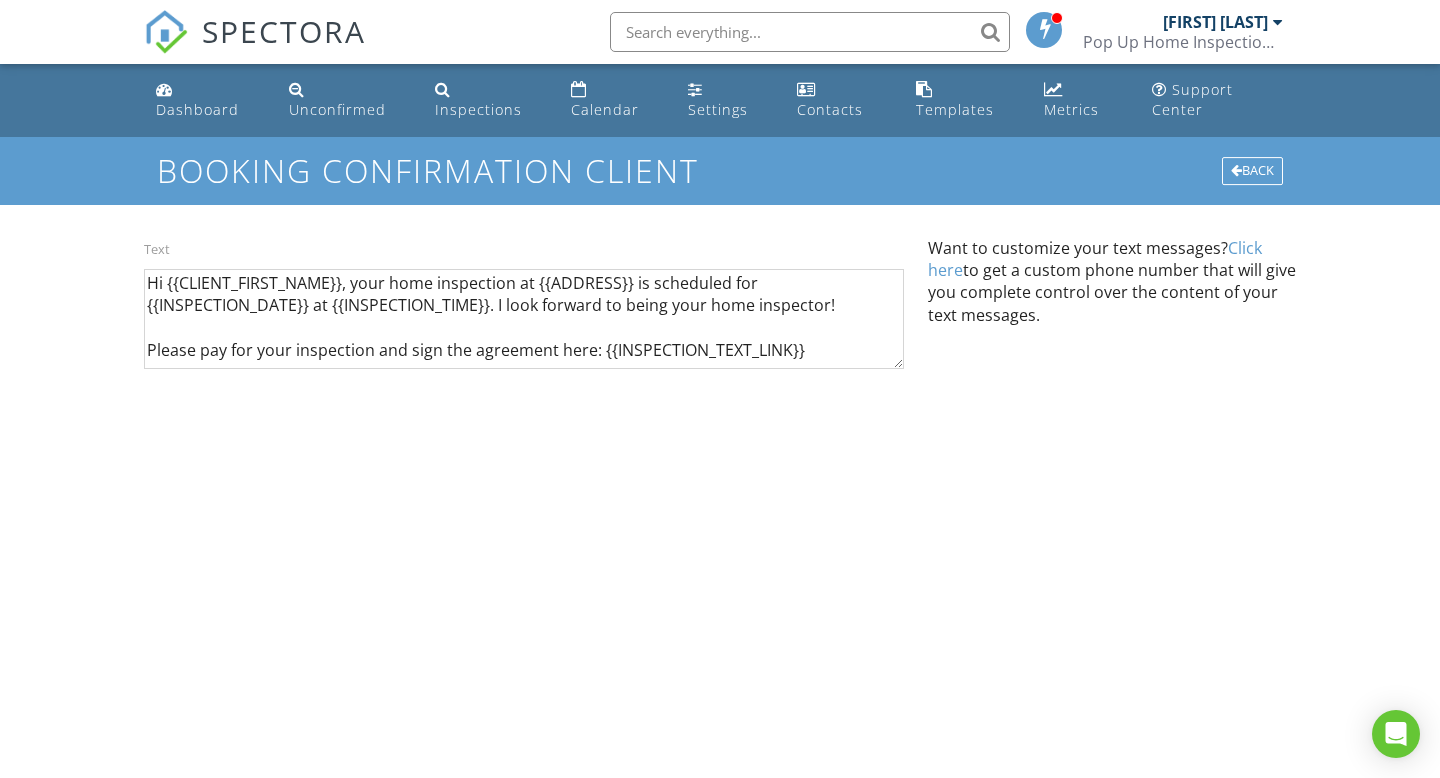 click on "Click here" at bounding box center (1095, 259) 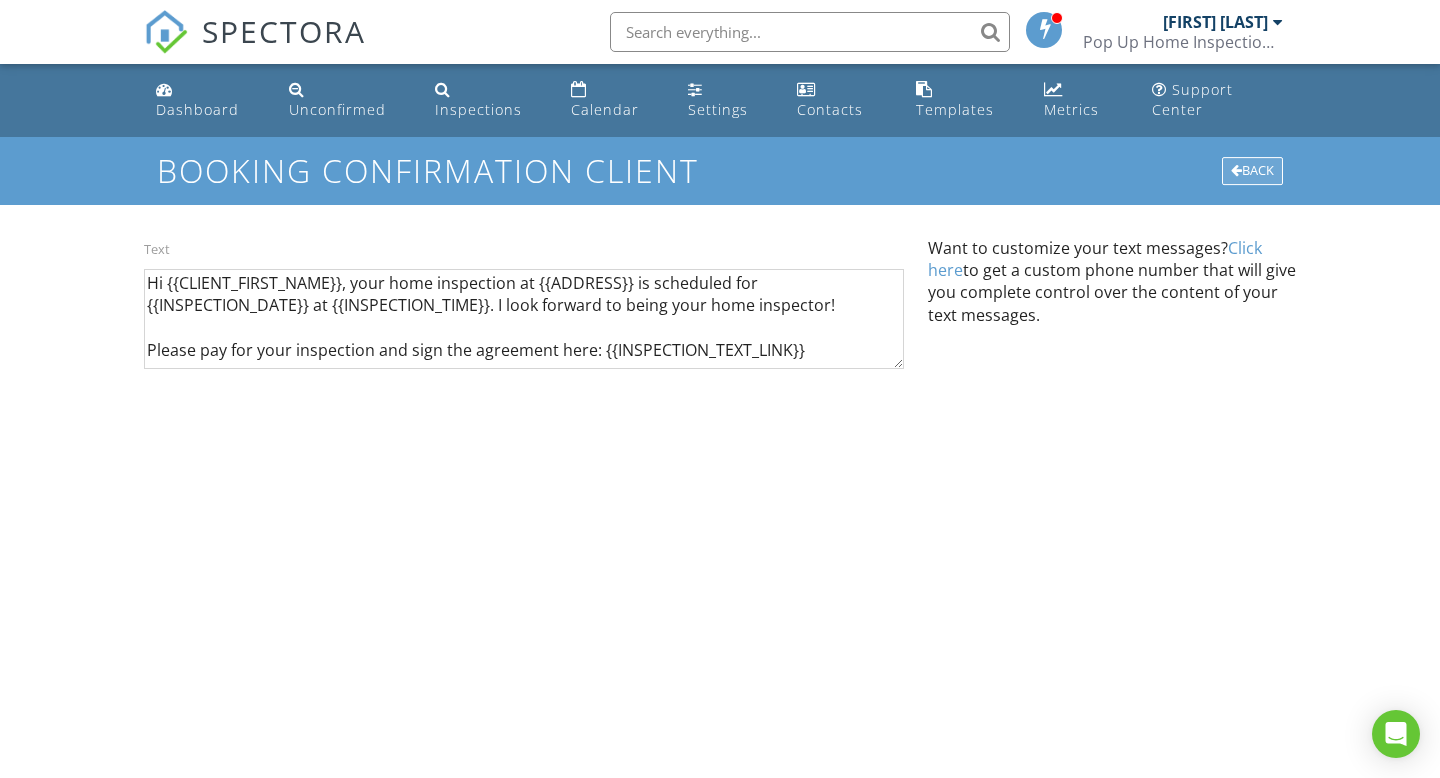 click on "Back" at bounding box center (1252, 171) 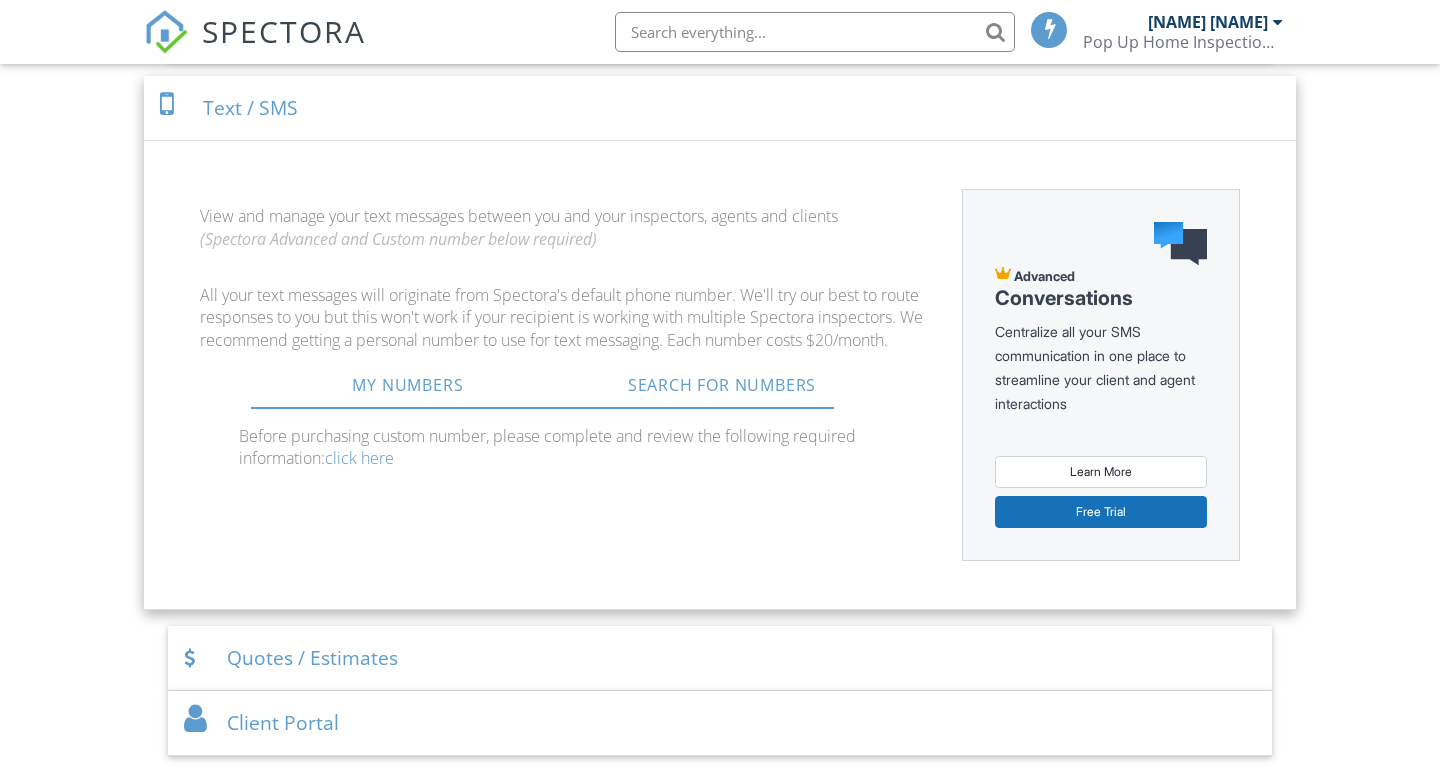 scroll, scrollTop: 1089, scrollLeft: 0, axis: vertical 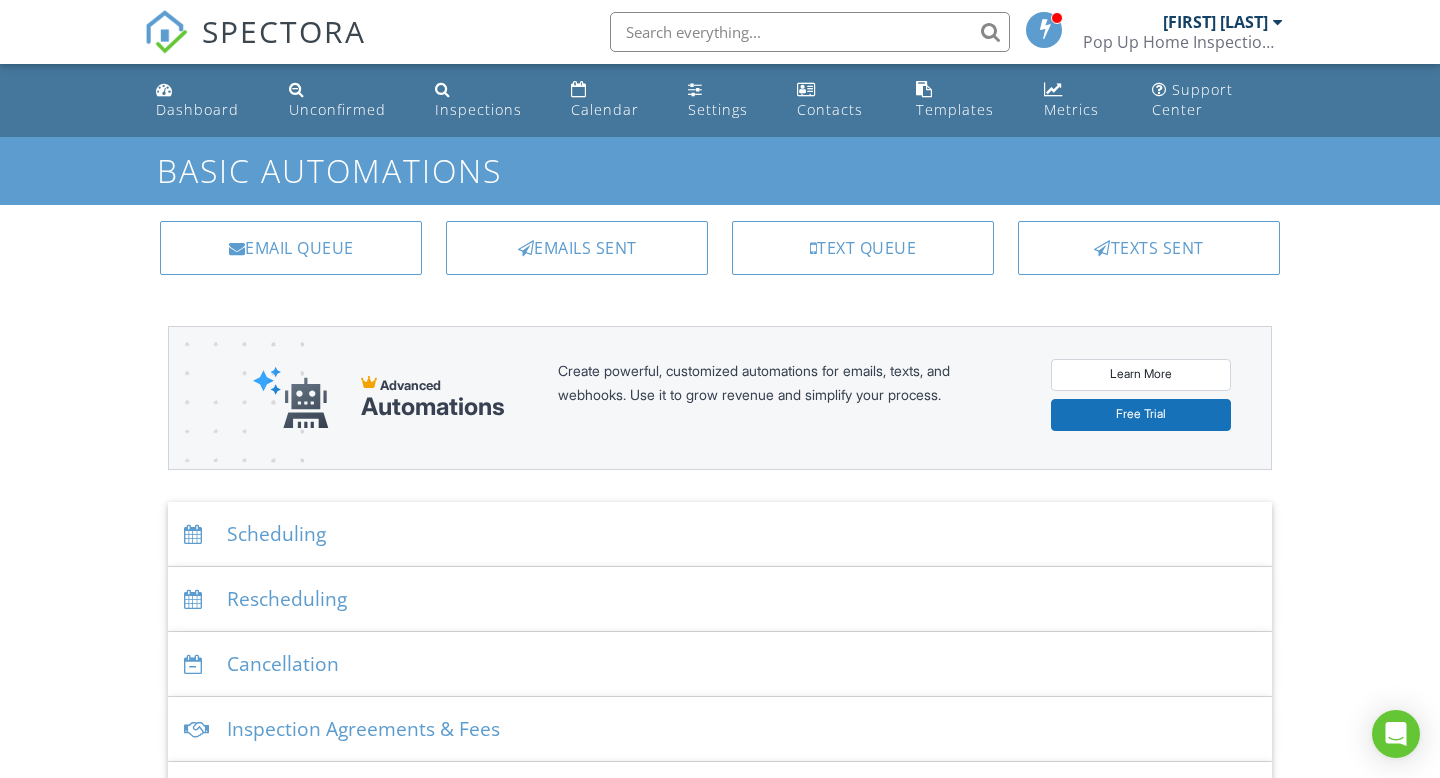 click on "Scheduling" at bounding box center (720, 534) 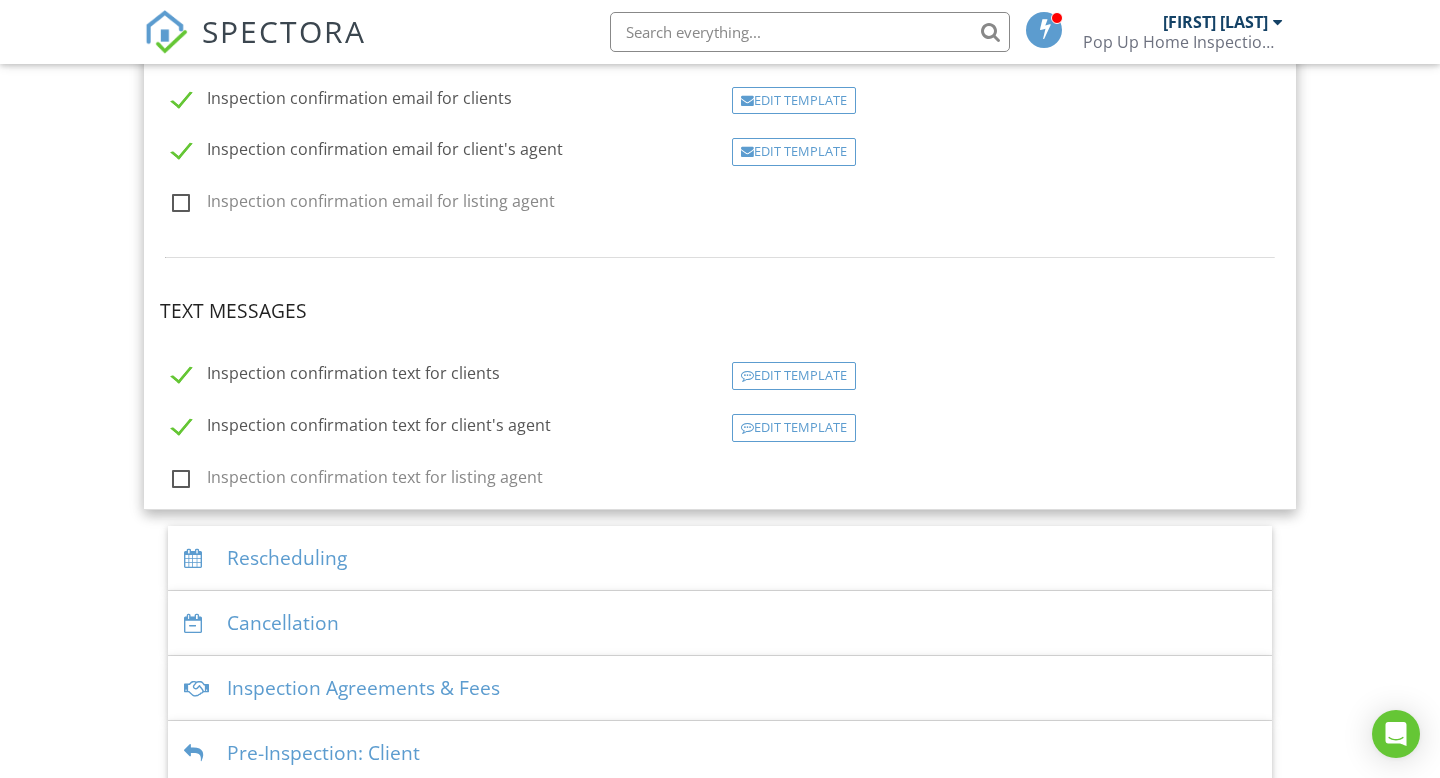 scroll, scrollTop: 555, scrollLeft: 0, axis: vertical 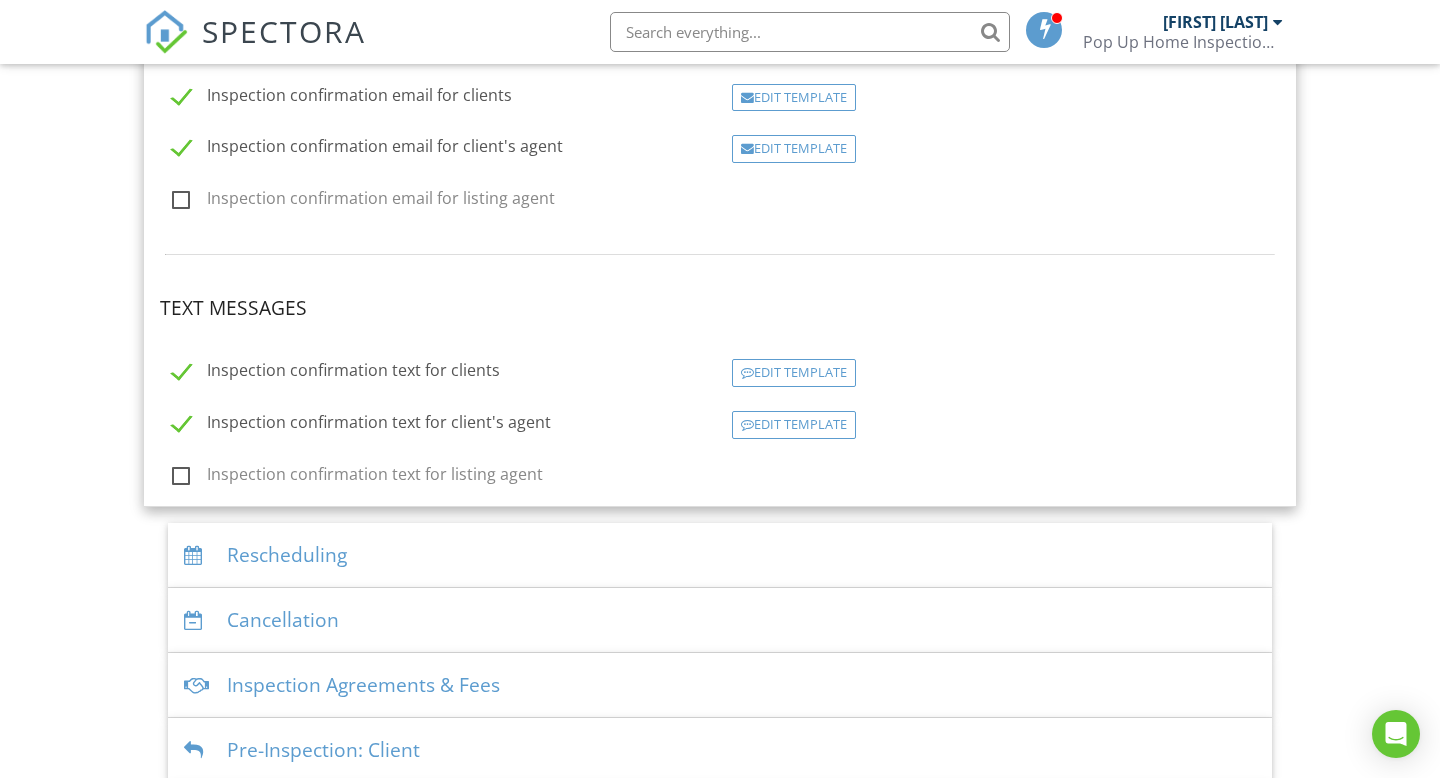 click on "Rescheduling" at bounding box center [720, 555] 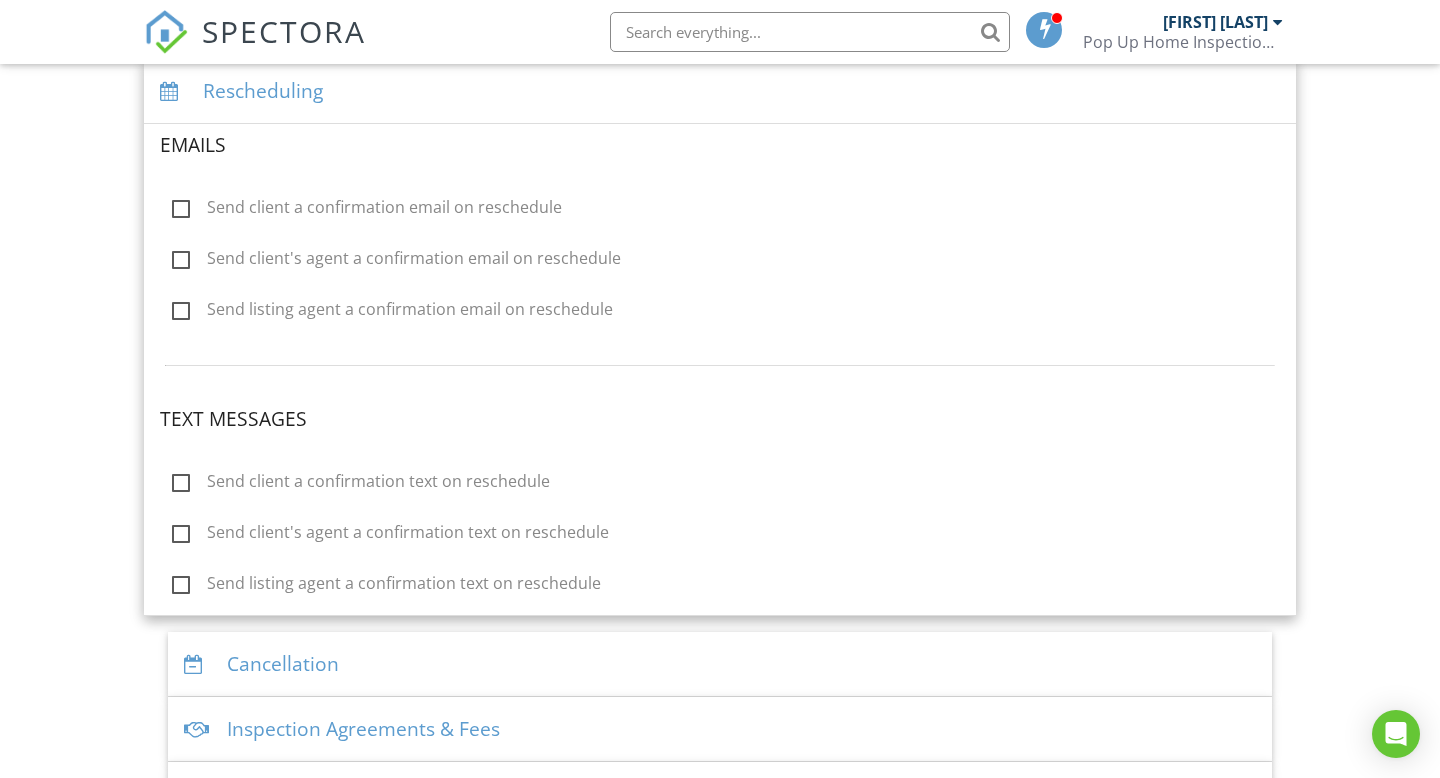 scroll, scrollTop: 518, scrollLeft: 0, axis: vertical 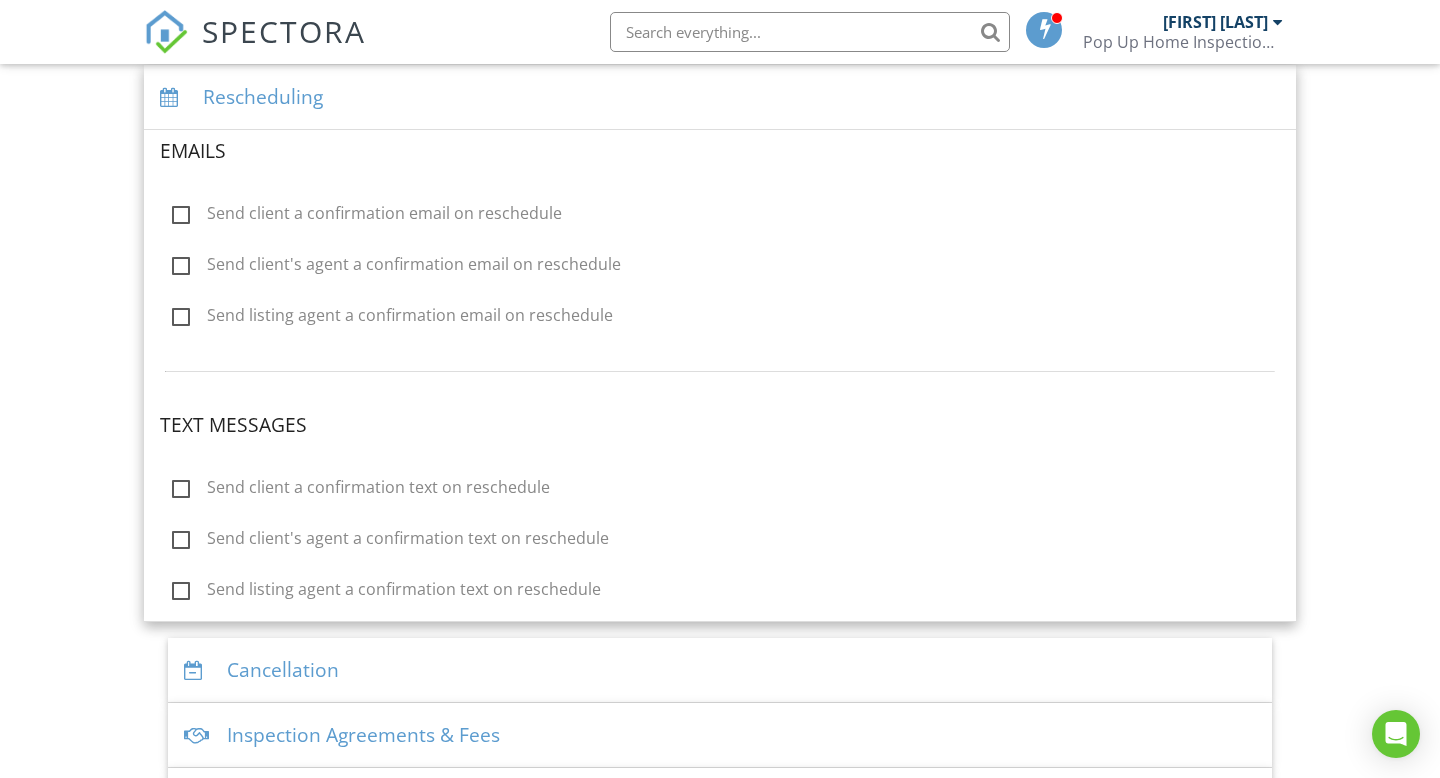 click on "Send client a confirmation email on reschedule" at bounding box center [367, 216] 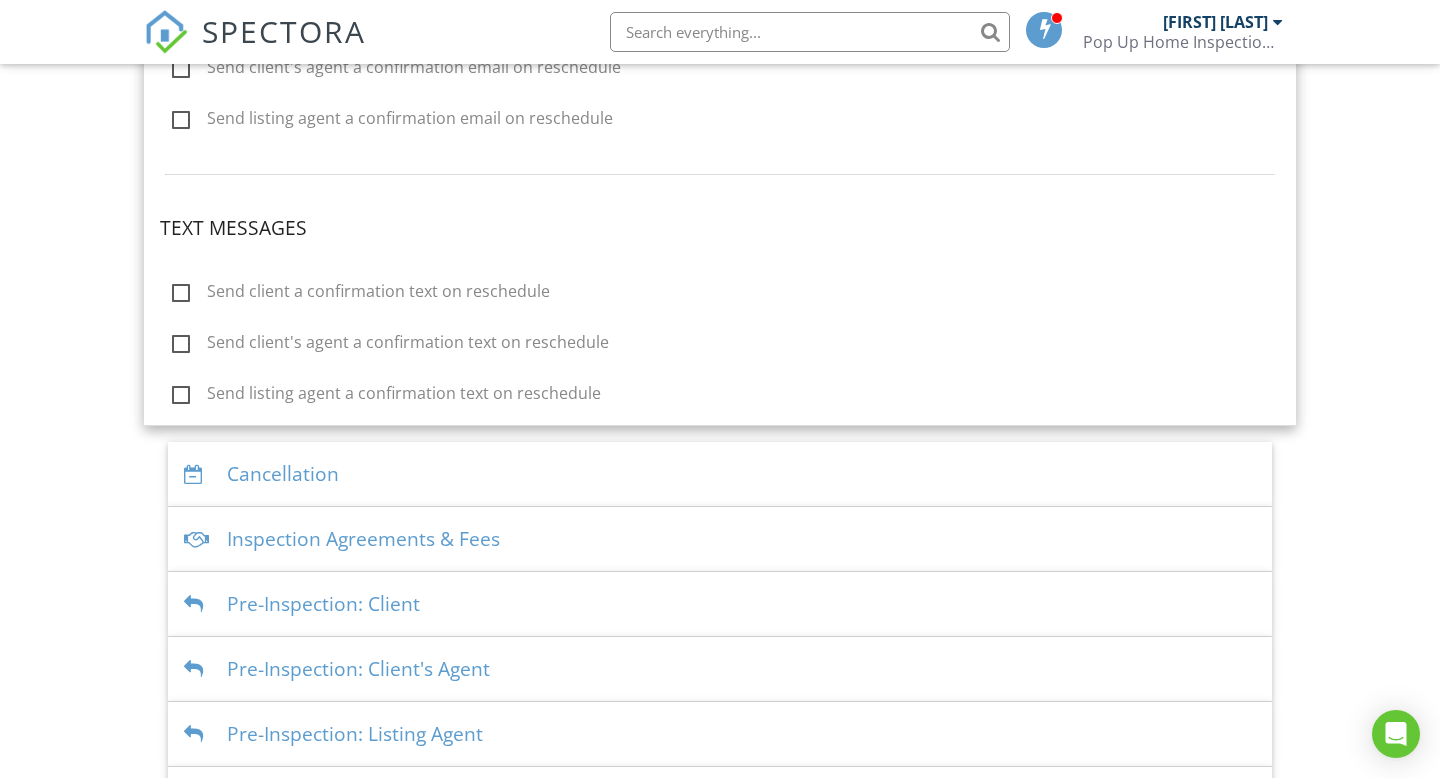 scroll, scrollTop: 726, scrollLeft: 0, axis: vertical 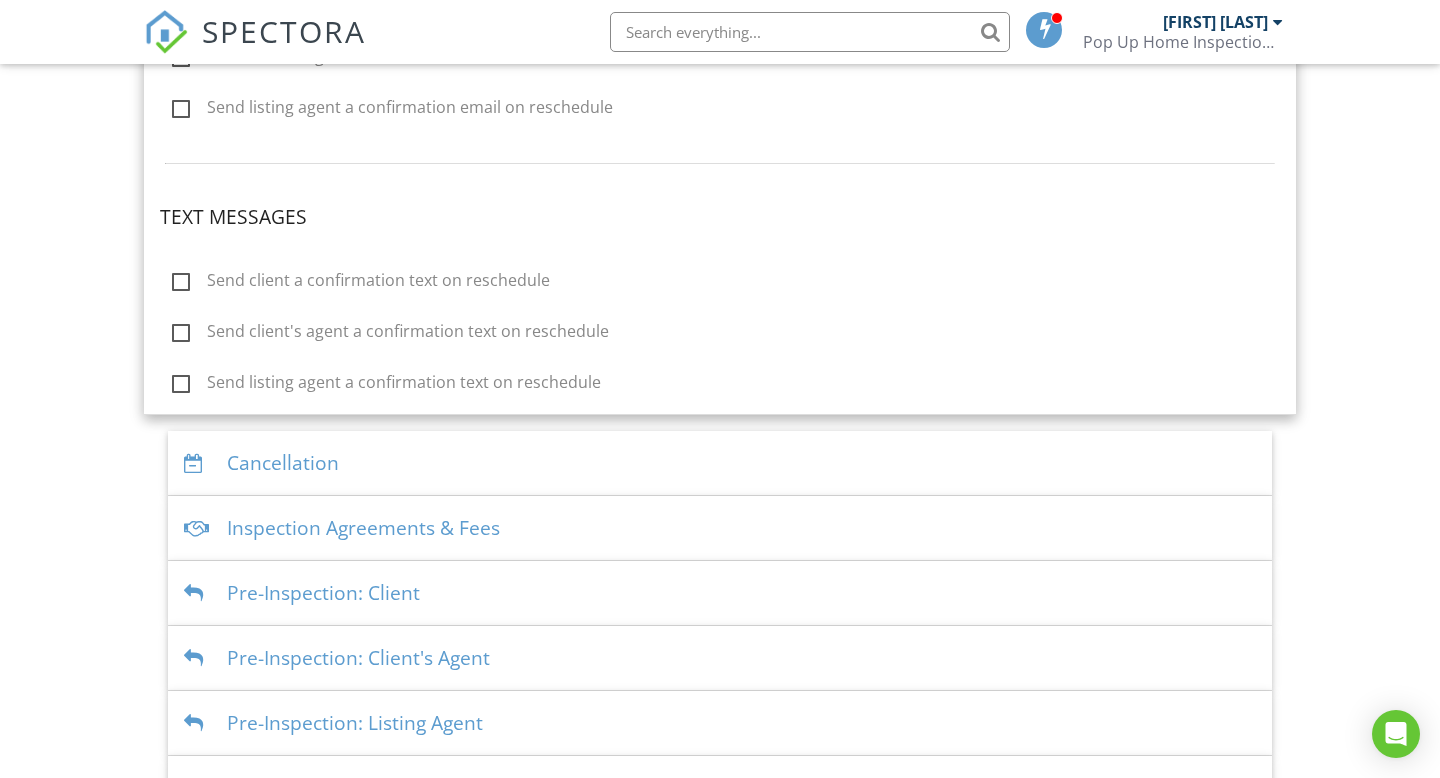click on "Cancellation" at bounding box center [720, 463] 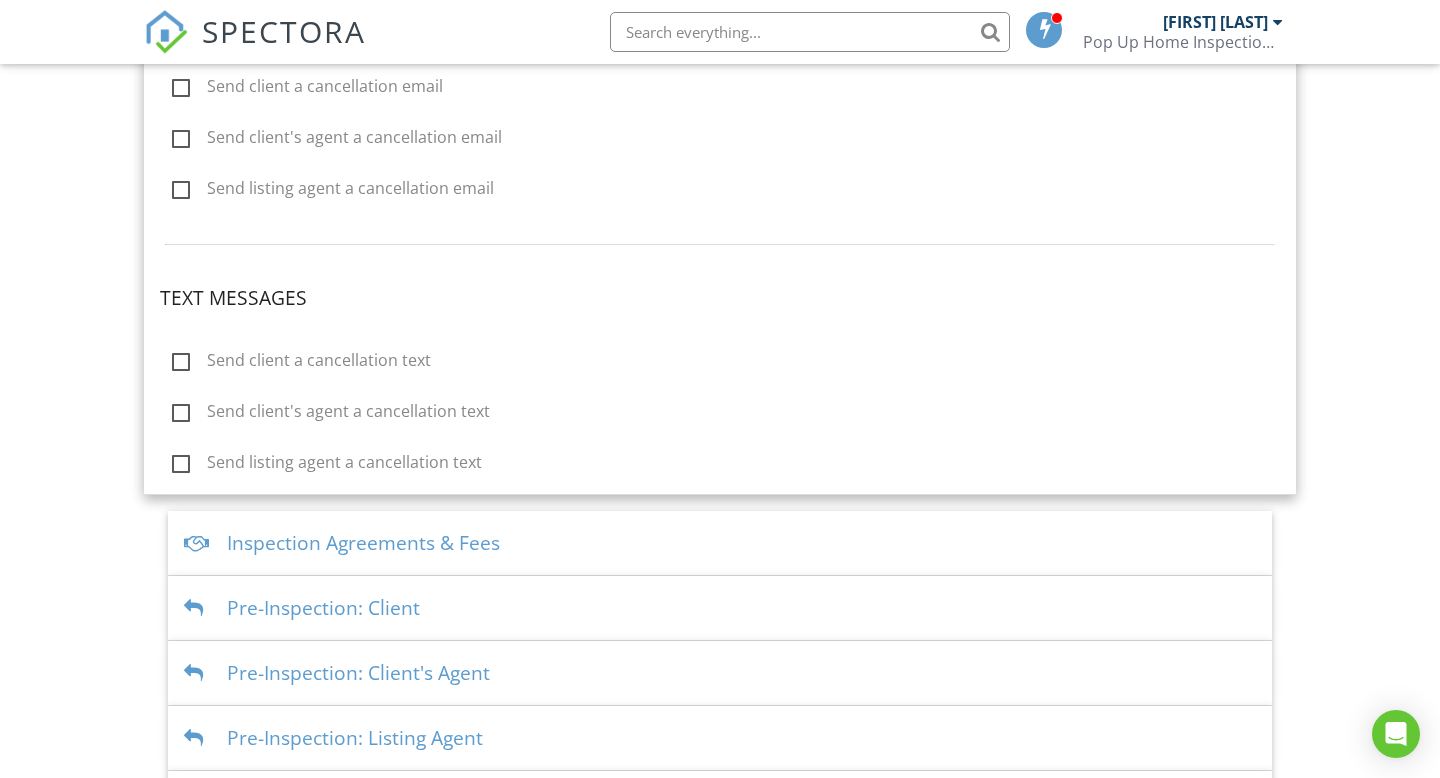 scroll, scrollTop: 758, scrollLeft: 0, axis: vertical 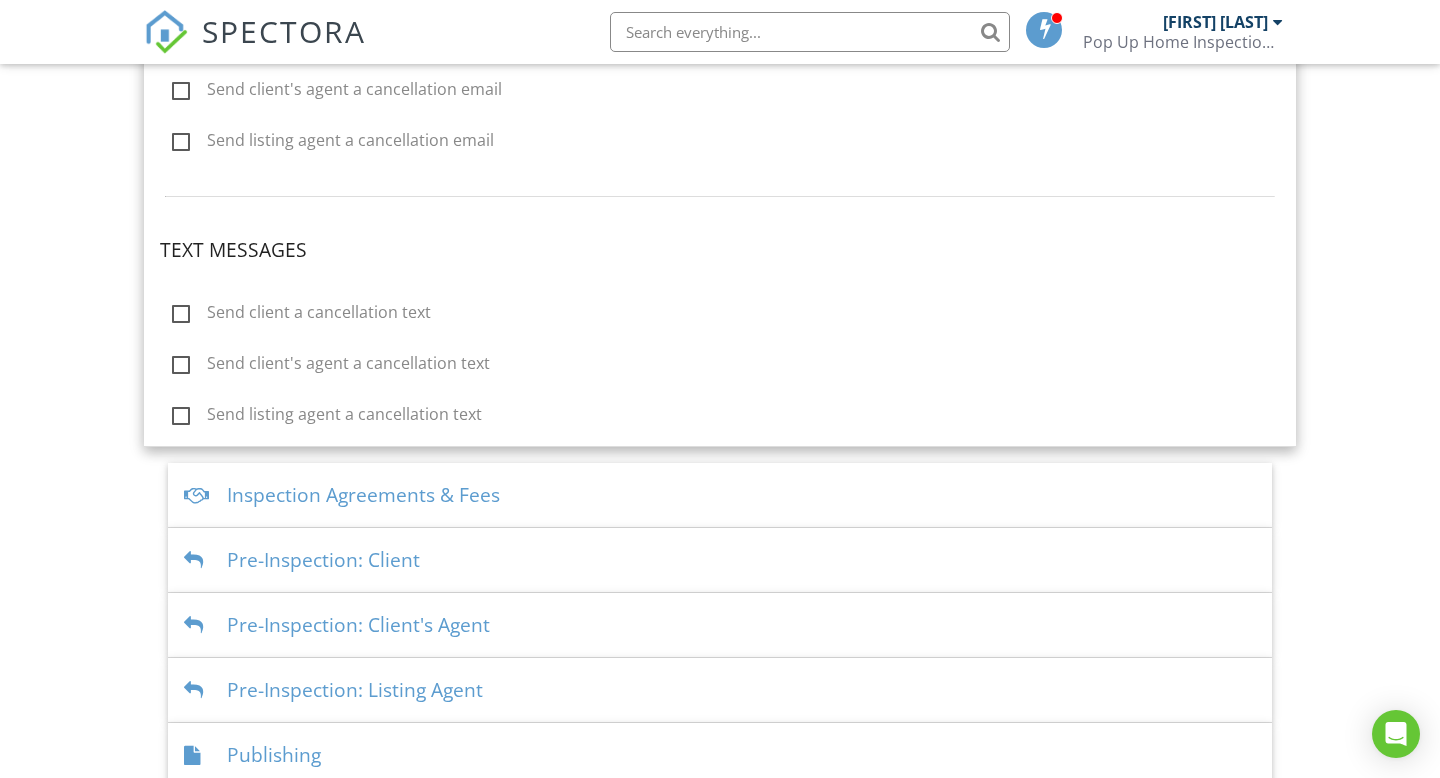 click on "Inspection Agreements & Fees" at bounding box center [720, 495] 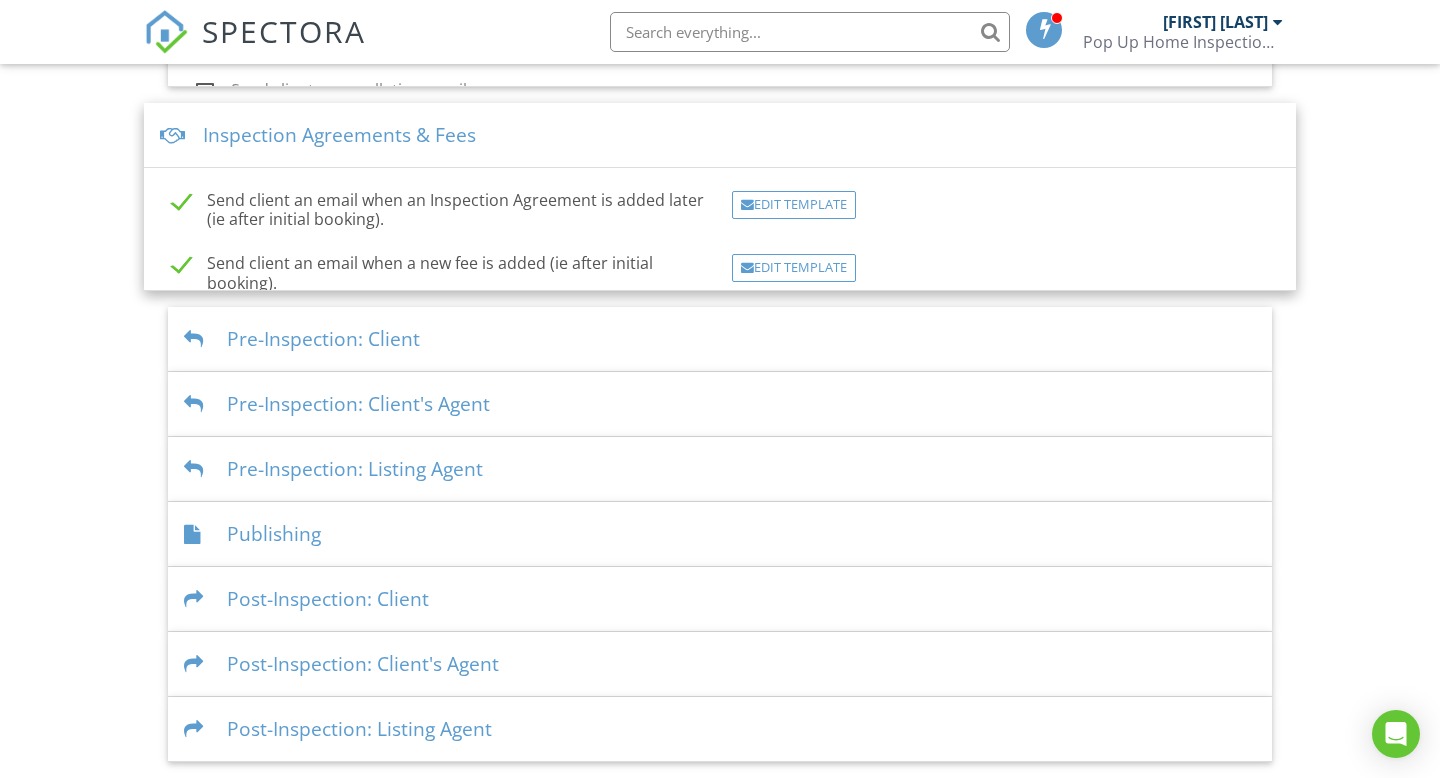 scroll, scrollTop: 631, scrollLeft: 0, axis: vertical 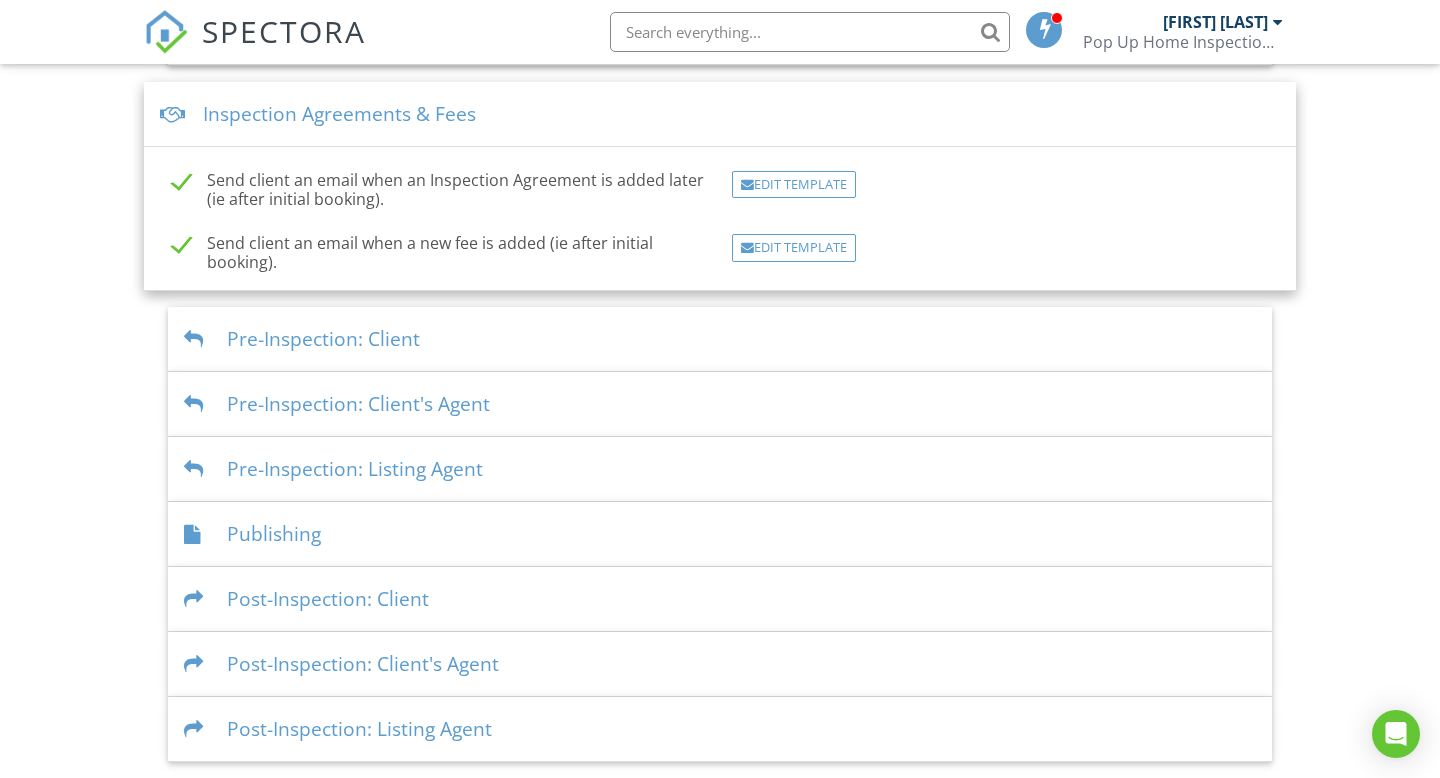 click on "Pre-Inspection: Client" at bounding box center [720, 339] 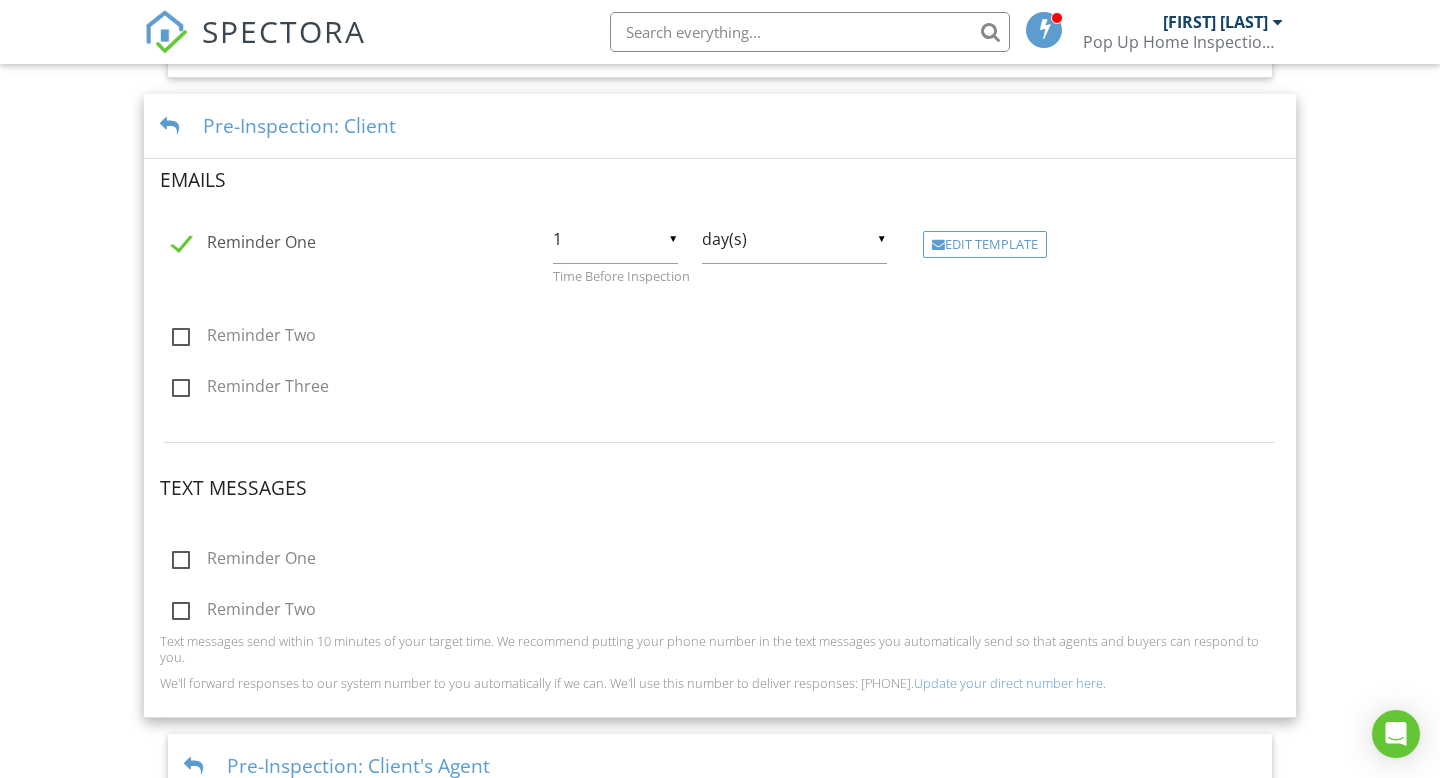 scroll, scrollTop: 690, scrollLeft: 0, axis: vertical 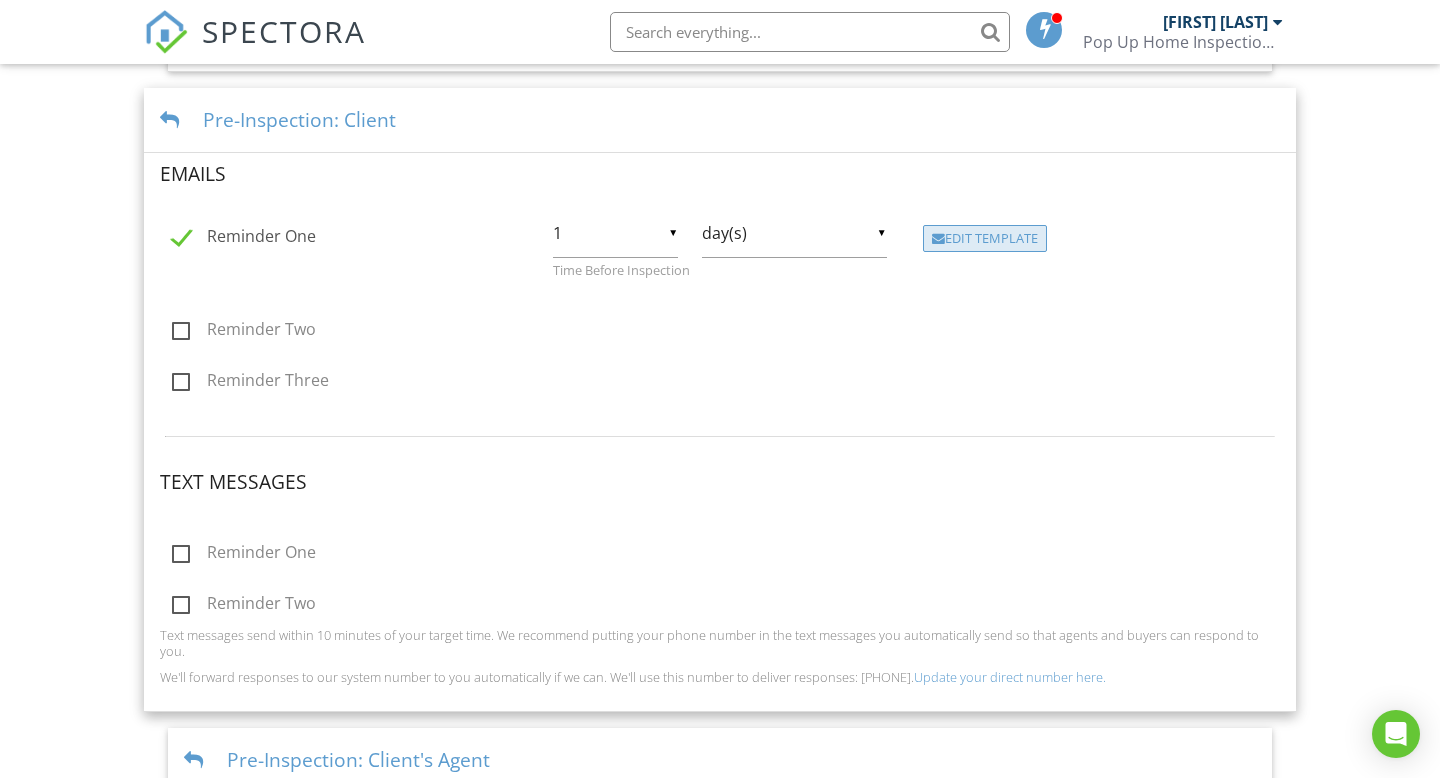 click on "Edit Template" at bounding box center (985, 239) 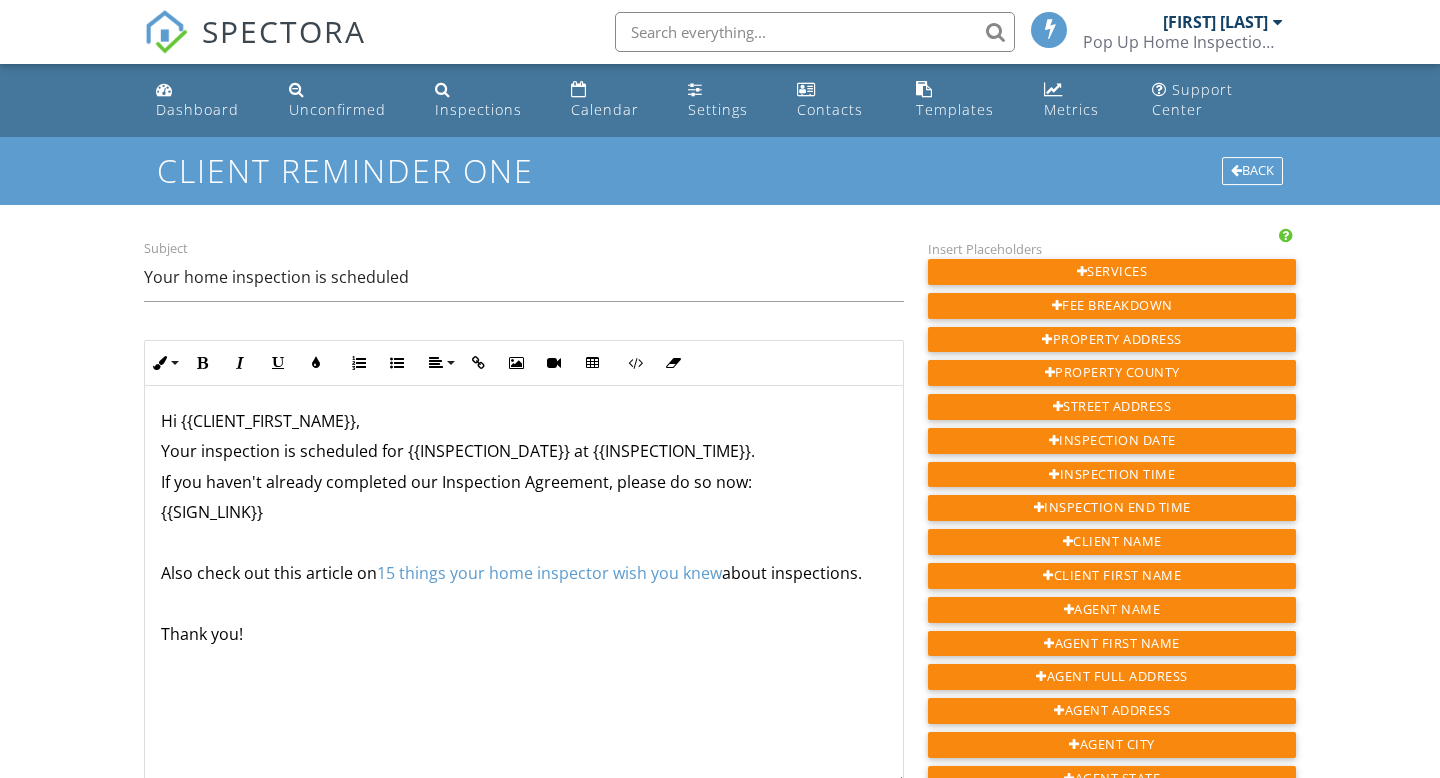 scroll, scrollTop: 0, scrollLeft: 0, axis: both 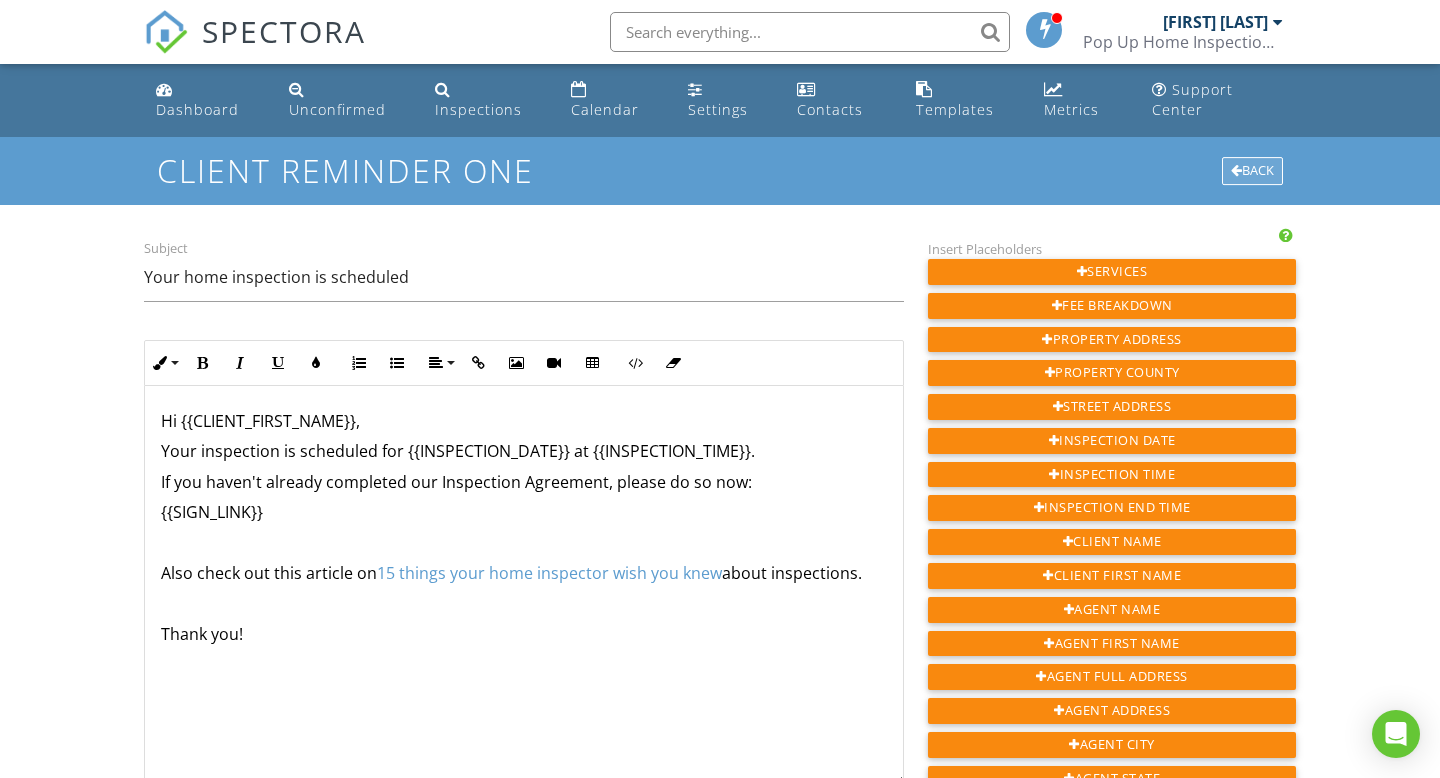click on "Back" at bounding box center (1252, 171) 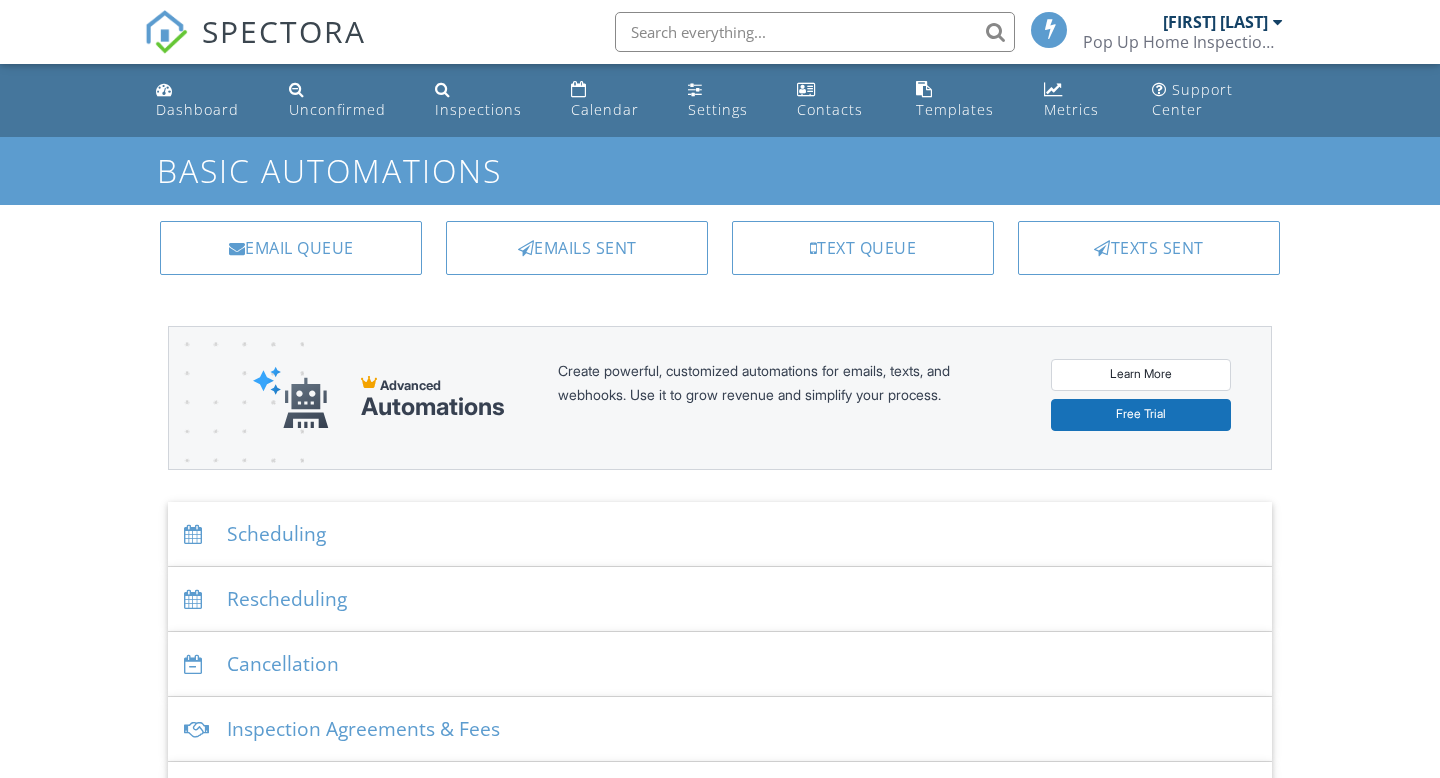 scroll, scrollTop: 0, scrollLeft: 0, axis: both 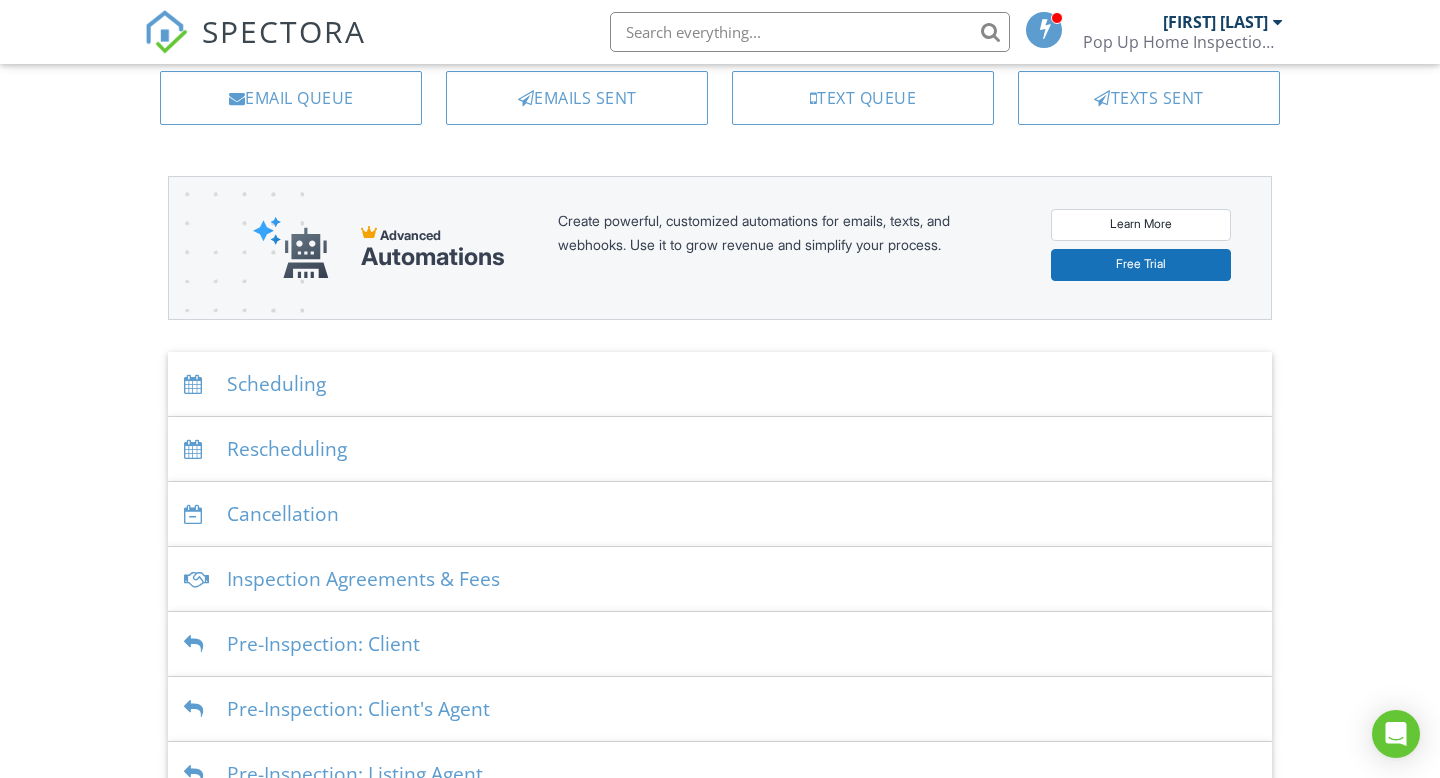click on "Inspection Agreements & Fees" at bounding box center [720, 579] 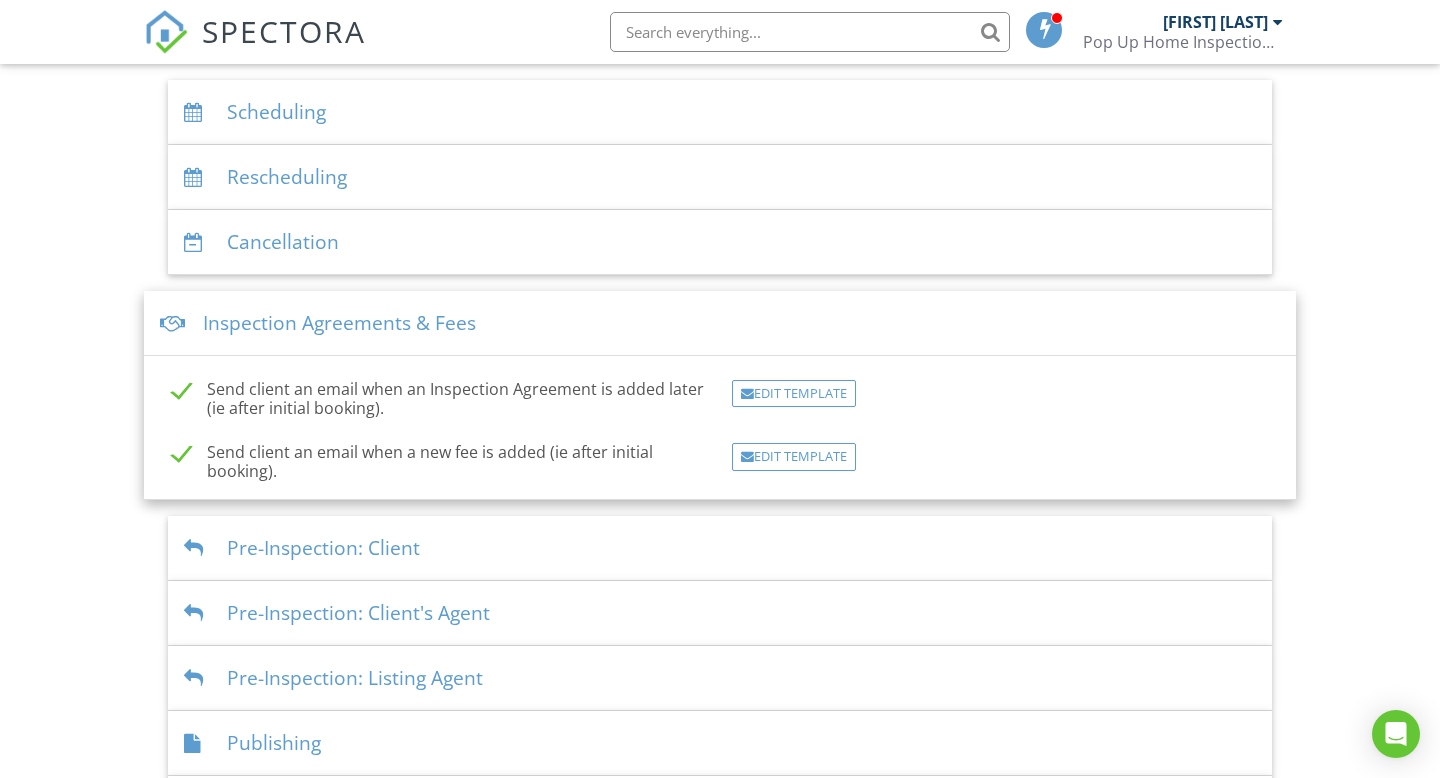 scroll, scrollTop: 433, scrollLeft: 0, axis: vertical 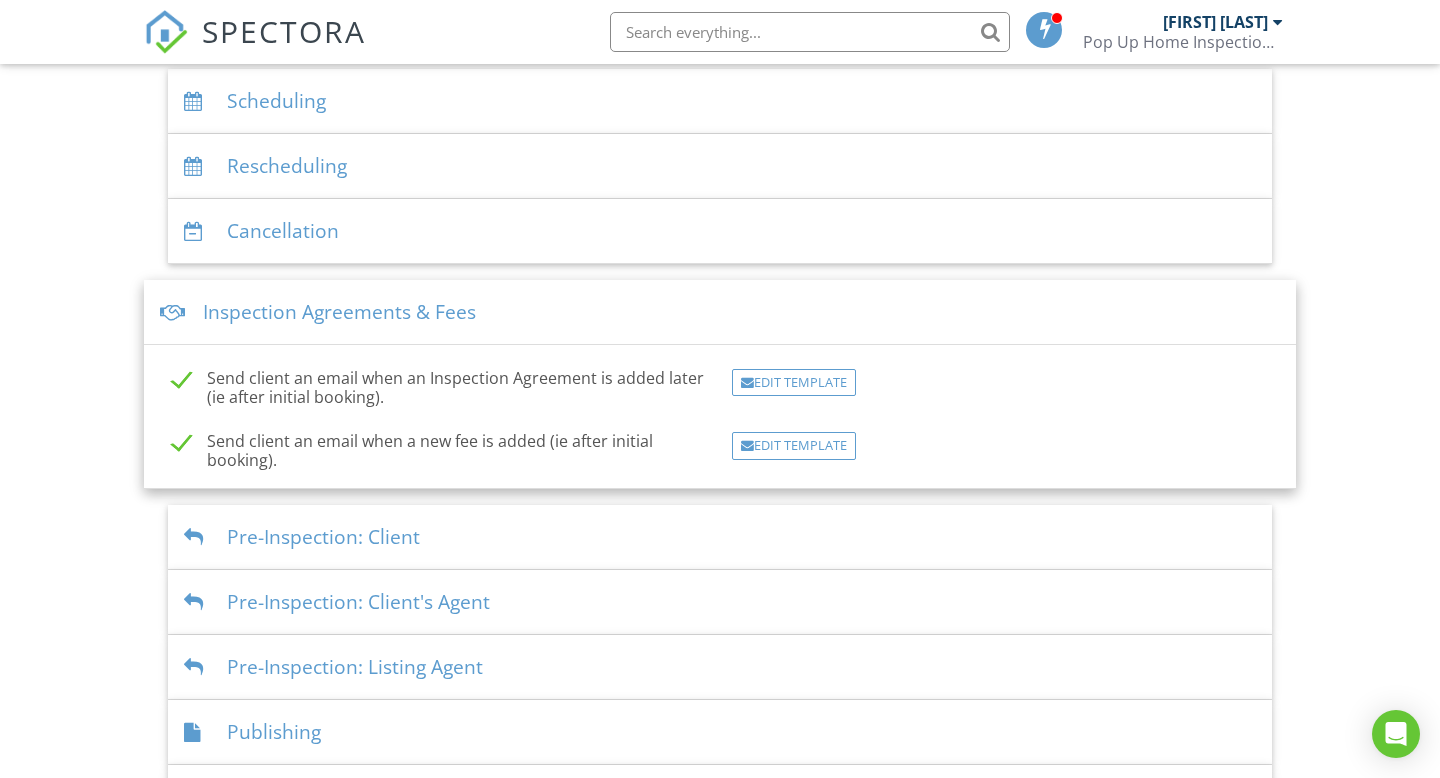 click on "Pre-Inspection: Client's Agent" at bounding box center (720, 602) 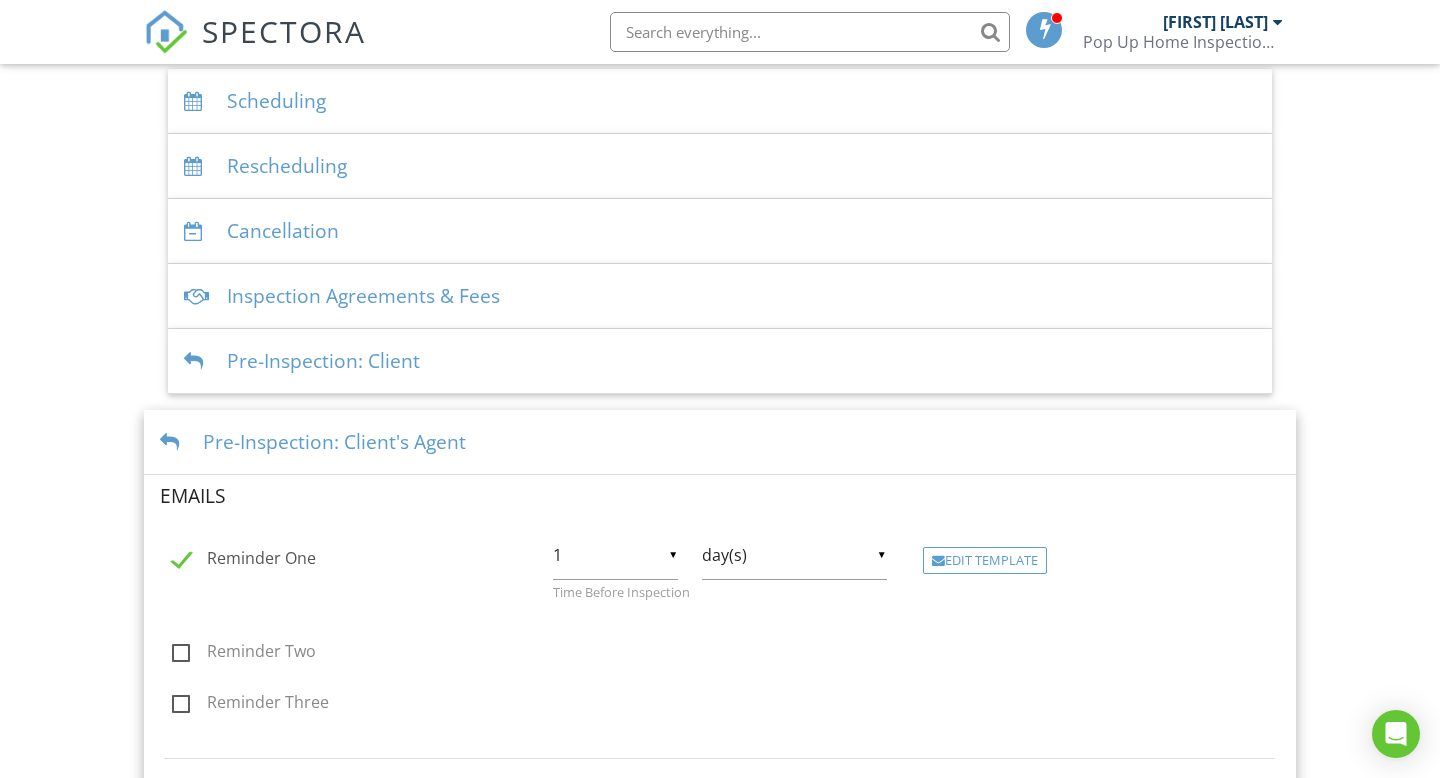 click on "Inspection Agreements & Fees" at bounding box center (720, 296) 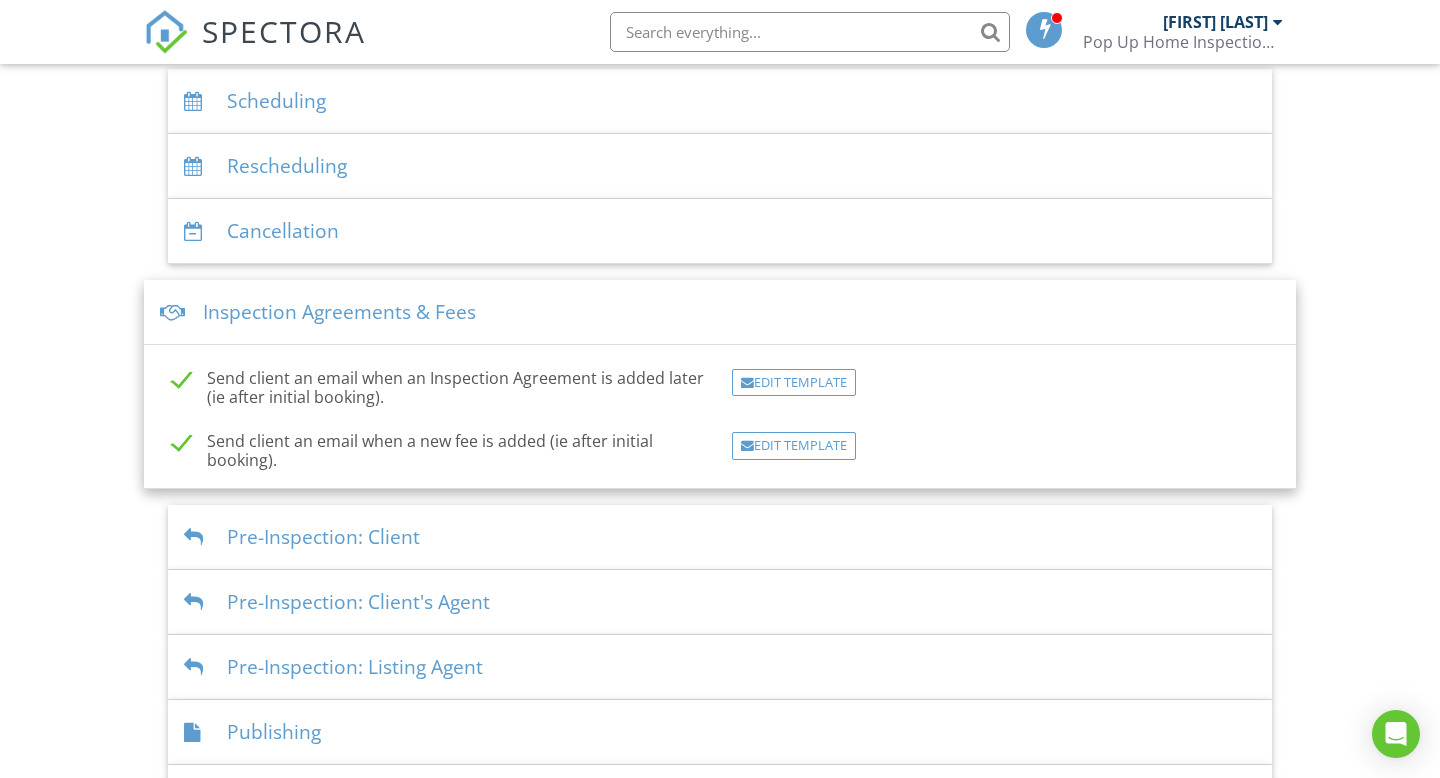 click on "Pre-Inspection: Client" at bounding box center [720, 537] 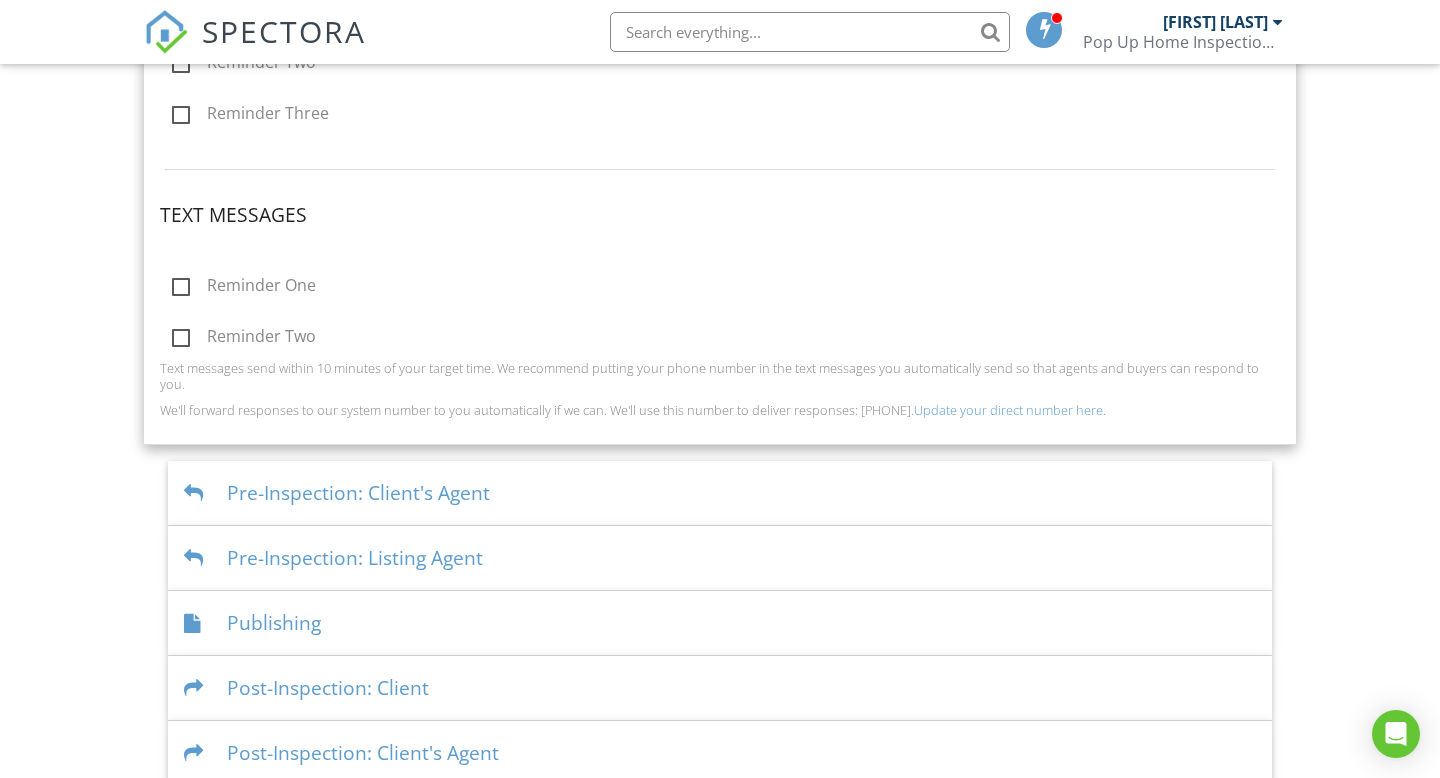 scroll, scrollTop: 980, scrollLeft: 0, axis: vertical 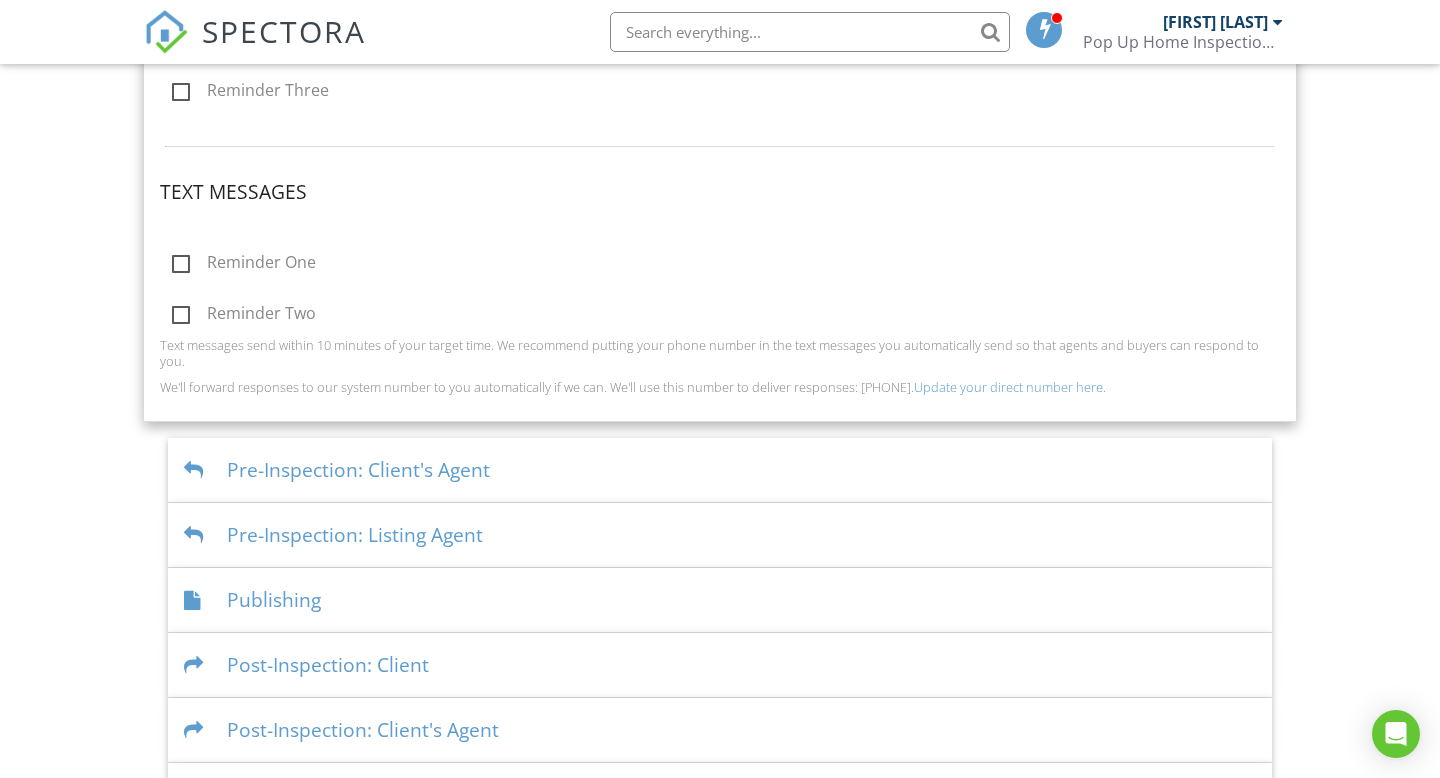 click on "Publishing" at bounding box center [720, 600] 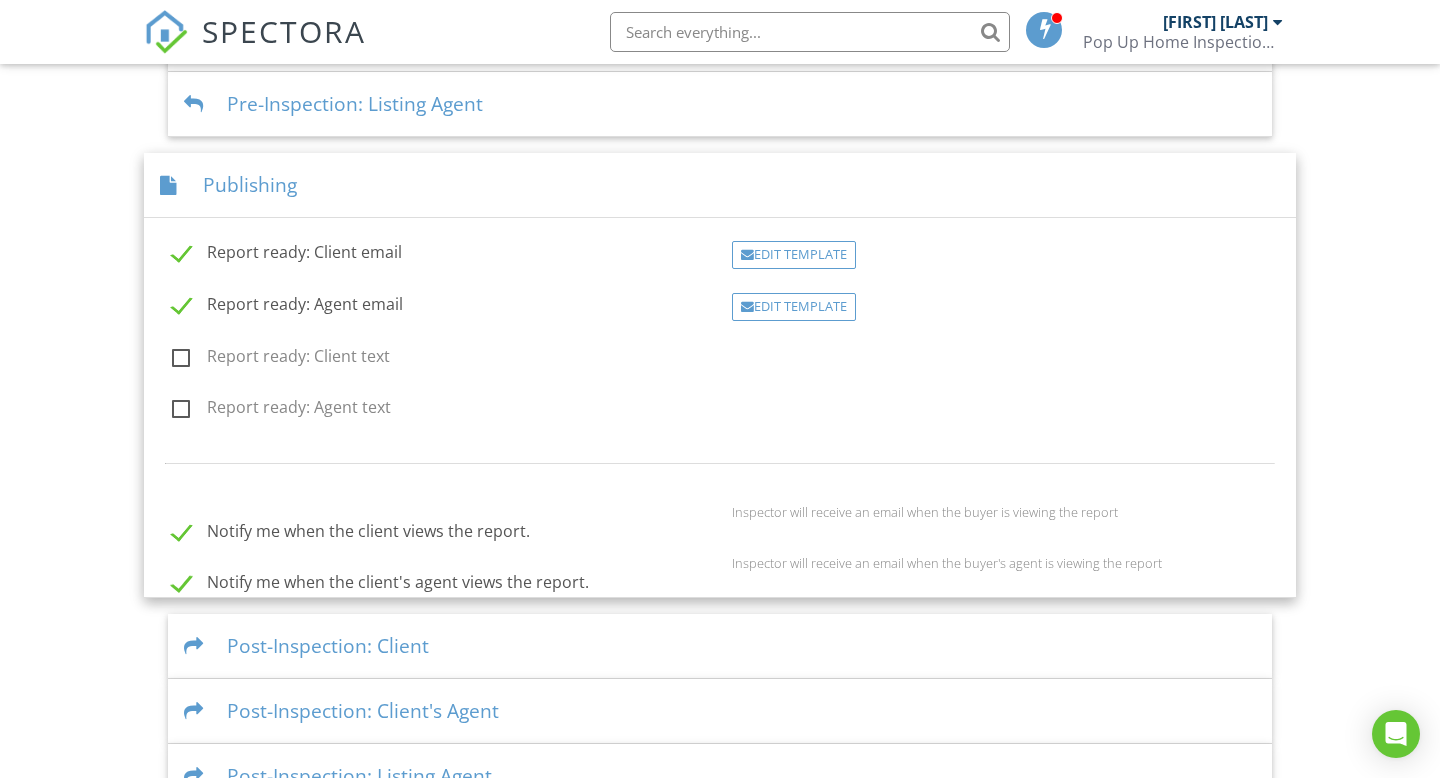 scroll, scrollTop: 837, scrollLeft: 0, axis: vertical 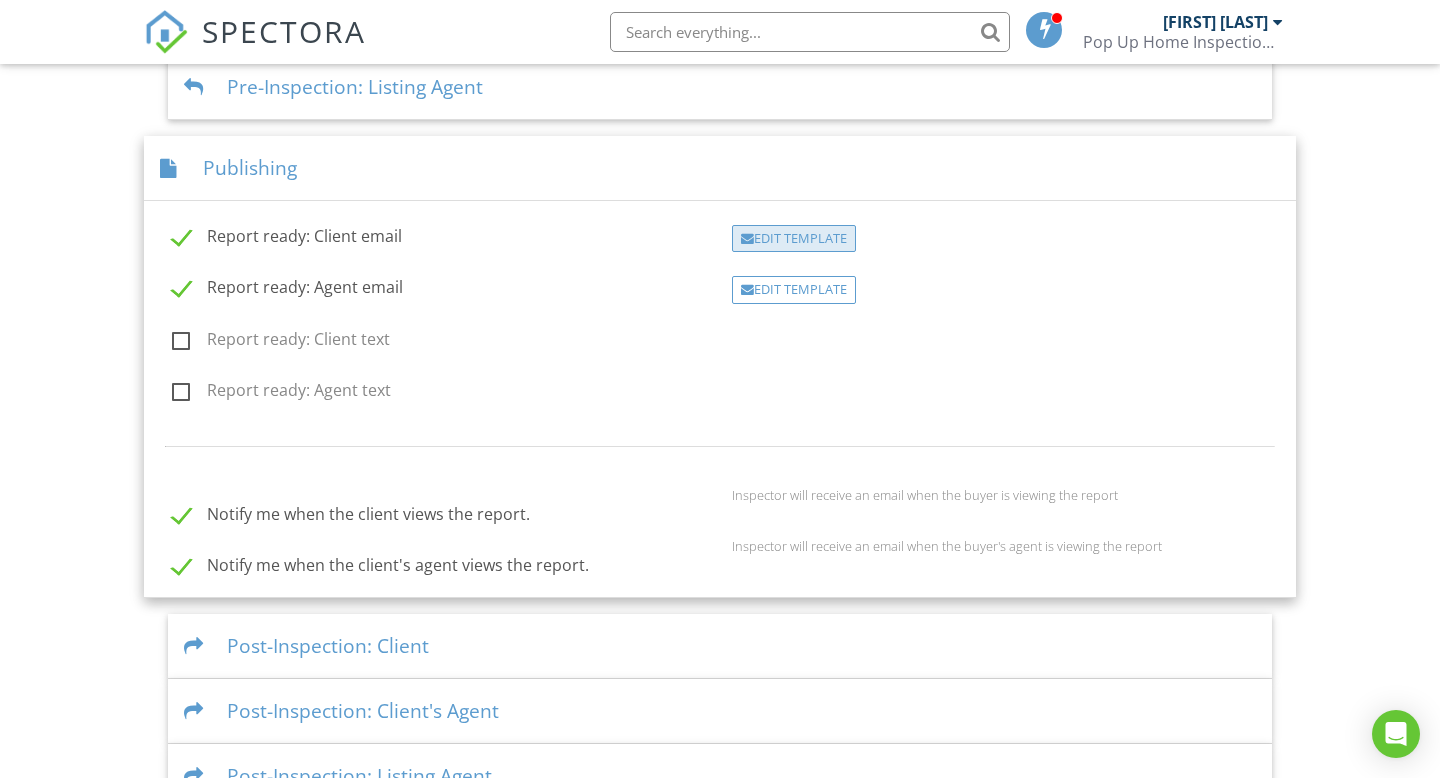 click on "Edit Template" at bounding box center (794, 239) 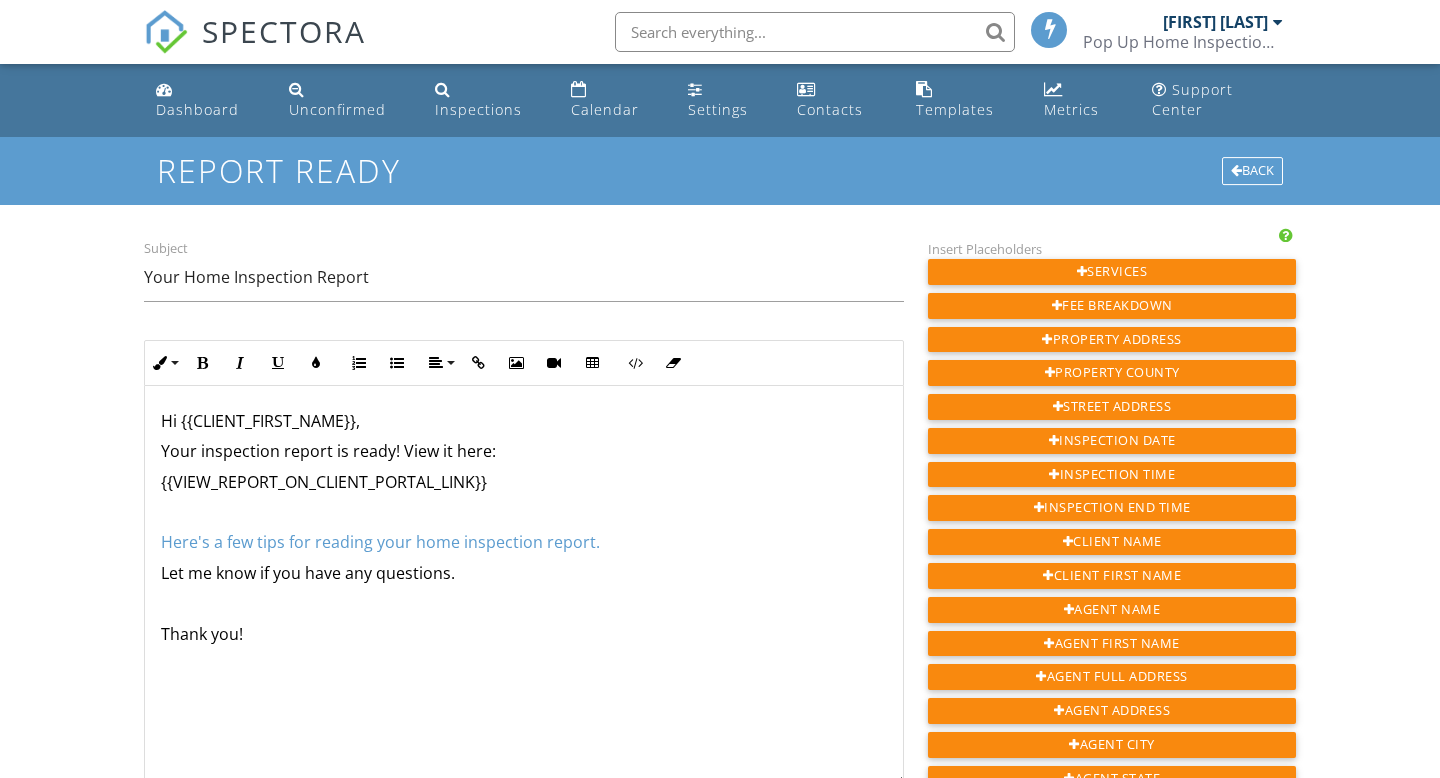 scroll, scrollTop: 0, scrollLeft: 0, axis: both 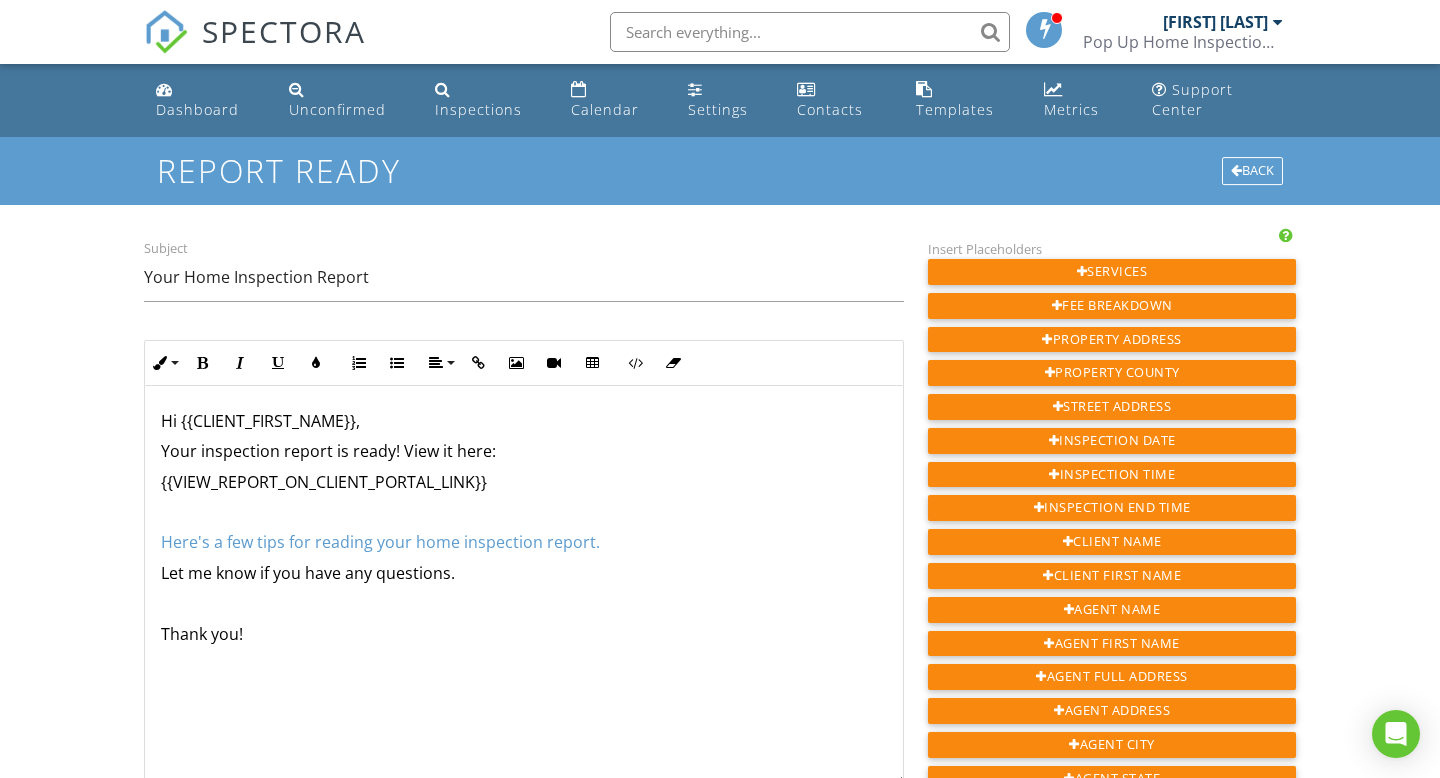 click on "Here's a few tips for reading your home inspection report." at bounding box center (524, 542) 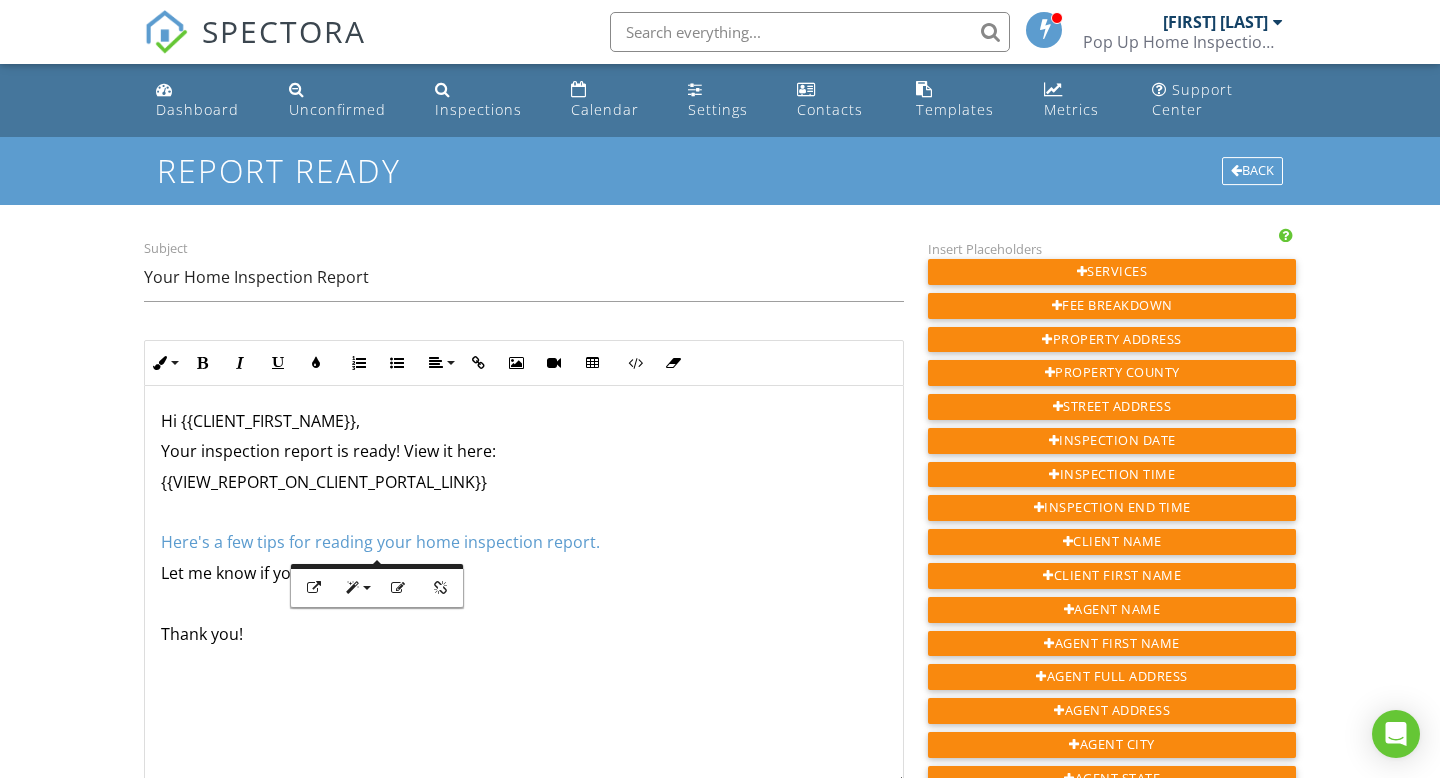 click on "Here's a few tips for reading your home inspection report." at bounding box center [524, 542] 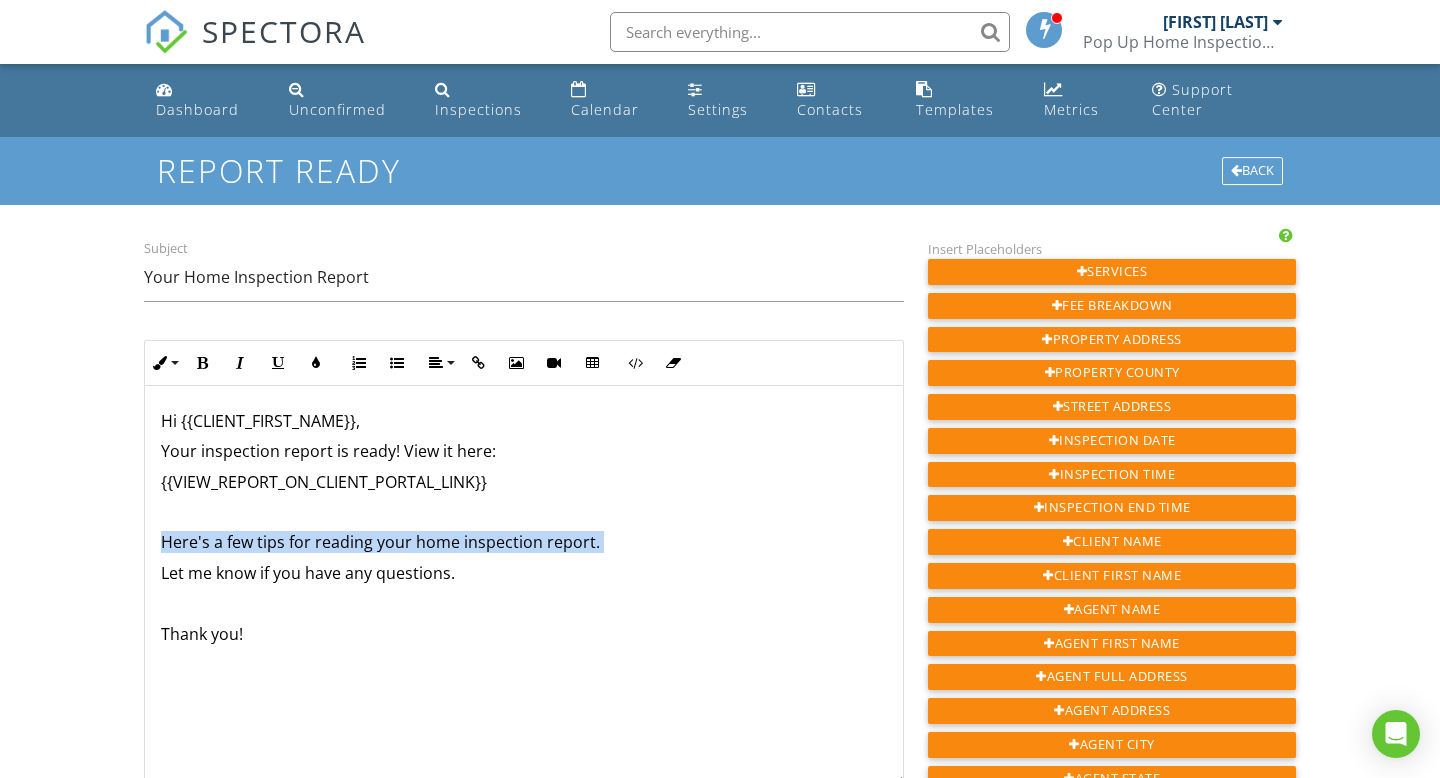 click on "Here's a few tips for reading your home inspection report." at bounding box center (524, 542) 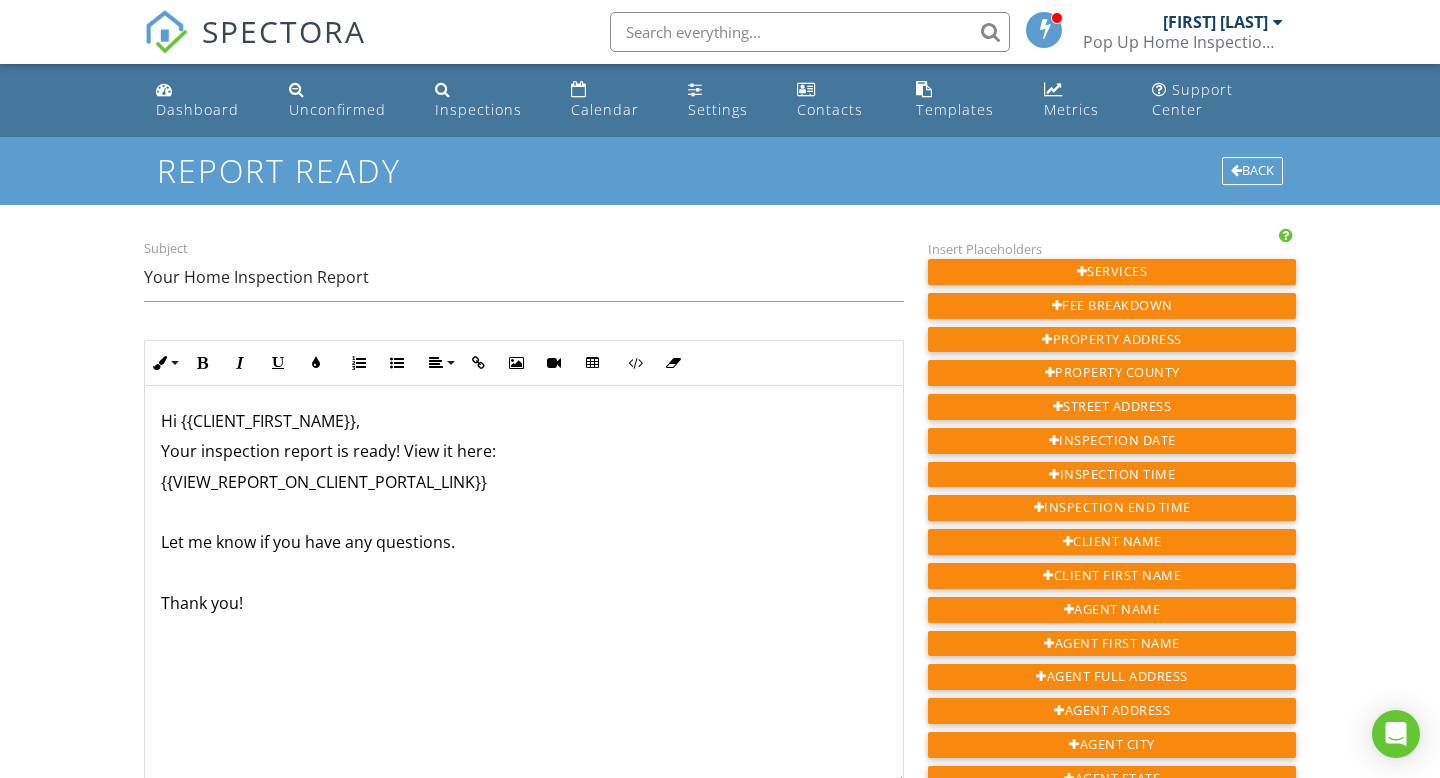 scroll, scrollTop: 1, scrollLeft: 0, axis: vertical 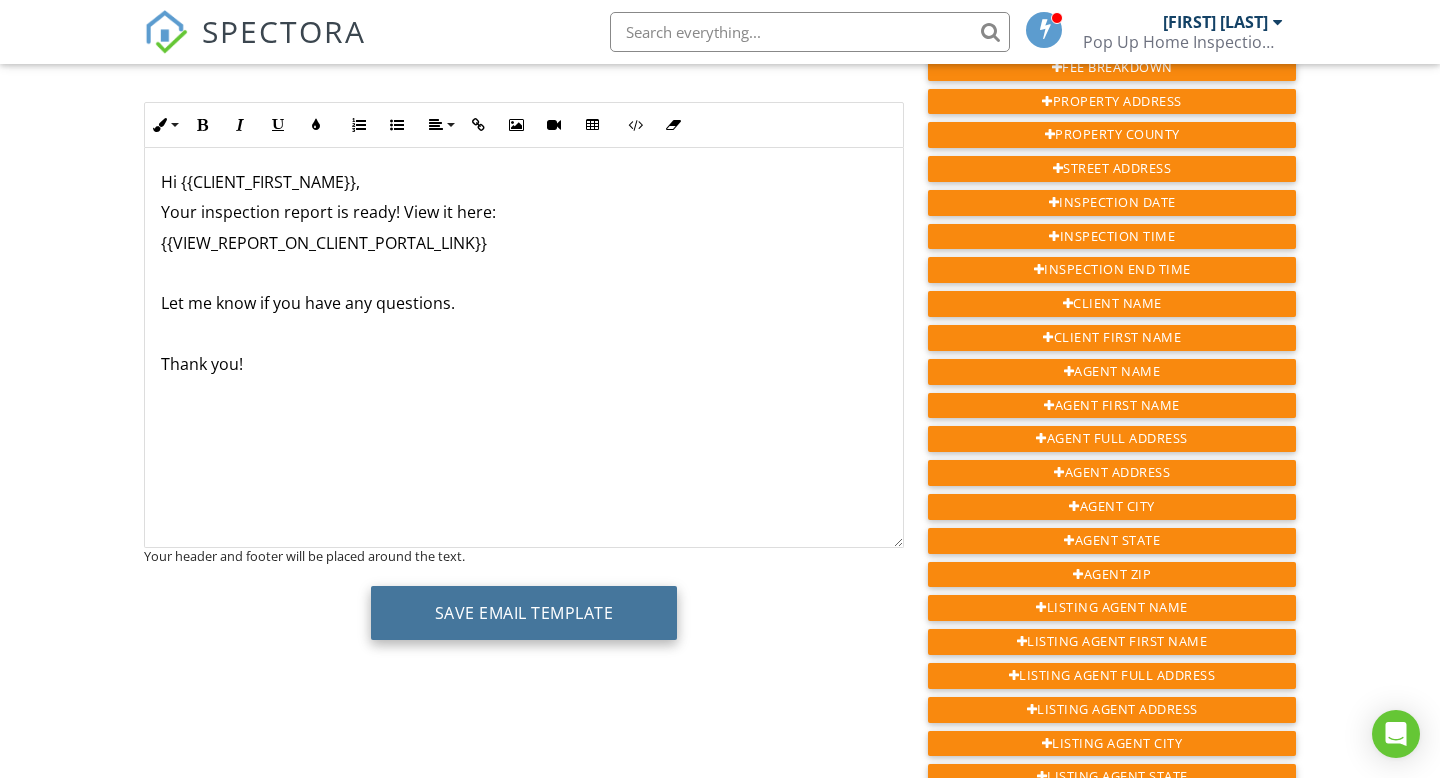 click on "Save Email Template" at bounding box center [524, 613] 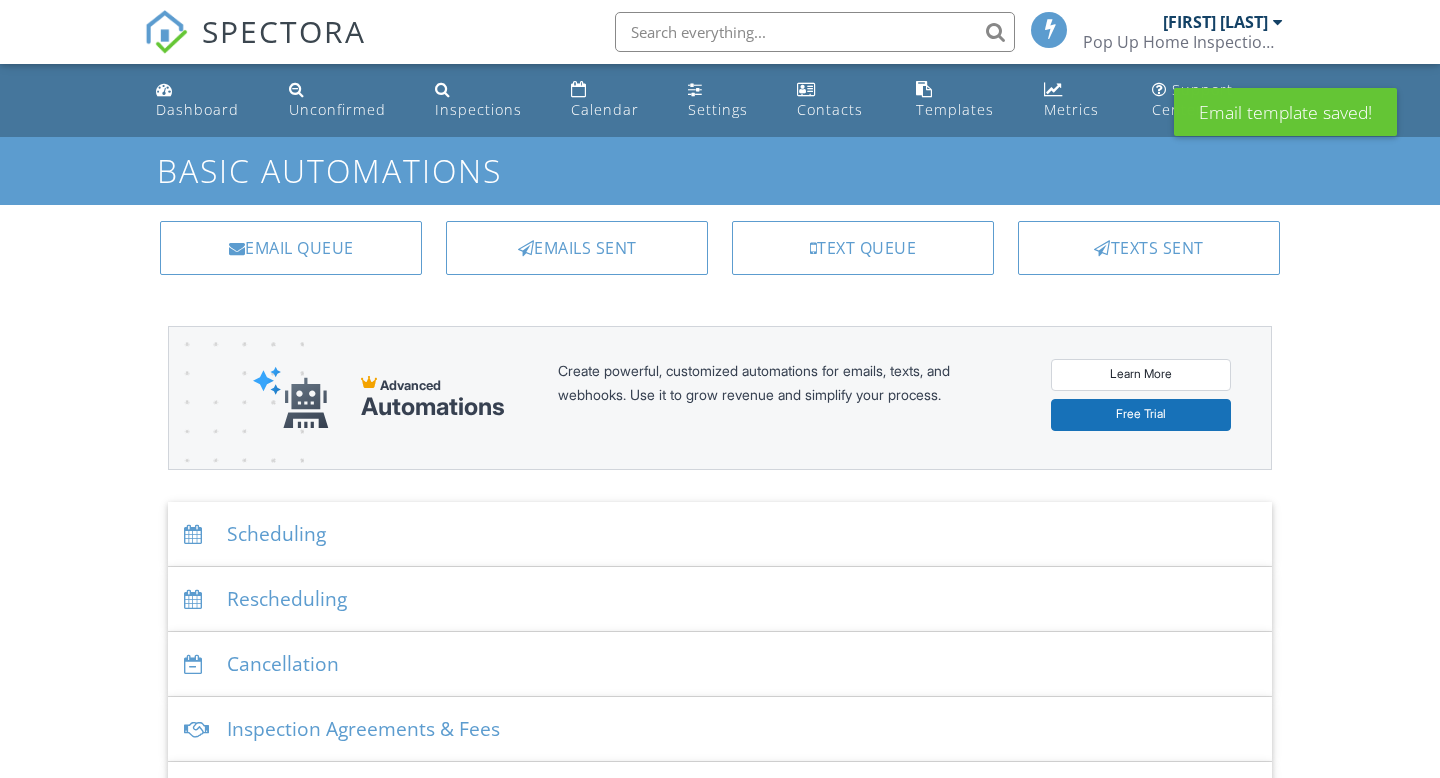scroll, scrollTop: 0, scrollLeft: 0, axis: both 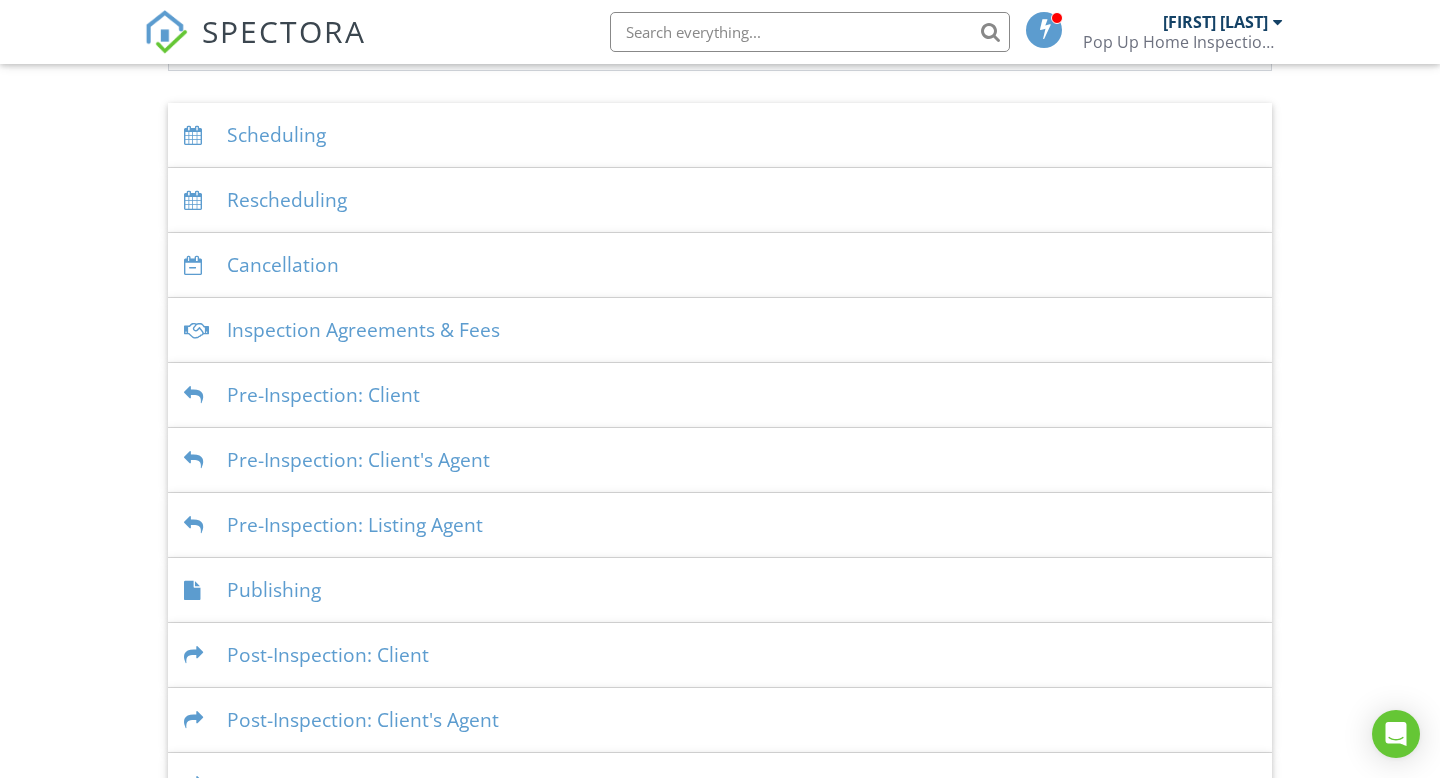 click on "Post-Inspection: Client" at bounding box center [720, 655] 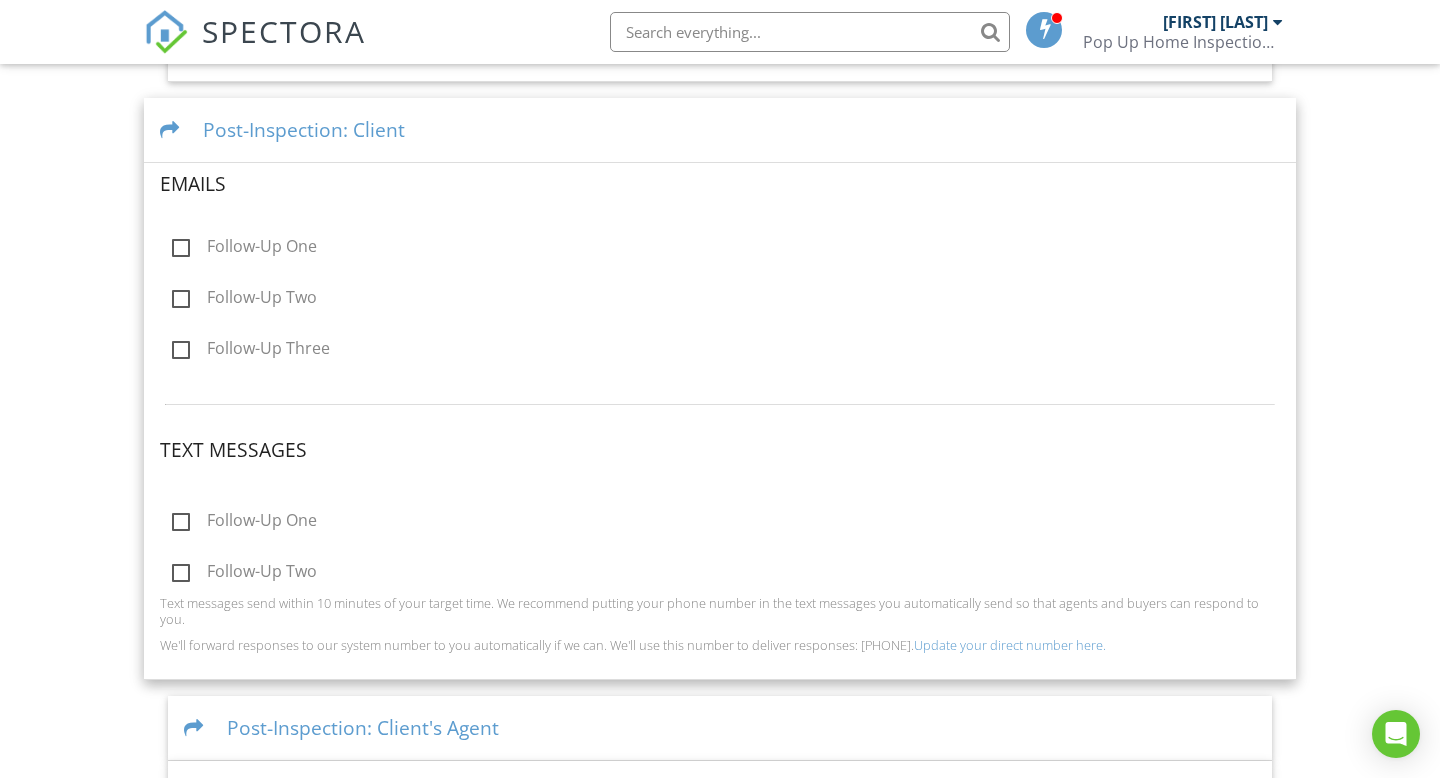 scroll, scrollTop: 952, scrollLeft: 0, axis: vertical 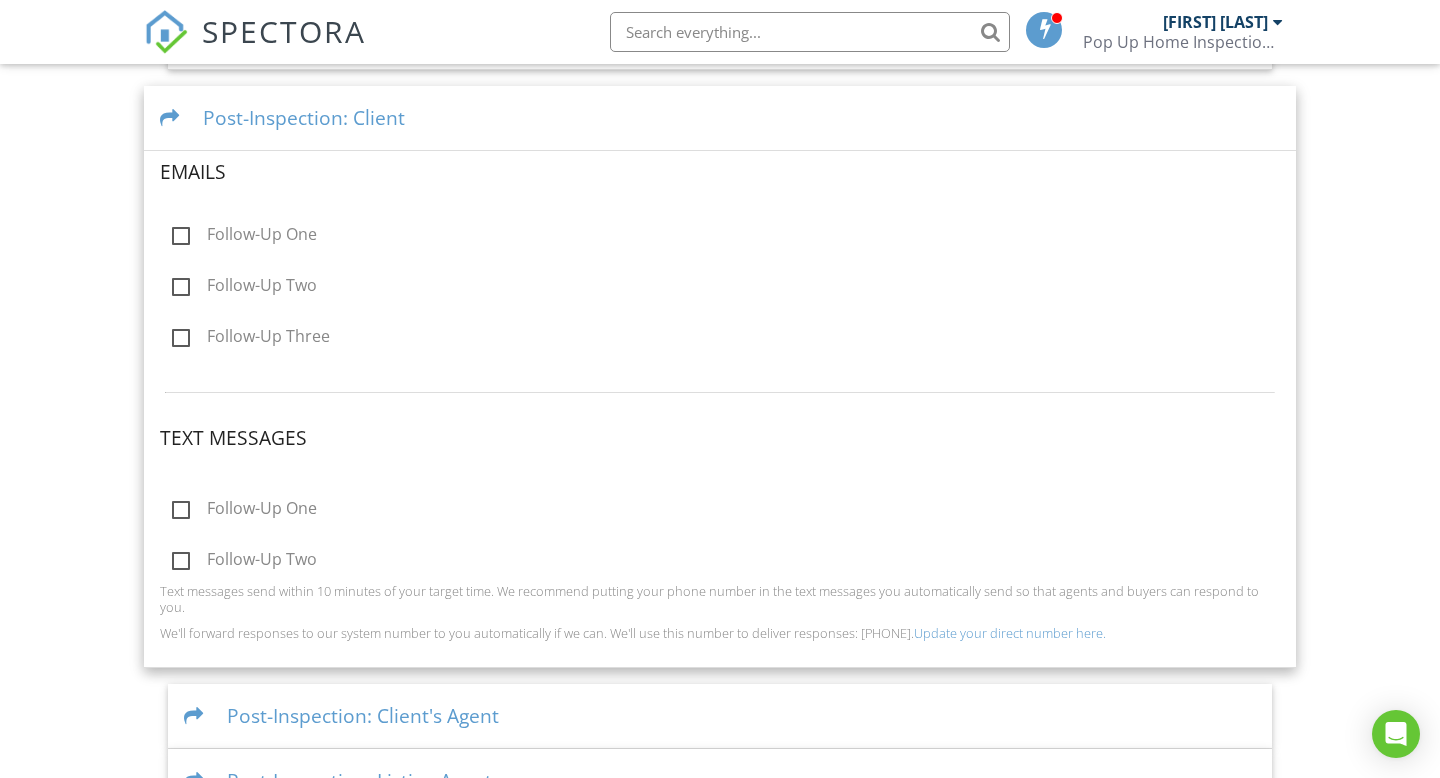 click on "Post-Inspection: Client's Agent" at bounding box center (720, 716) 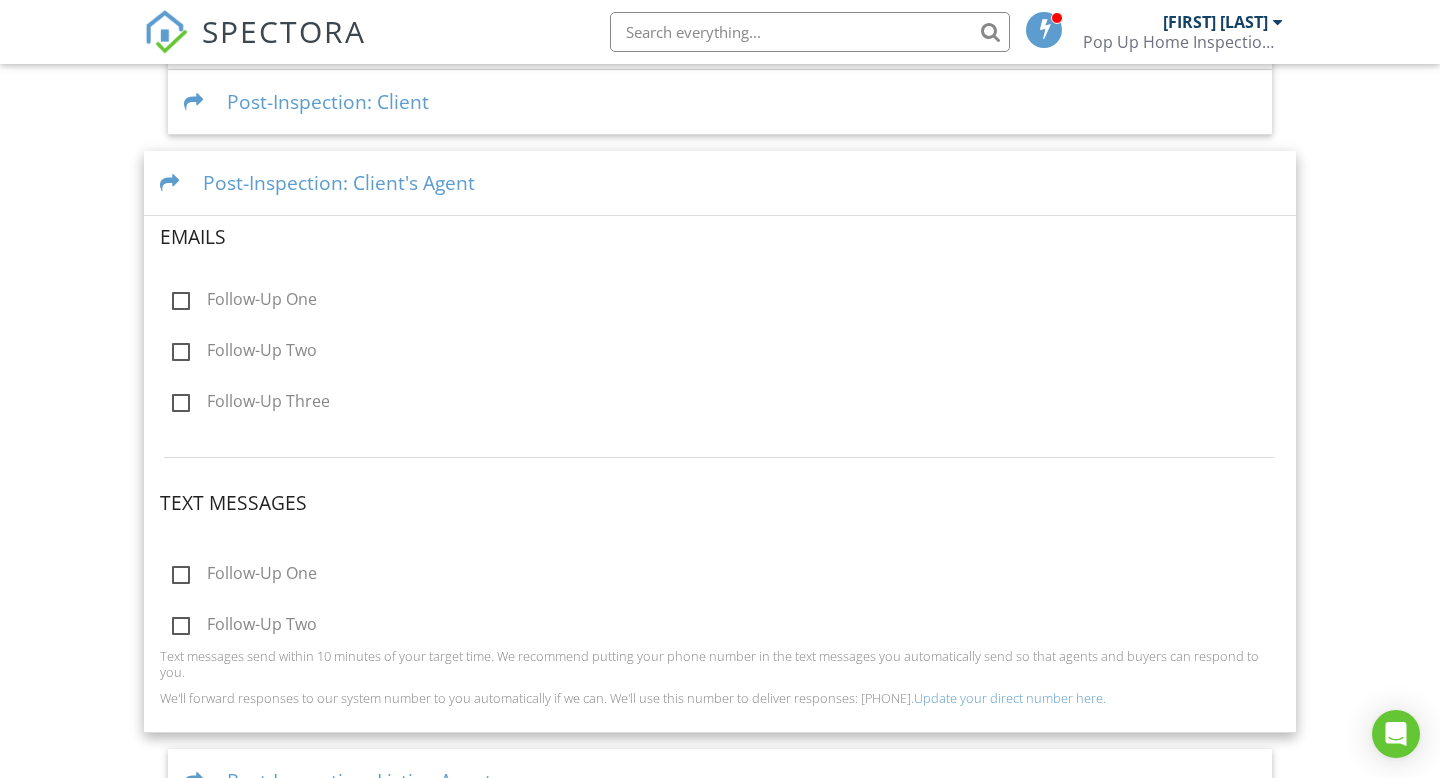 scroll, scrollTop: 985, scrollLeft: 0, axis: vertical 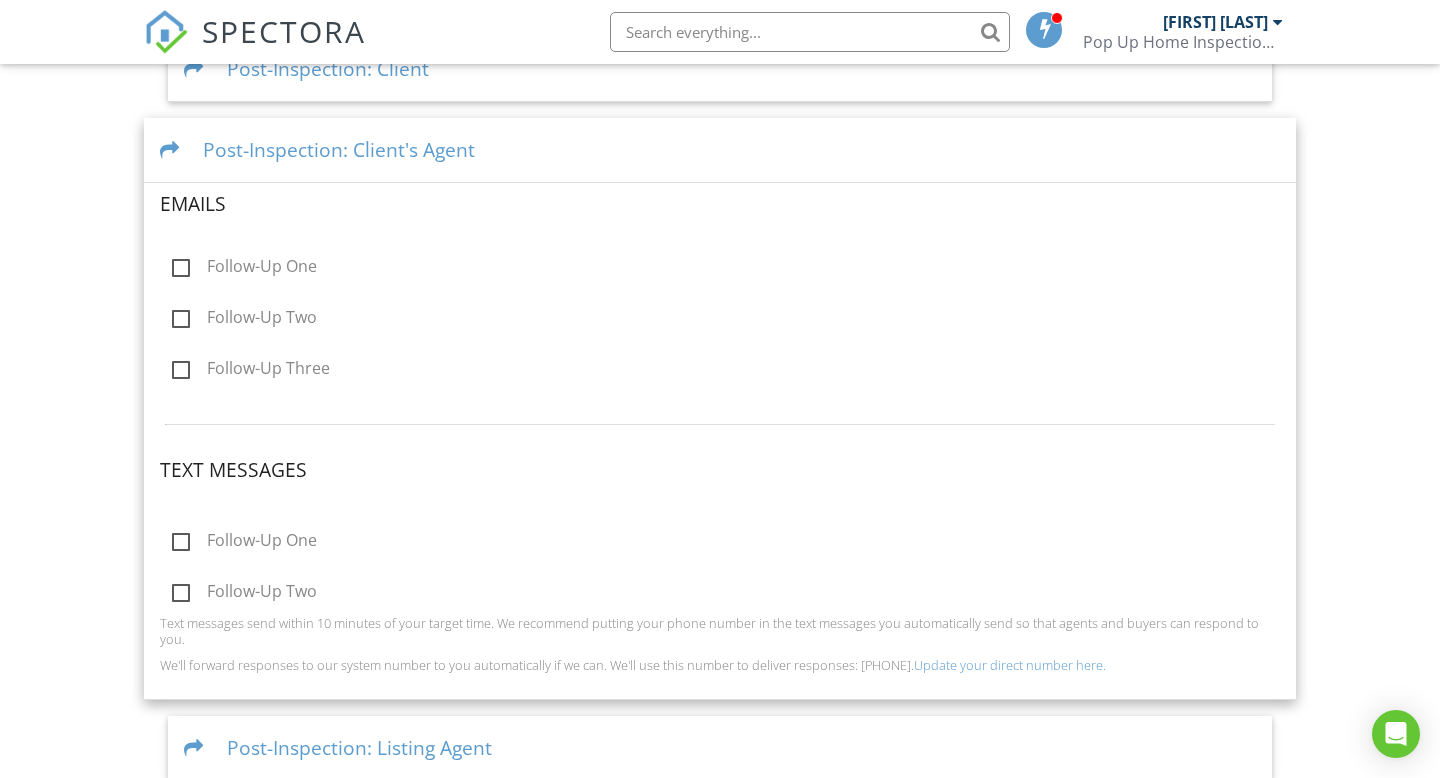 click on "Post-Inspection: Listing Agent" at bounding box center [720, 748] 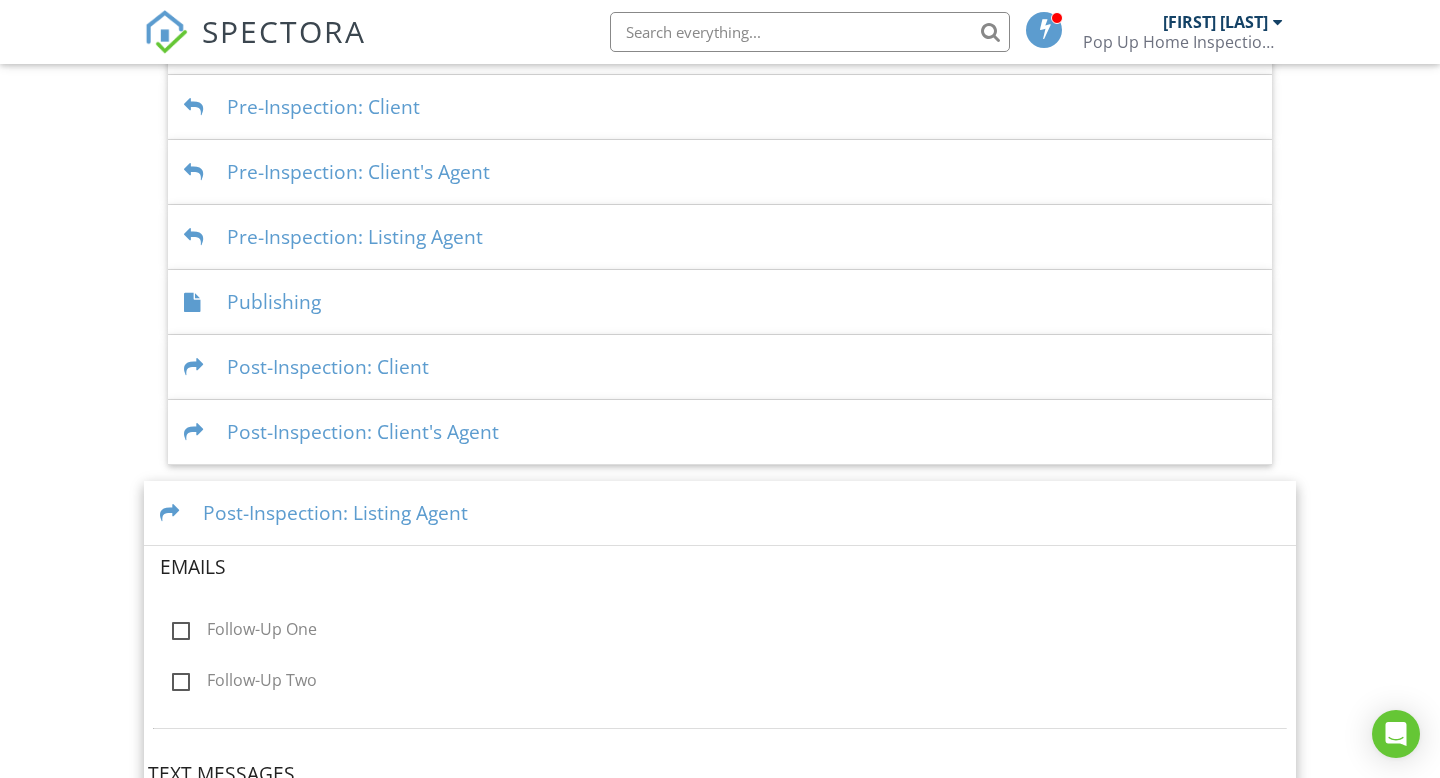 scroll, scrollTop: 0, scrollLeft: 0, axis: both 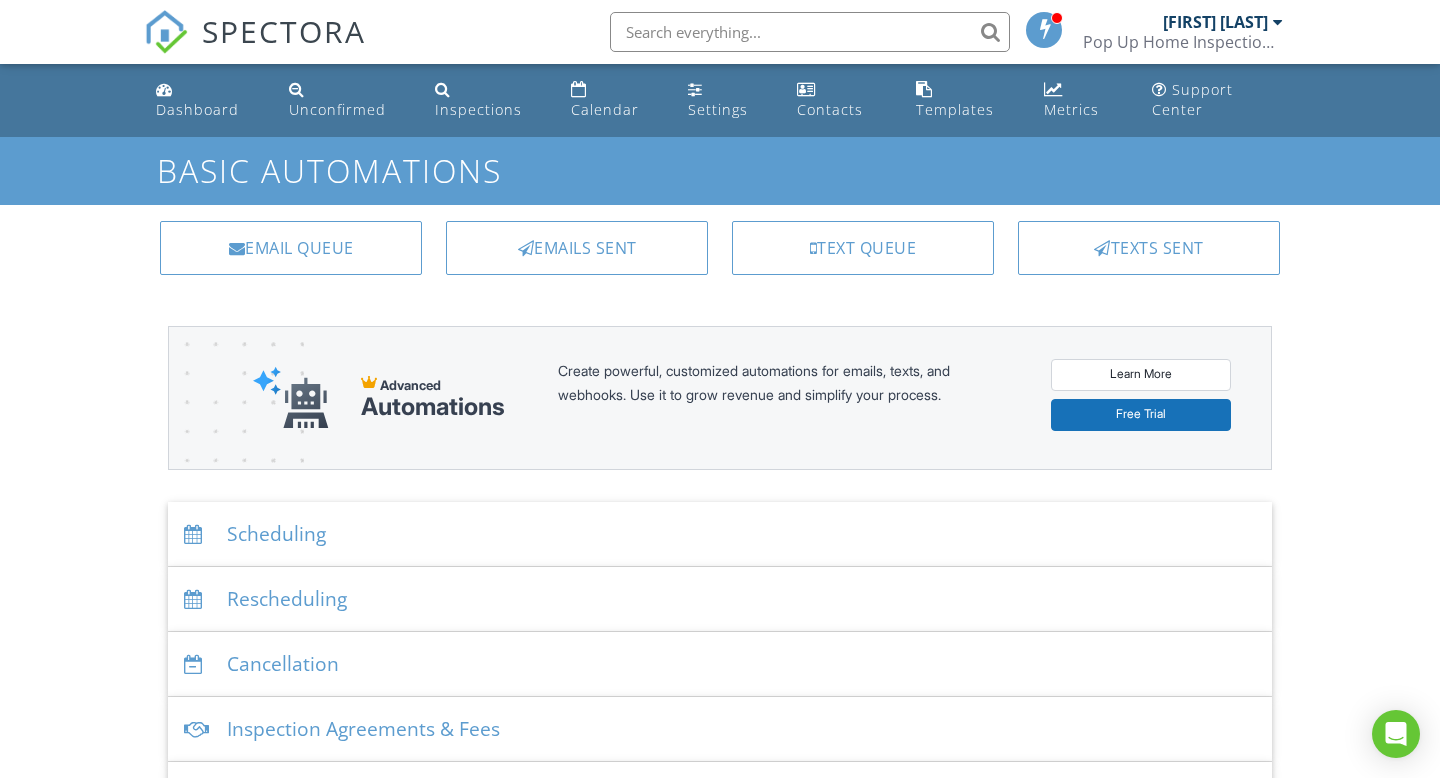 click on "Rescheduling" at bounding box center [720, 599] 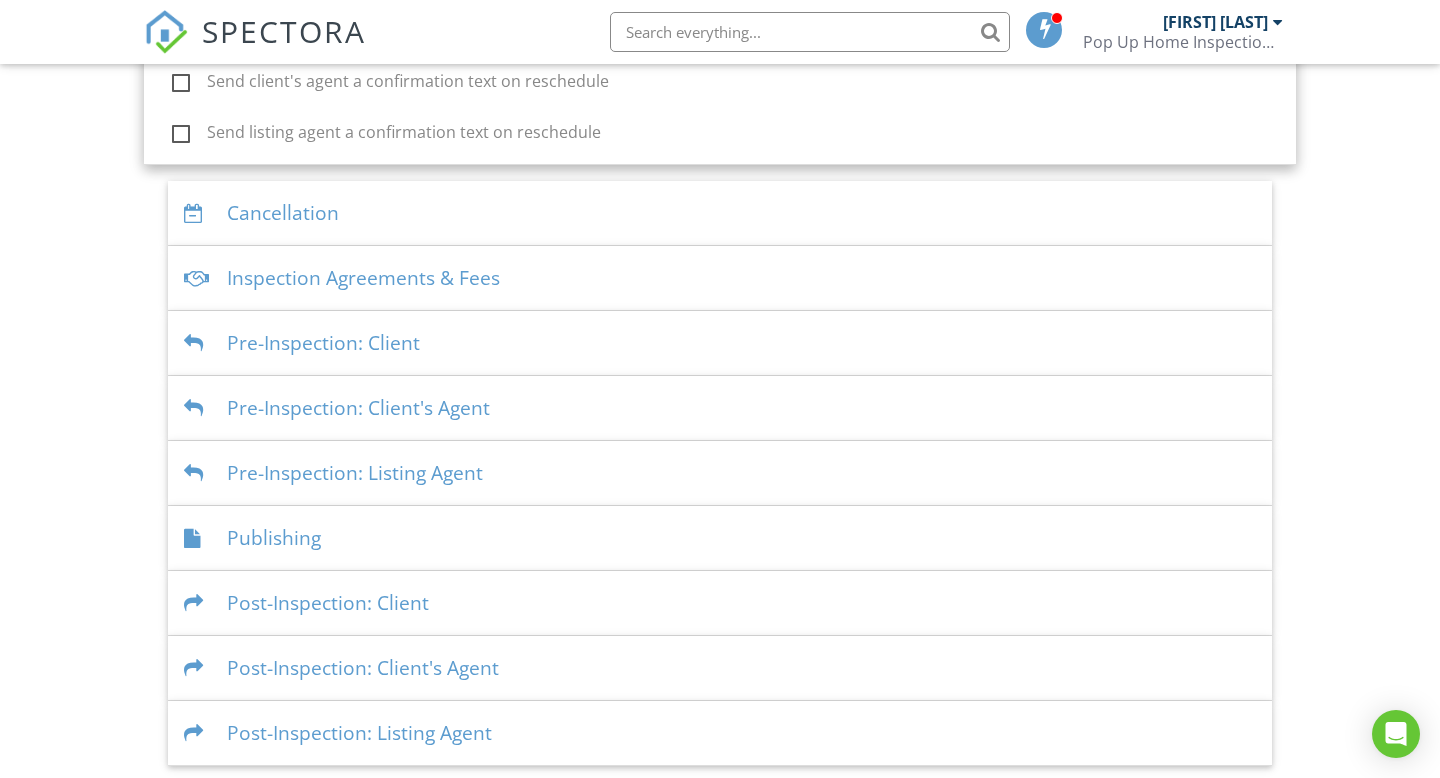 scroll, scrollTop: 0, scrollLeft: 0, axis: both 